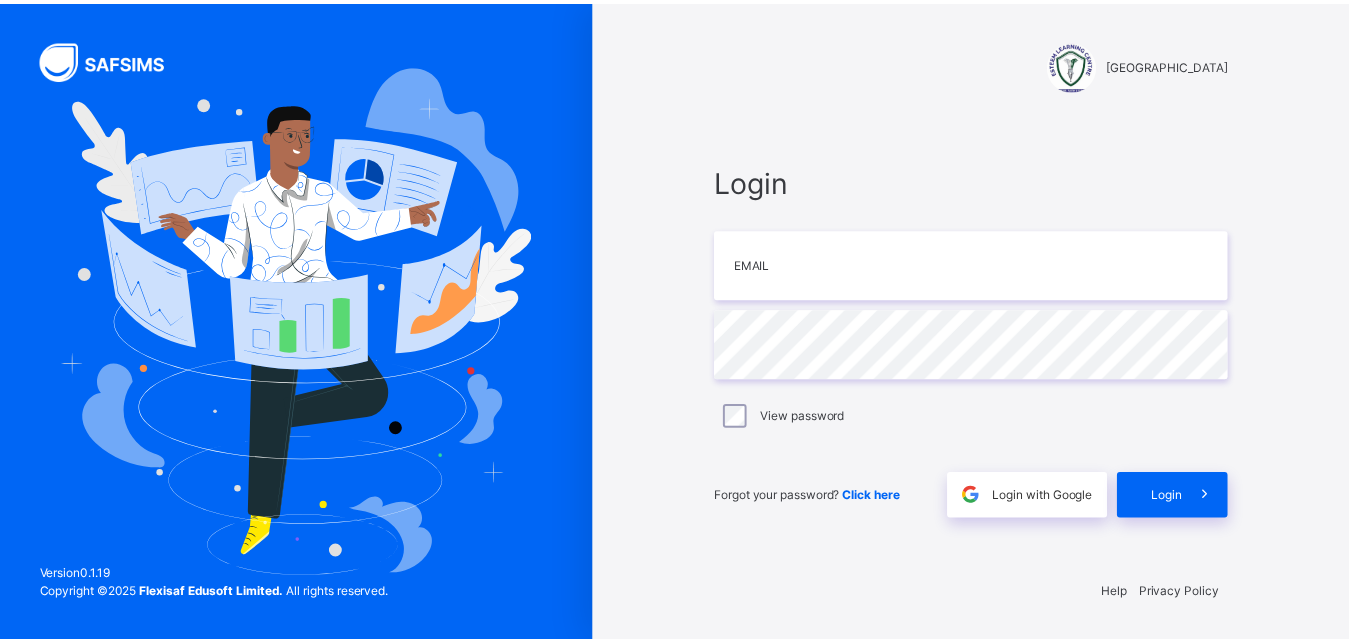 scroll, scrollTop: 0, scrollLeft: 0, axis: both 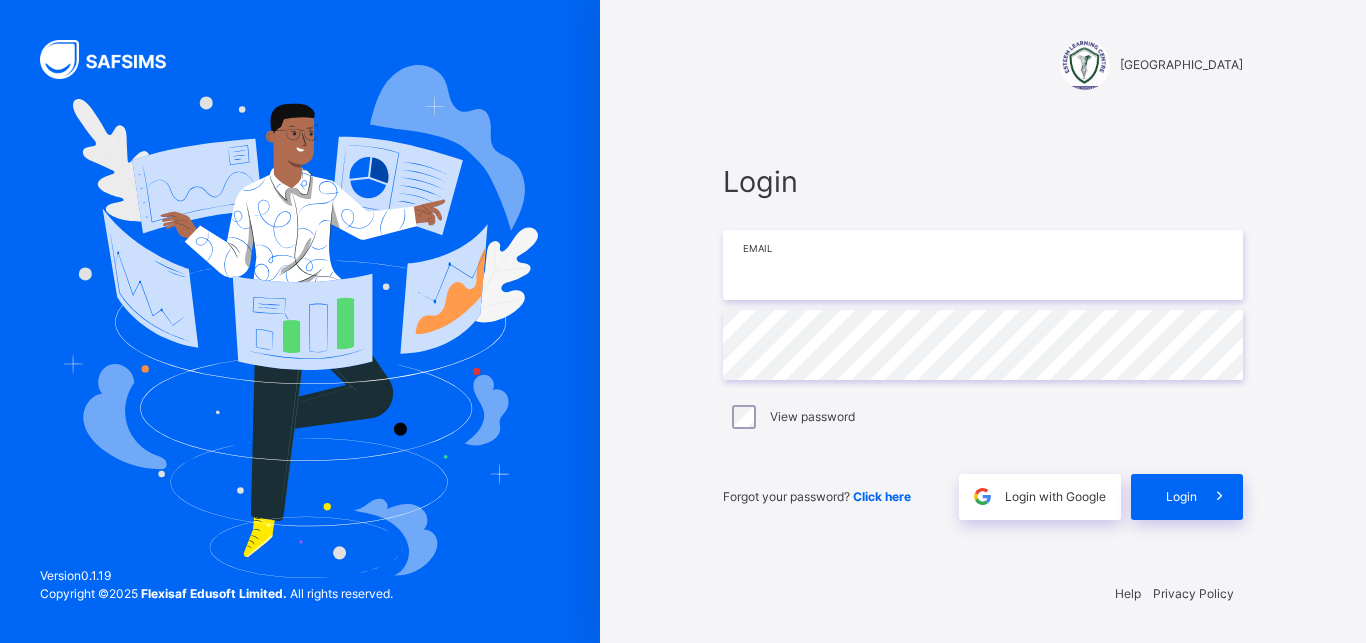 click at bounding box center (983, 265) 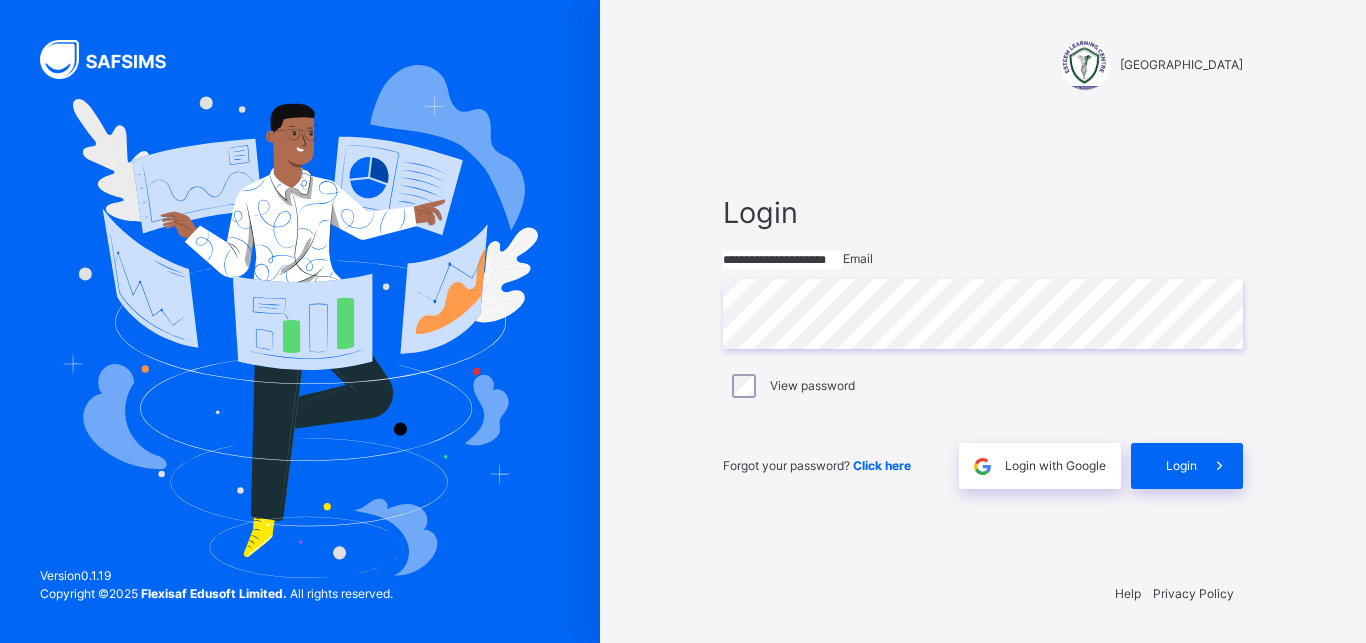 type on "**********" 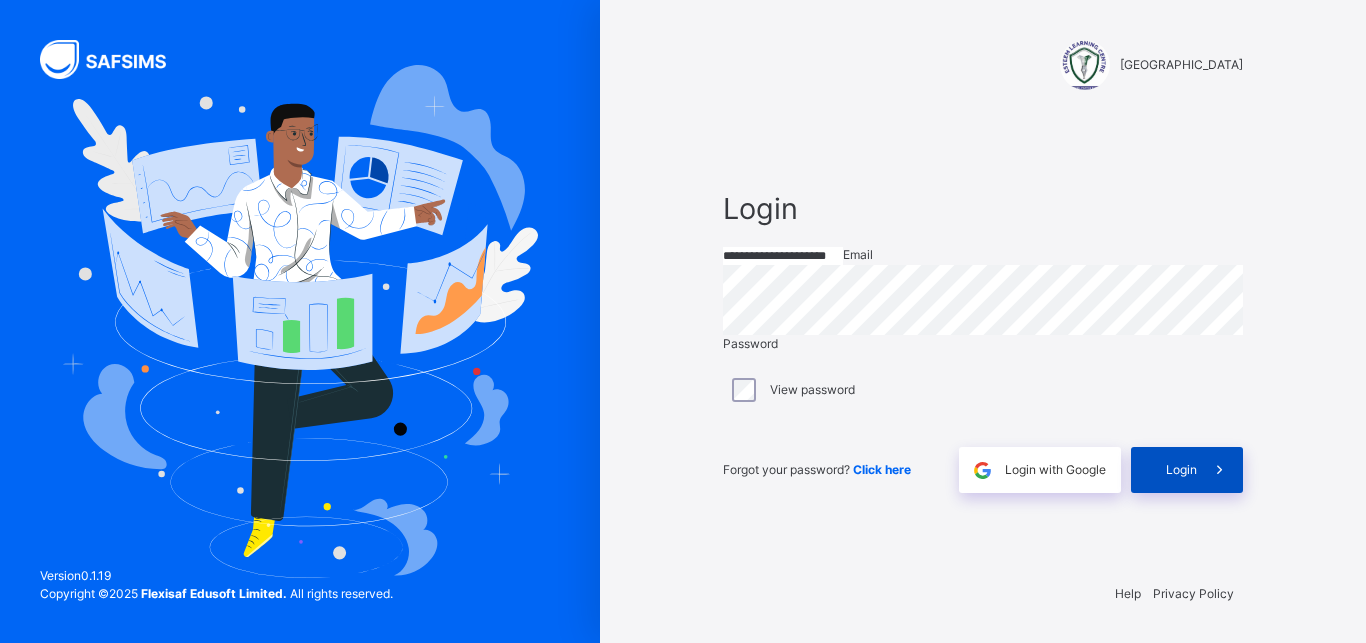 click on "Login" at bounding box center [1187, 470] 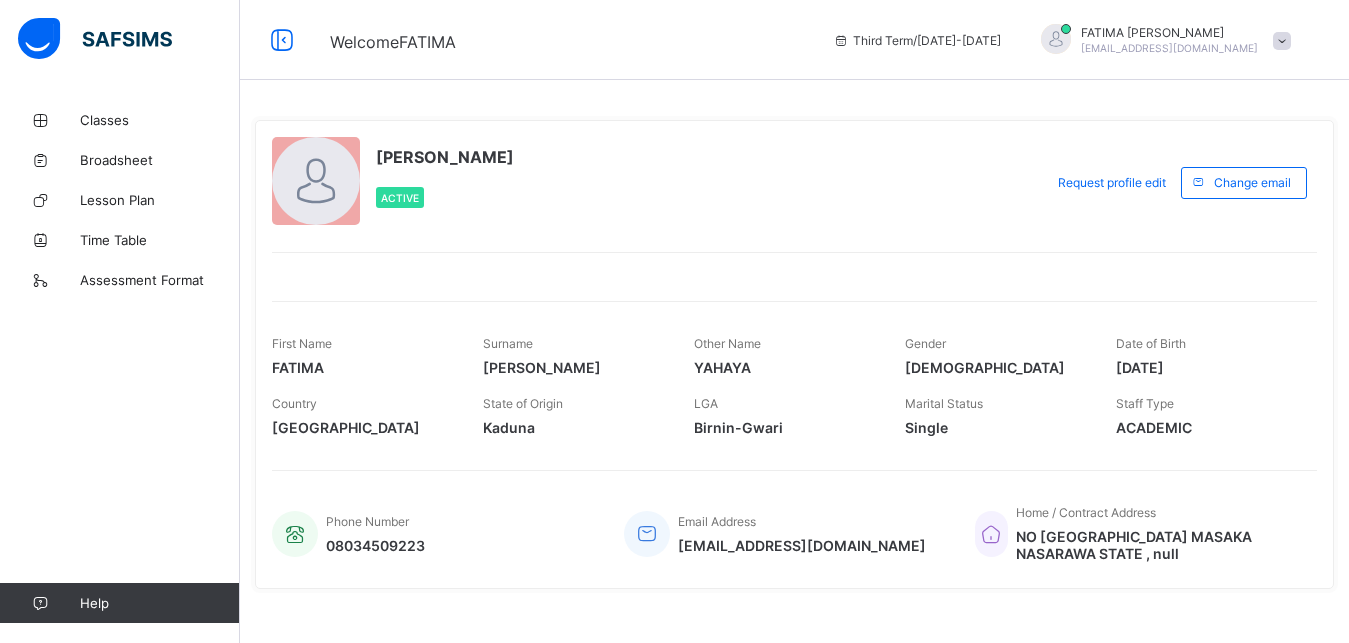 scroll, scrollTop: 0, scrollLeft: 0, axis: both 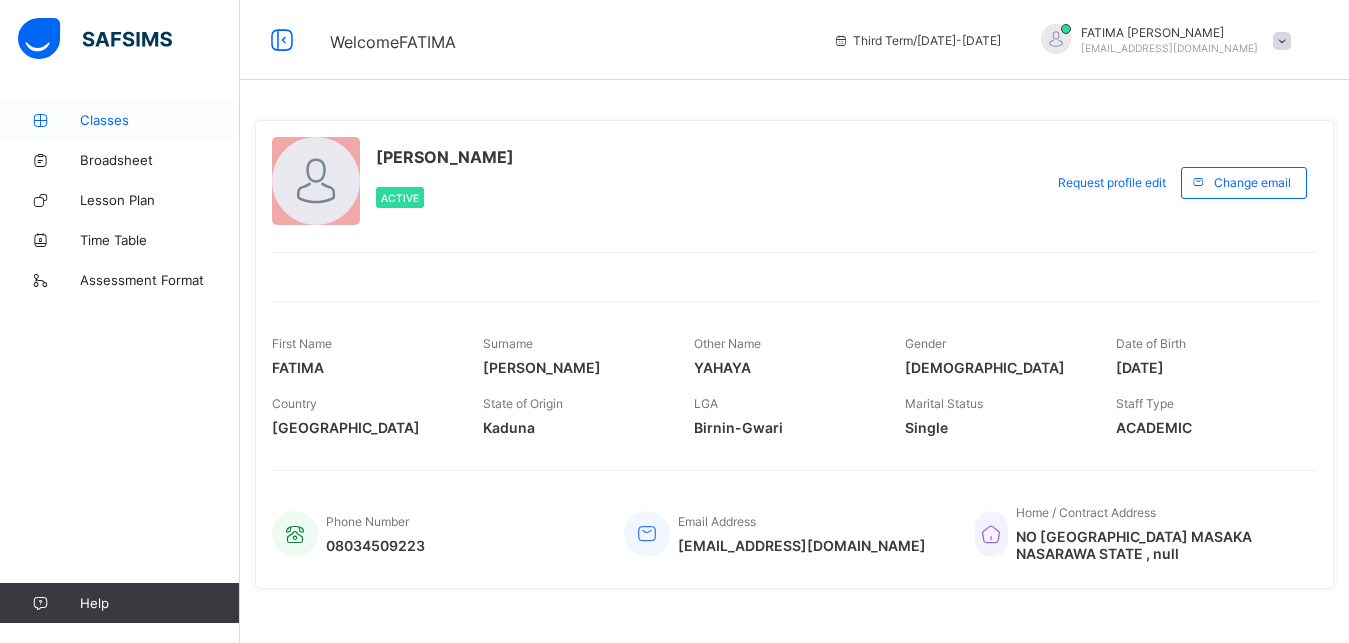 click on "Classes" at bounding box center (120, 120) 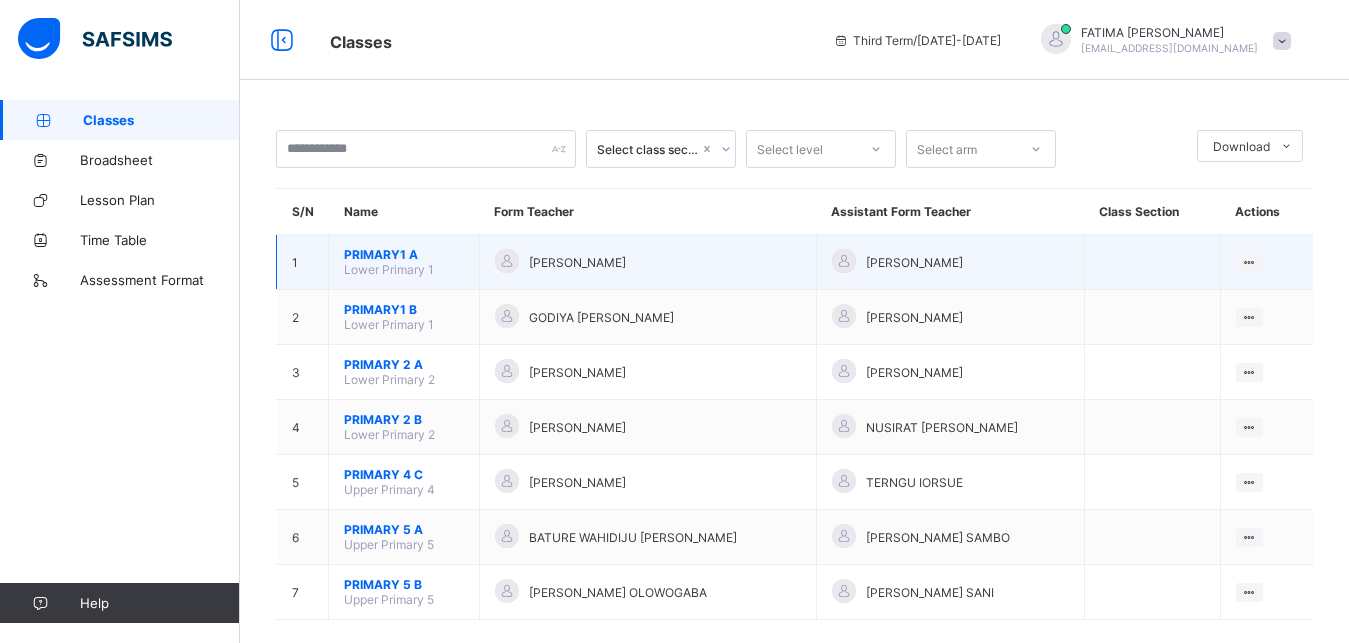 click on "Lower Primary 1" at bounding box center [389, 269] 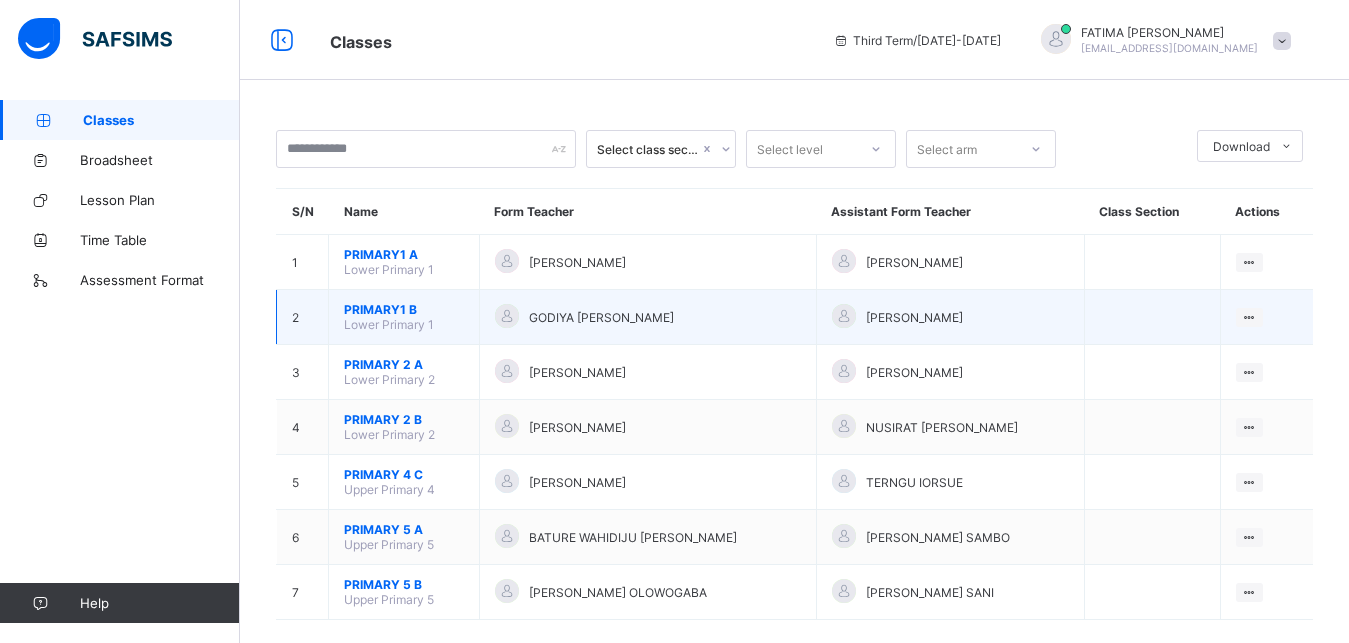 click on "PRIMARY1   B" at bounding box center (404, 309) 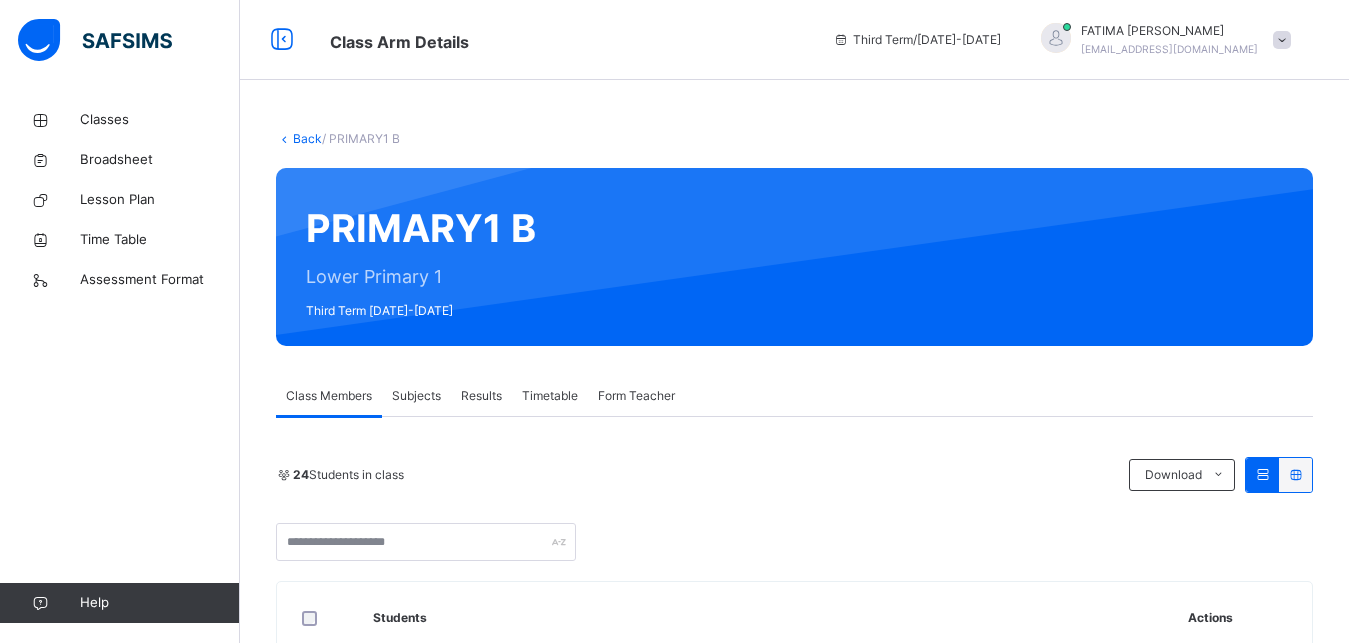click on "Subjects" at bounding box center [416, 396] 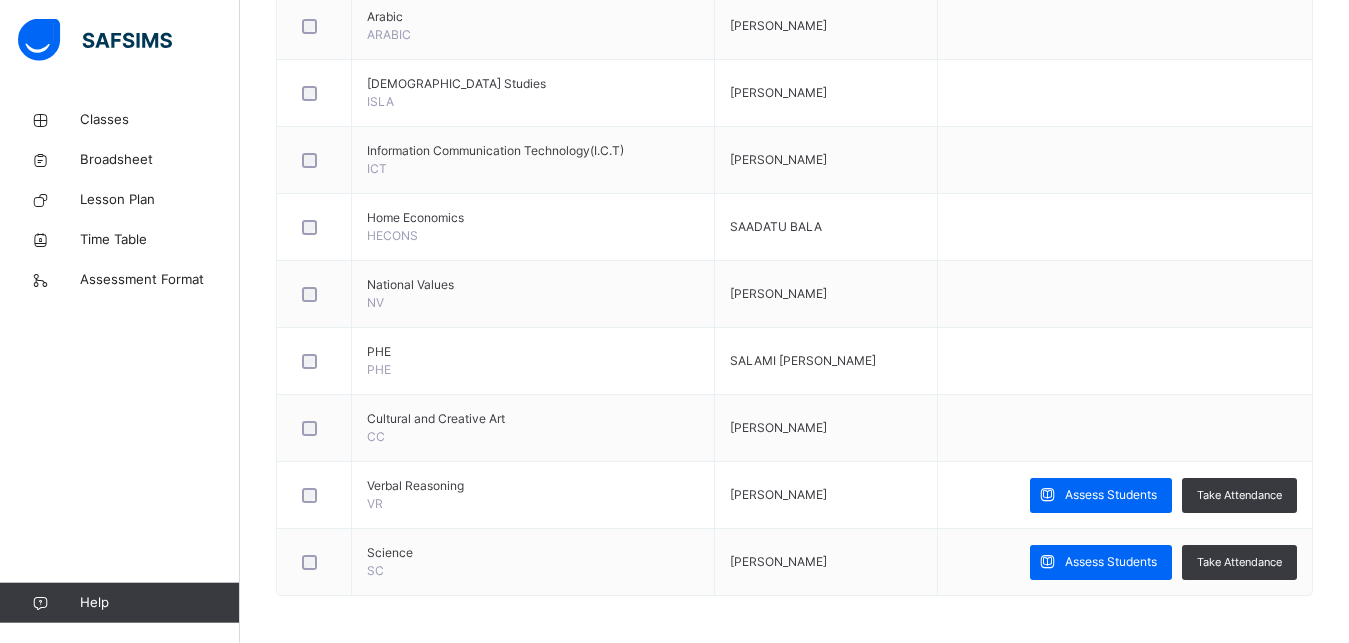 scroll, scrollTop: 784, scrollLeft: 0, axis: vertical 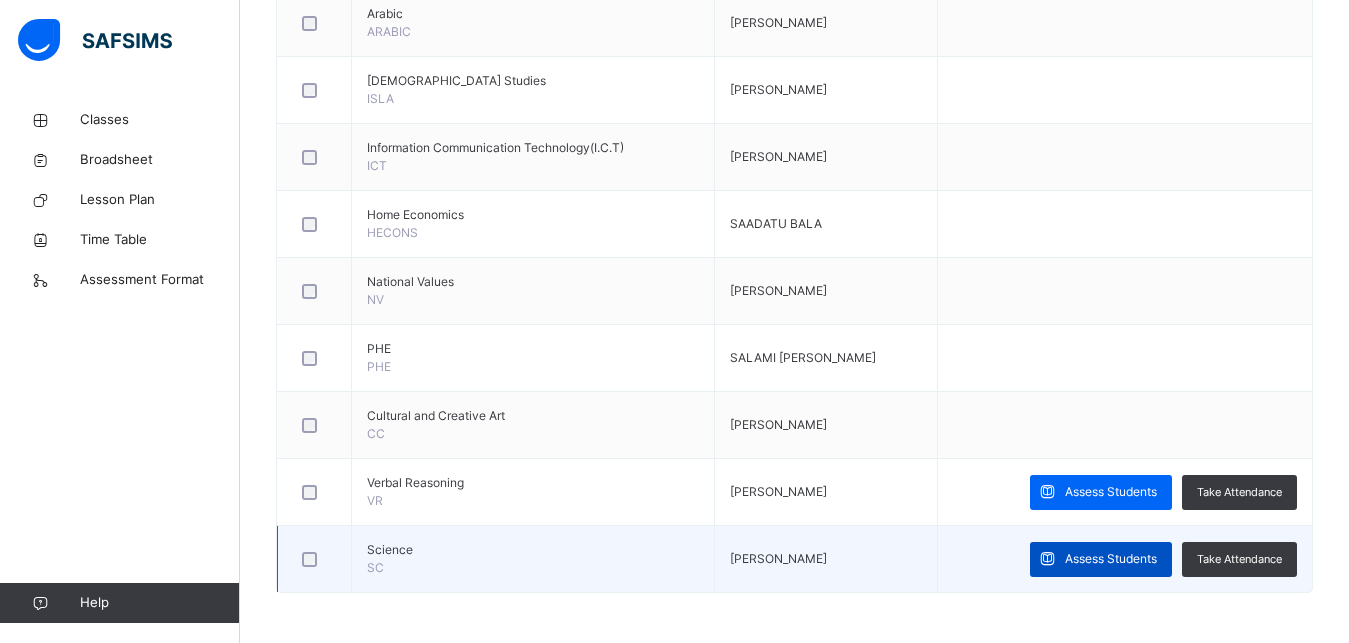 click on "Assess Students" at bounding box center (1111, 559) 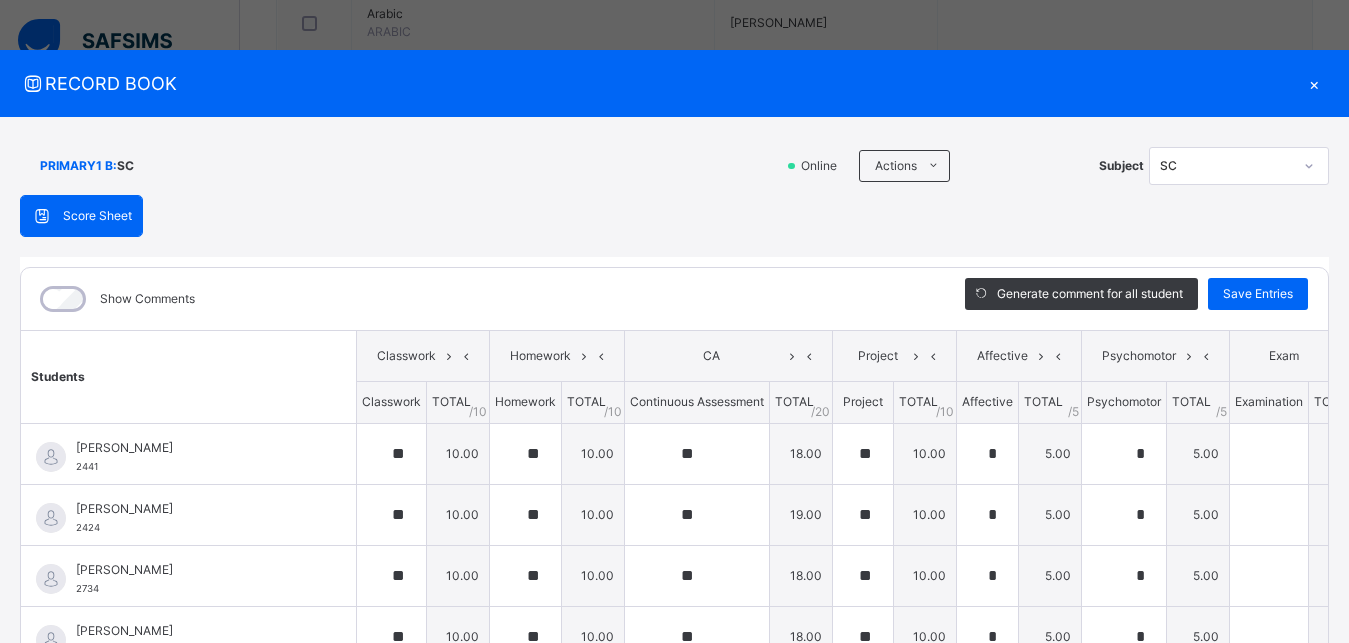 type on "**" 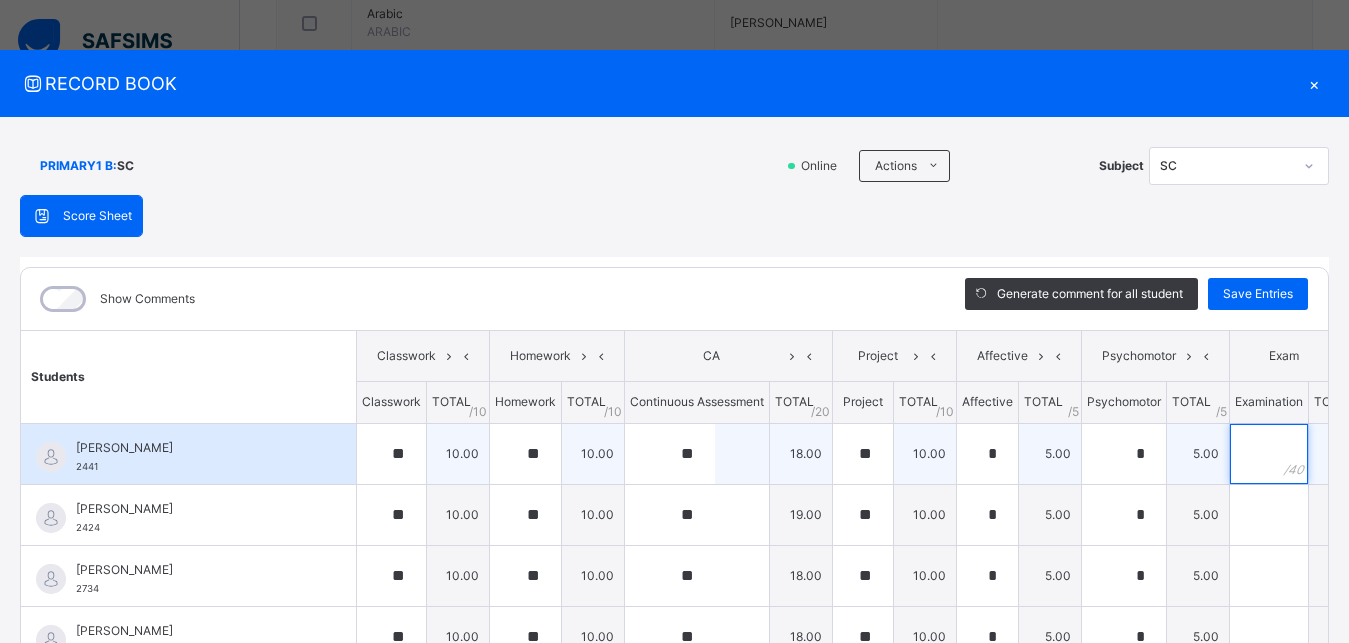 click at bounding box center [1269, 454] 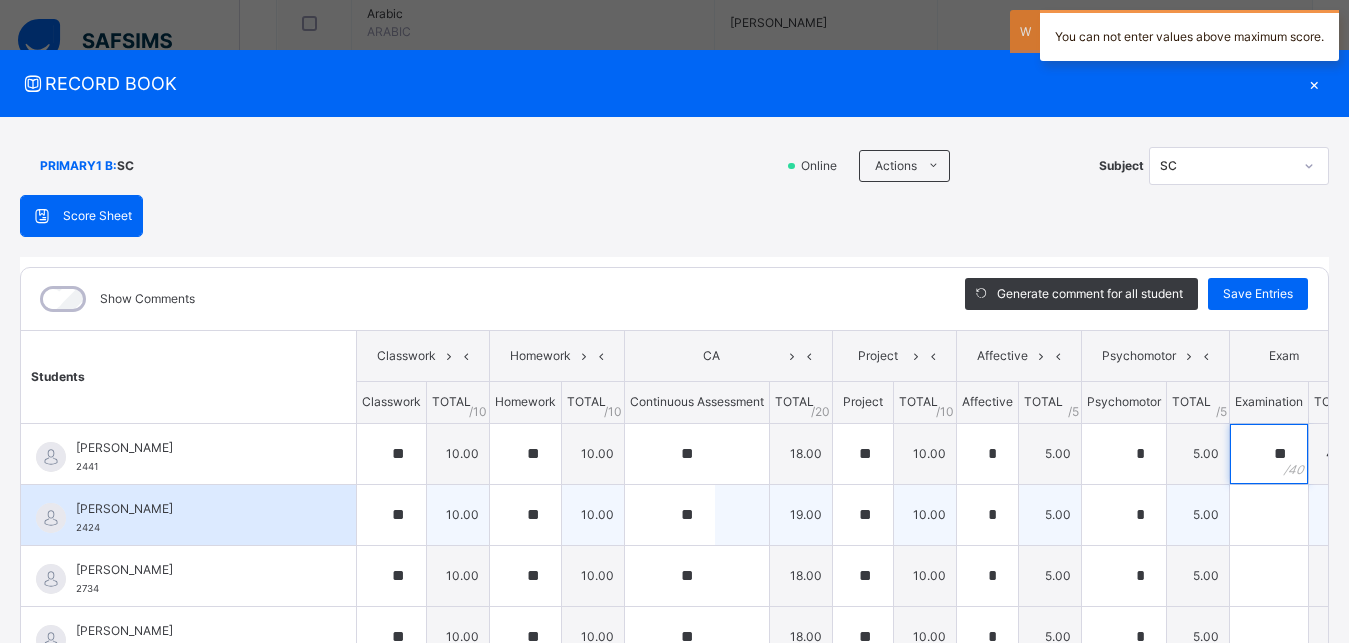 type on "**" 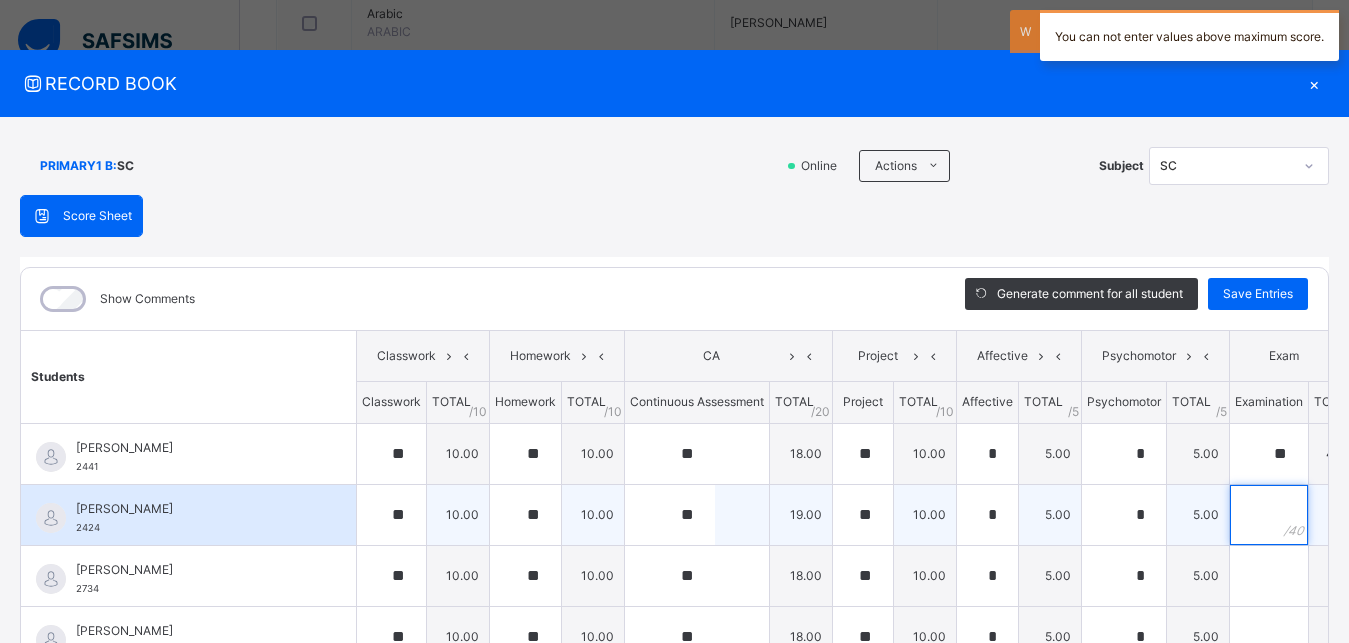 click at bounding box center (1269, 515) 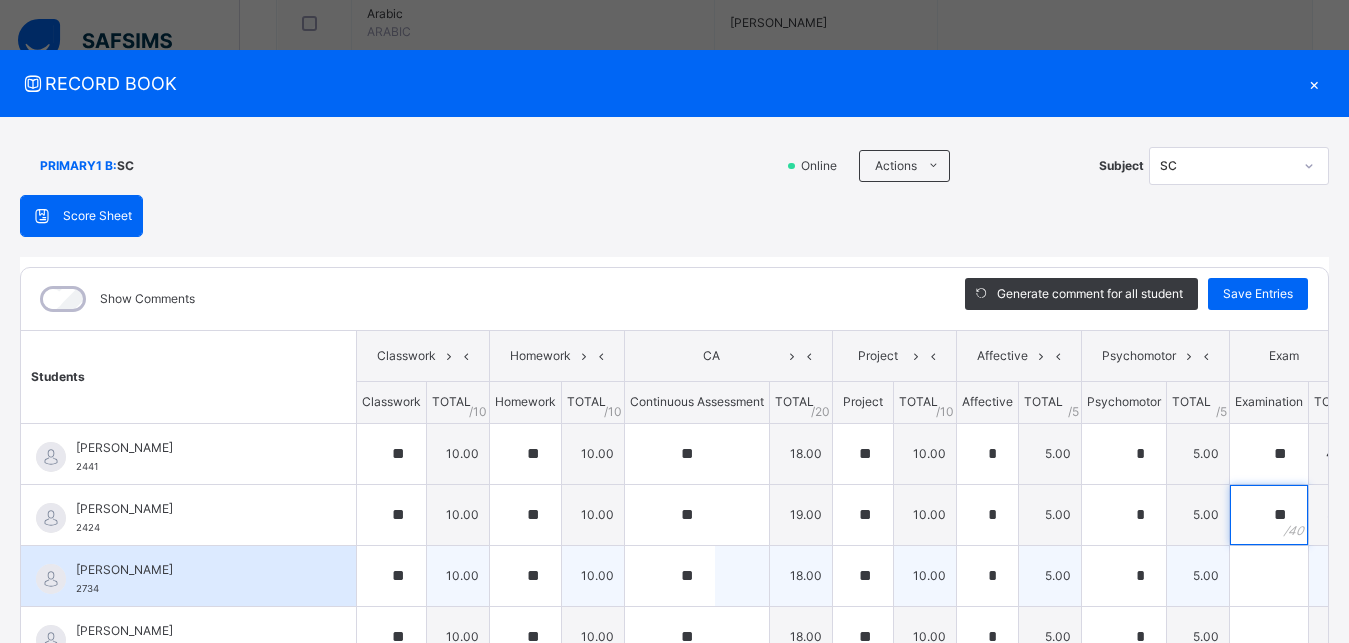 type on "**" 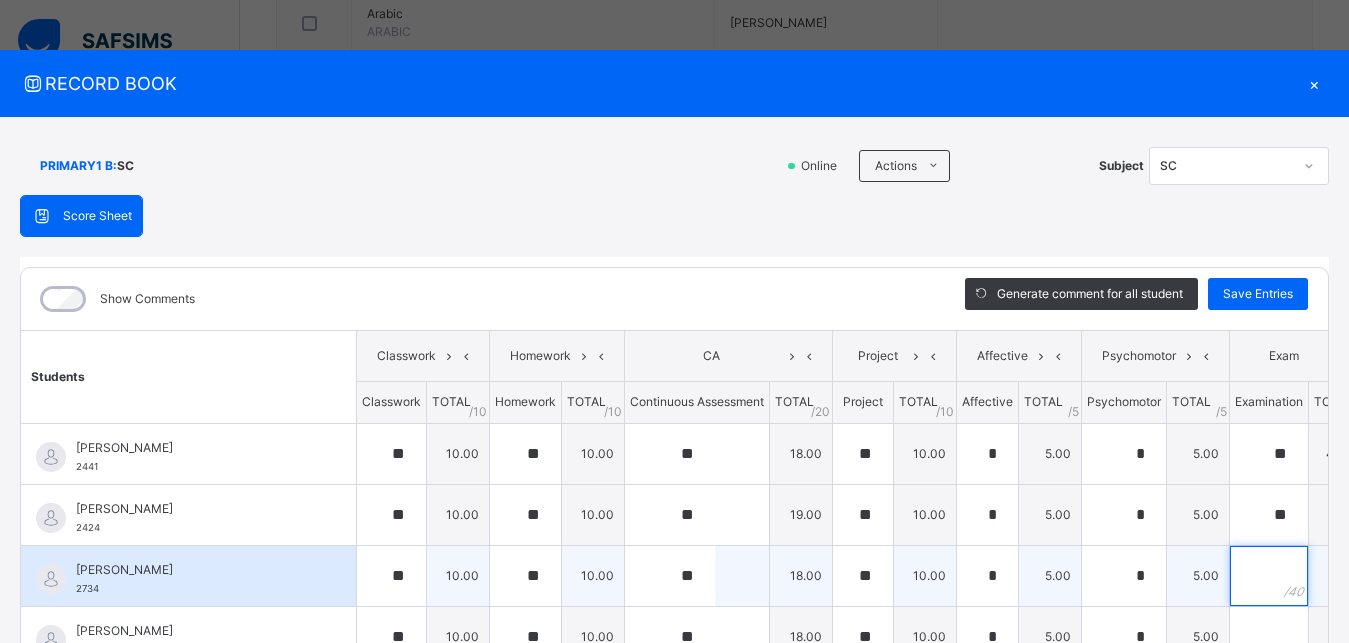 click at bounding box center (1269, 576) 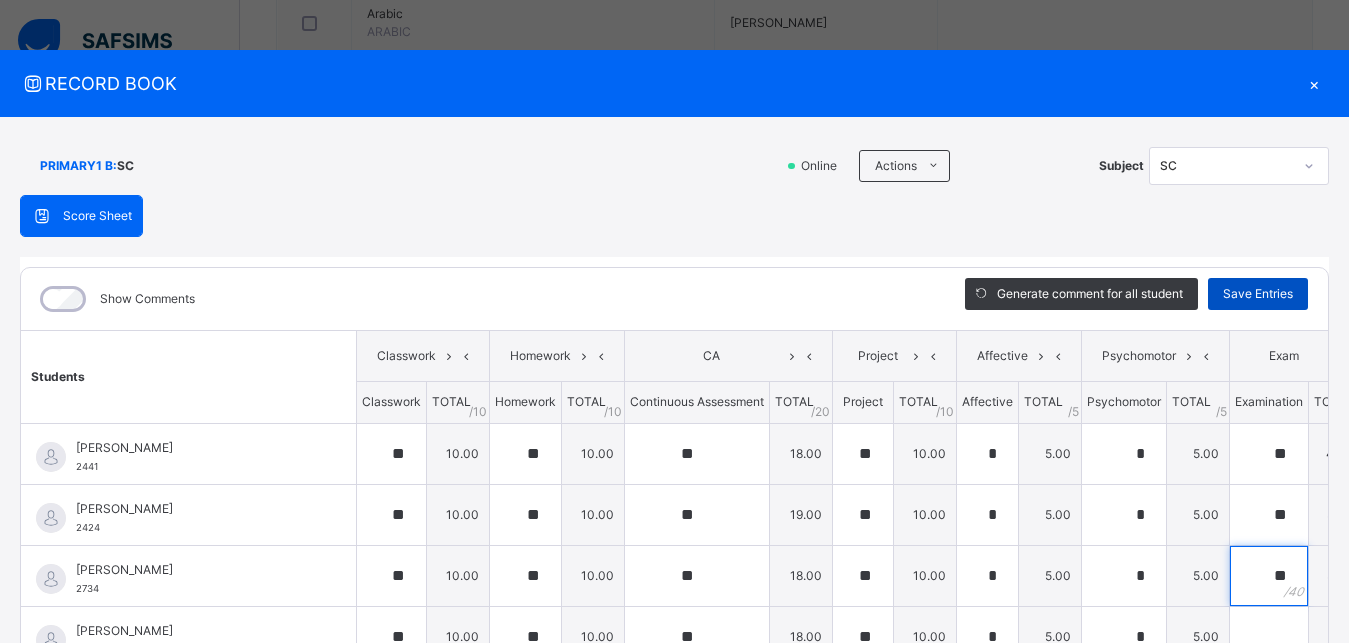 type on "**" 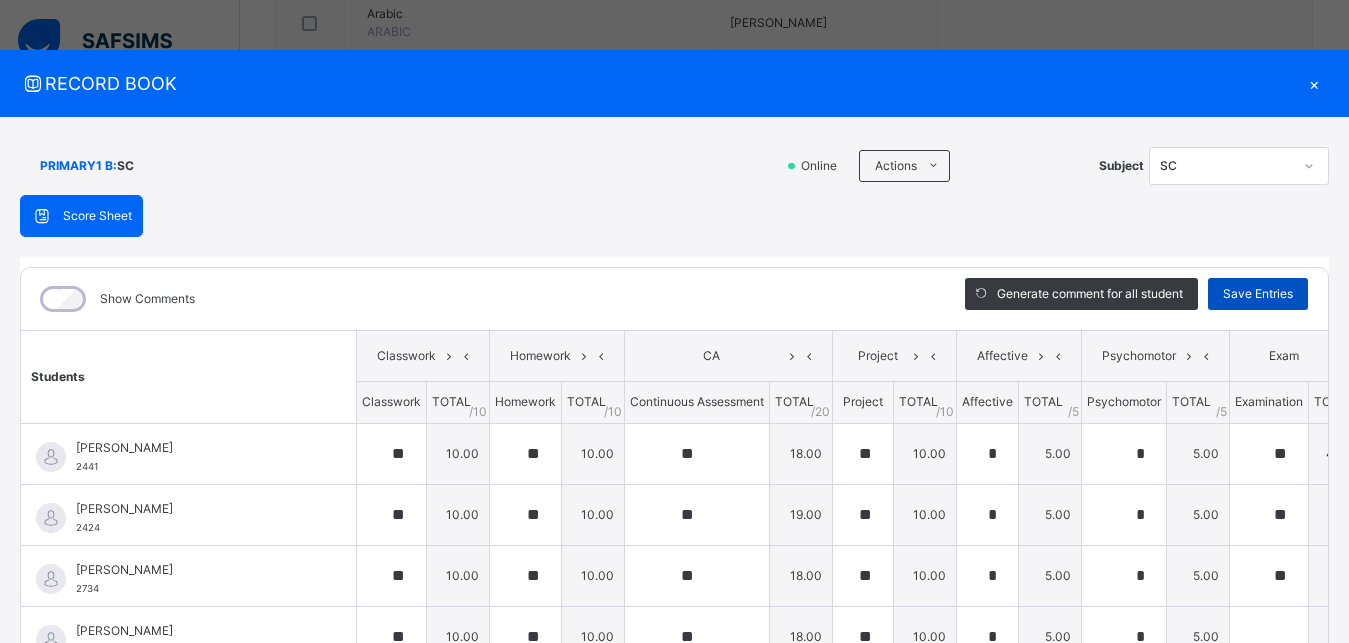 click on "Save Entries" at bounding box center [1258, 294] 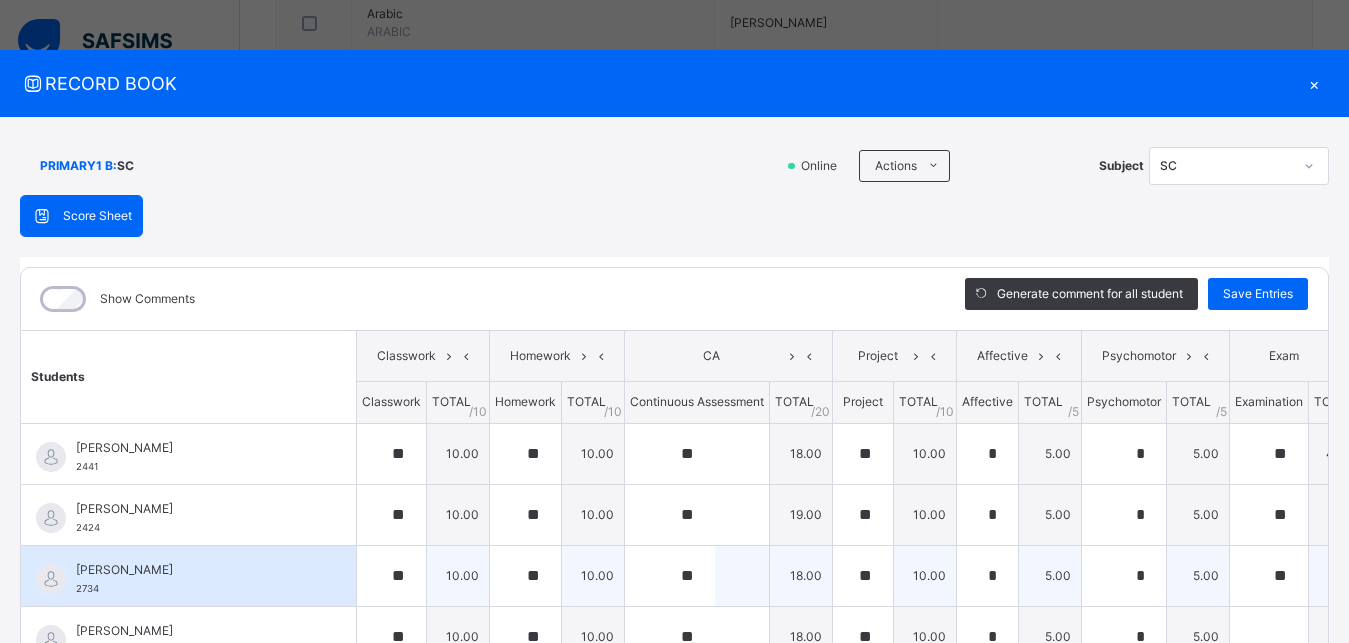 click on "ABUBAKAR HADI ISAH 2734" at bounding box center (193, 579) 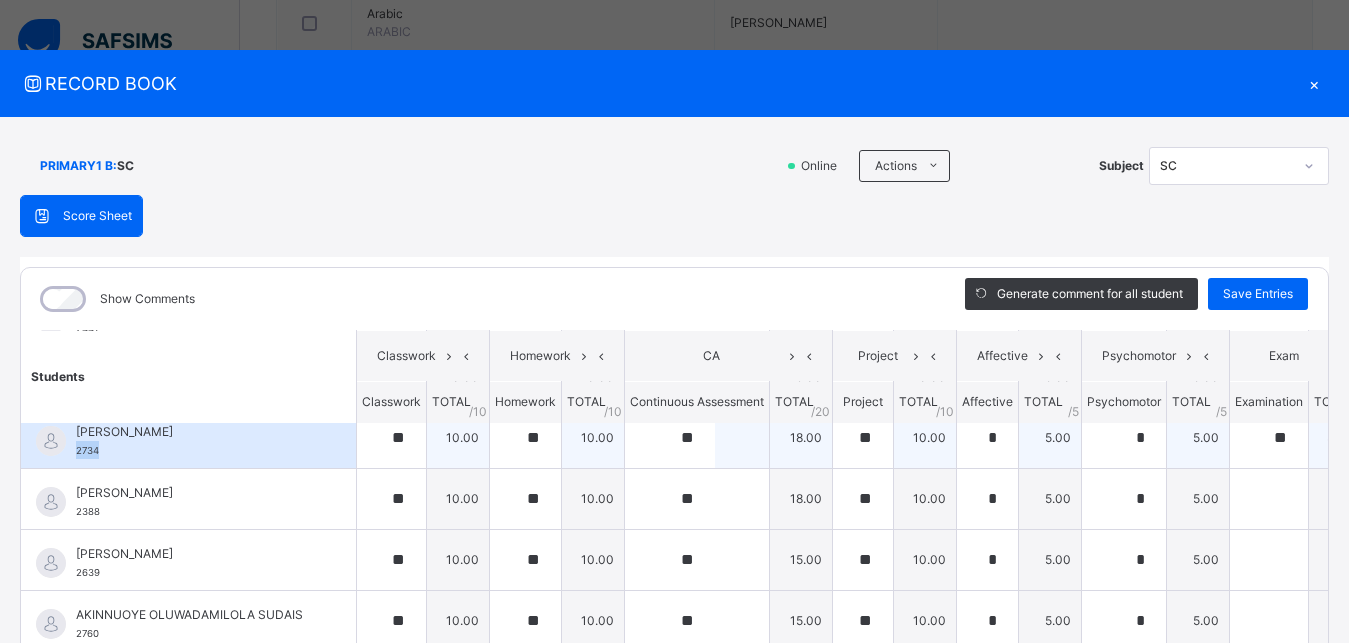 scroll, scrollTop: 135, scrollLeft: 0, axis: vertical 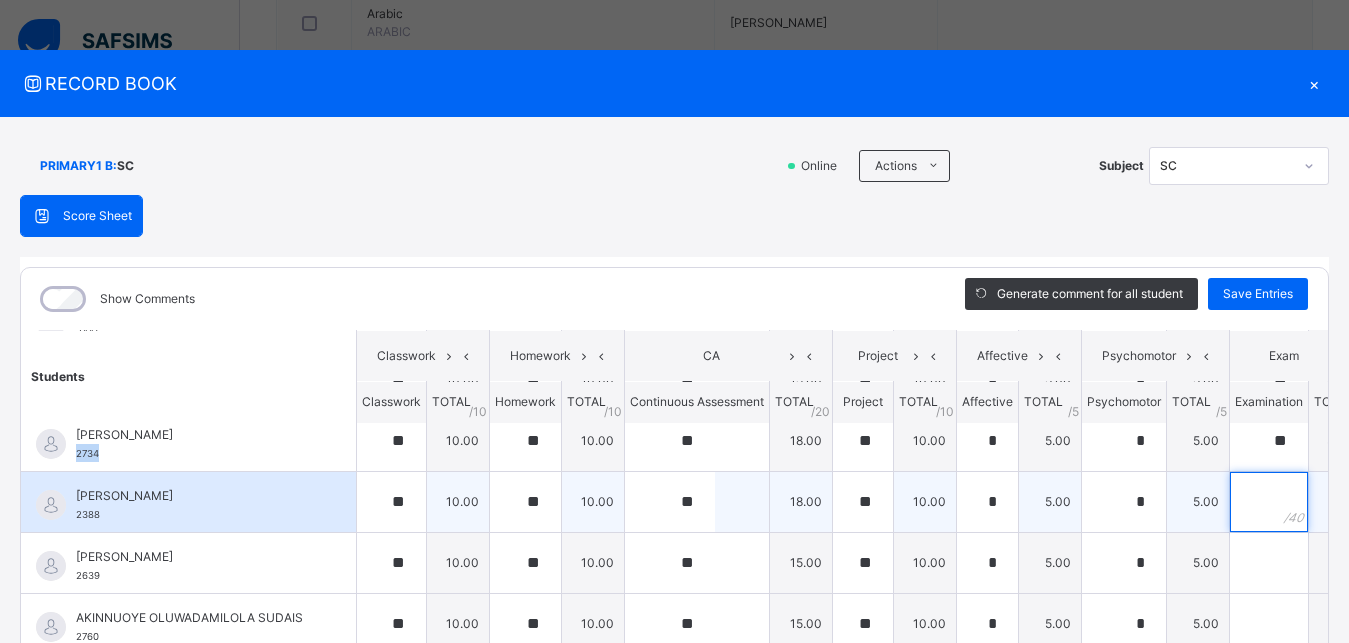 click at bounding box center [1269, 502] 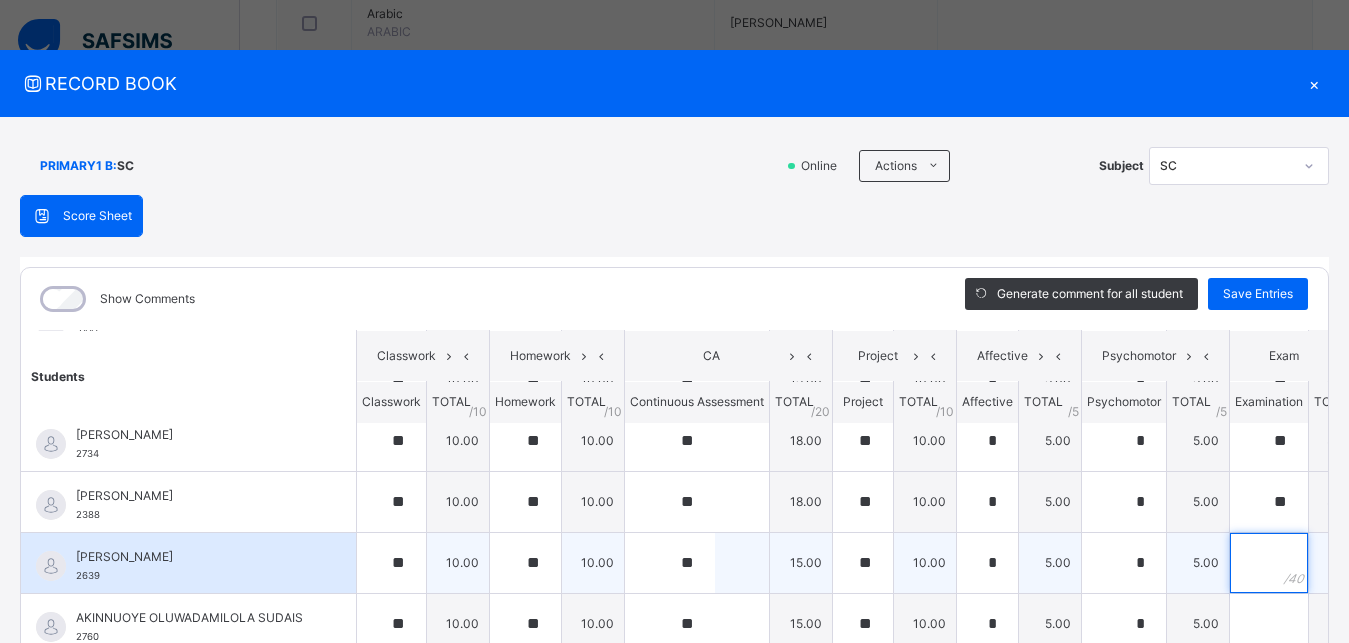 click at bounding box center (1269, 563) 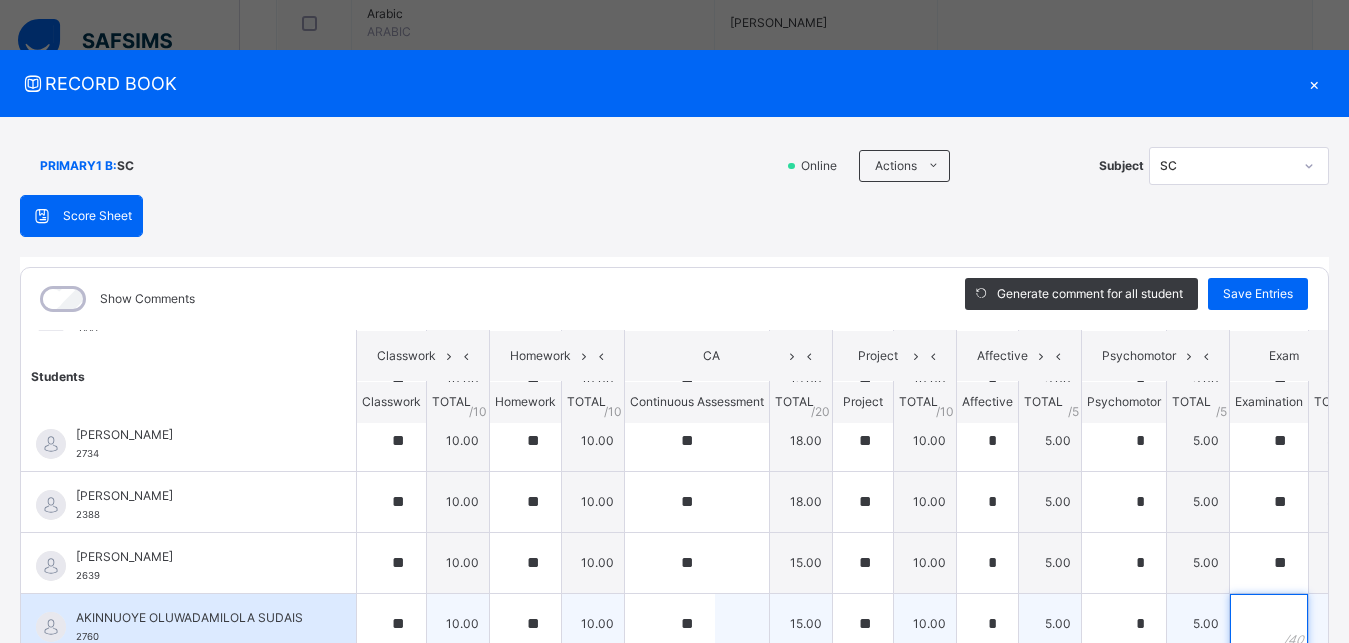 click at bounding box center [1269, 624] 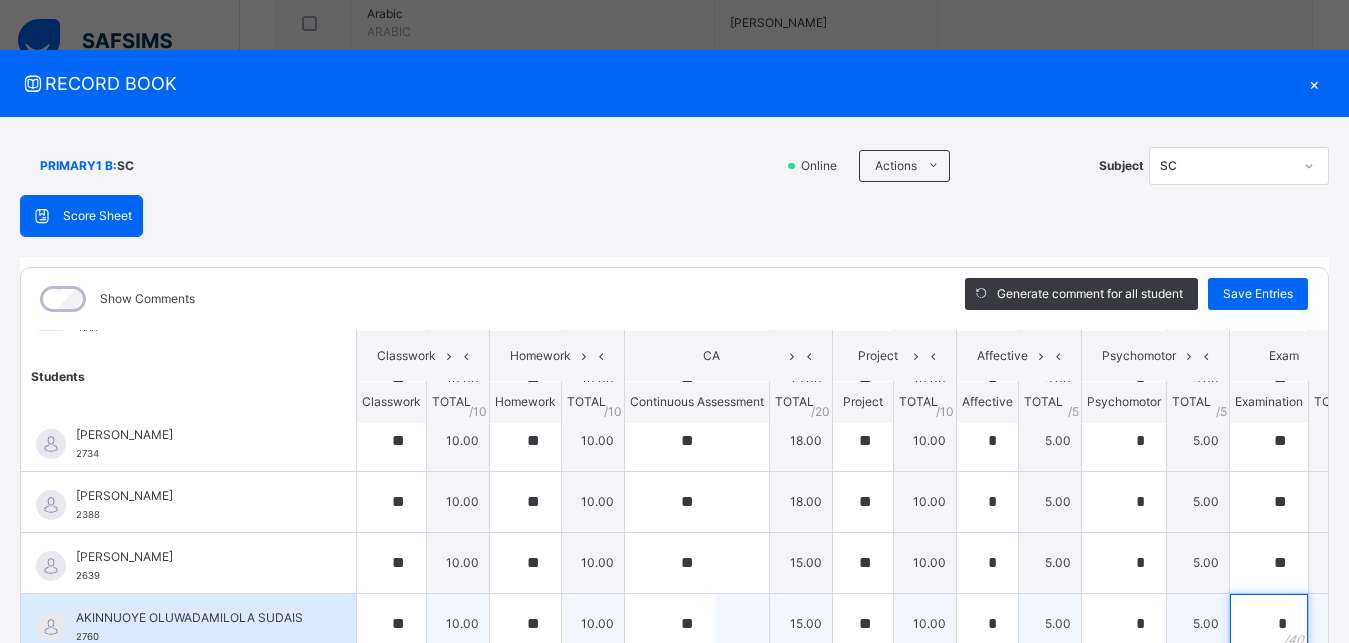 scroll, scrollTop: 8, scrollLeft: 0, axis: vertical 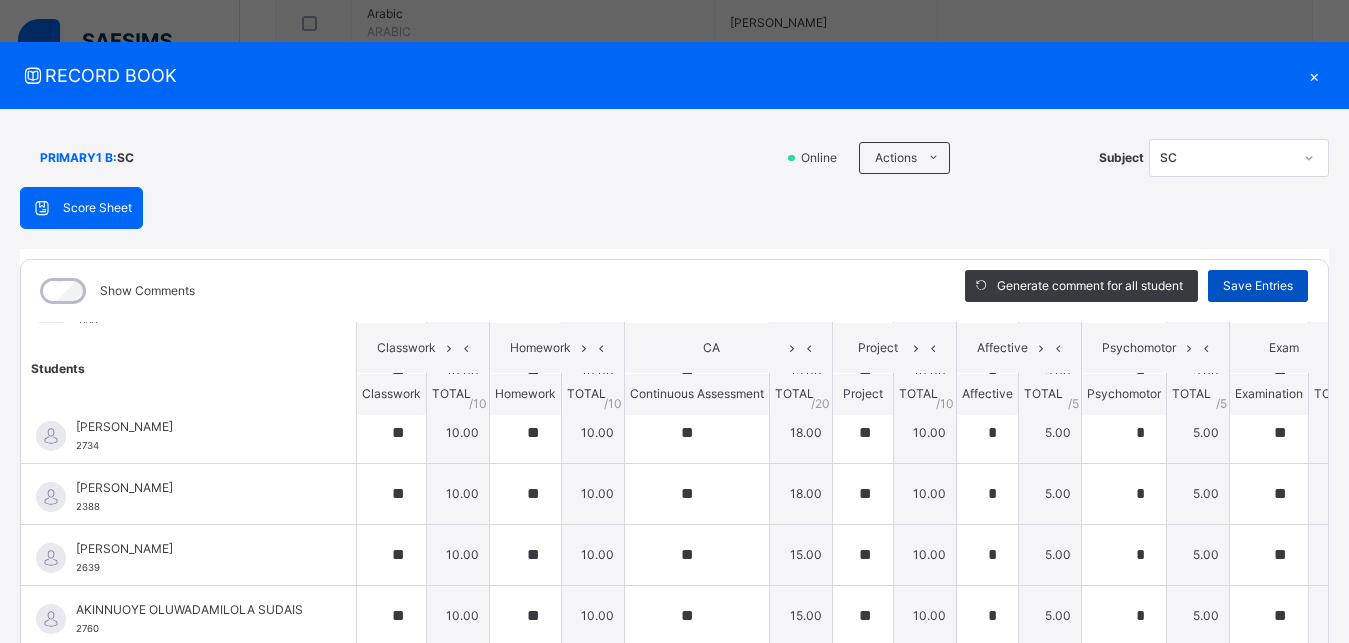 click on "Save Entries" at bounding box center (1258, 286) 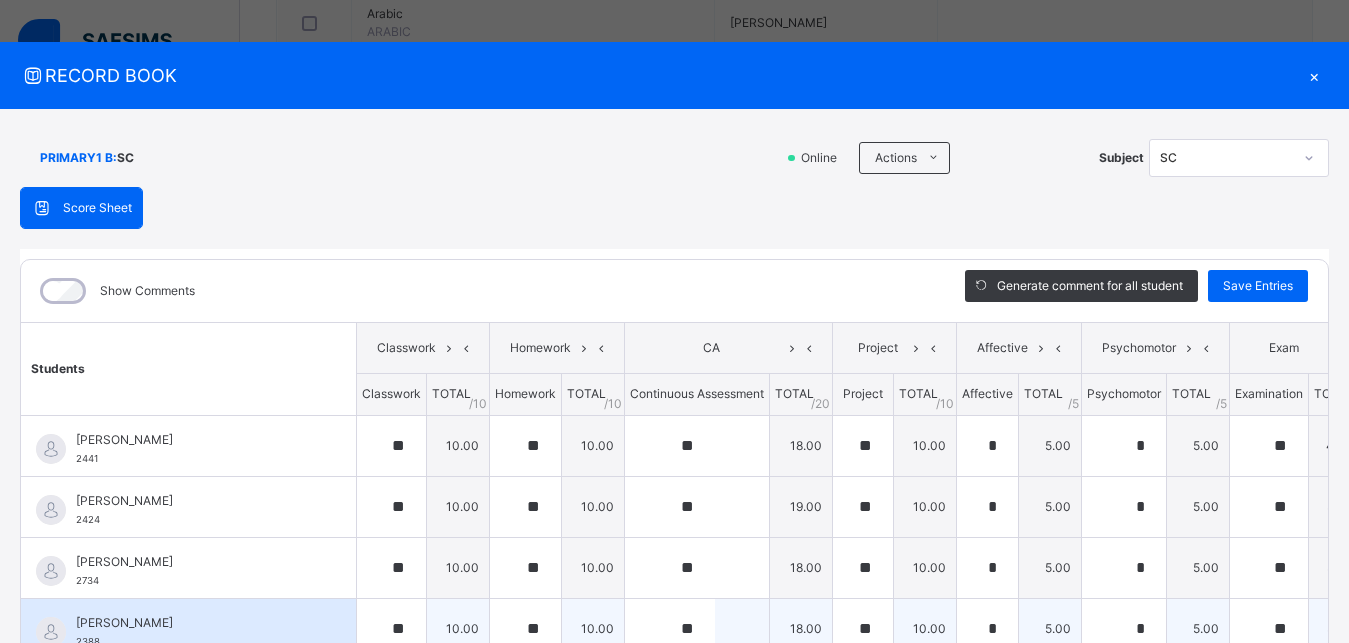 click on "ABUBAKAR HAFSAT  2388" at bounding box center (188, 629) 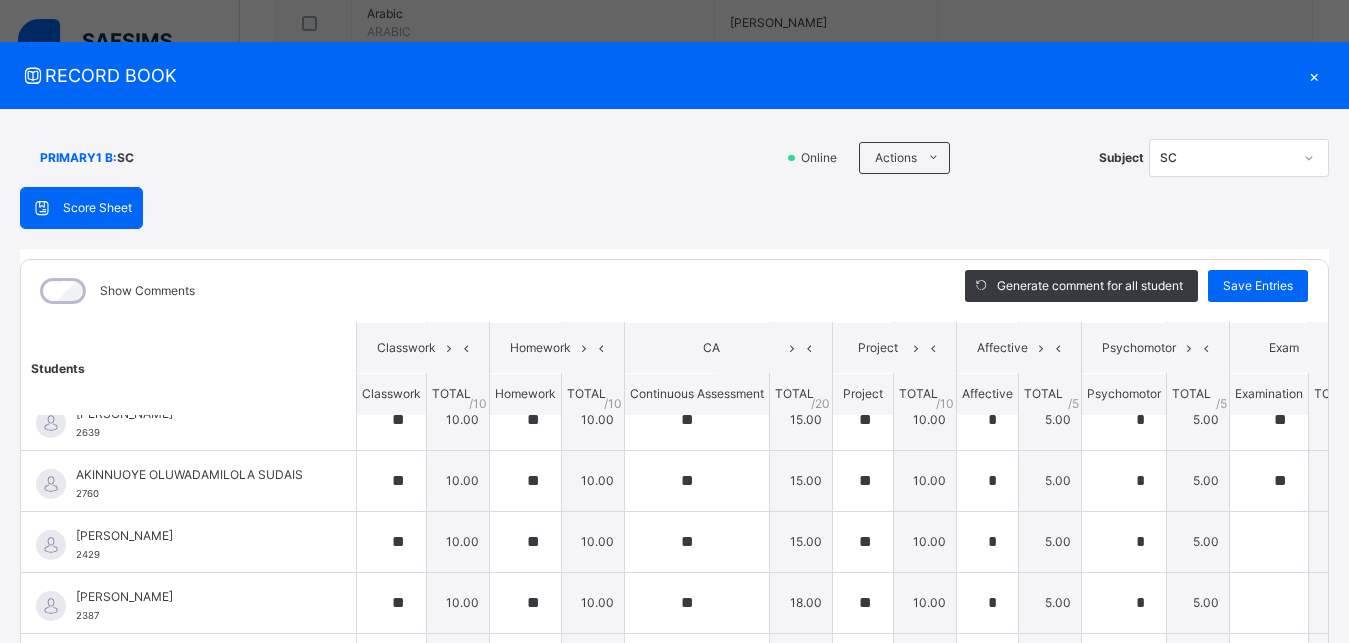 scroll, scrollTop: 315, scrollLeft: 0, axis: vertical 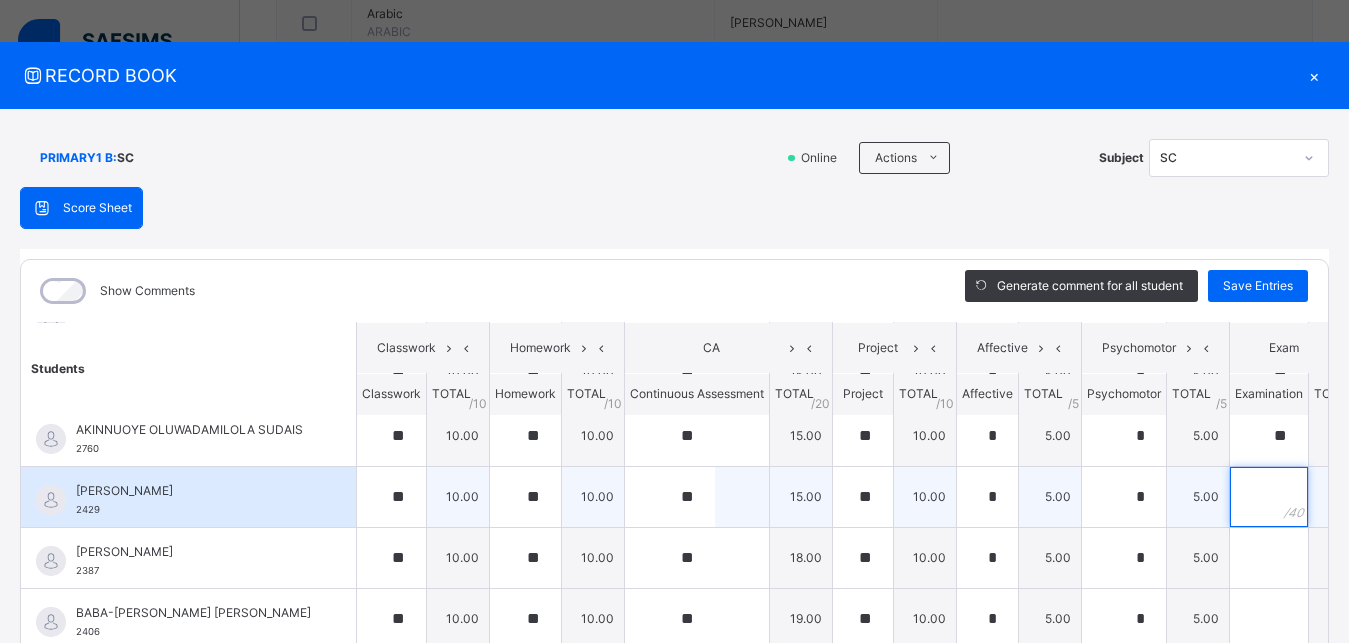 click at bounding box center [1269, 497] 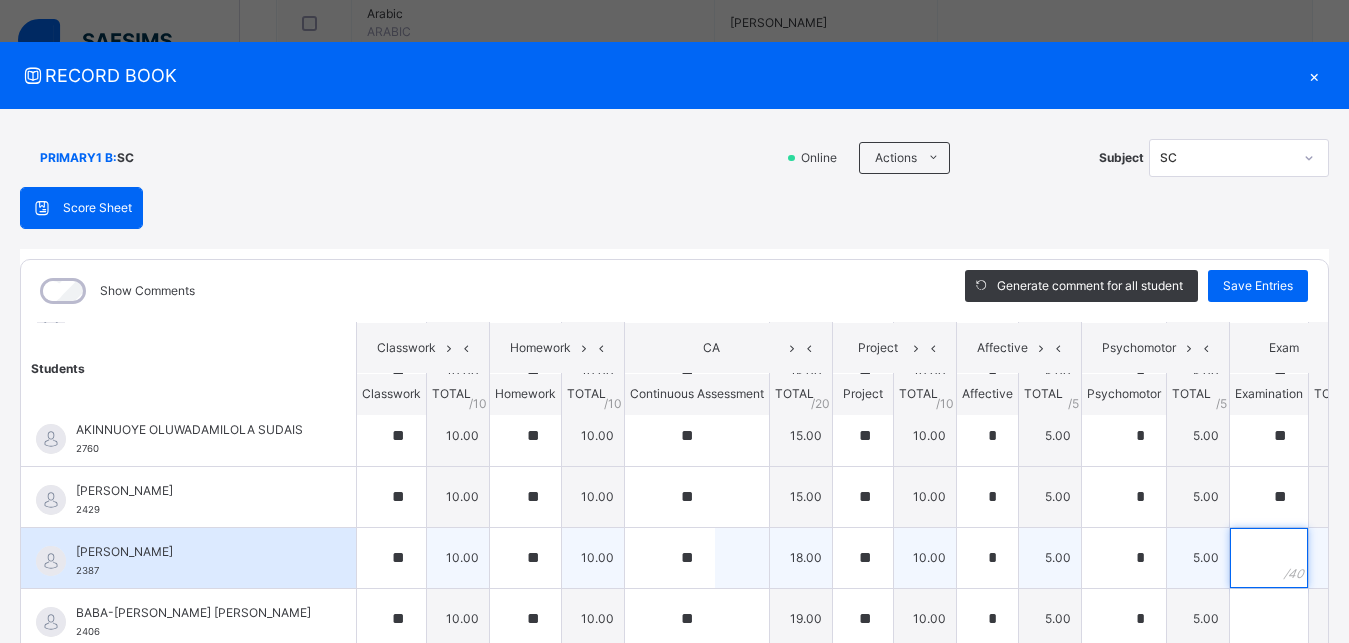 click at bounding box center (1269, 558) 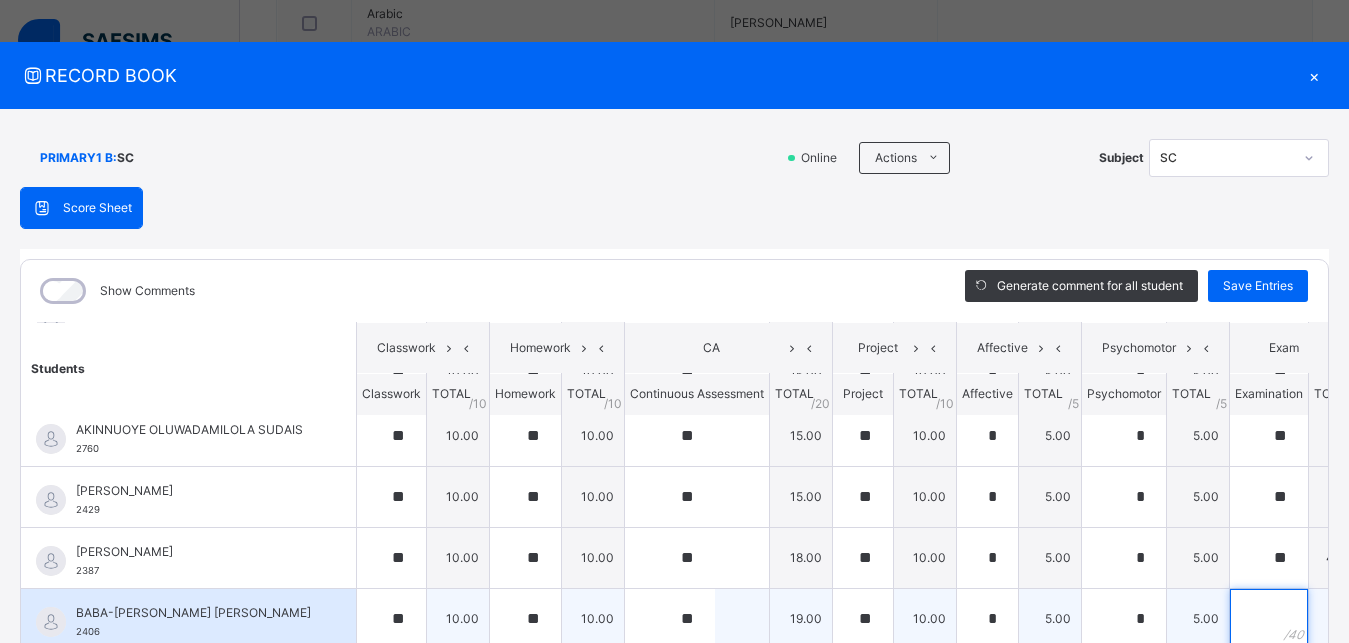 click at bounding box center (1269, 619) 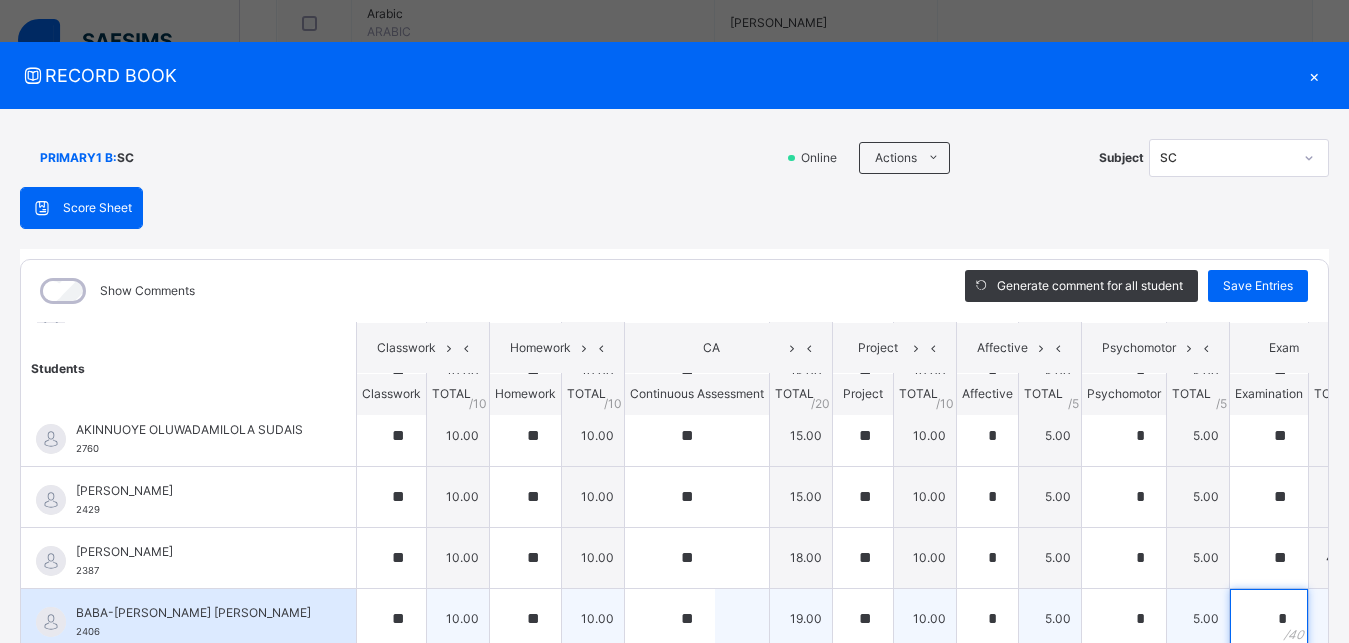 scroll, scrollTop: 11, scrollLeft: 0, axis: vertical 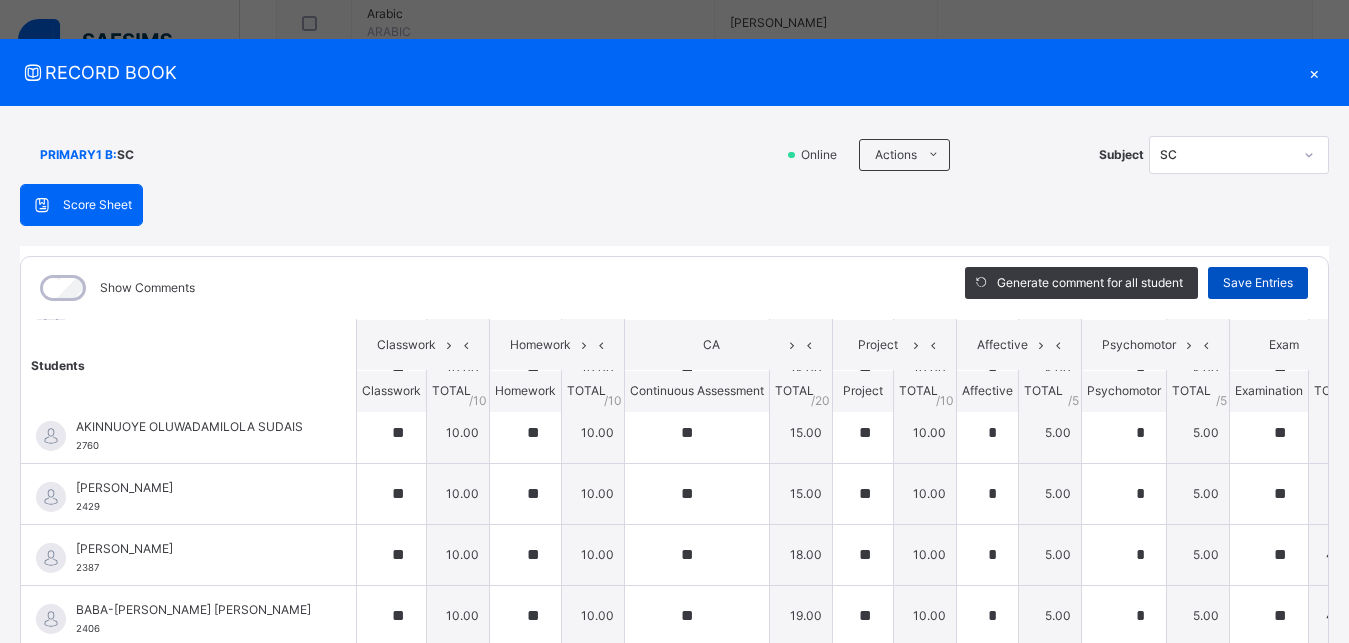 click on "Save Entries" at bounding box center [1258, 283] 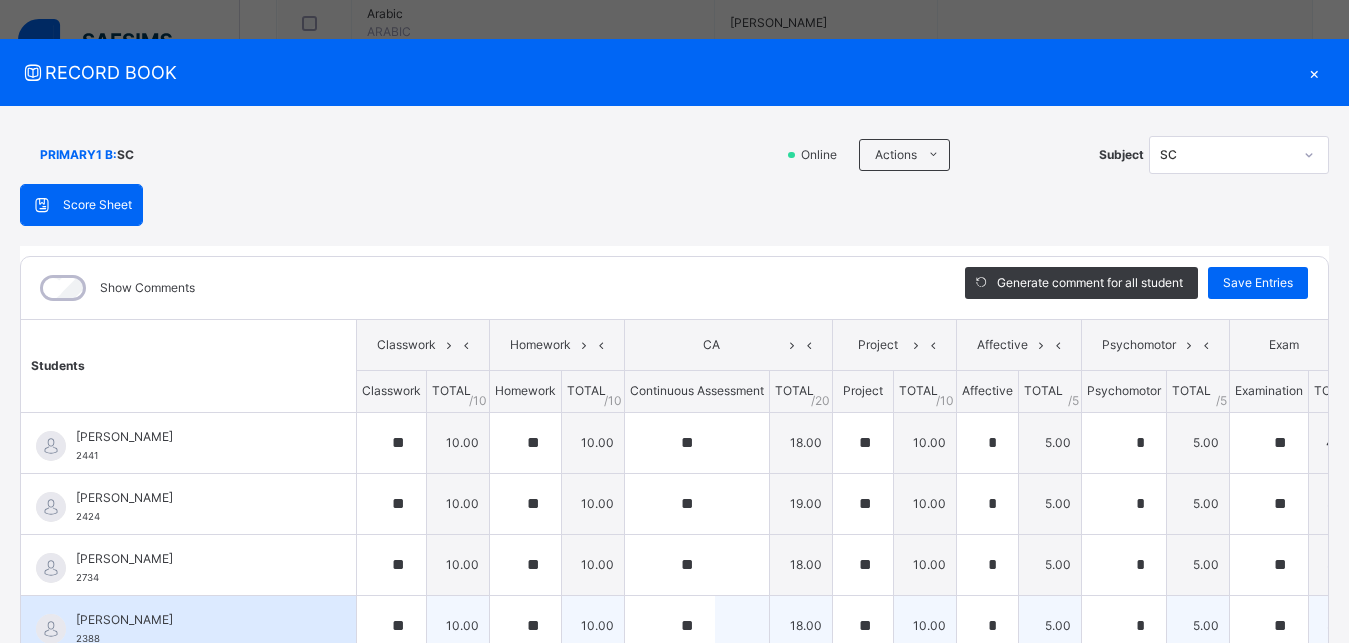 click on "ABUBAKAR HAFSAT  2388" at bounding box center [188, 626] 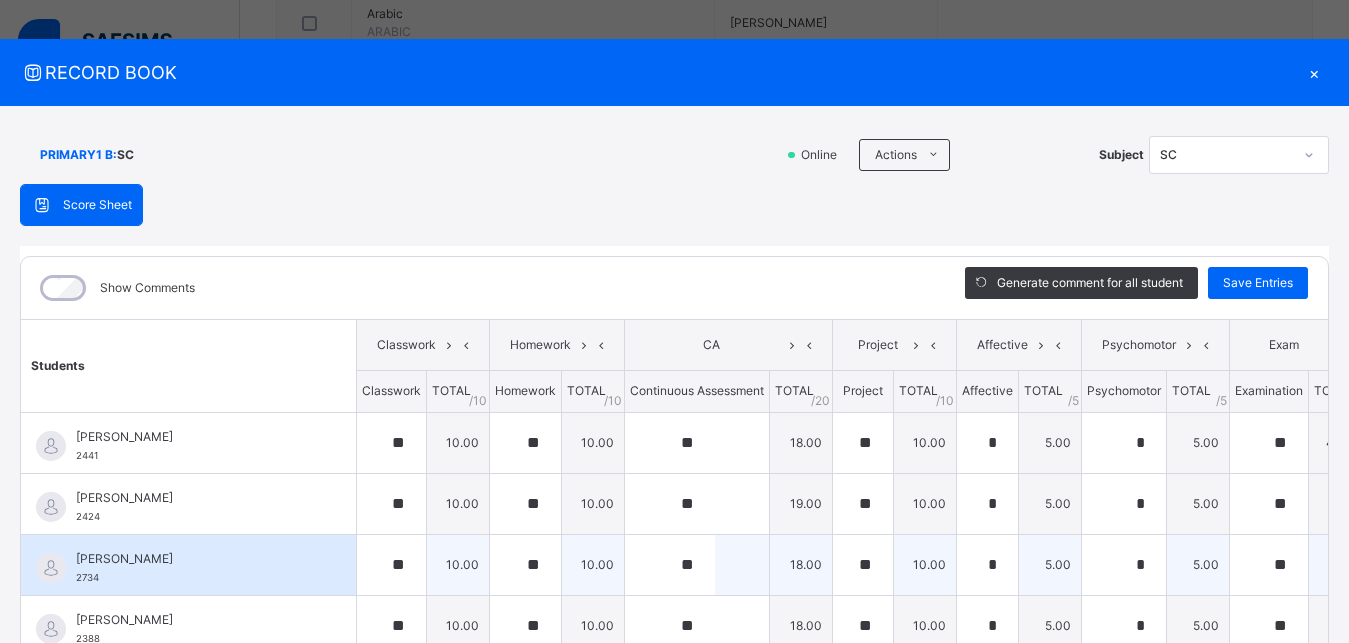 click on "ABUBAKAR HADI ISAH 2734" at bounding box center (193, 568) 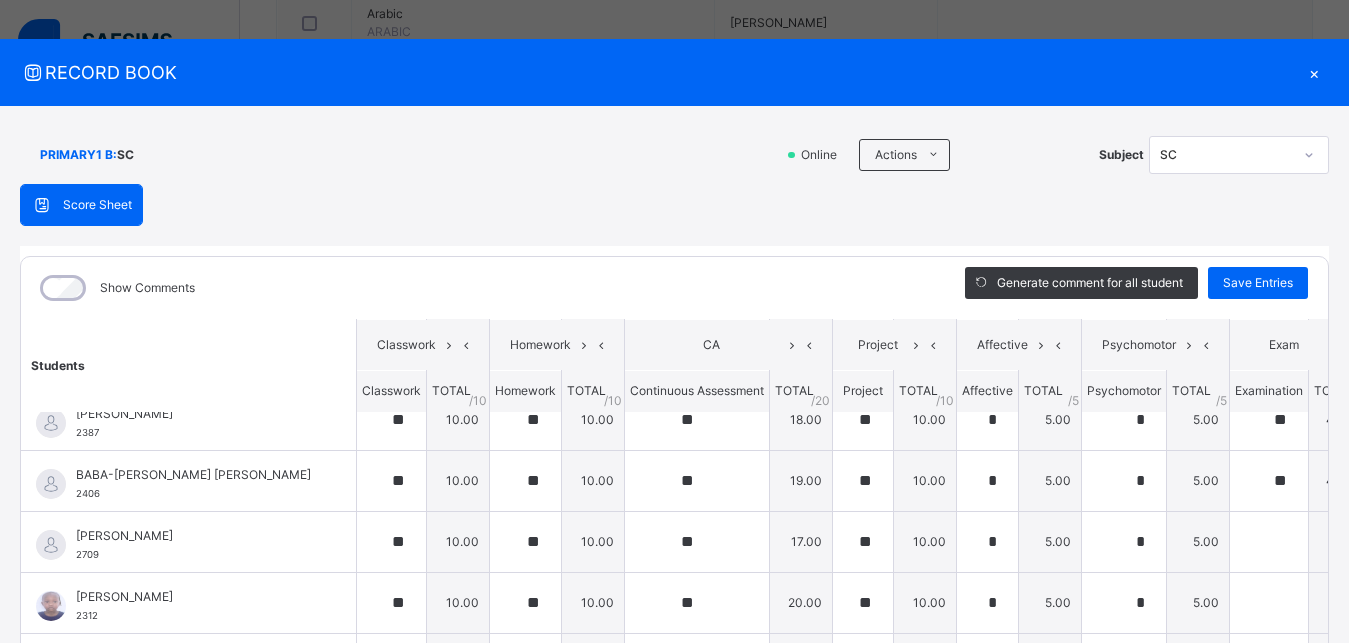 scroll, scrollTop: 495, scrollLeft: 0, axis: vertical 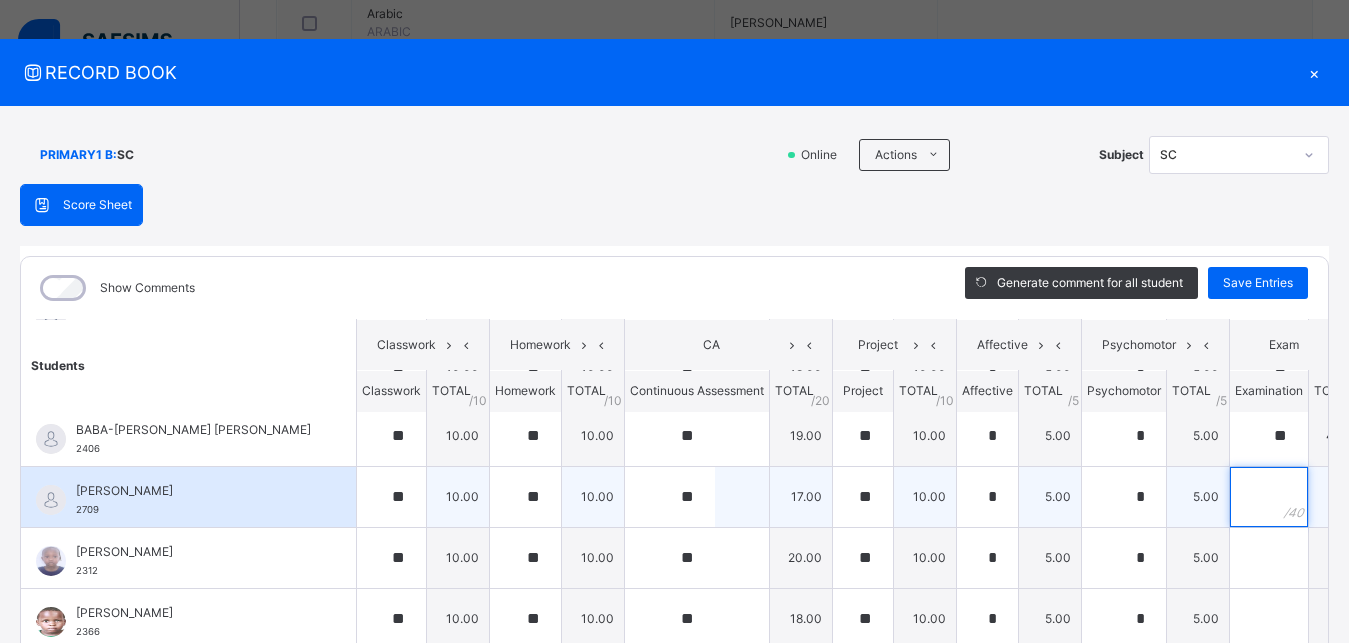 click at bounding box center (1269, 497) 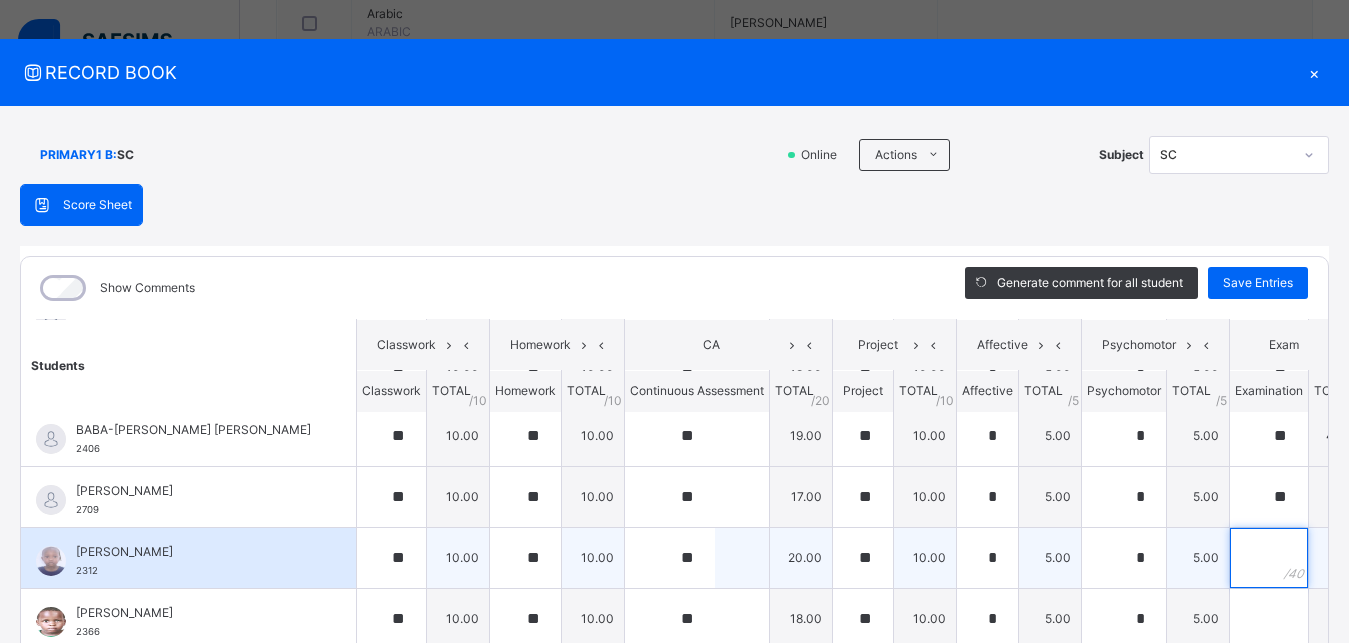 click at bounding box center (1269, 558) 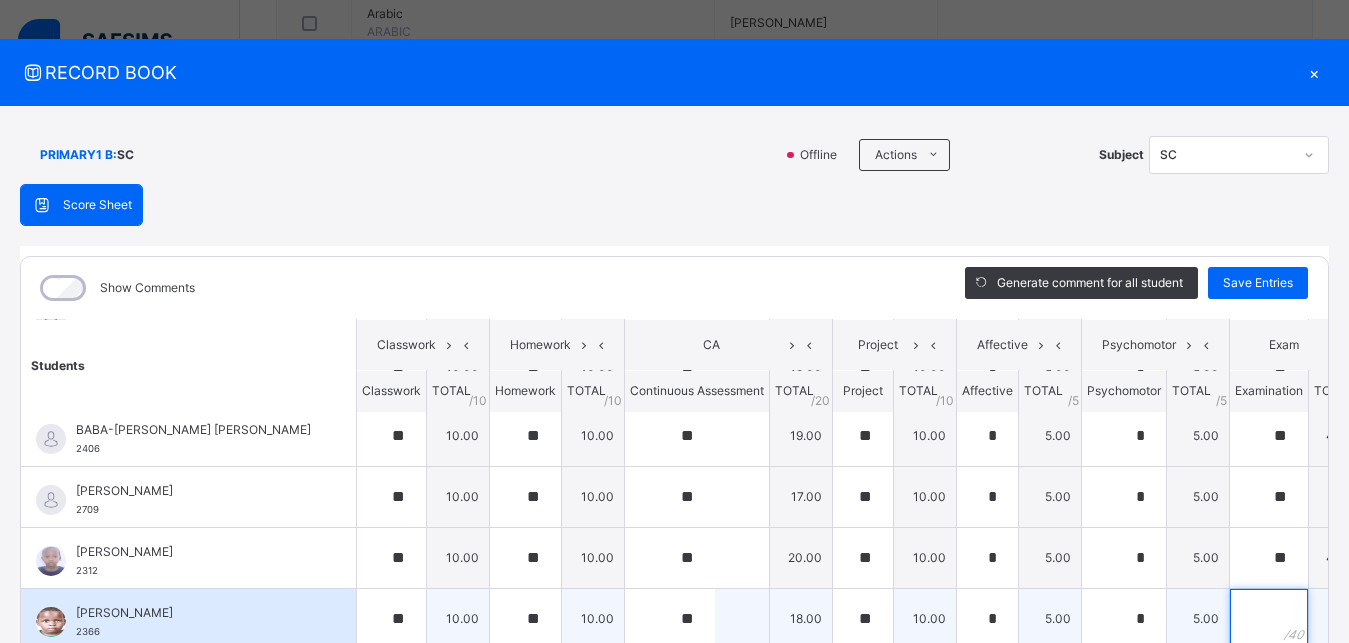 click at bounding box center [1269, 619] 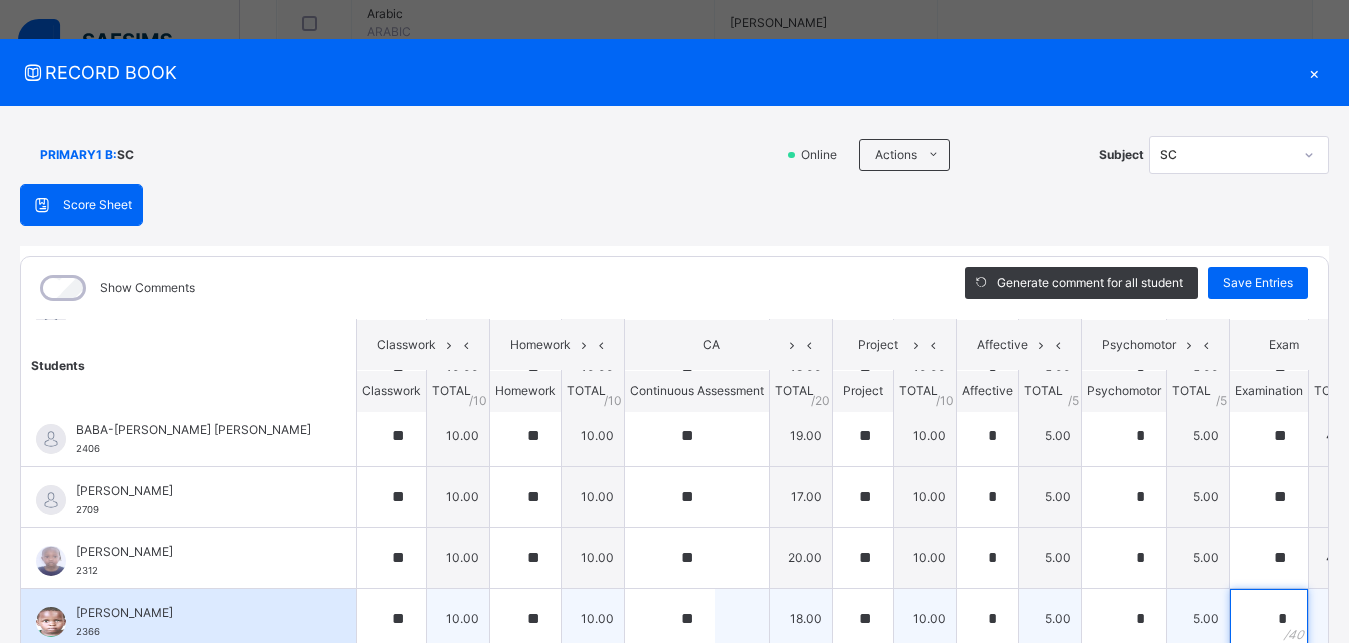 scroll, scrollTop: 14, scrollLeft: 0, axis: vertical 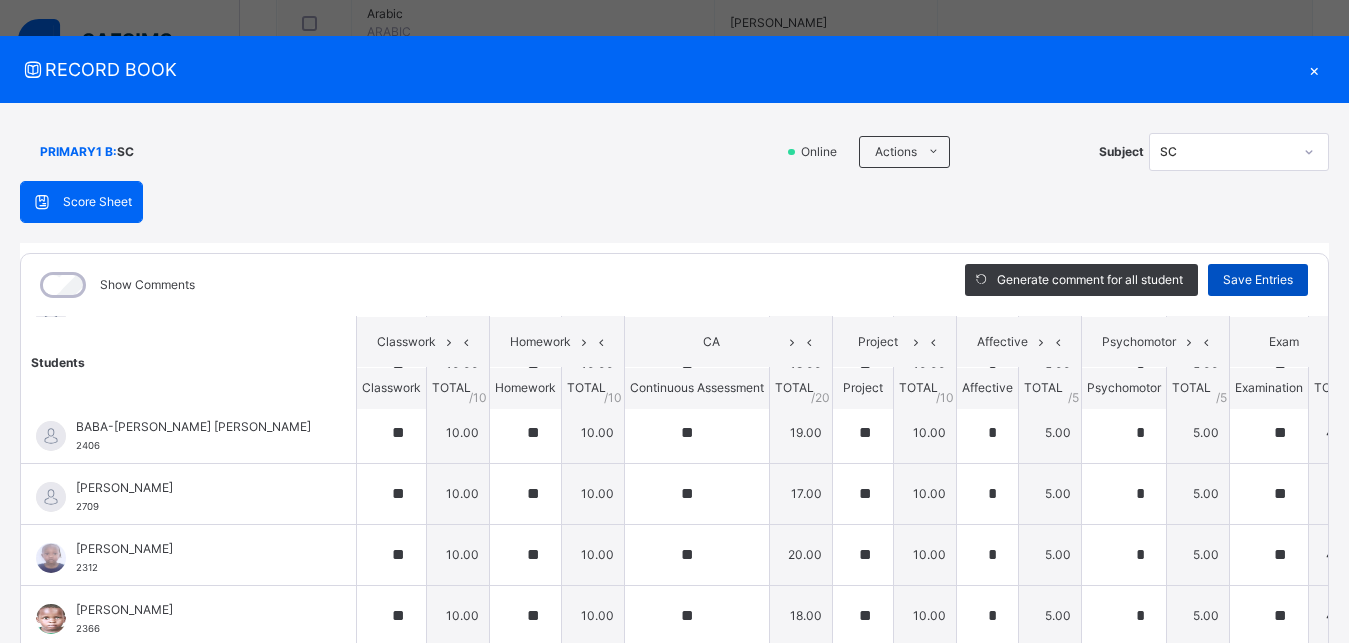 click on "Save Entries" at bounding box center (1258, 280) 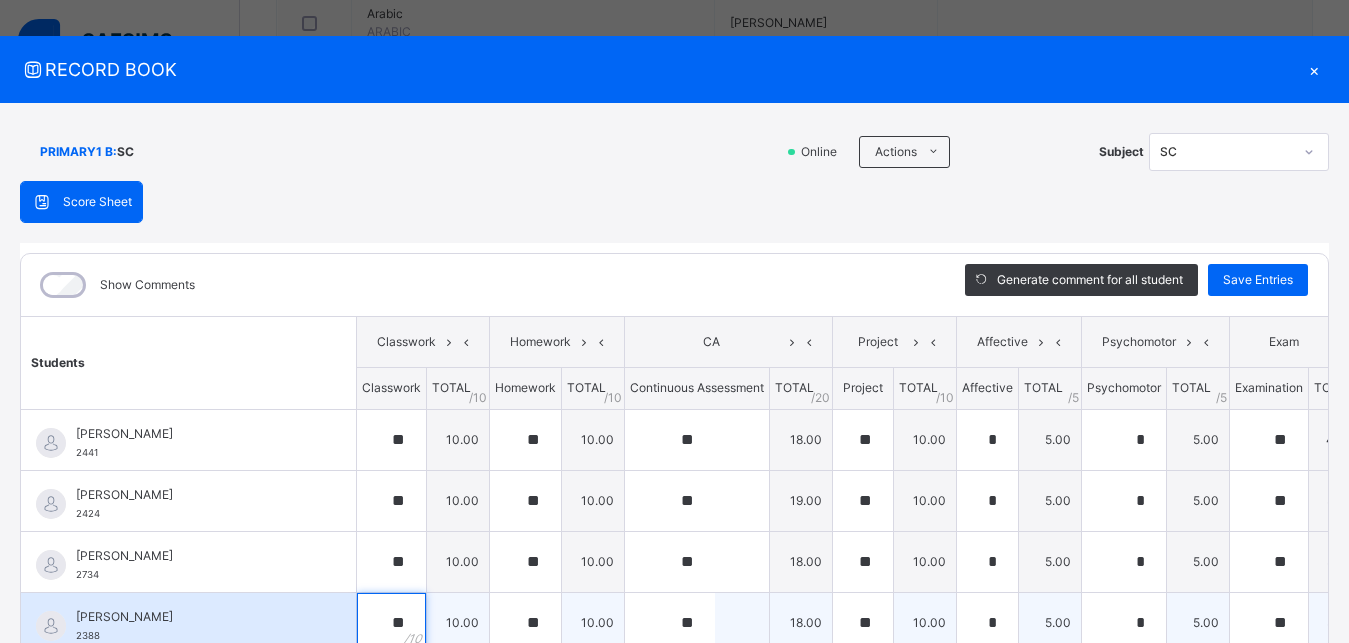 click on "**" at bounding box center (391, 623) 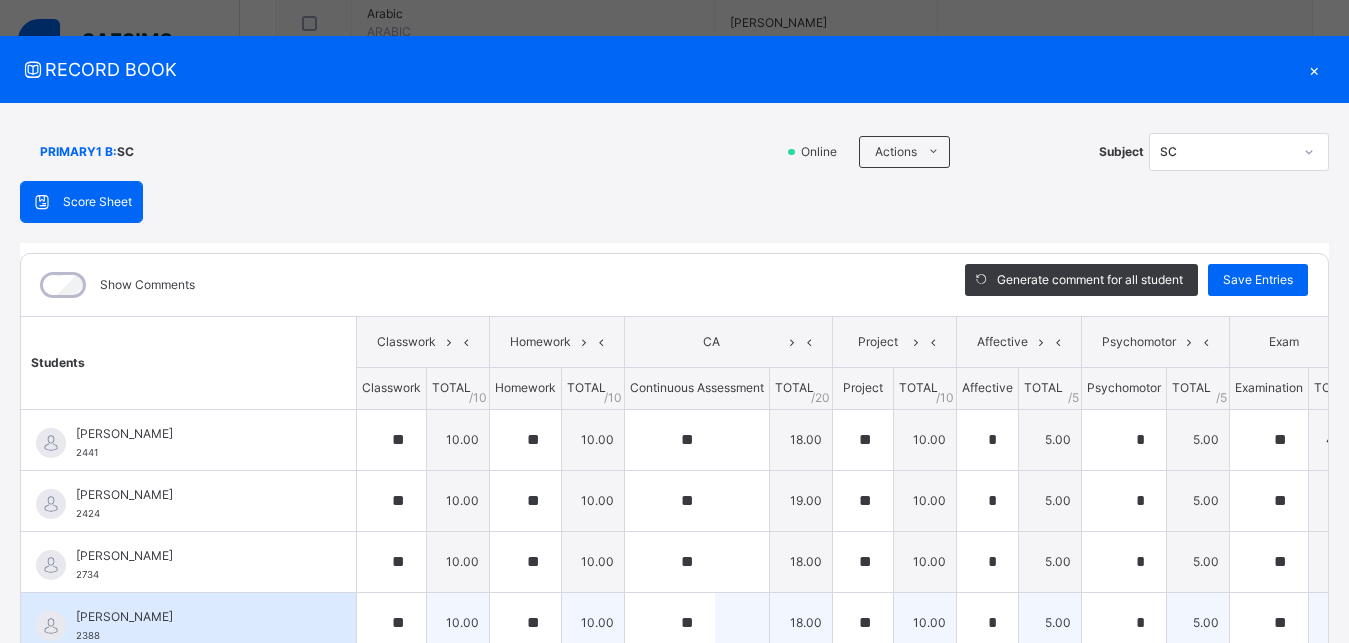 click on "ABUBAKAR HAFSAT  2388" at bounding box center [188, 623] 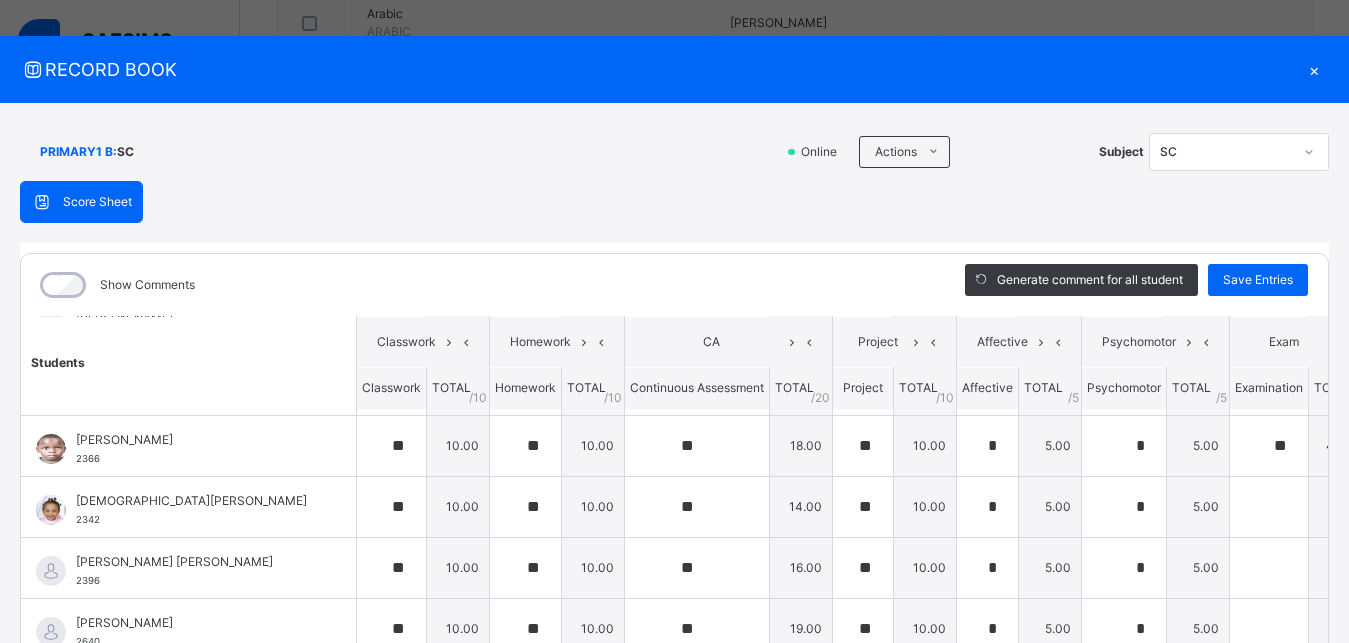 scroll, scrollTop: 675, scrollLeft: 0, axis: vertical 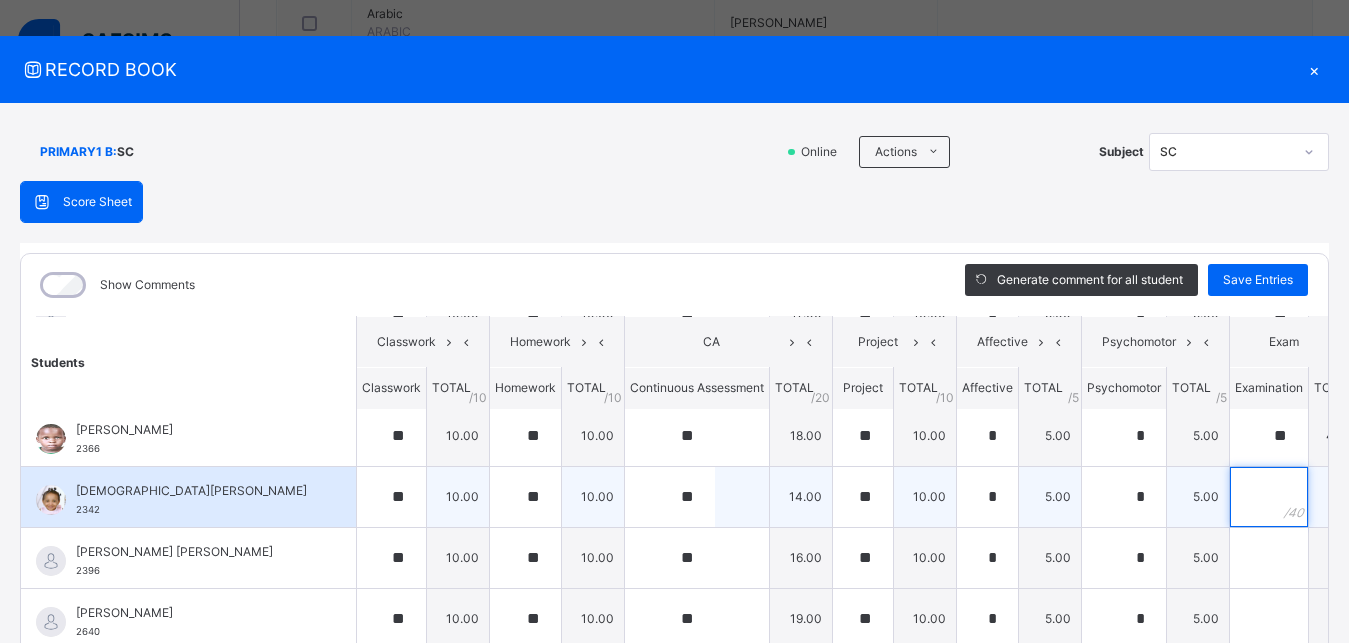 click at bounding box center (1269, 497) 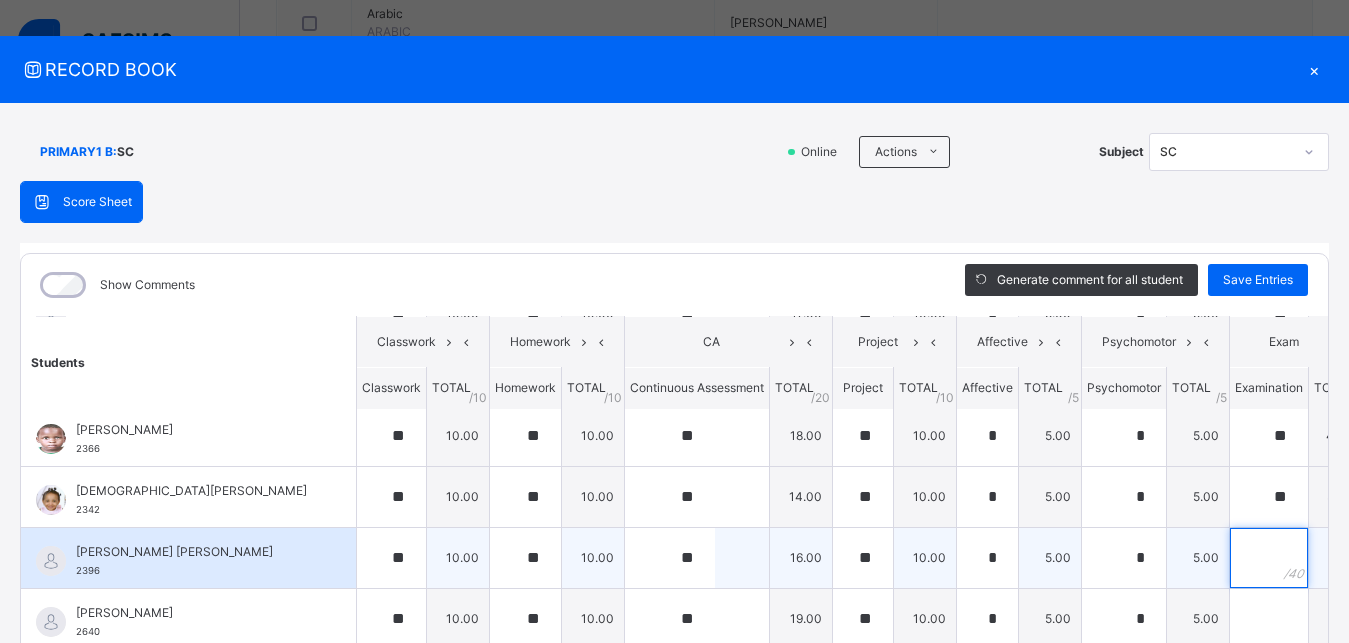 click at bounding box center [1269, 558] 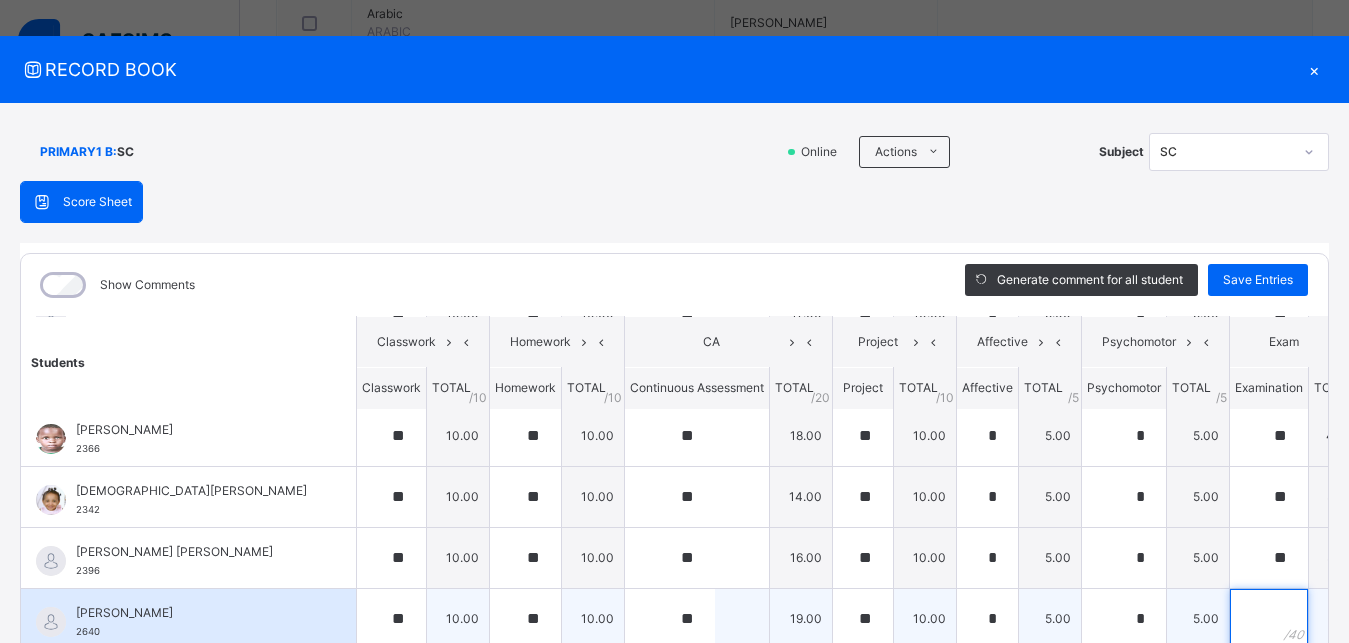 click at bounding box center (1269, 619) 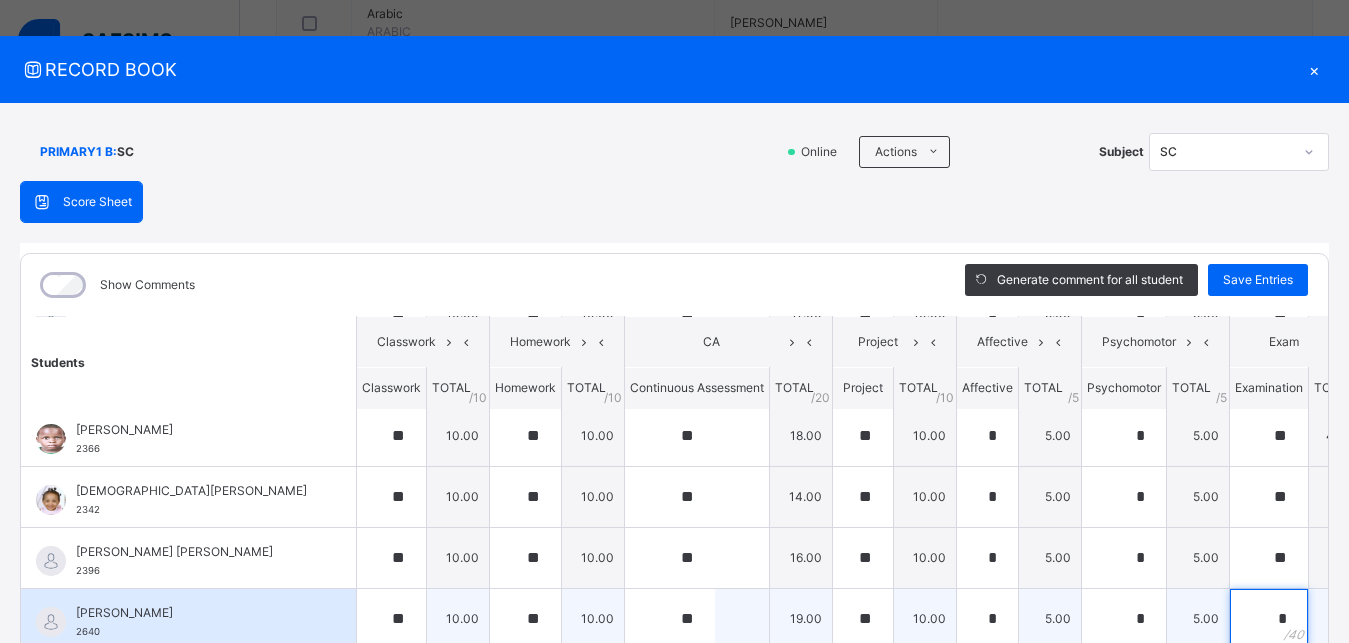 scroll, scrollTop: 17, scrollLeft: 0, axis: vertical 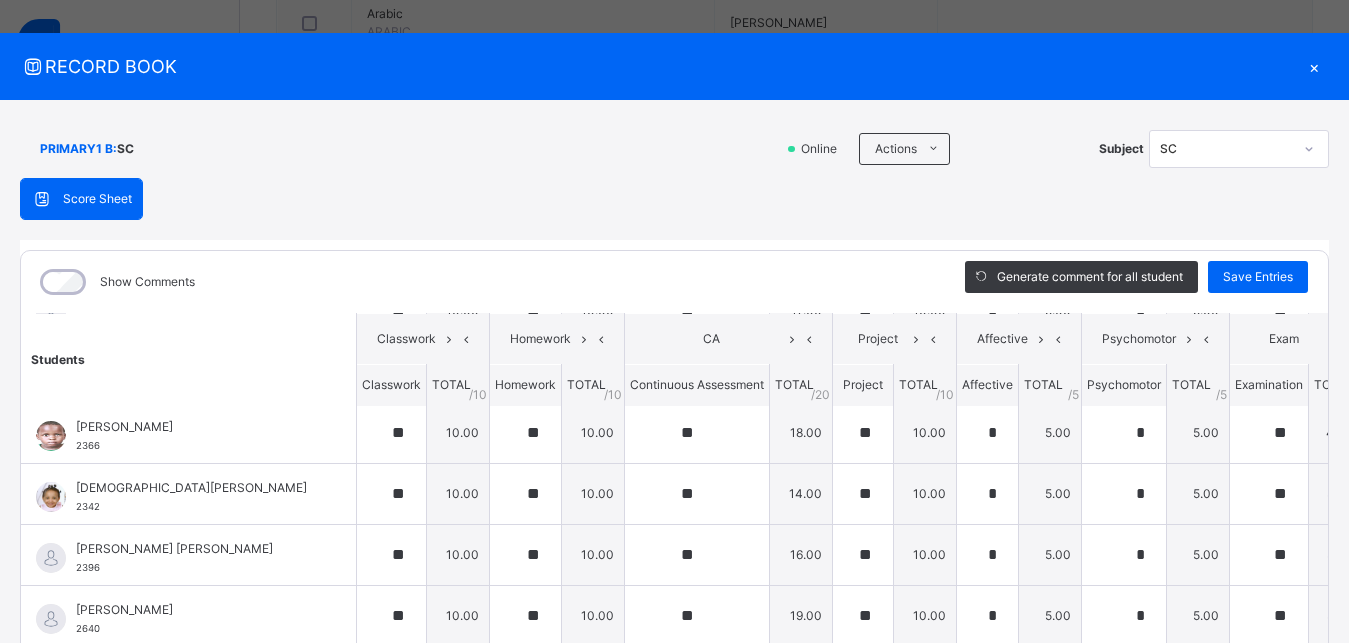 click on "Generate comment for all student   Save Entries" at bounding box center (1136, 282) 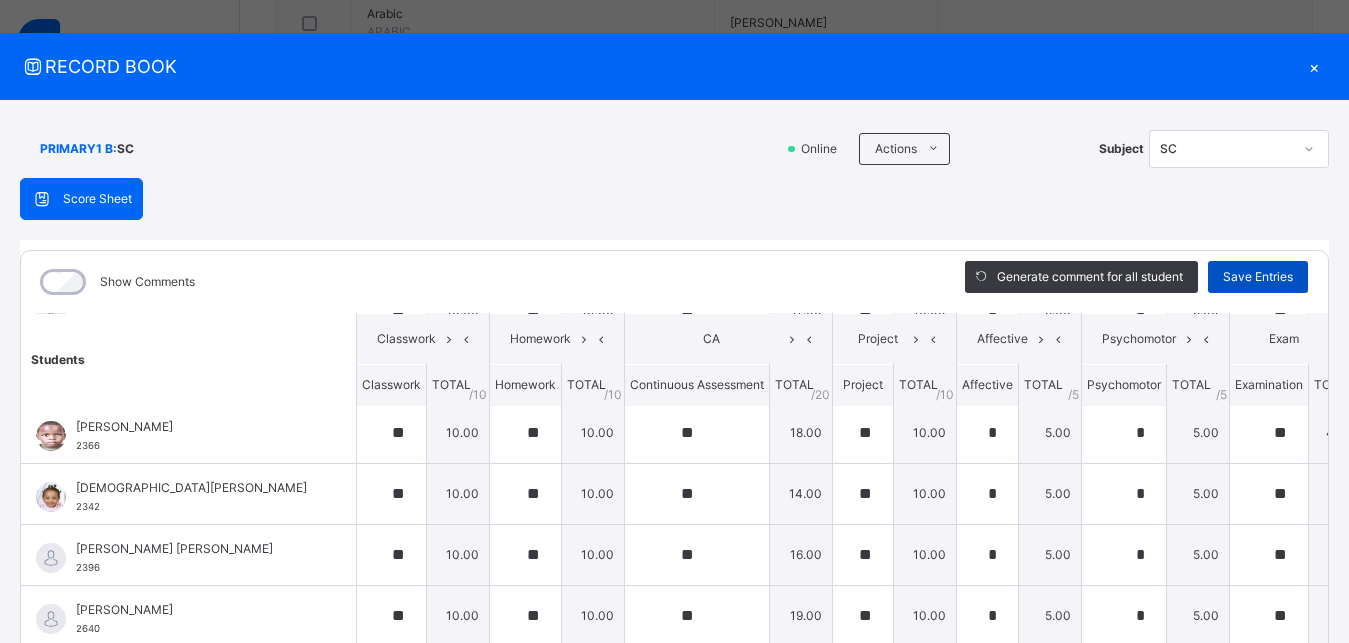 click on "Save Entries" at bounding box center (1258, 277) 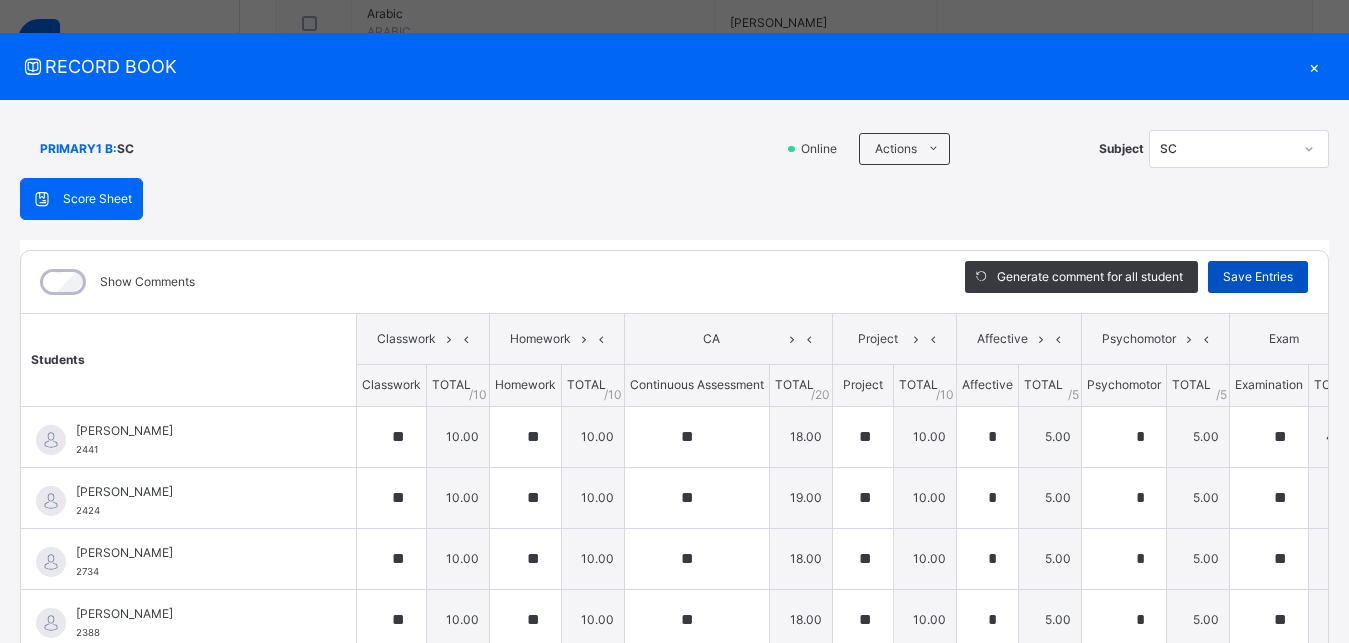 click on "Save Entries" at bounding box center (1258, 277) 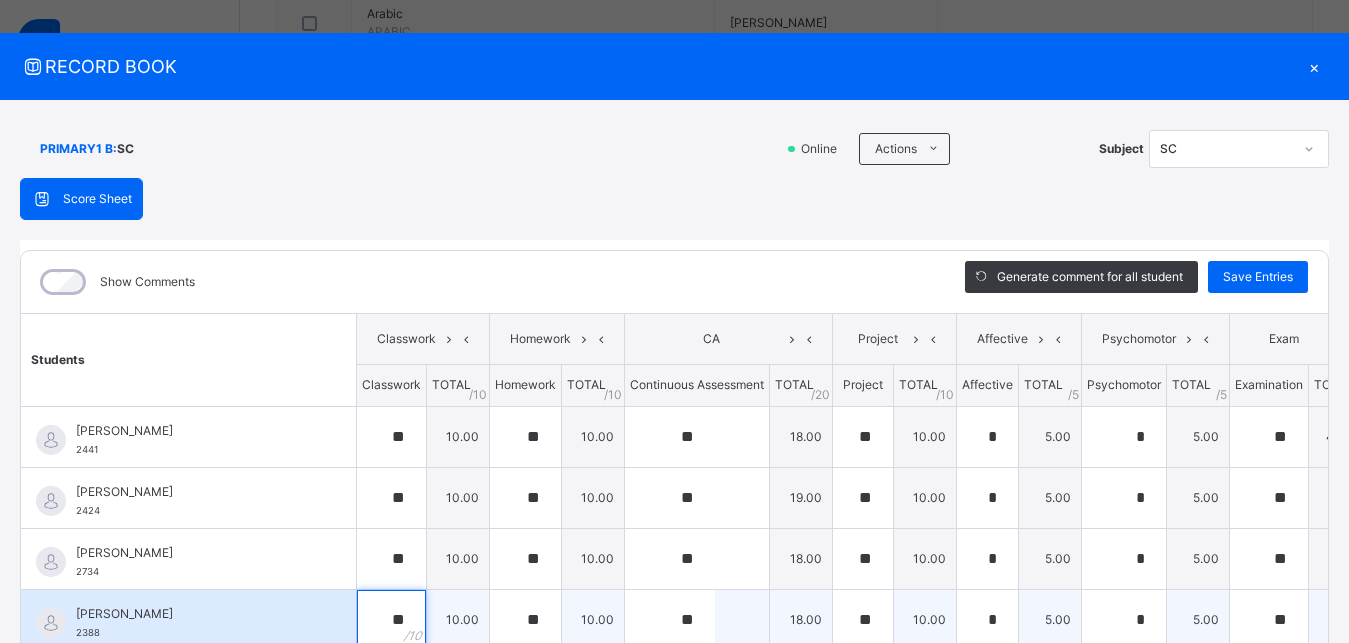 click on "**" at bounding box center (391, 620) 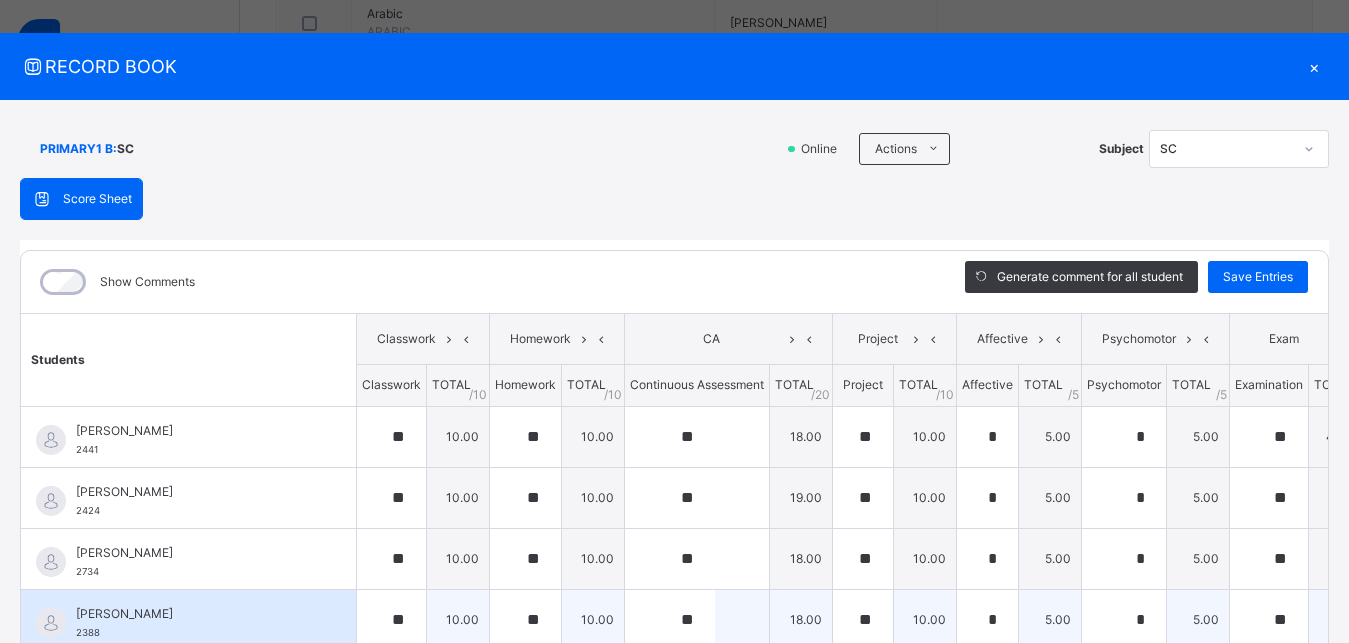 click on "ABUBAKAR HAFSAT  2388" at bounding box center [188, 620] 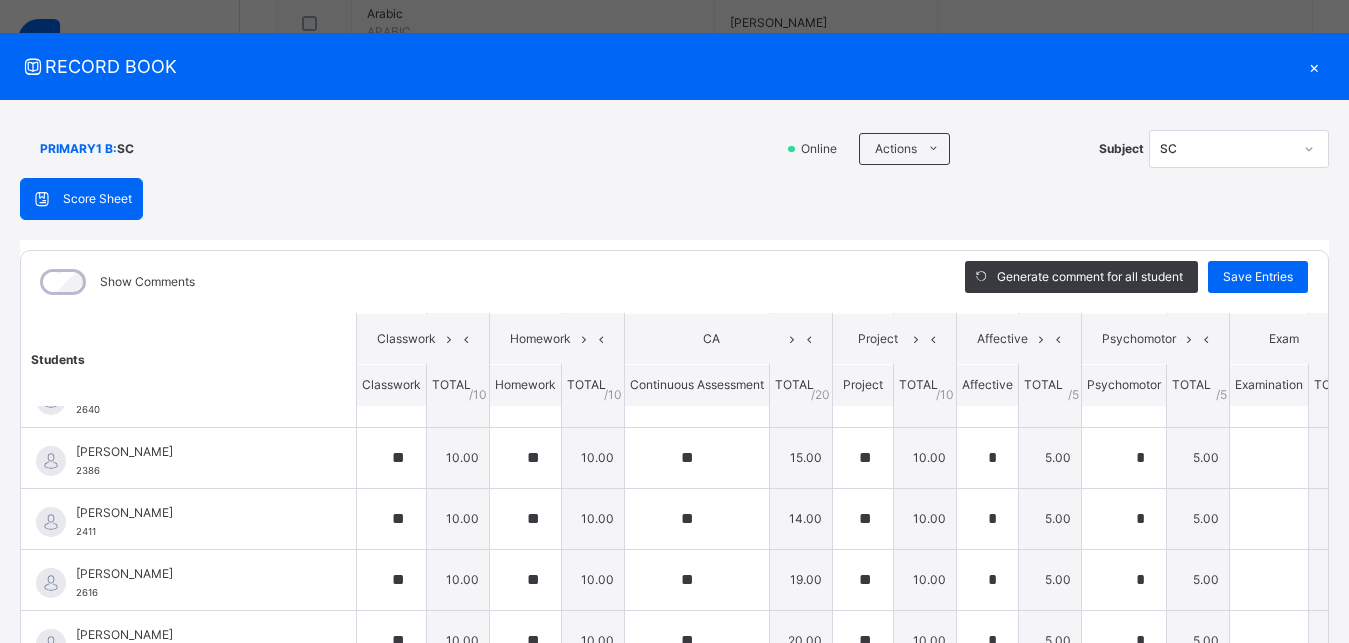 scroll, scrollTop: 900, scrollLeft: 0, axis: vertical 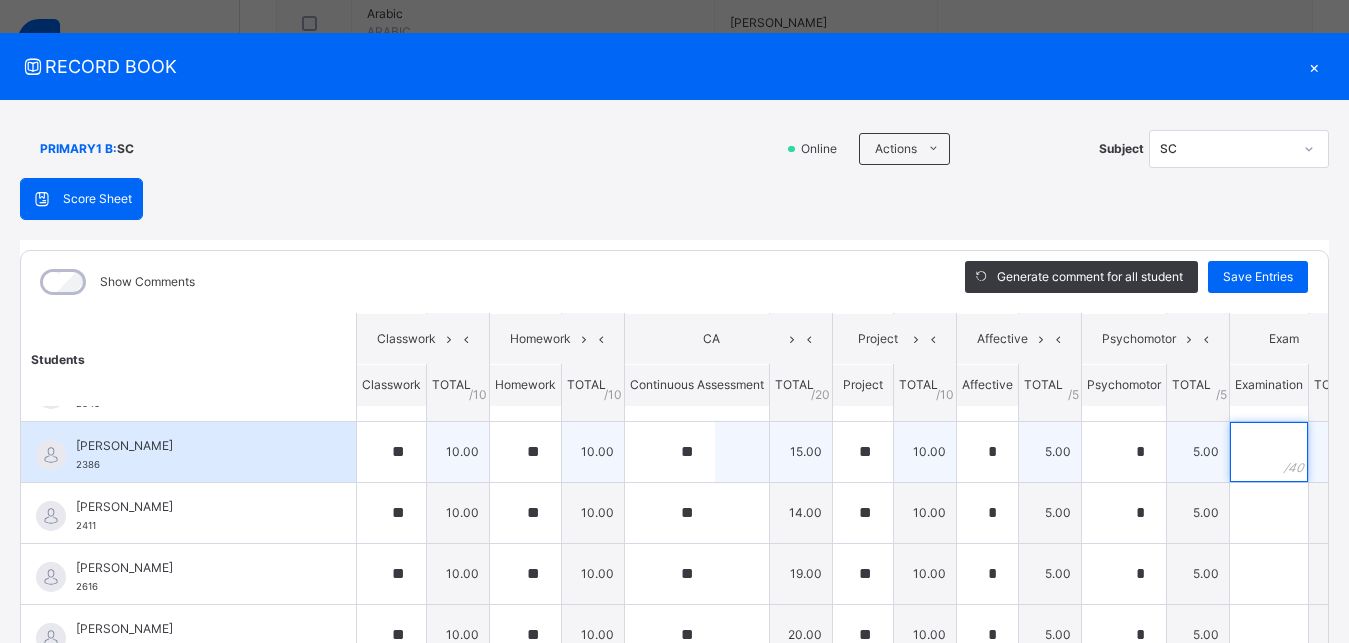 click at bounding box center [1269, 452] 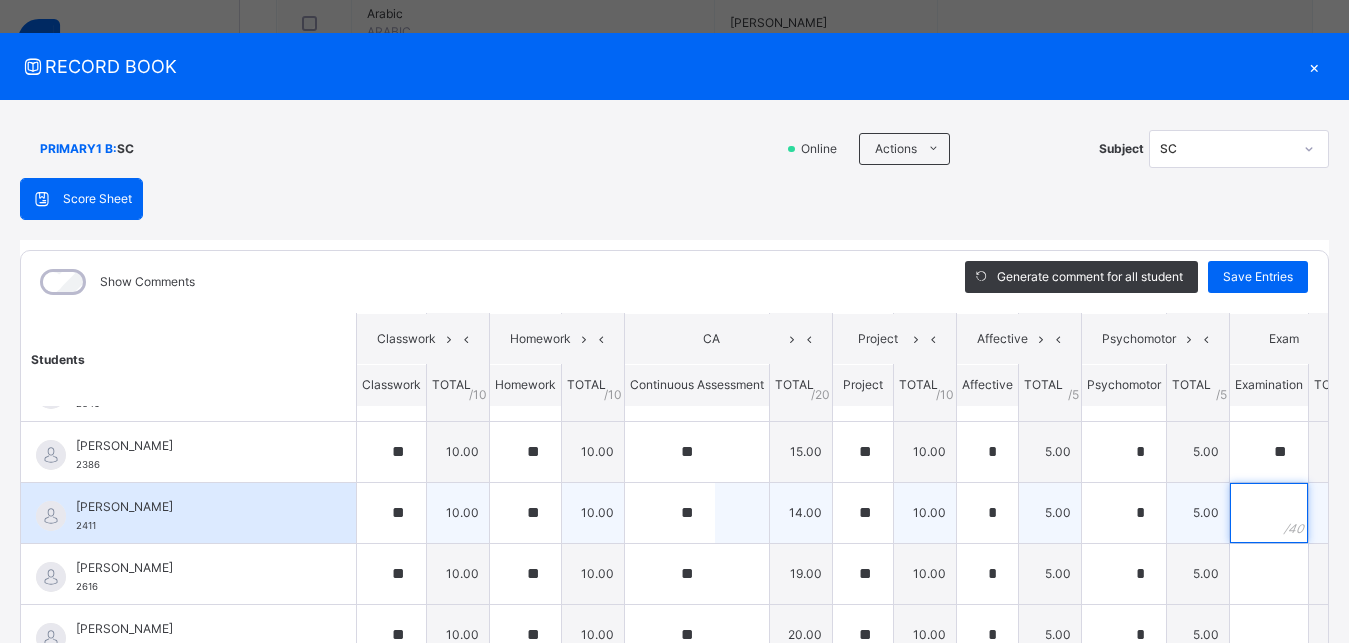 click at bounding box center [1269, 513] 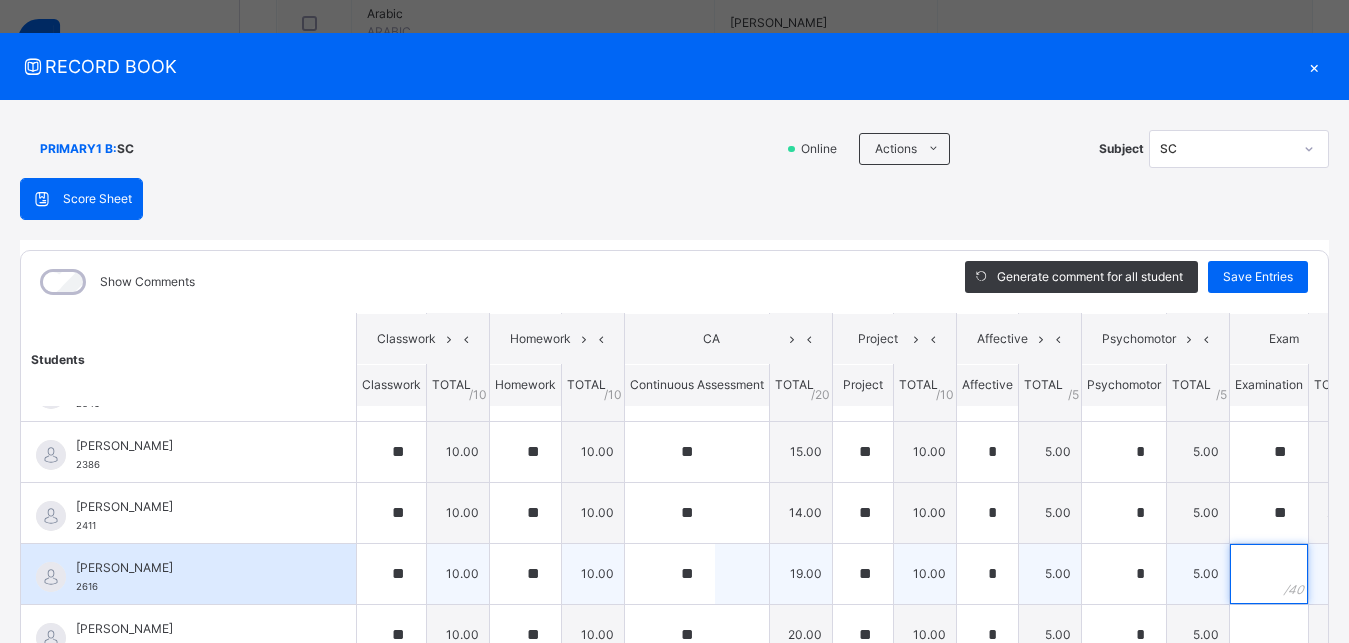 click at bounding box center [1269, 574] 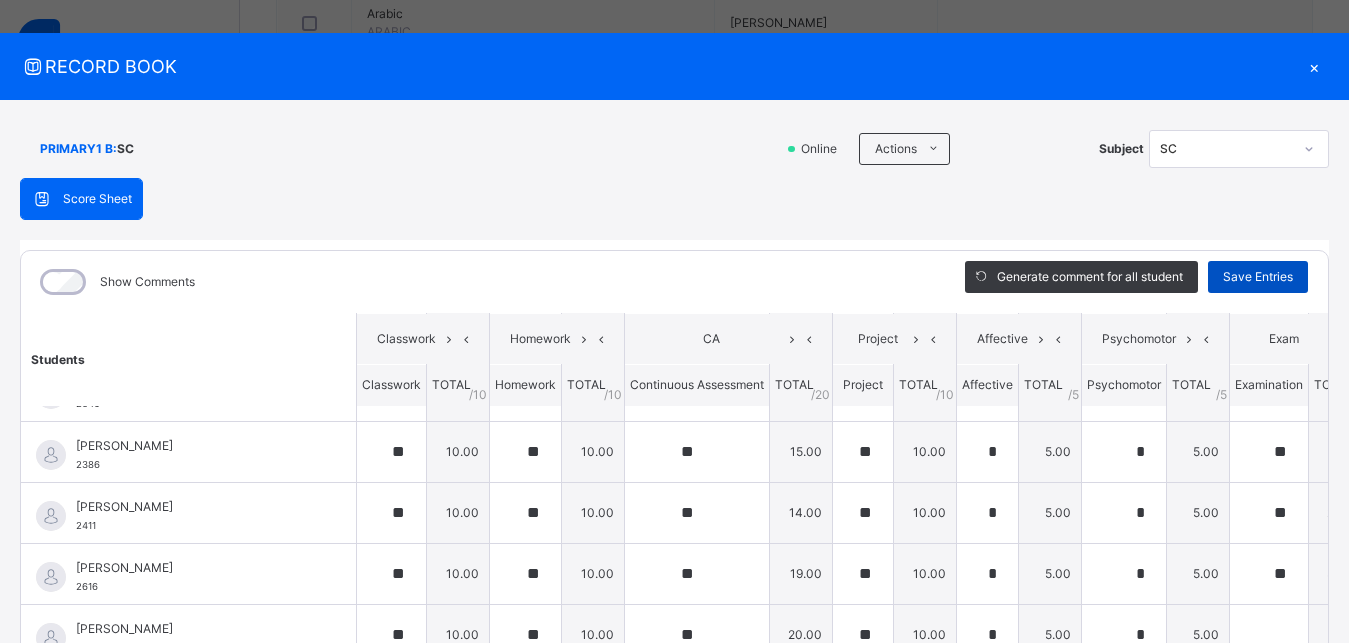 click on "Save Entries" at bounding box center (1258, 277) 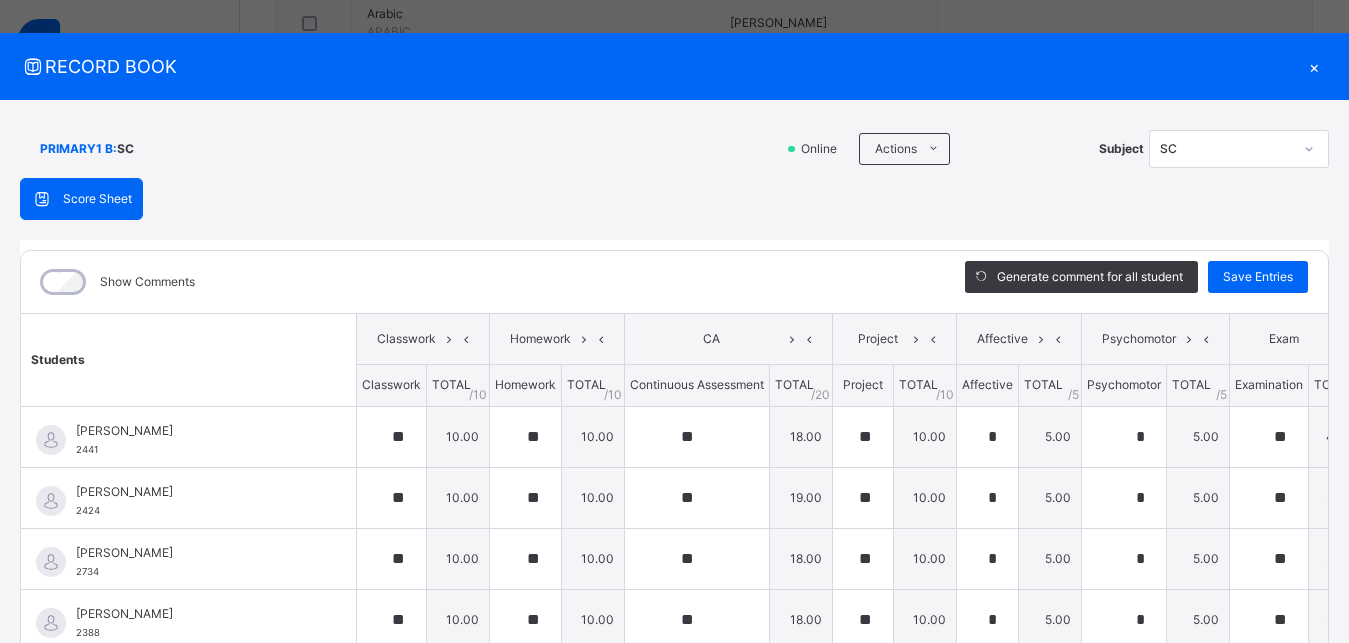 click on "Score Sheet Score Sheet Show Comments   Generate comment for all student   Save Entries Class Level:  PRIMARY1   B Subject:  SC Session:  2024/2025 Session Session:  Third Term Students Classwork Homework CA Project Affective Psychomotor Exam TOTAL /100 Comment Classwork TOTAL / 10 Homework TOTAL / 10 Continuous Assessment TOTAL / 20 Project TOTAL / 10 Affective TOTAL / 5 Psychomotor TOTAL / 5 Examination TOTAL / 40 ABDULLAHI HALIMA  2441 ABDULLAHI HALIMA  2441 ** 10.00 ** 10.00 ** 18.00 ** 10.00 * 5.00 * 5.00 ** 40.00 98.00 Generate comment 0 / 250   ×   Subject Teacher’s Comment Generate and see in full the comment developed by the AI with an option to regenerate the comment JS ABDULLAHI HALIMA    2441   Total 98.00  / 100.00 Sims Bot   Regenerate     Use this comment   ABUBAKAR AMINA AMNA 2424 ABUBAKAR AMINA AMNA 2424 ** 10.00 ** 10.00 ** 19.00 ** 10.00 * 5.00 * 5.00 ** 36.00 95.00 Generate comment 0 / 250   ×   Subject Teacher’s Comment JS ABUBAKAR AMINA AMNA   2424   Total 95.00  / 100.00 Sims Bot" at bounding box center [674, 501] 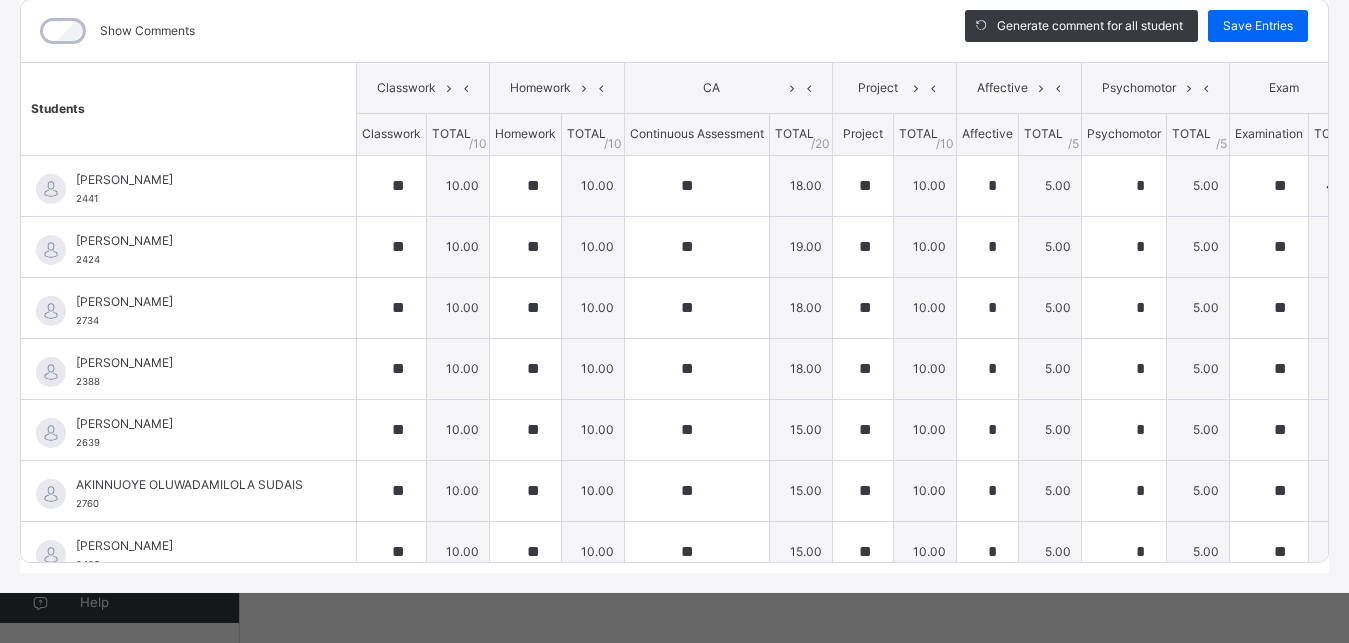 scroll, scrollTop: 285, scrollLeft: 0, axis: vertical 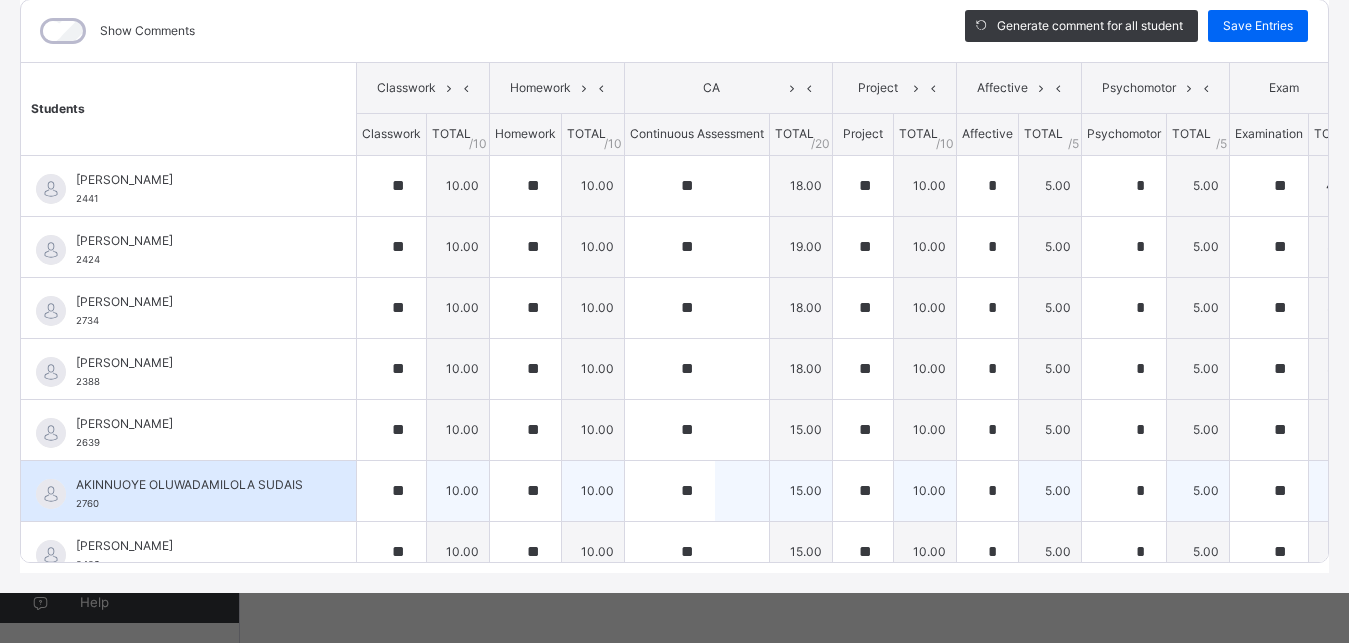 click on "AKINNUOYE OLUWADAMILOLA SUDAIS   2760" at bounding box center [188, 491] 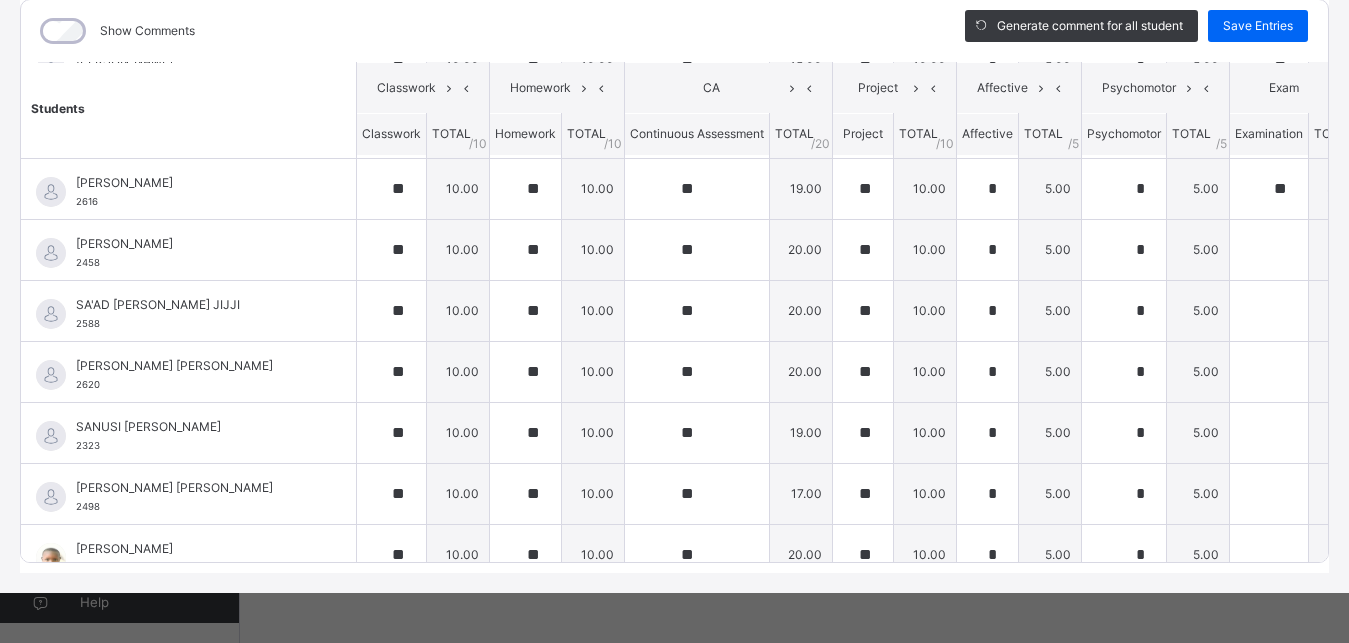 scroll, scrollTop: 1030, scrollLeft: 0, axis: vertical 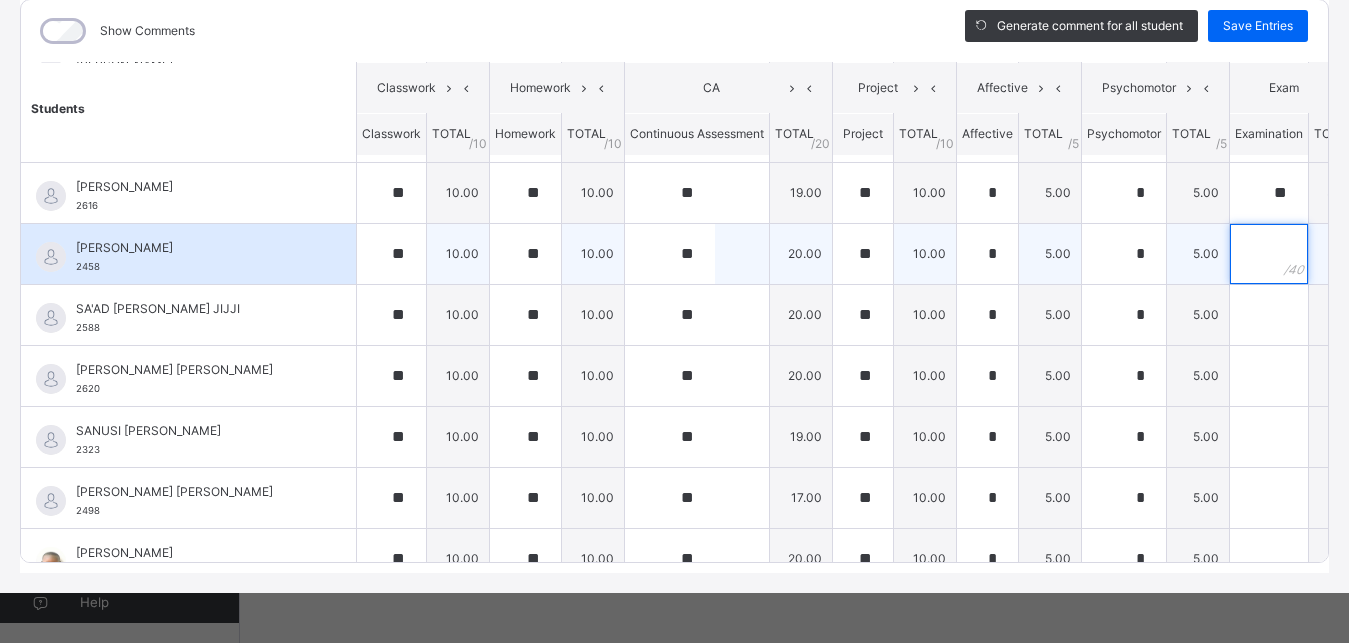 click at bounding box center (1269, 254) 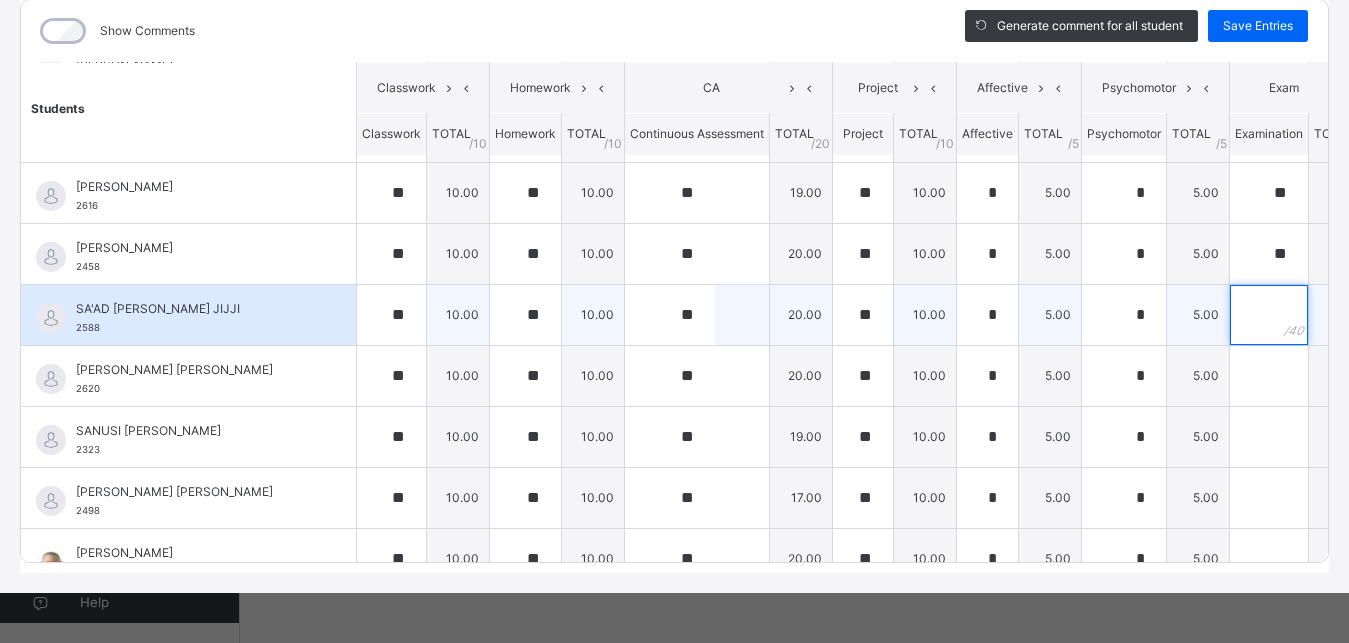 click at bounding box center (1269, 315) 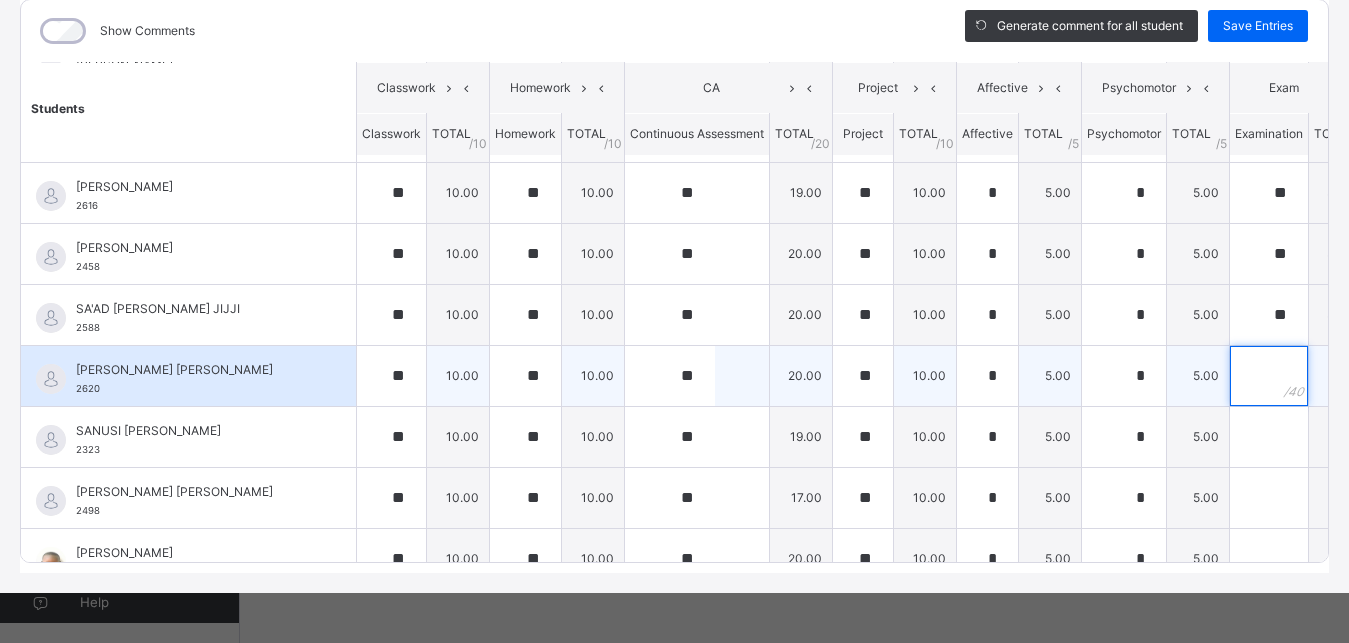 click at bounding box center [1269, 376] 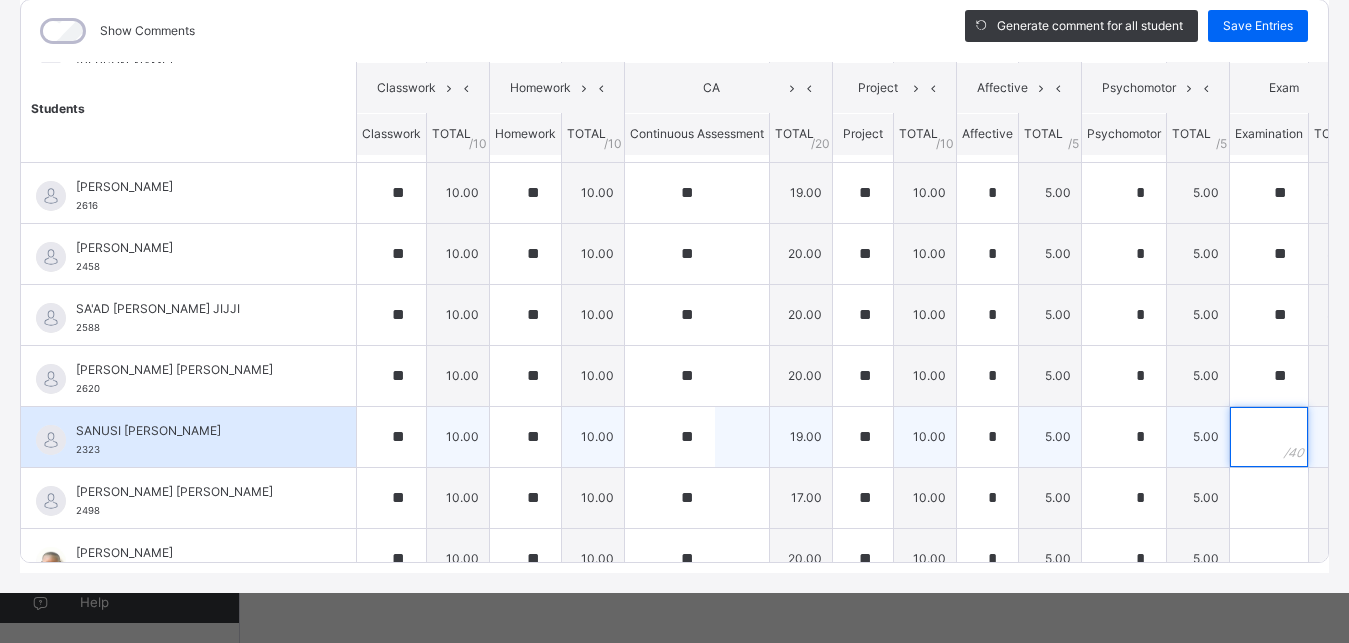 click at bounding box center (1269, 437) 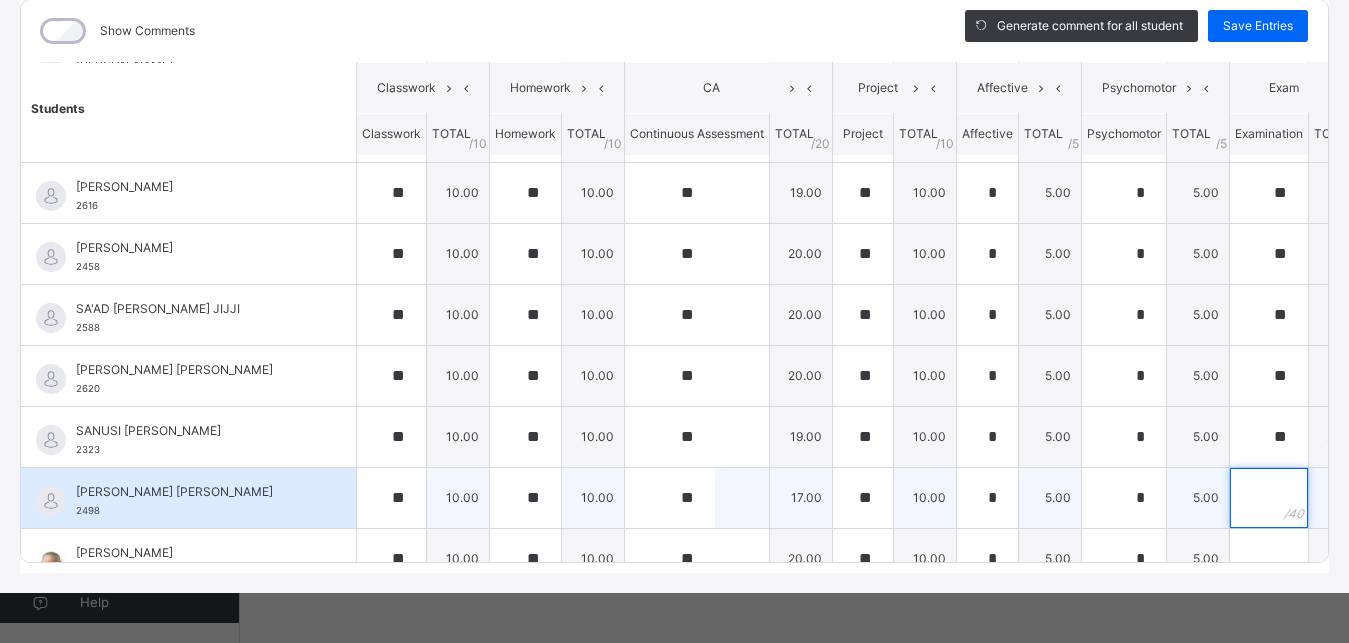 click at bounding box center (1269, 498) 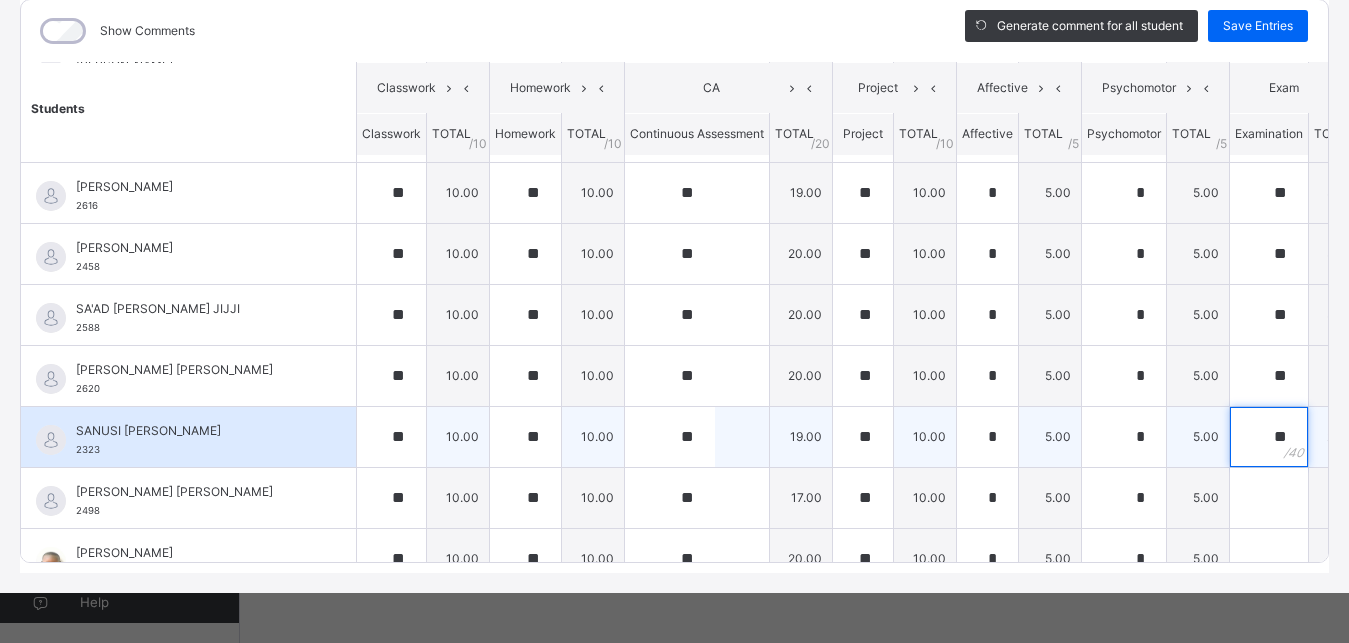 click on "**" at bounding box center (1269, 437) 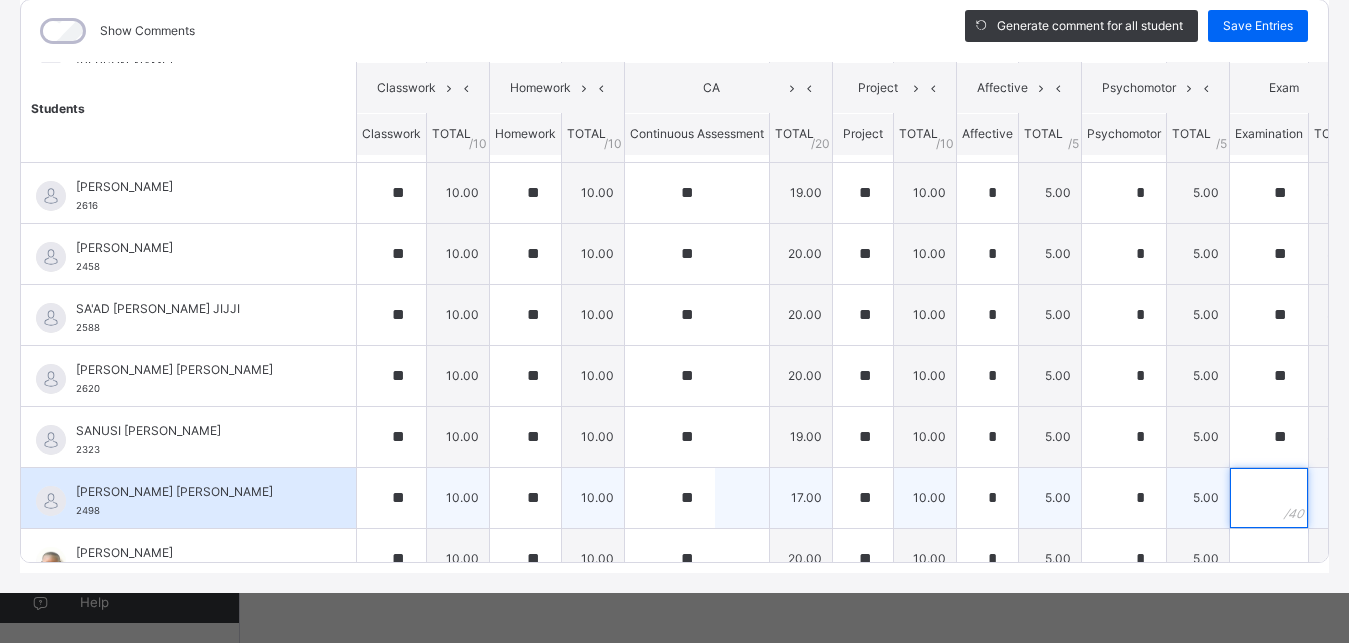 click at bounding box center [1269, 498] 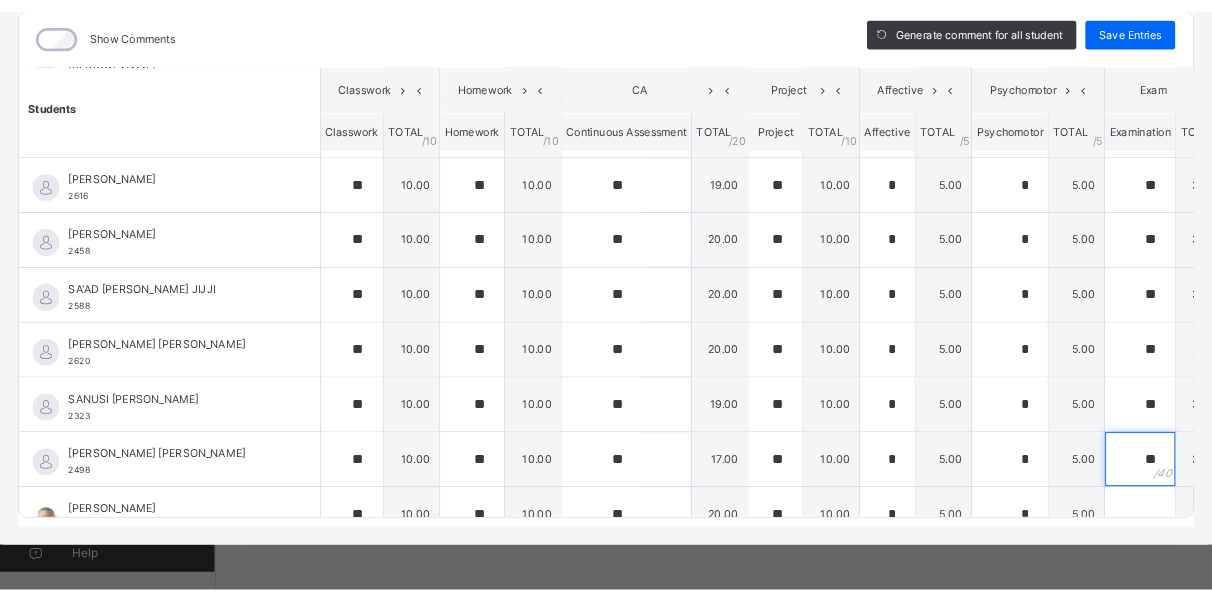 scroll, scrollTop: 1030, scrollLeft: 102, axis: both 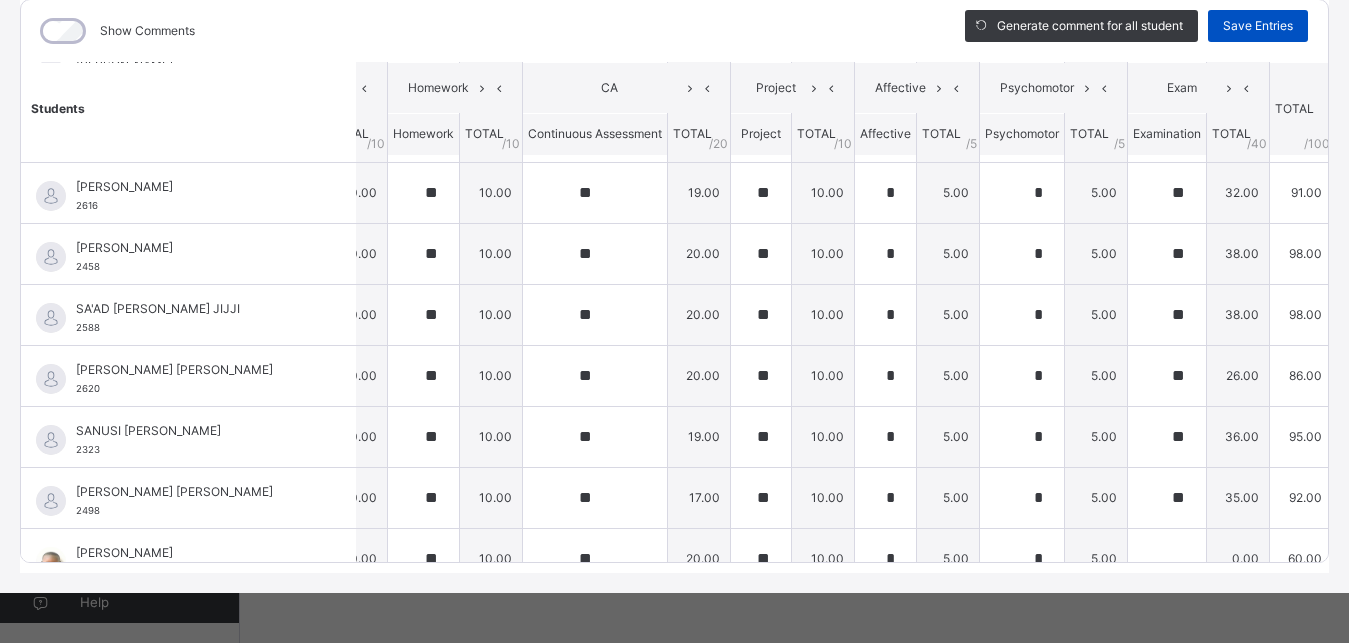 click on "Save Entries" at bounding box center [1258, 26] 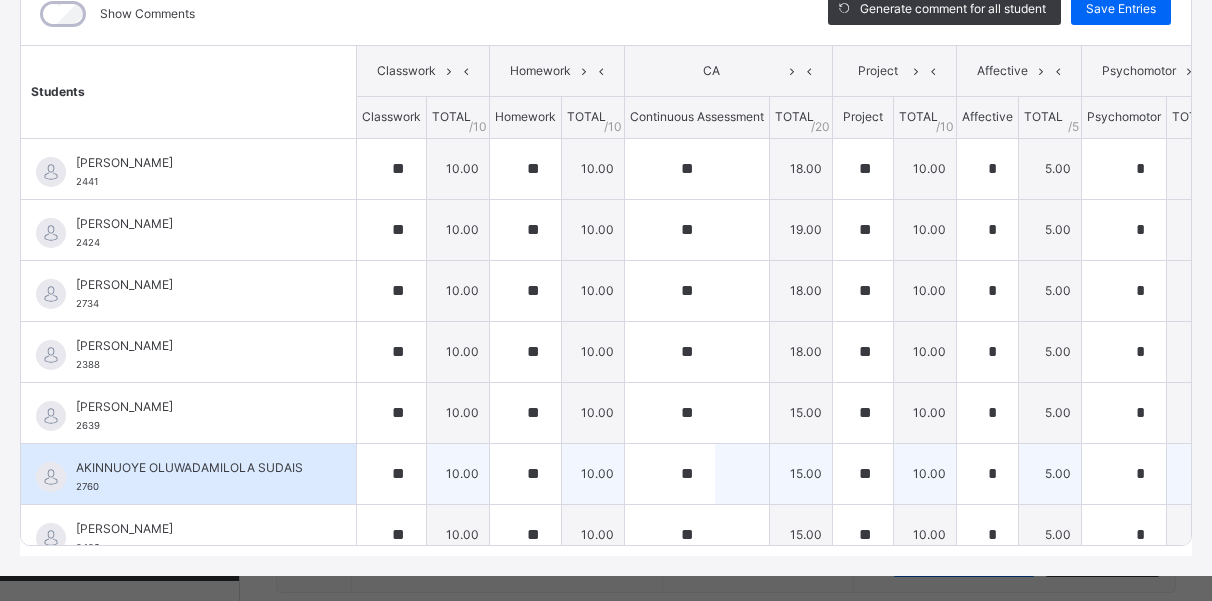 click on "AKINNUOYE OLUWADAMILOLA SUDAIS" at bounding box center (193, 468) 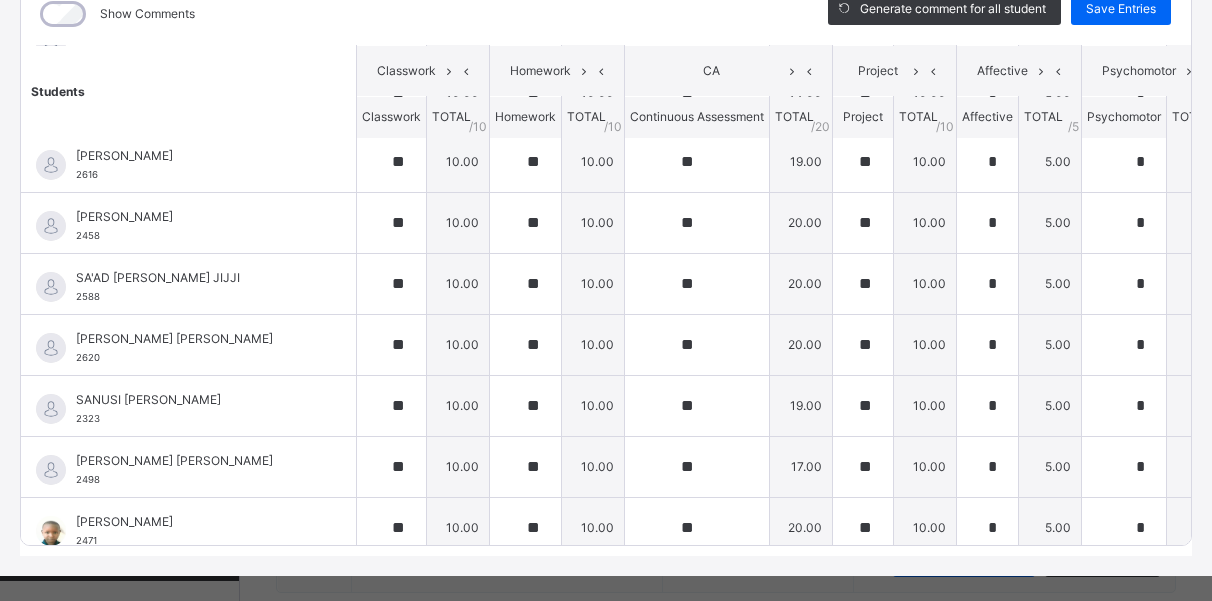 scroll, scrollTop: 1075, scrollLeft: 0, axis: vertical 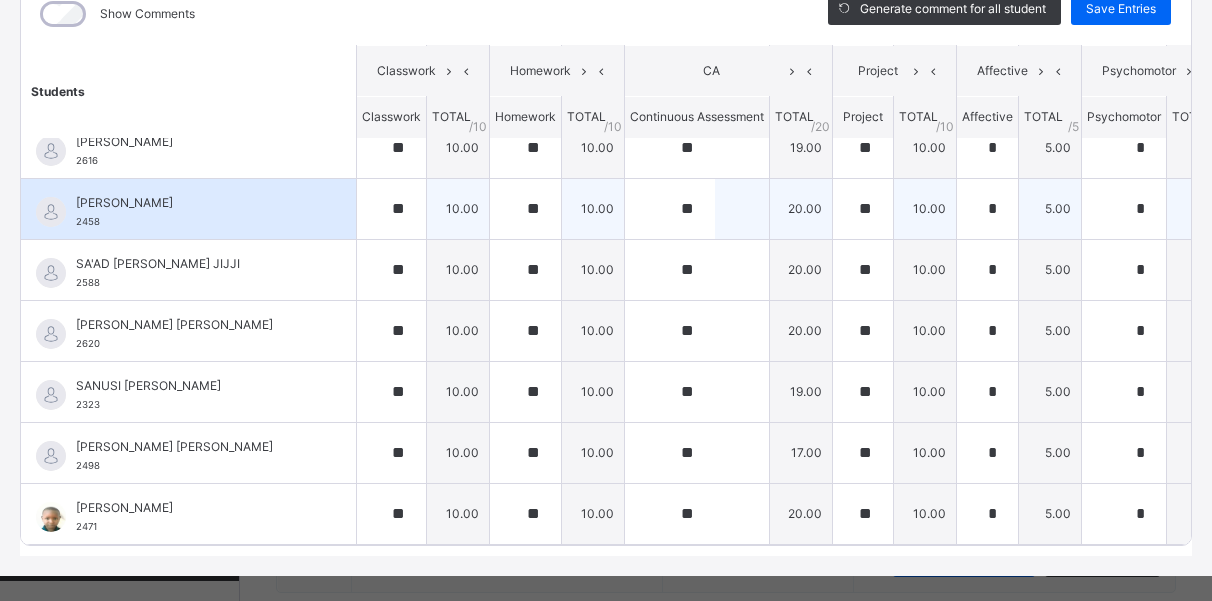 drag, startPoint x: 224, startPoint y: 467, endPoint x: 299, endPoint y: 208, distance: 269.6405 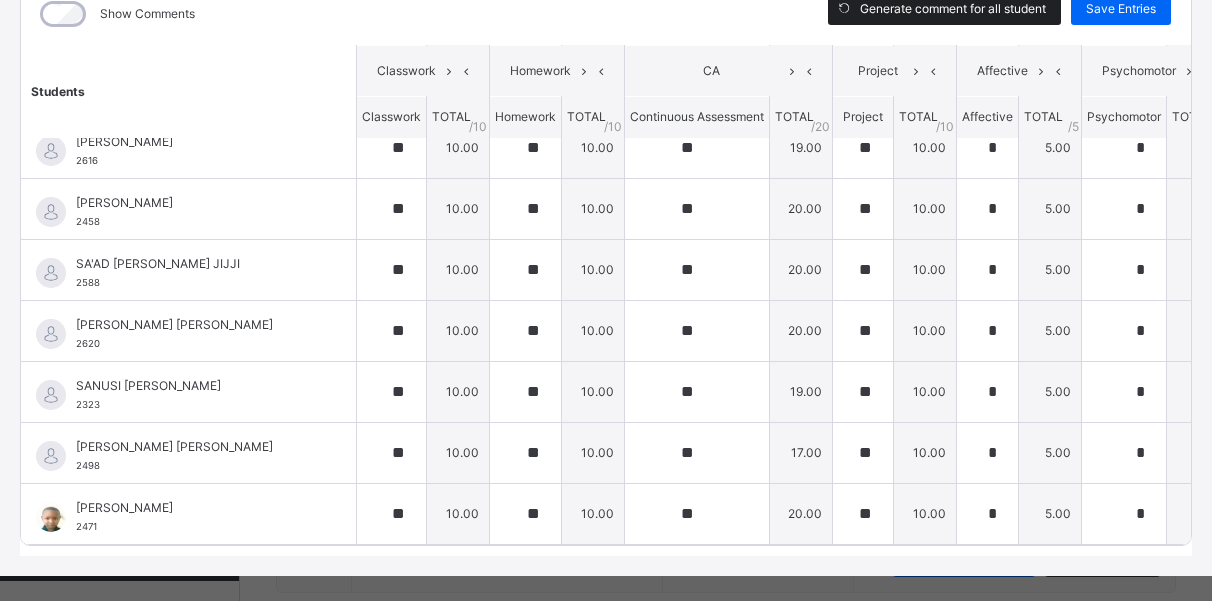 click on "Generate comment for all student" at bounding box center [944, 9] 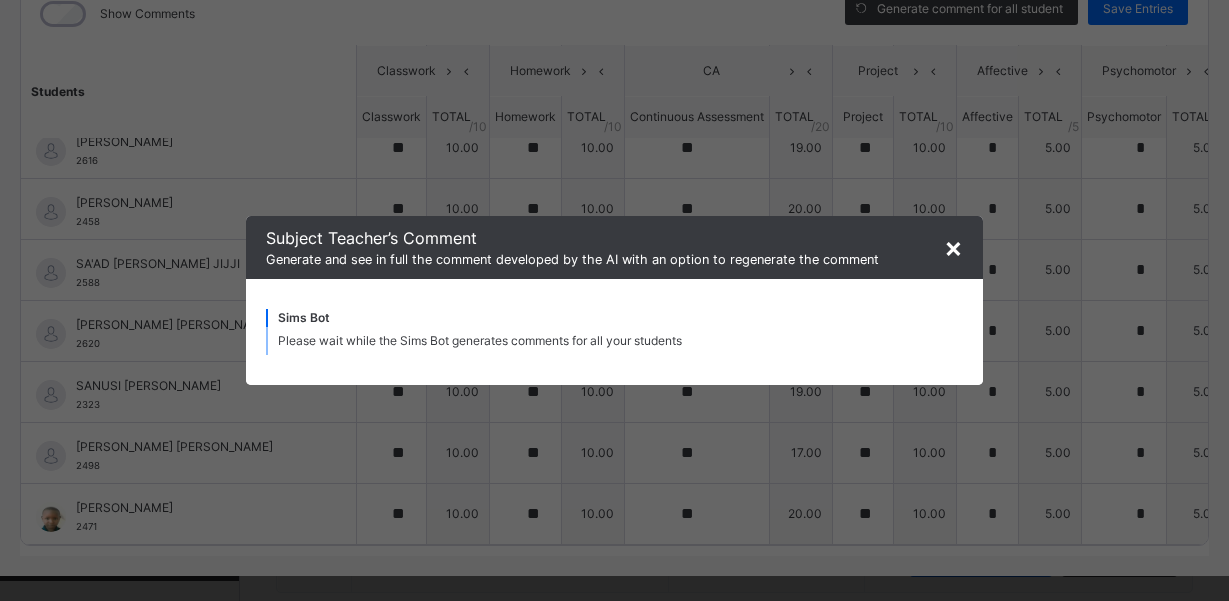 click on "×" at bounding box center (953, 247) 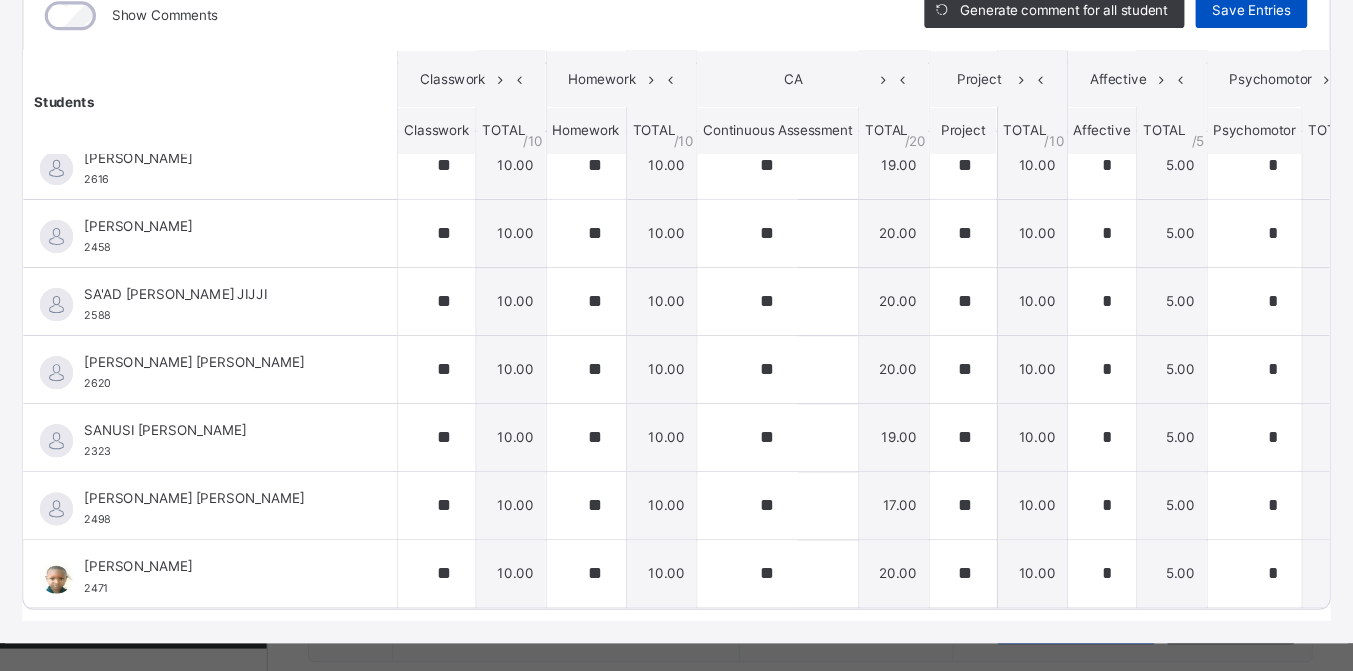 scroll, scrollTop: 757, scrollLeft: 0, axis: vertical 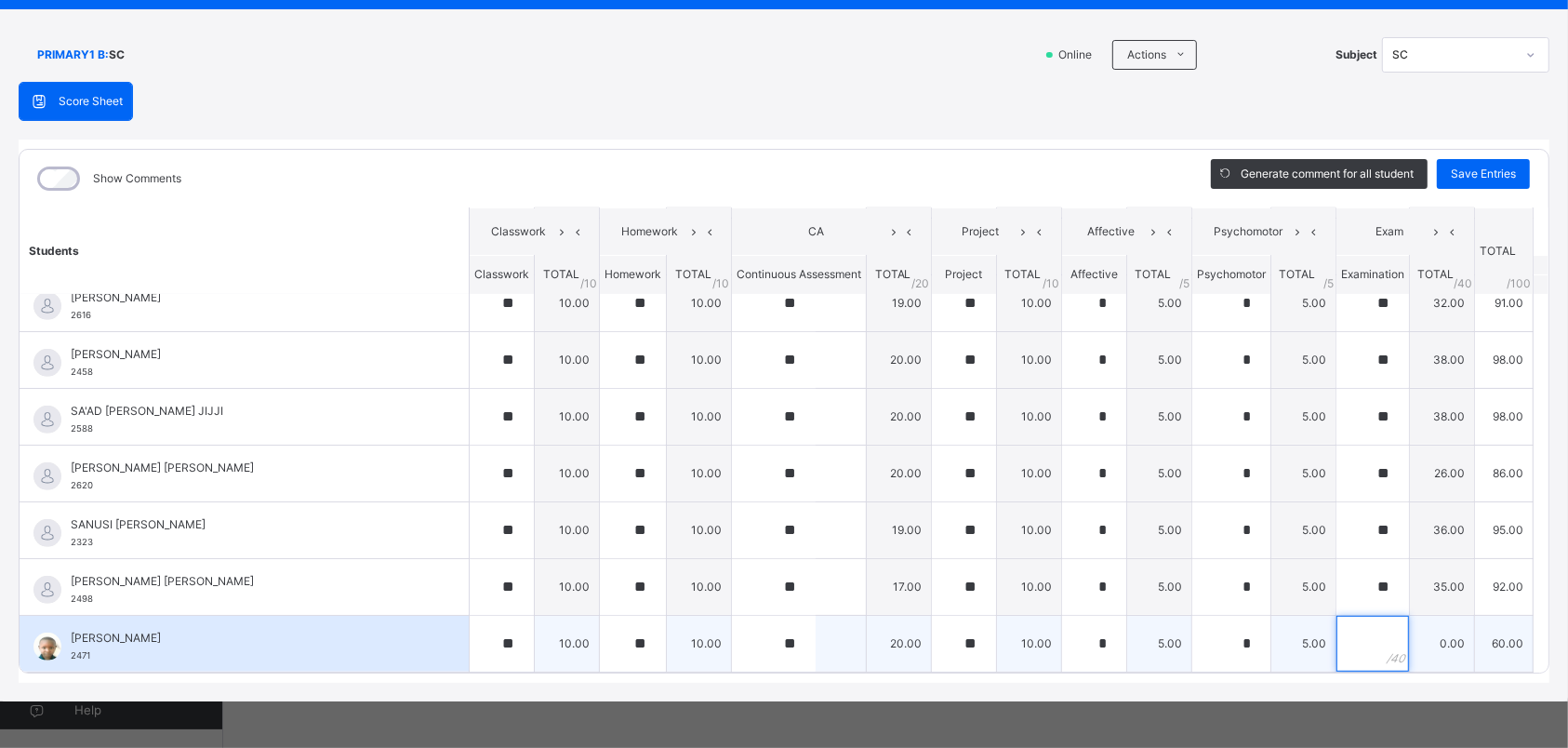 click at bounding box center [1373, 644] 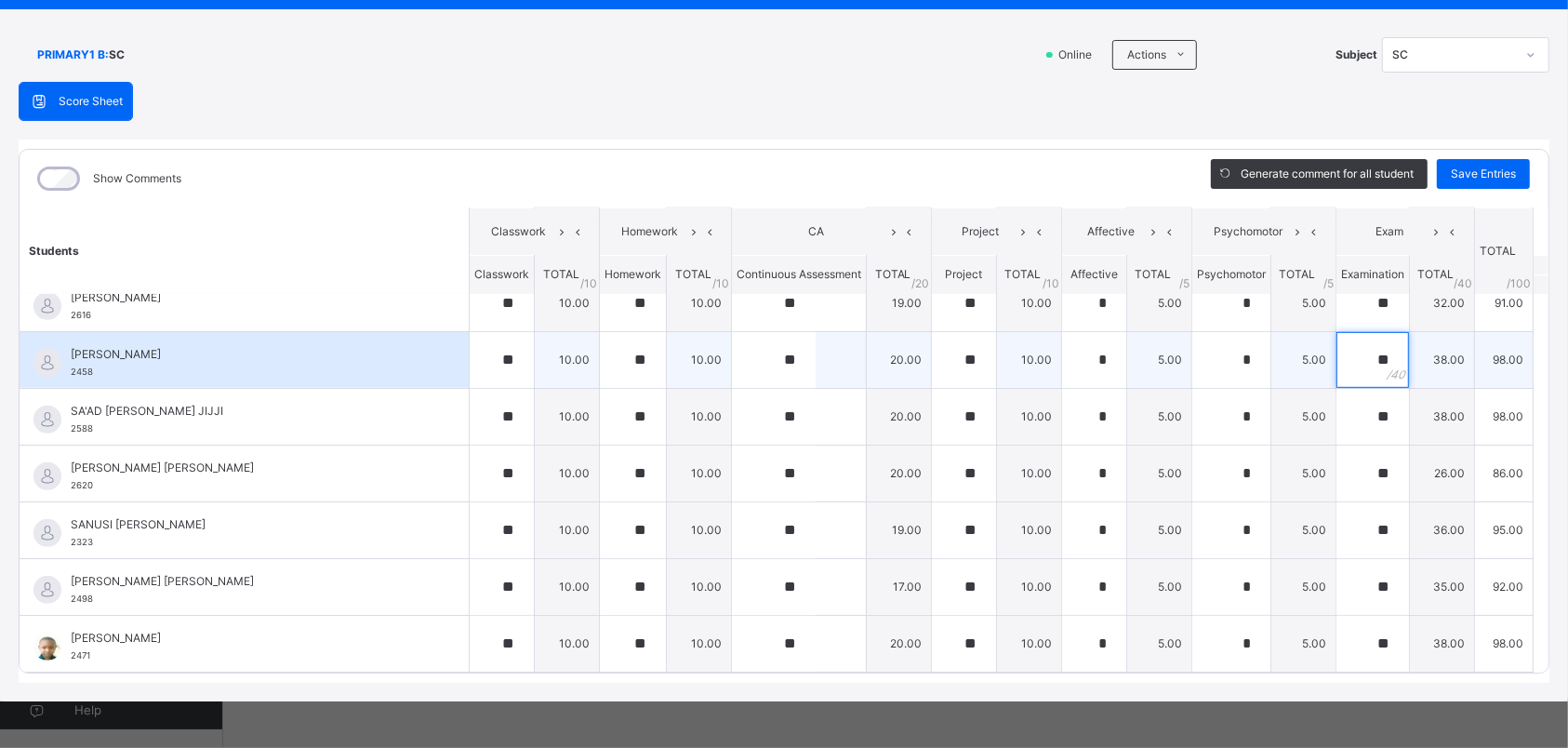 click on "**" at bounding box center [1373, 360] 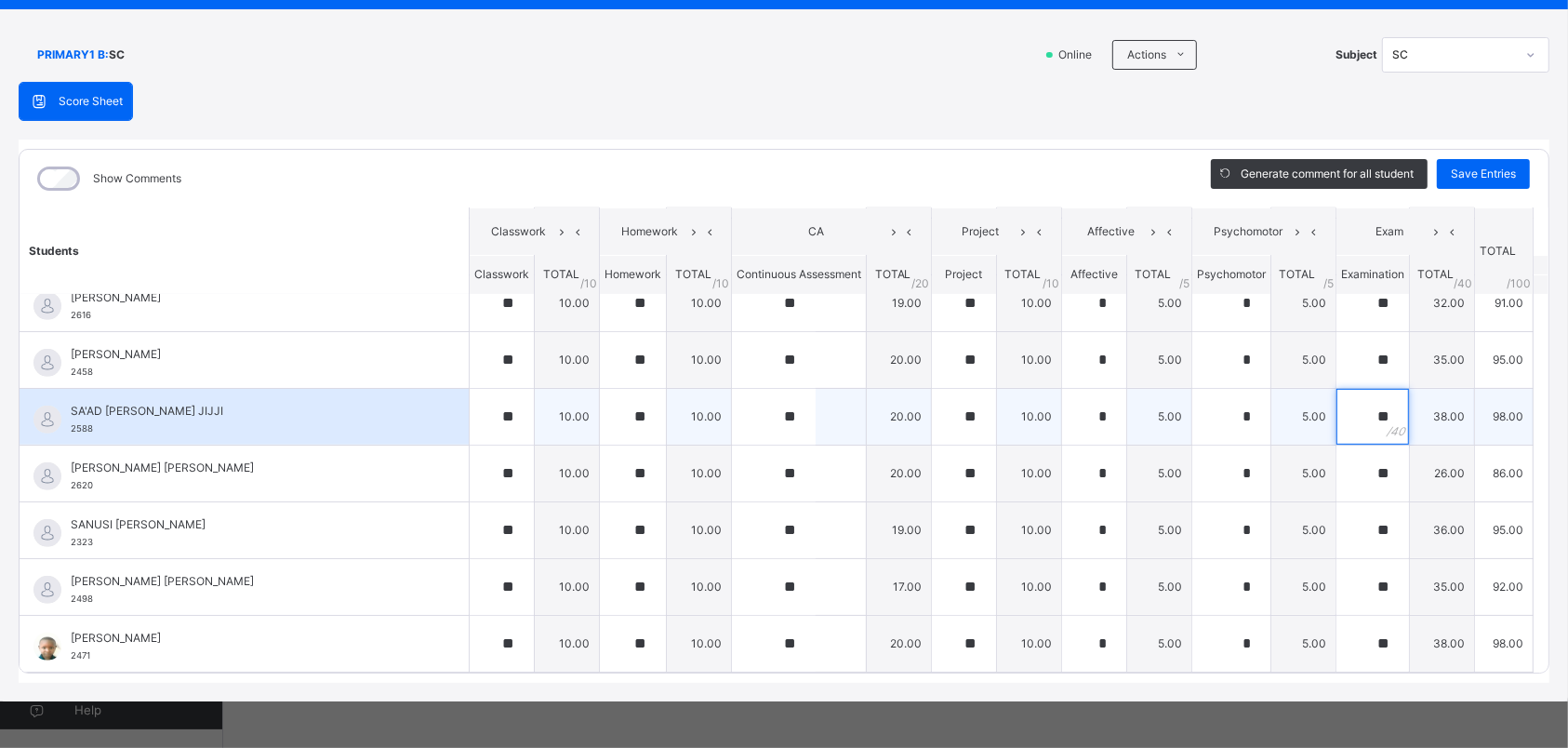 click on "**" at bounding box center [1373, 417] 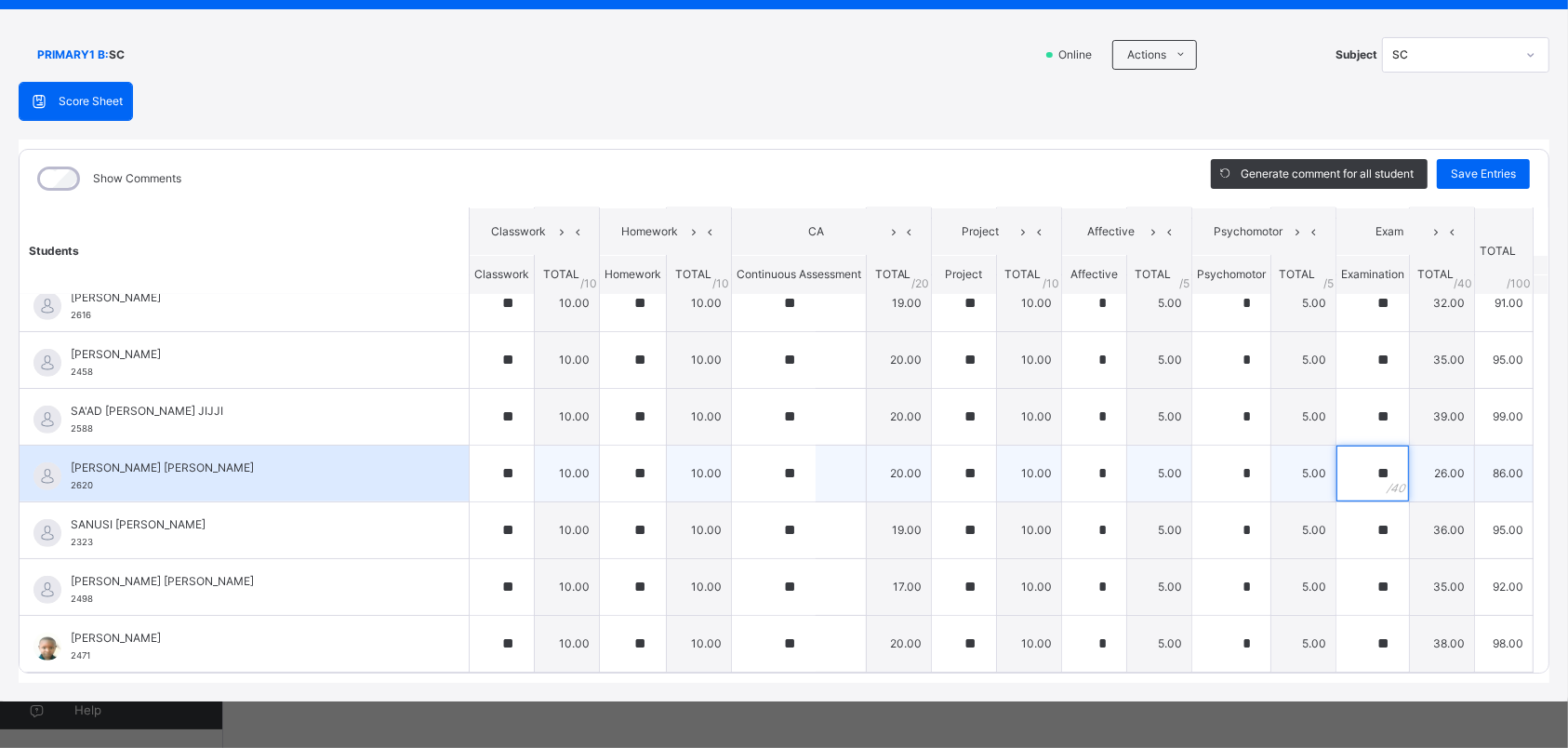 click on "**" at bounding box center (1373, 474) 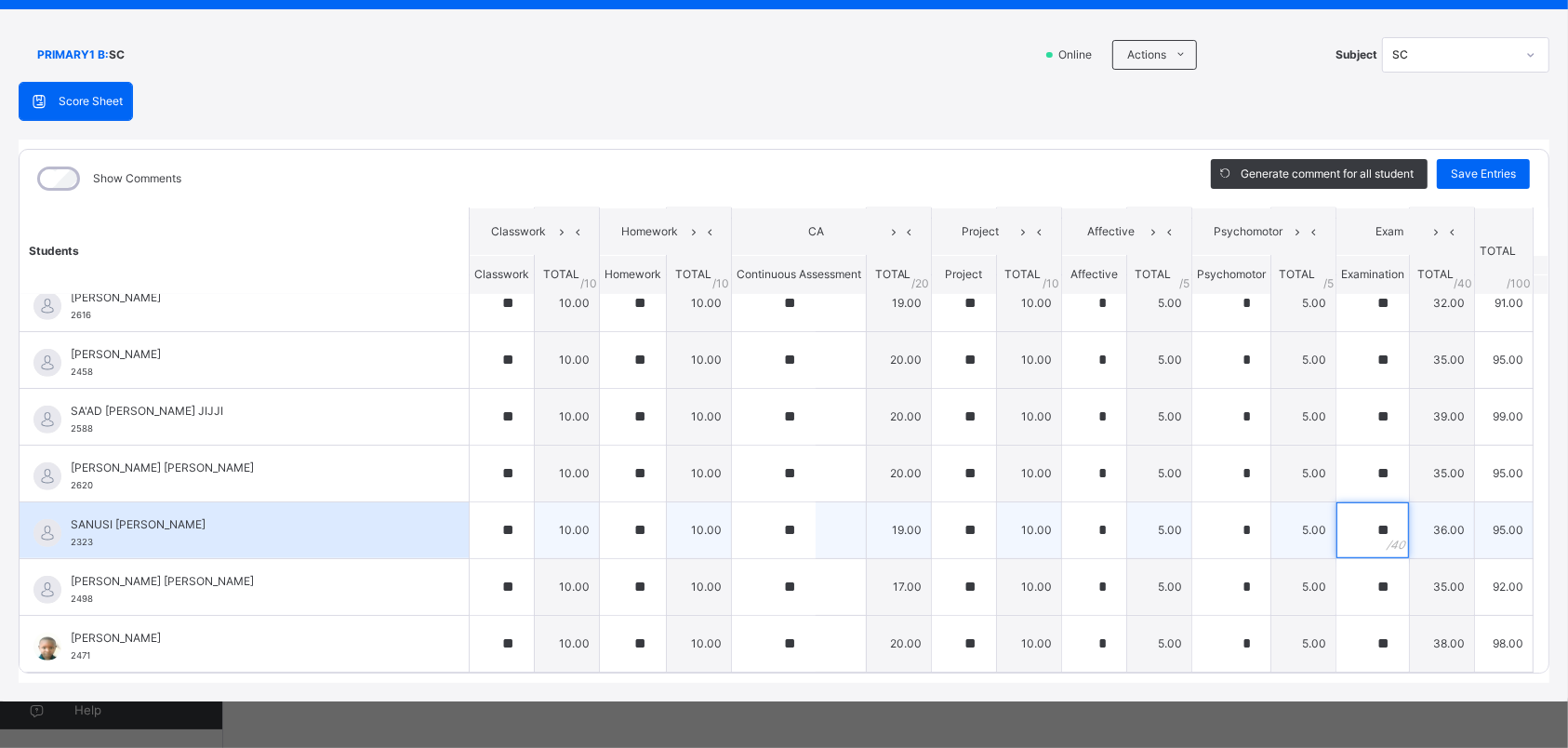 click on "**" at bounding box center [1373, 530] 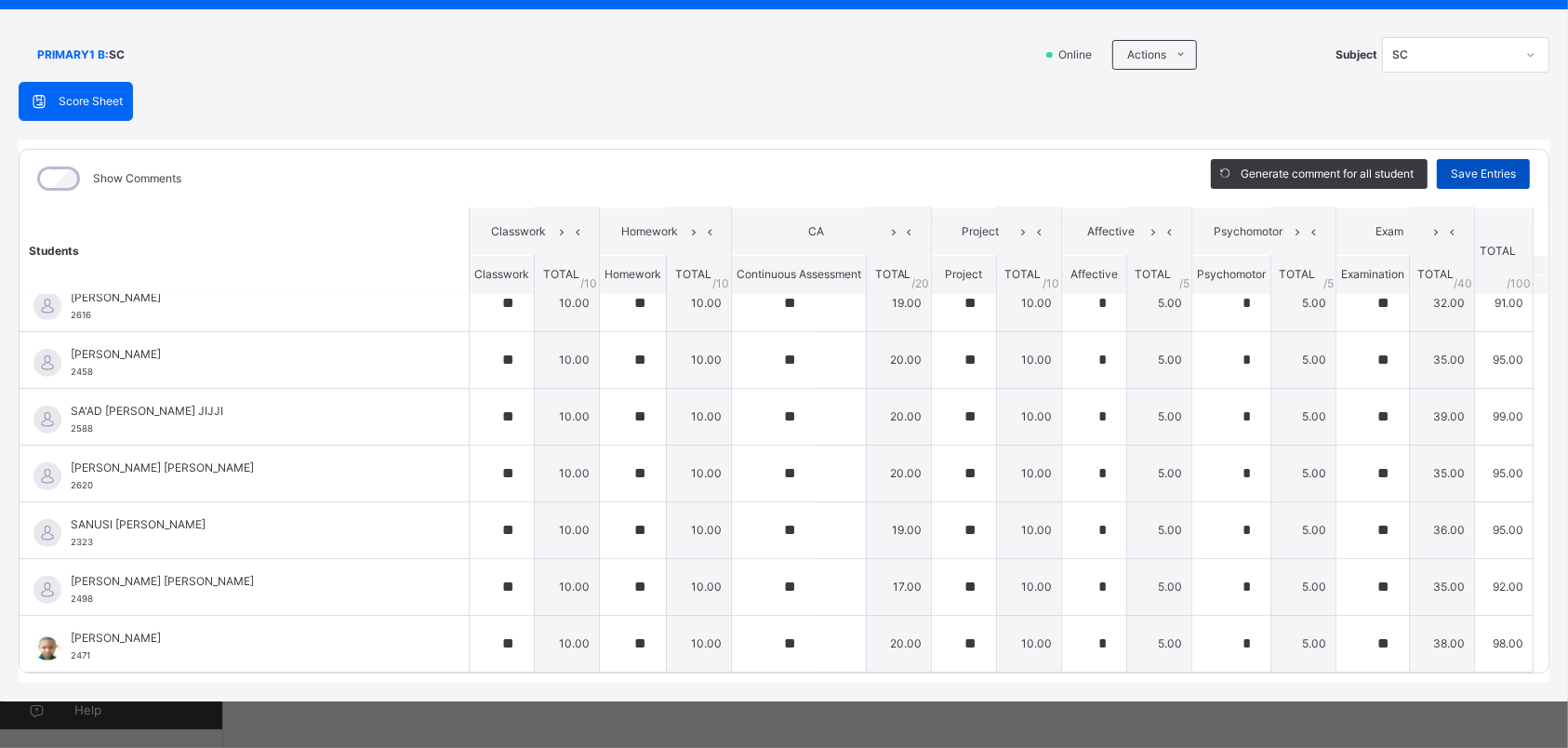 click on "Save Entries" at bounding box center [1483, 174] 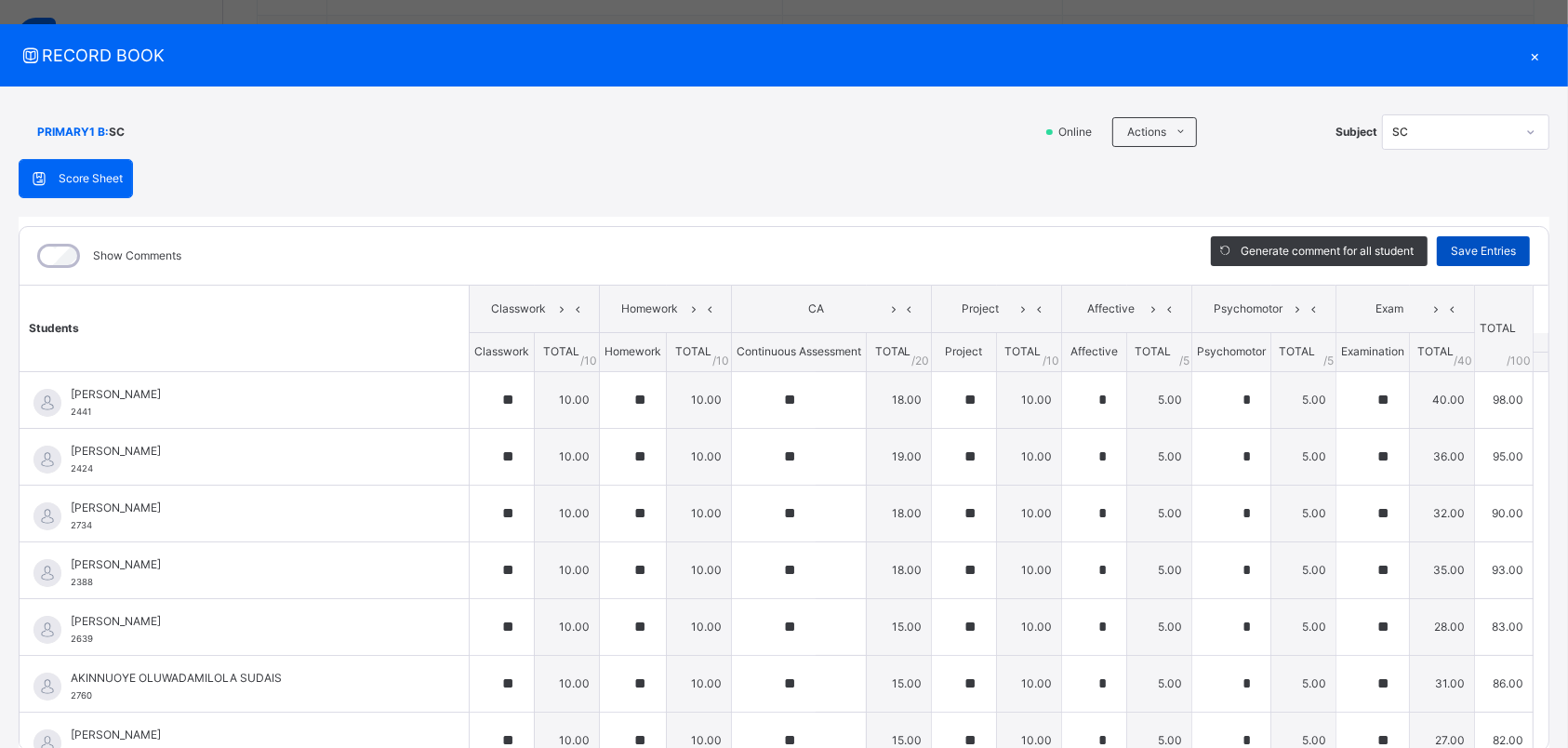 scroll, scrollTop: 0, scrollLeft: 0, axis: both 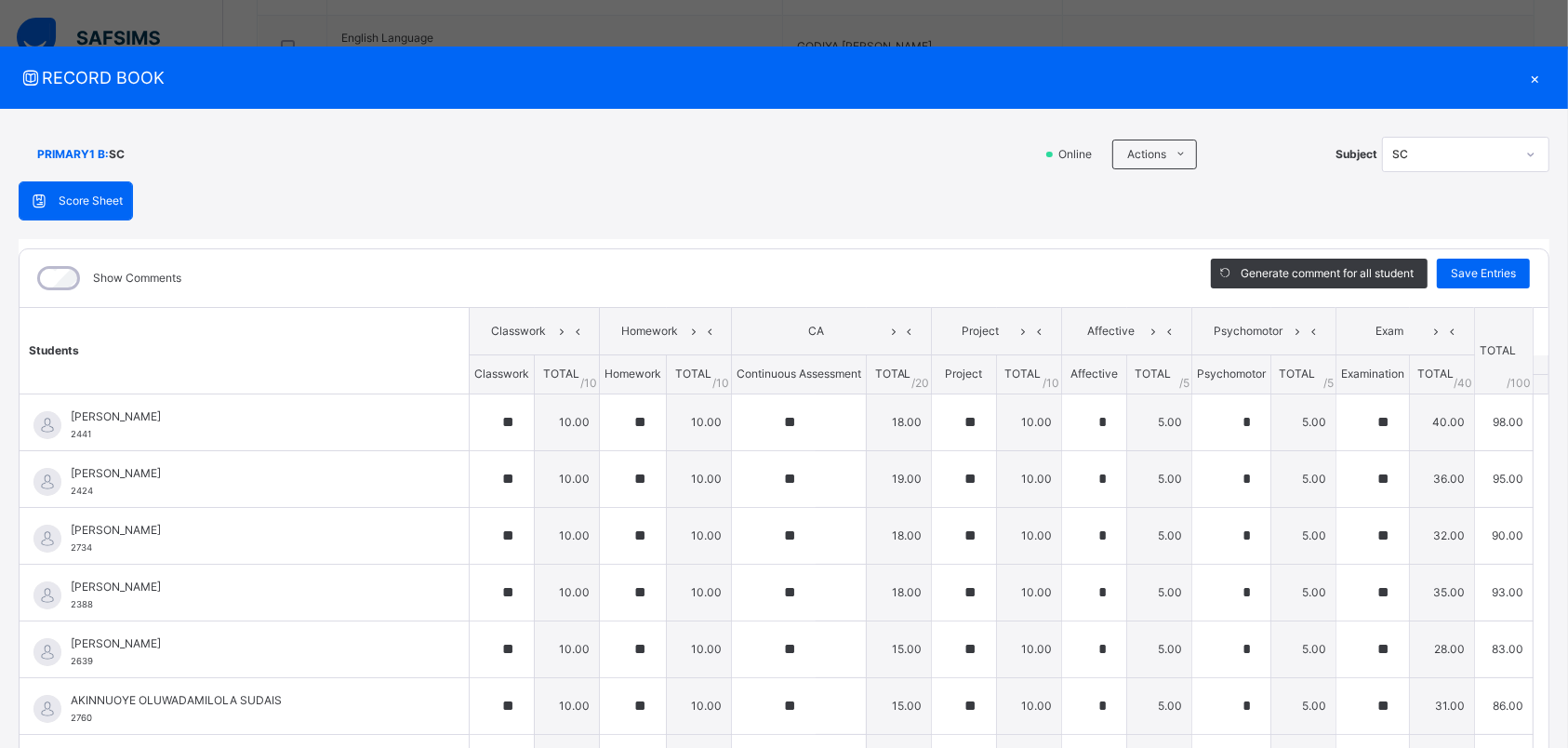 click on "×" at bounding box center (1535, 77) 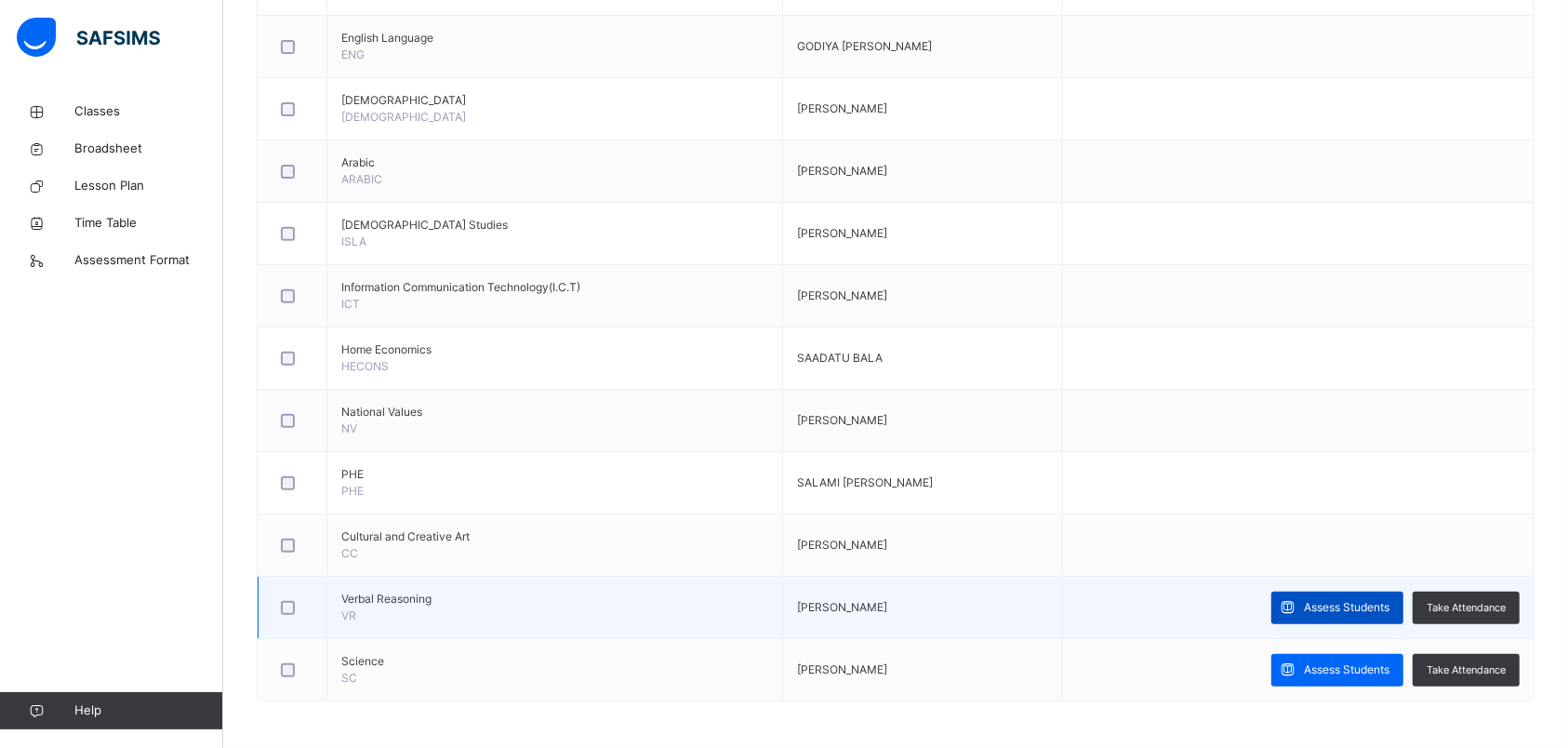 click on "Assess Students" at bounding box center [1347, 608] 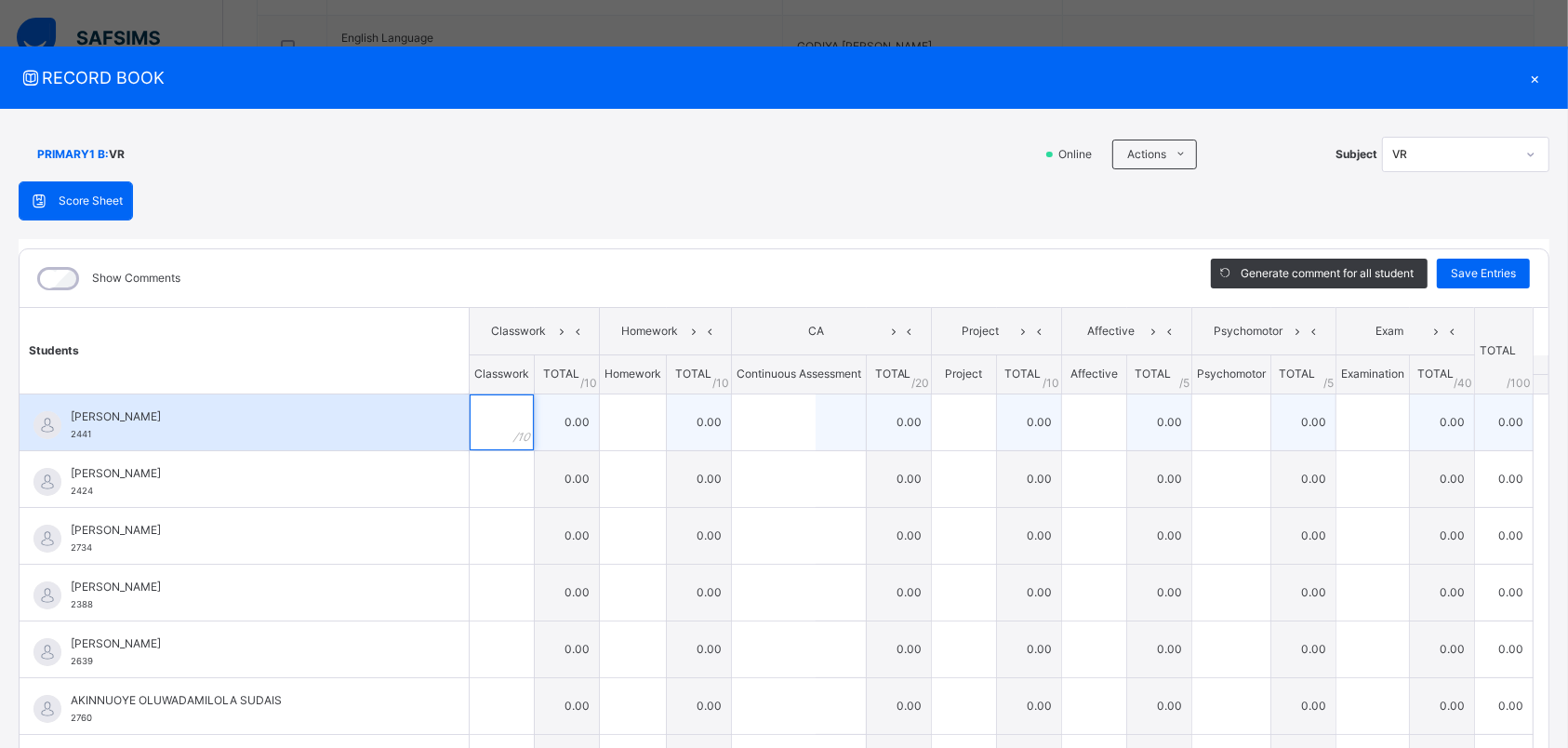 click at bounding box center (501, 422) 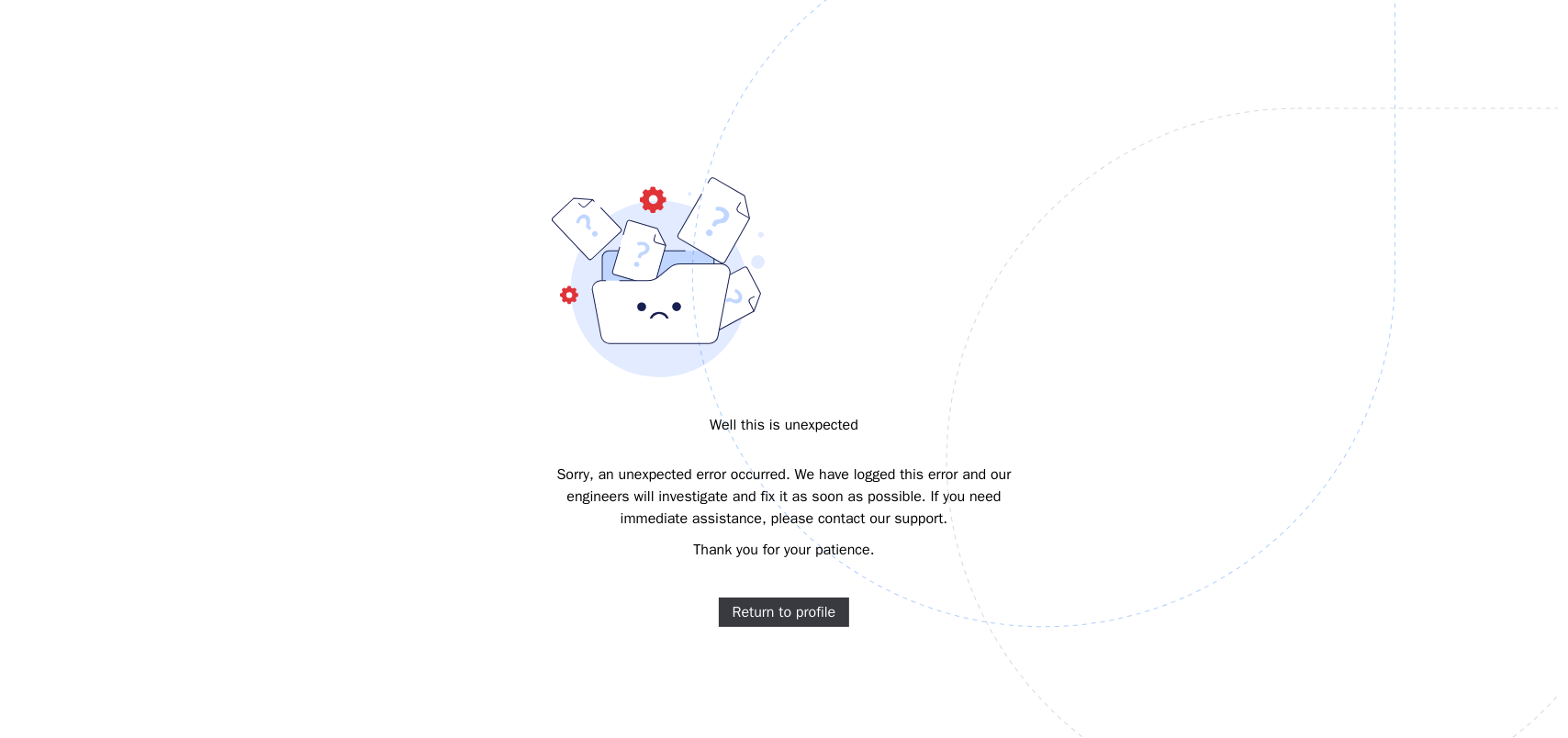 scroll, scrollTop: 0, scrollLeft: 0, axis: both 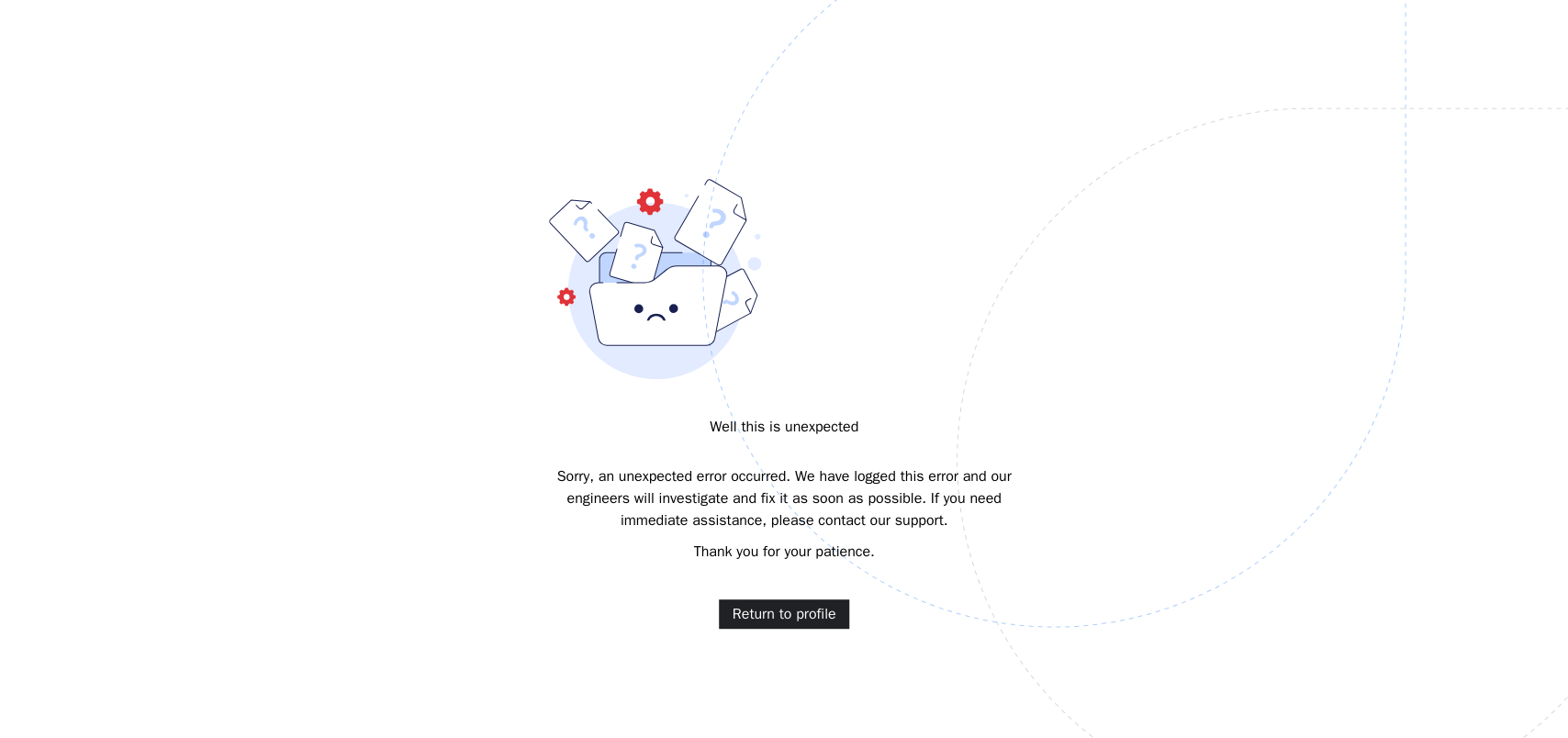 click on "Return to profile" at bounding box center (784, 614) 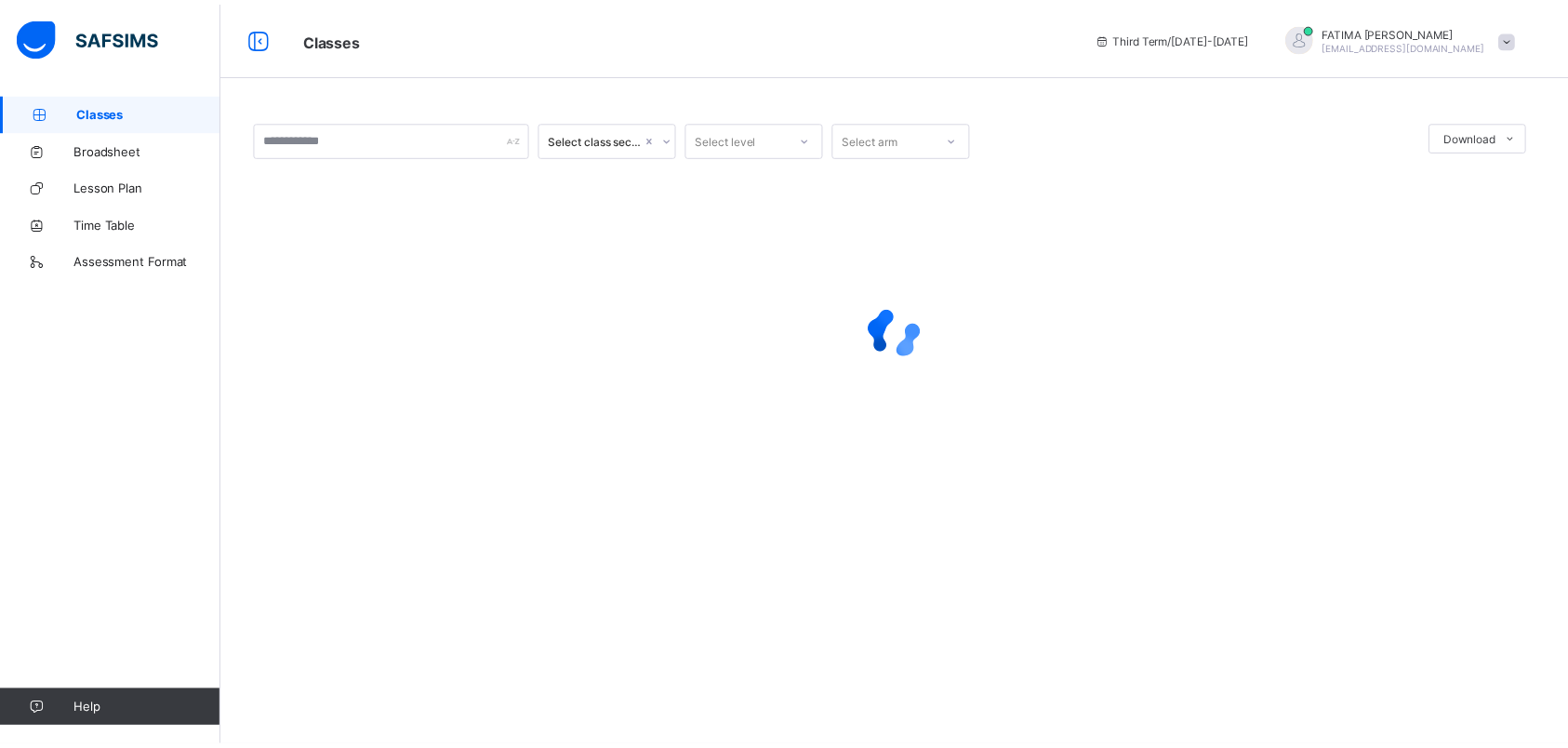 scroll, scrollTop: 0, scrollLeft: 0, axis: both 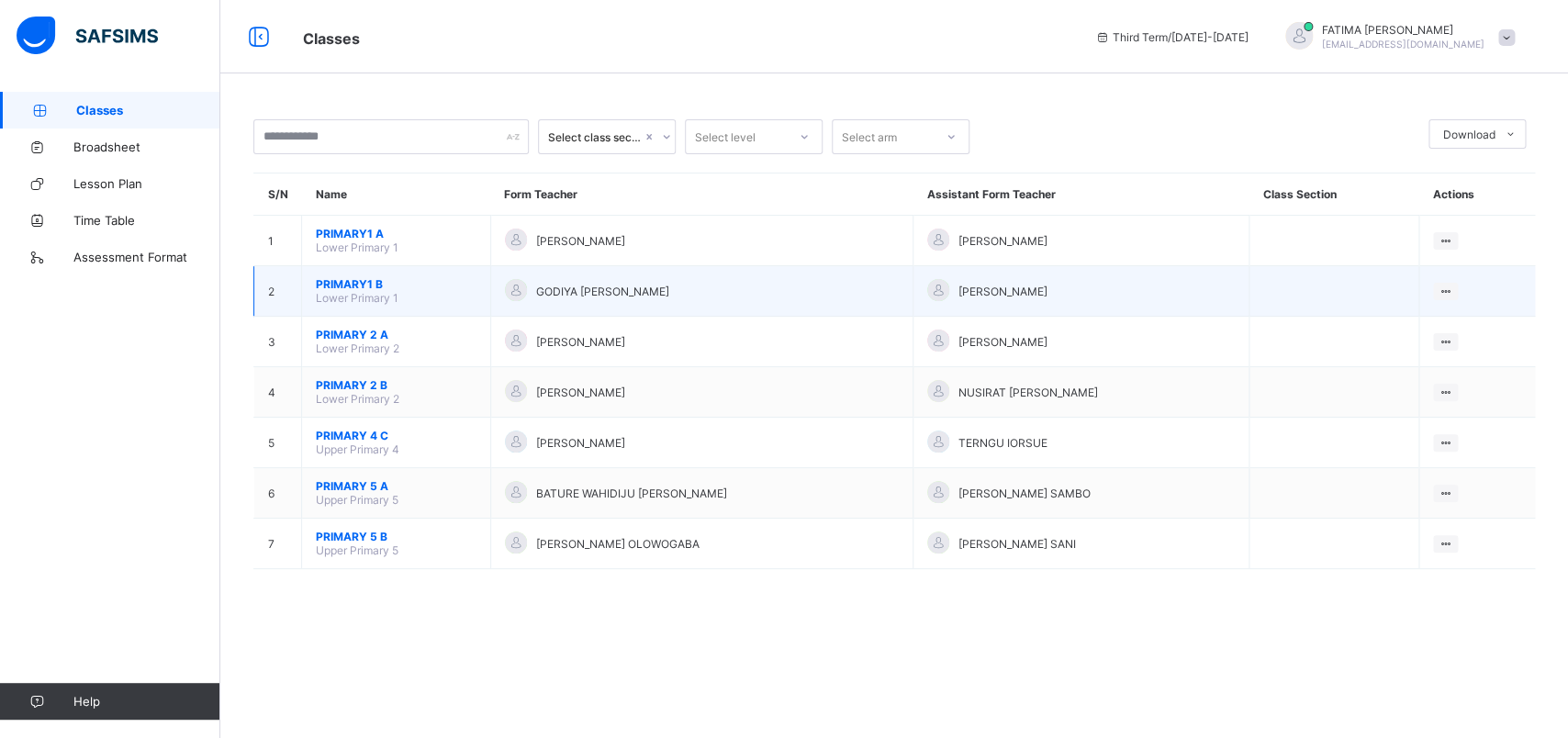 click on "Lower Primary 1" at bounding box center (357, 297) 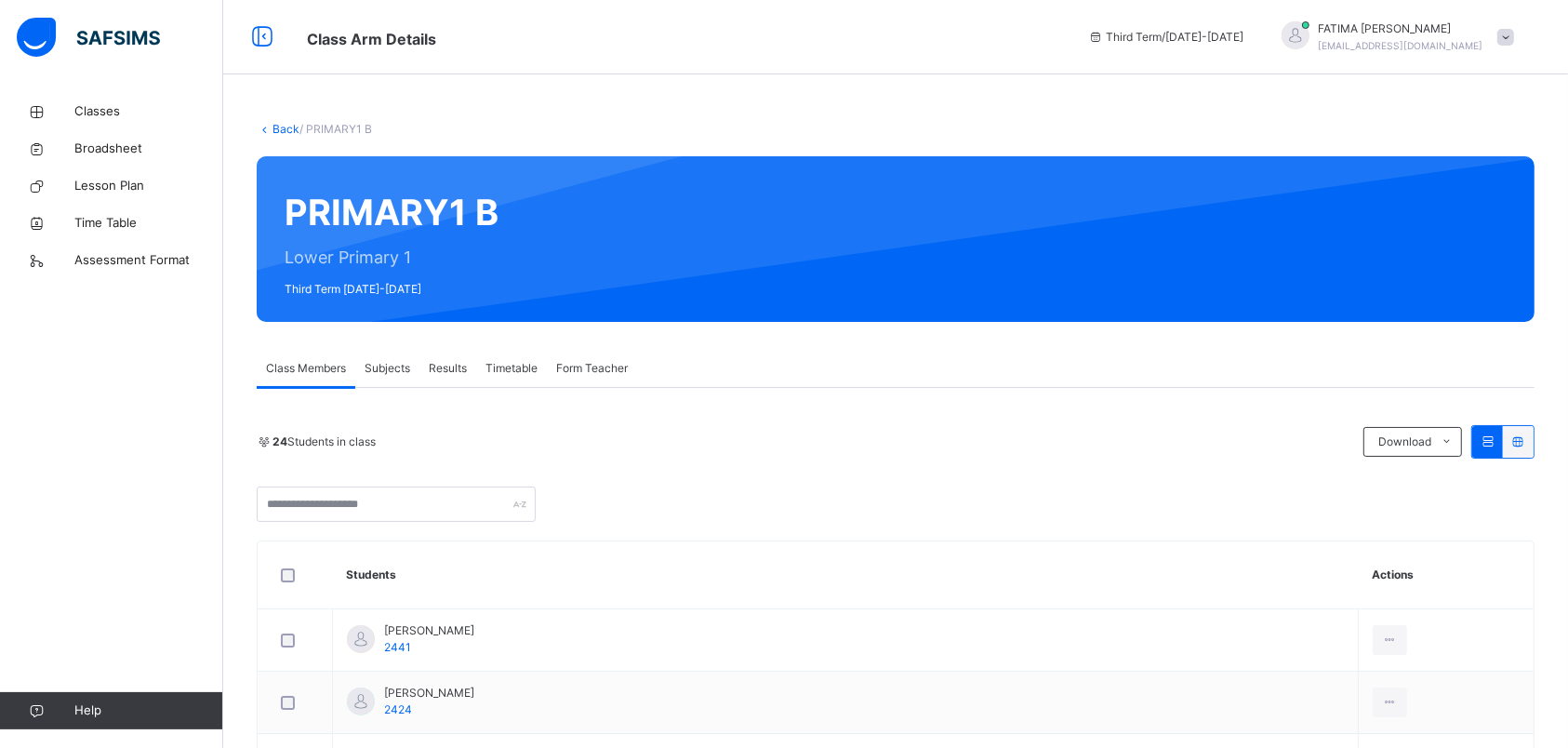 click on "Subjects" at bounding box center (387, 368) 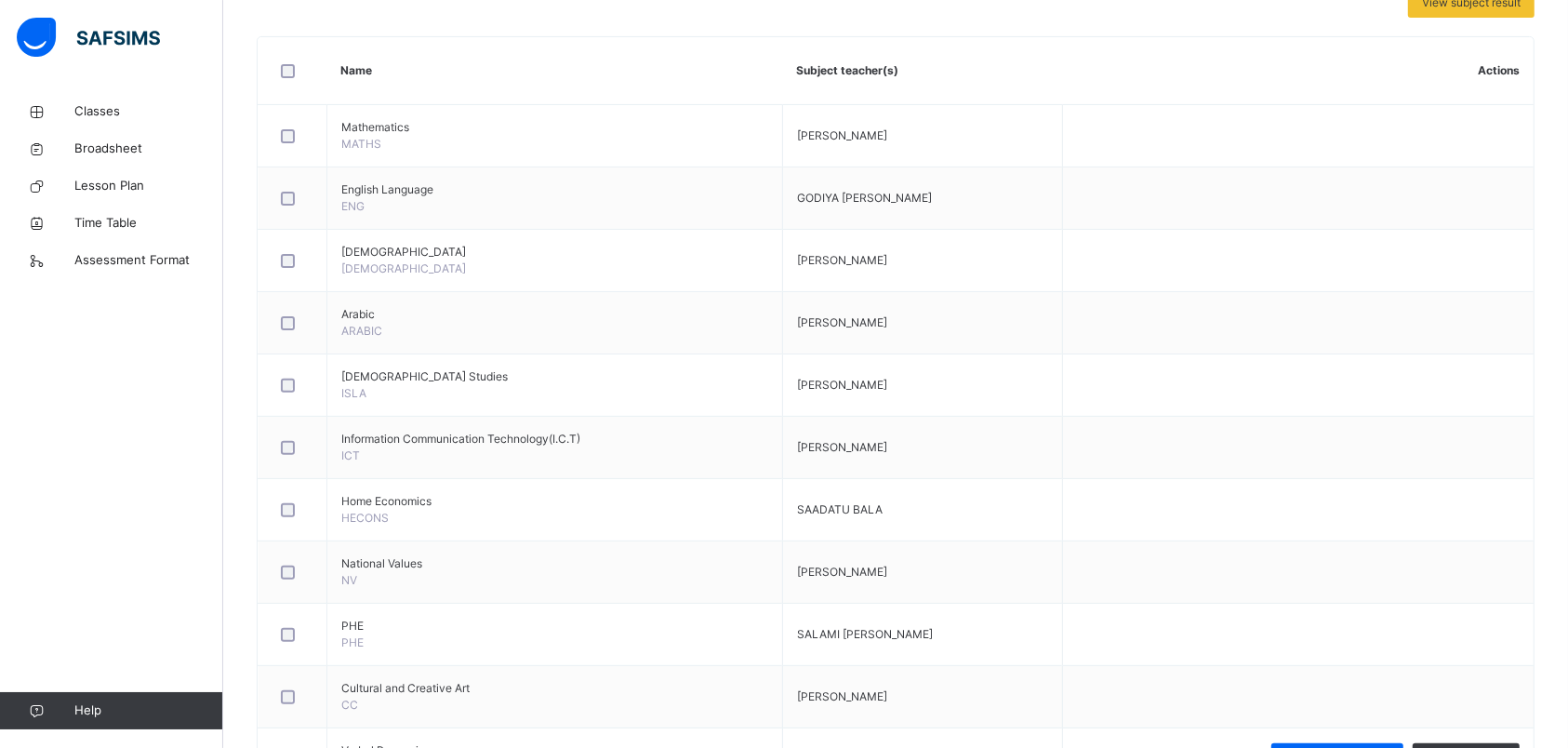 scroll, scrollTop: 583, scrollLeft: 0, axis: vertical 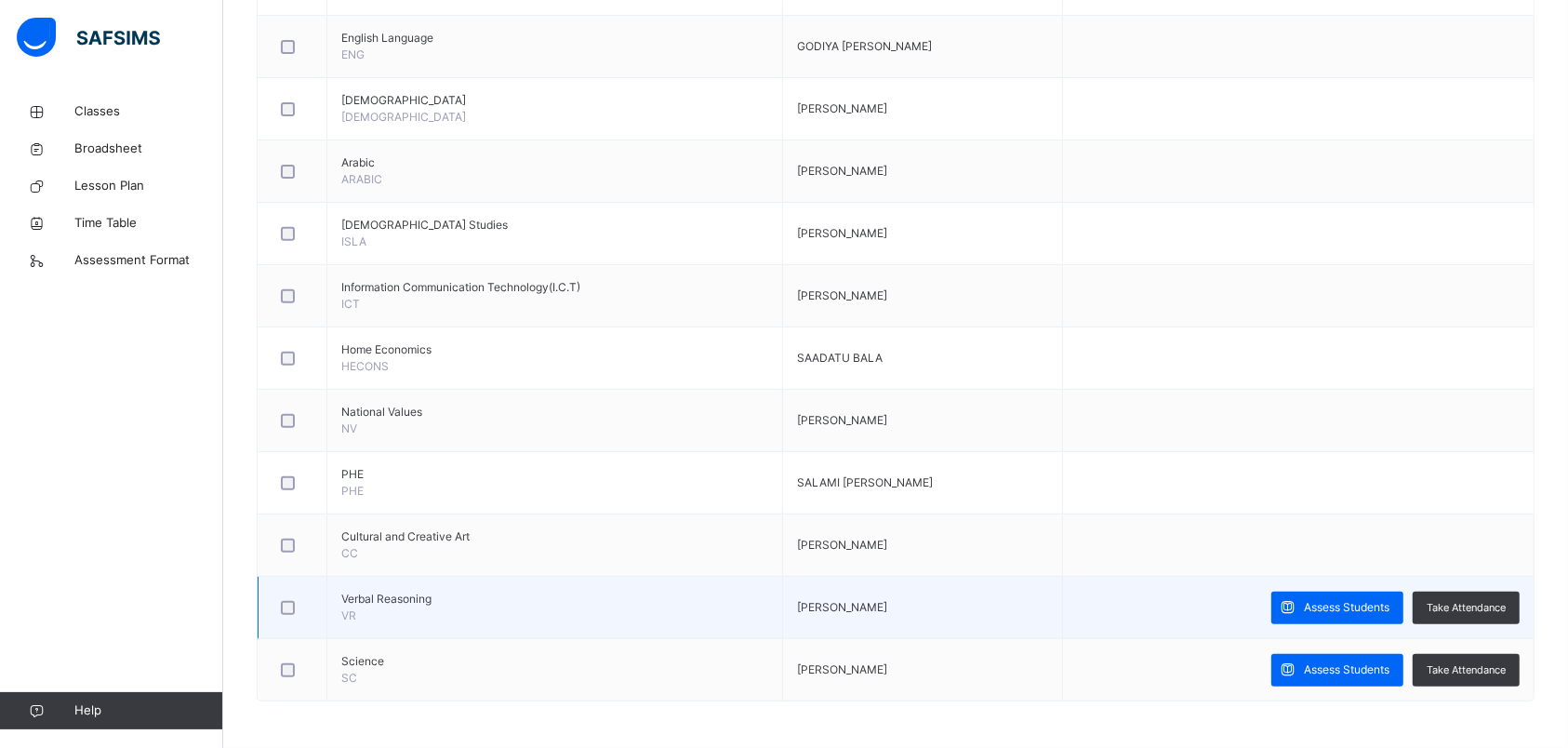click on "Assess Students Take Attendance" at bounding box center (1298, 608) 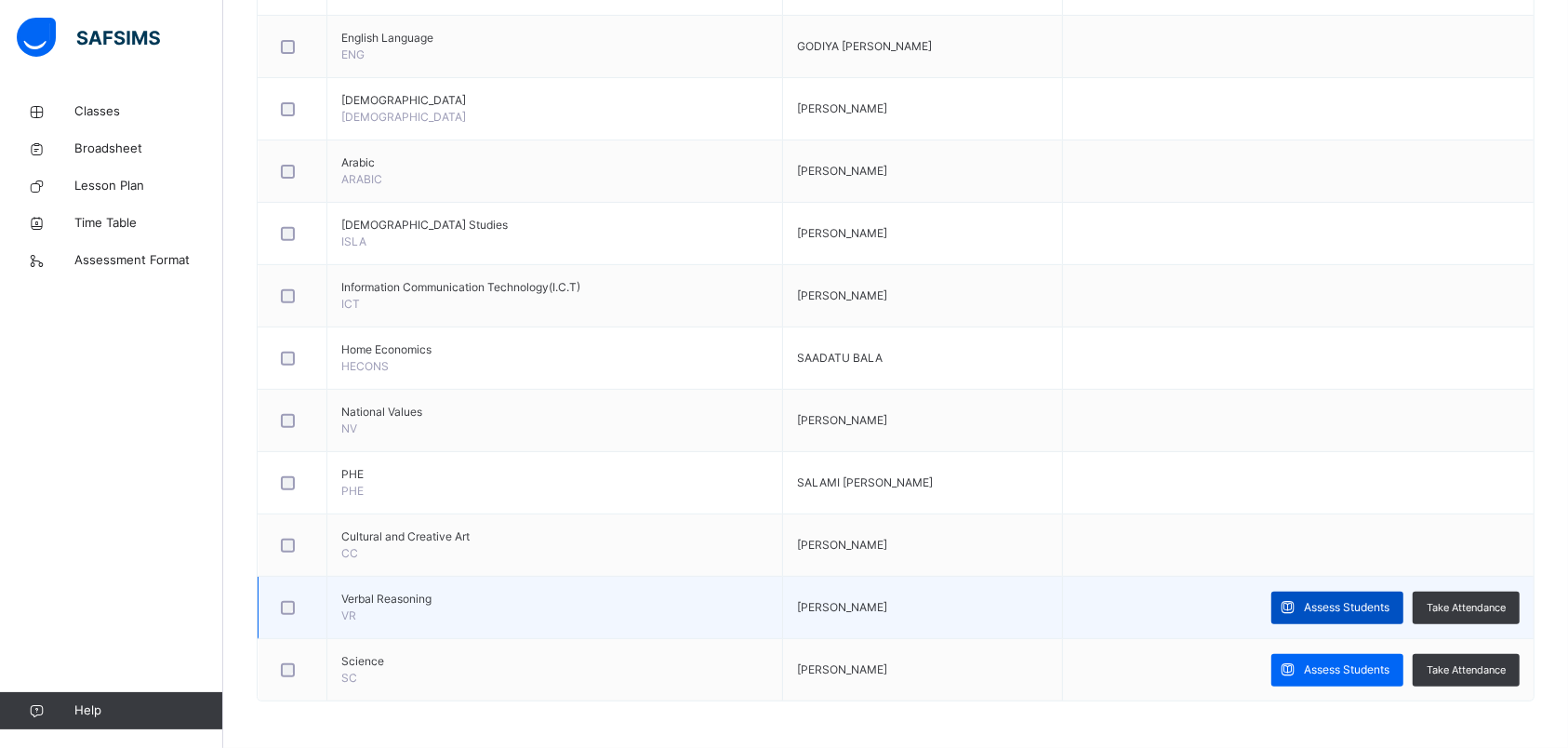 click on "Assess Students" at bounding box center (1337, 608) 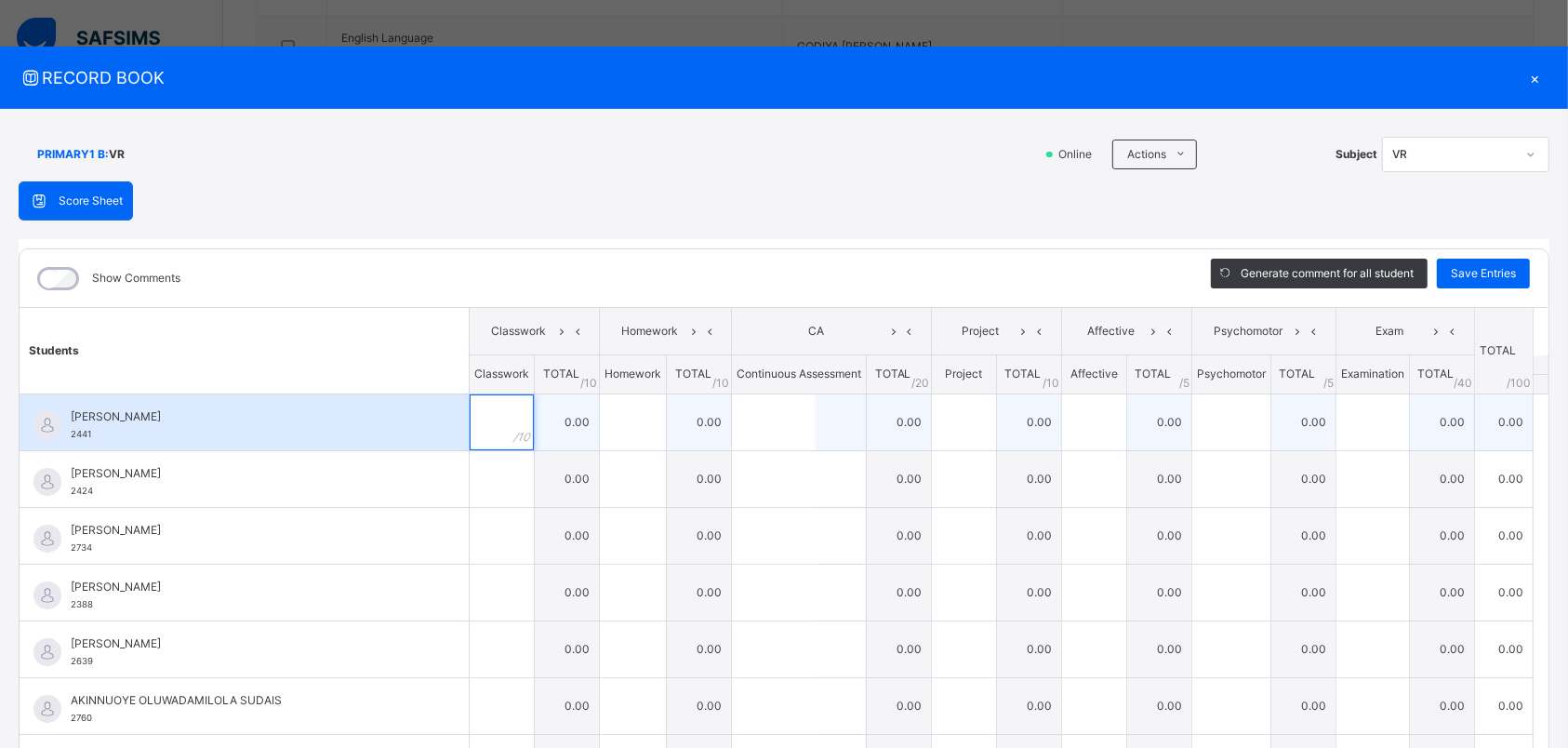 click at bounding box center [501, 422] 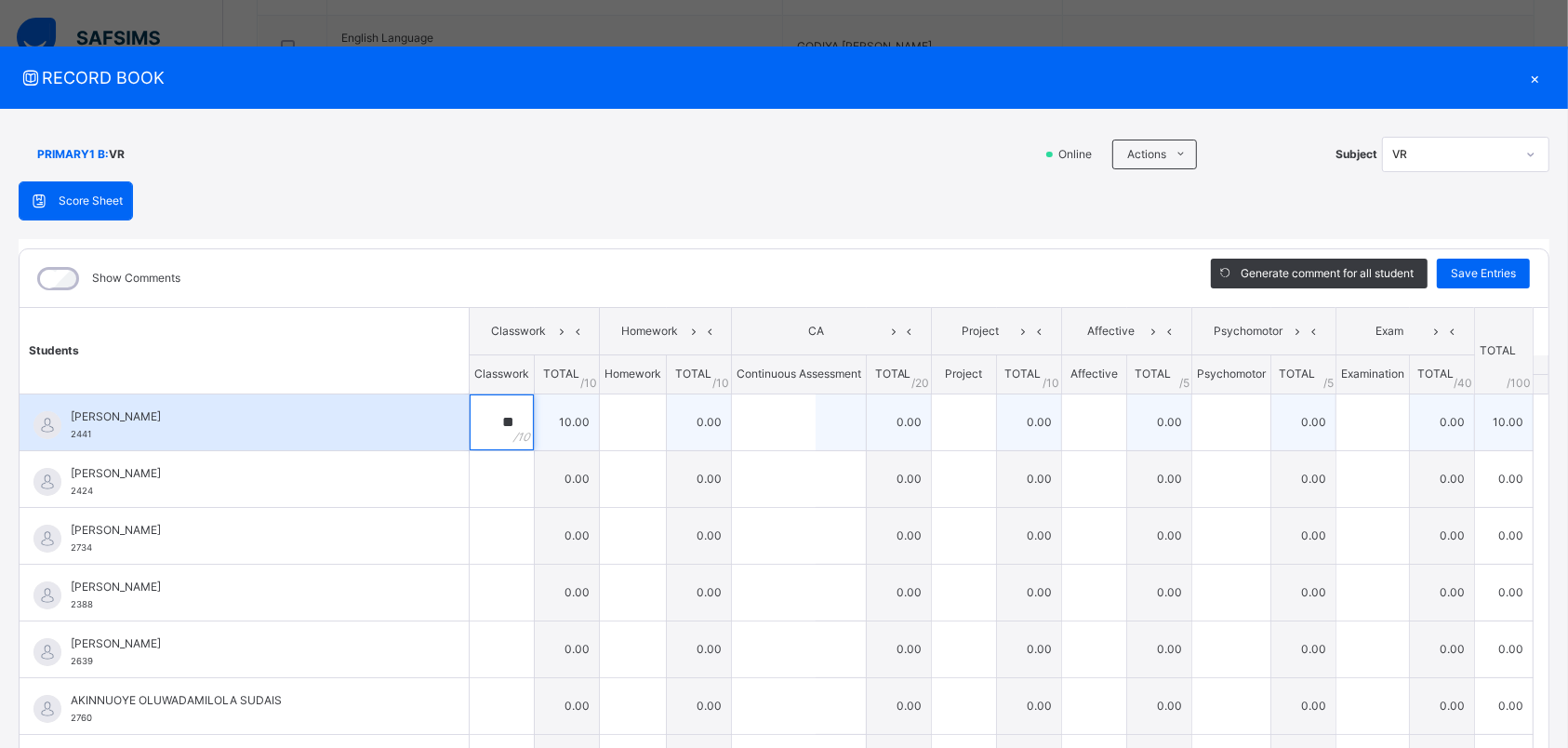type on "**" 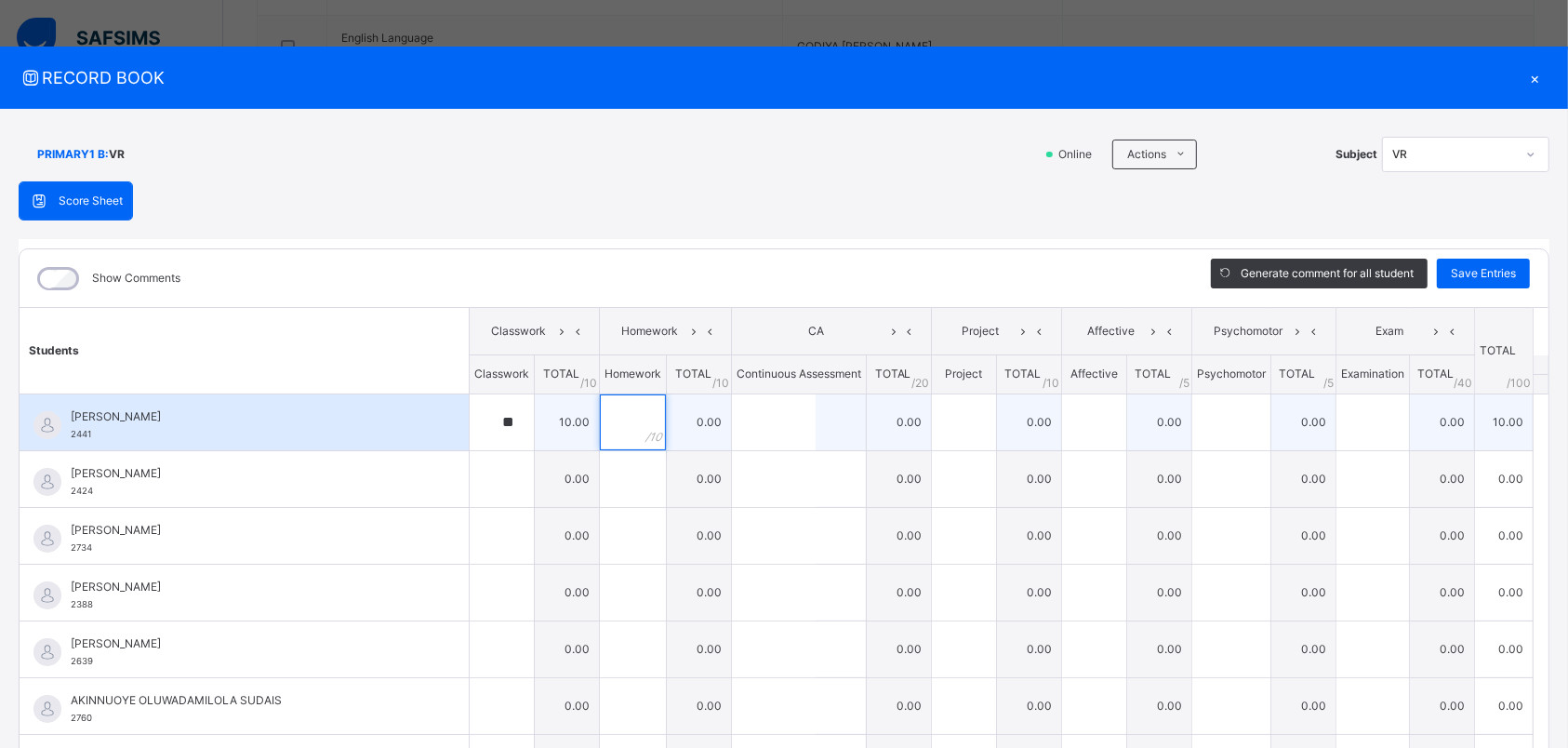 click at bounding box center (632, 422) 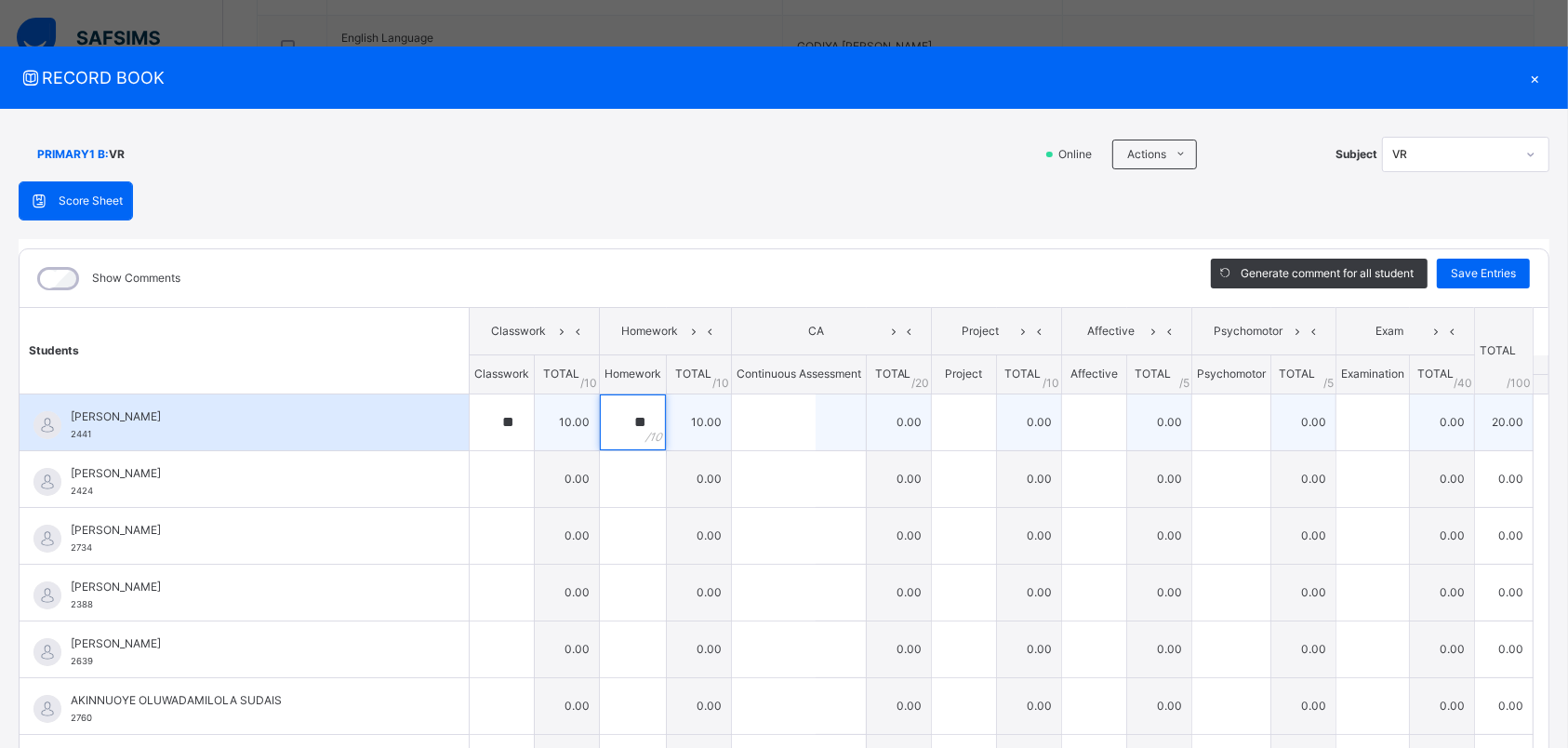 type on "**" 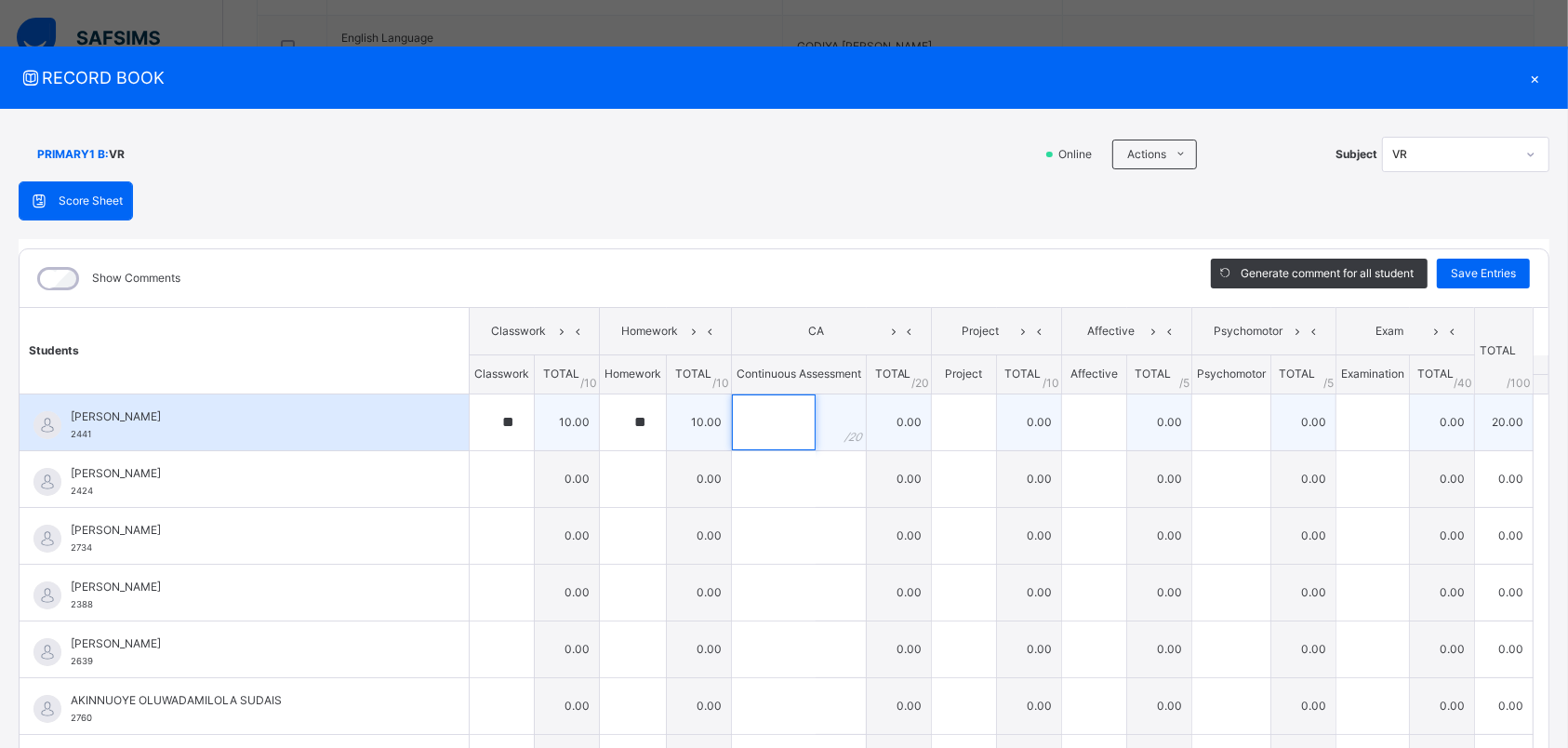 click at bounding box center [774, 422] 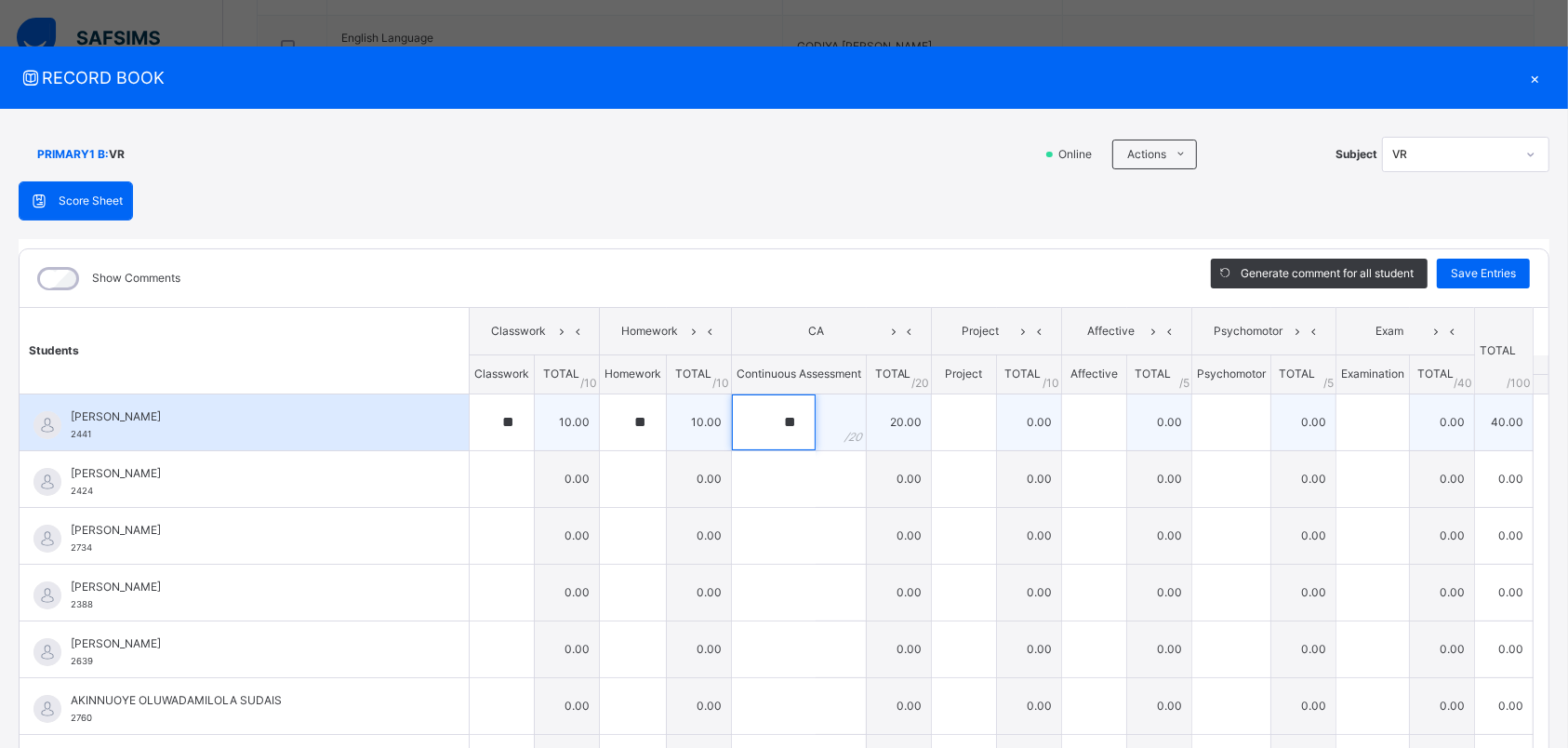 type on "**" 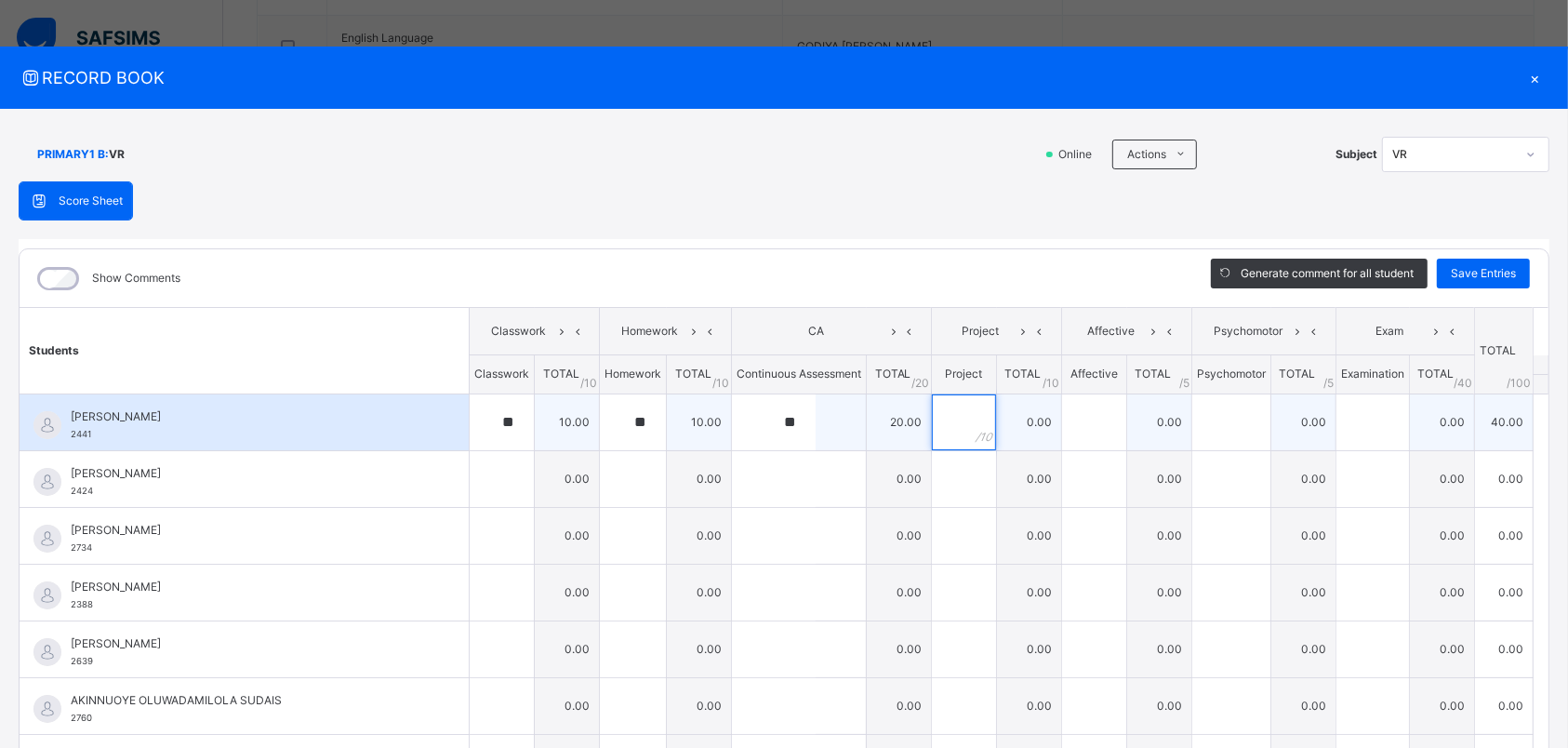 click at bounding box center (963, 422) 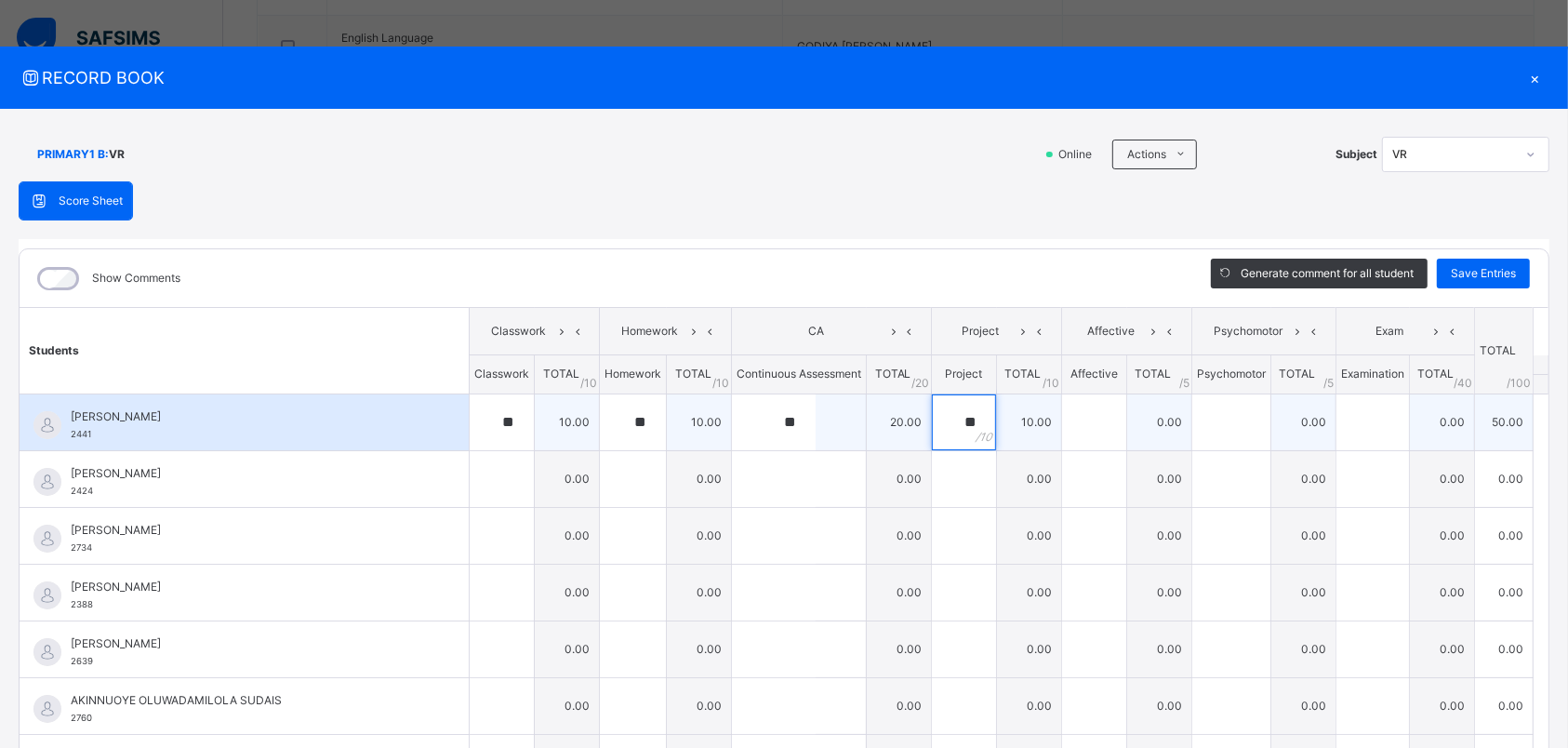type on "**" 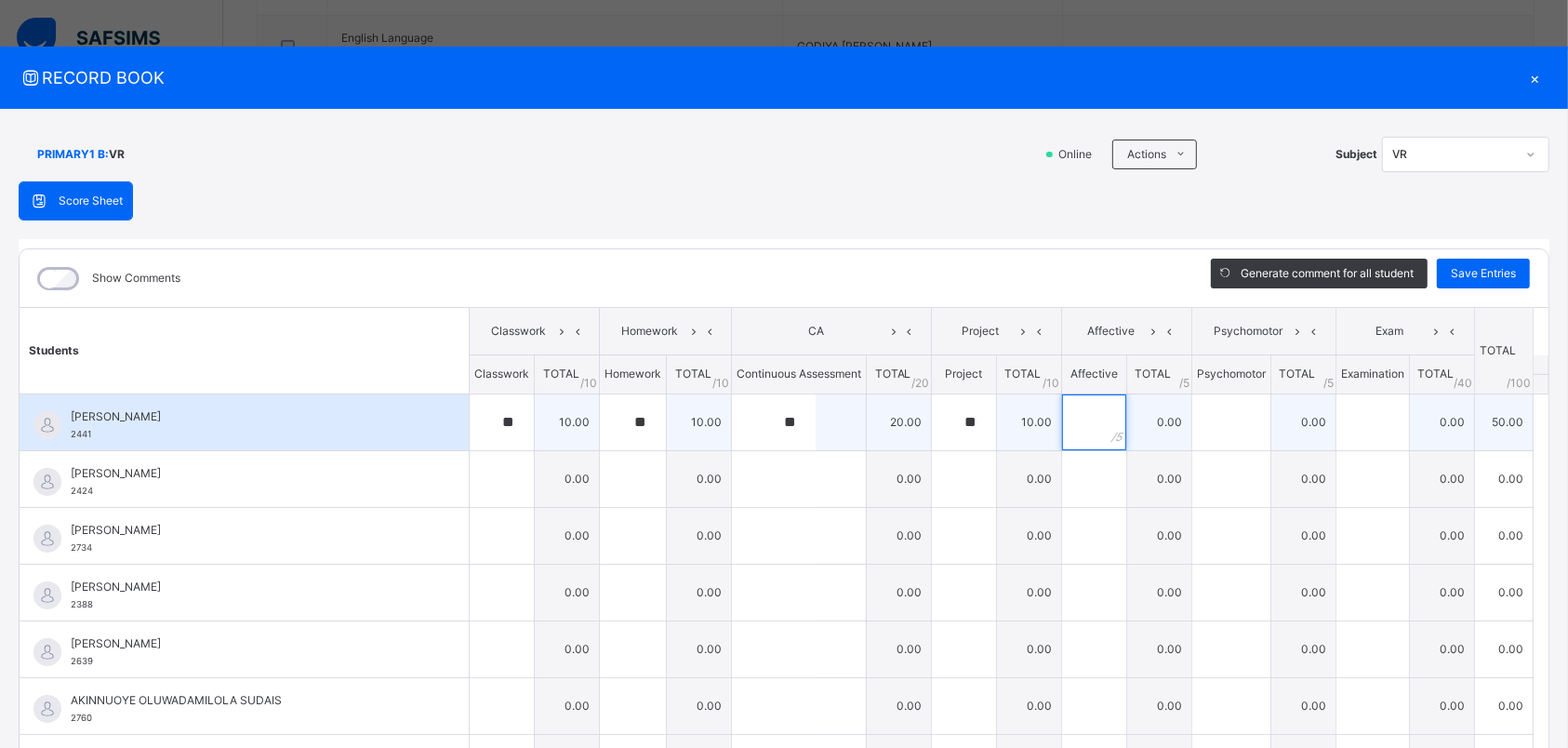 click at bounding box center [1094, 422] 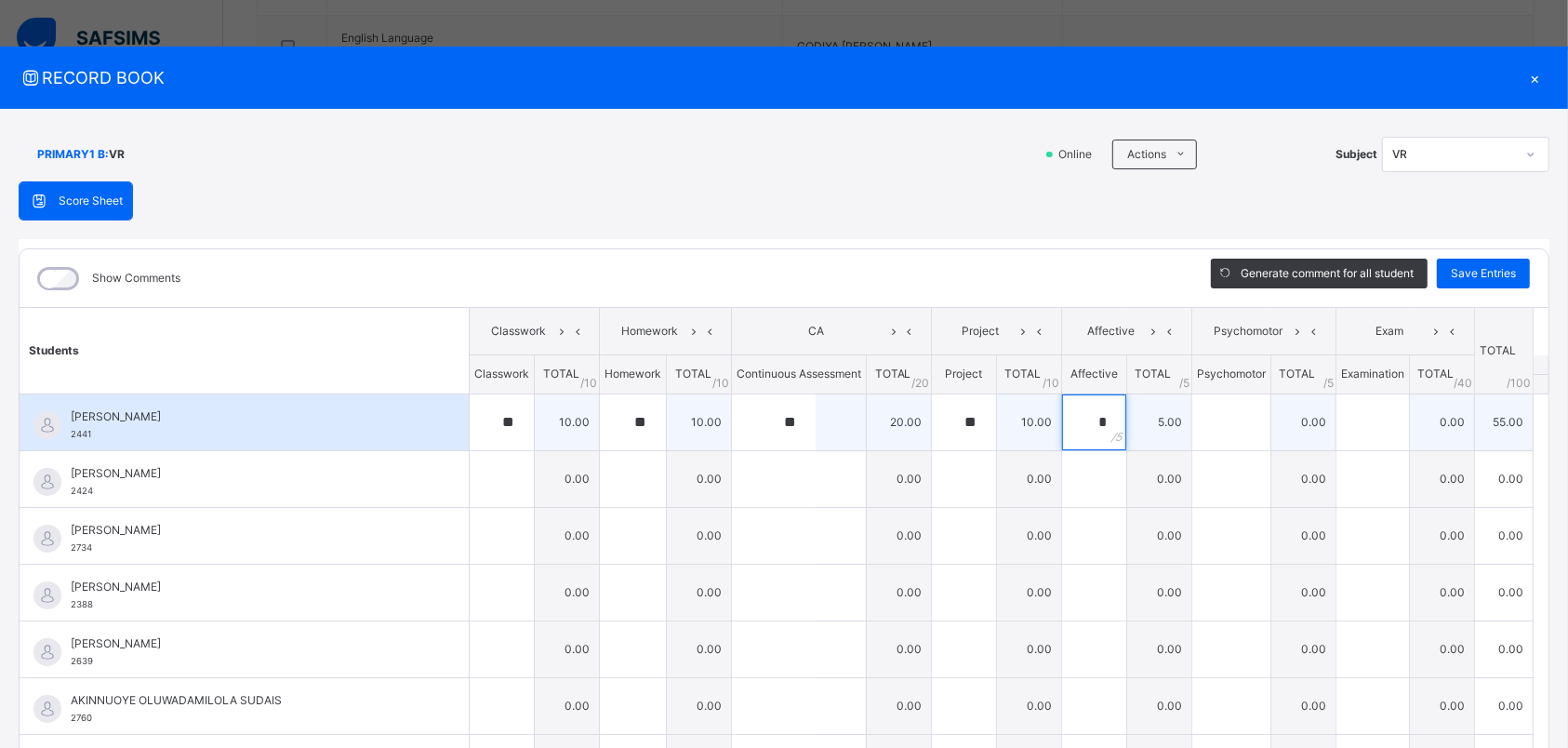type on "*" 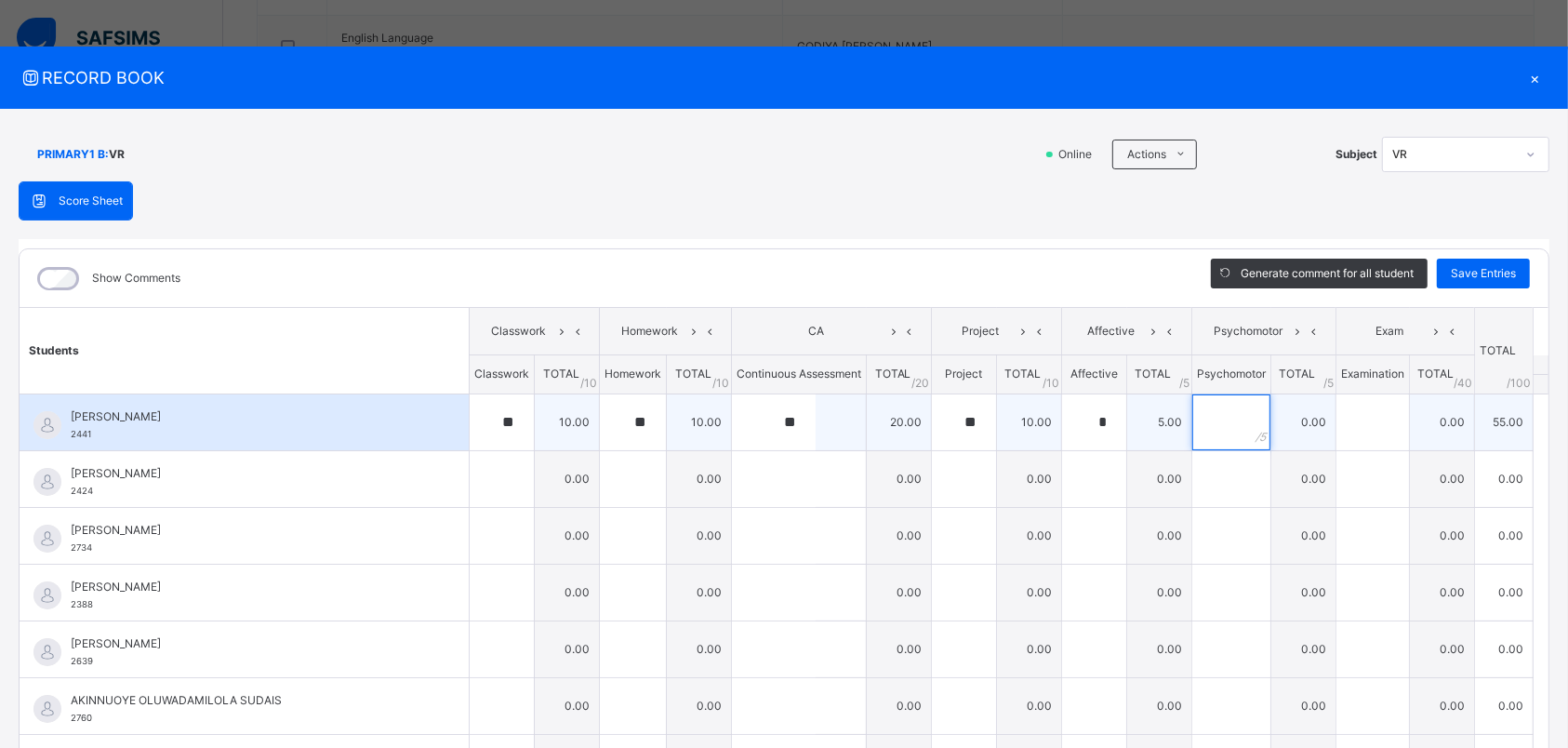 click at bounding box center (1231, 422) 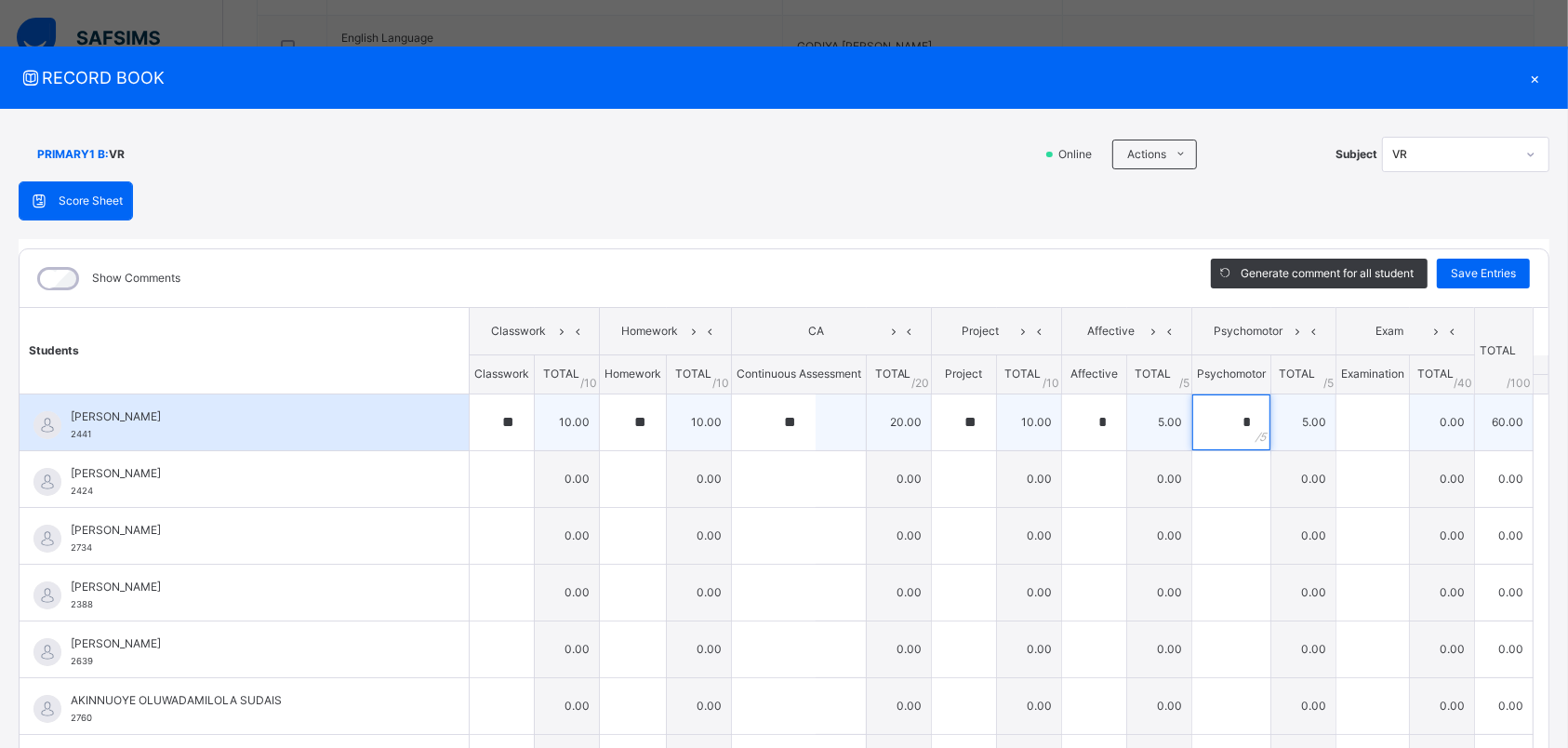 type on "*" 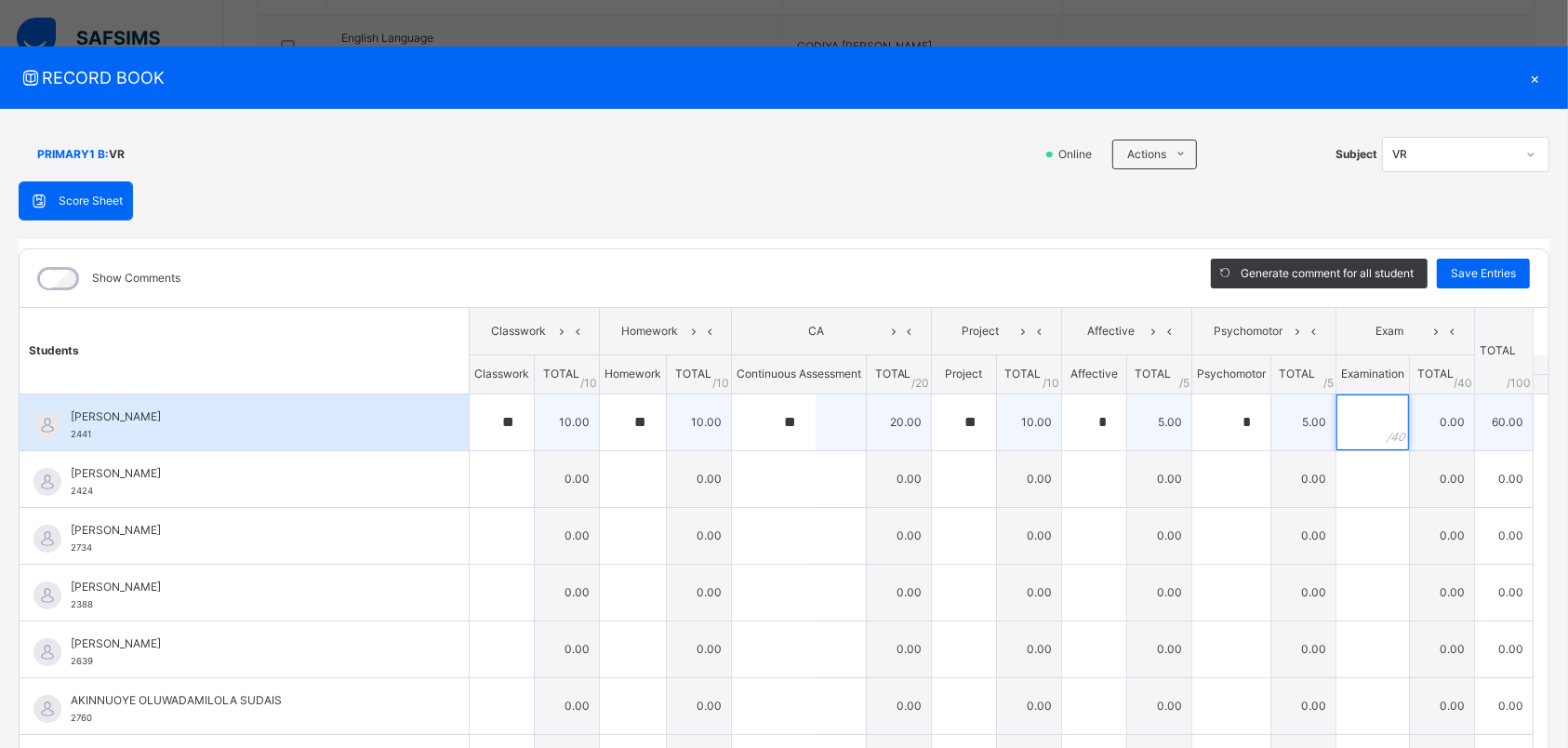 click at bounding box center [1373, 422] 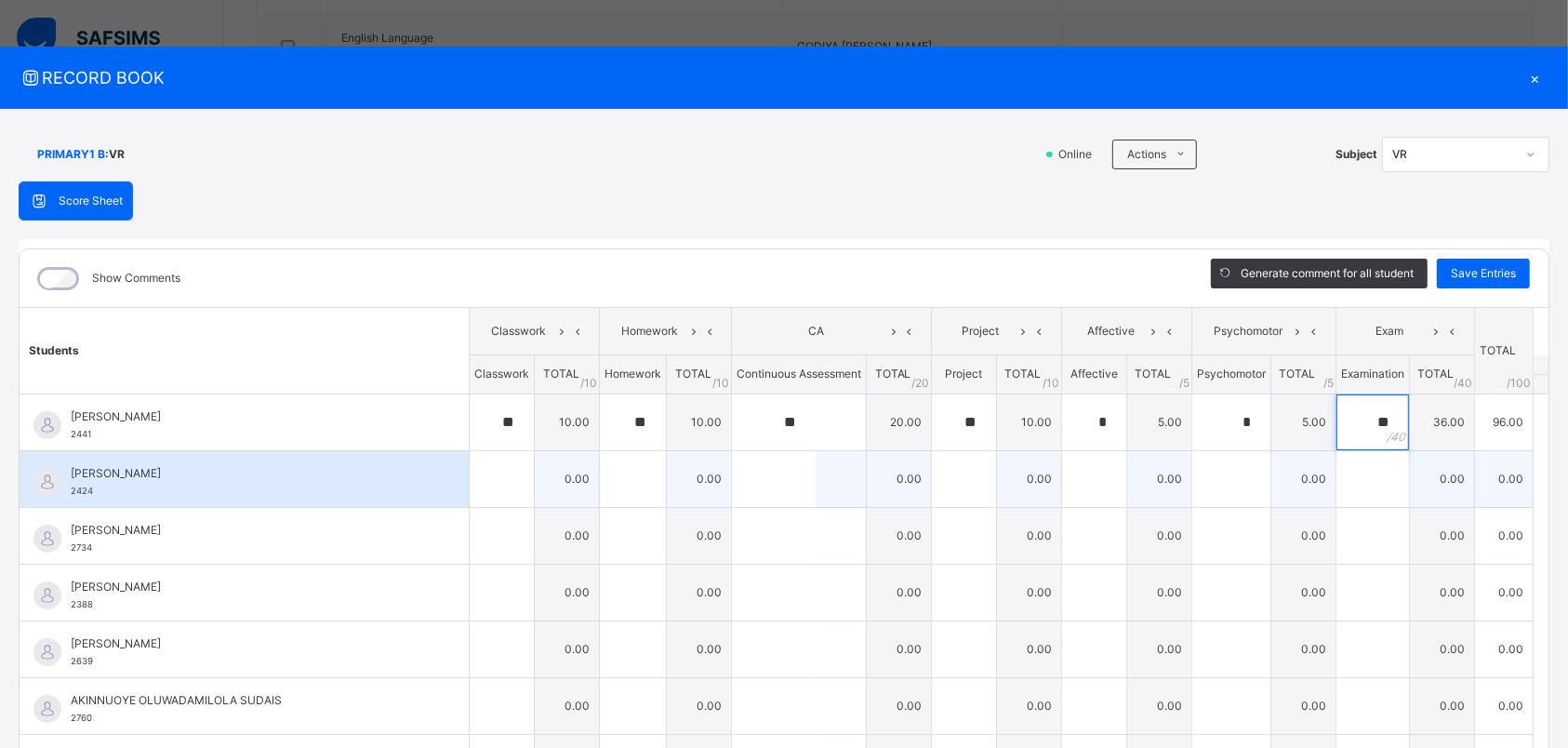 type on "**" 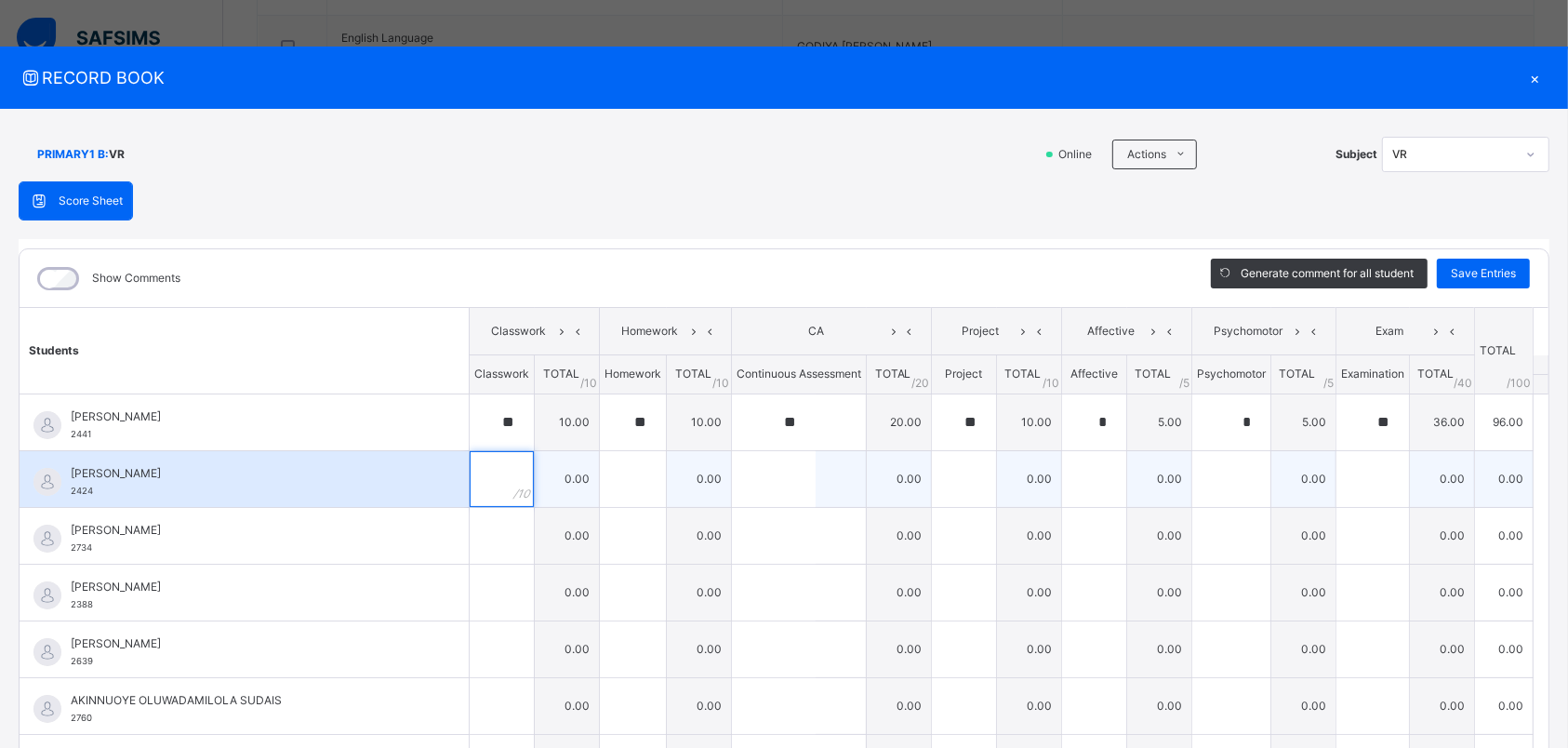 click at bounding box center [501, 479] 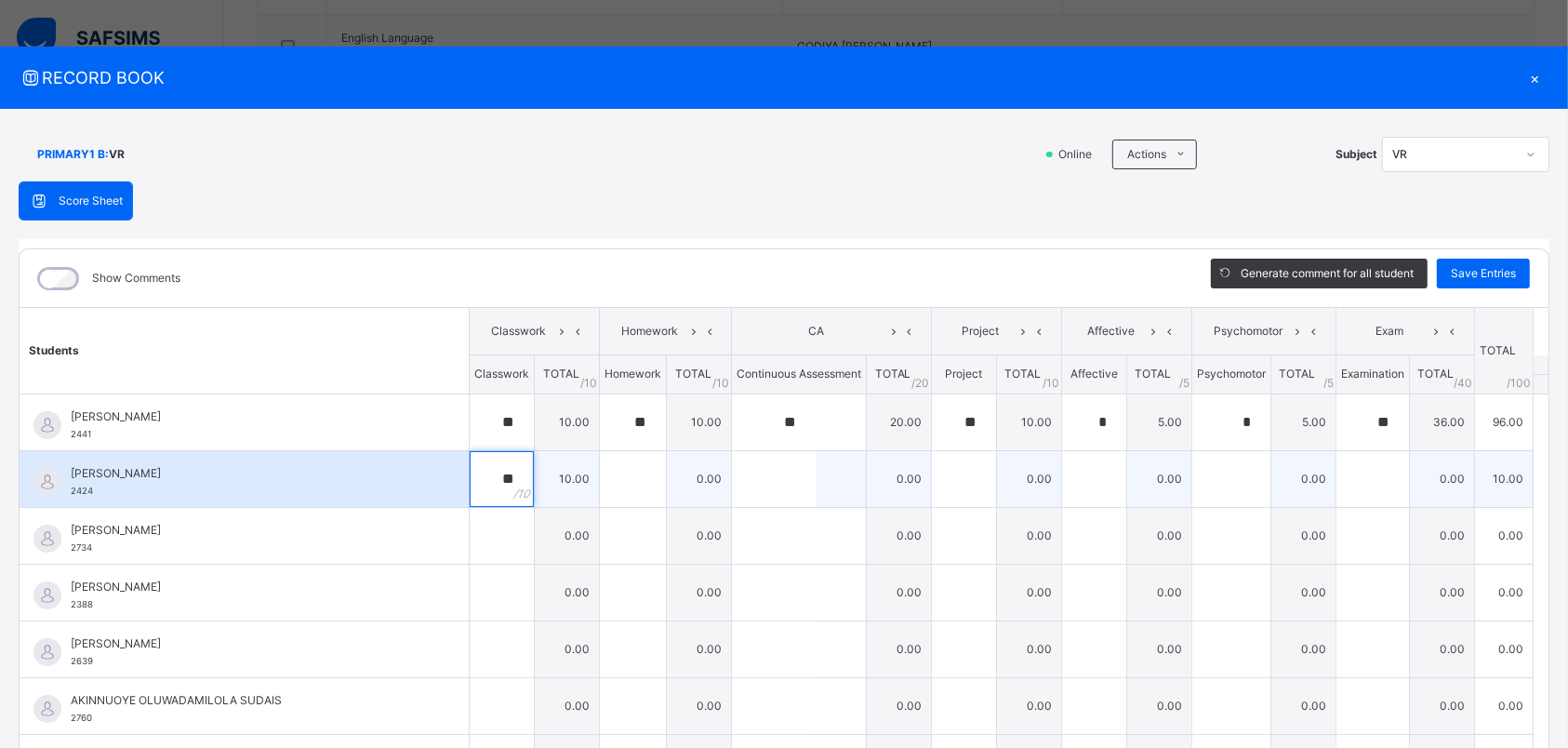 type on "**" 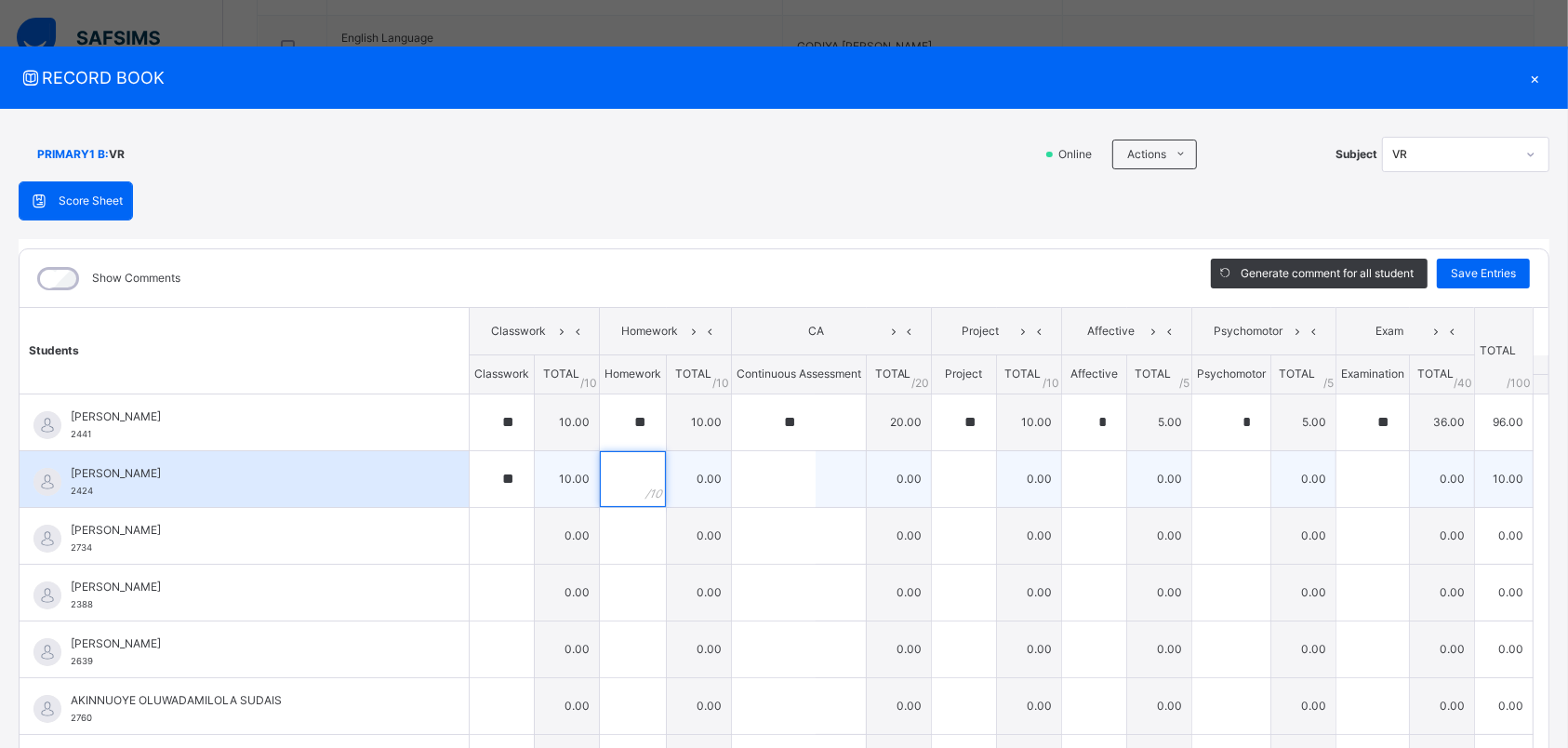 click at bounding box center [632, 479] 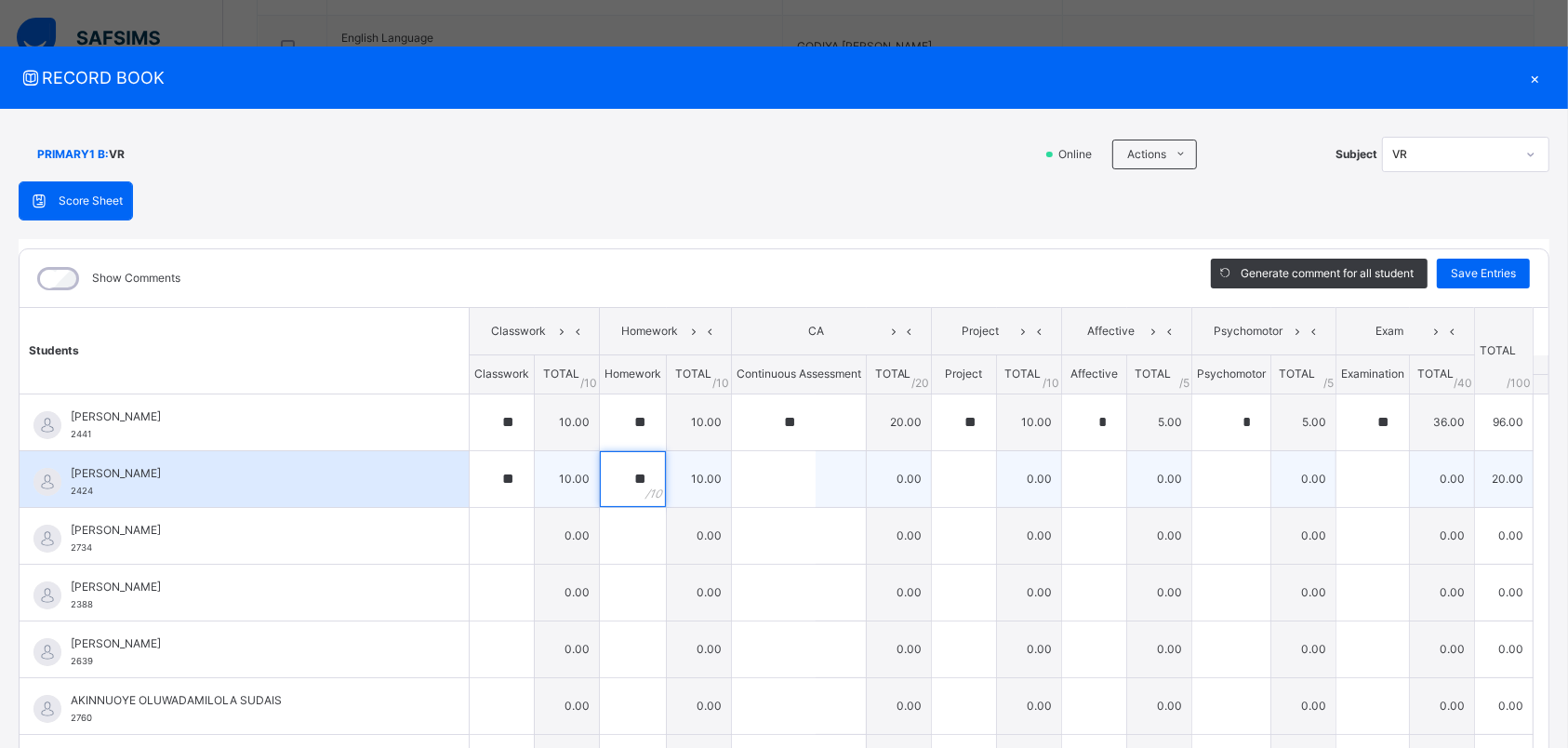 type on "**" 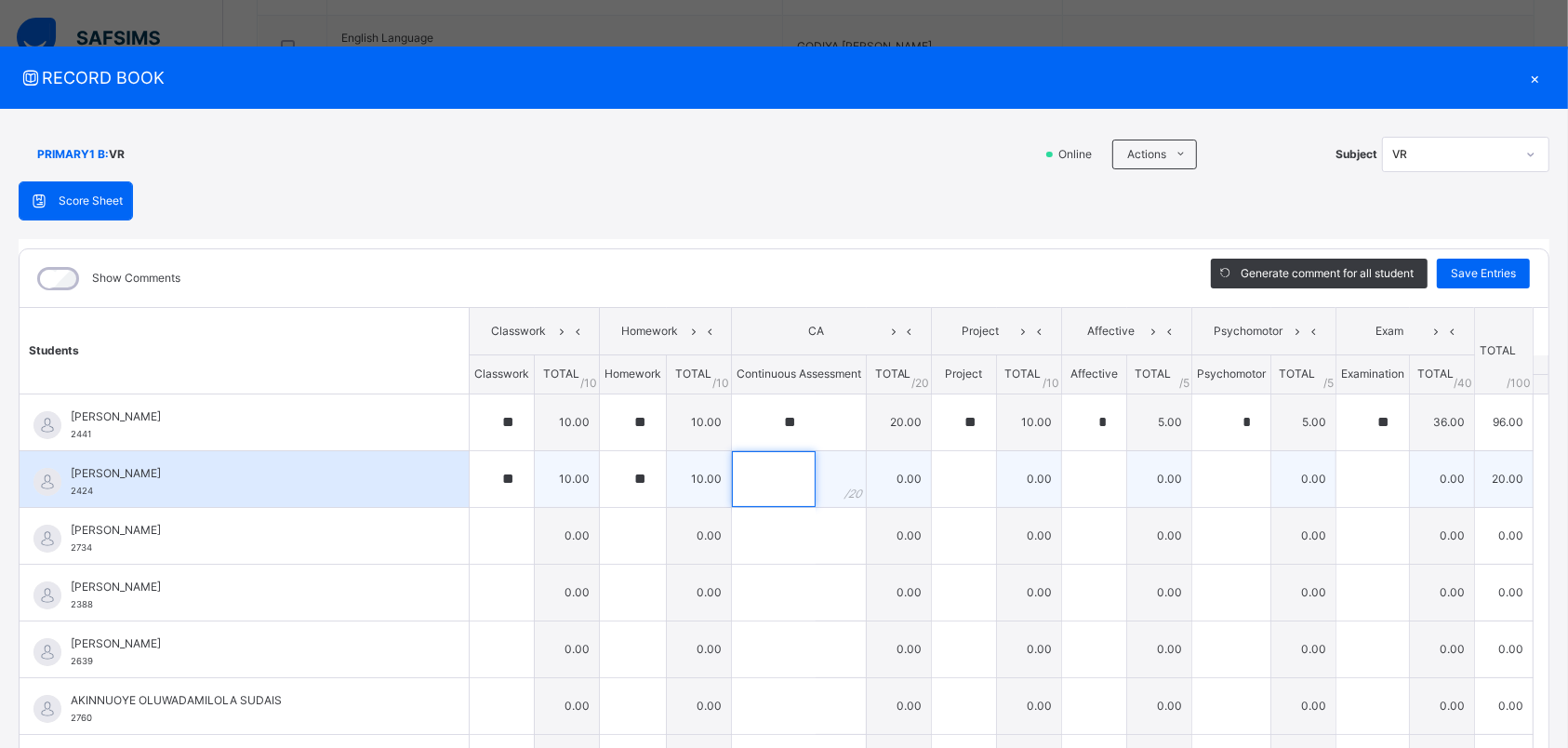 click at bounding box center [774, 479] 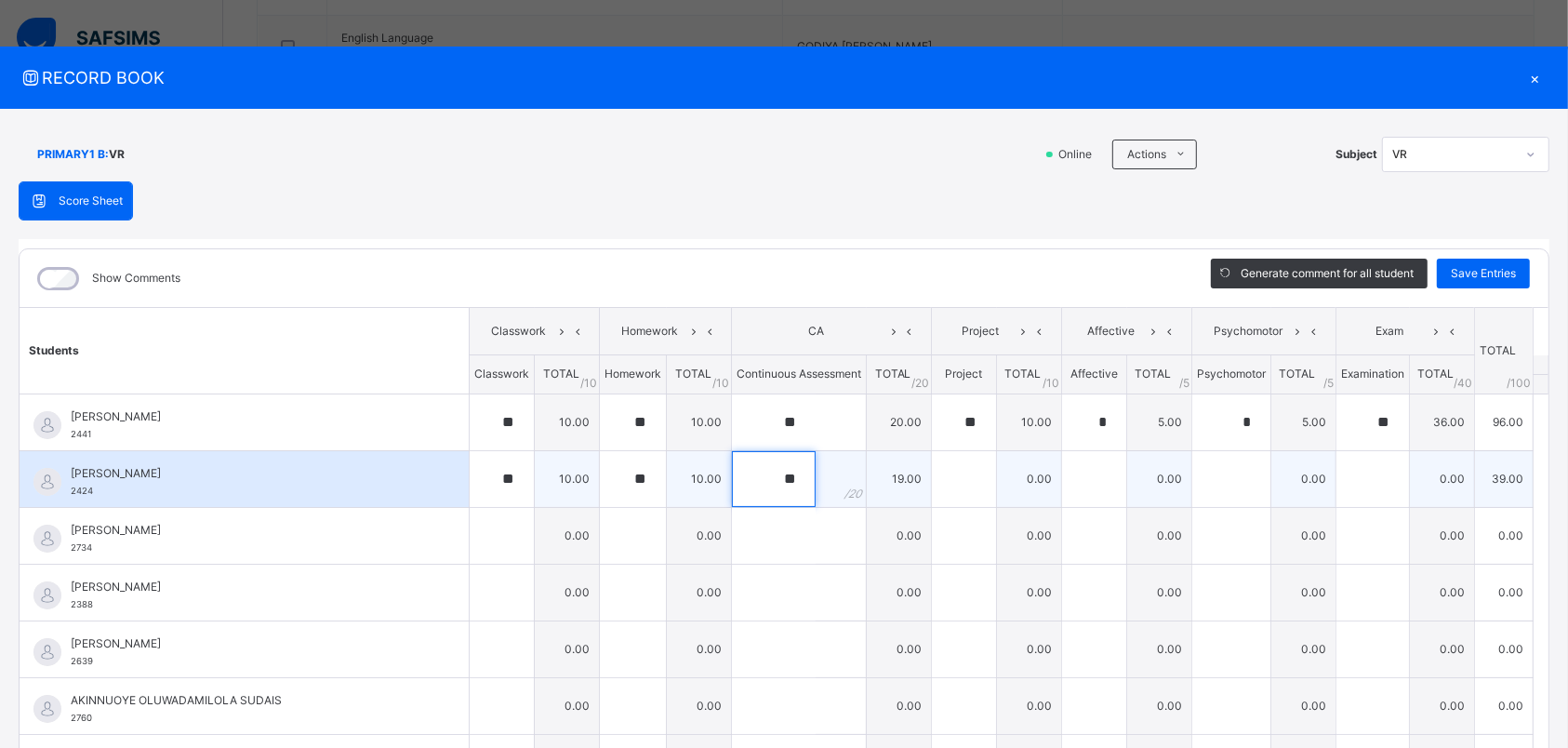 type on "**" 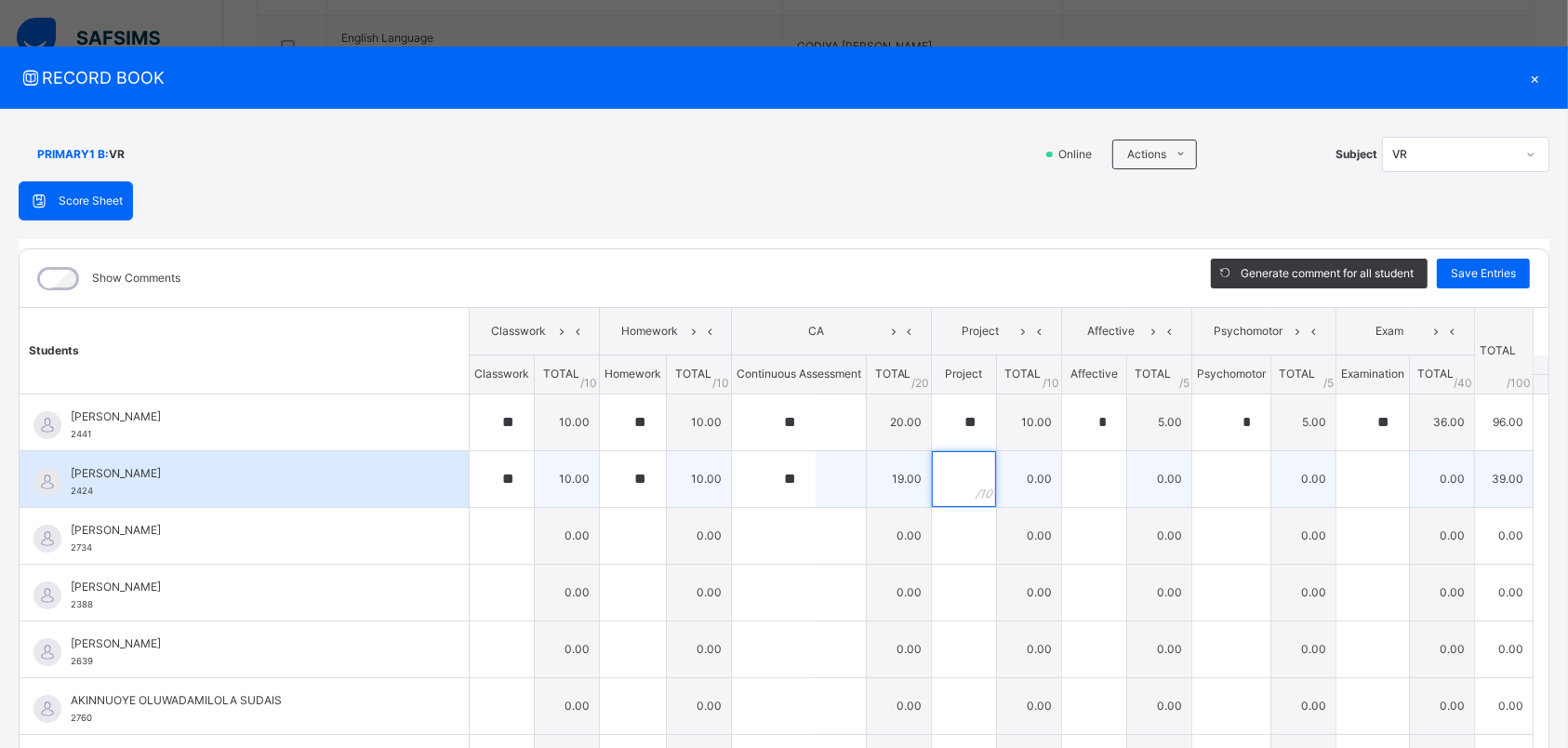 click at bounding box center (963, 479) 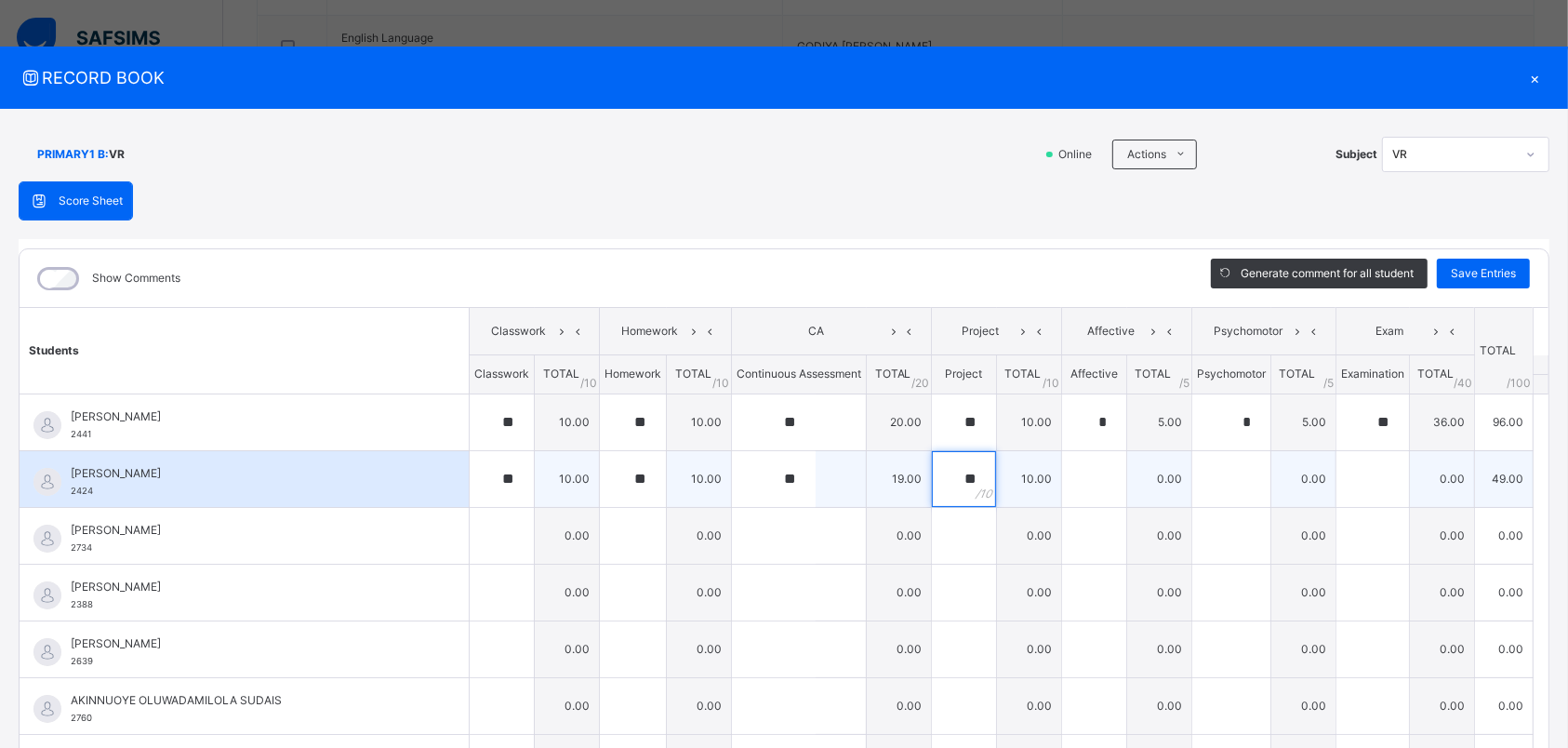 type on "**" 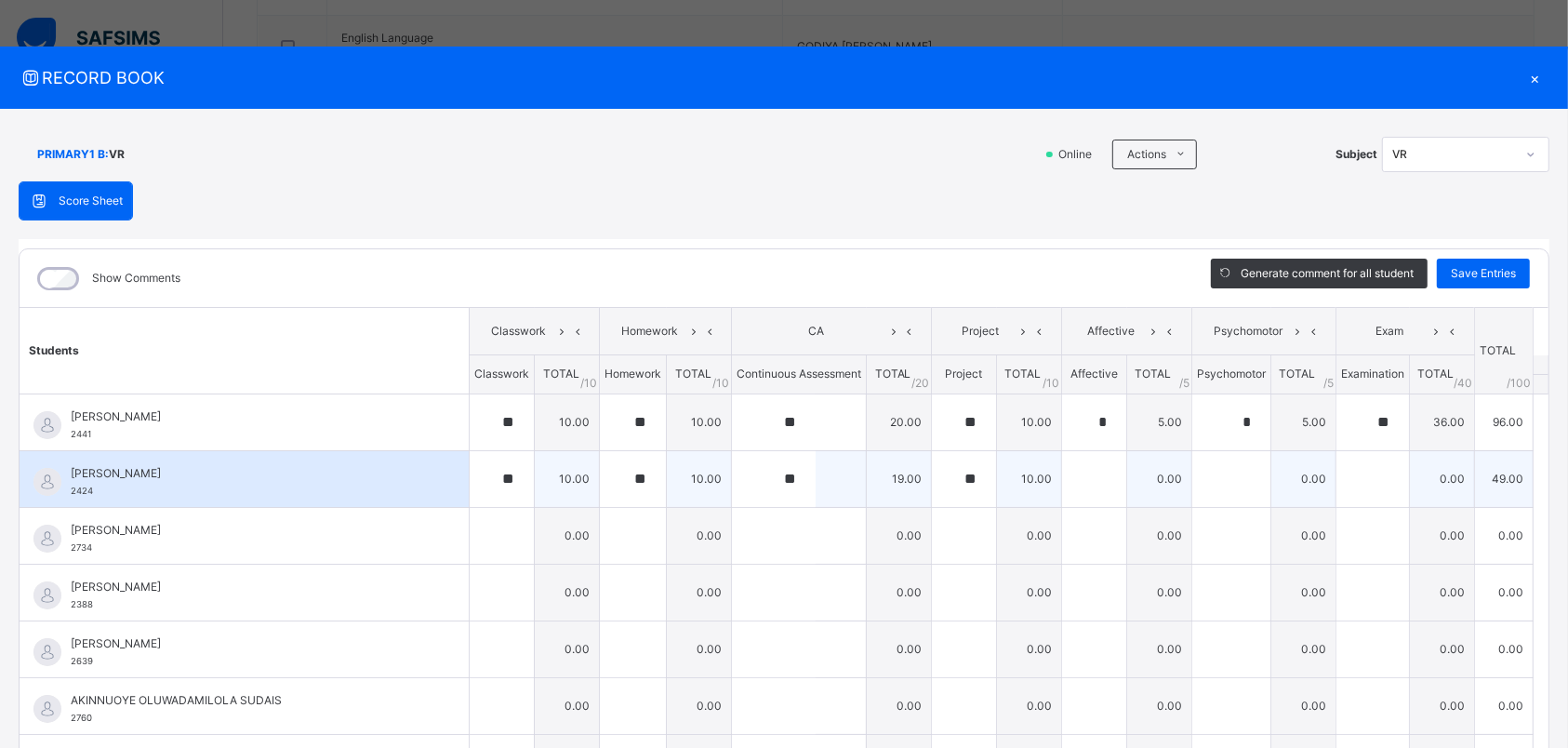 click at bounding box center [1095, 478] 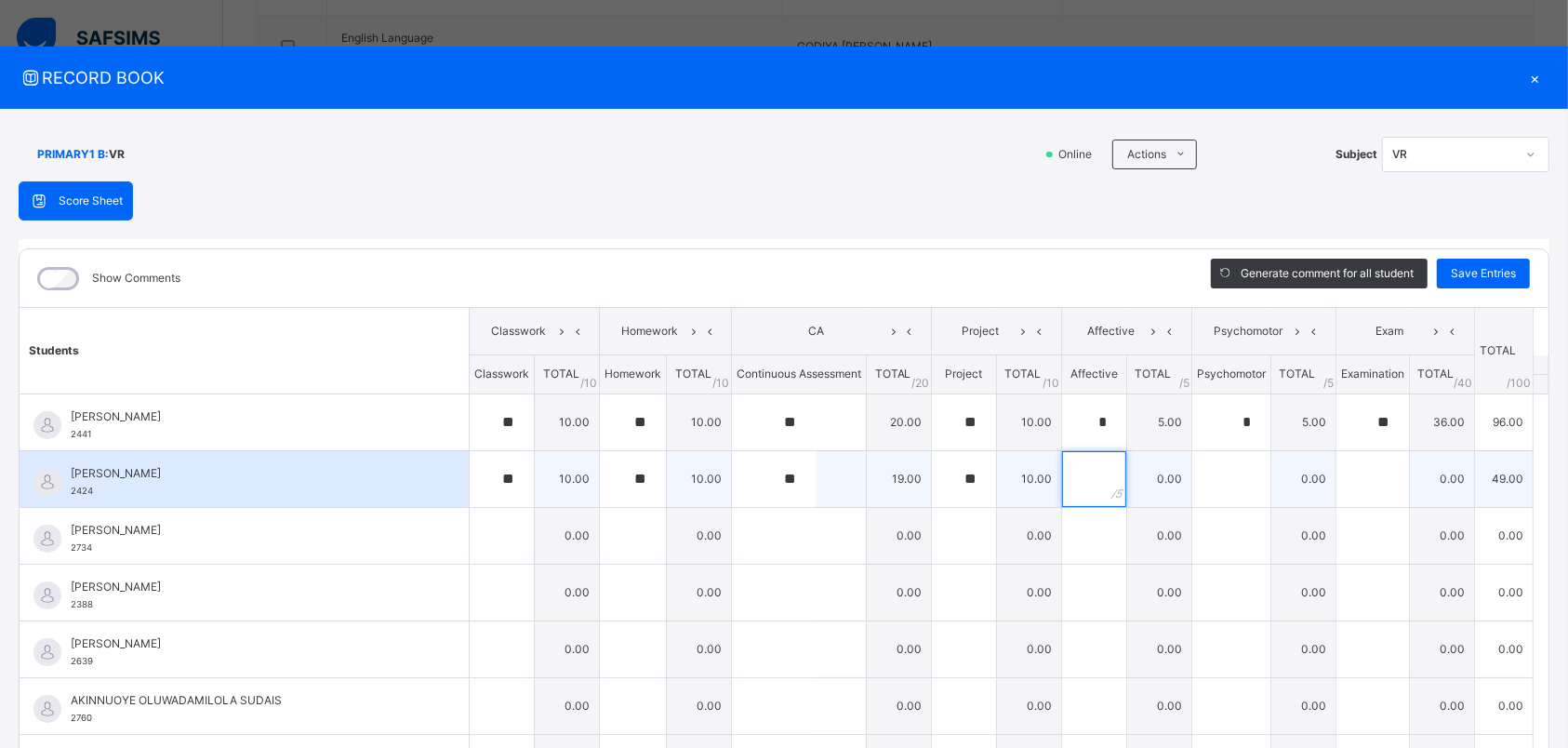 click at bounding box center [1094, 479] 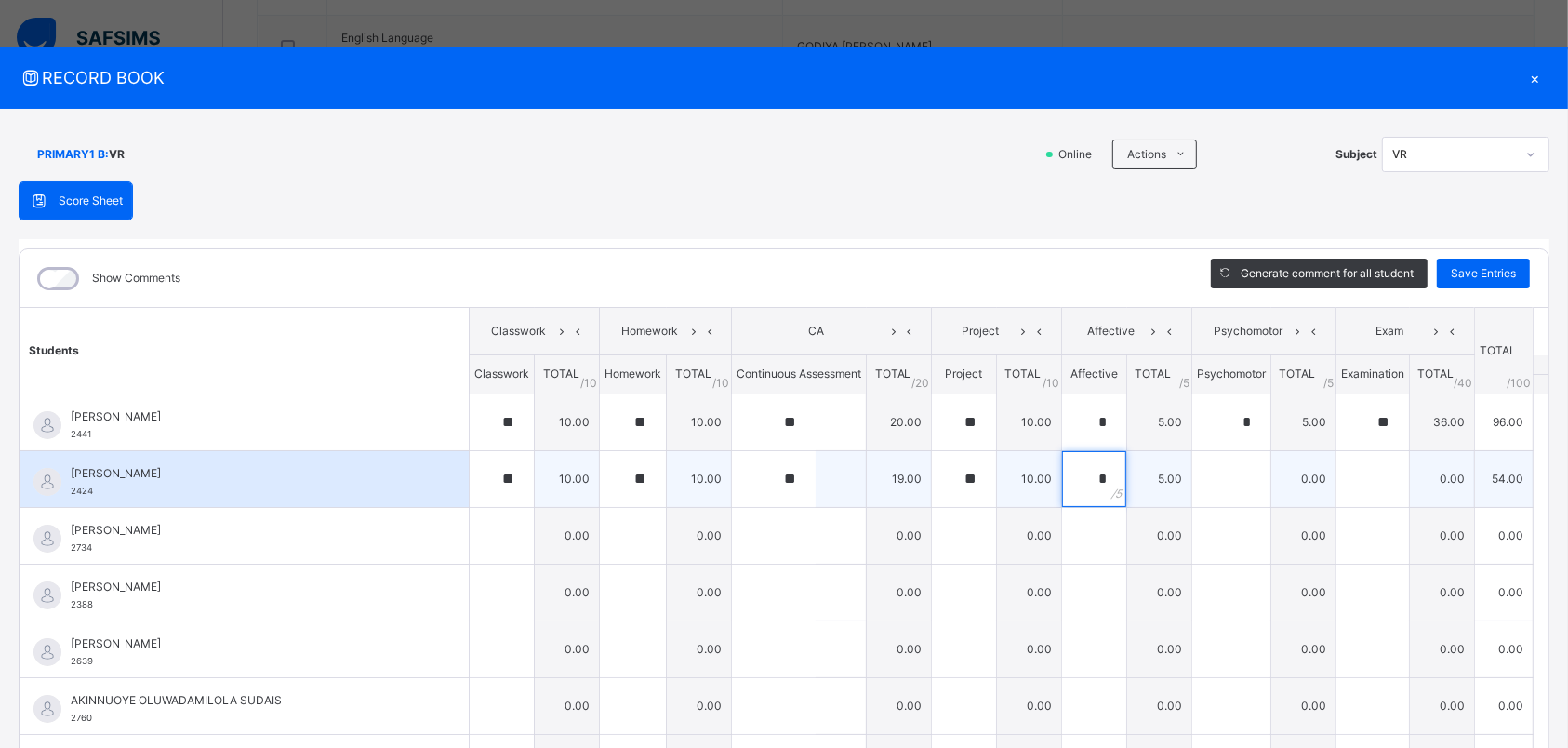 type on "*" 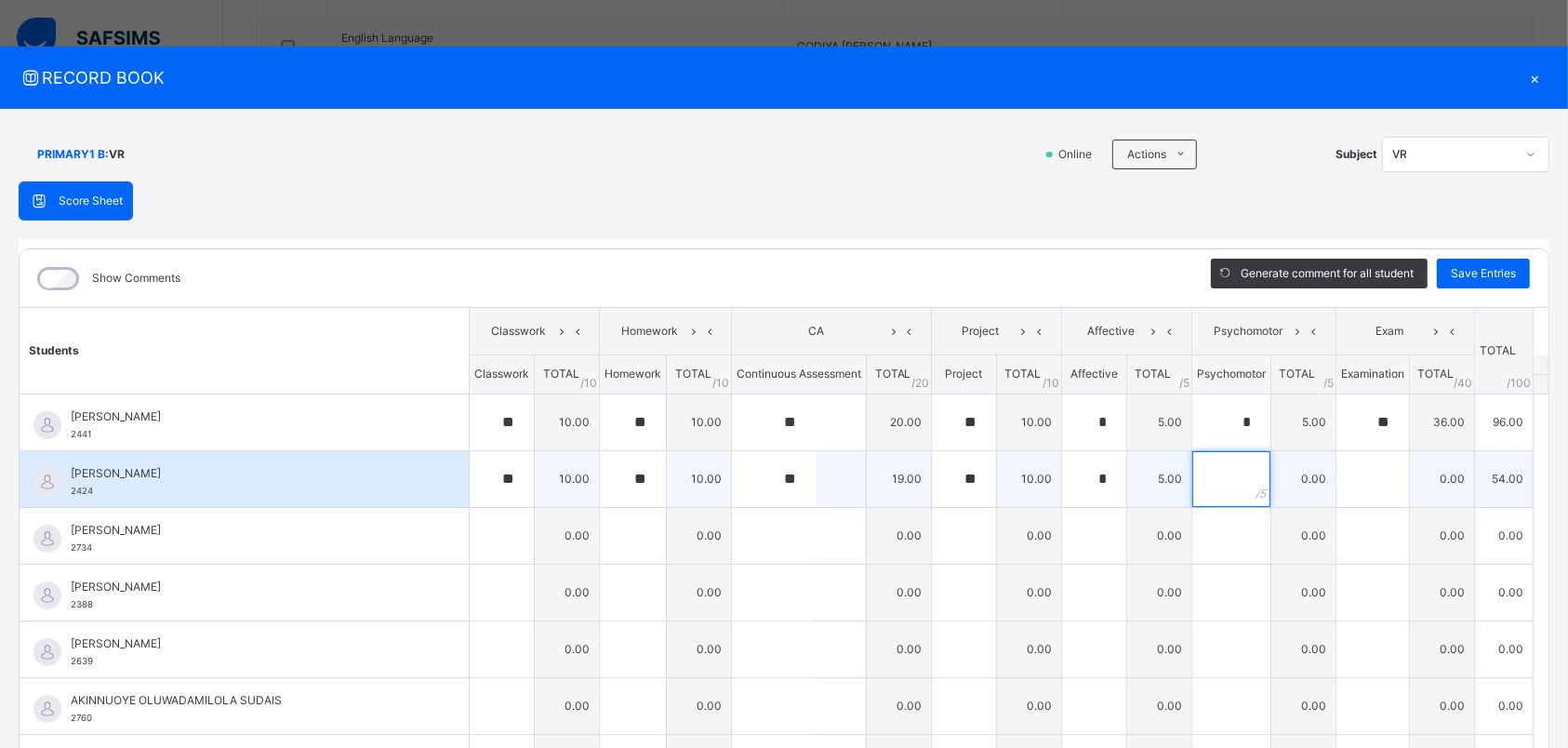 click at bounding box center (1231, 479) 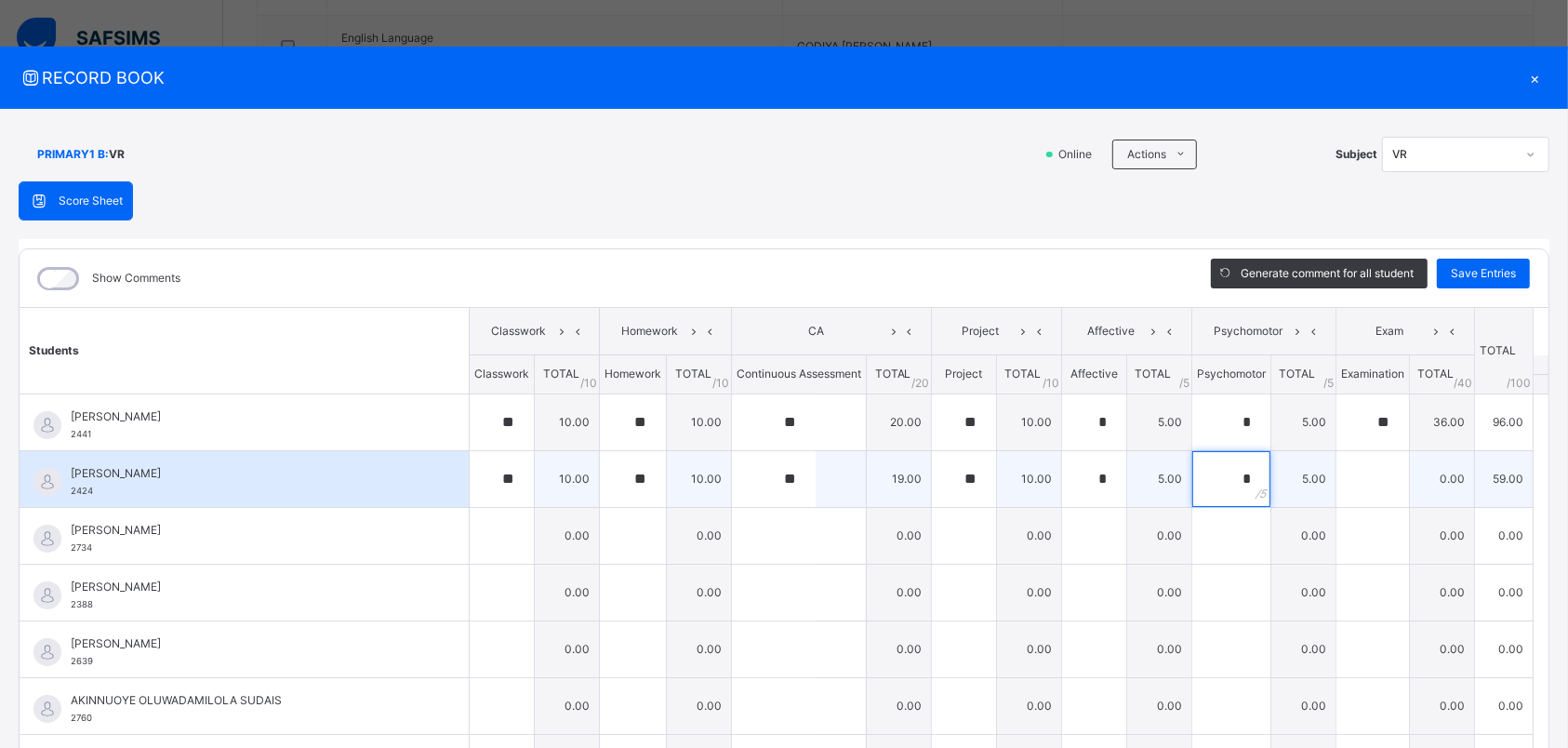 type on "*" 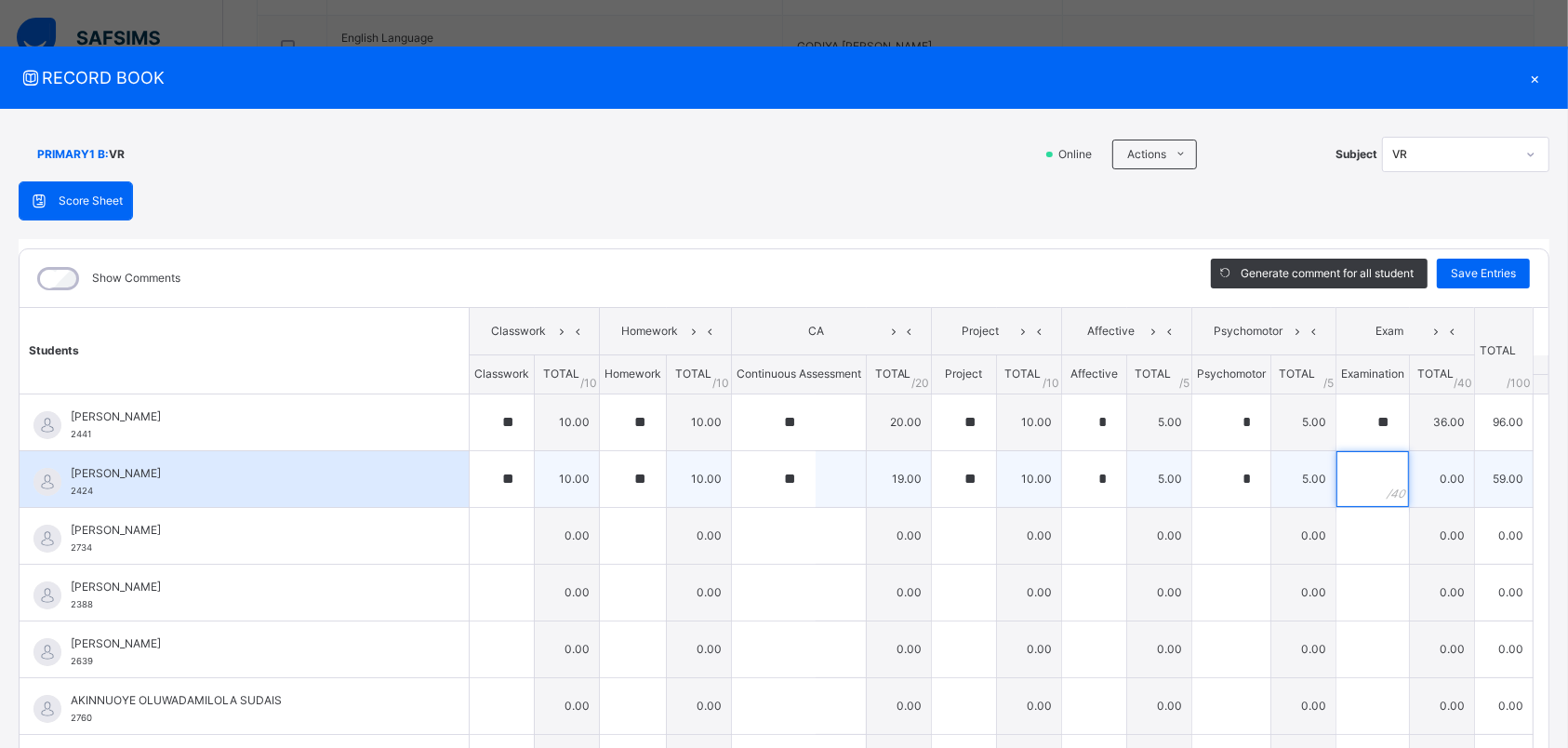 click at bounding box center [1373, 479] 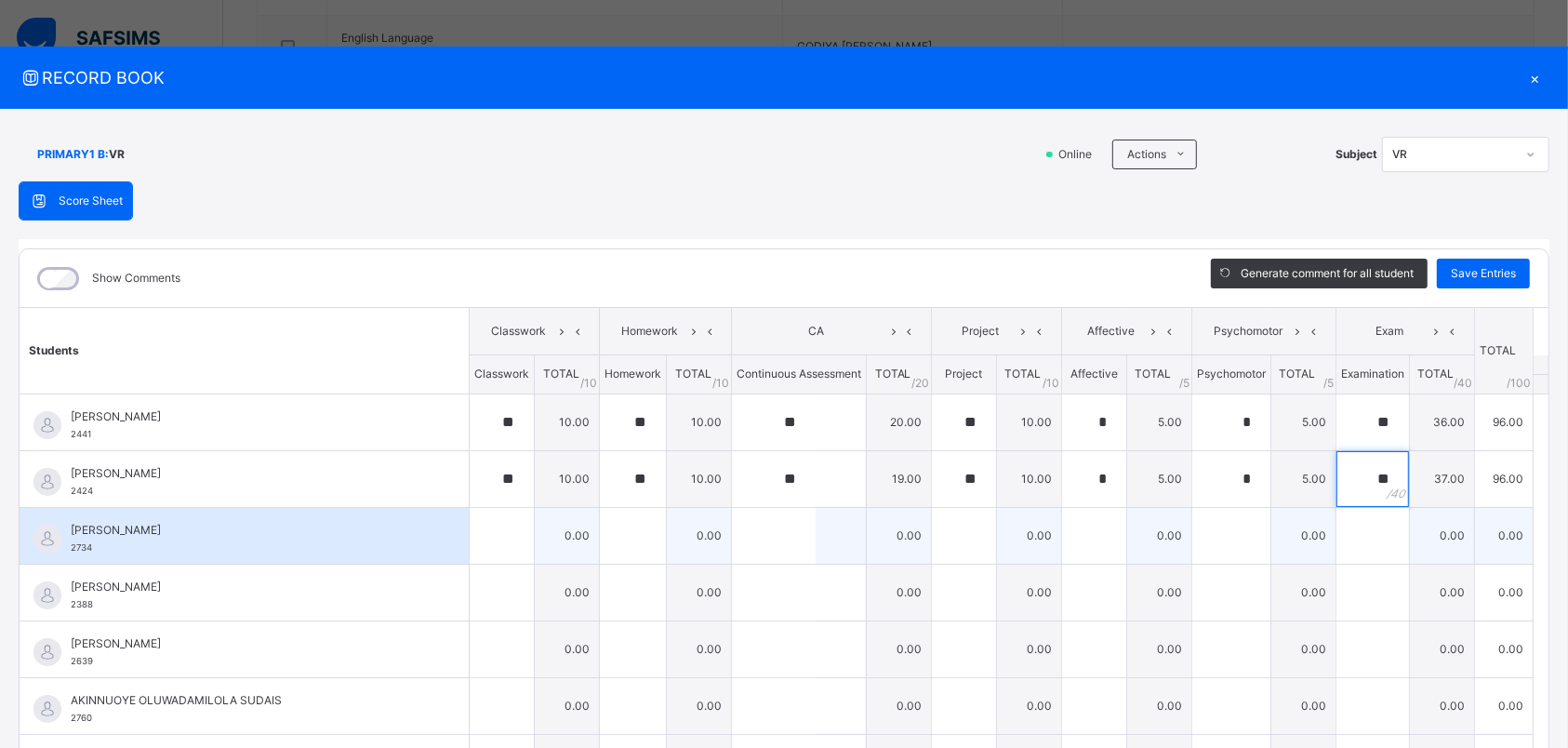 type on "**" 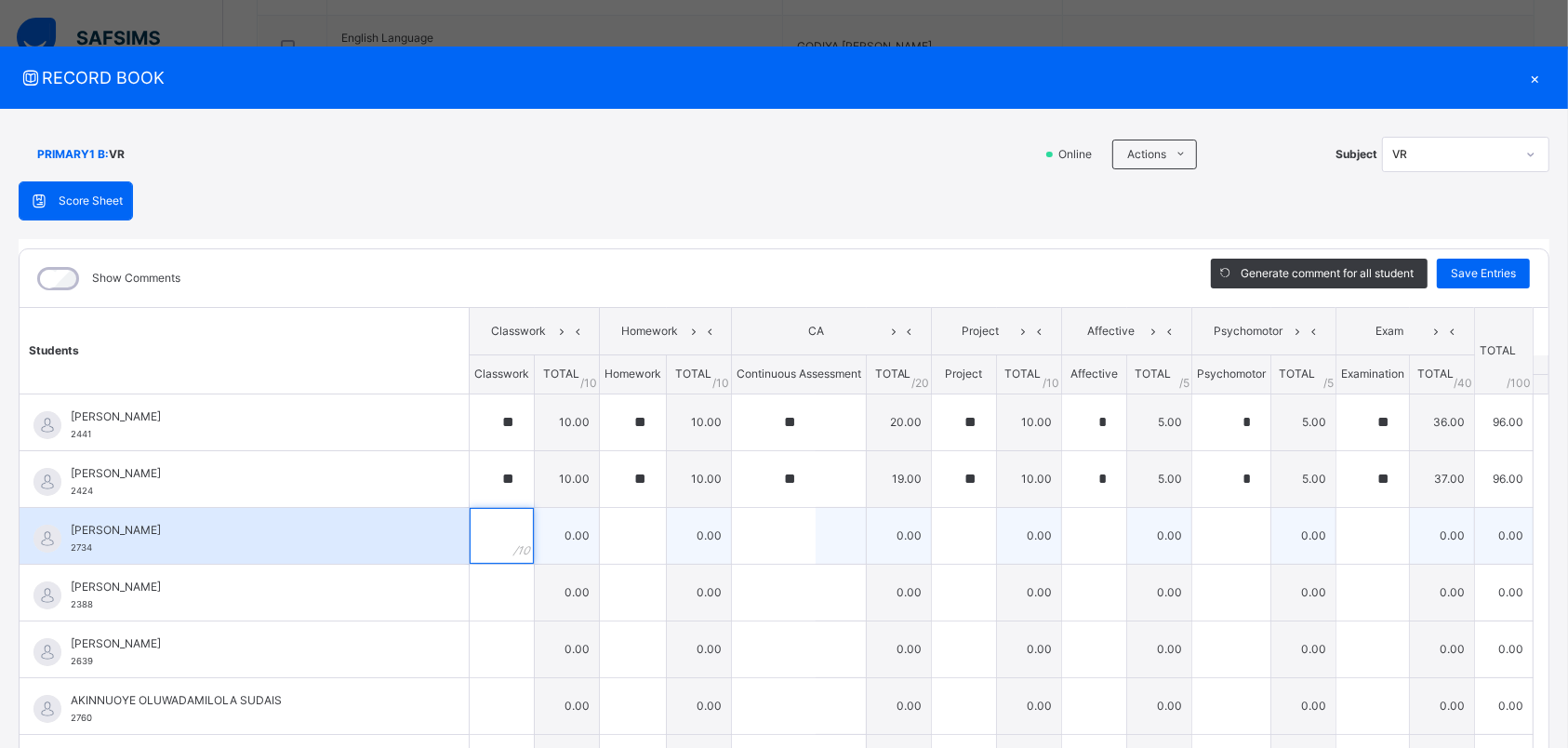 click at bounding box center [501, 536] 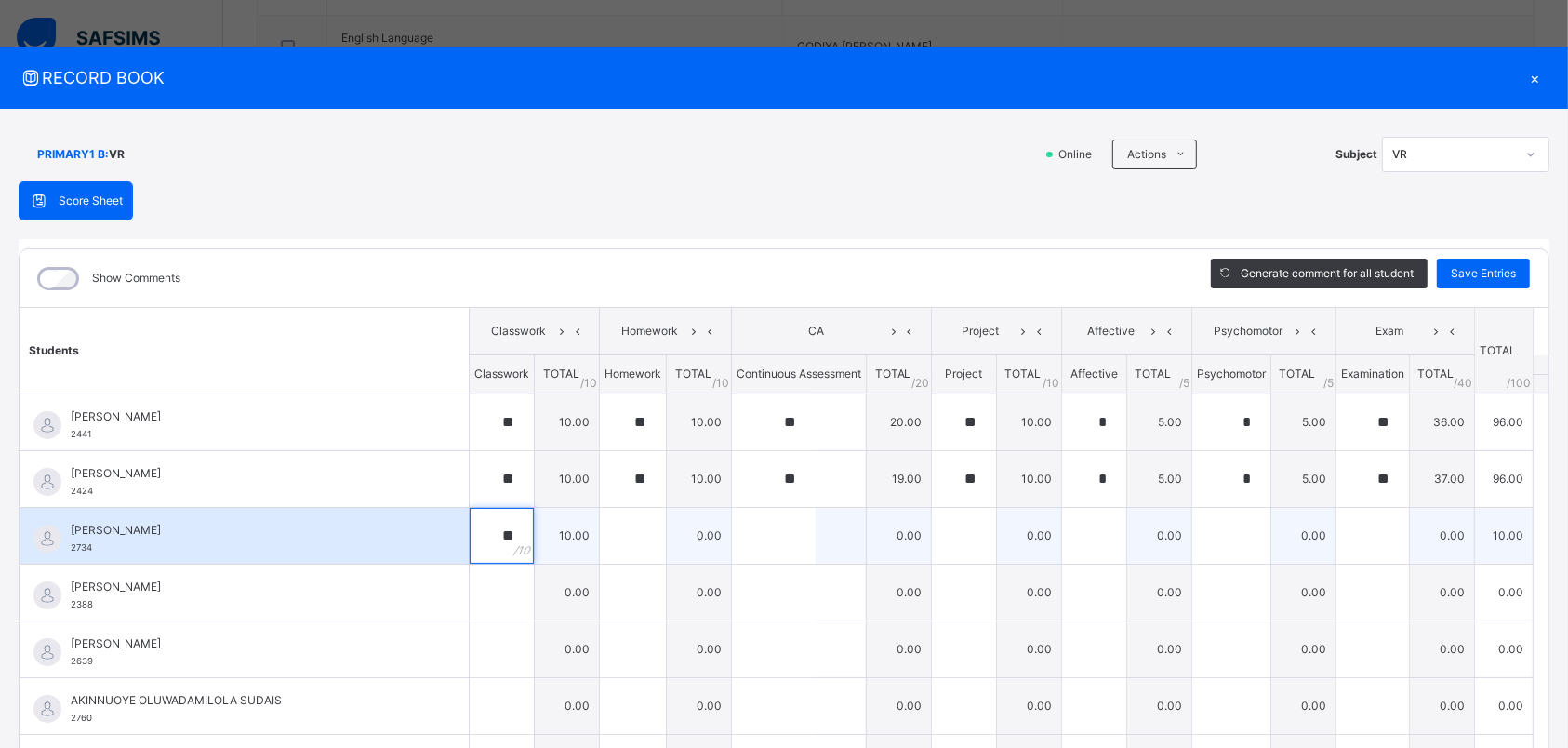 type on "**" 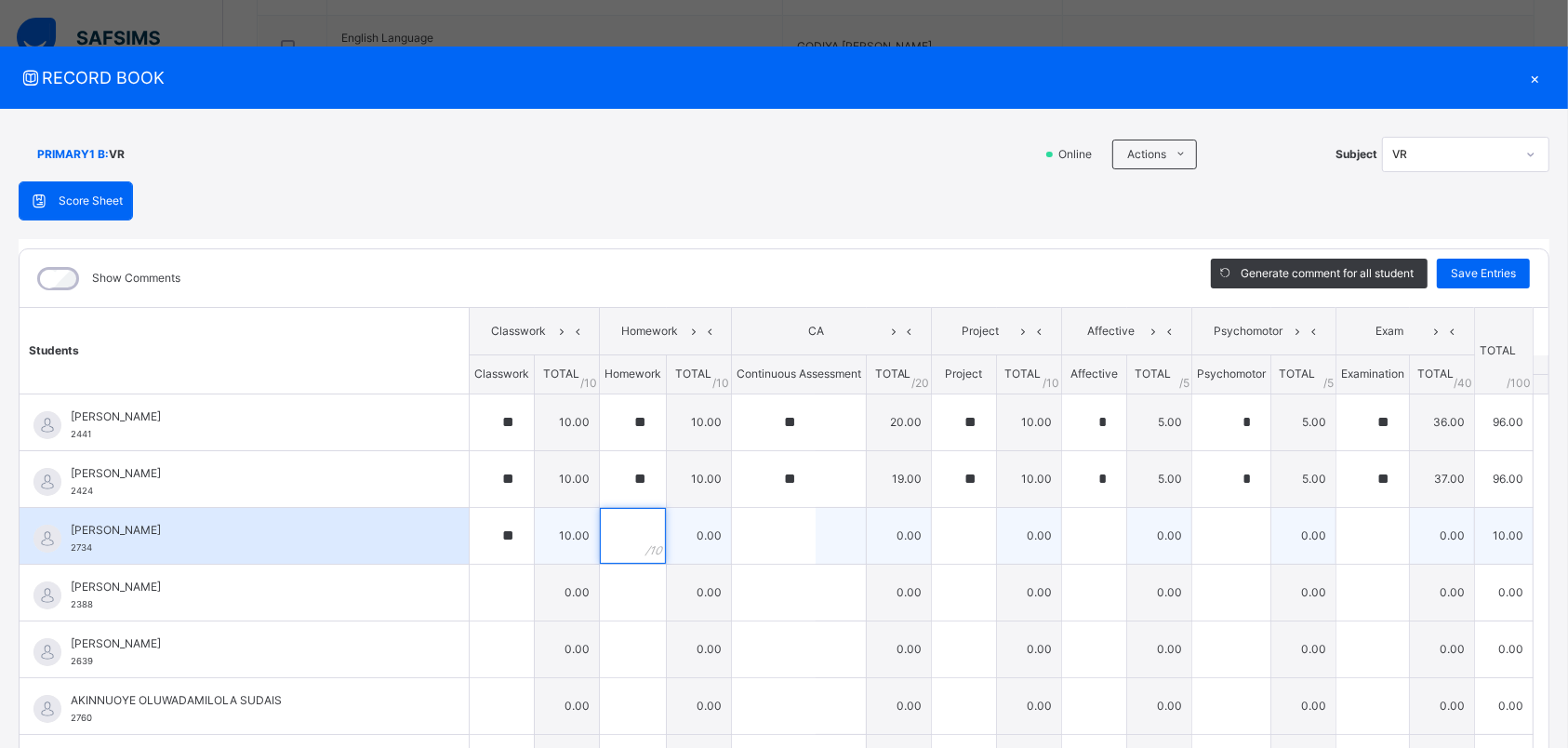 click at bounding box center [632, 536] 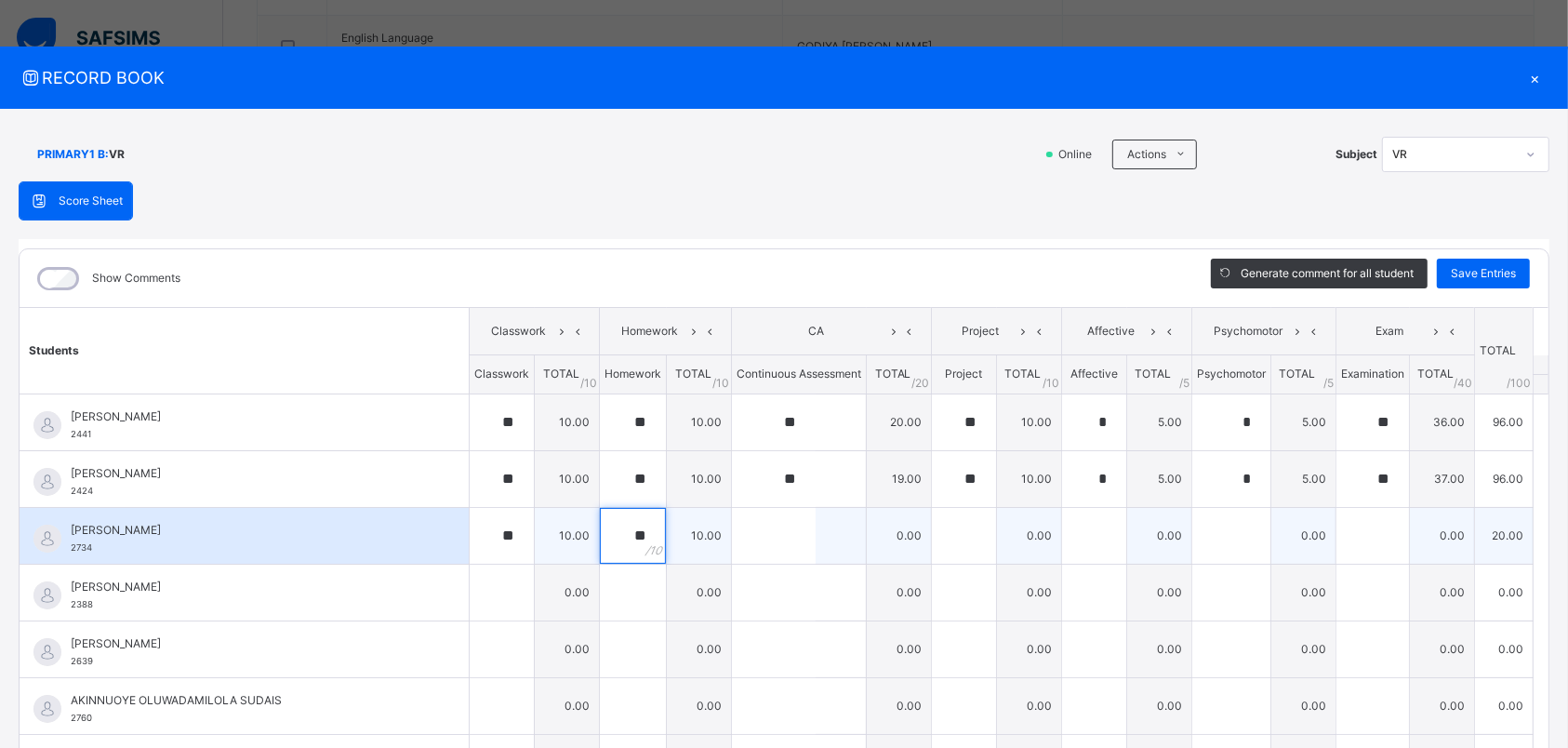 type on "**" 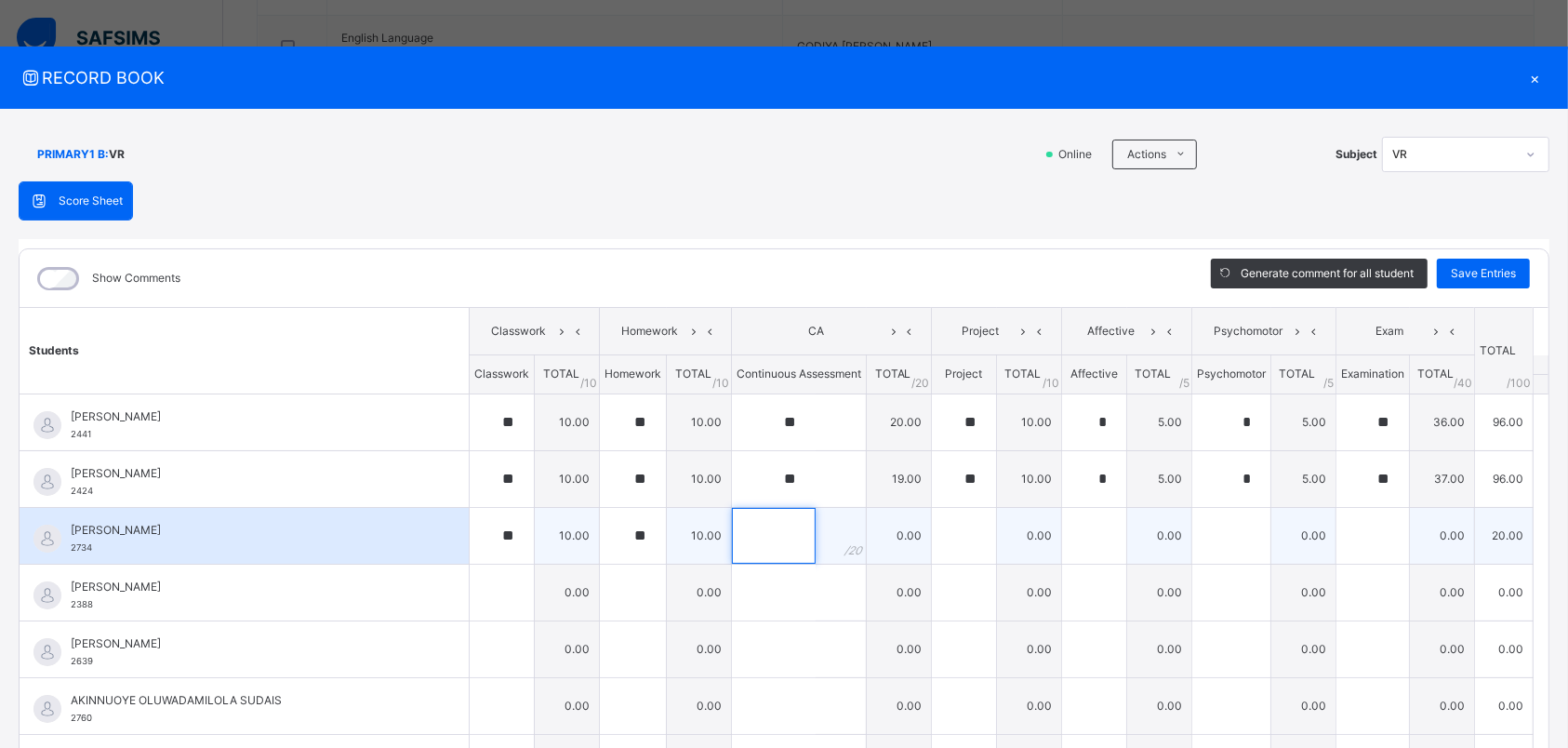 click at bounding box center [774, 536] 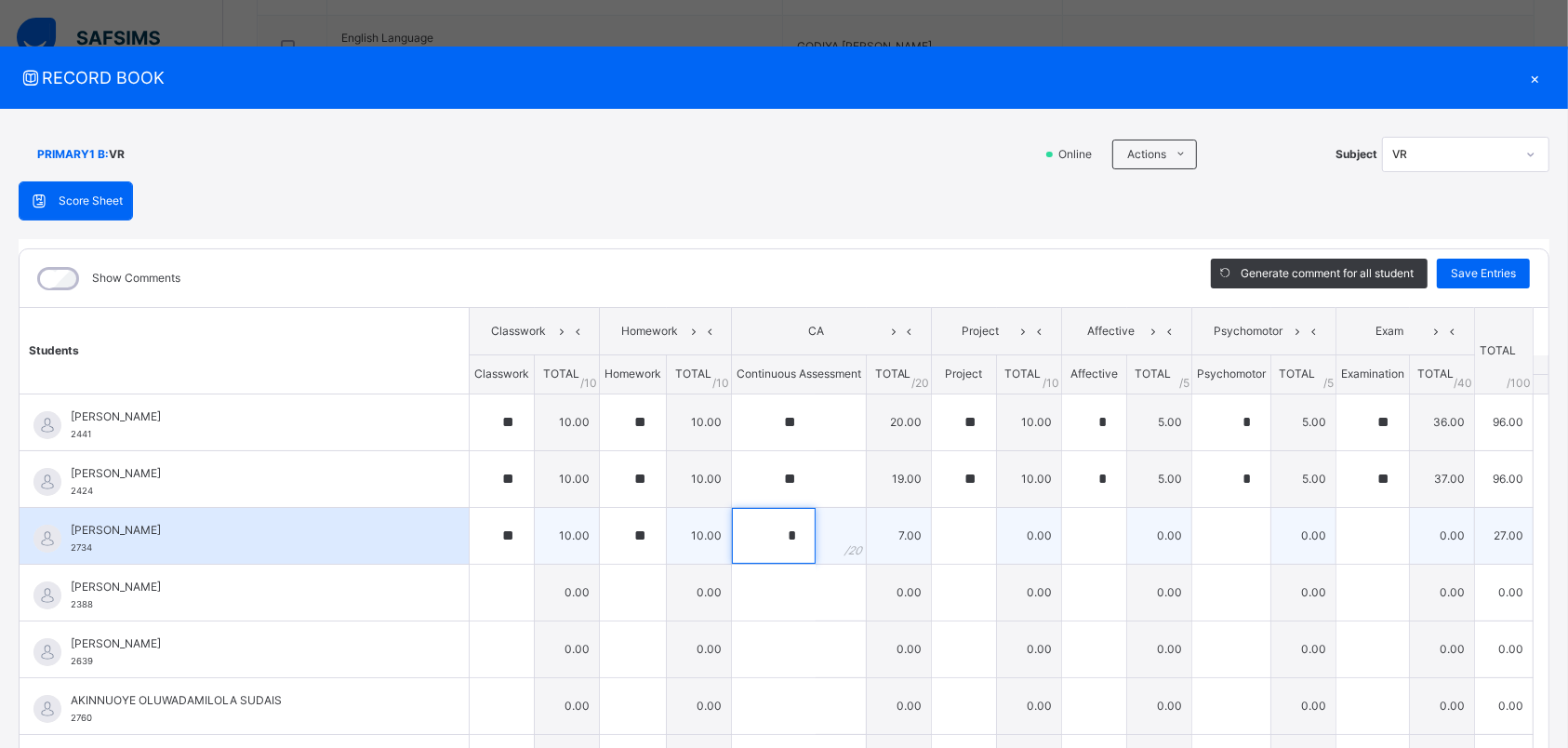 type on "*" 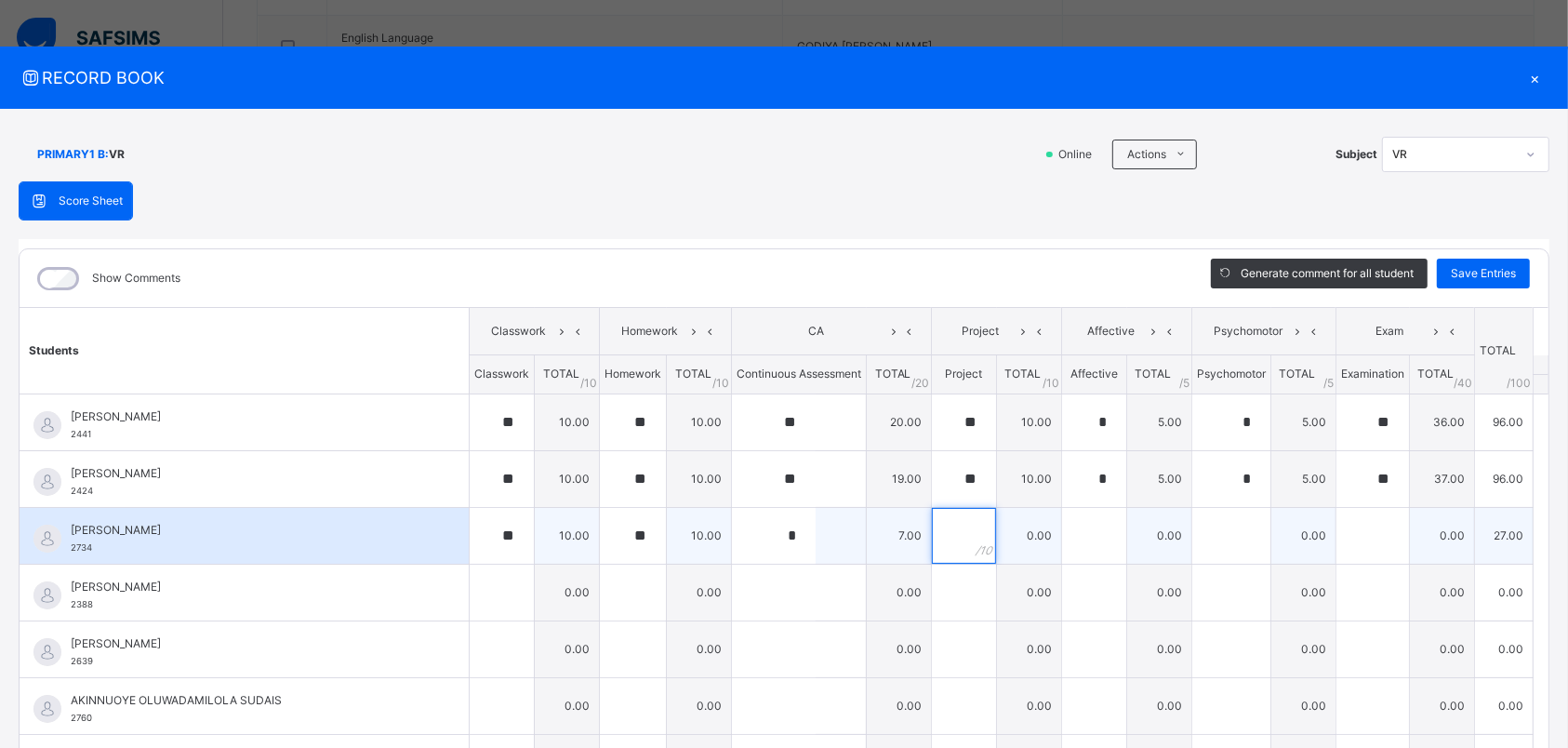 click at bounding box center [963, 536] 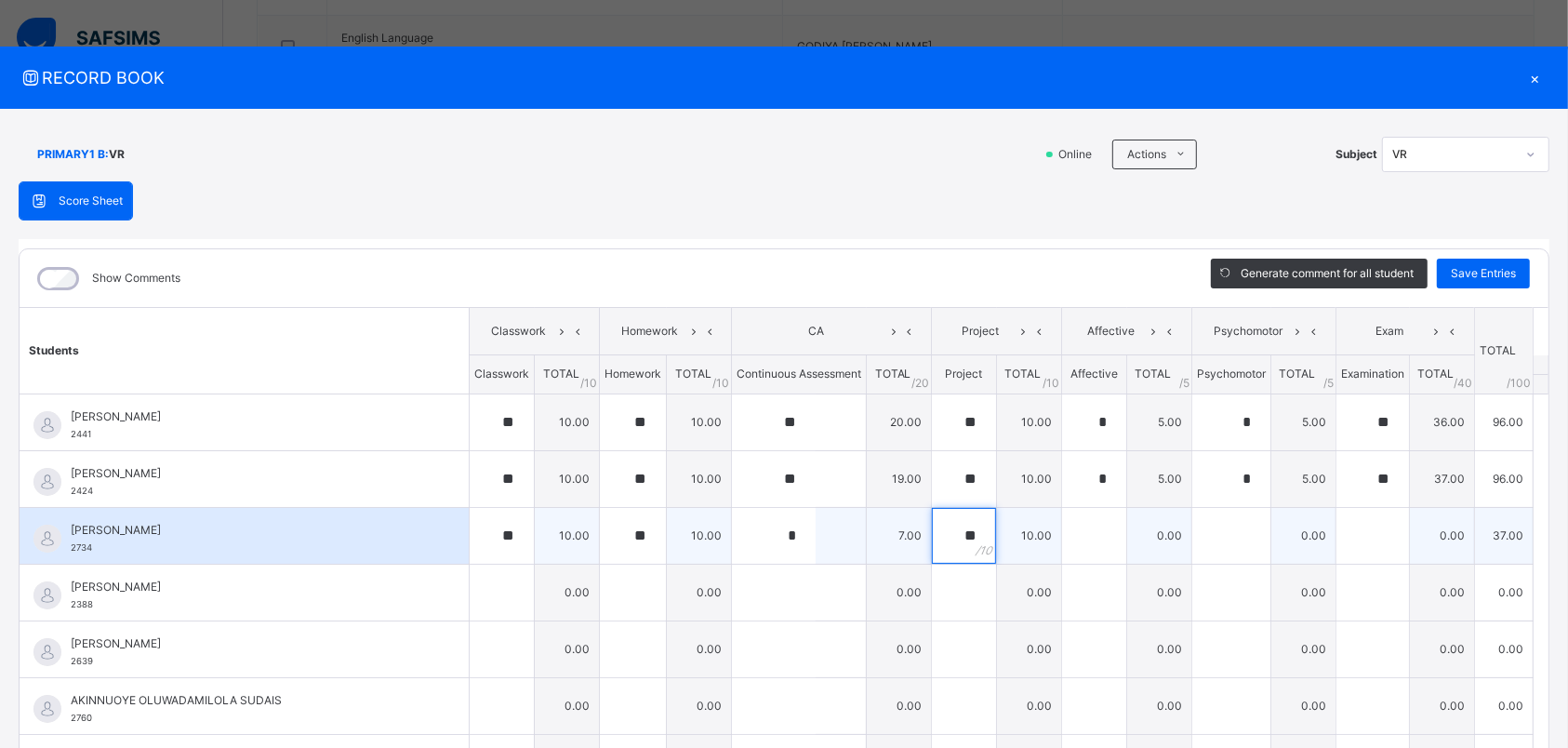 type on "**" 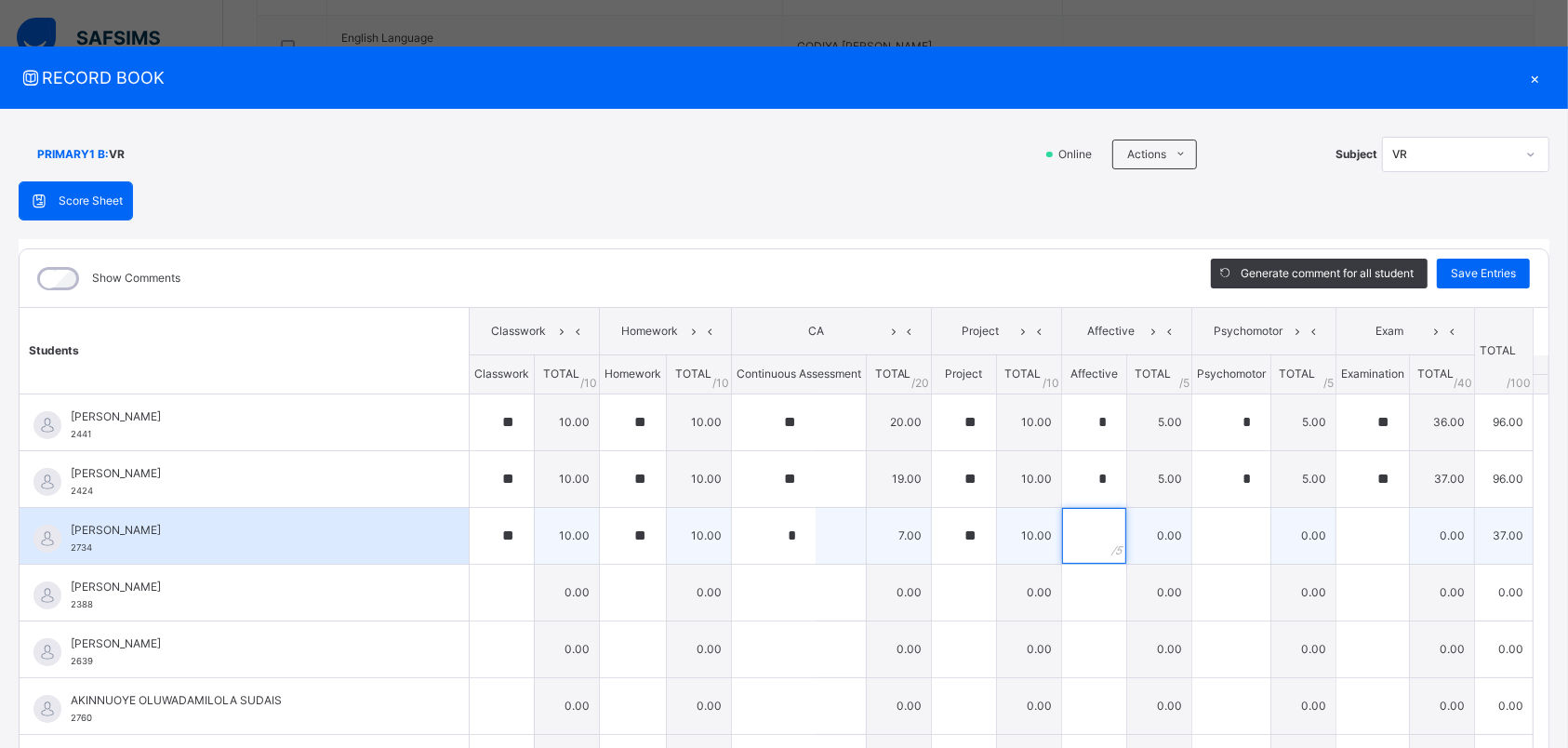 click at bounding box center (1094, 536) 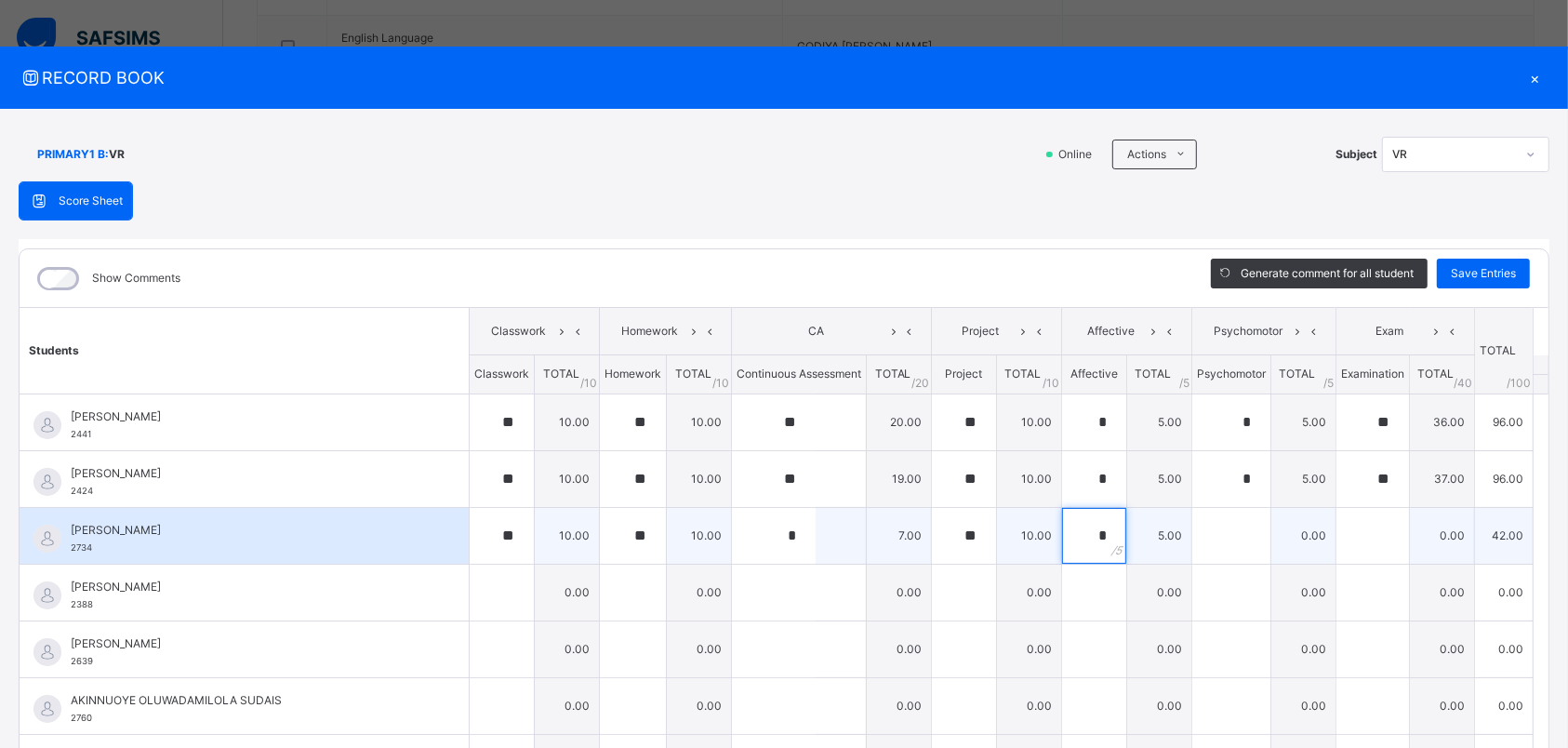 type on "*" 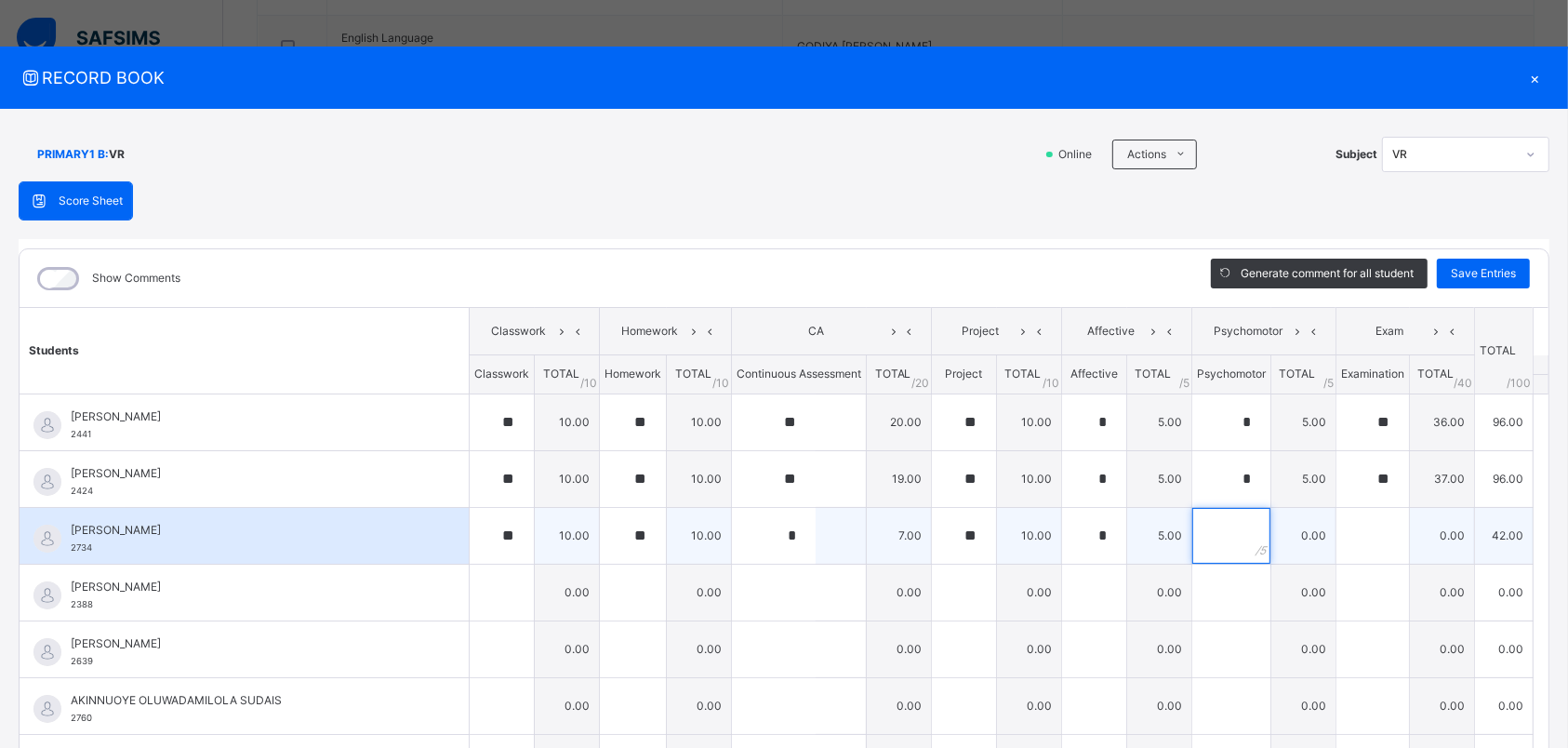 click at bounding box center [1231, 536] 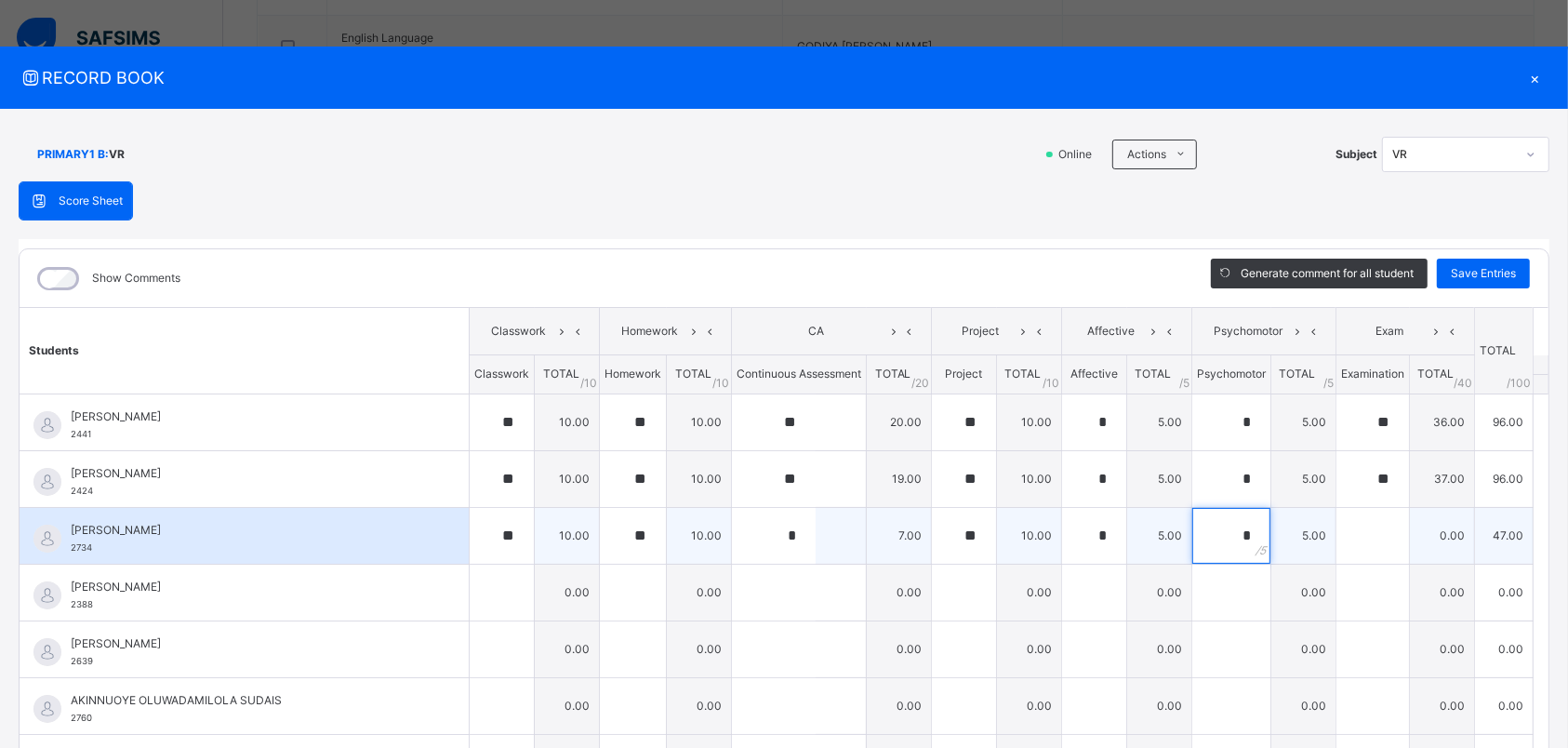 type on "*" 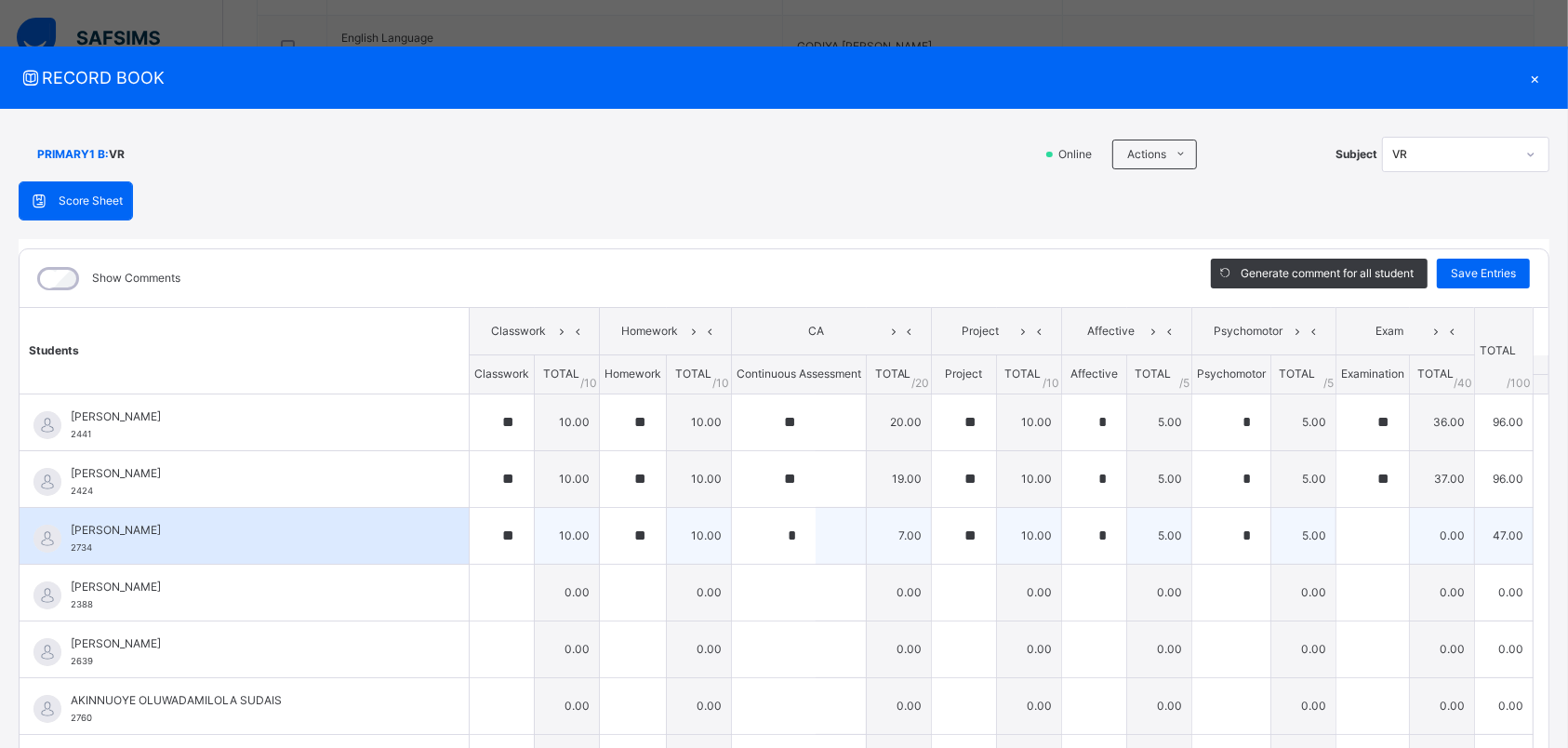 click at bounding box center (1373, 535) 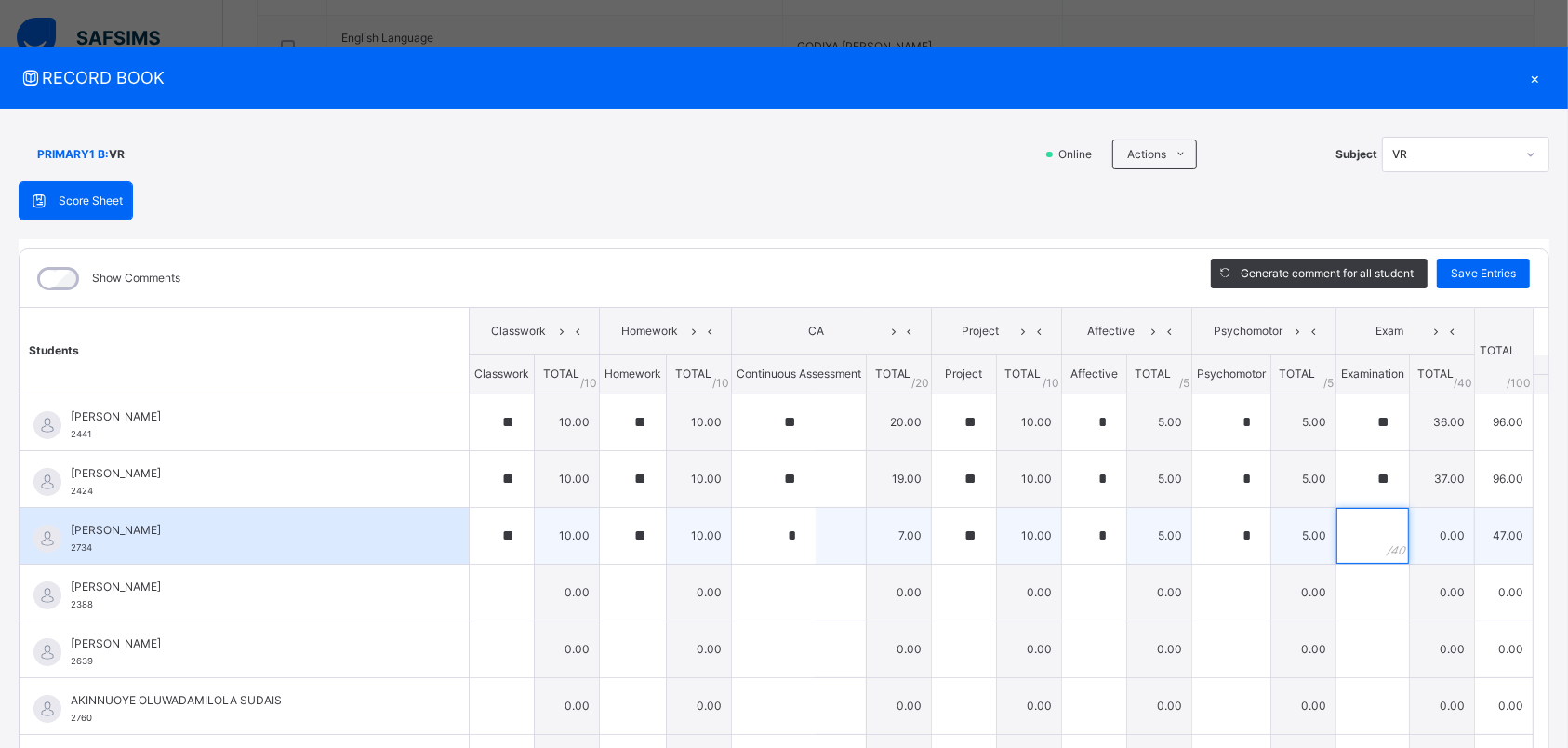 click at bounding box center (1373, 536) 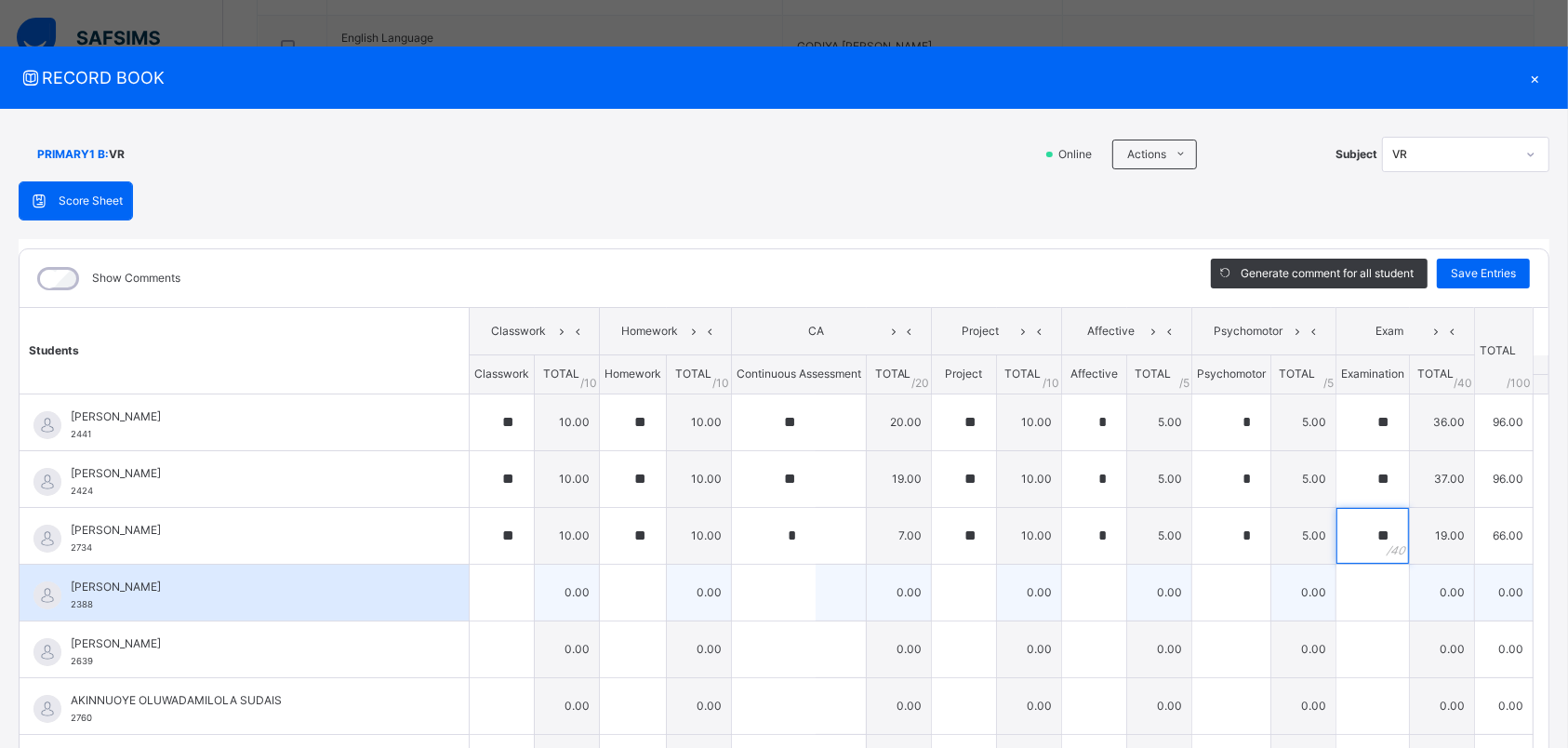 type on "**" 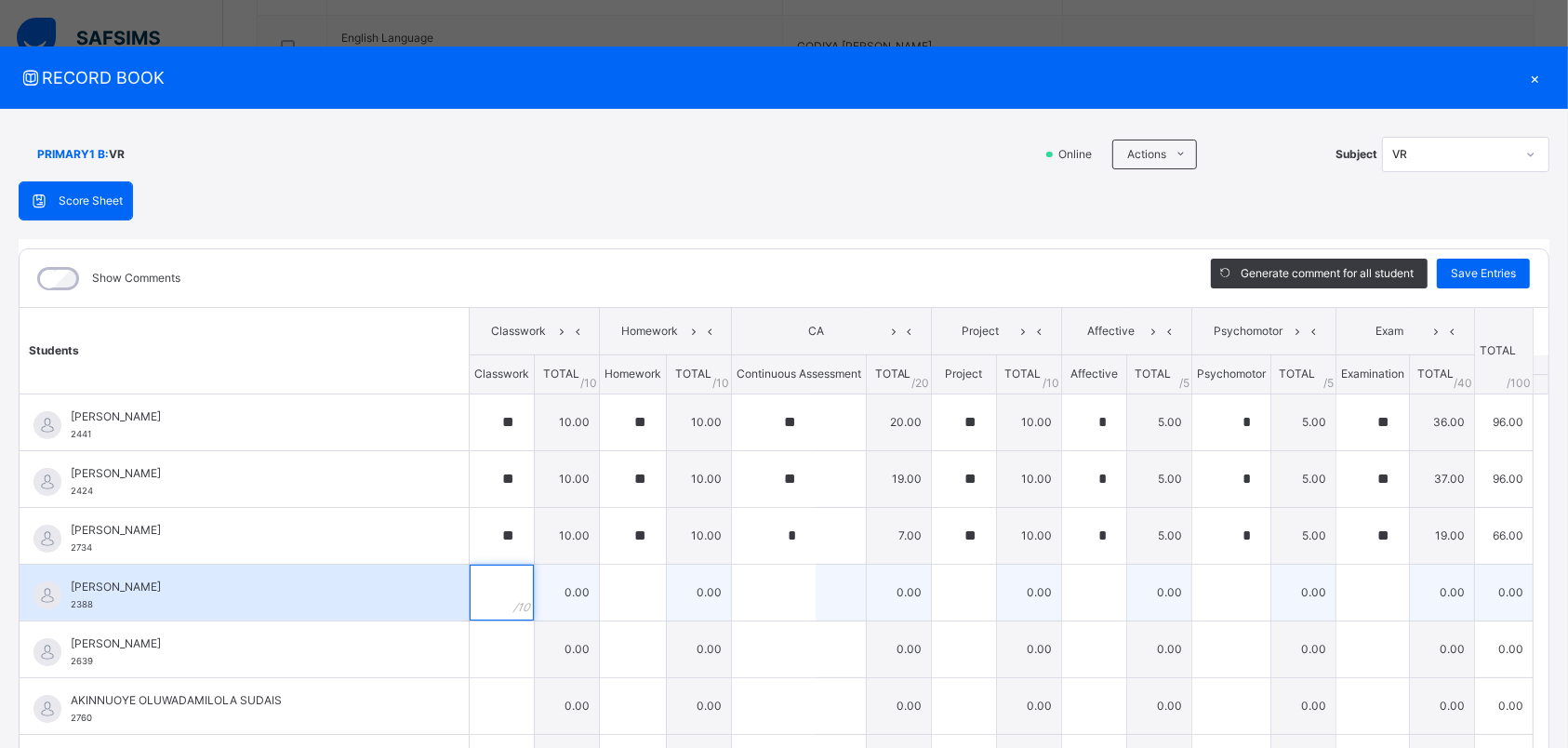 click at bounding box center (501, 593) 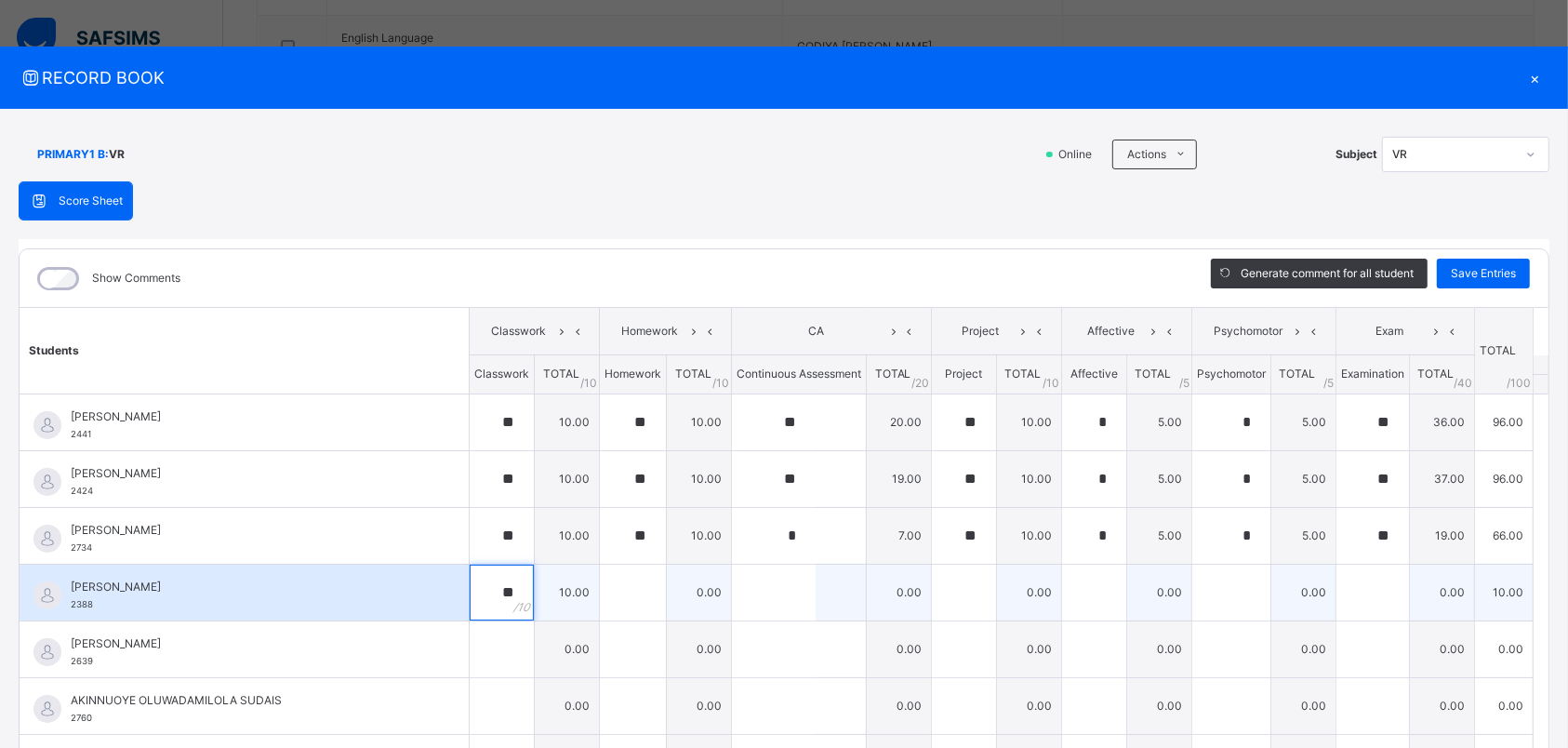 type on "**" 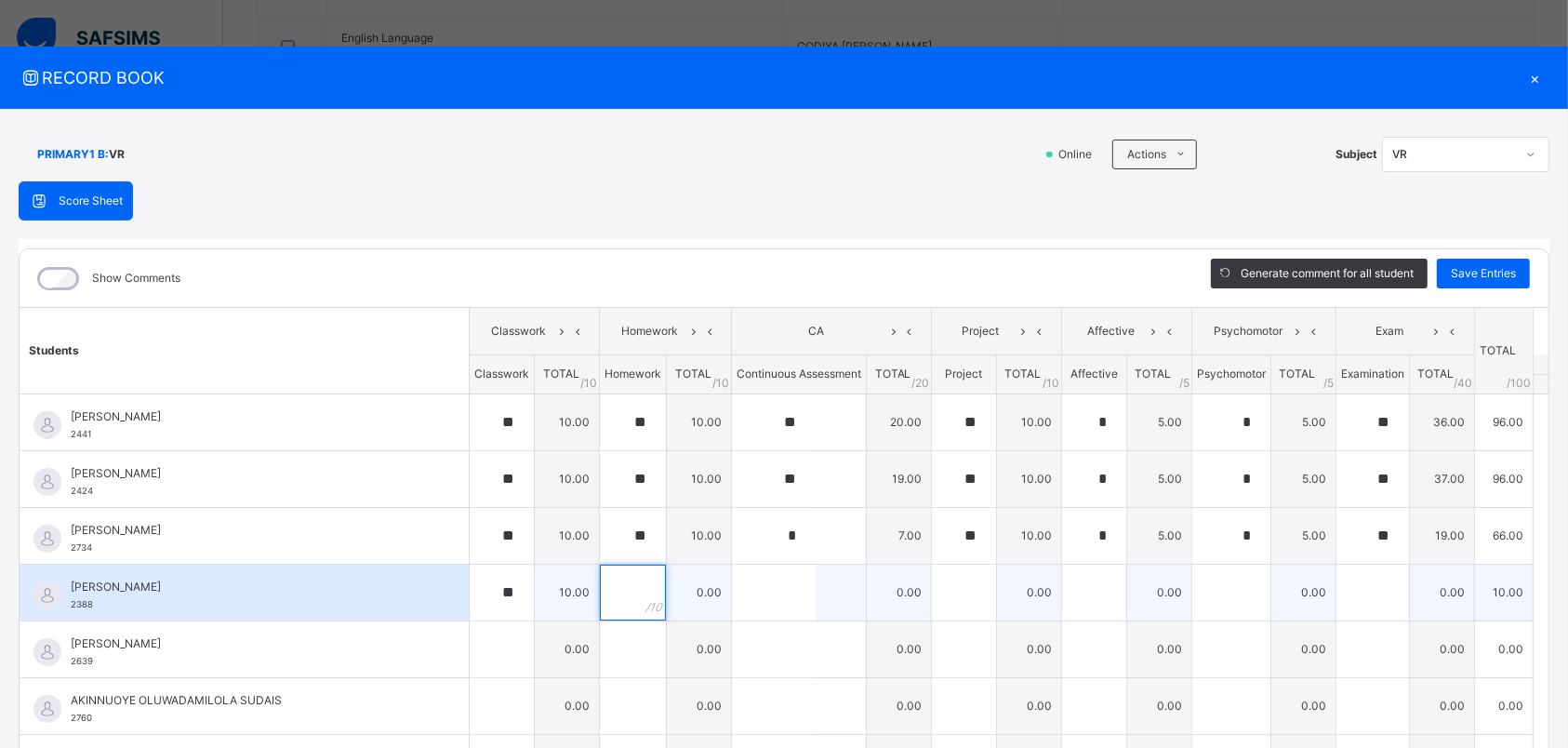 click at bounding box center (632, 593) 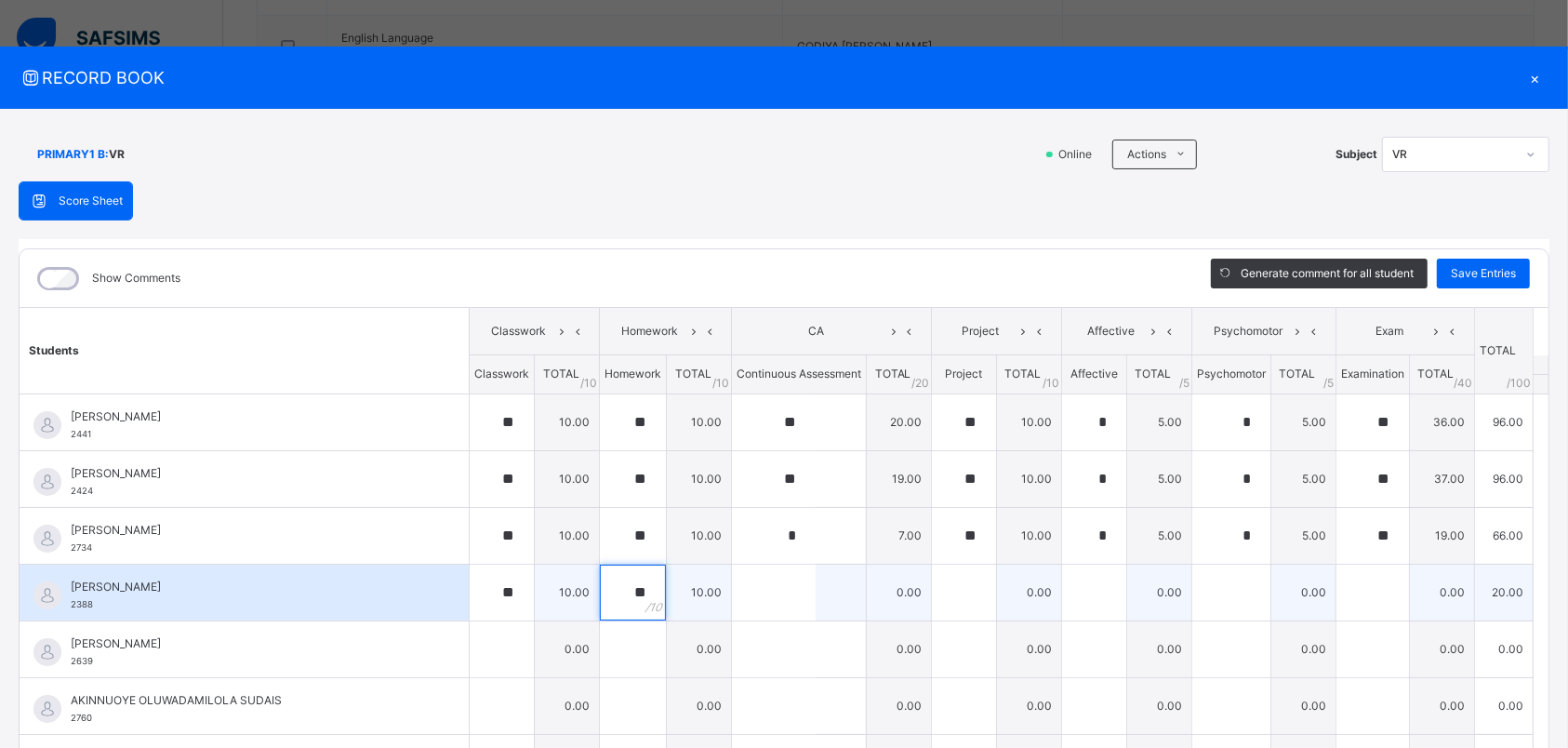 type on "**" 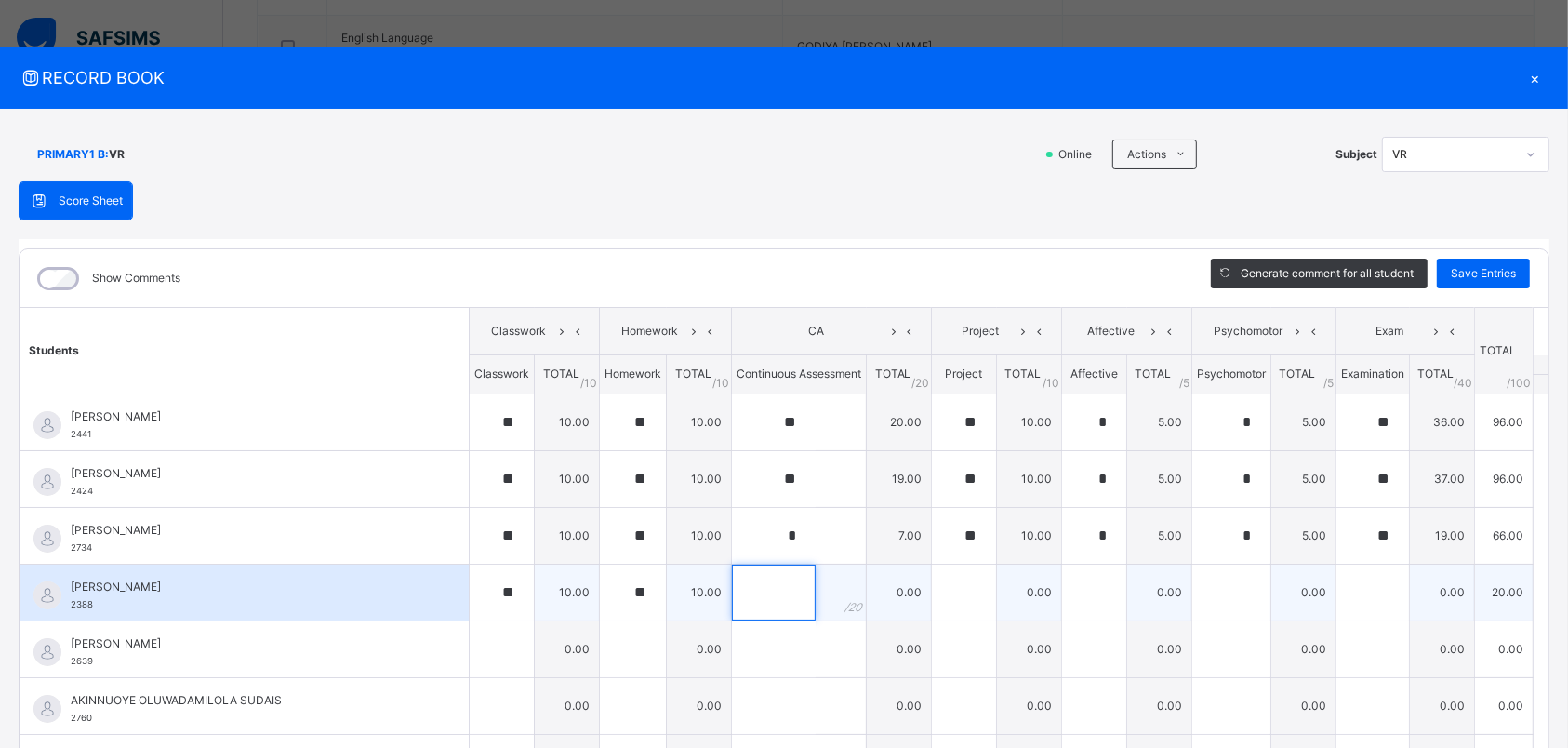 click at bounding box center (774, 593) 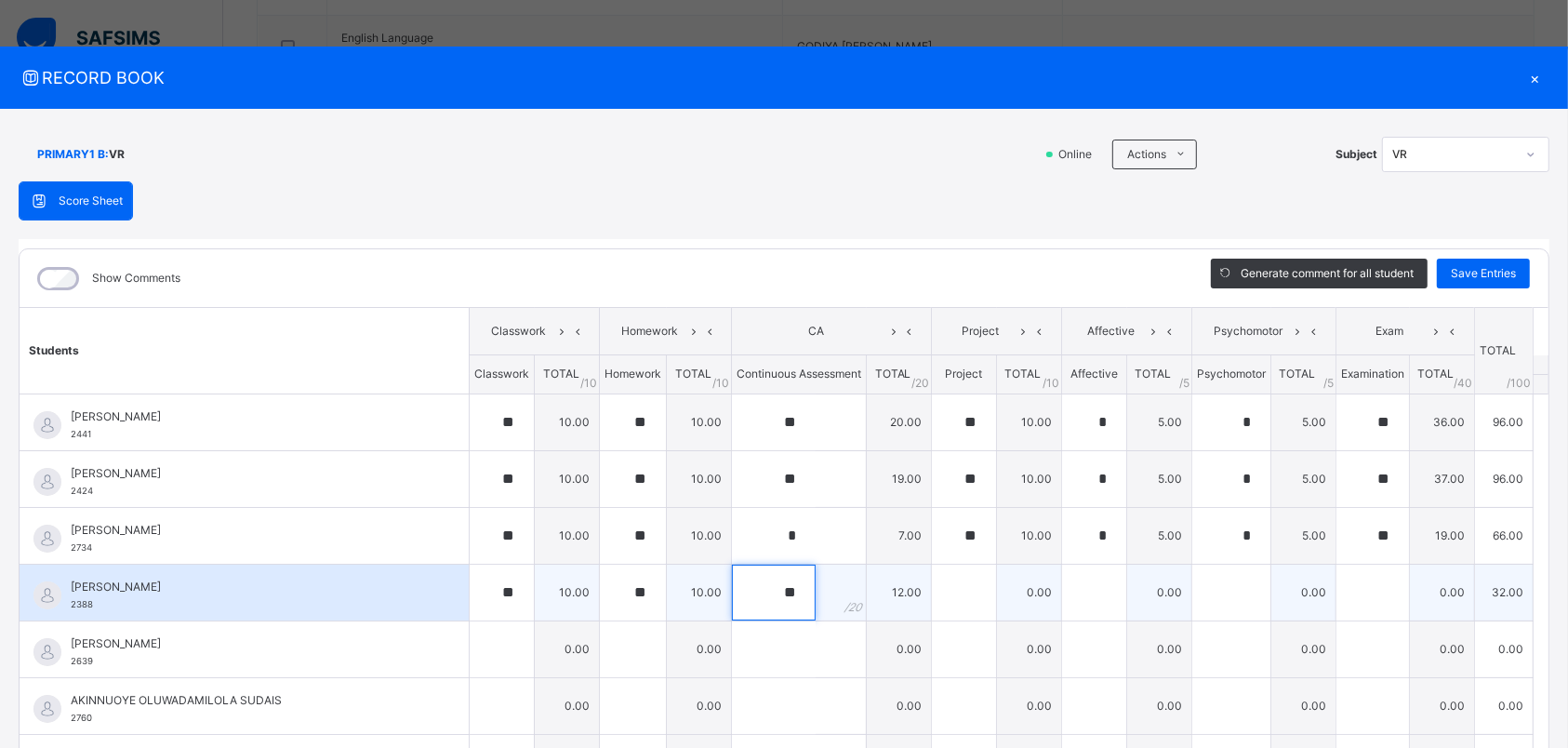 type on "**" 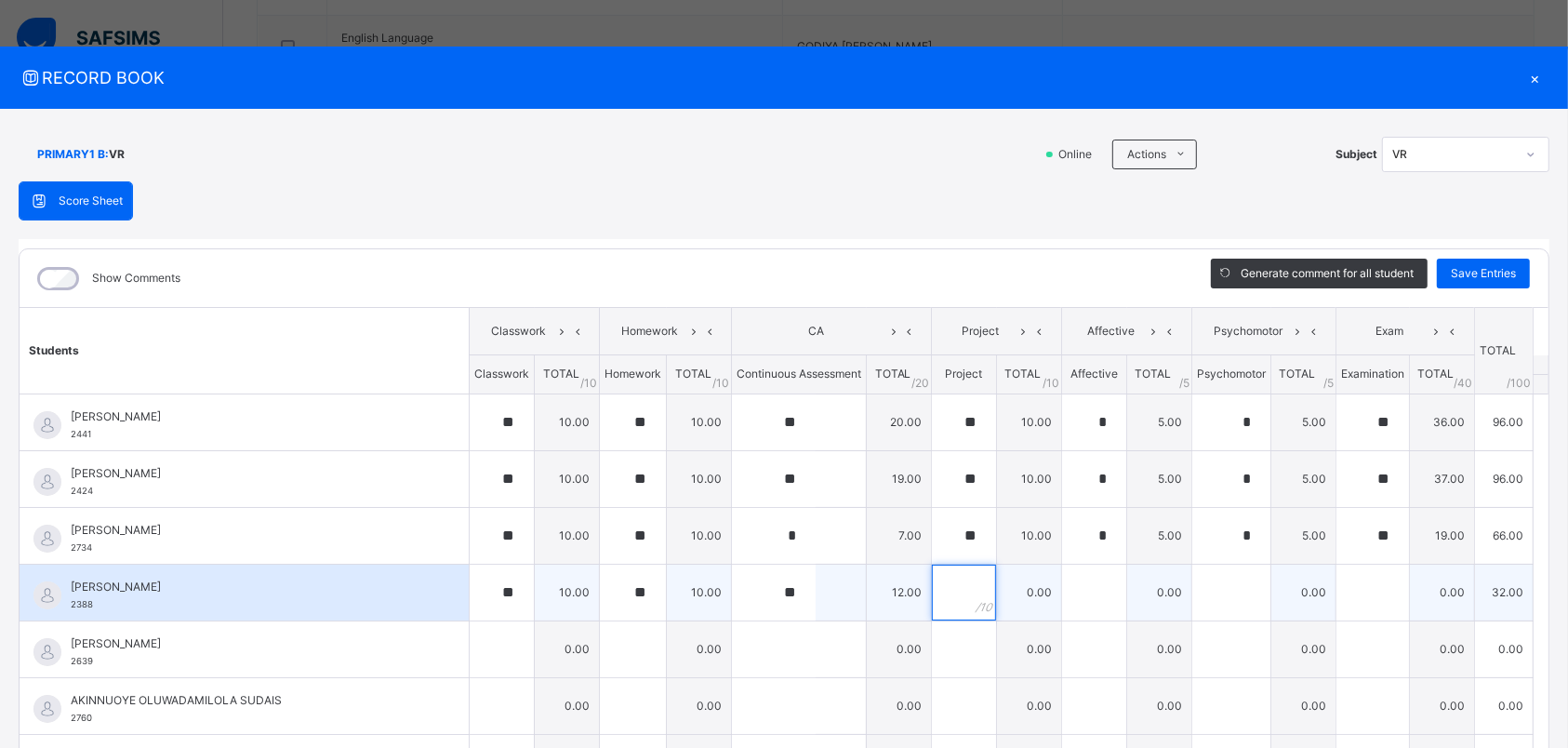 click at bounding box center (963, 593) 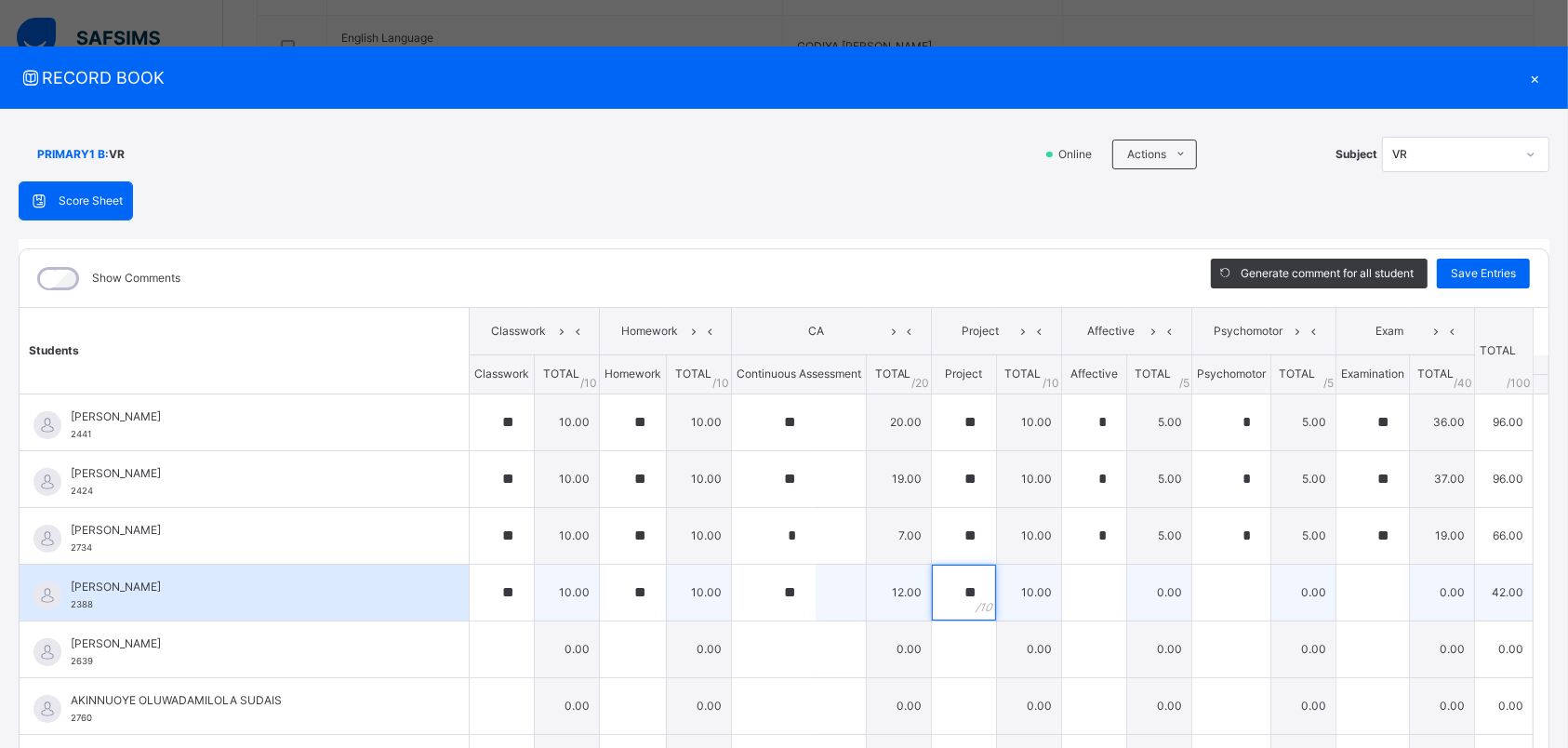 type on "**" 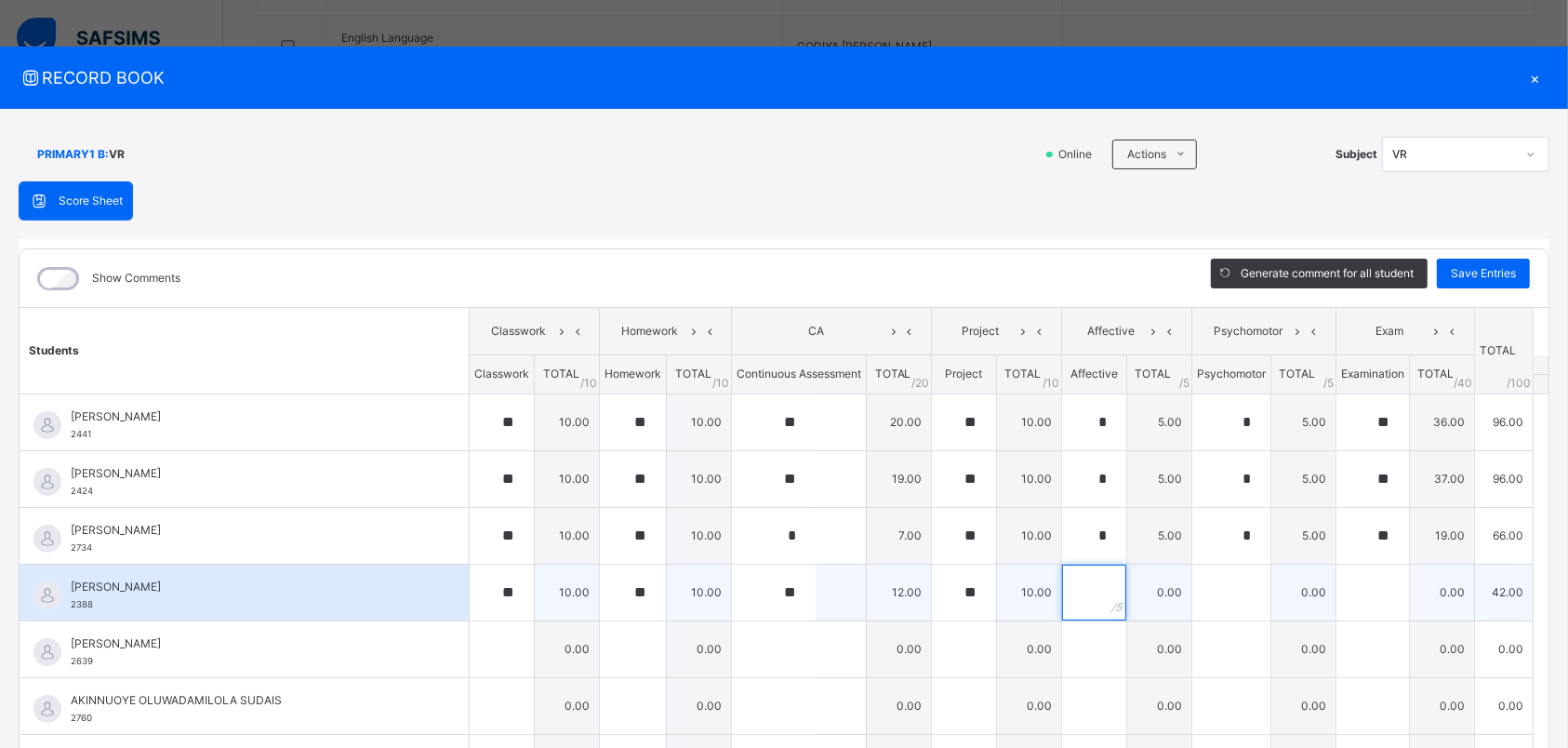 click at bounding box center [1094, 593] 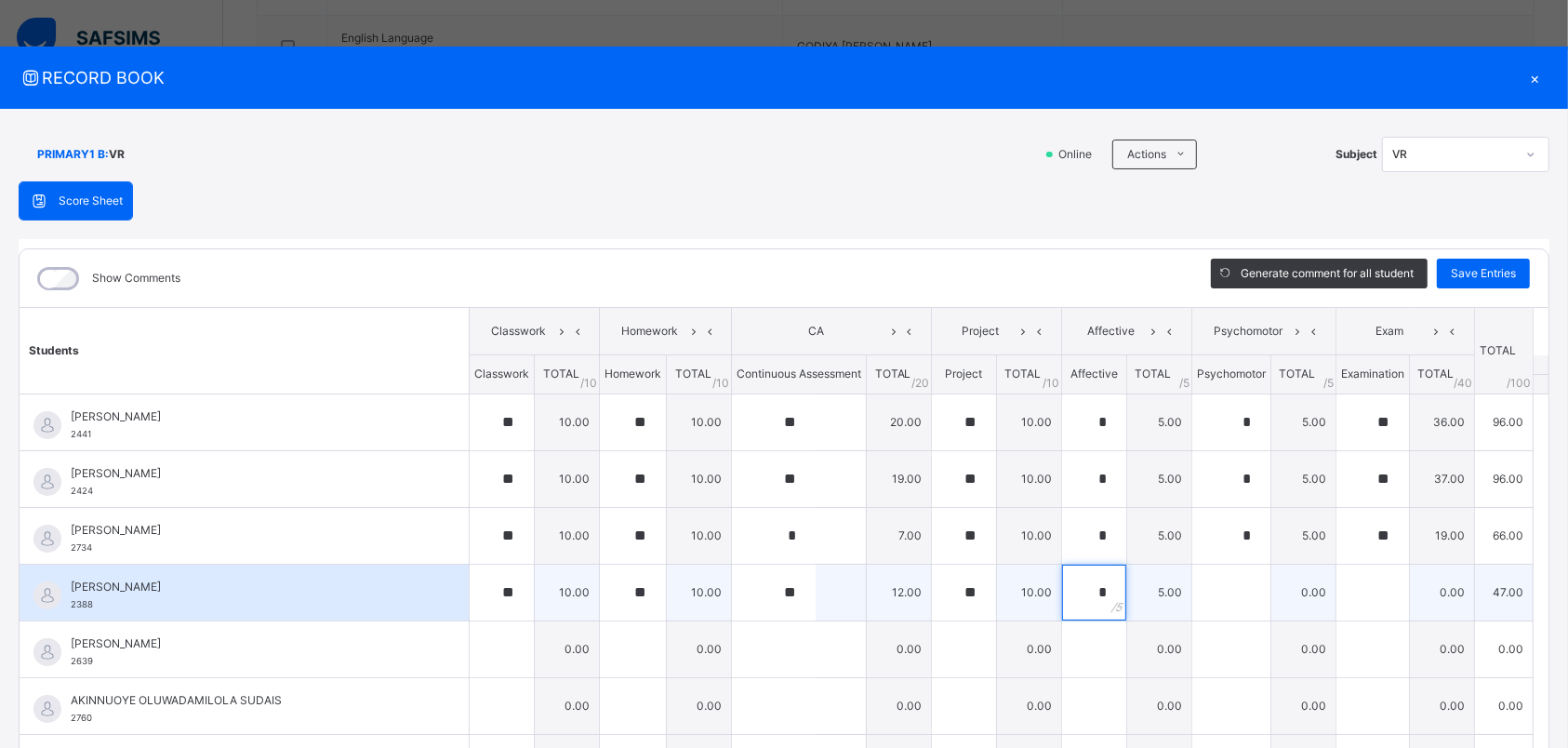type on "*" 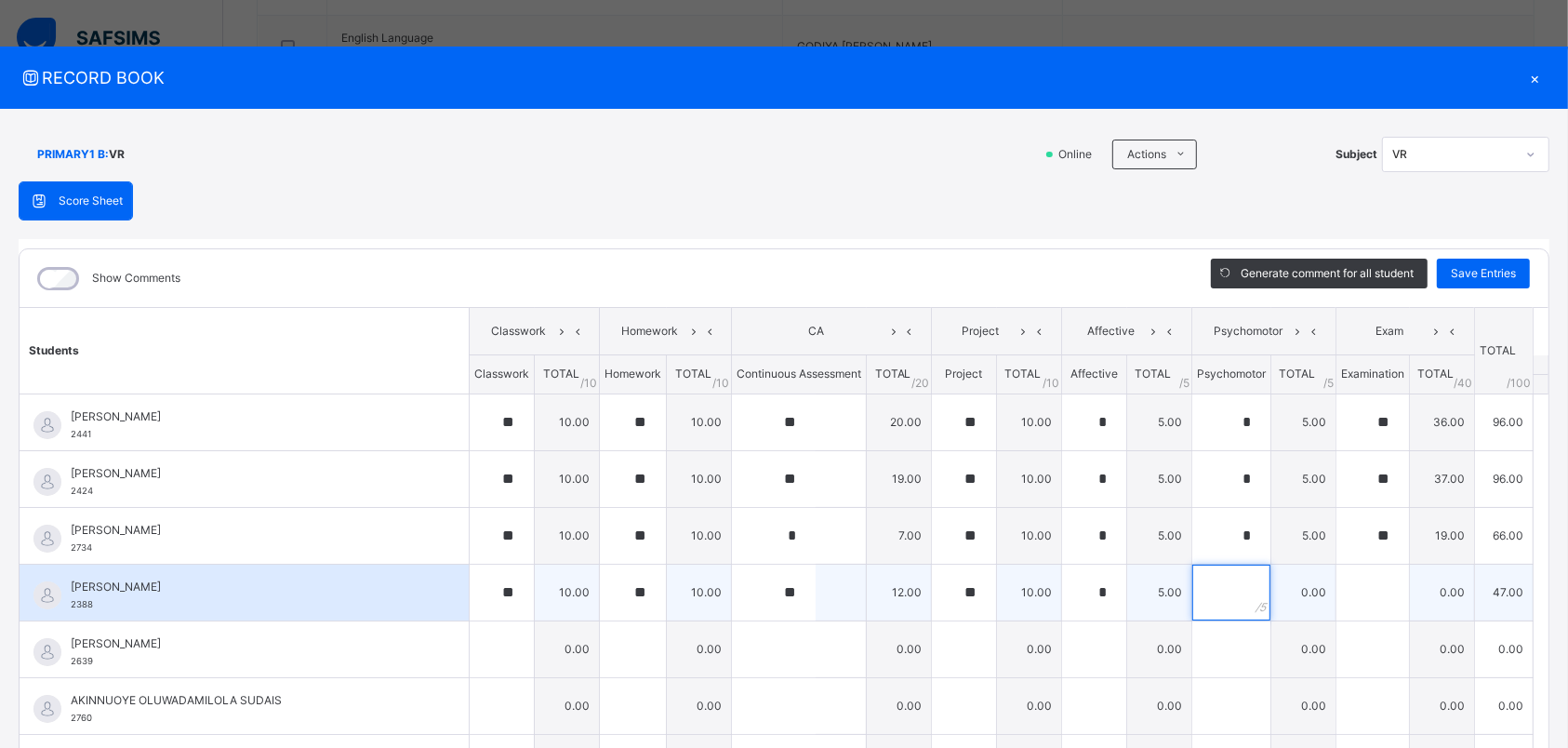 click at bounding box center (1231, 593) 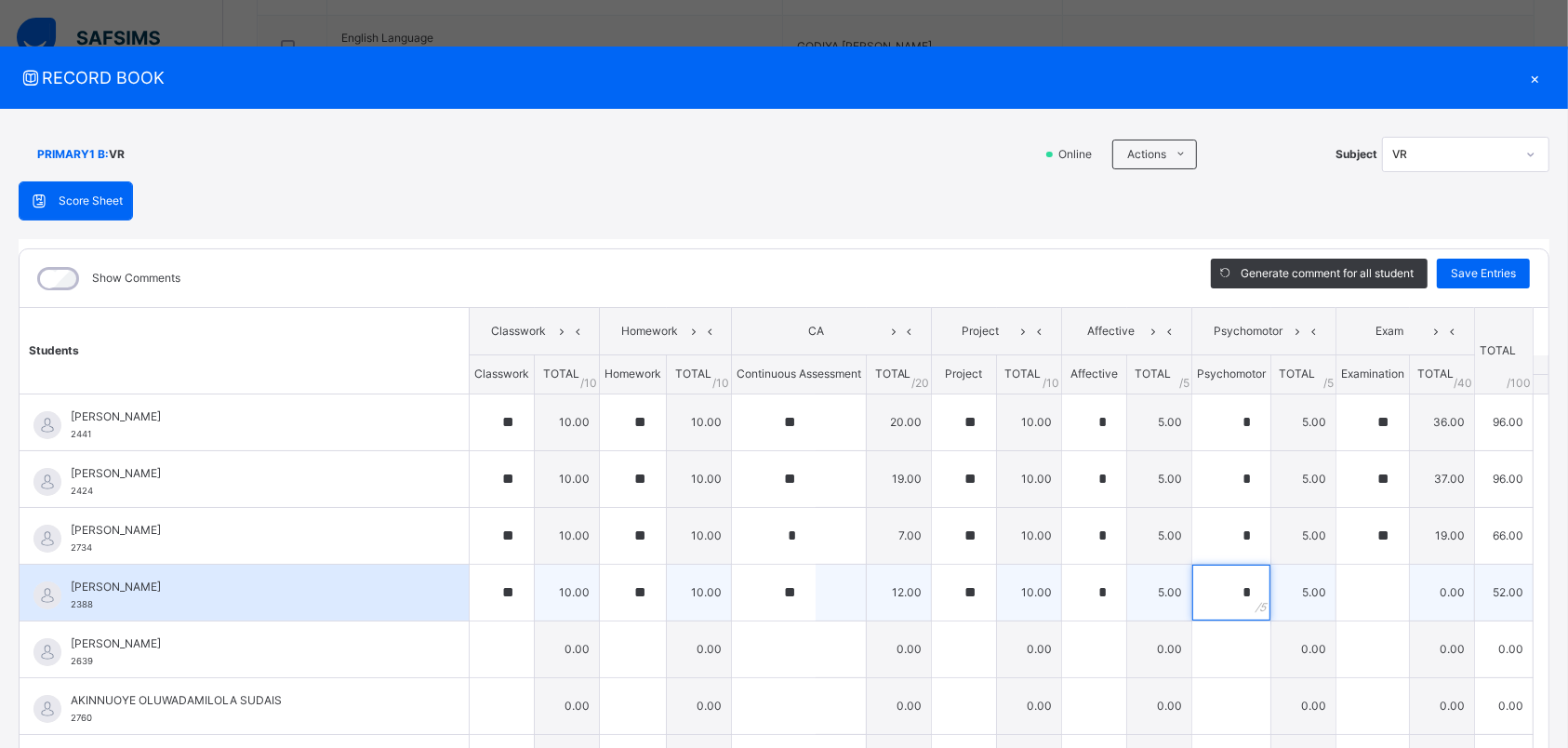 type on "*" 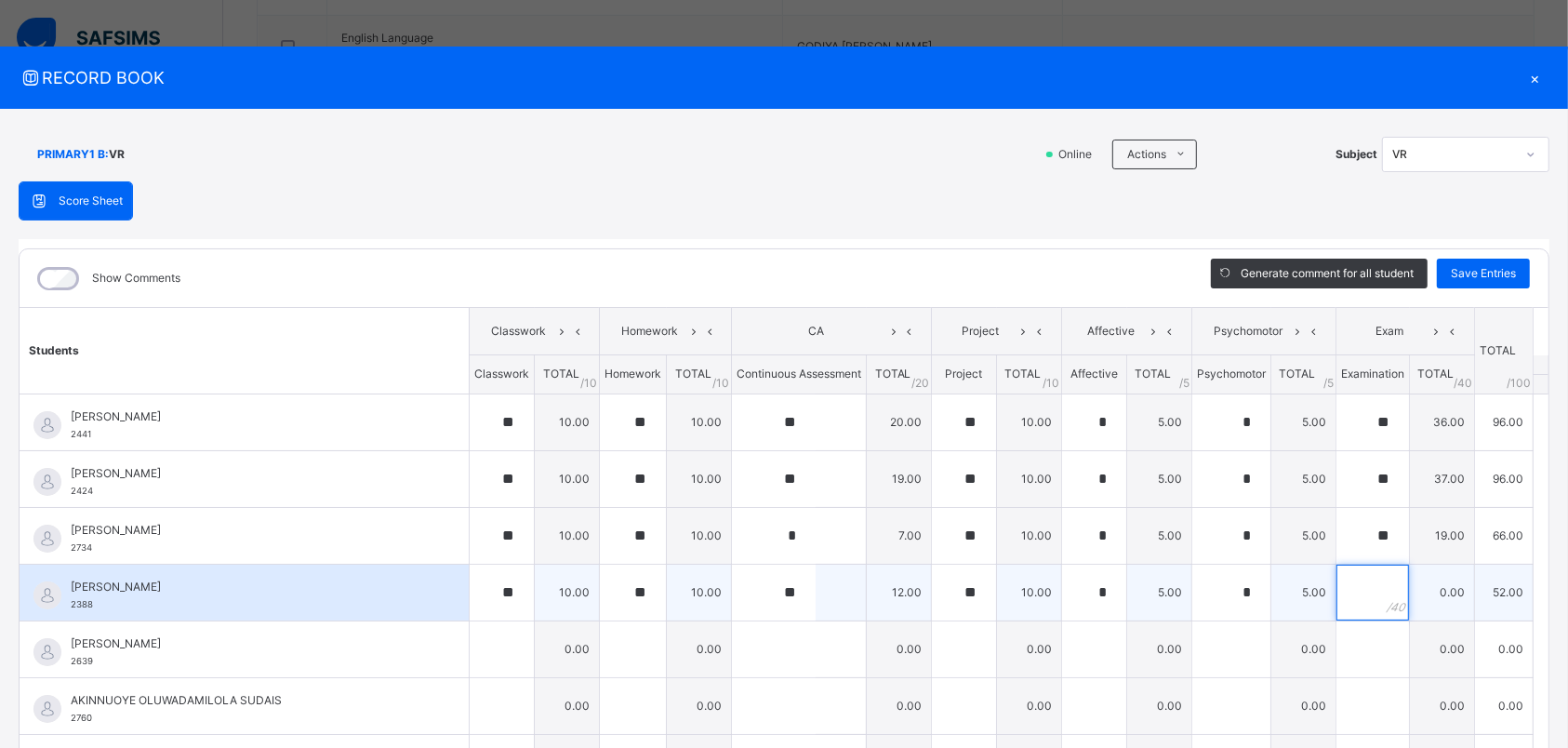 click at bounding box center [1373, 593] 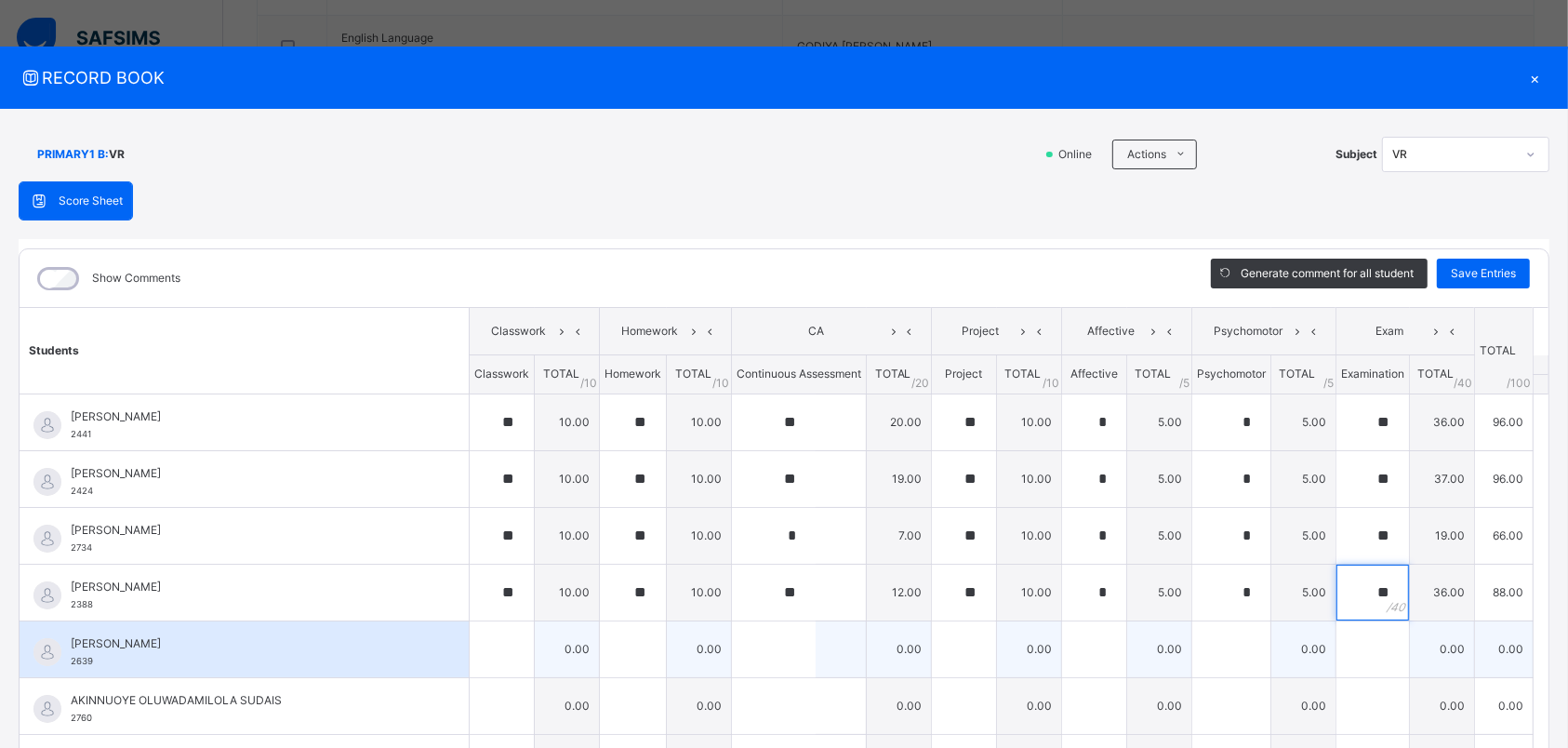 type on "**" 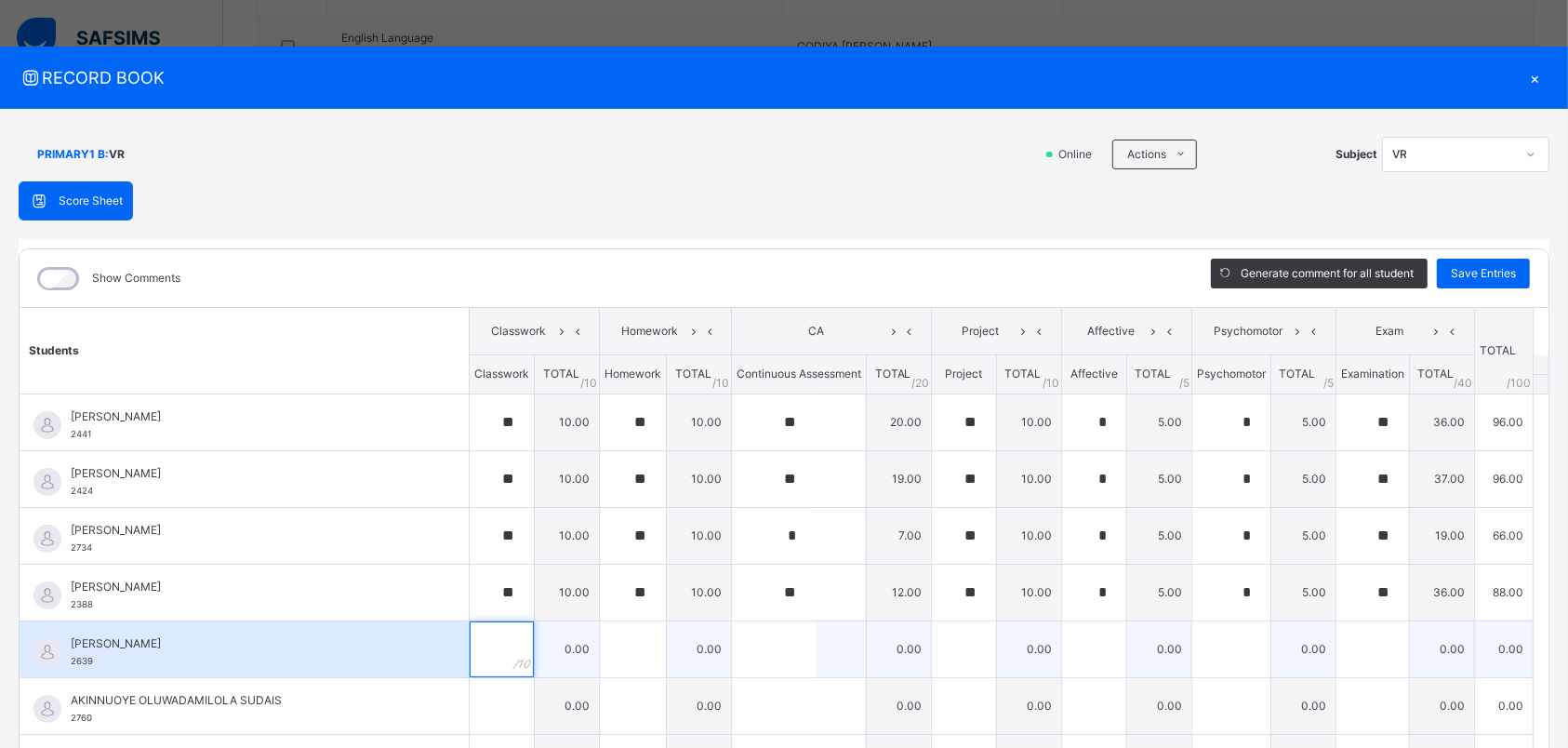 click at bounding box center [501, 649] 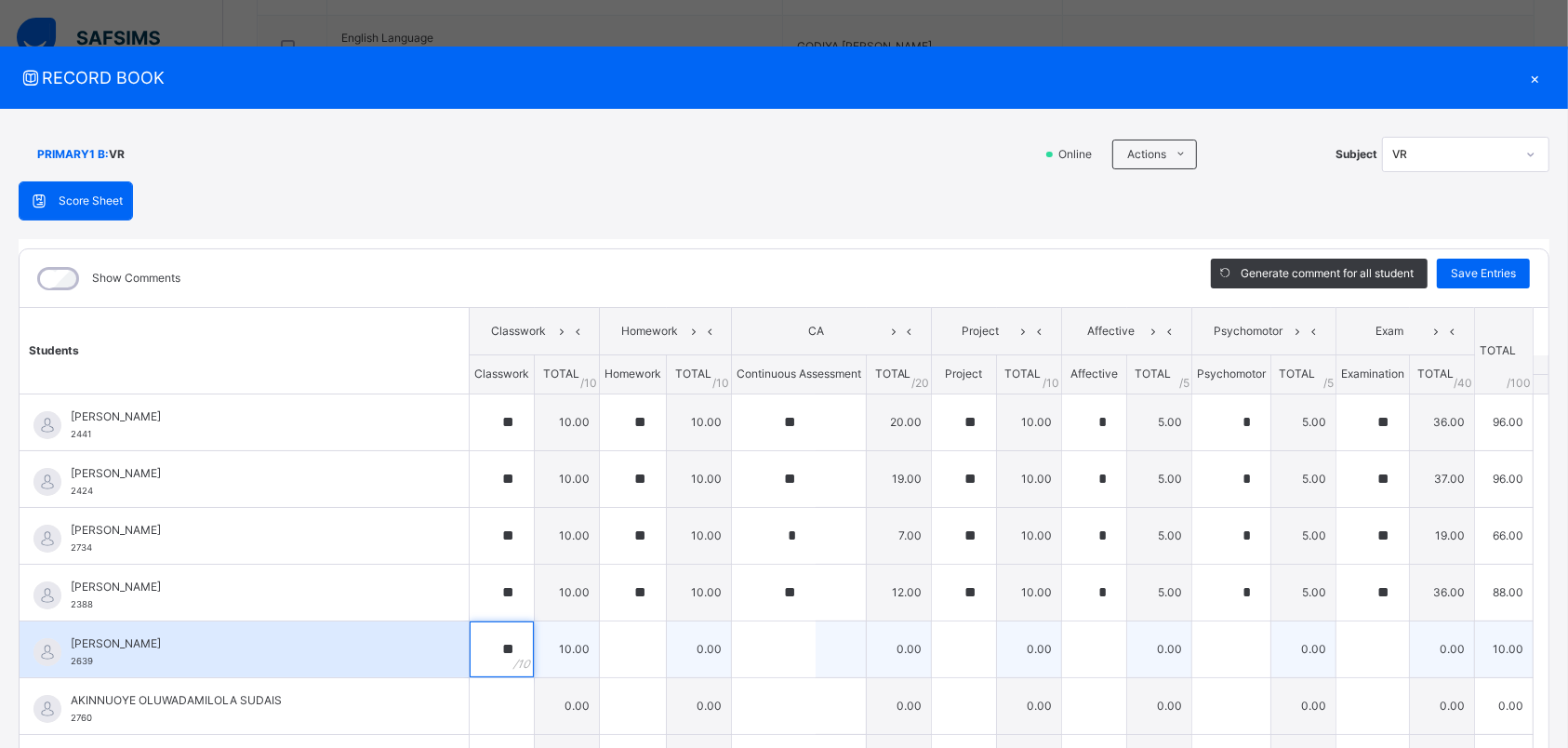 type on "**" 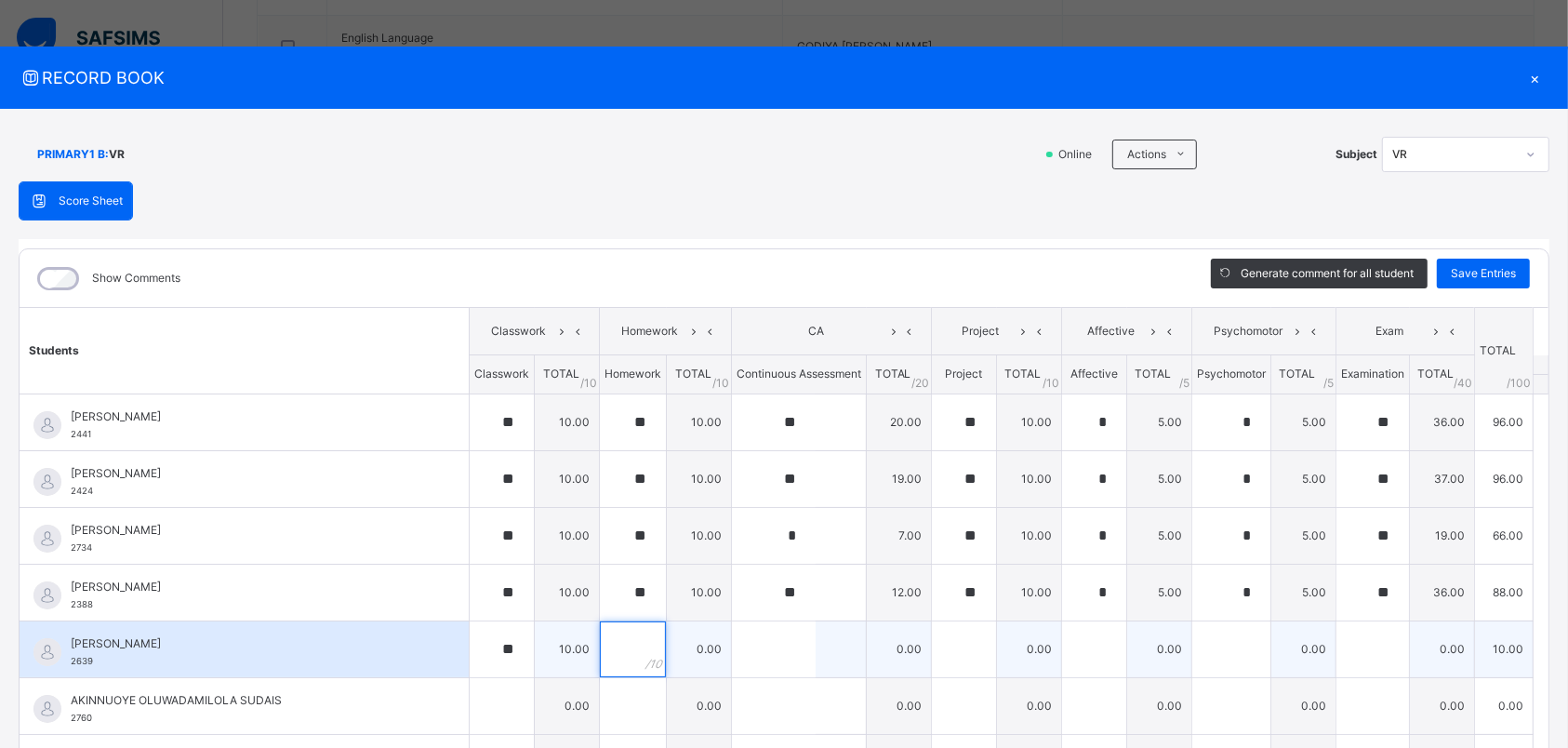 click at bounding box center (632, 649) 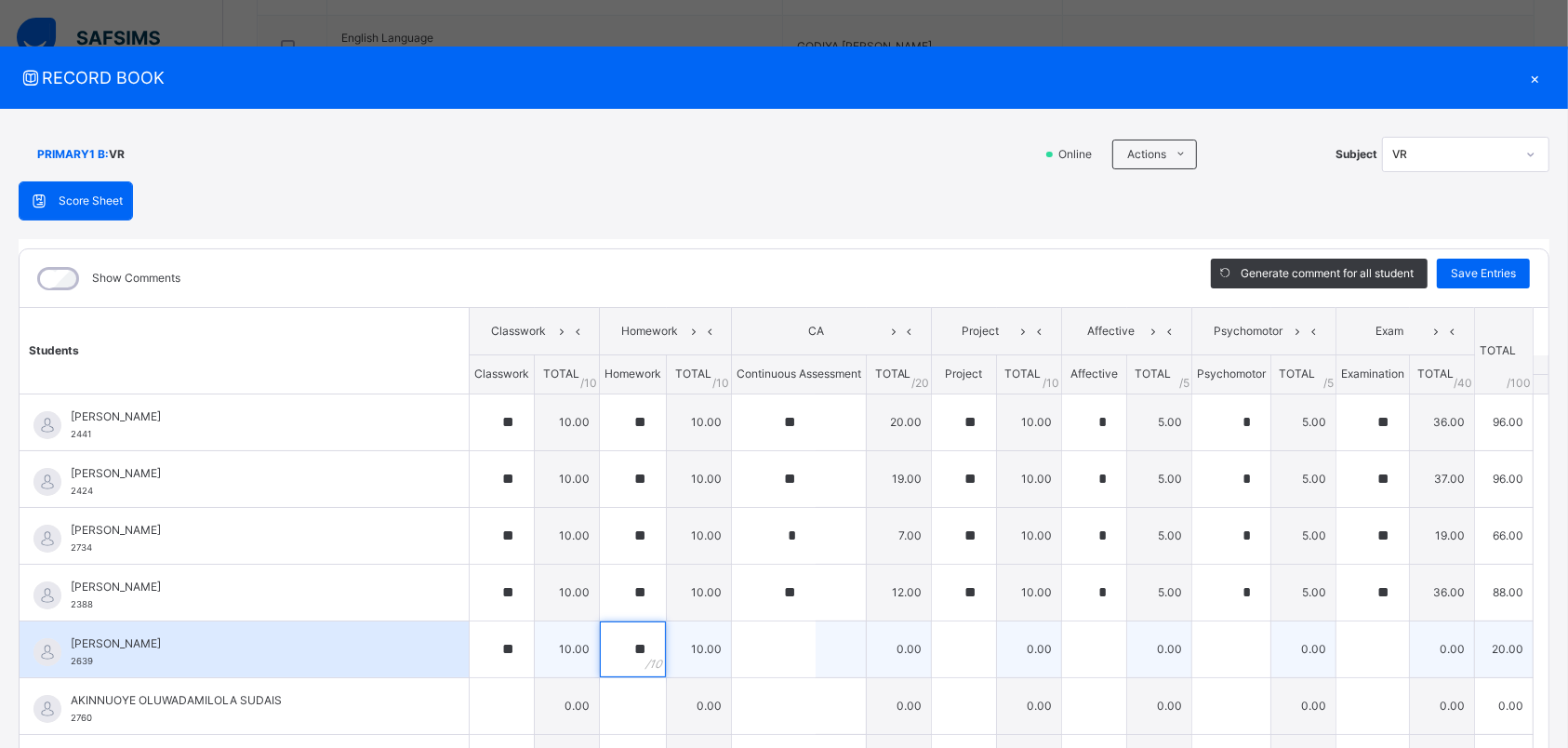 type on "**" 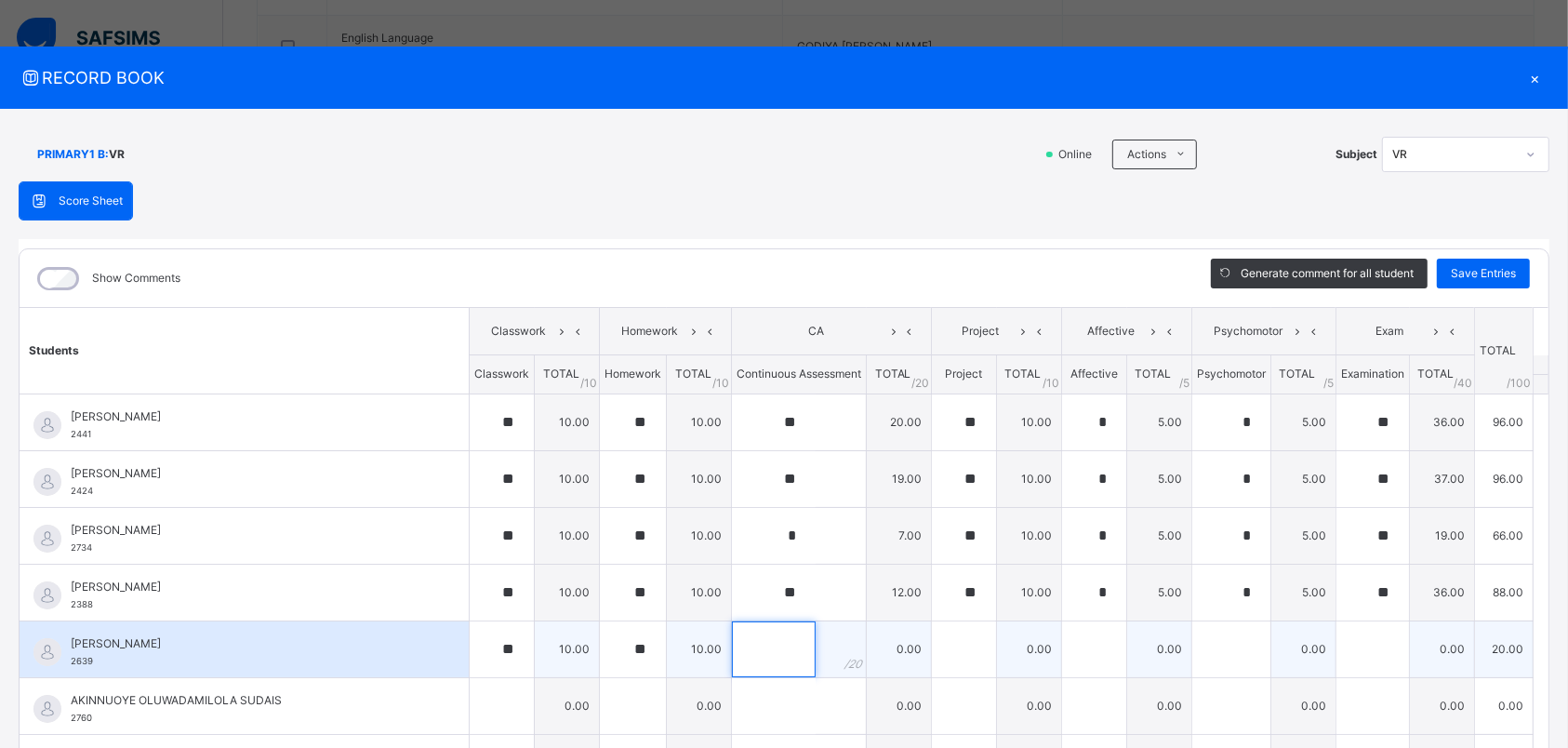 click at bounding box center [774, 649] 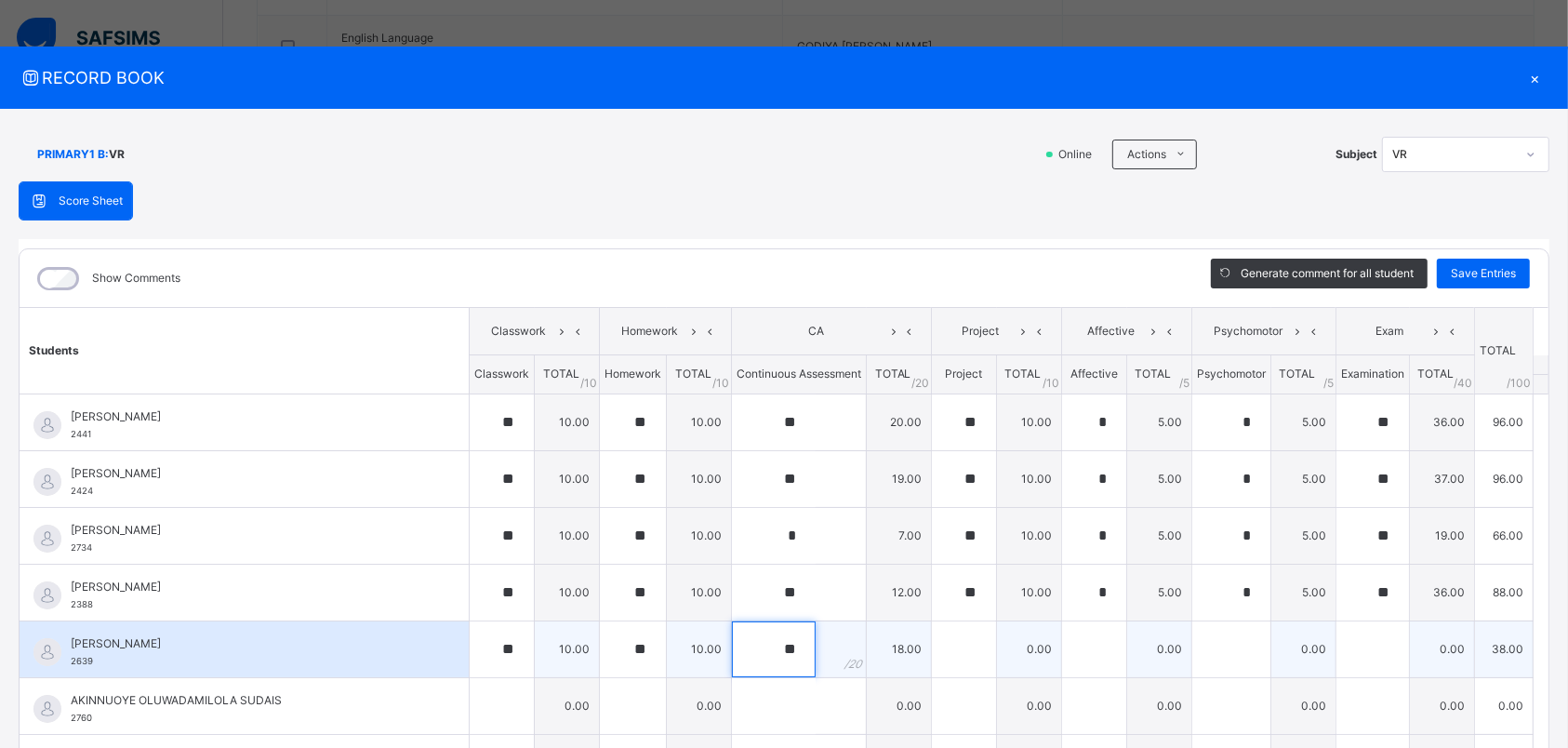 type on "**" 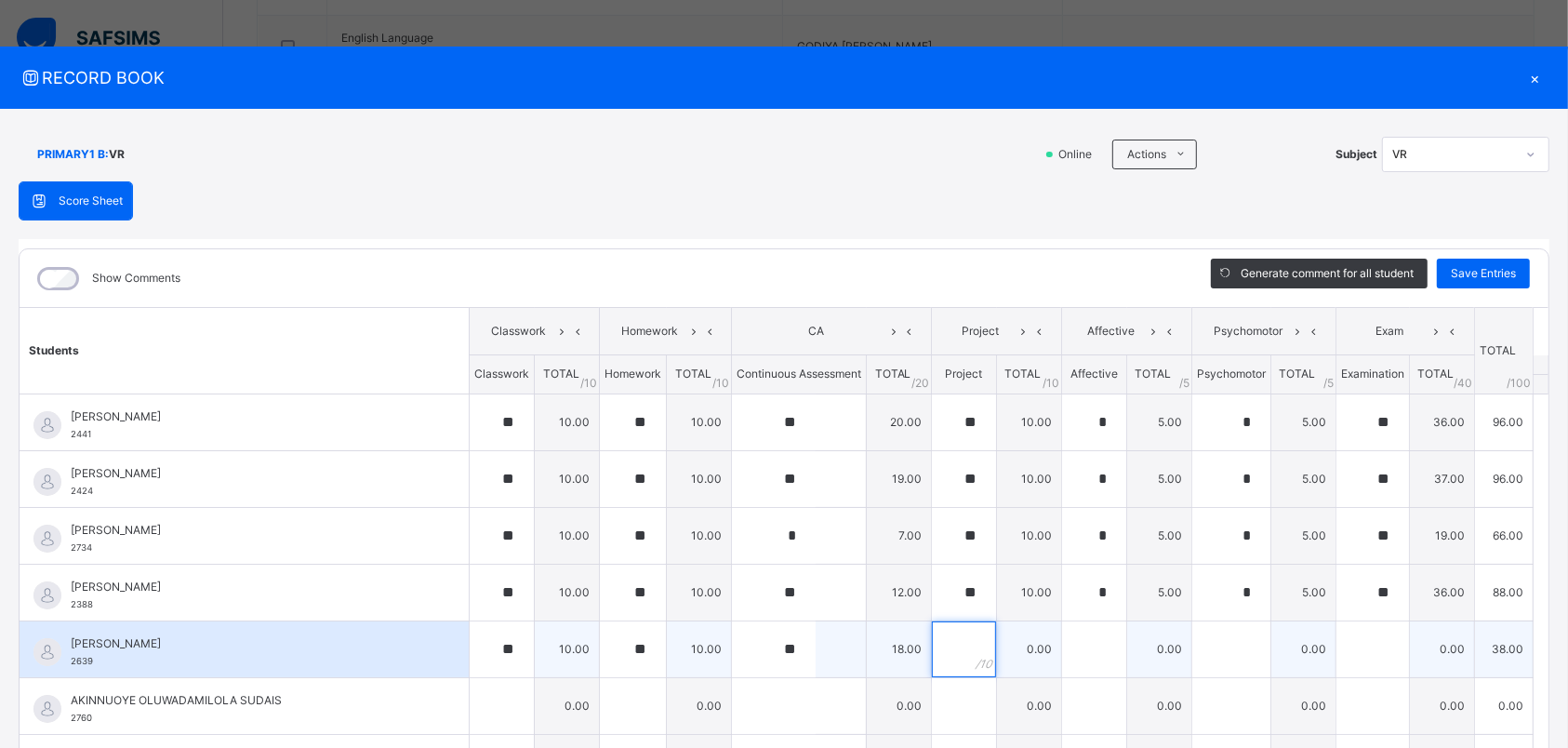 click at bounding box center (963, 649) 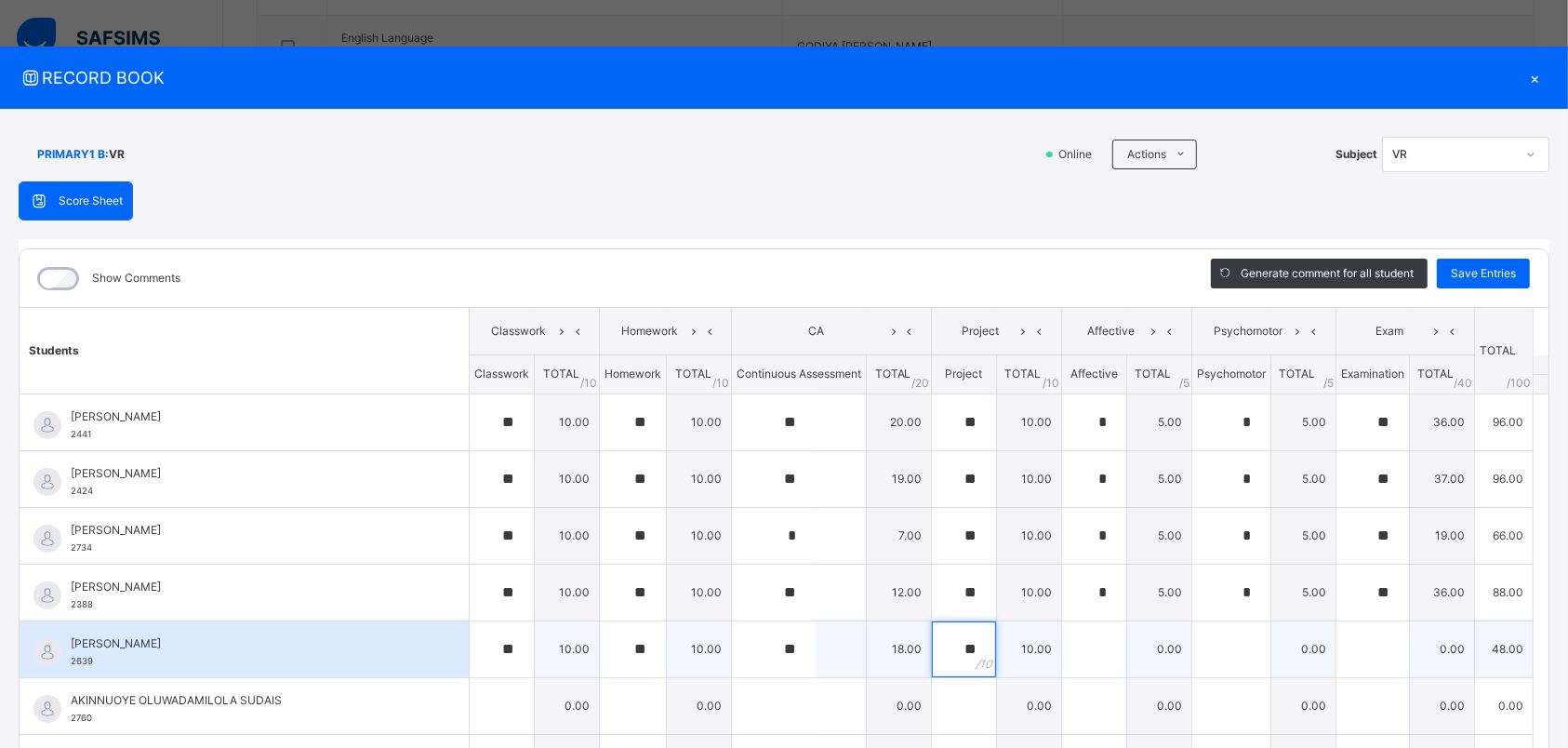 type on "**" 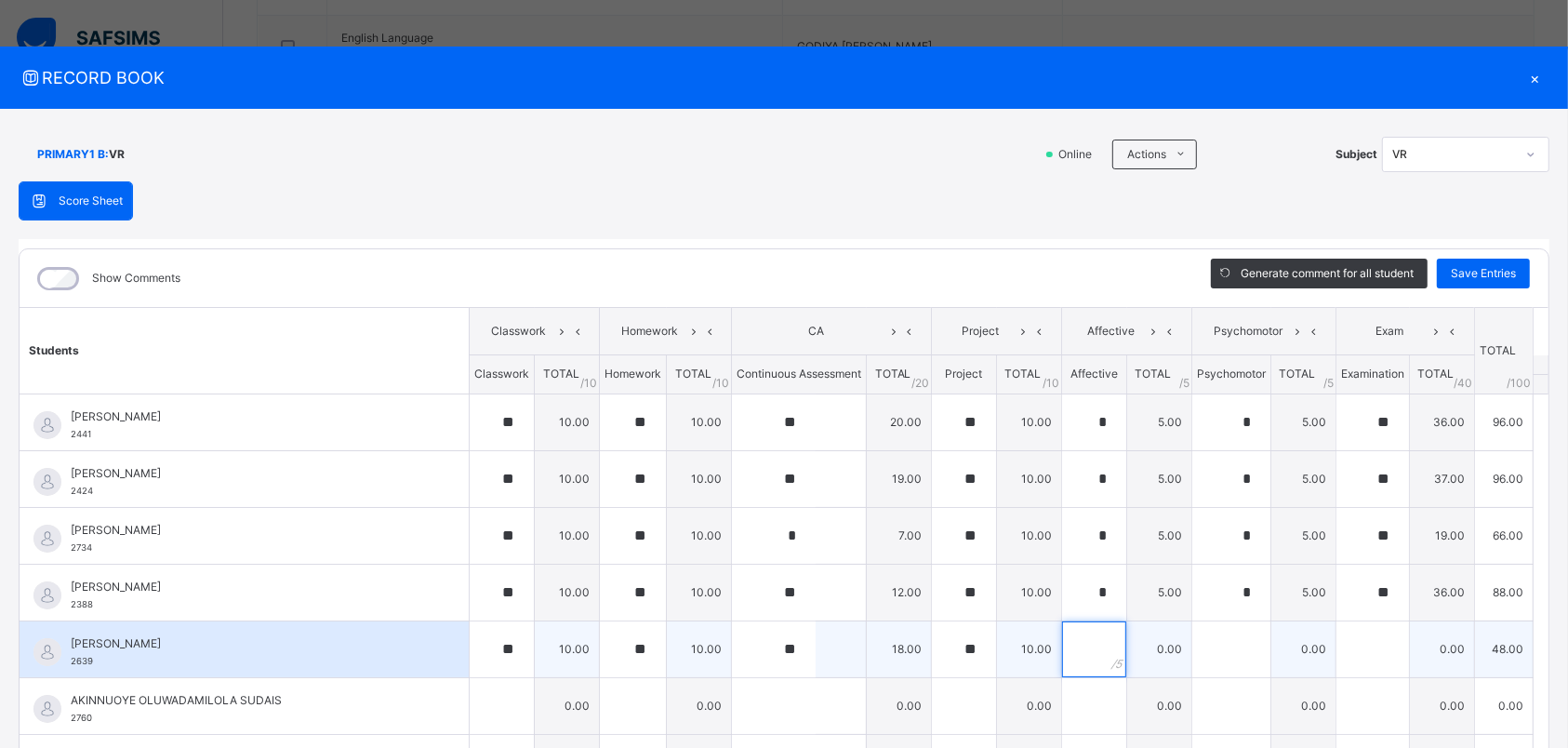 click at bounding box center (1094, 649) 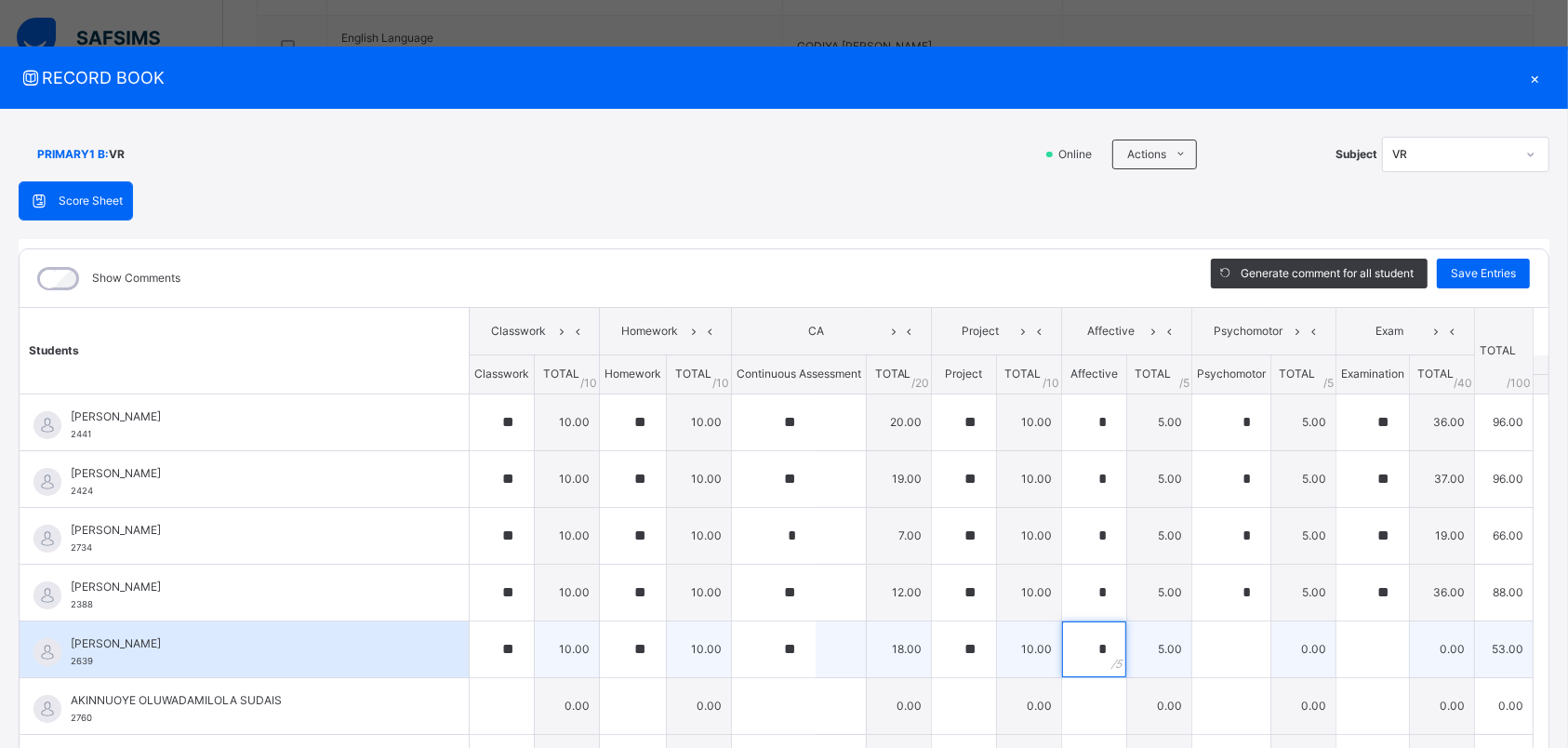 type on "*" 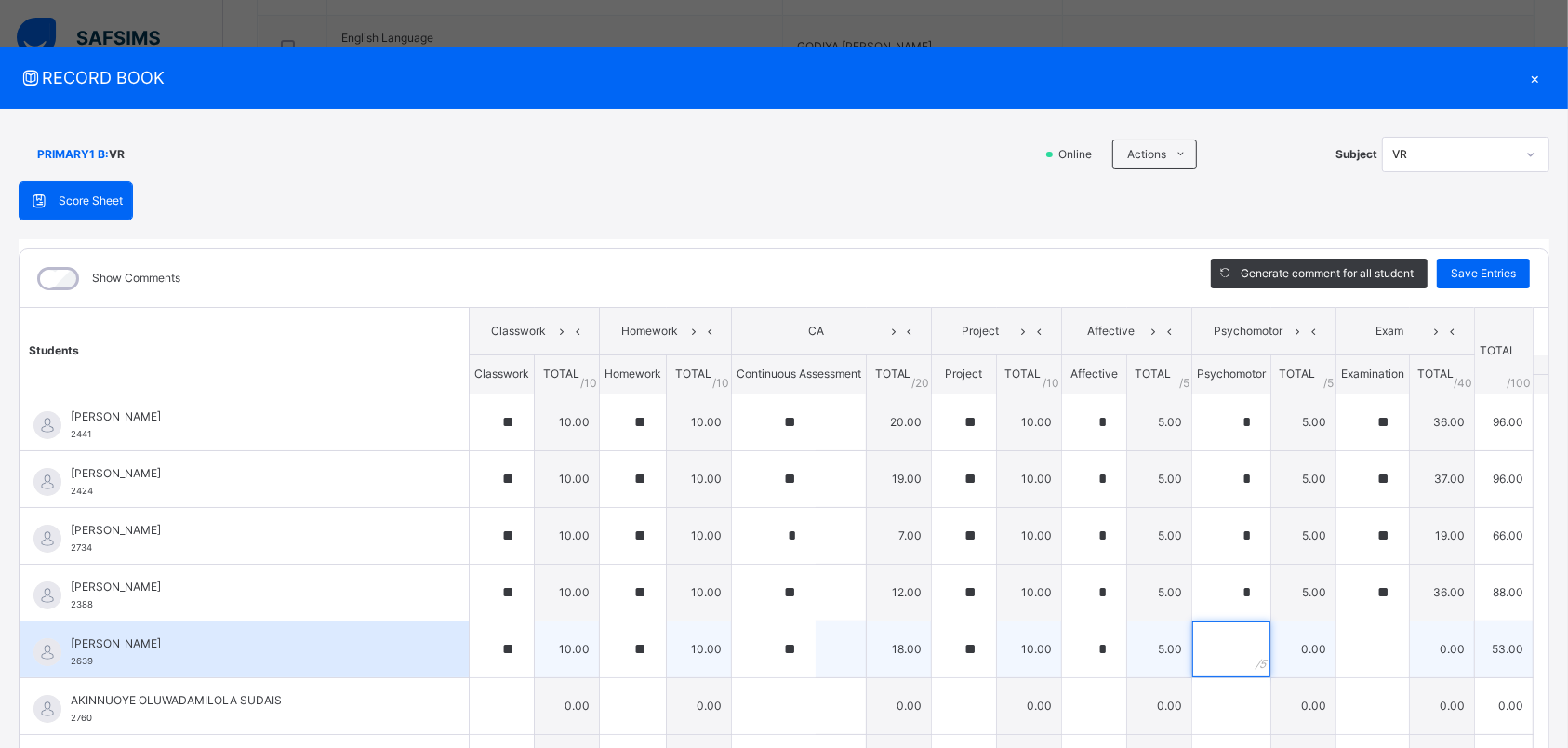 click at bounding box center [1231, 649] 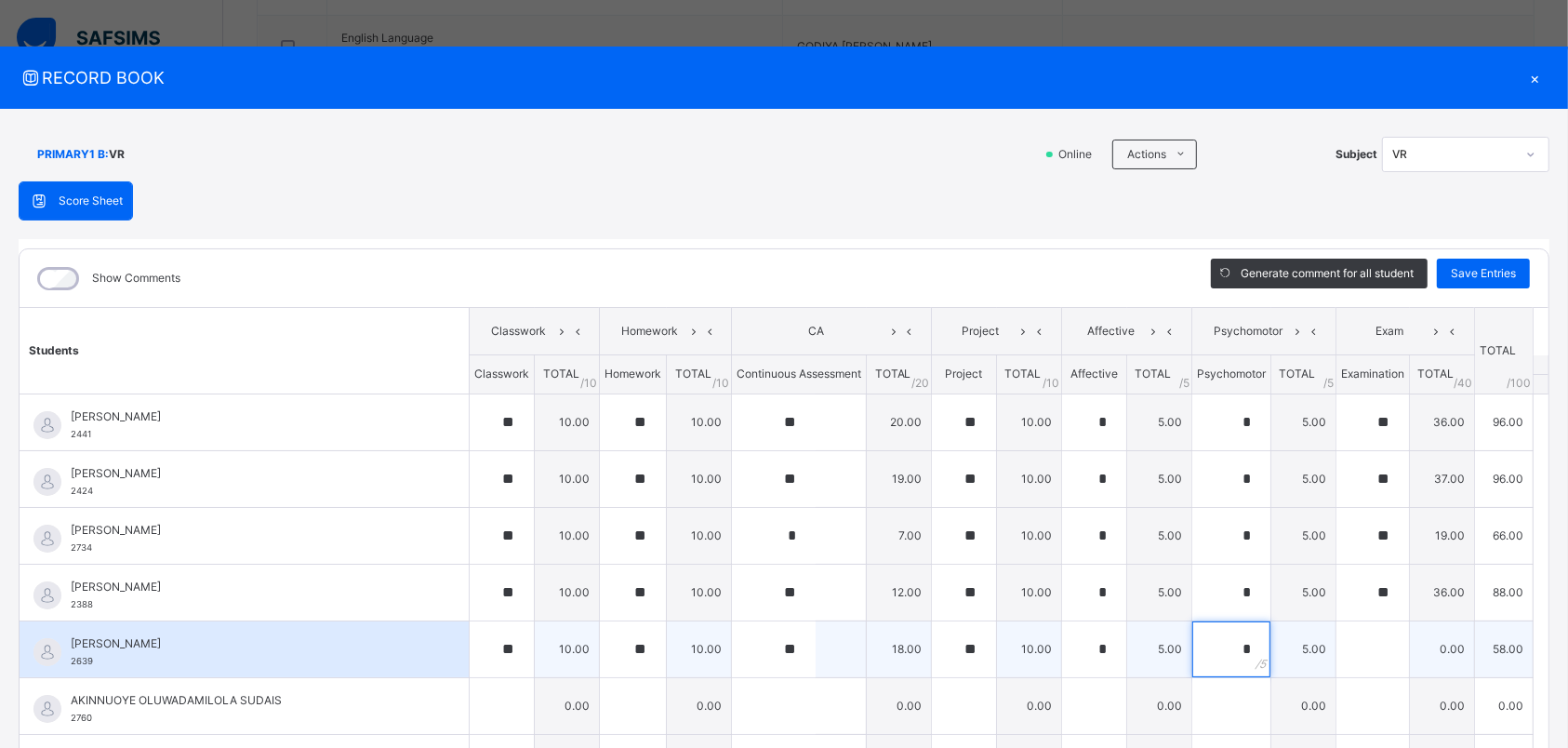 type on "*" 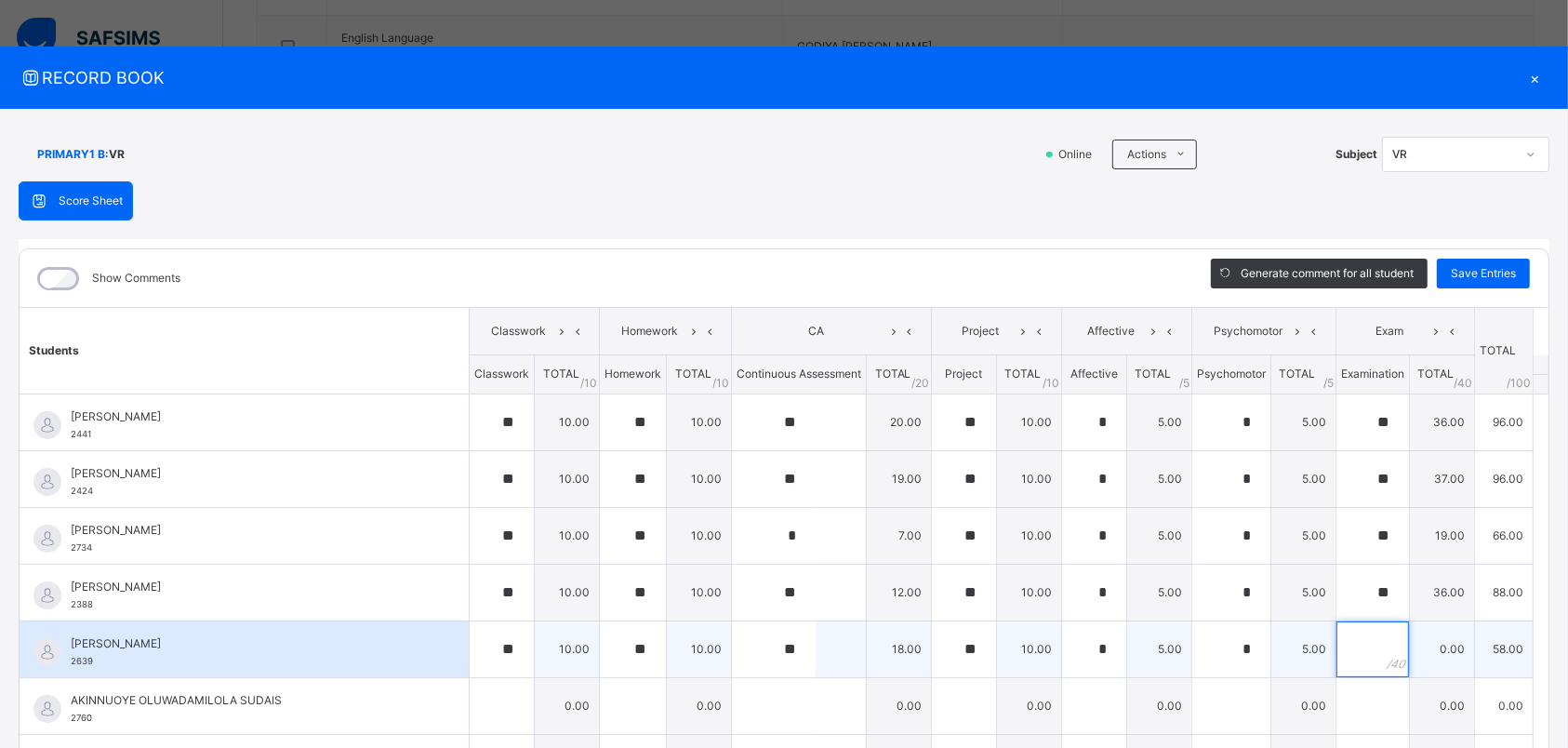 click at bounding box center (1373, 649) 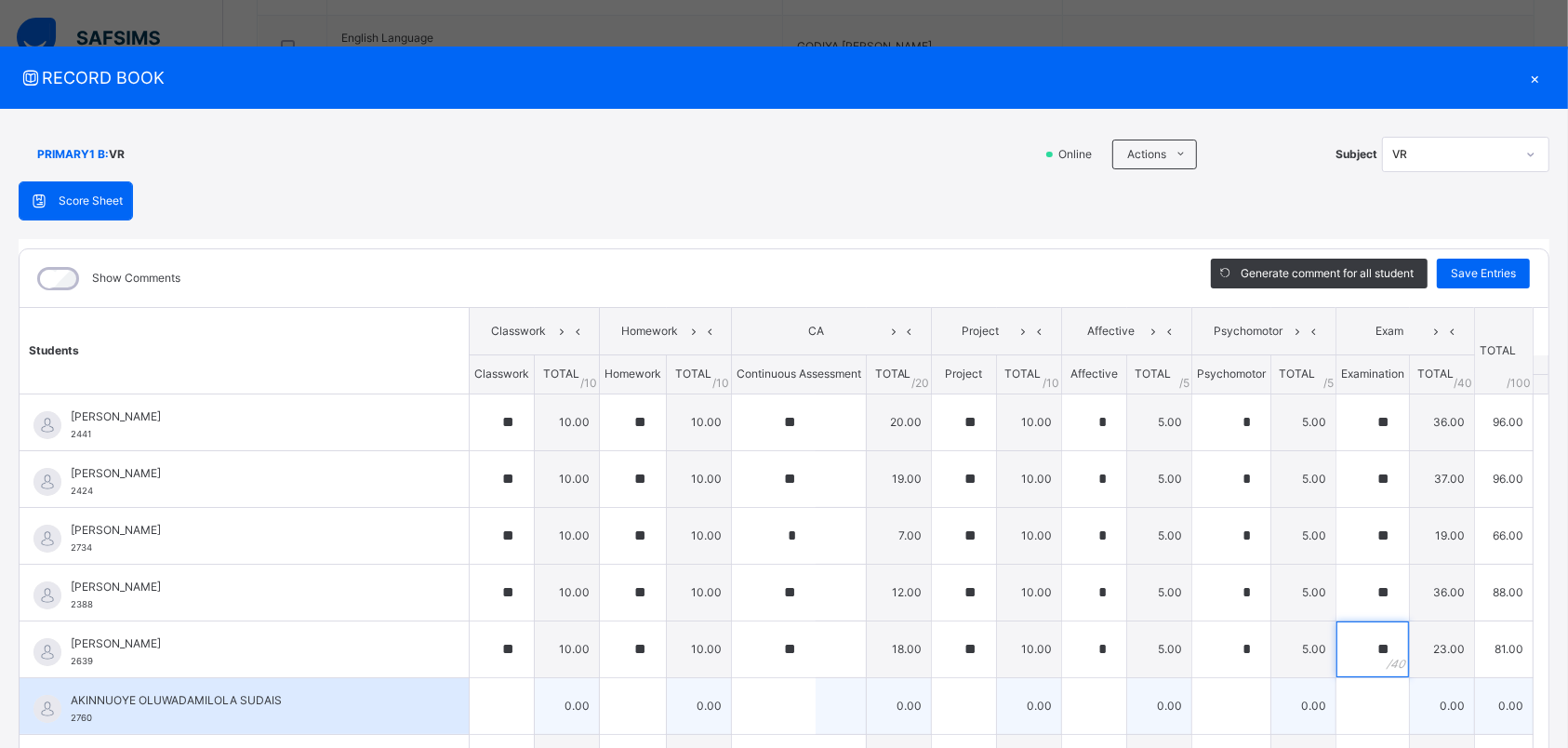 type on "**" 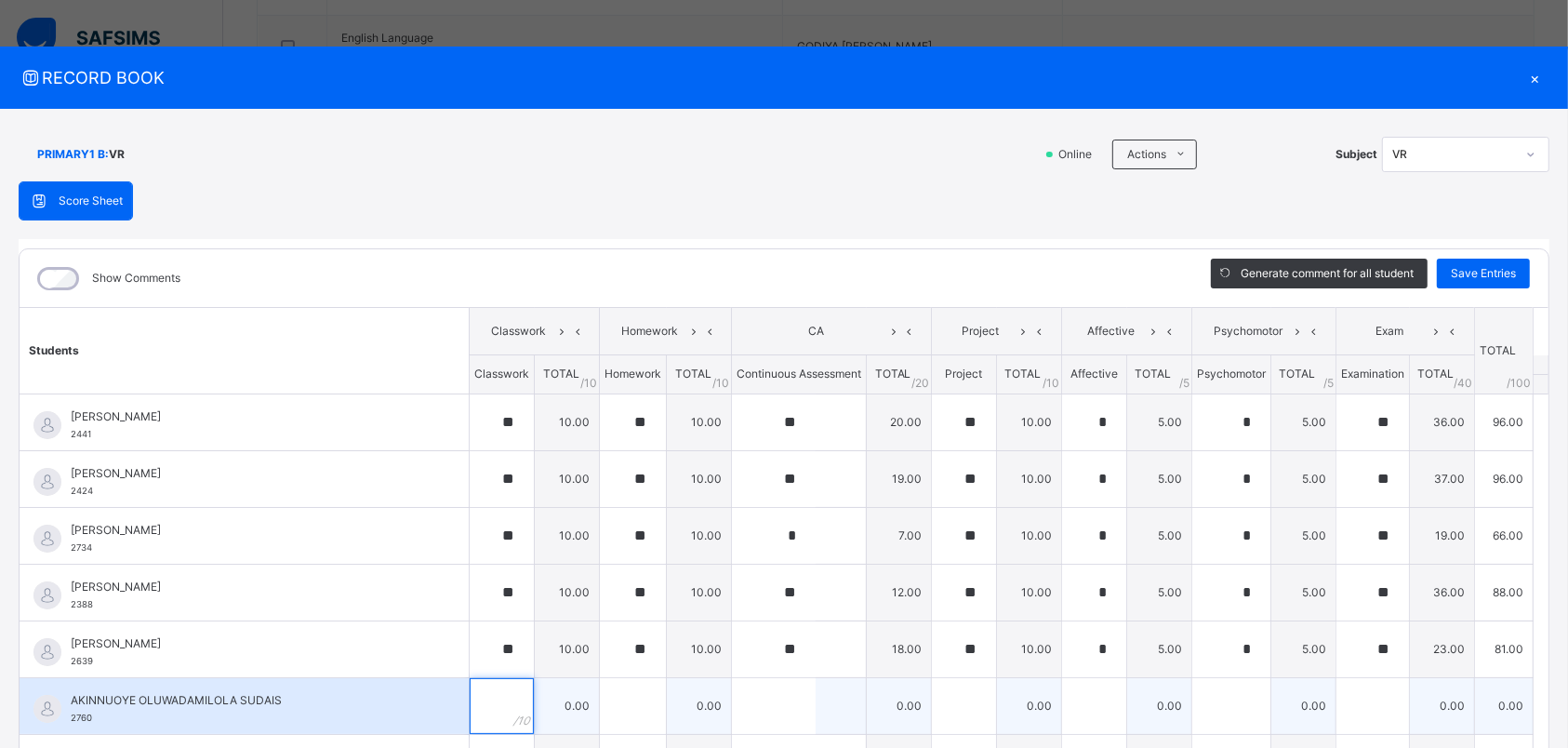 click at bounding box center [501, 706] 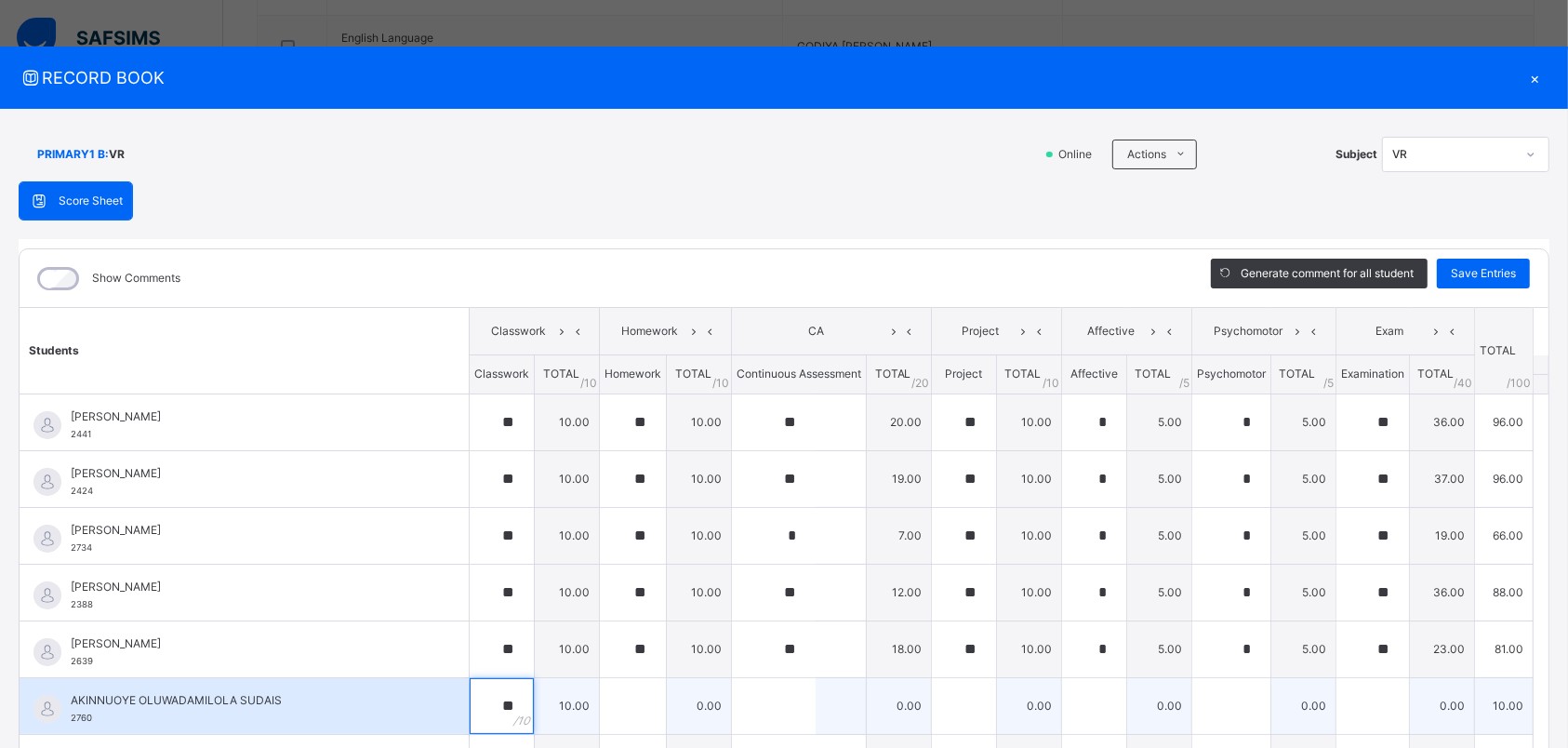 type on "**" 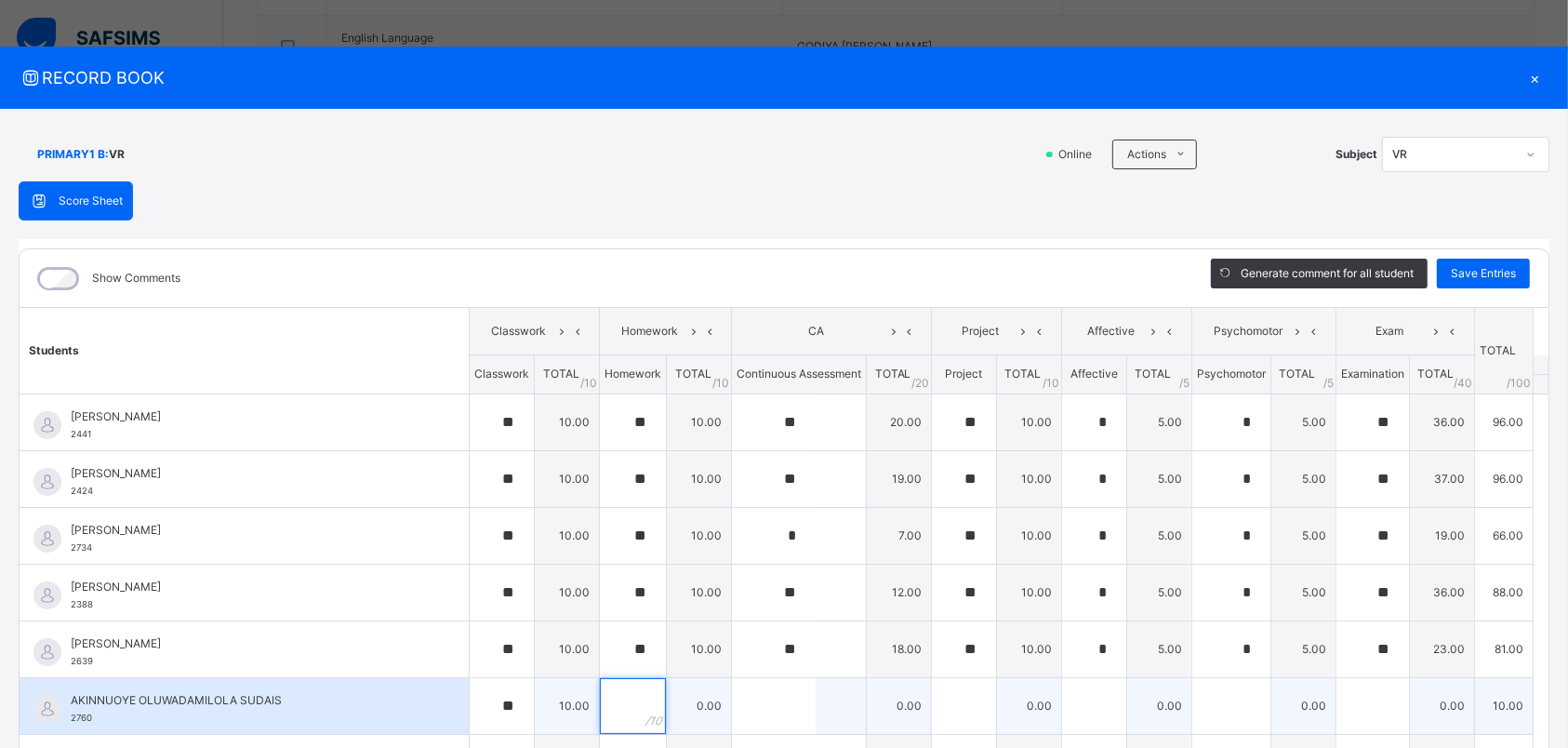 click at bounding box center (632, 706) 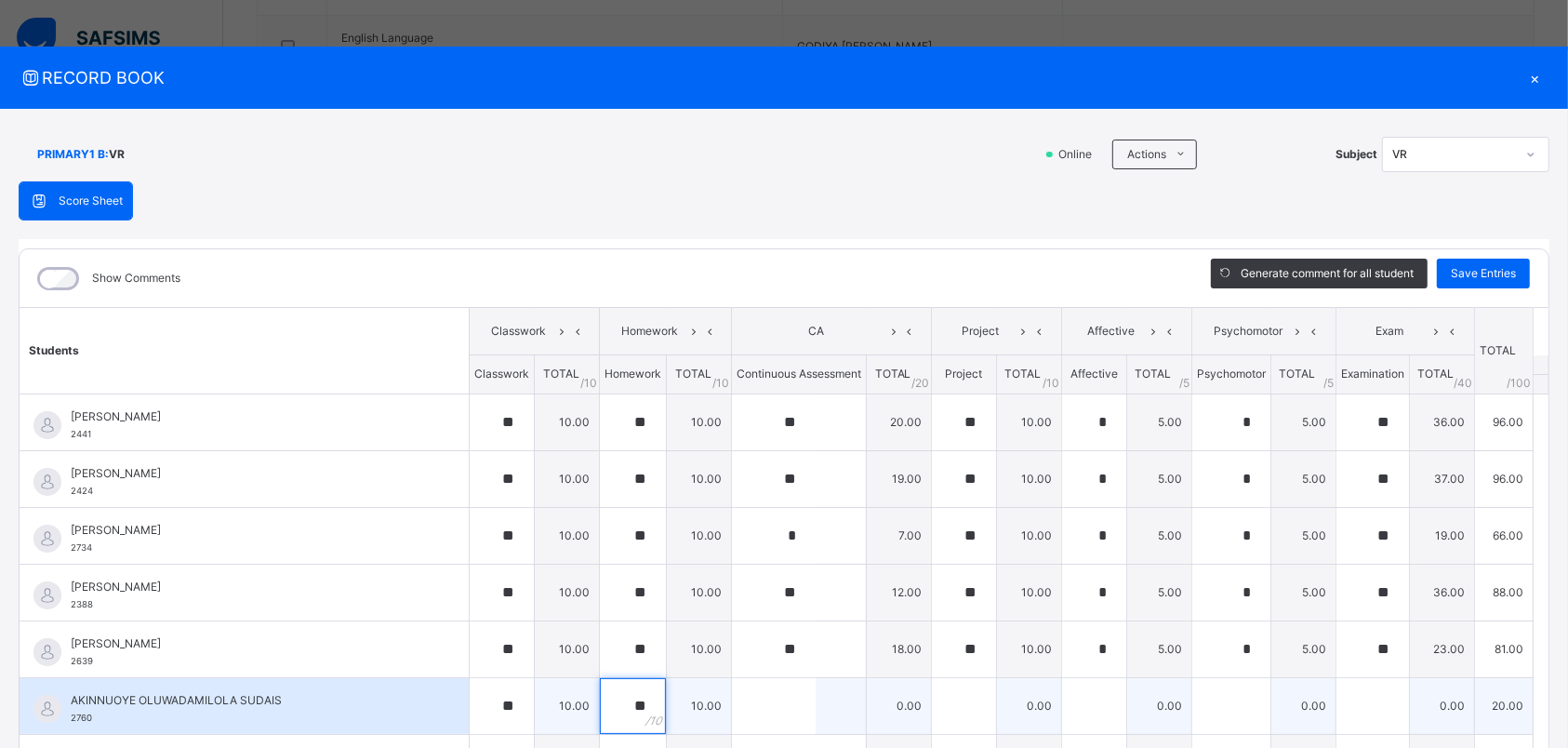 type on "**" 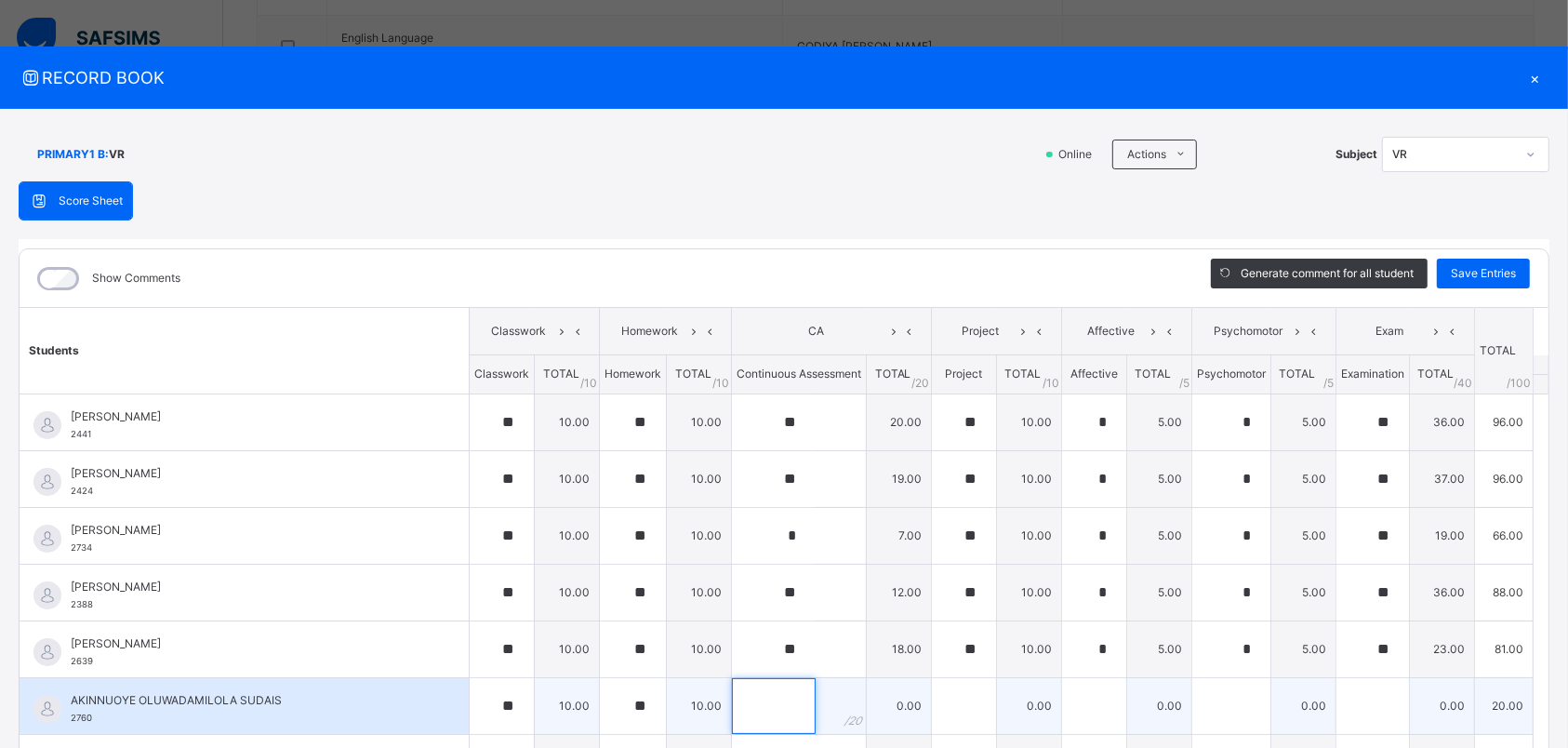 click at bounding box center (774, 706) 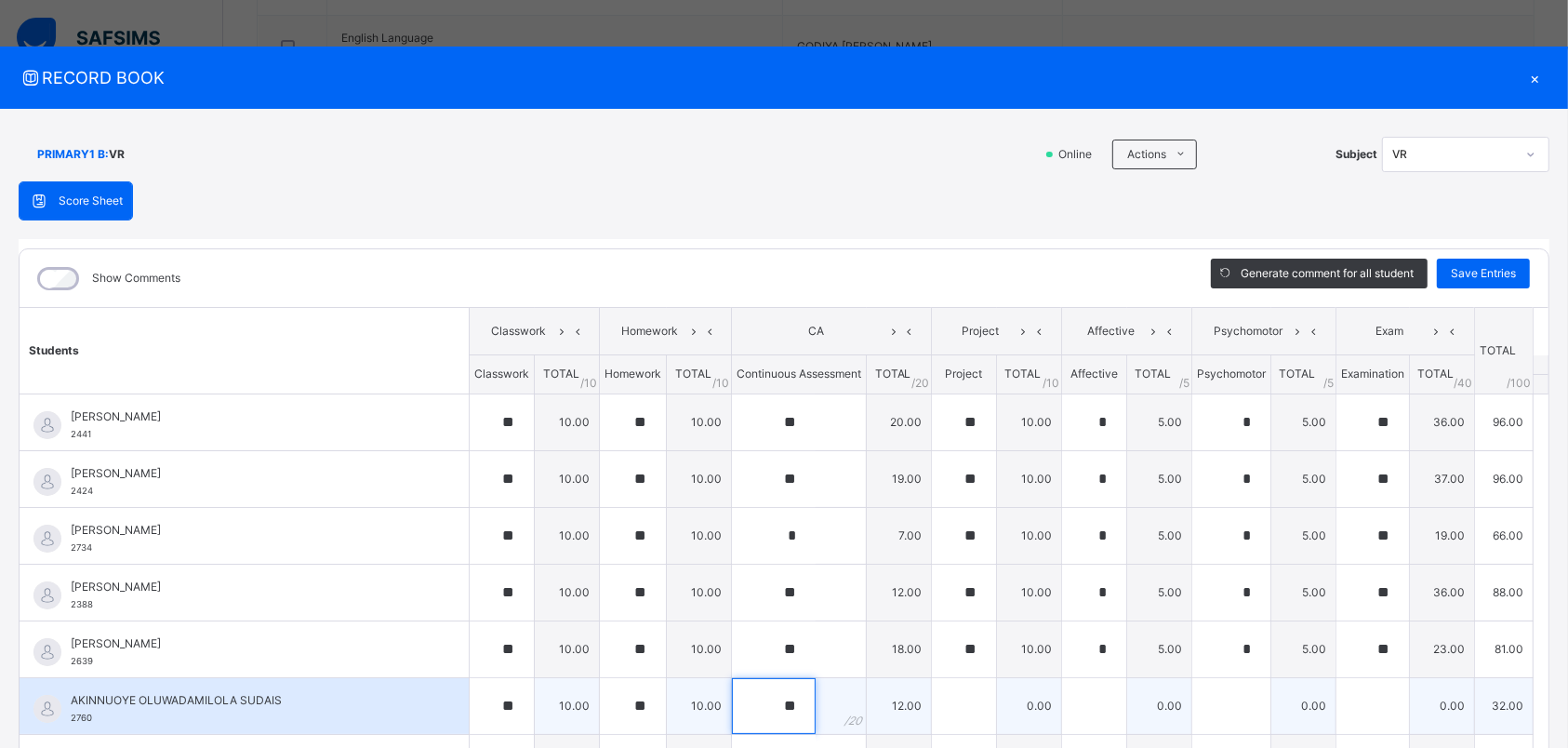 type on "**" 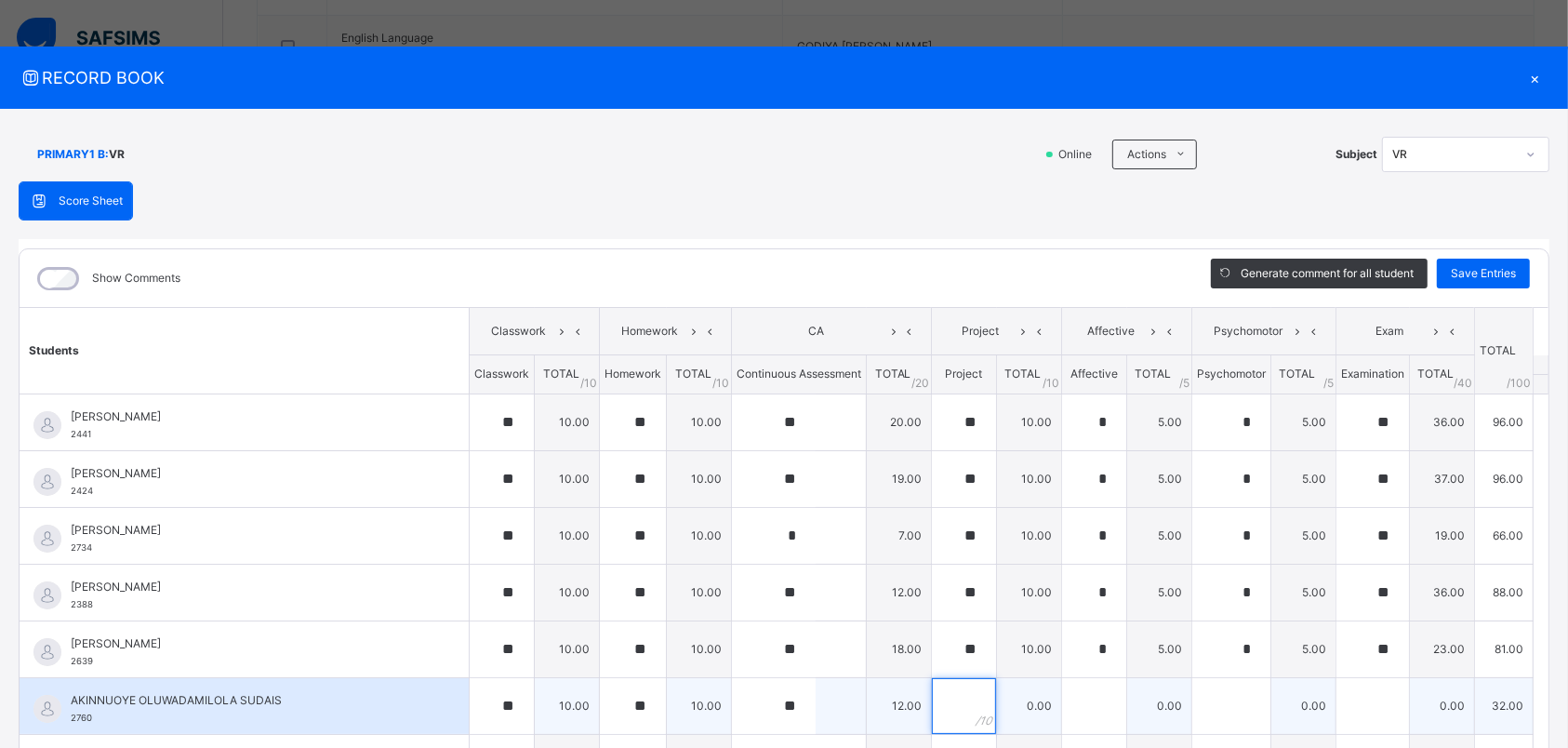 click at bounding box center (963, 706) 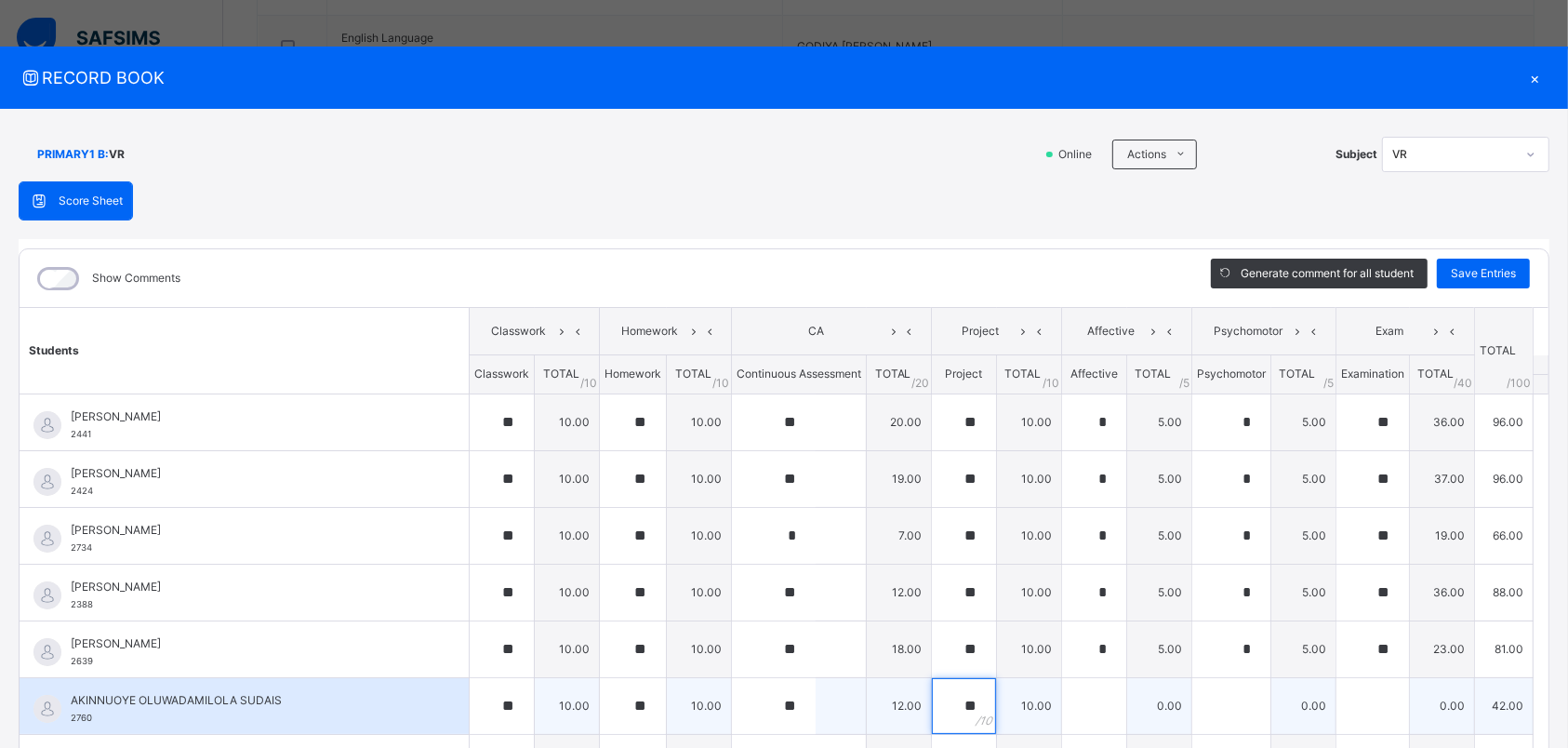 type on "**" 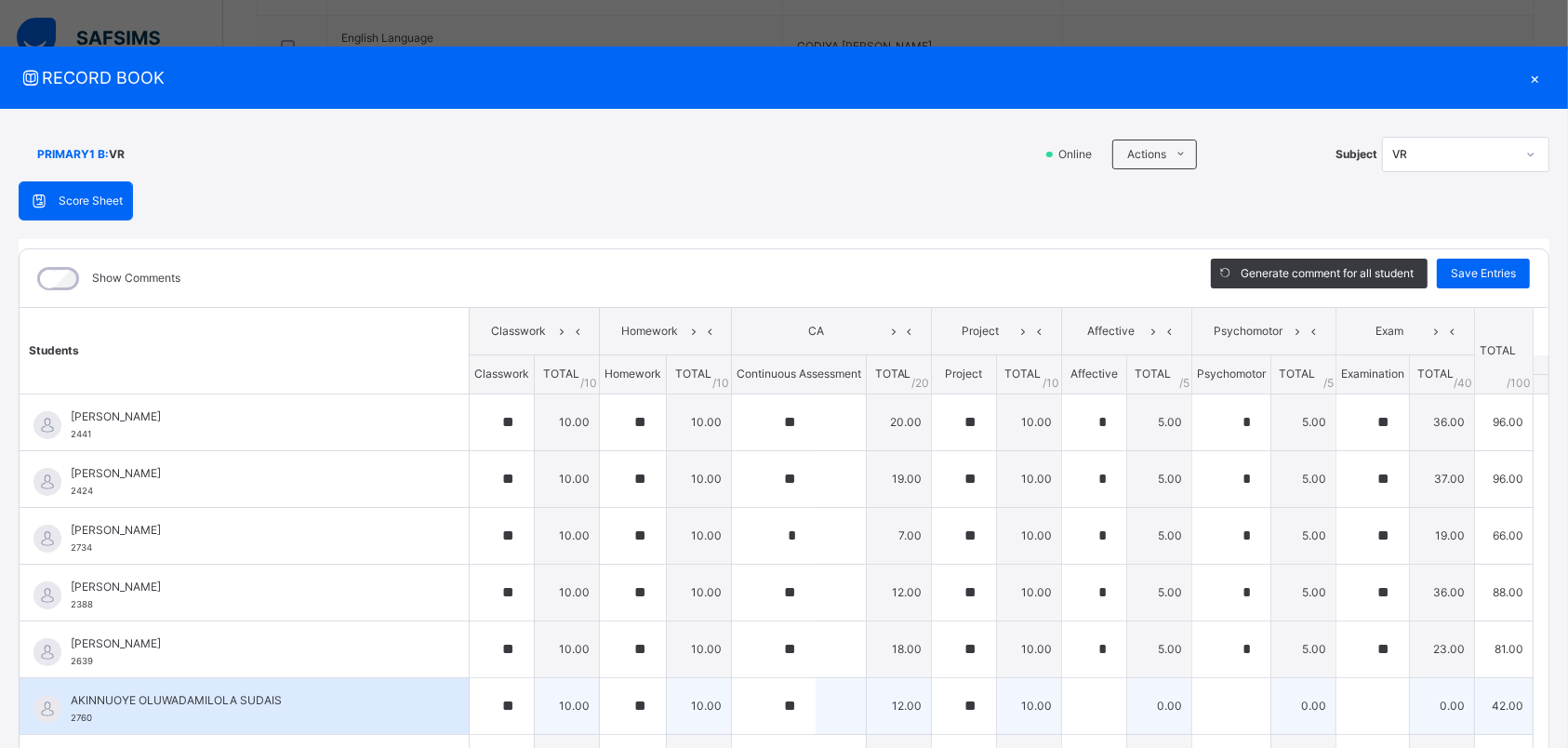 click at bounding box center [1095, 705] 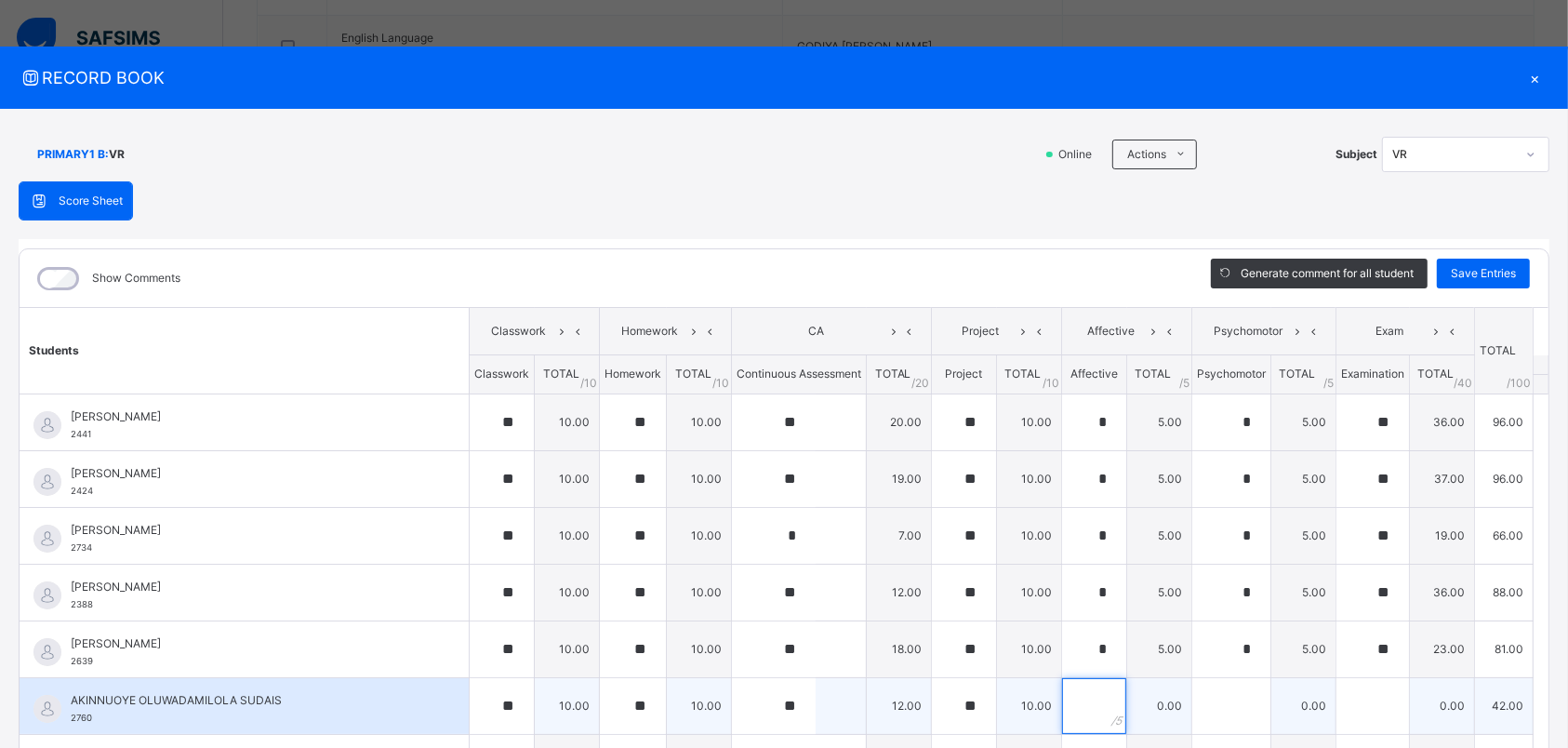 click at bounding box center [1094, 706] 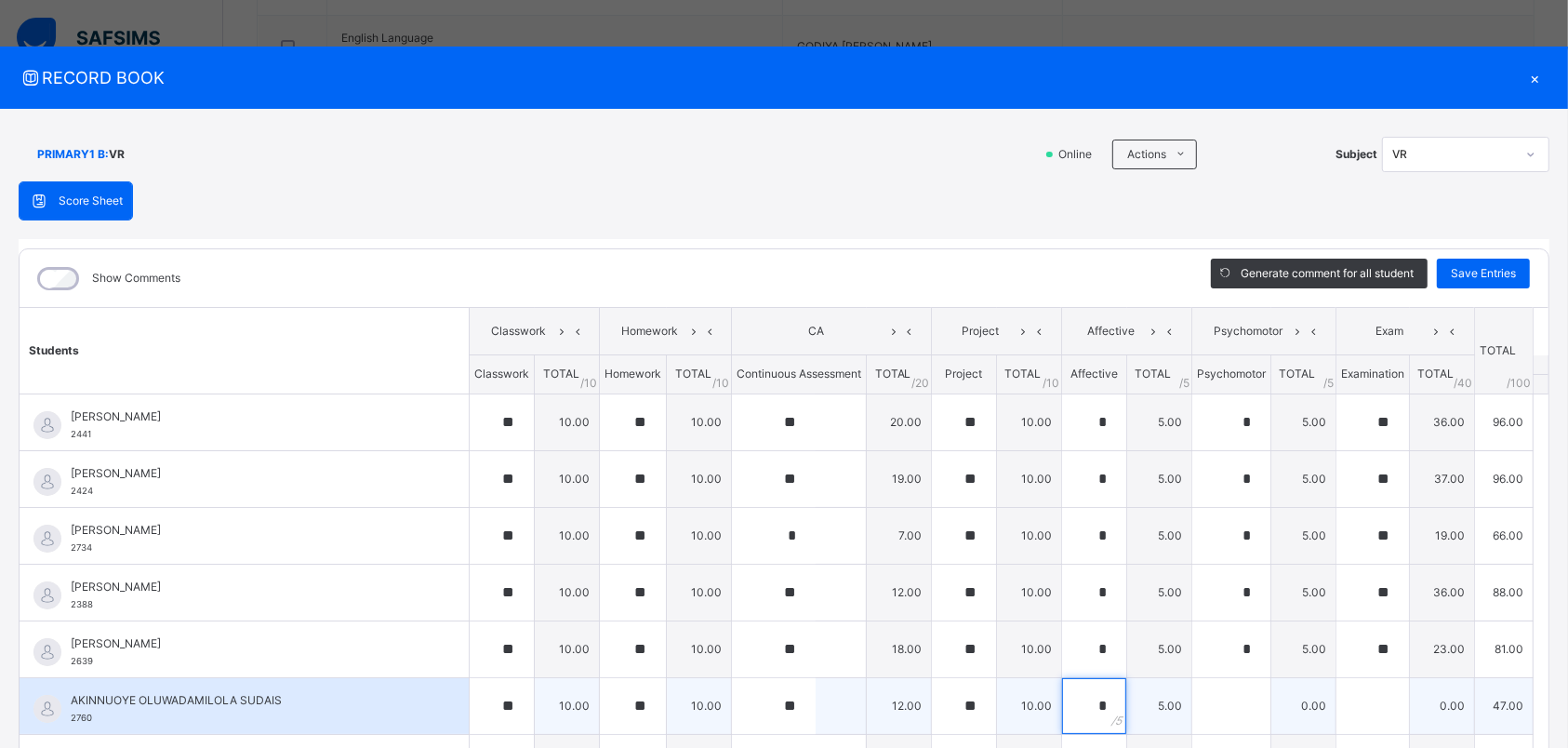 type on "*" 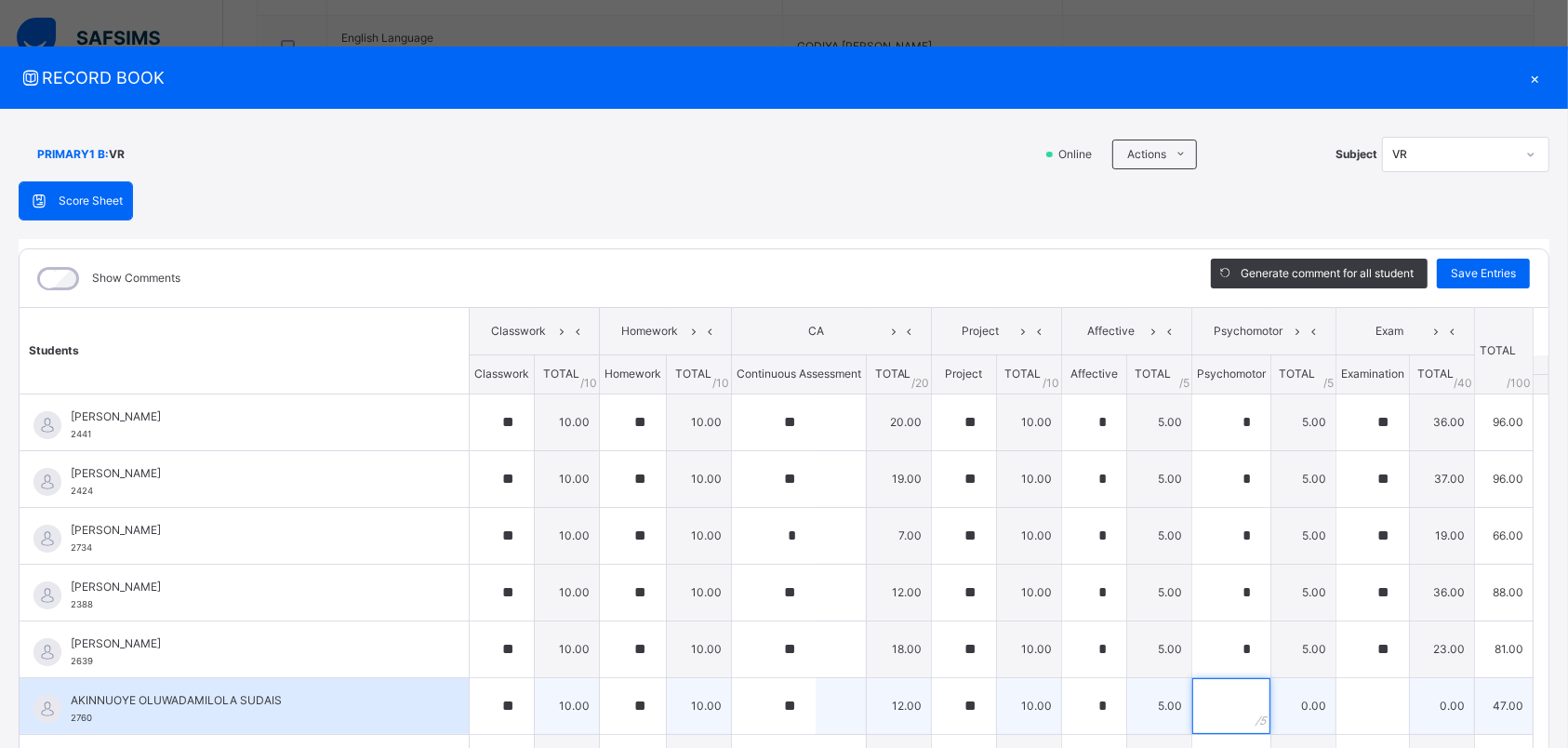 click at bounding box center (1231, 706) 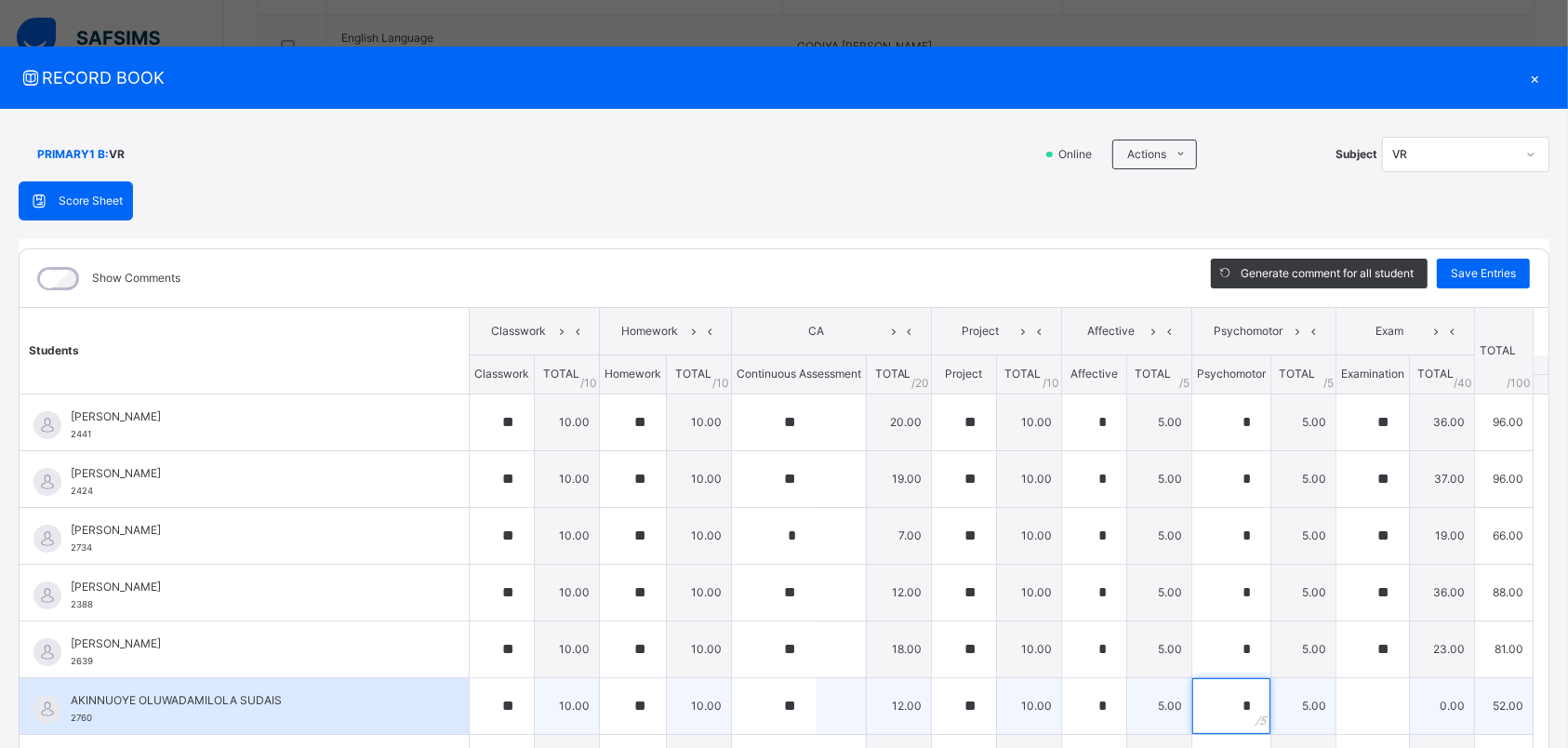 type on "*" 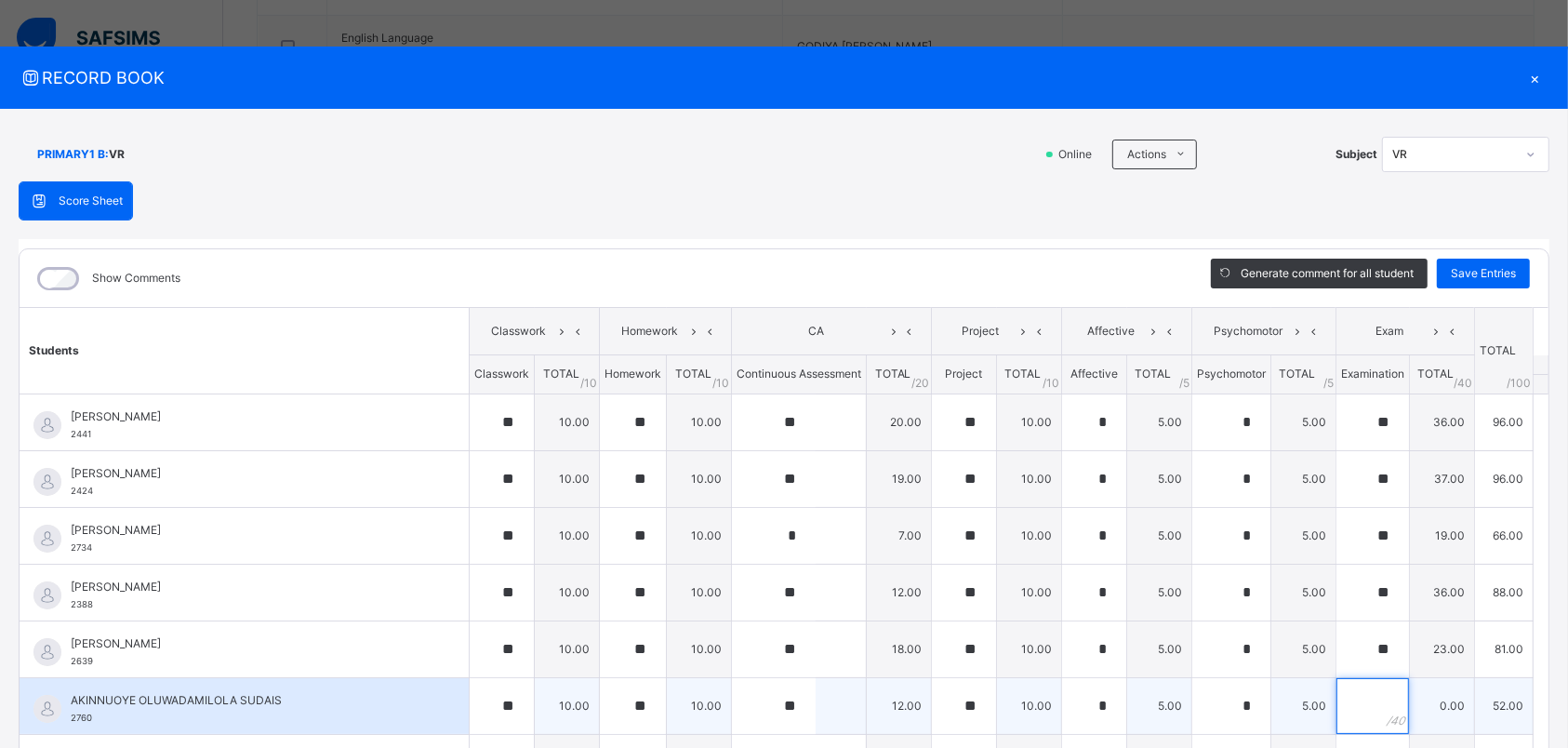 click at bounding box center [1373, 706] 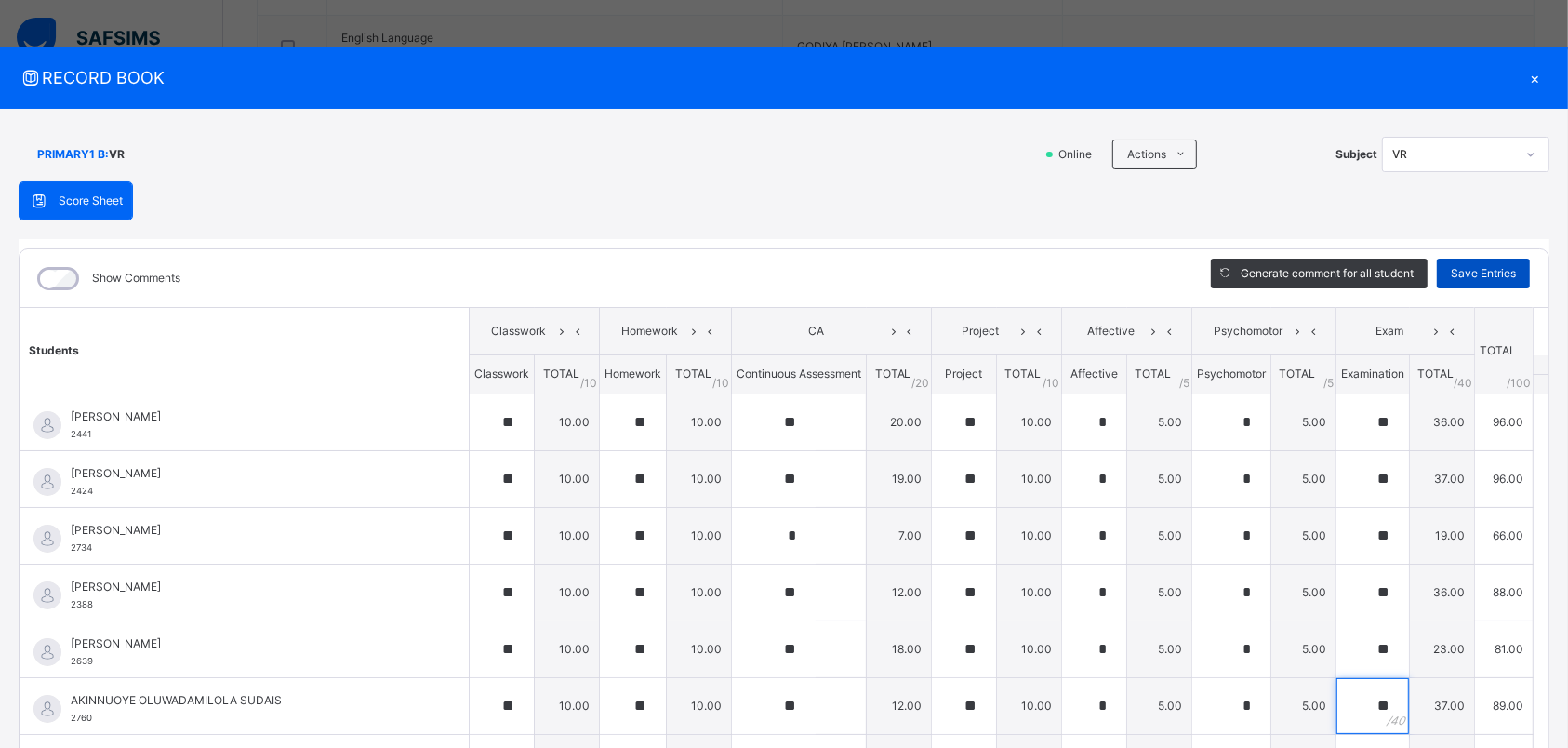 type on "**" 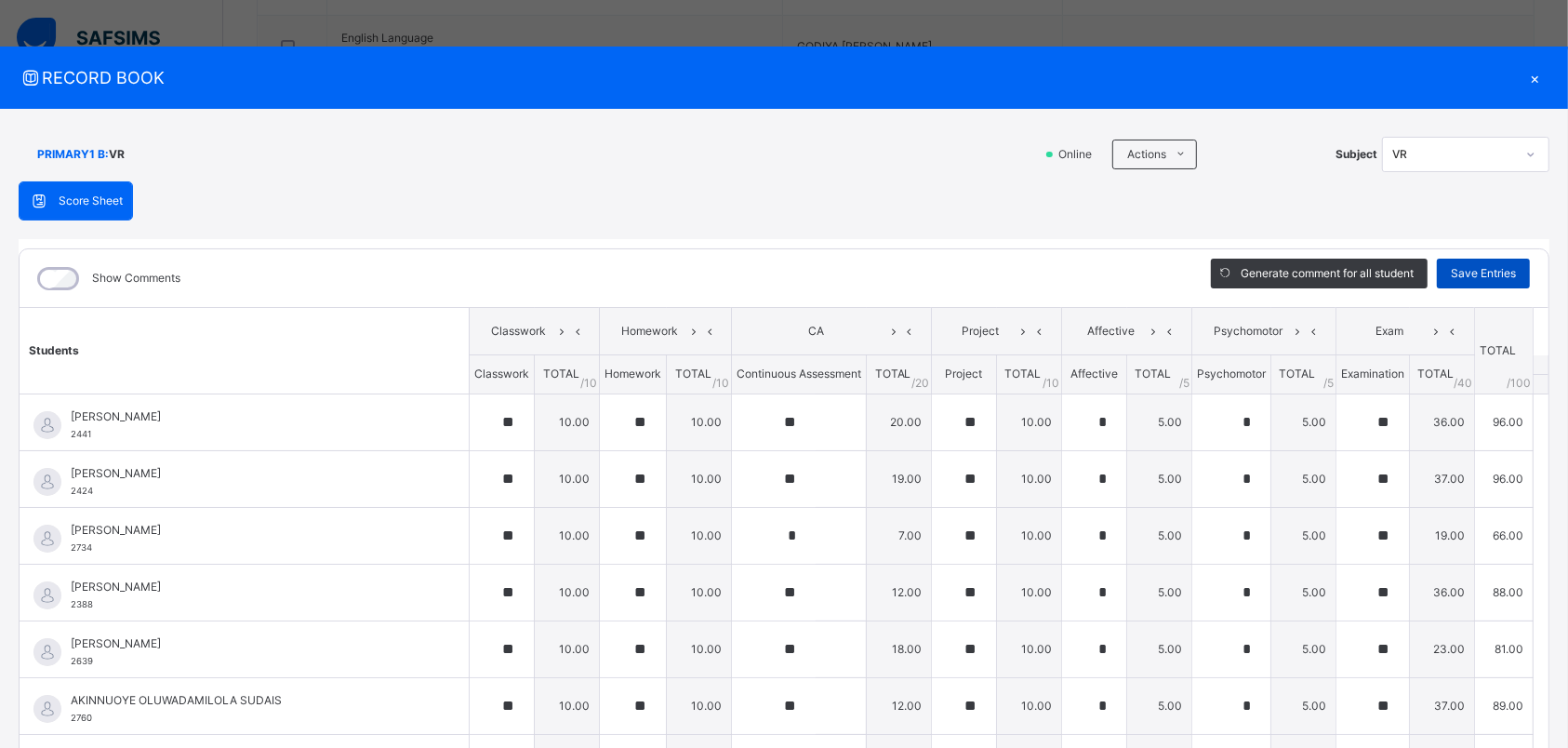 click on "Save Entries" at bounding box center (1483, 274) 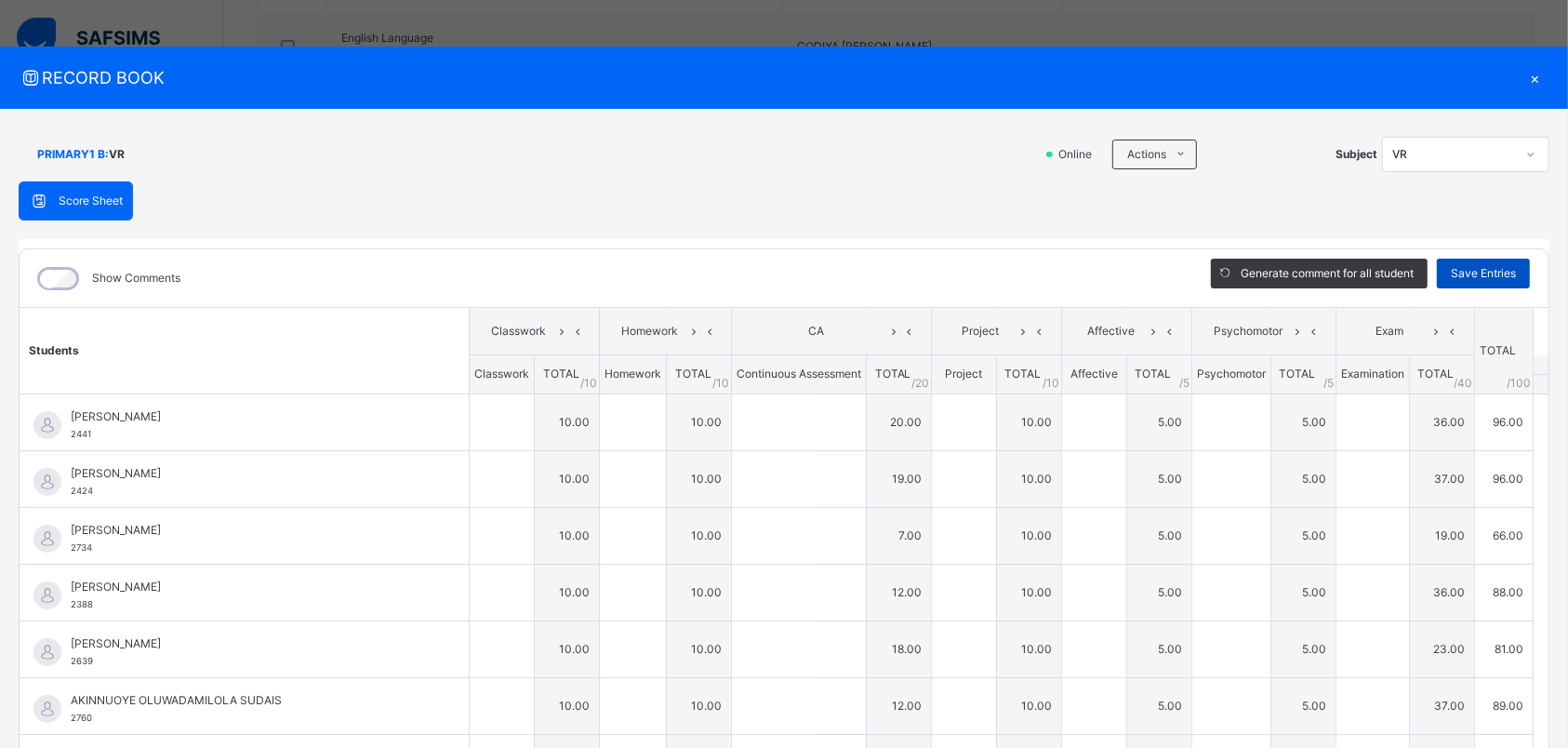 type on "**" 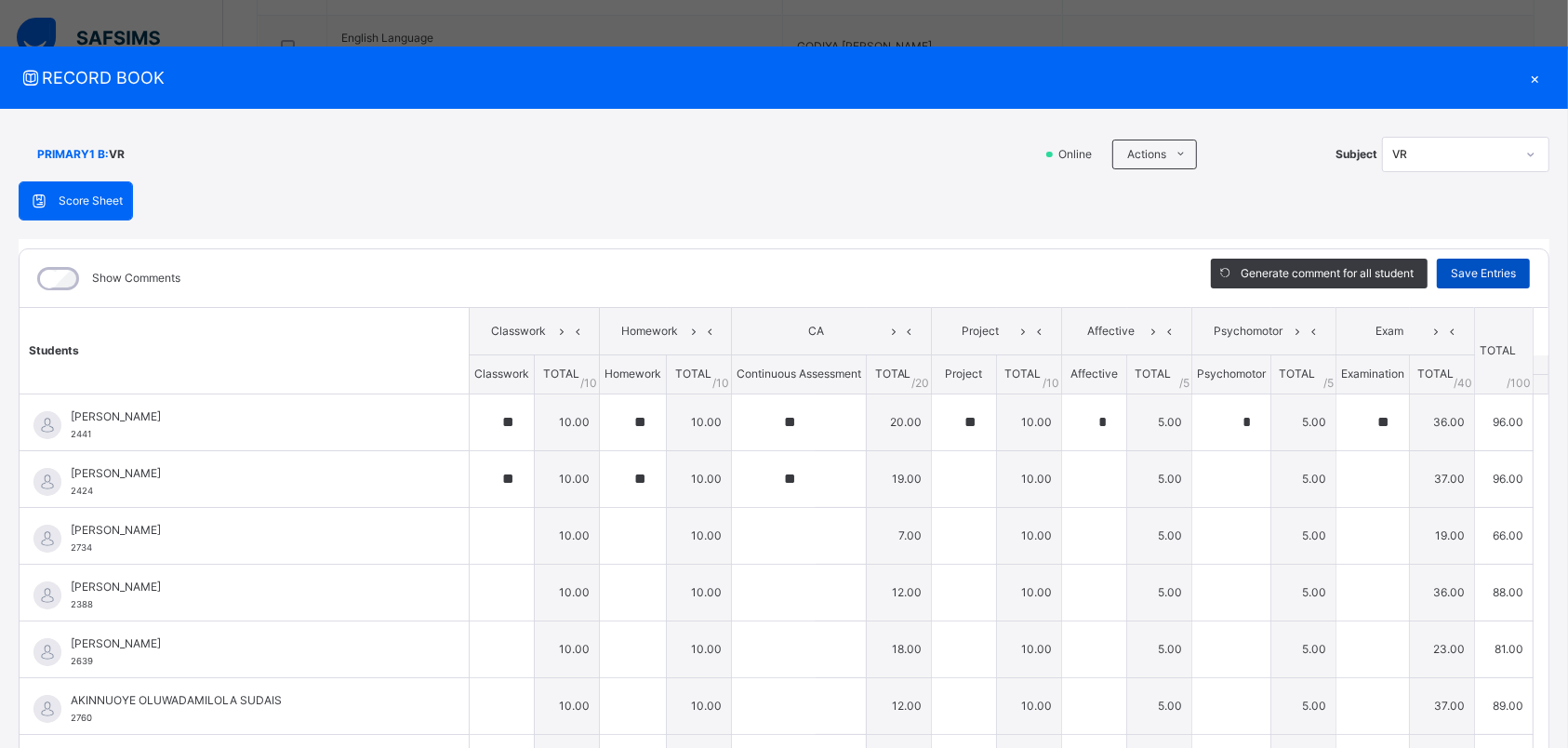 type on "**" 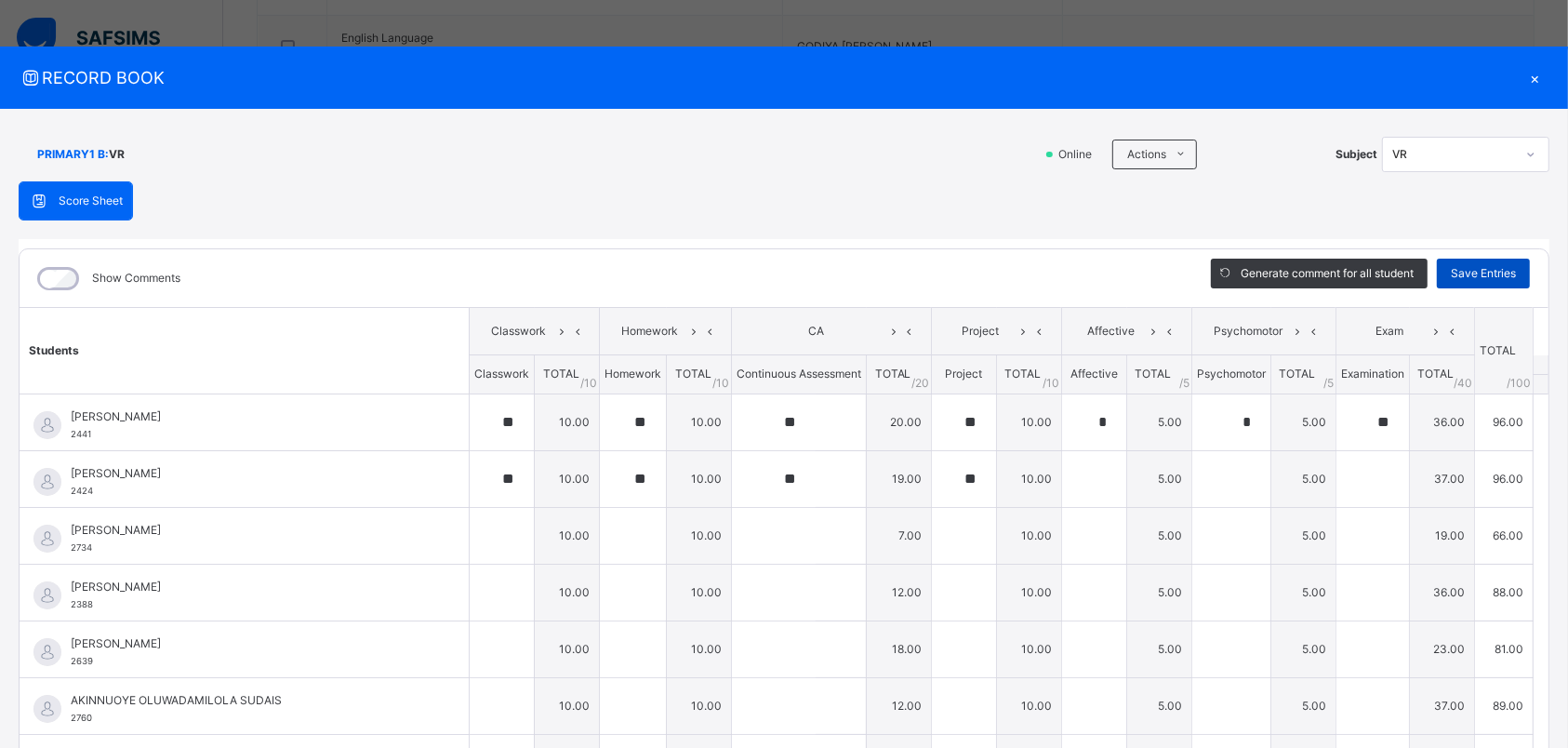 type on "*" 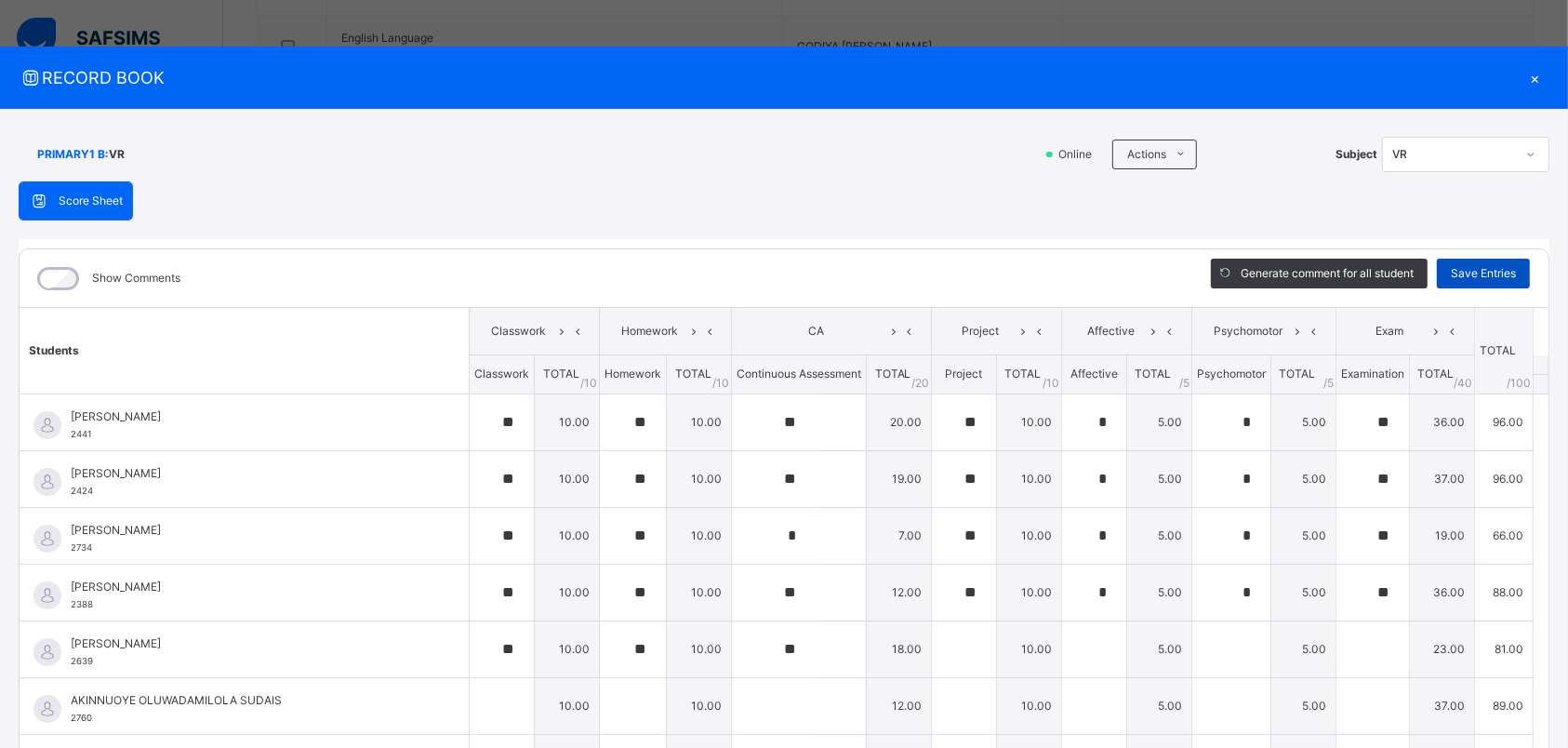 type on "**" 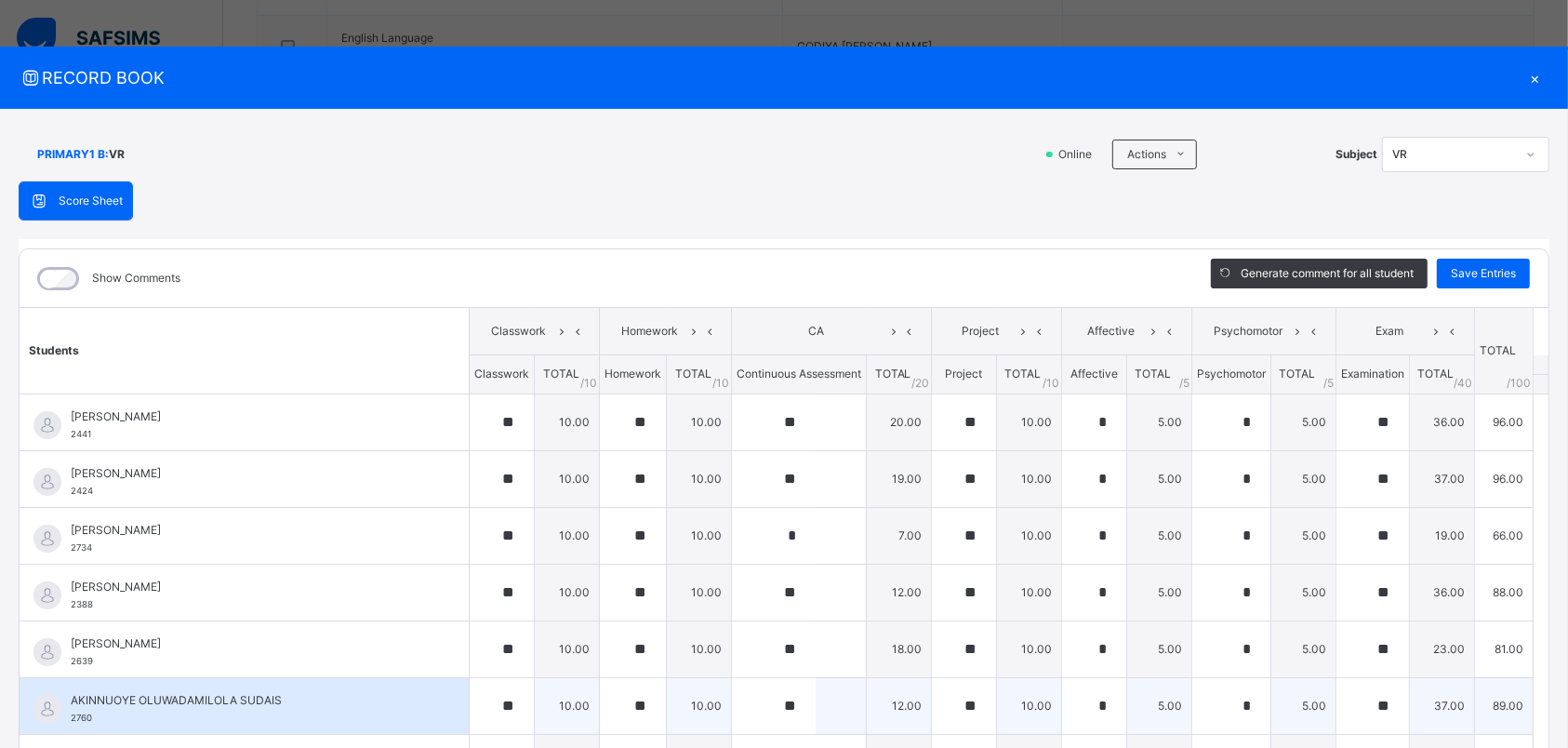 click on "AKINNUOYE OLUWADAMILOLA SUDAIS   2760" at bounding box center [248, 709] 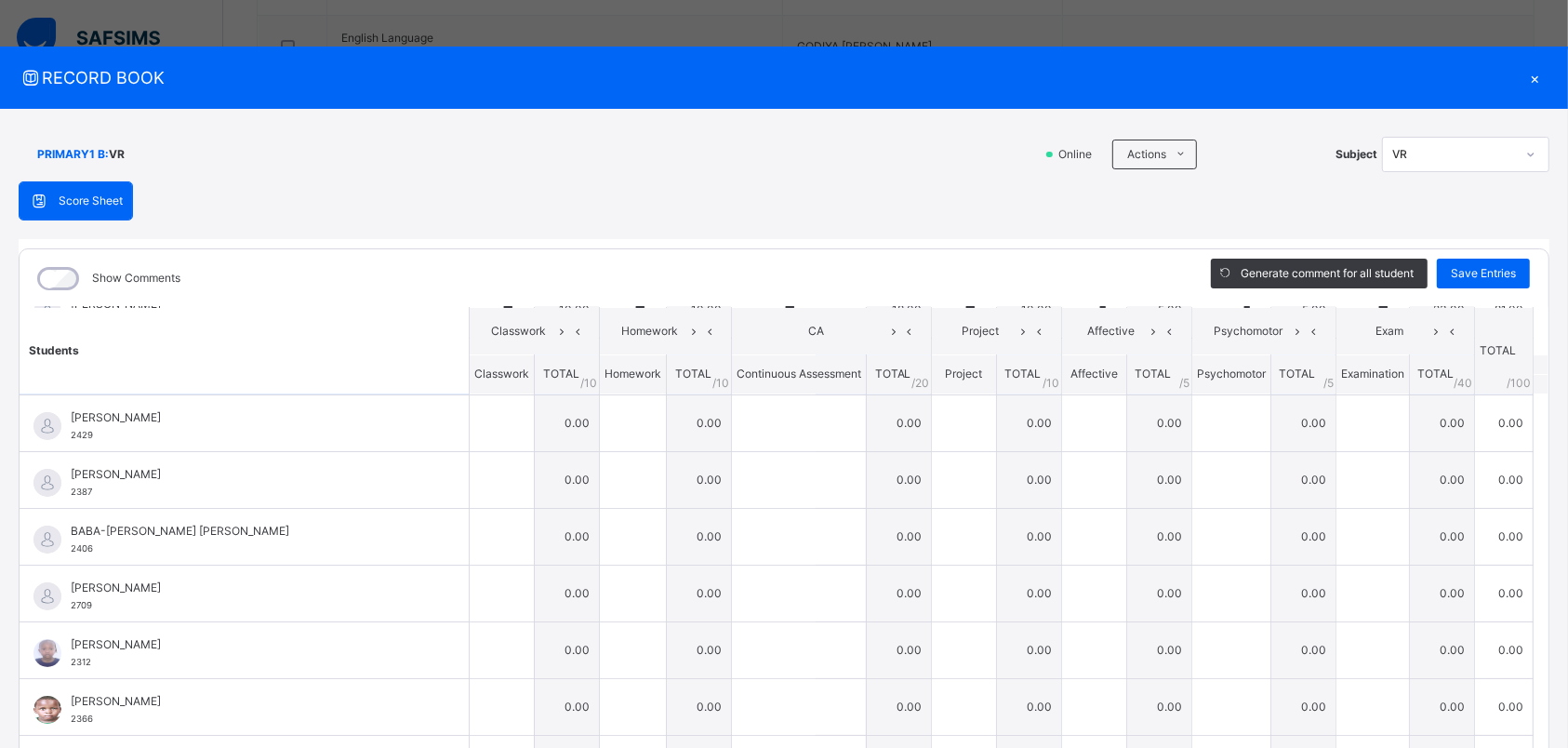 scroll, scrollTop: 345, scrollLeft: 0, axis: vertical 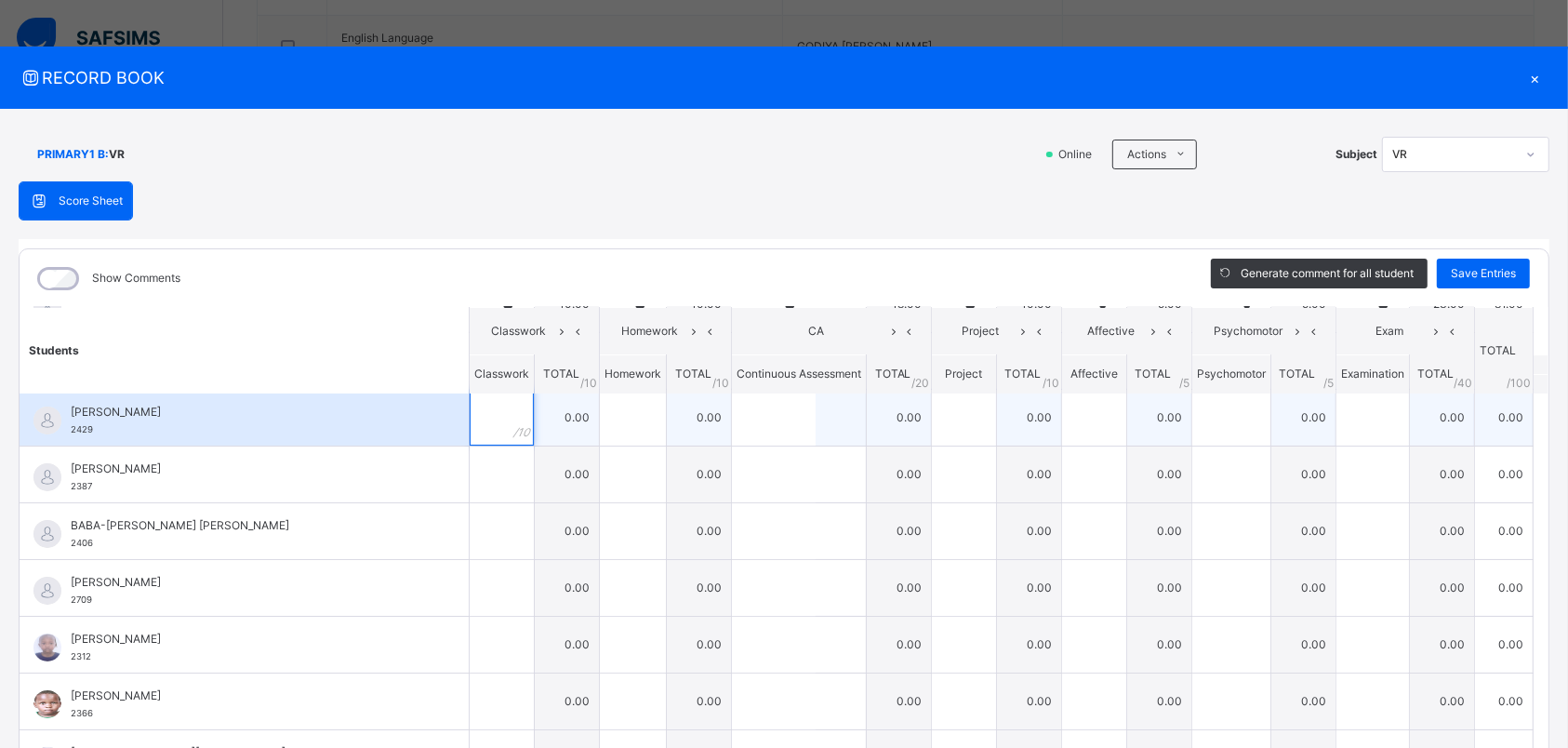 click at bounding box center [501, 418] 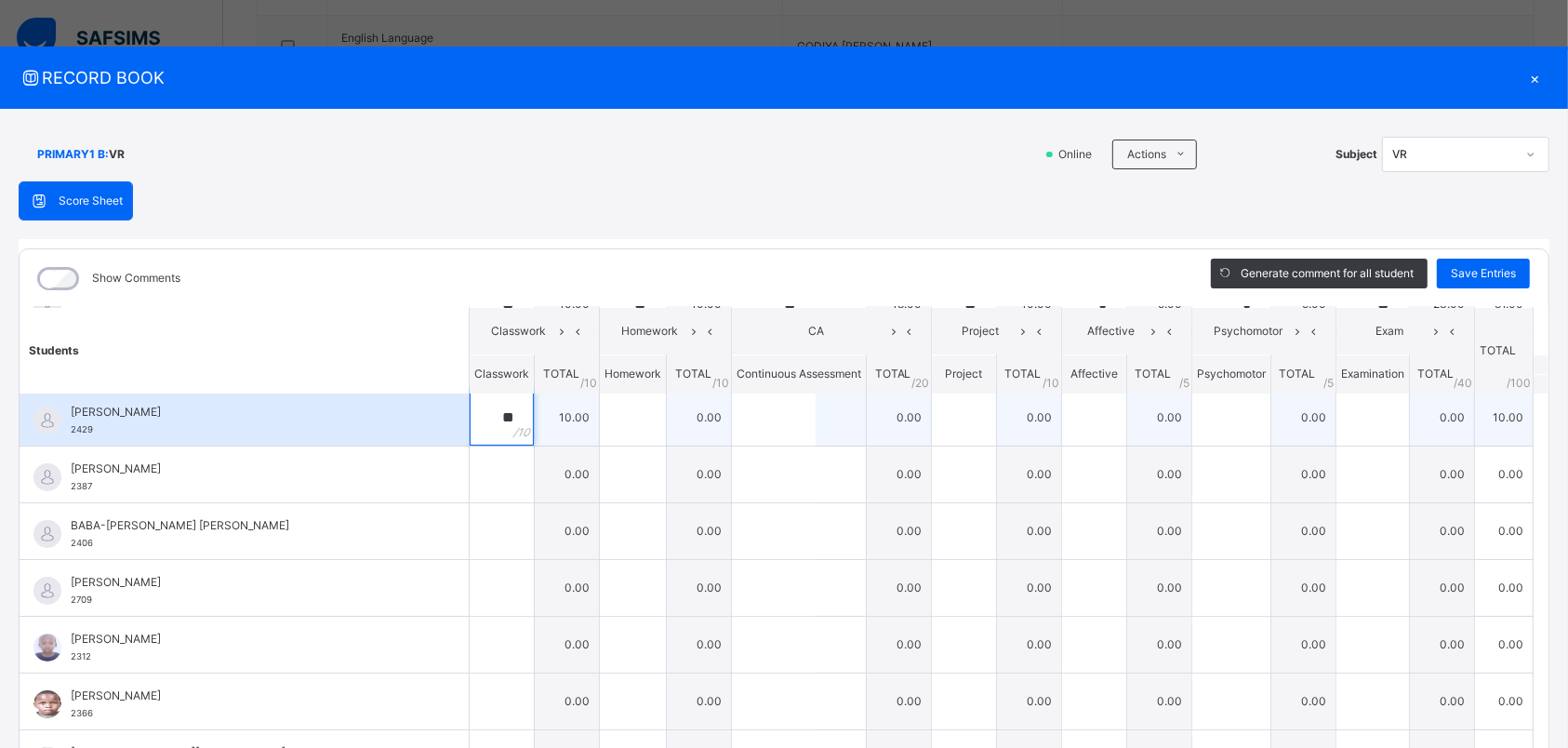 type on "**" 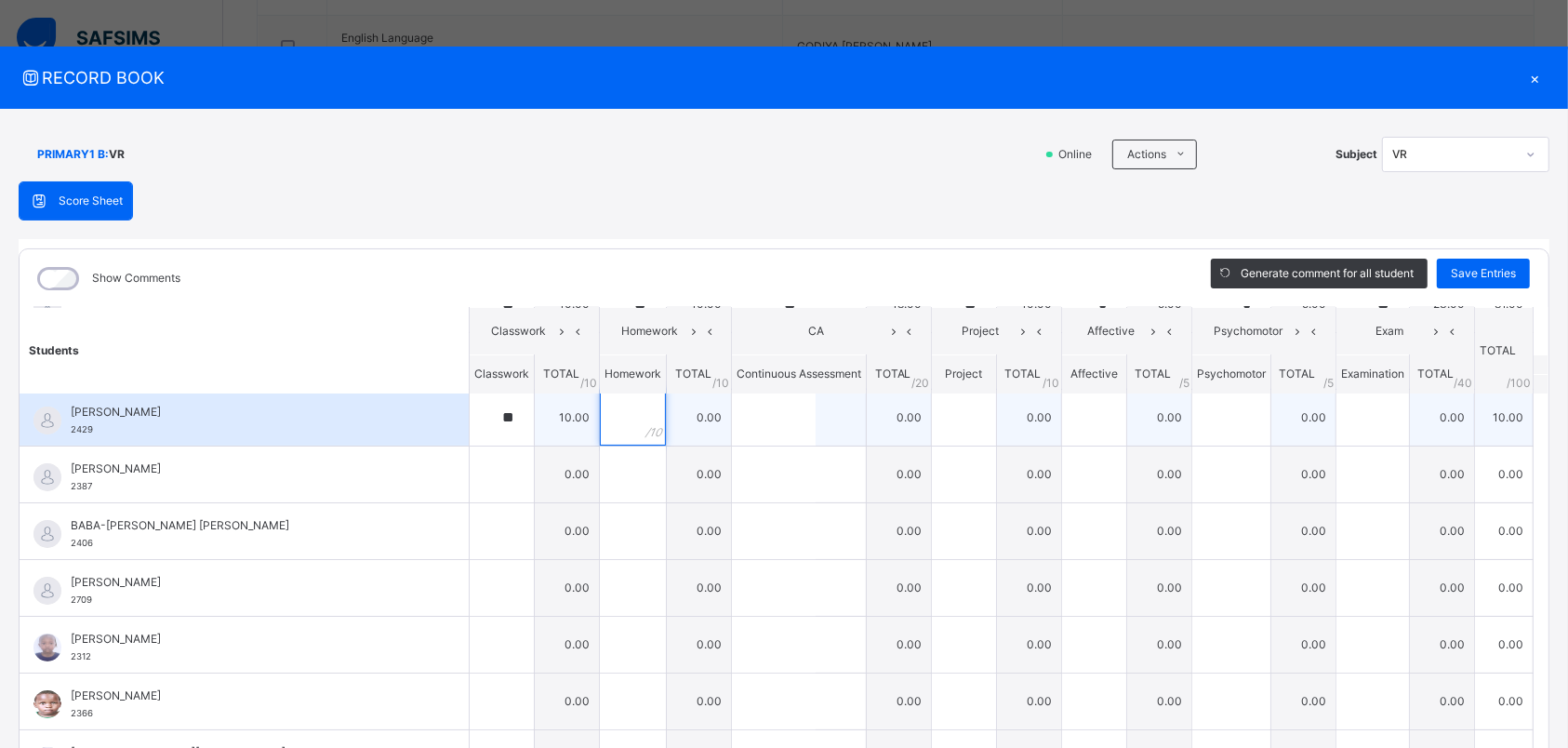 click at bounding box center [632, 418] 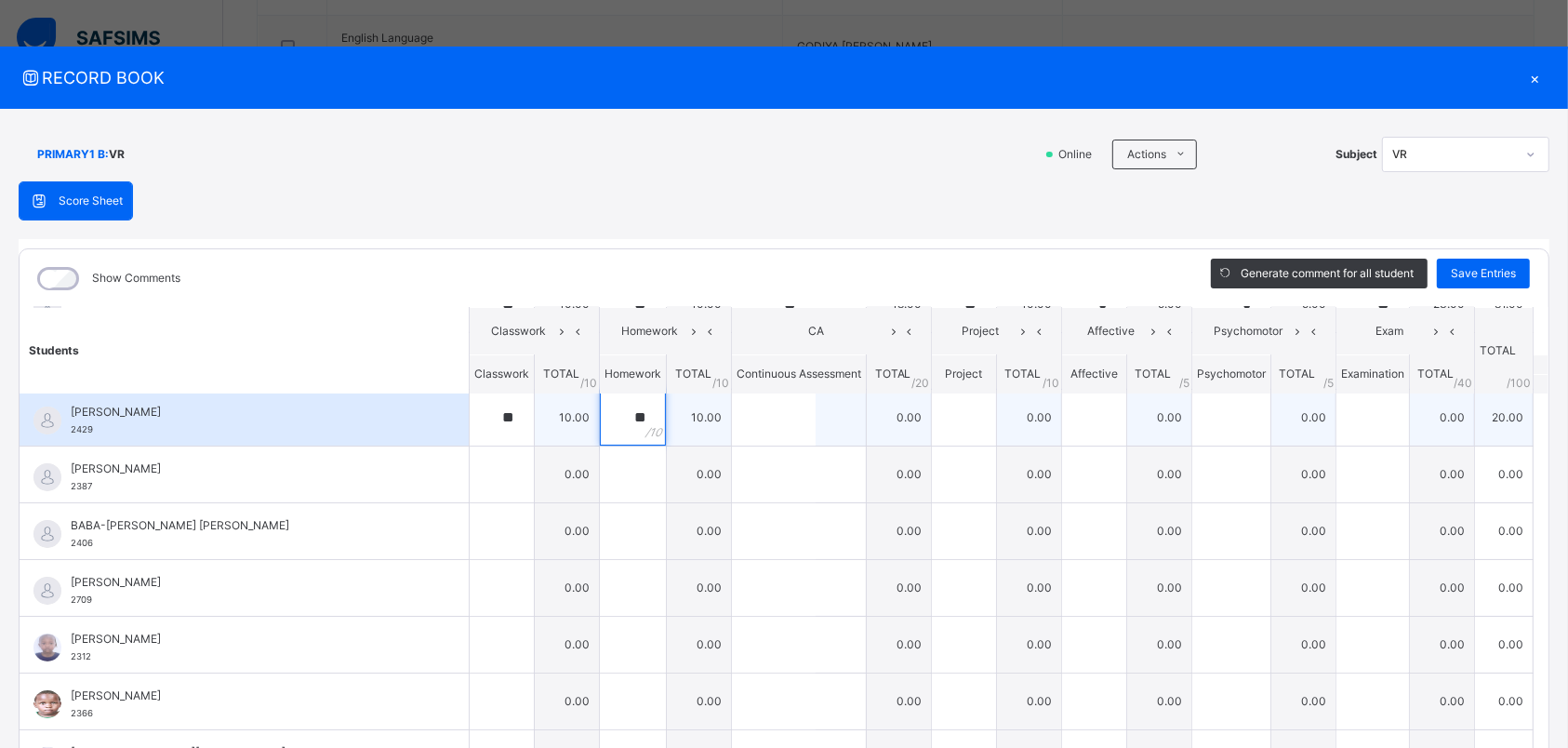type on "**" 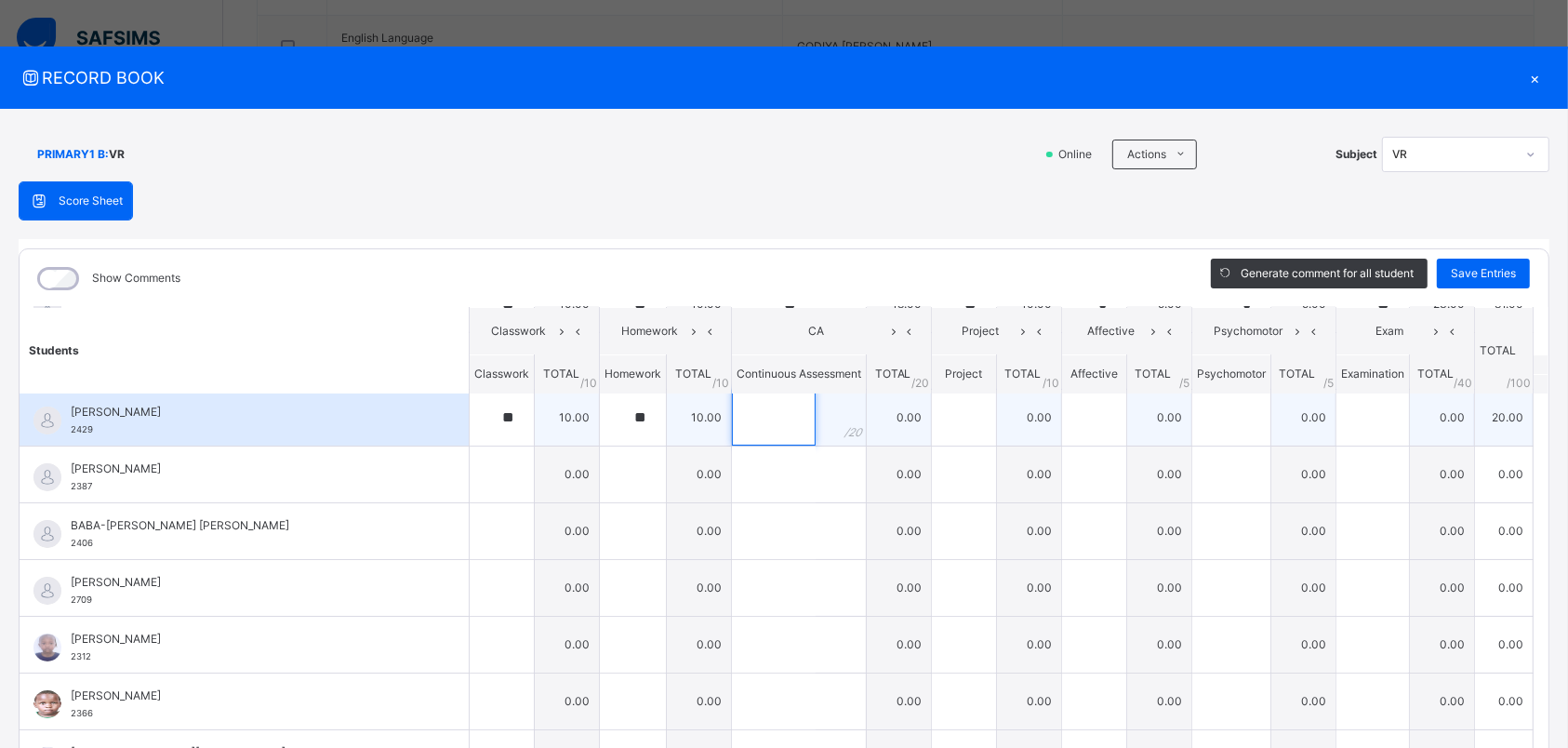 click at bounding box center [774, 418] 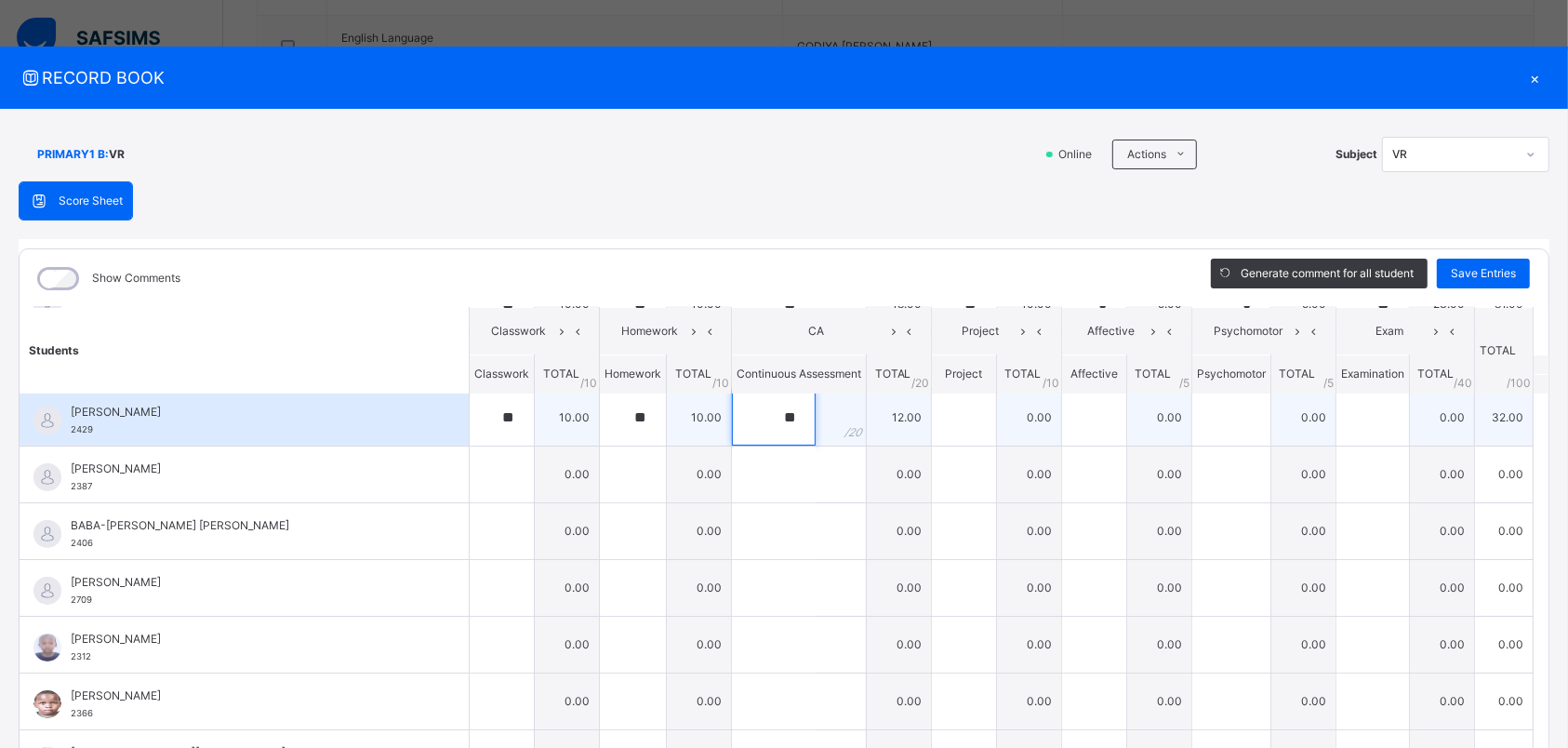 type on "**" 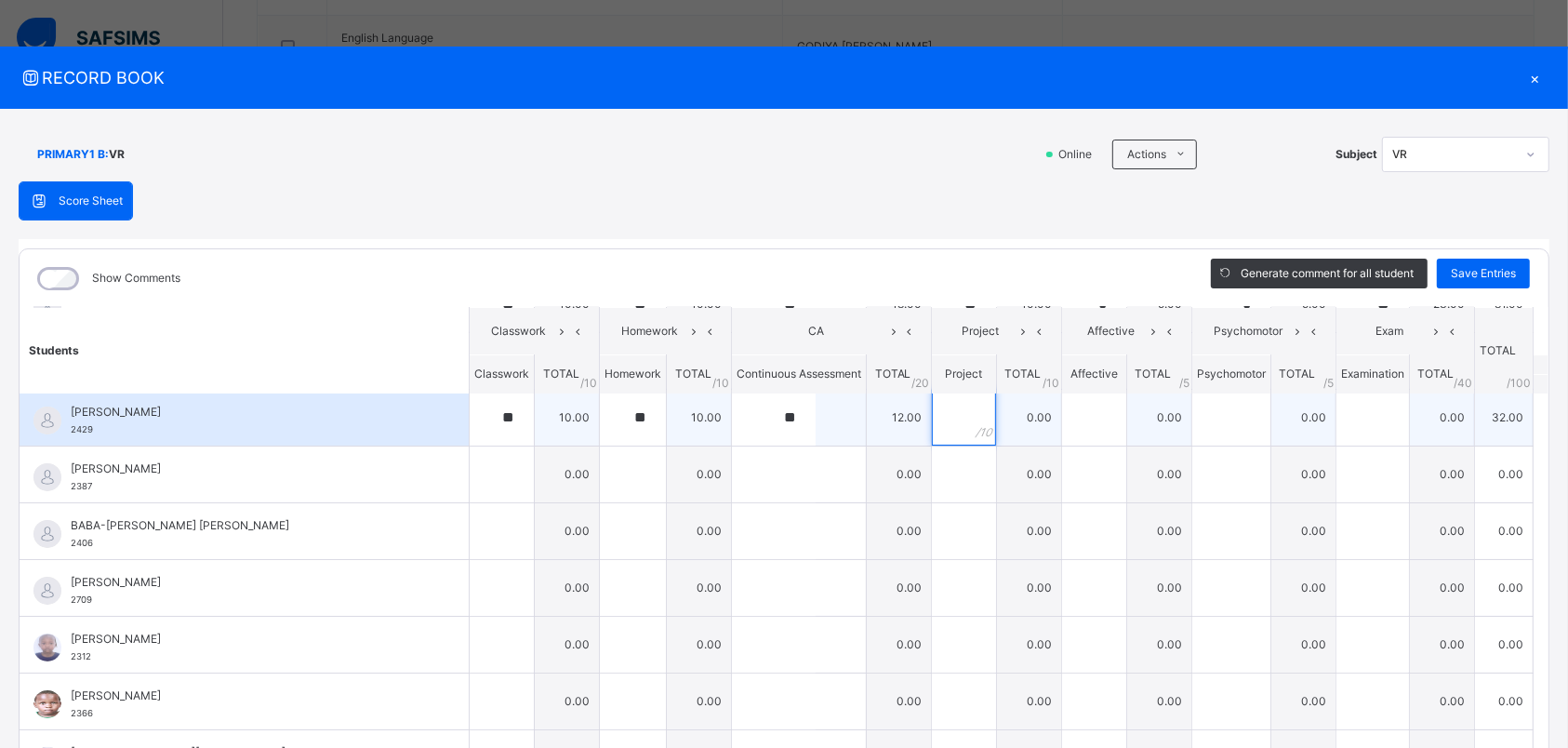 click at bounding box center (963, 418) 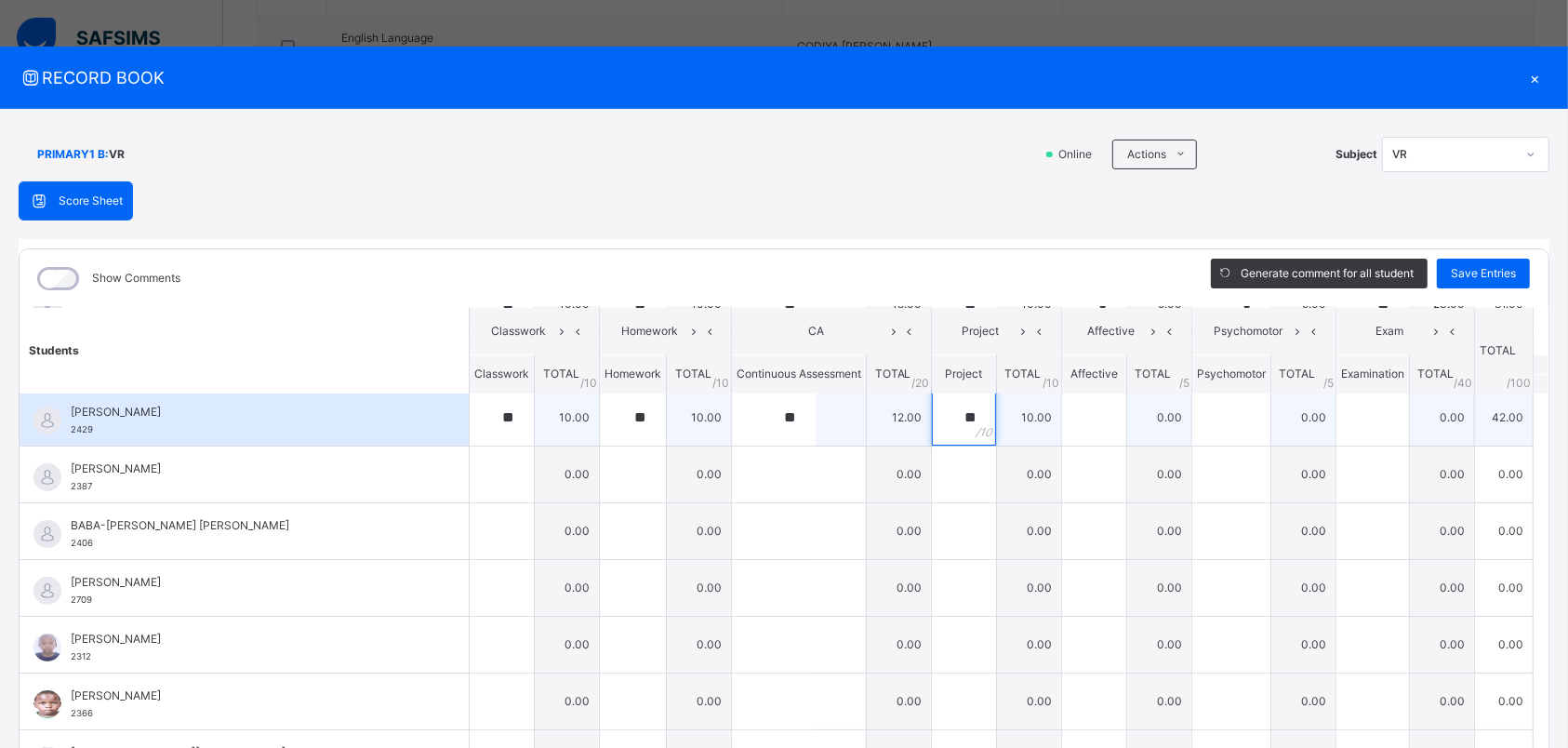 type on "**" 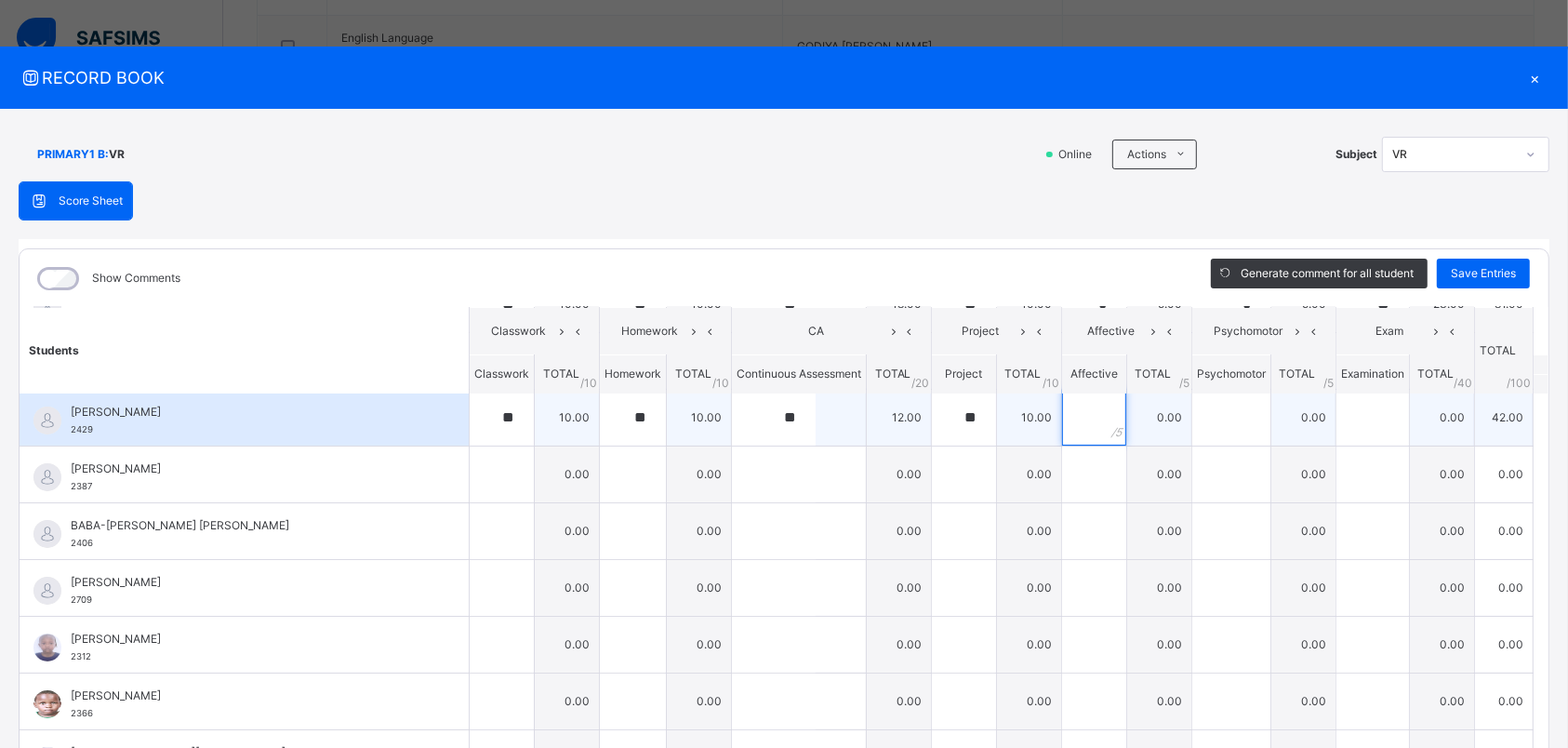 click at bounding box center (1094, 418) 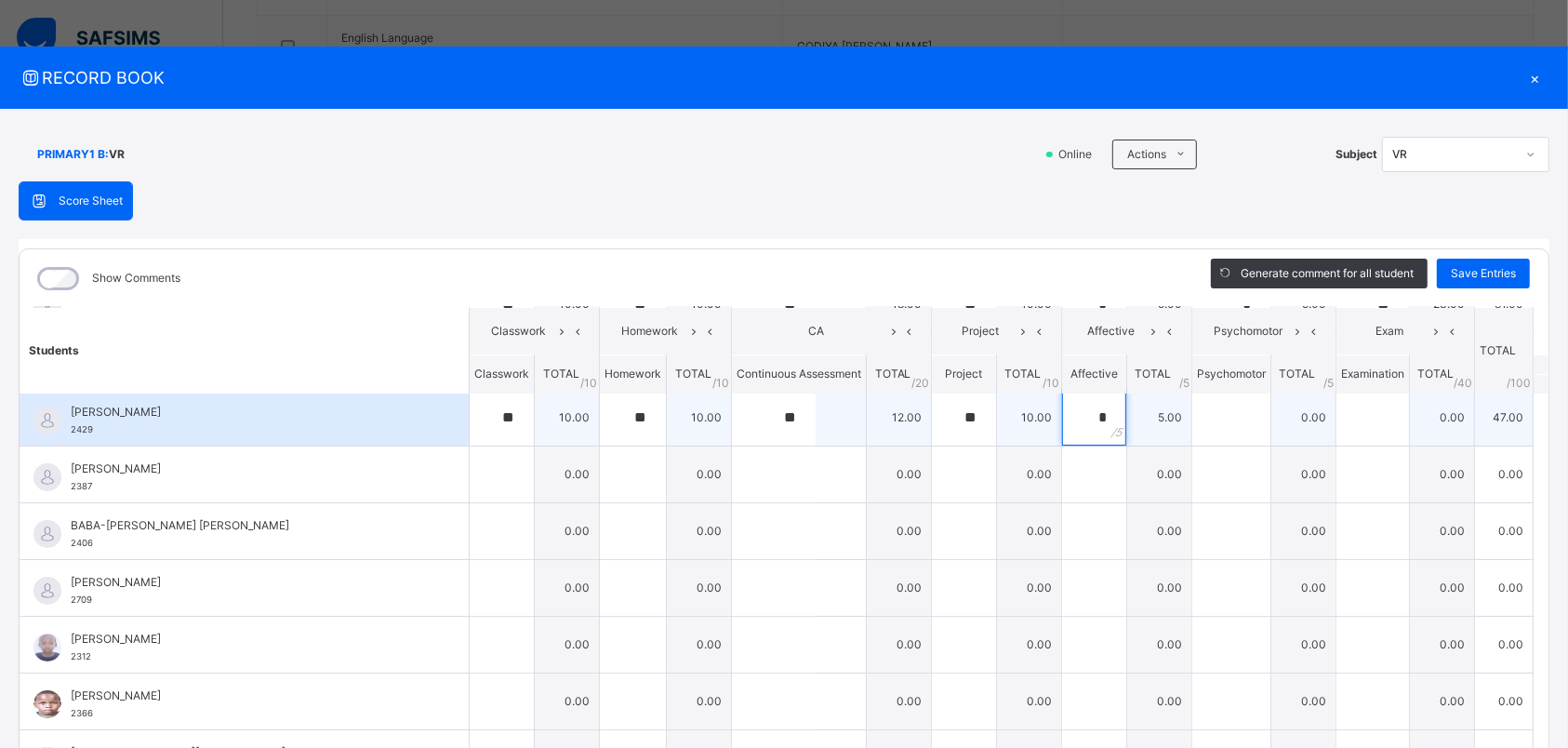type on "*" 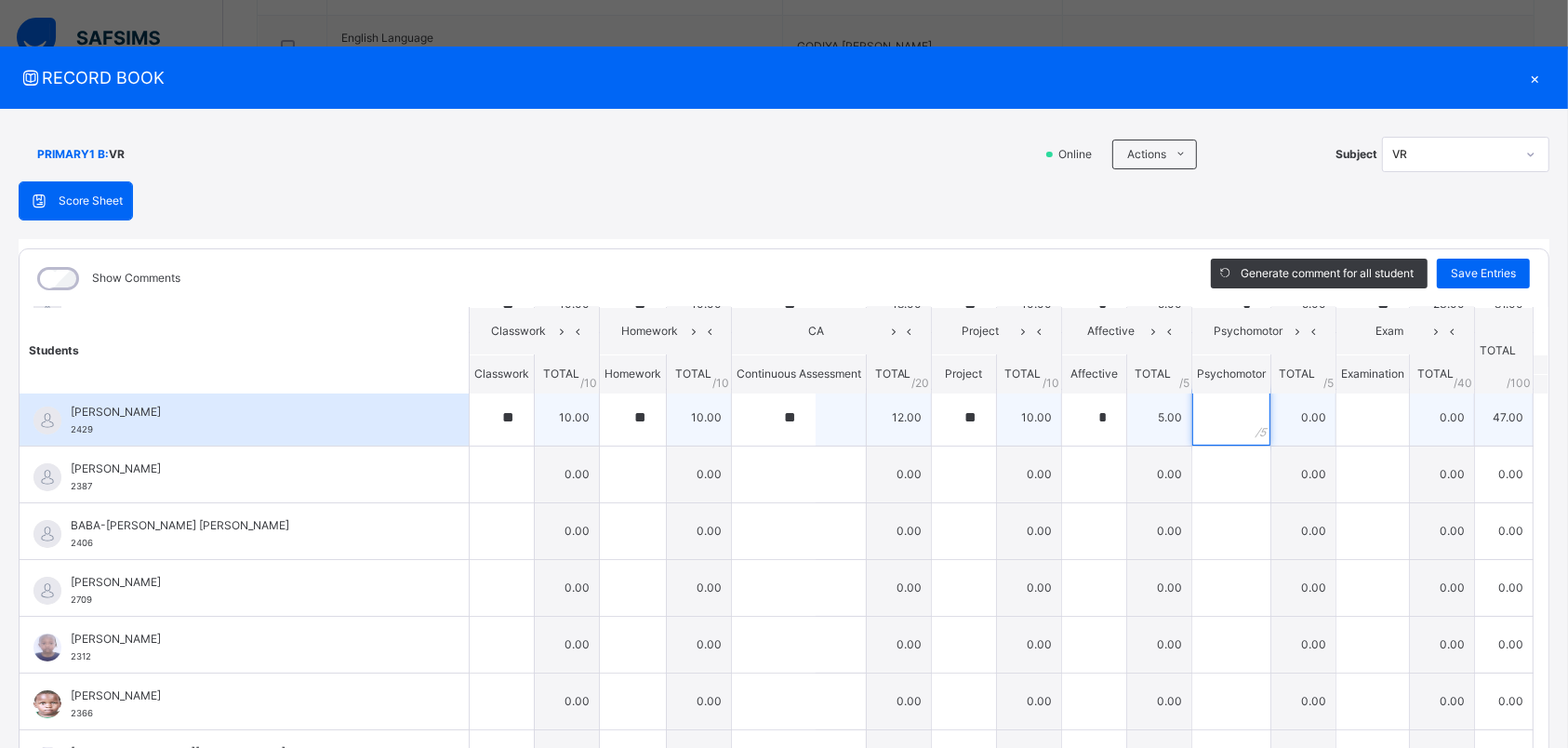 click at bounding box center [1231, 418] 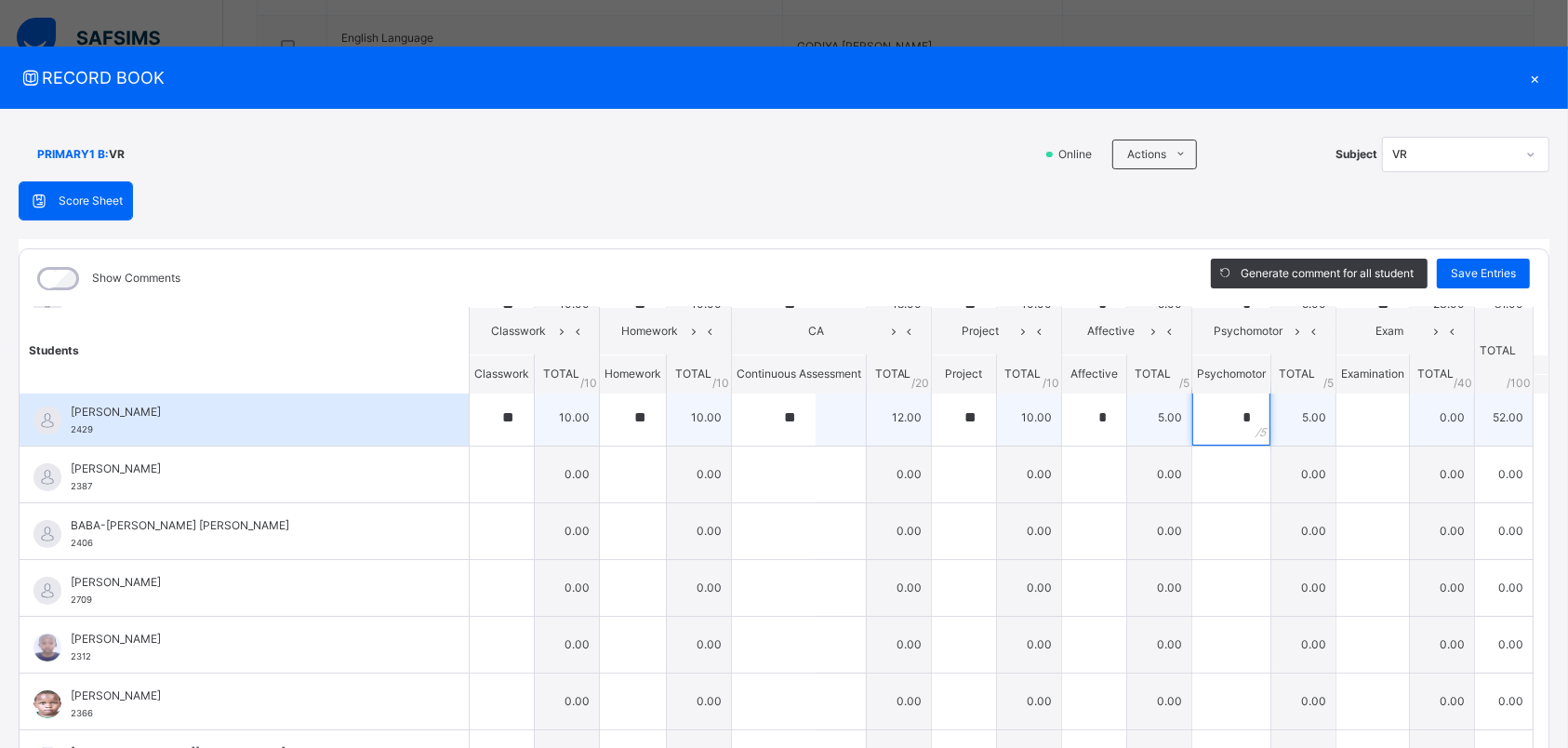 type on "*" 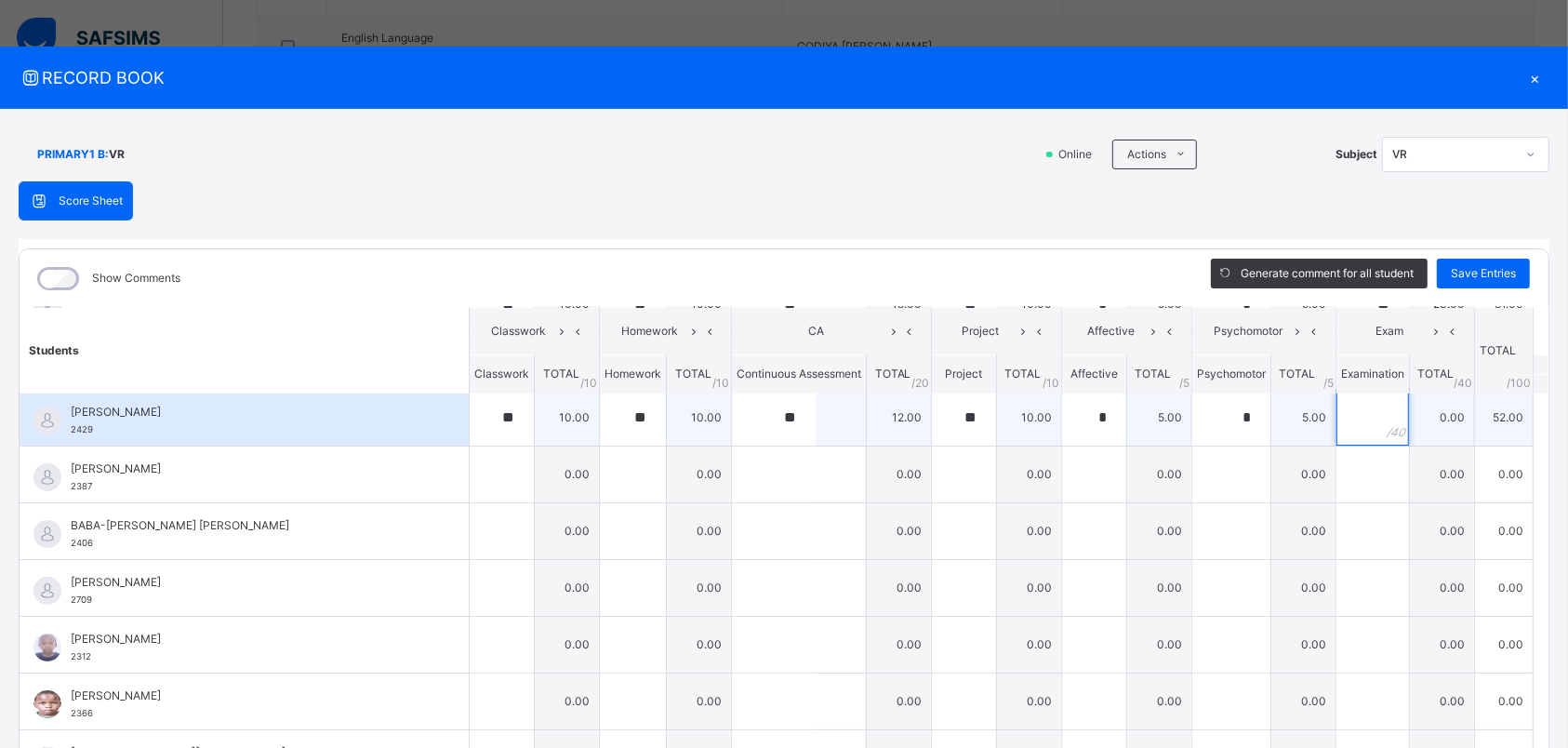 click at bounding box center [1373, 418] 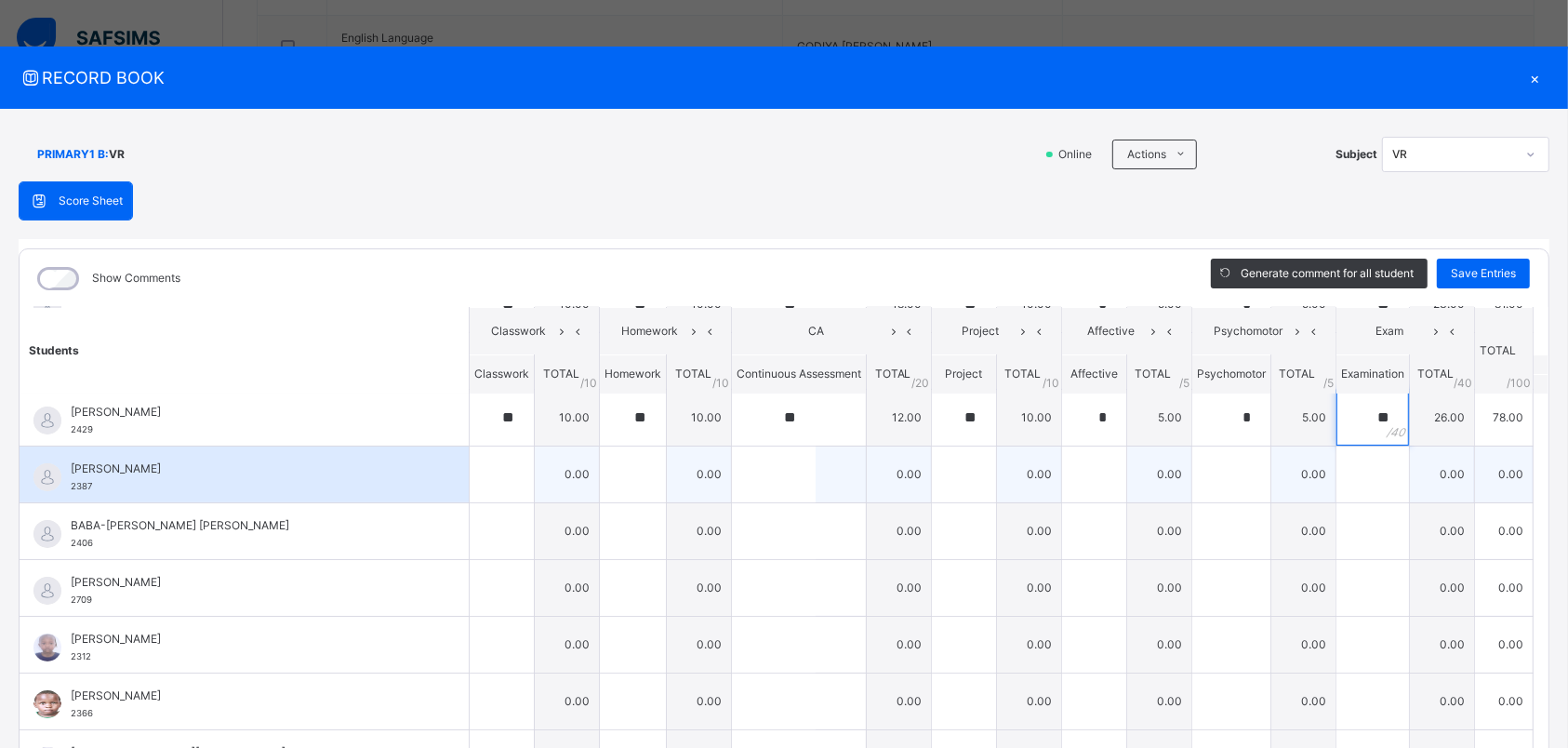 type on "**" 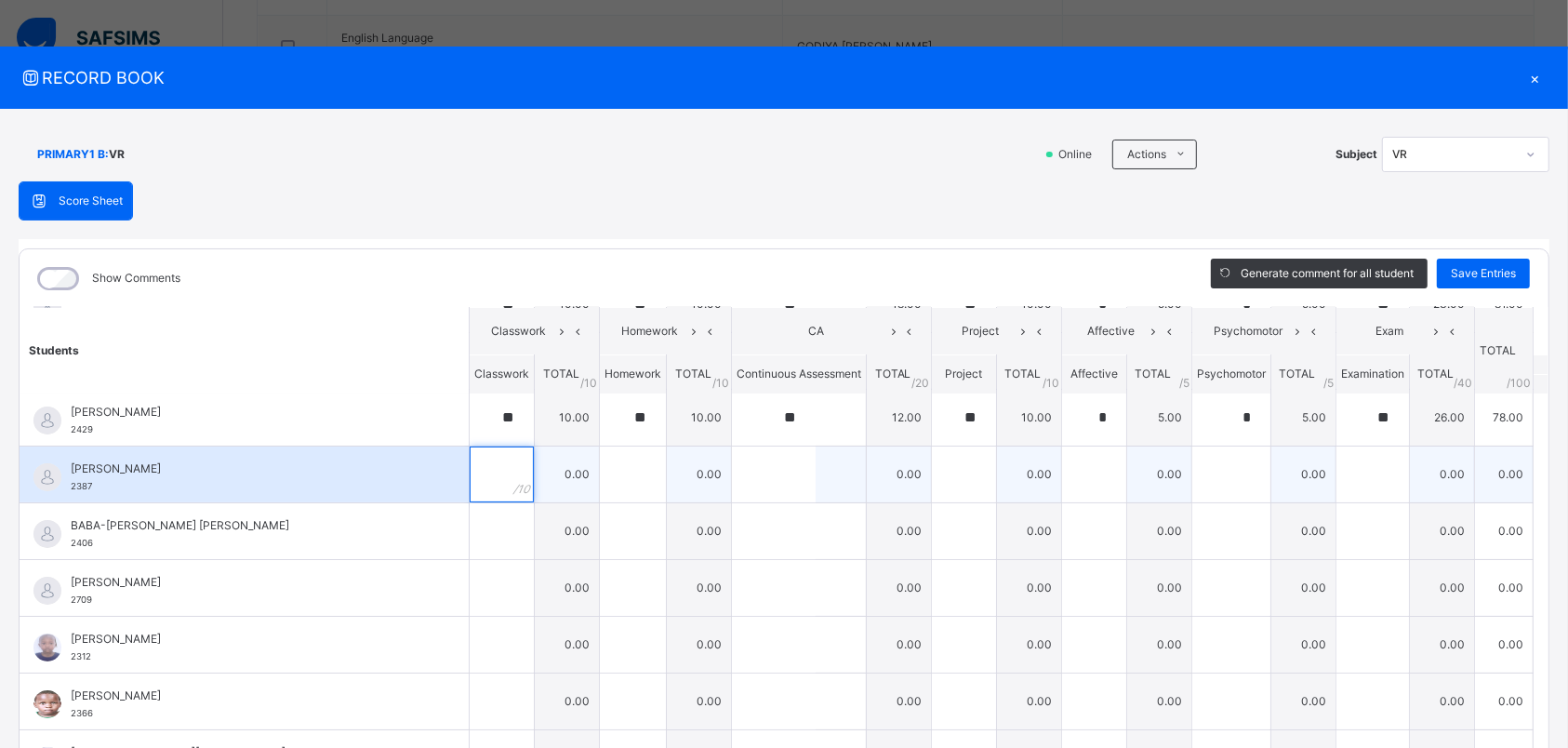 click at bounding box center [501, 474] 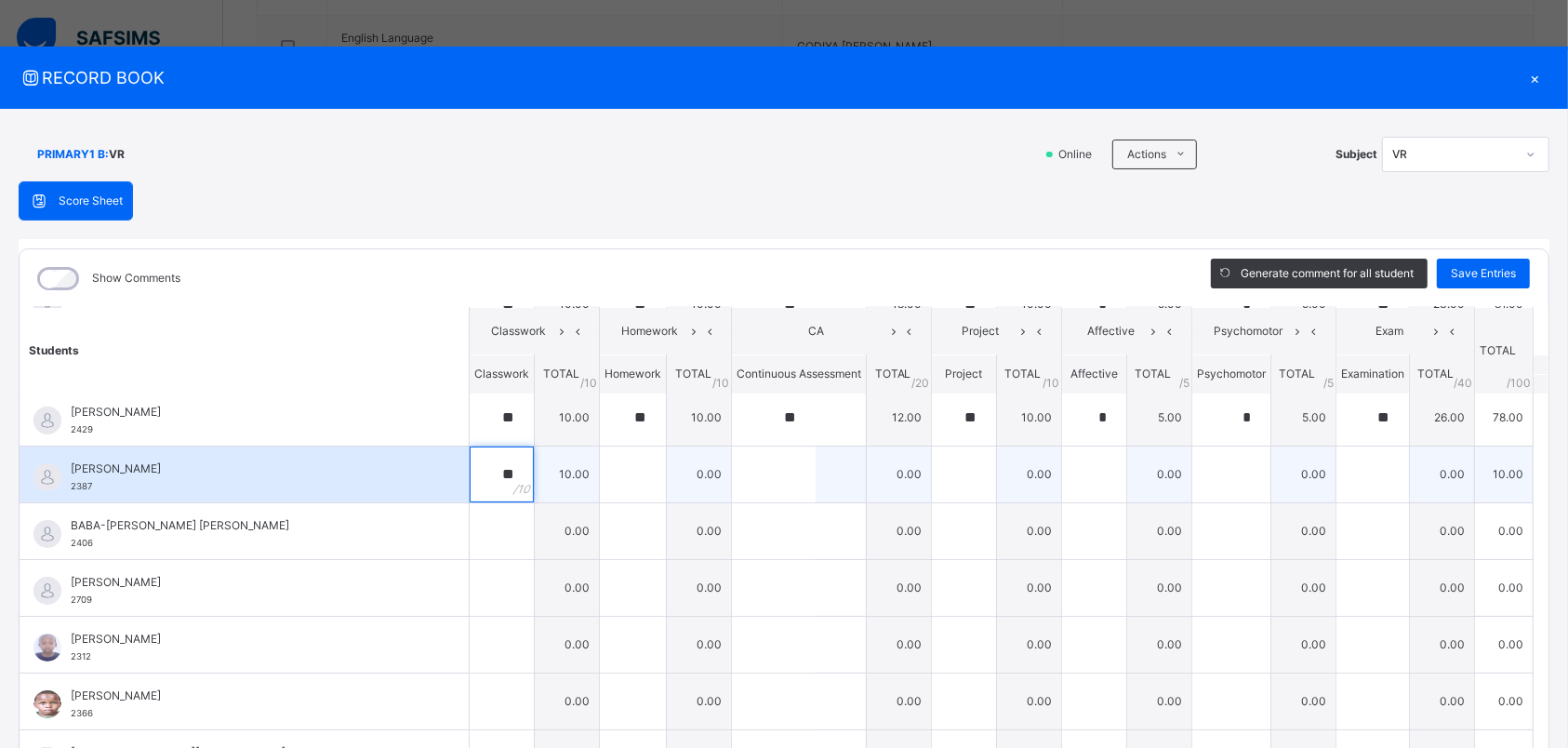 type on "**" 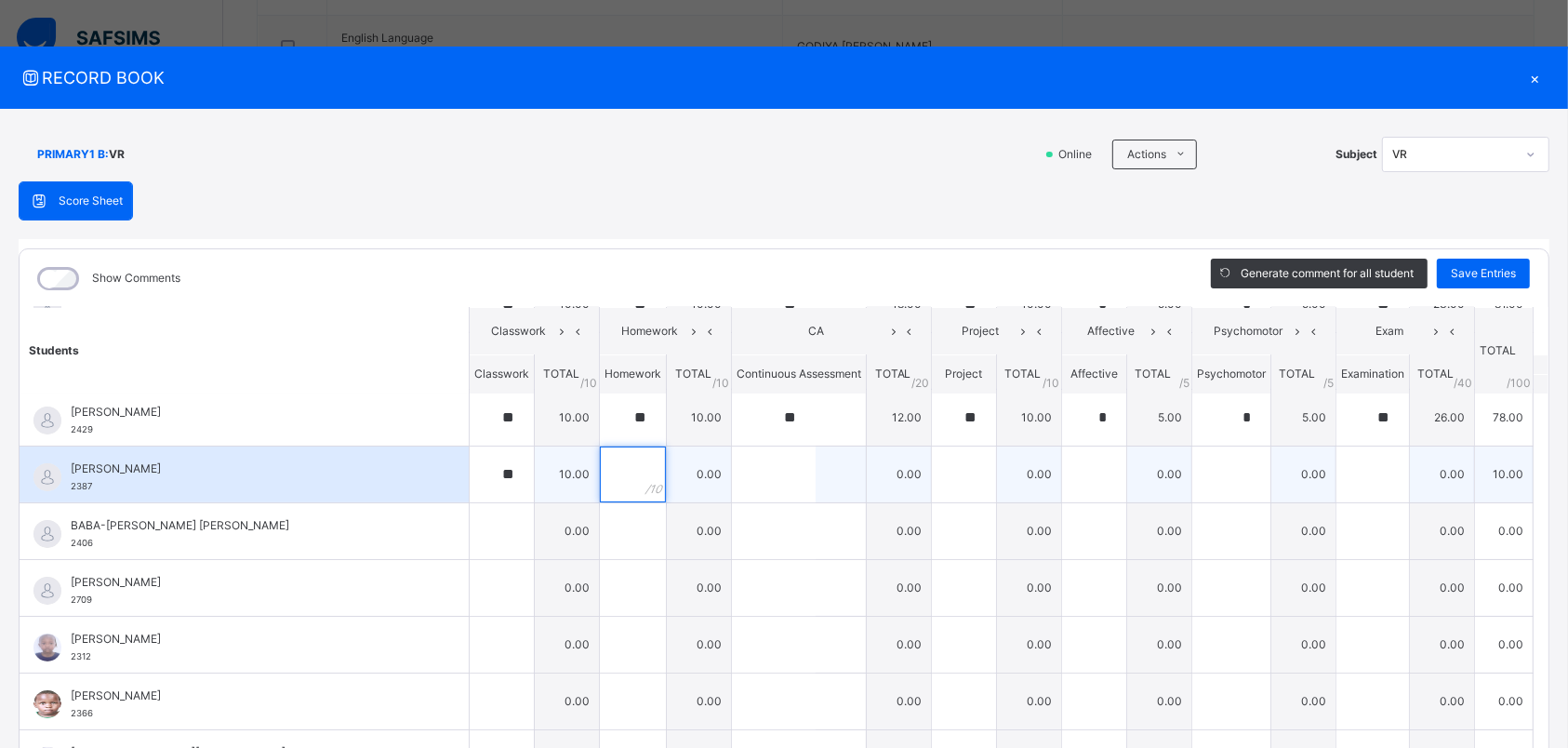 click at bounding box center (632, 474) 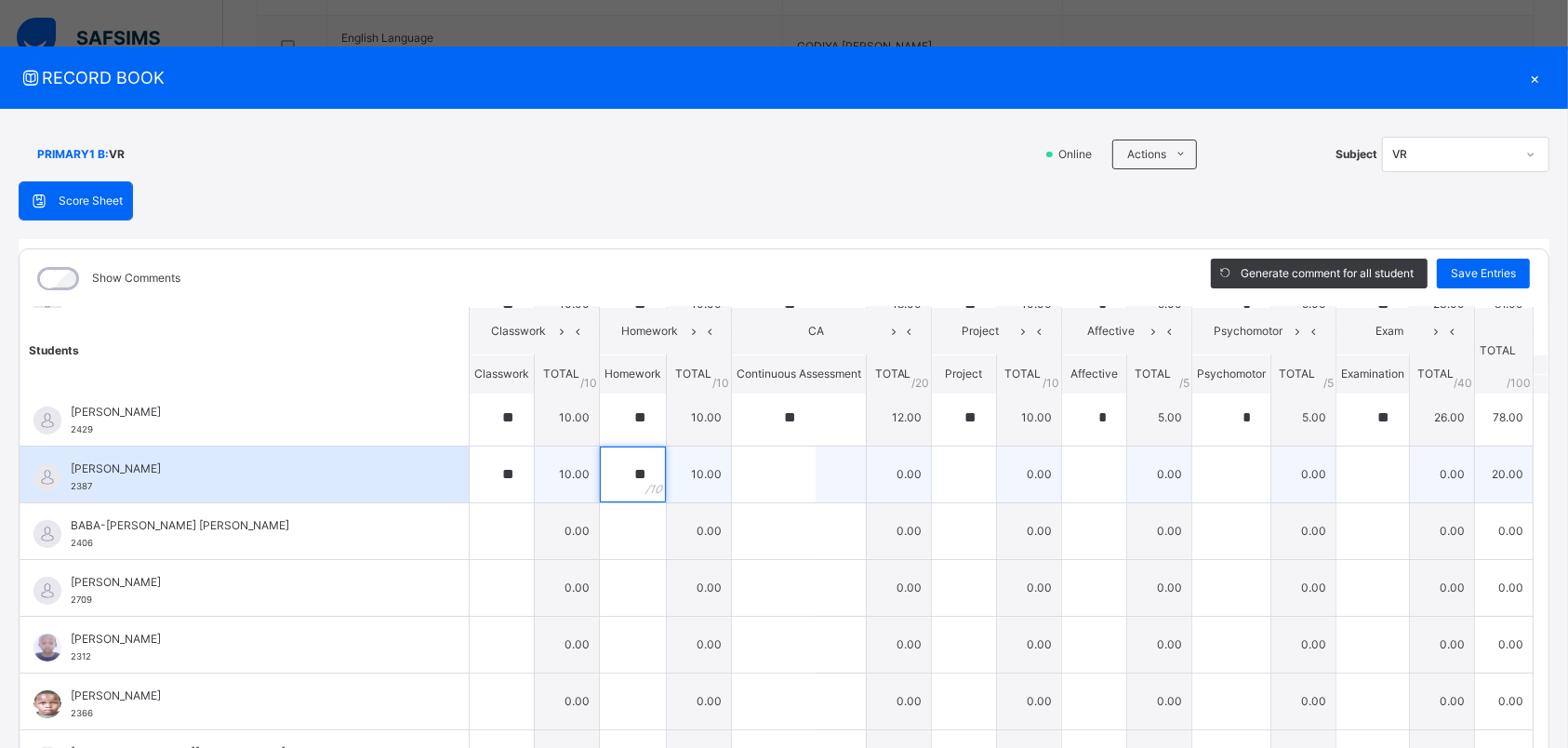 type on "**" 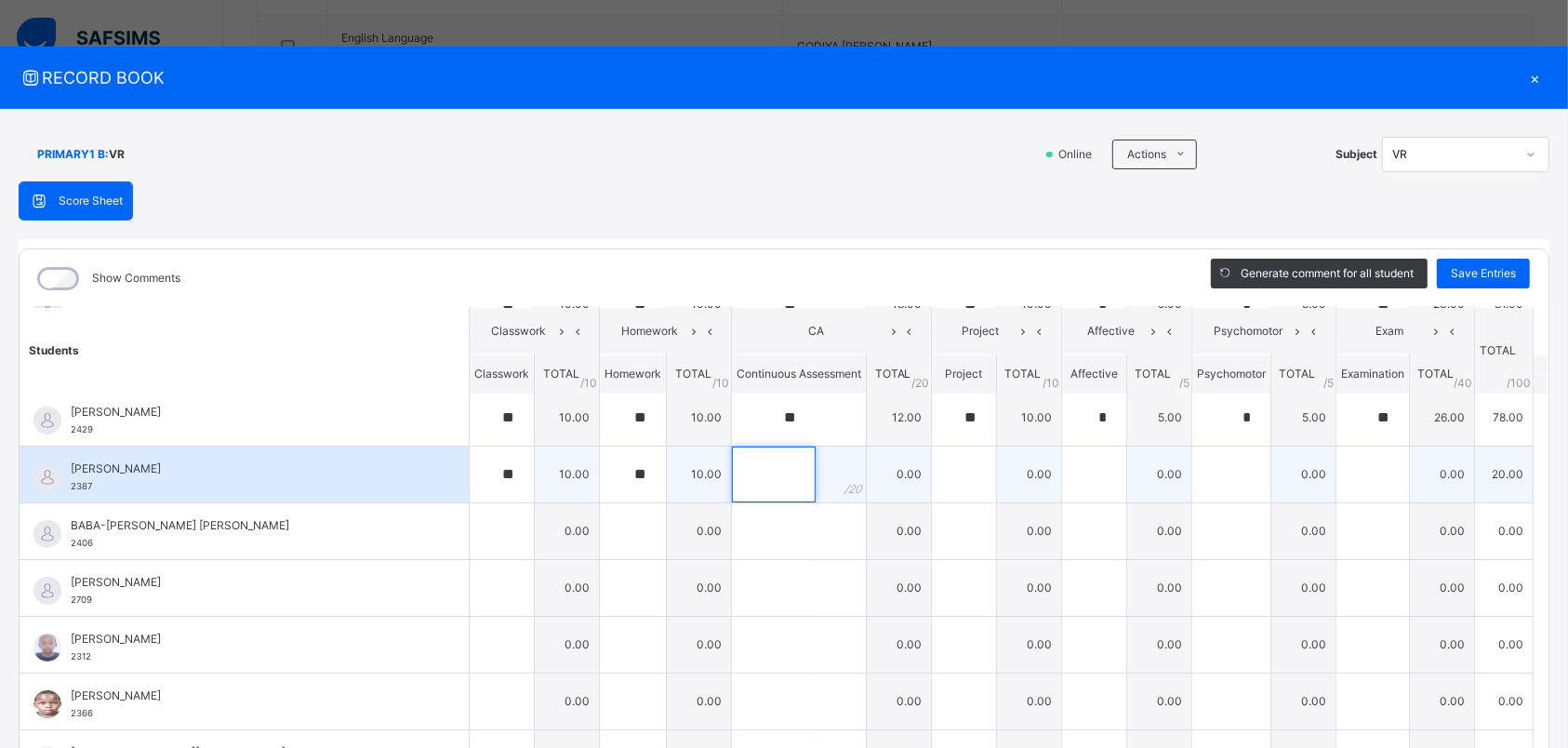 click at bounding box center (774, 474) 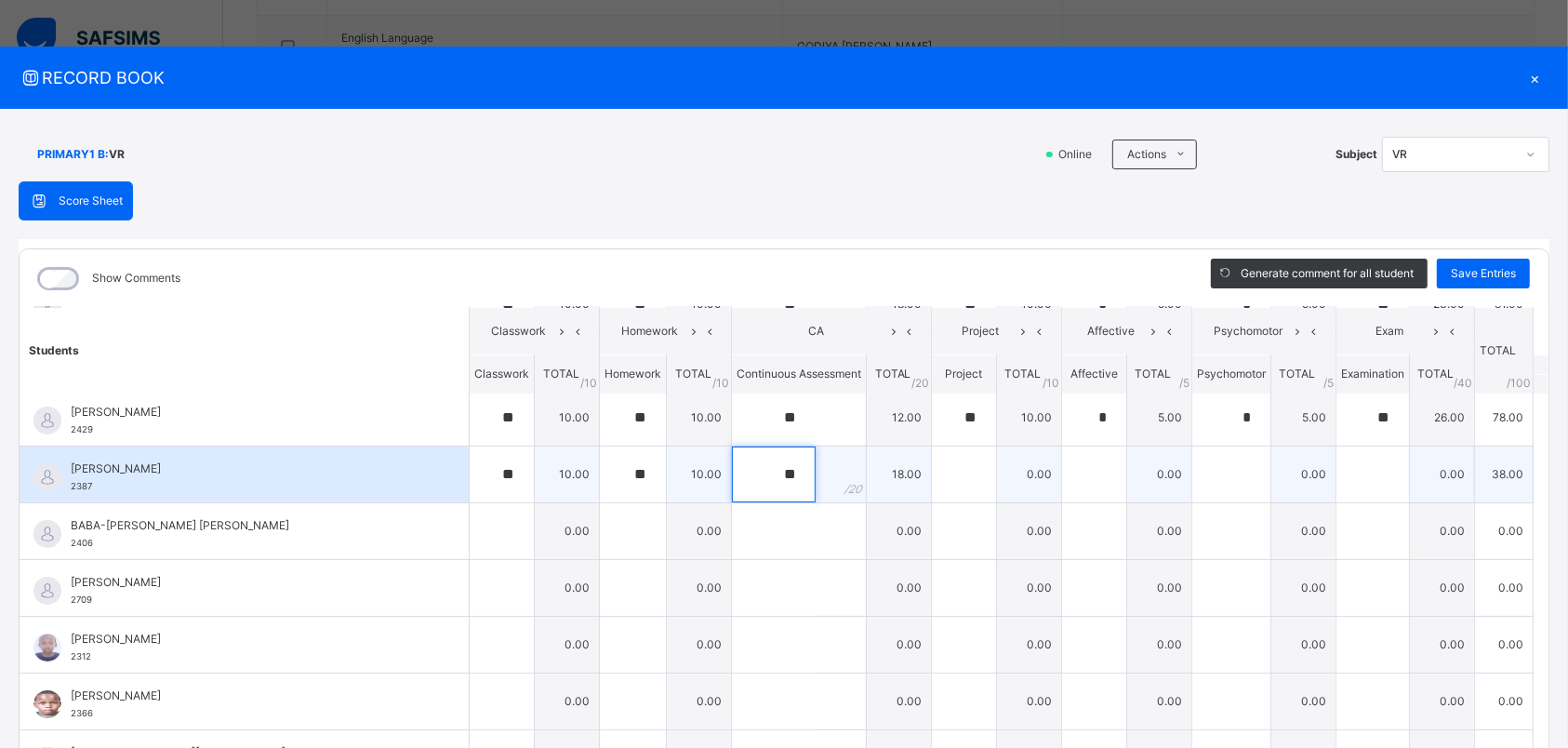 type on "**" 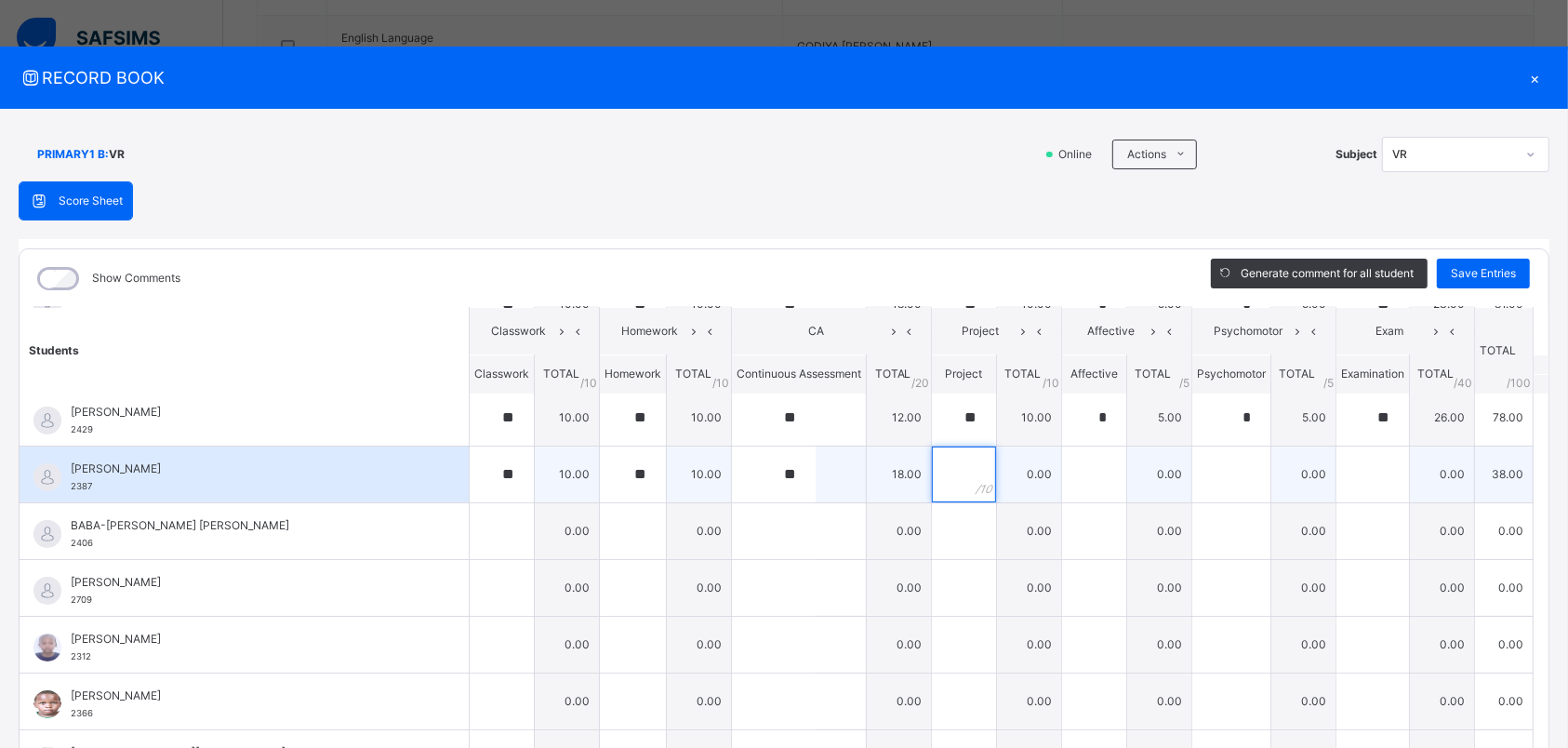 click at bounding box center (963, 474) 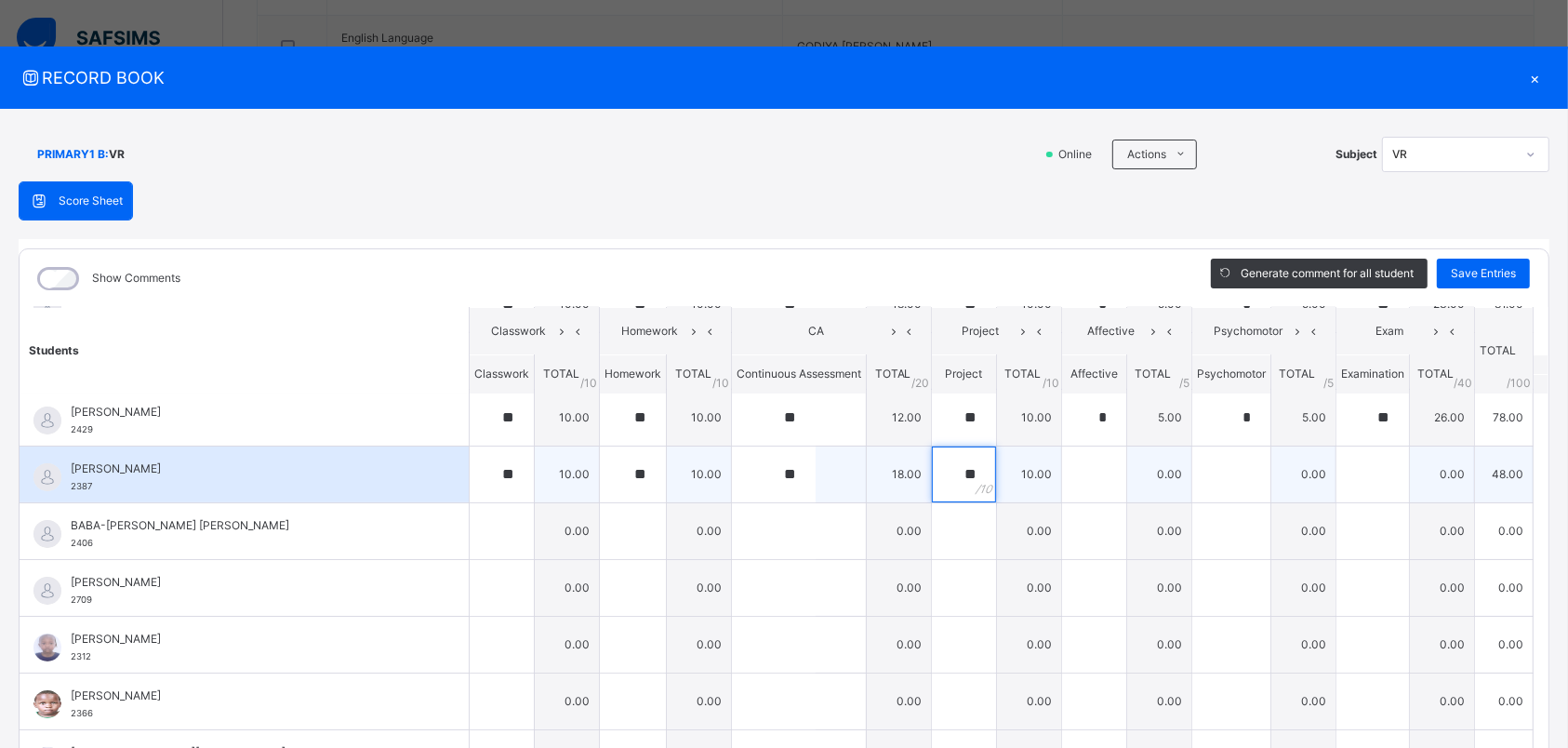 type on "**" 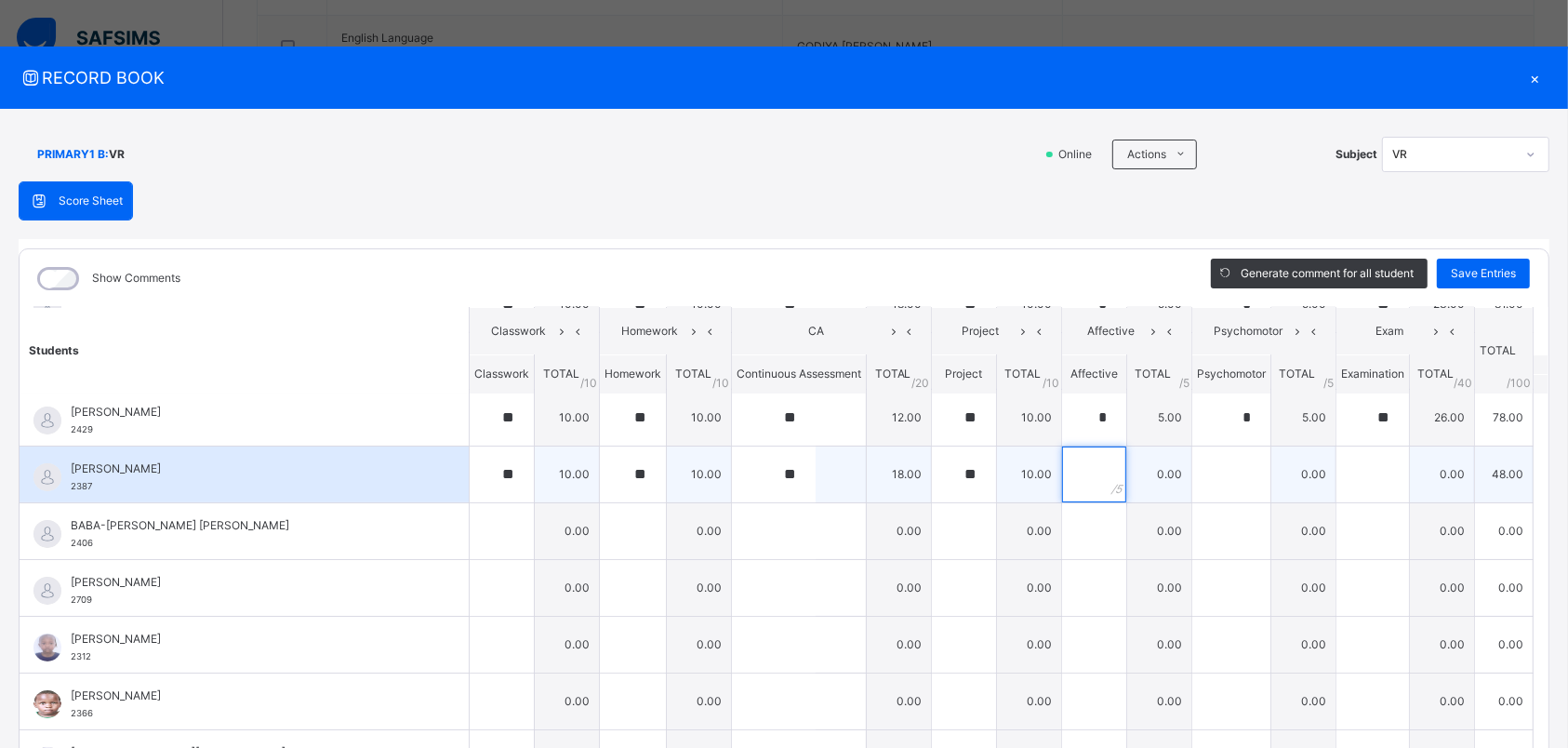 click at bounding box center (1094, 474) 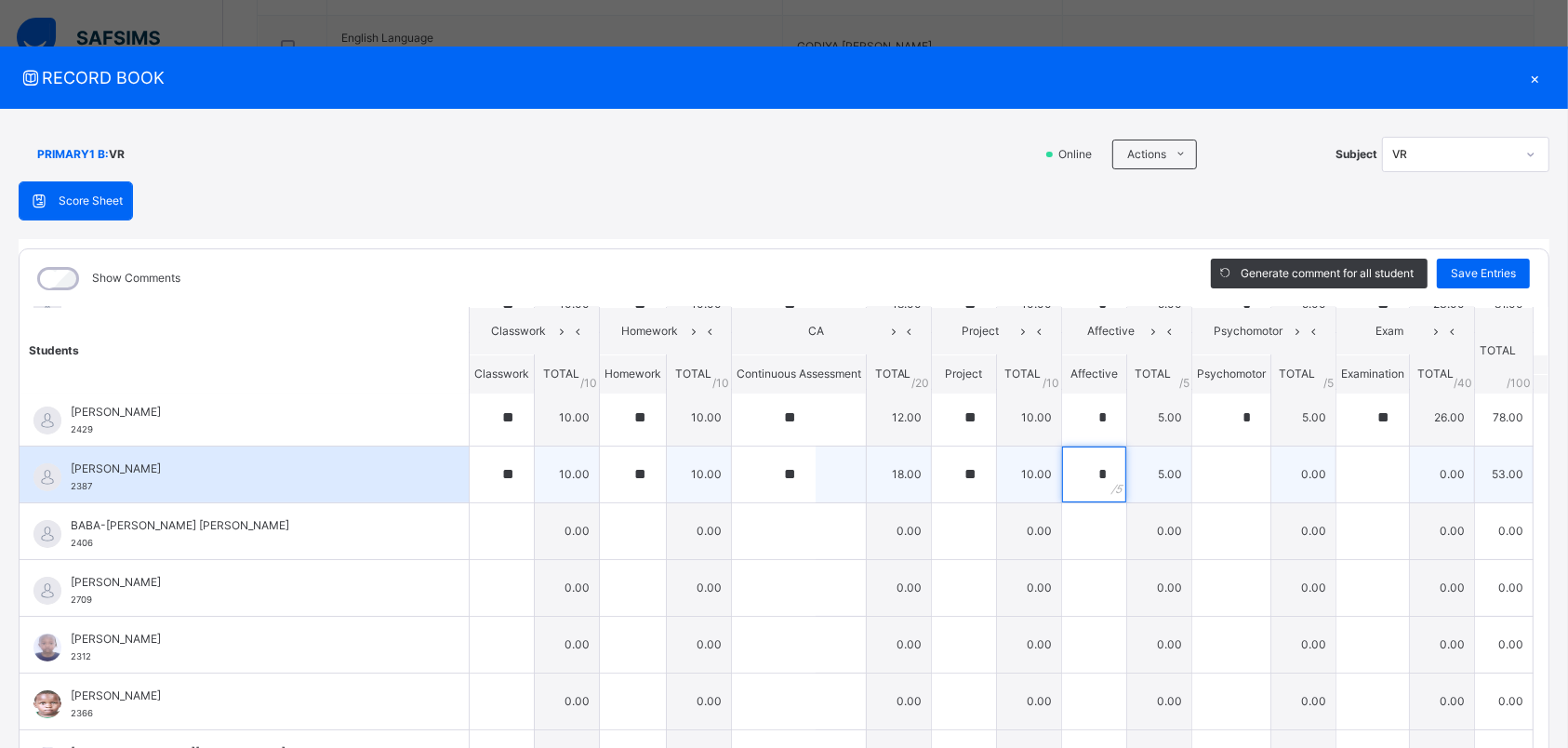 type on "*" 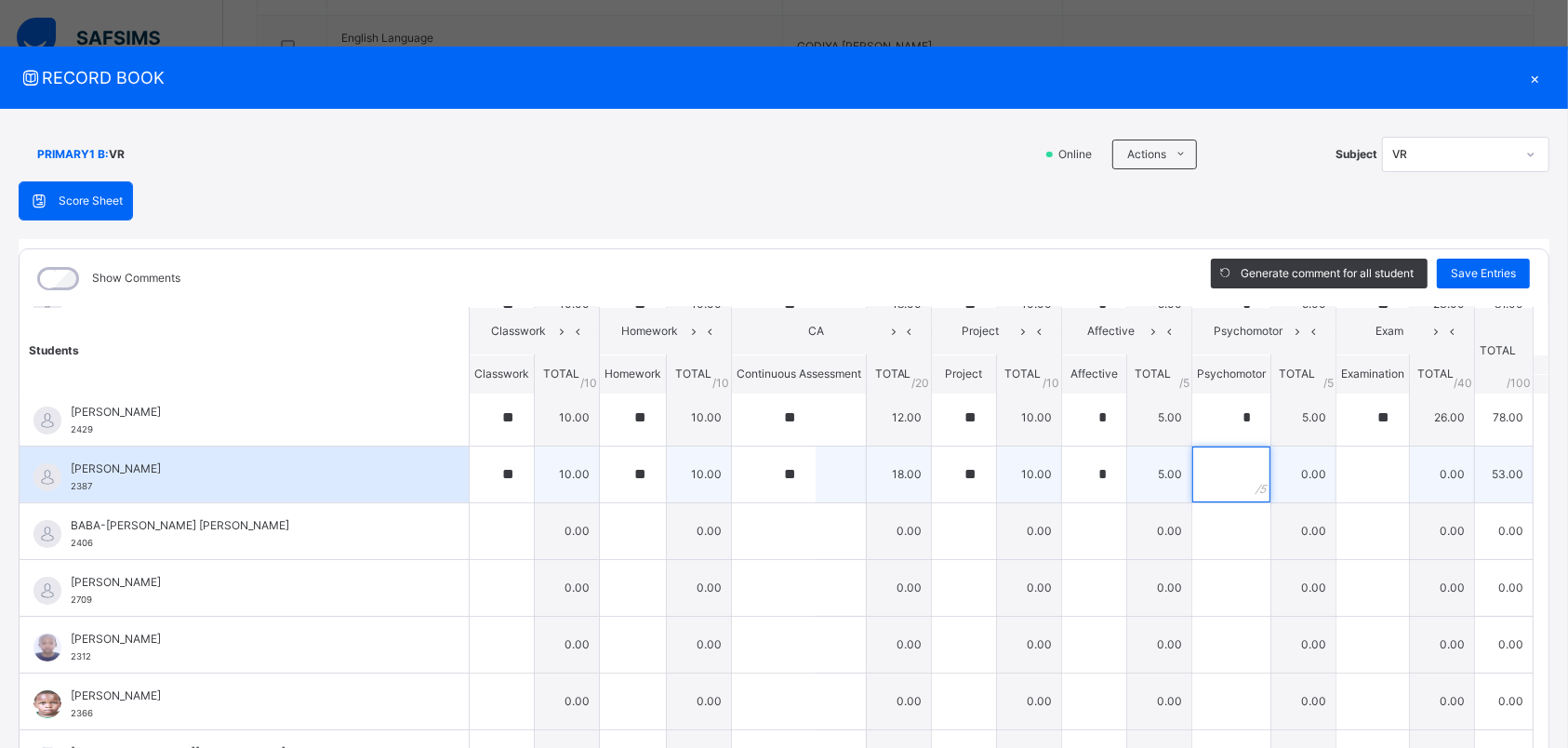 click at bounding box center (1231, 474) 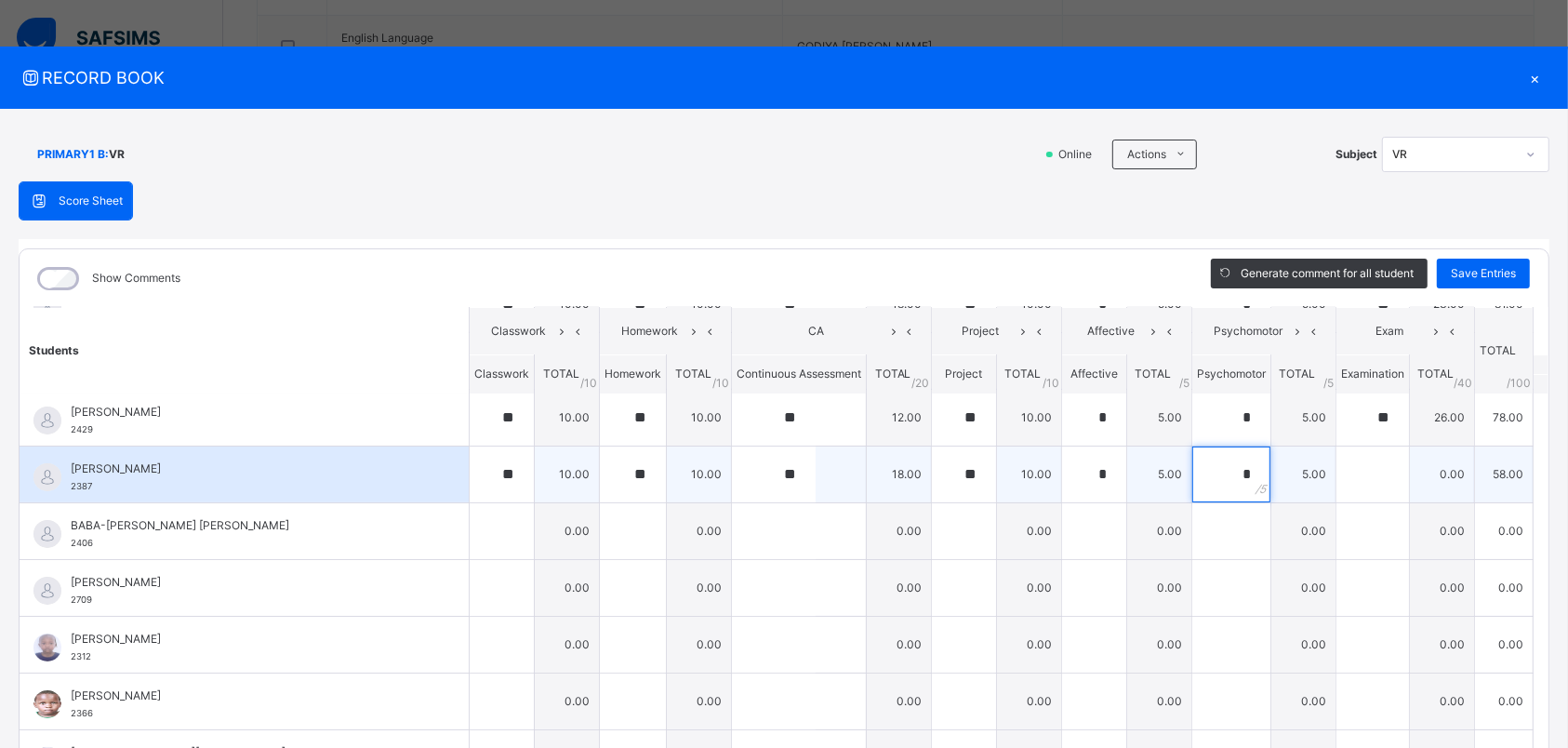 type on "*" 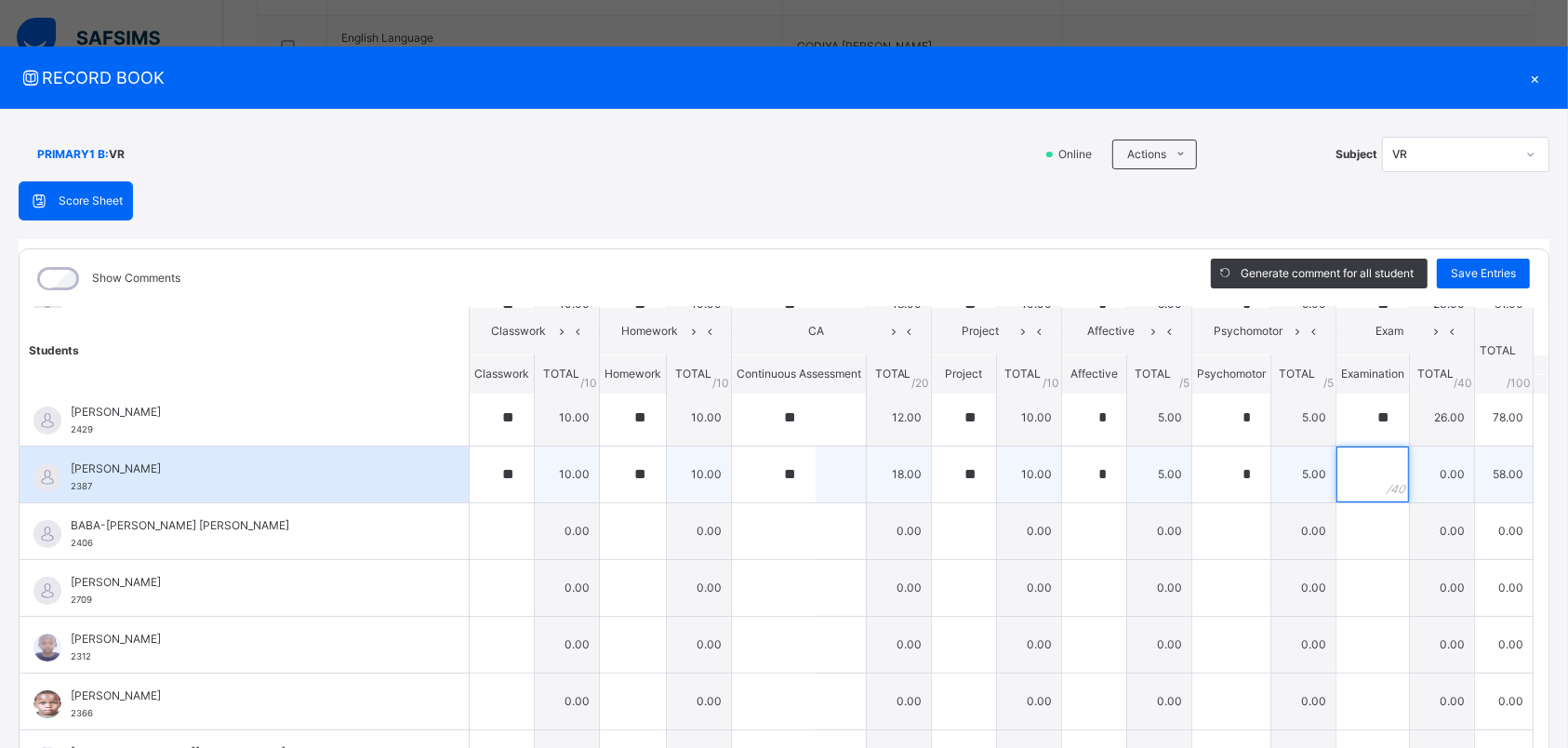 click at bounding box center (1373, 474) 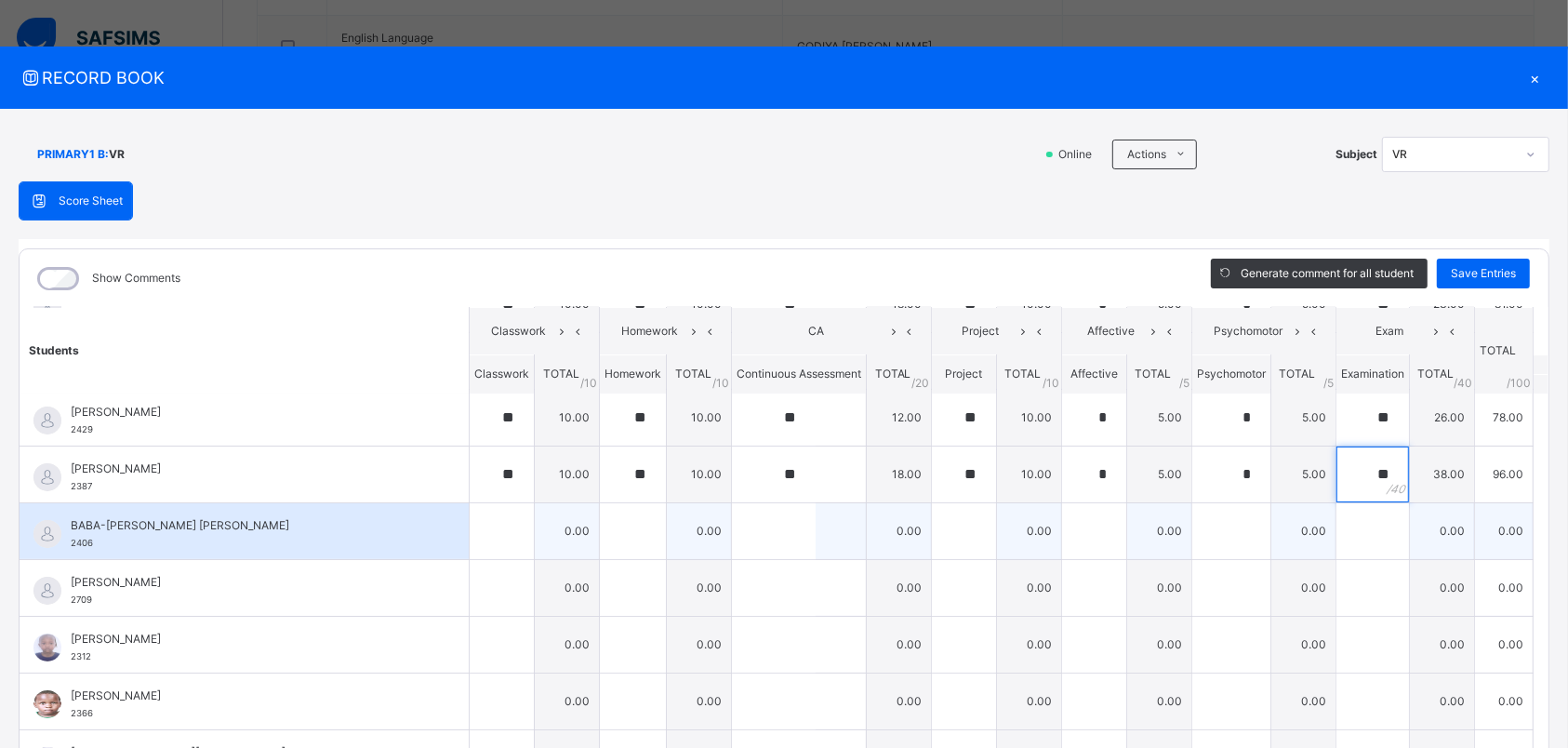 type on "**" 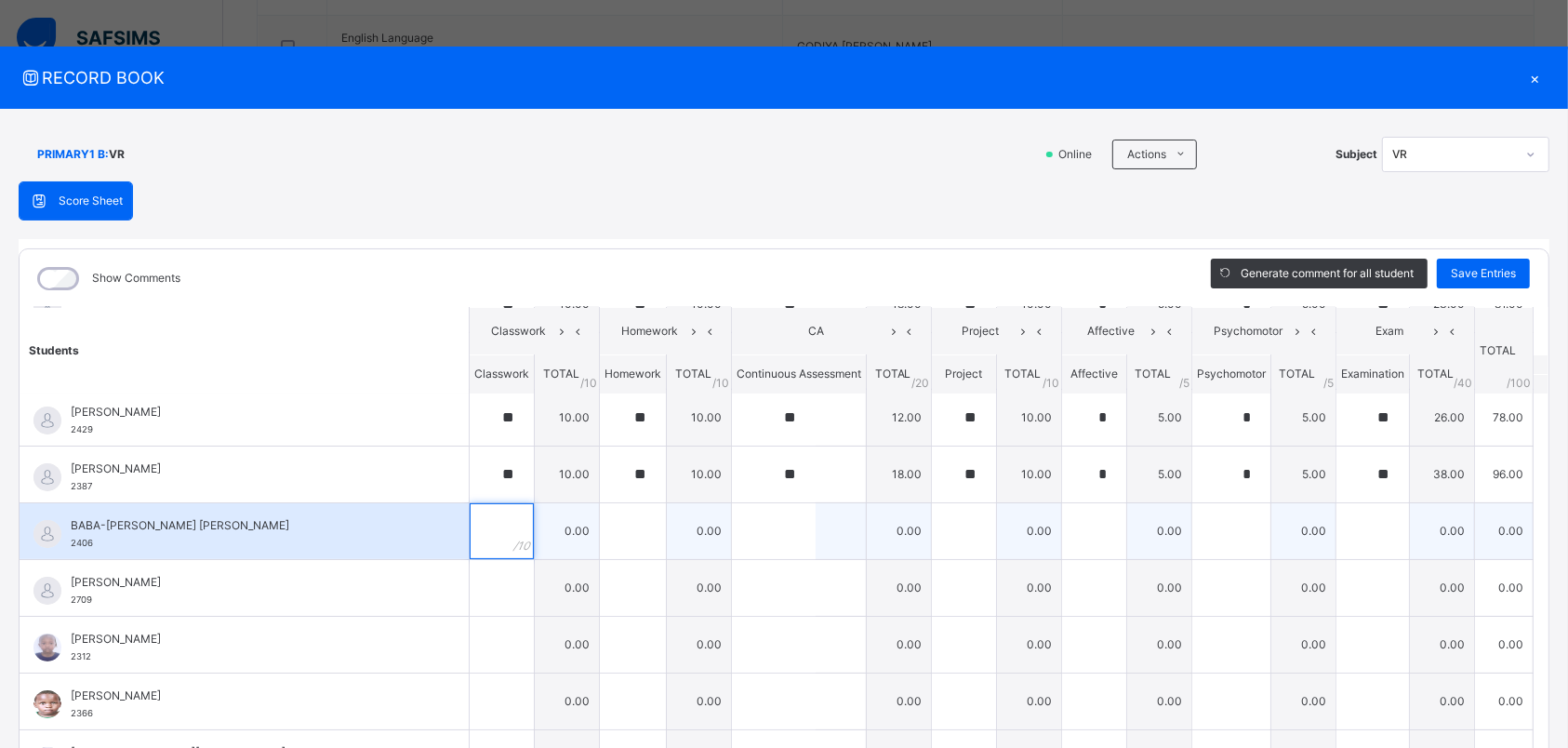 click at bounding box center (501, 531) 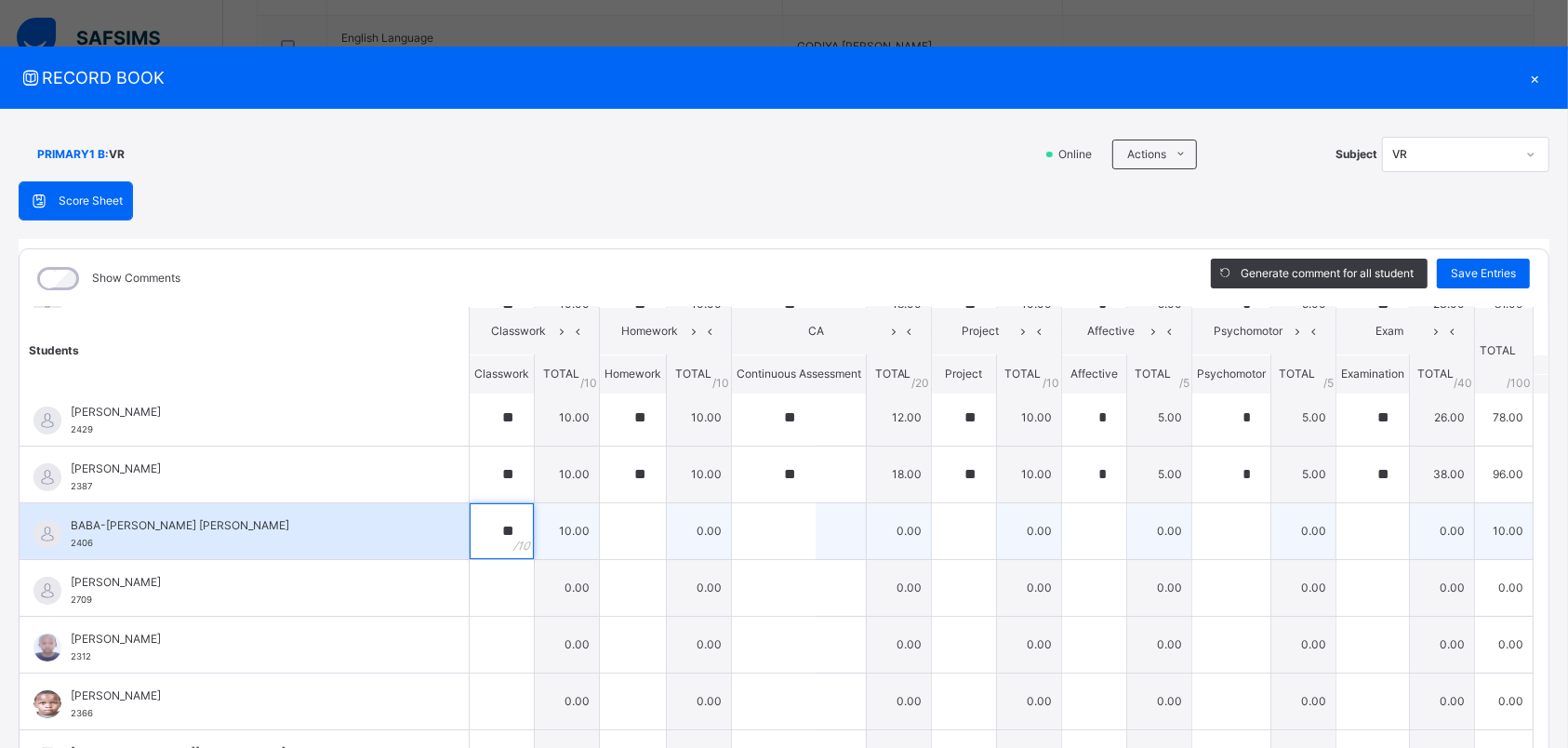 type on "**" 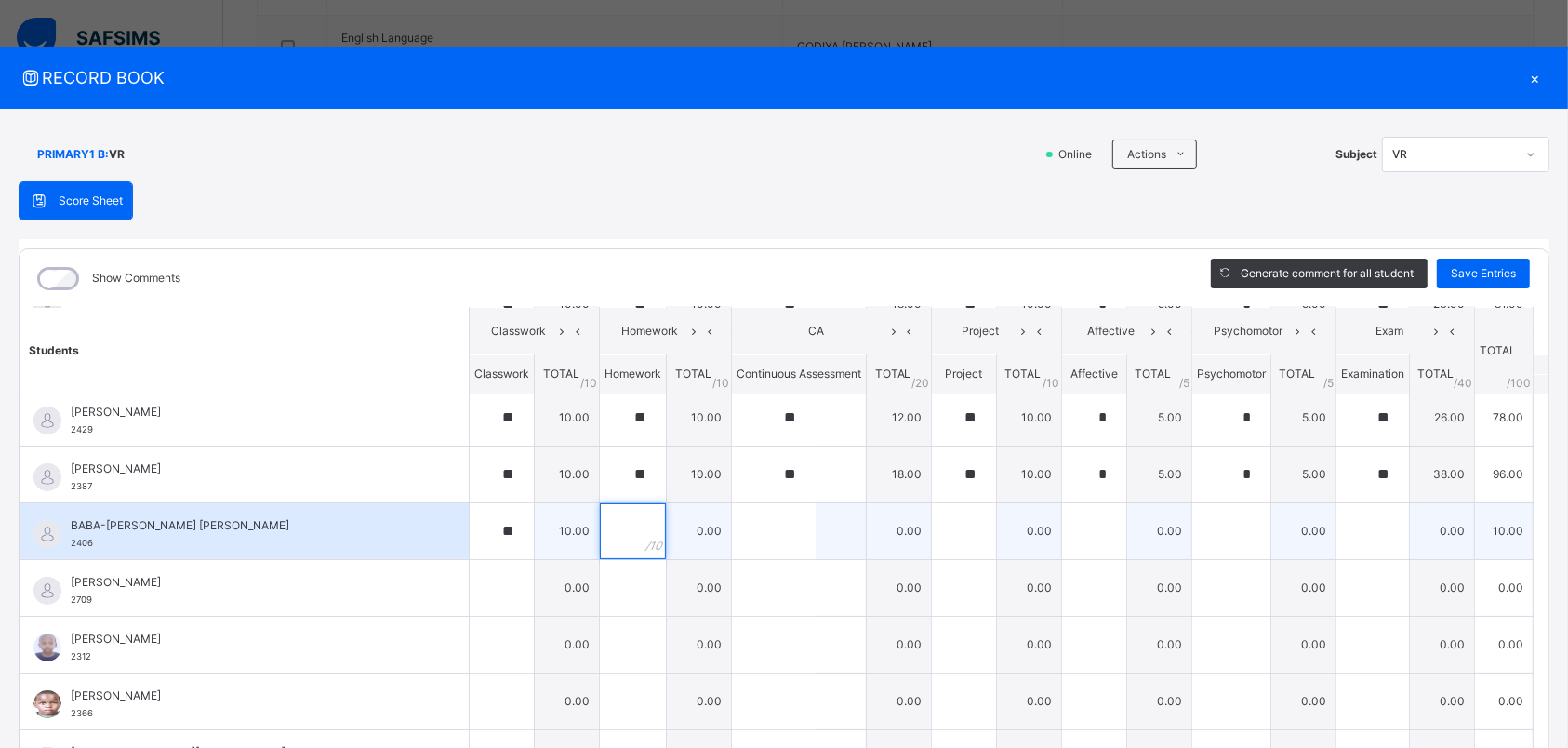 click at bounding box center (632, 531) 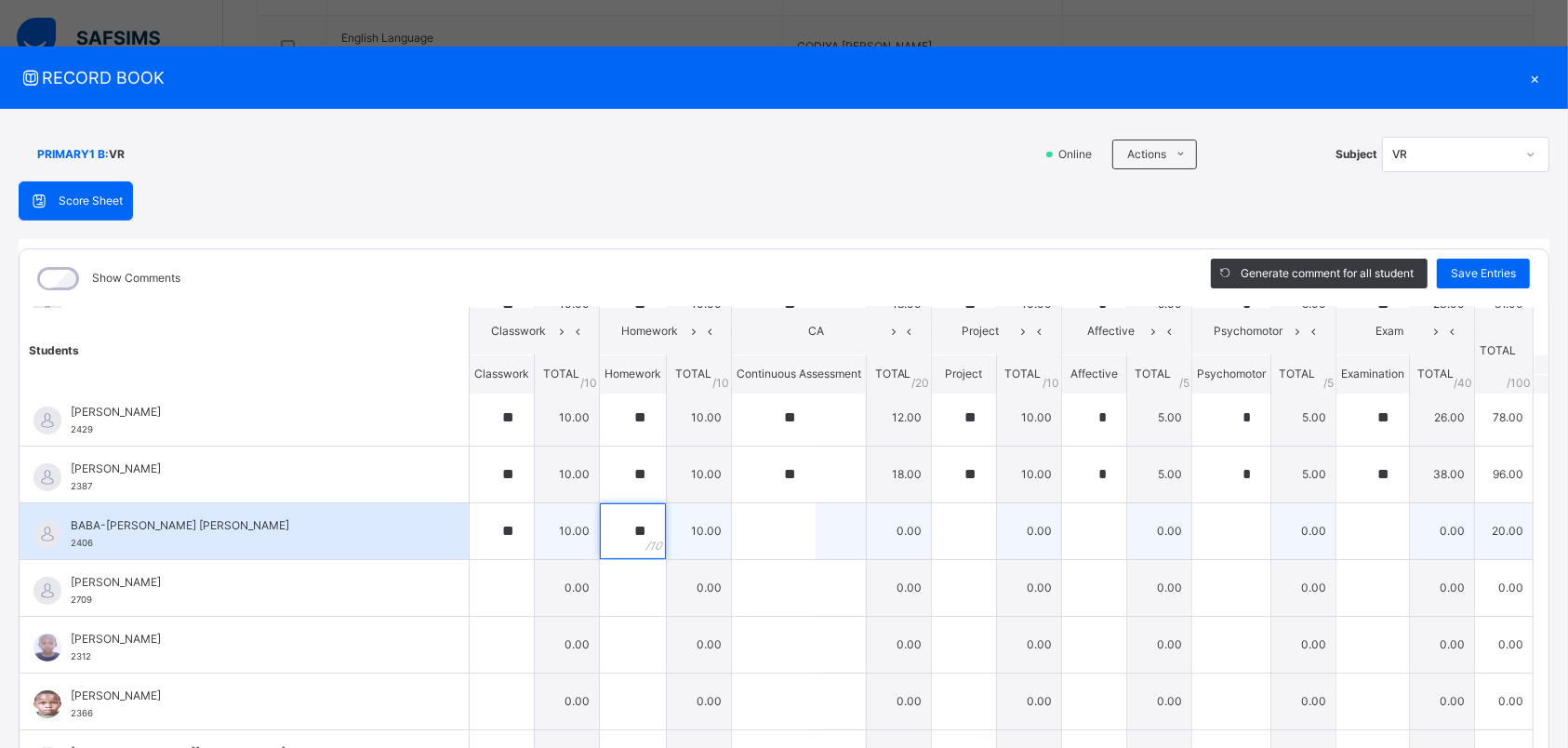 type on "**" 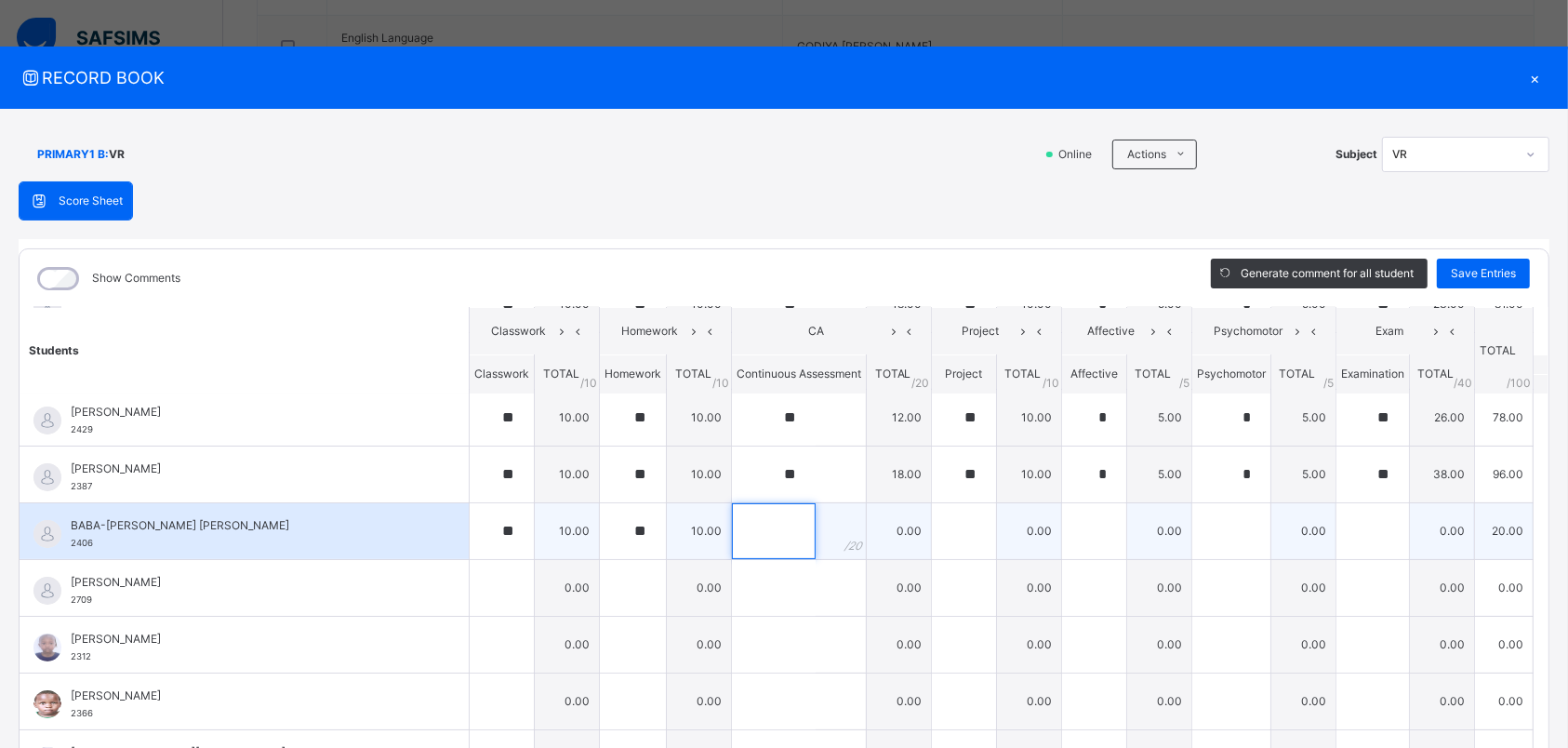 click at bounding box center [774, 531] 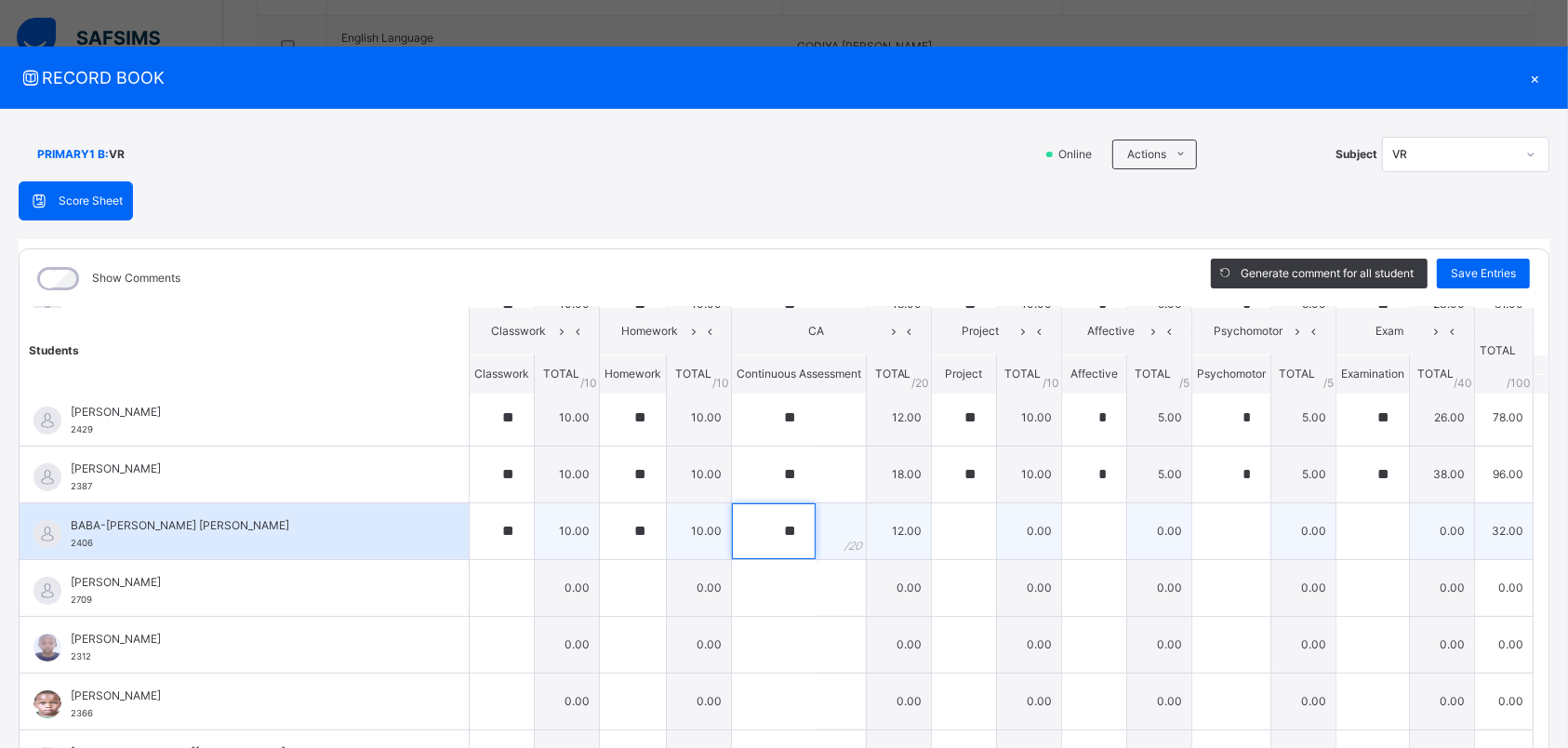 type on "**" 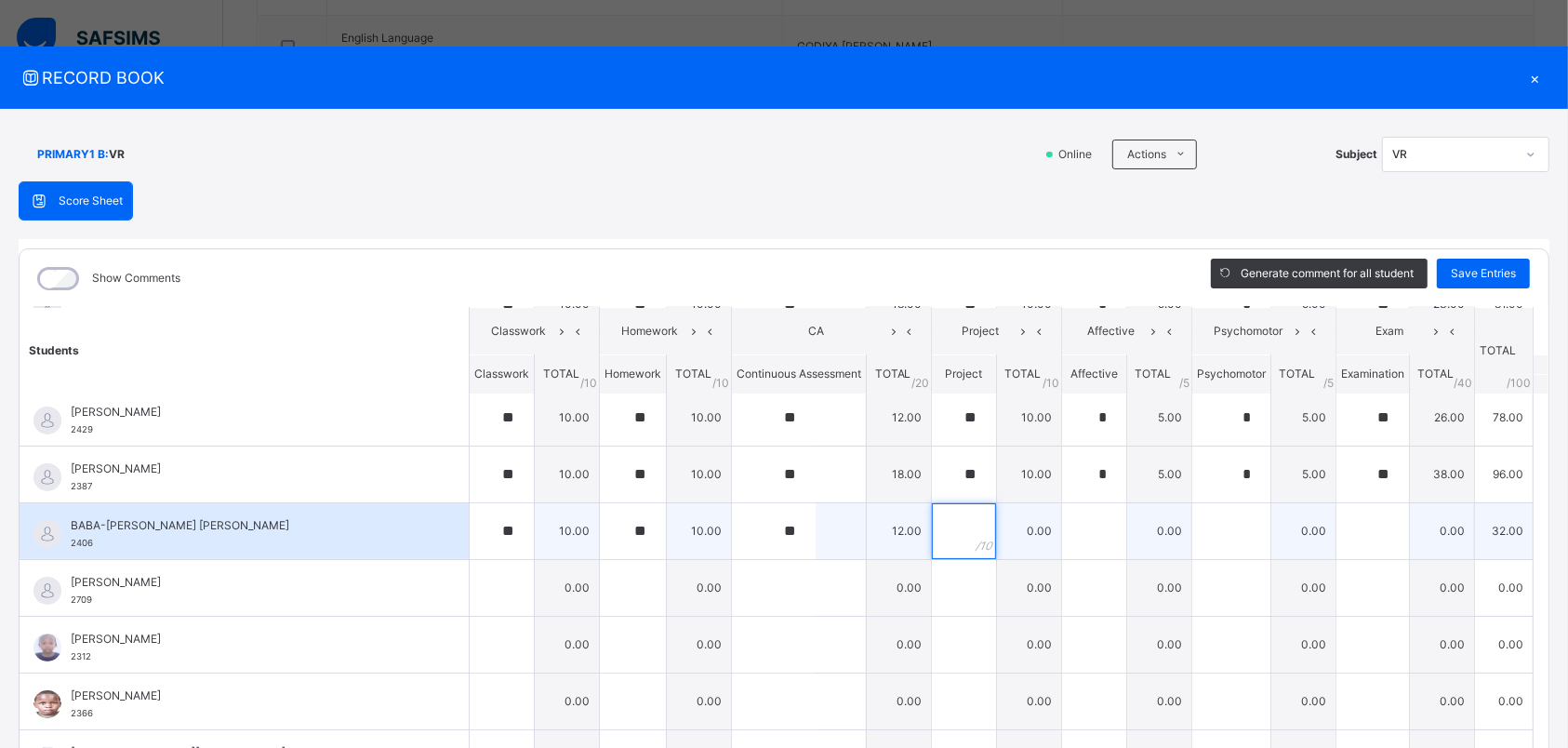click at bounding box center (963, 531) 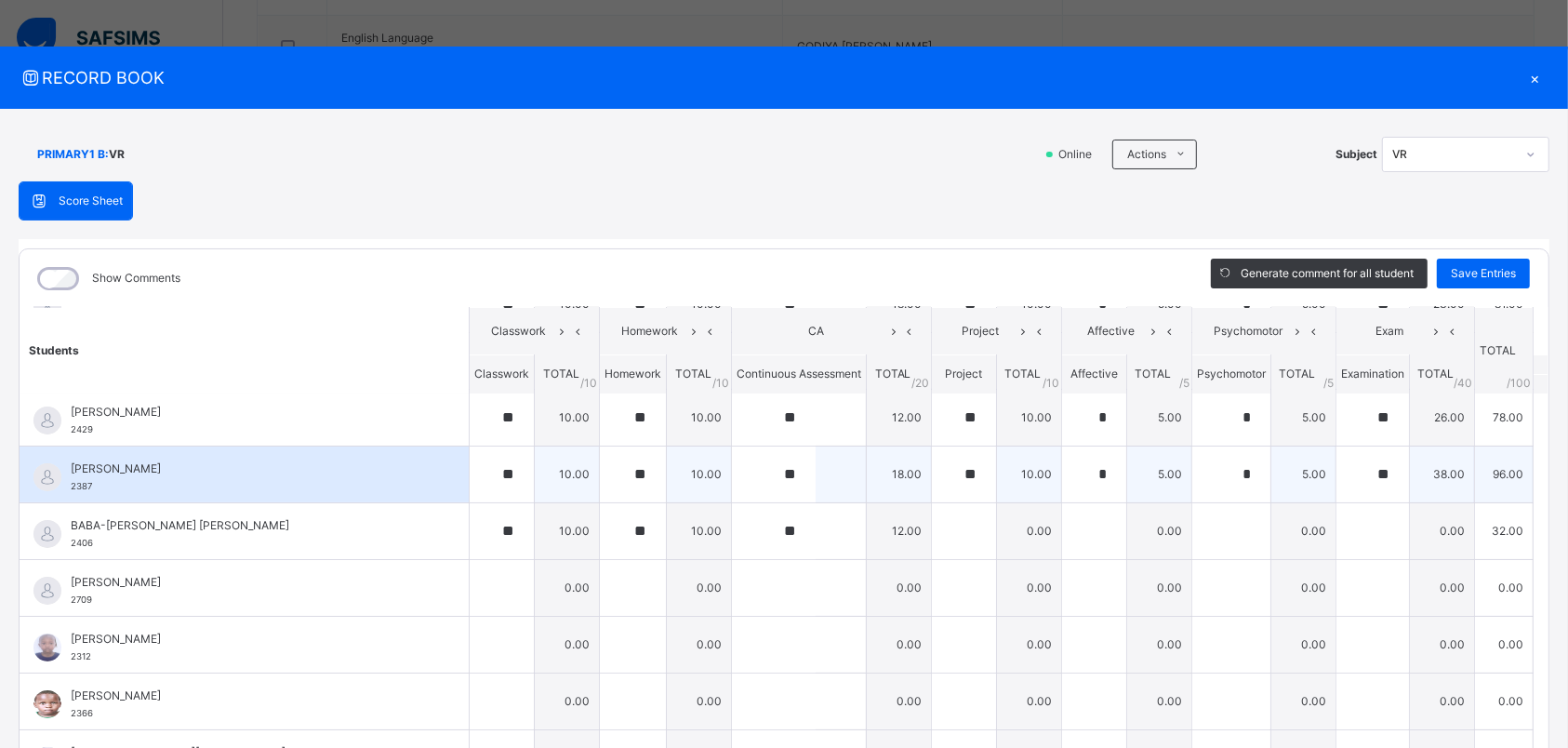 click on "**" at bounding box center (799, 474) 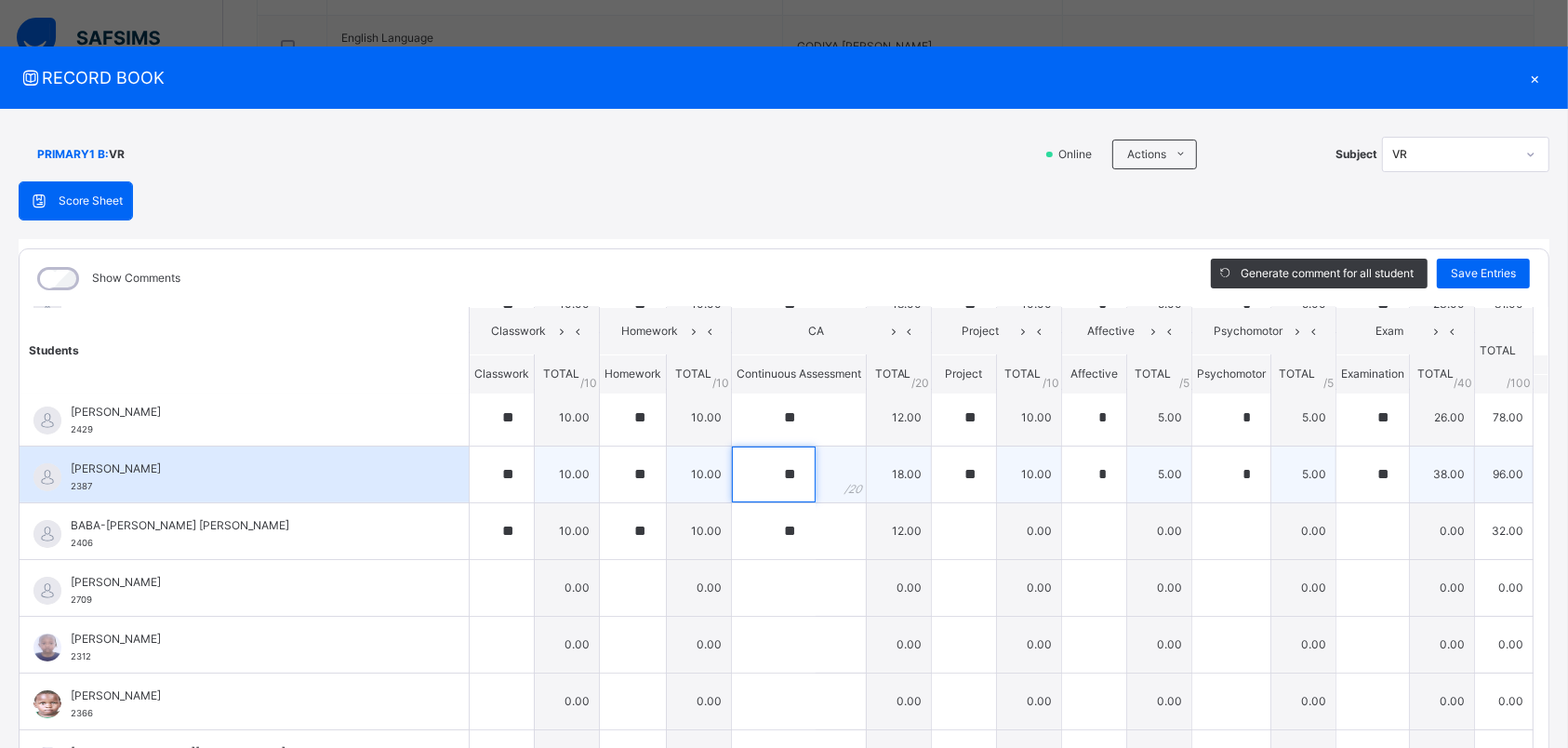 click on "**" at bounding box center [774, 474] 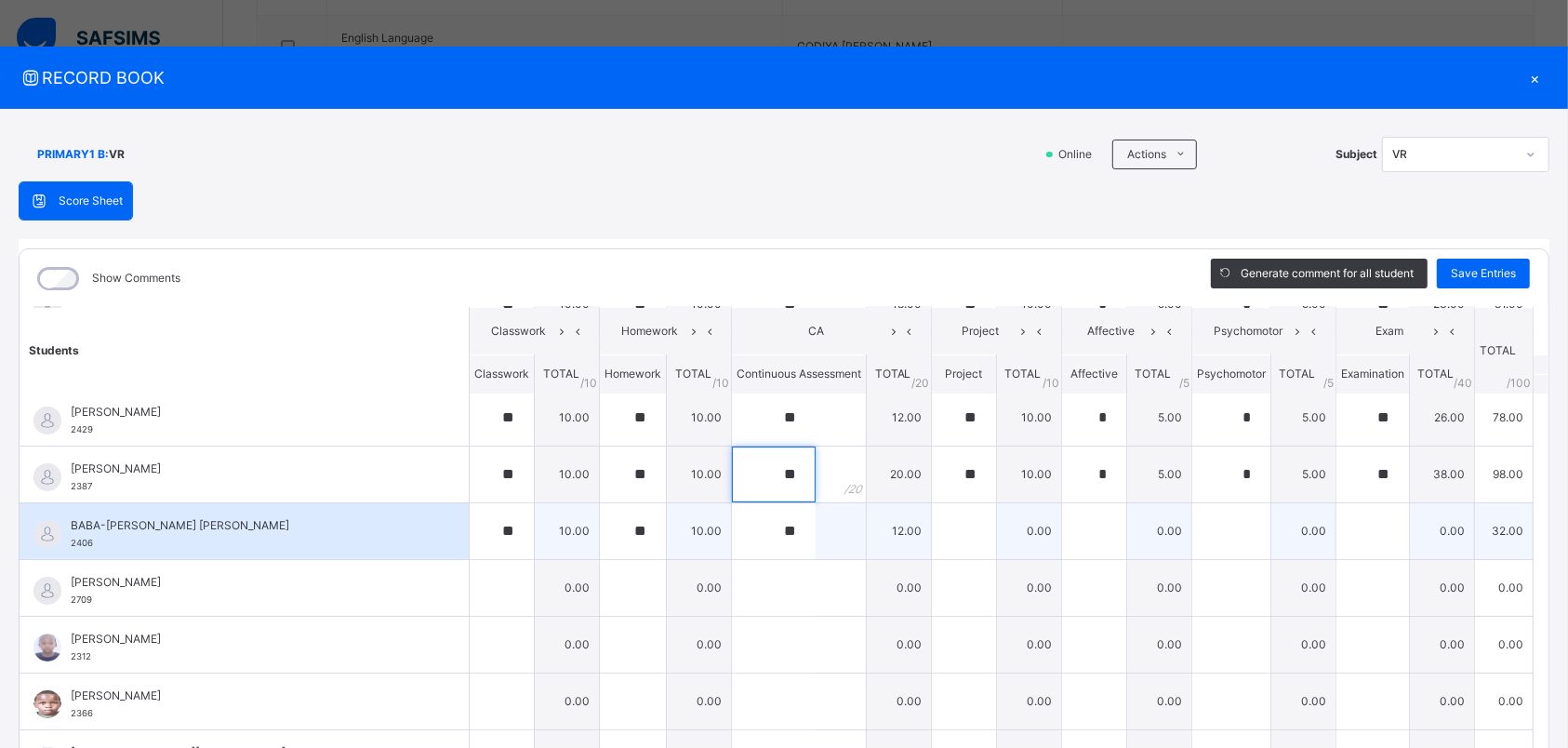 type on "**" 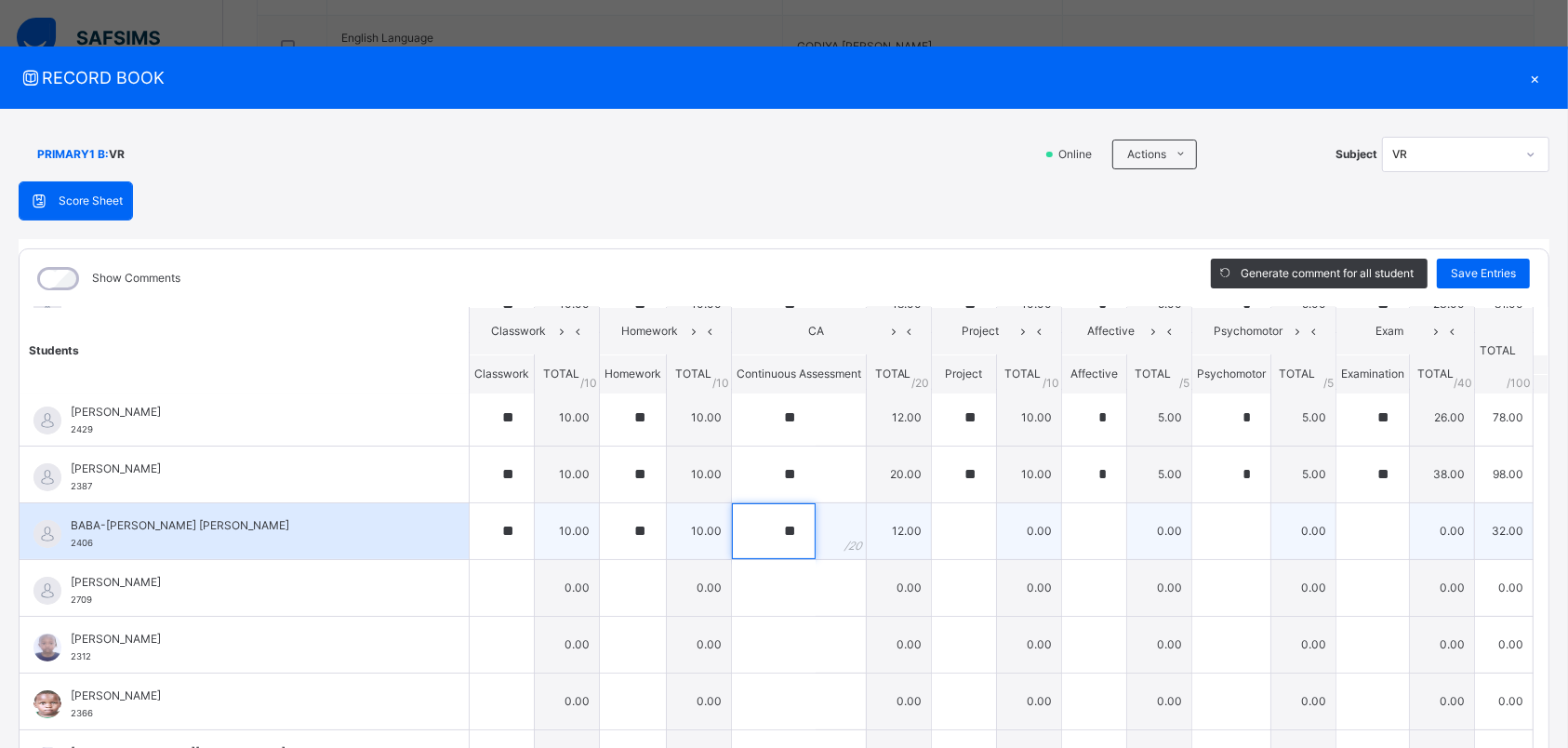 click on "**" at bounding box center (774, 531) 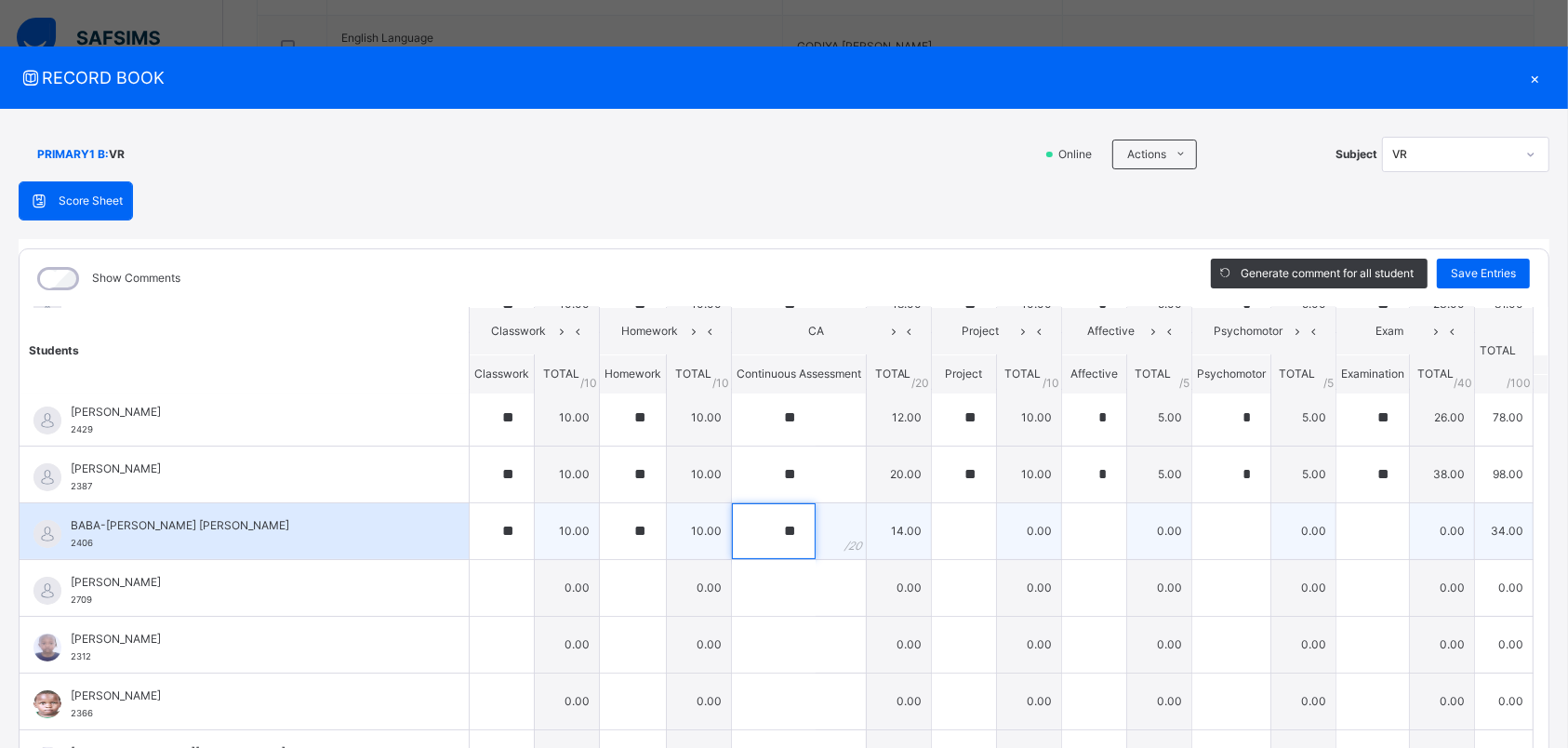 type on "**" 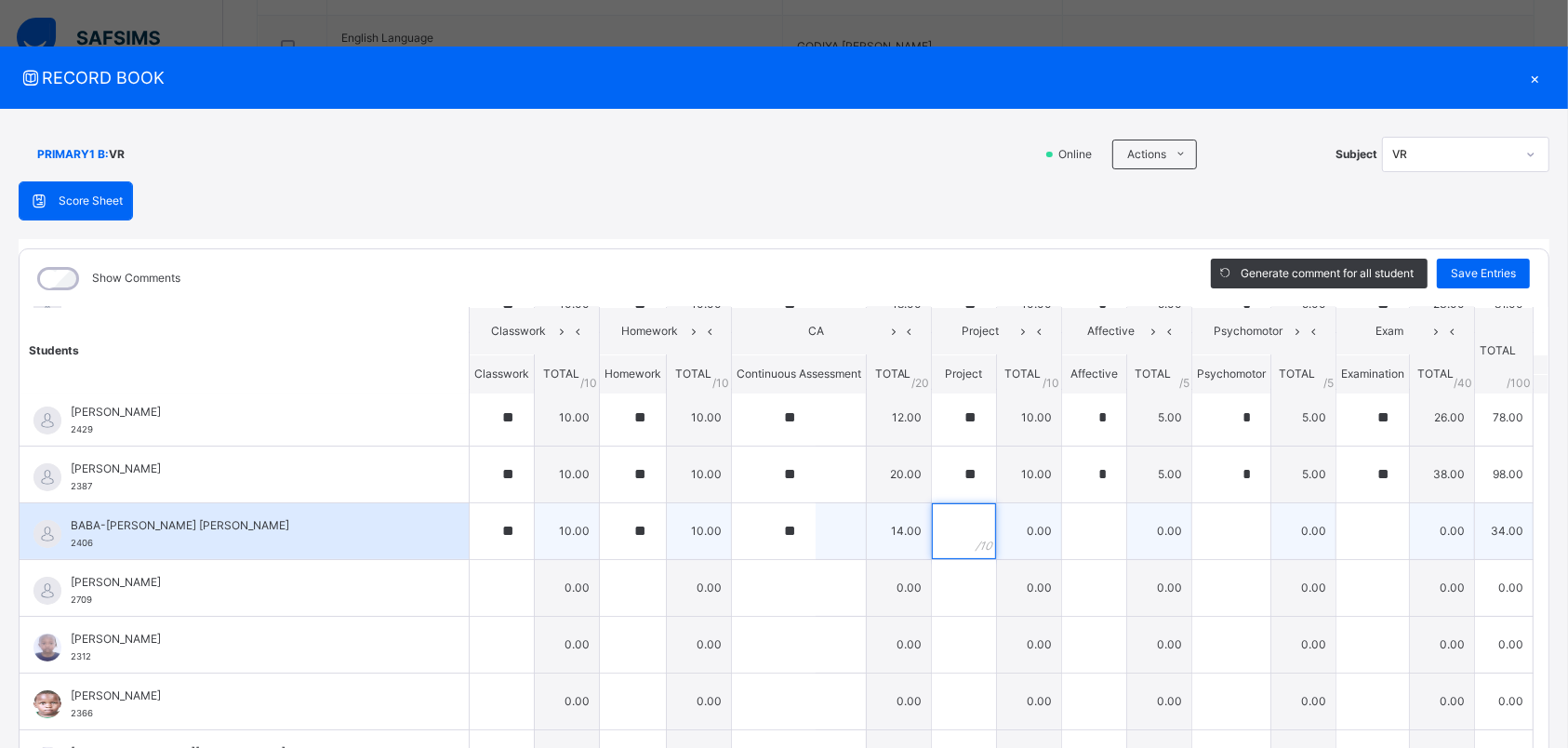 click at bounding box center [963, 531] 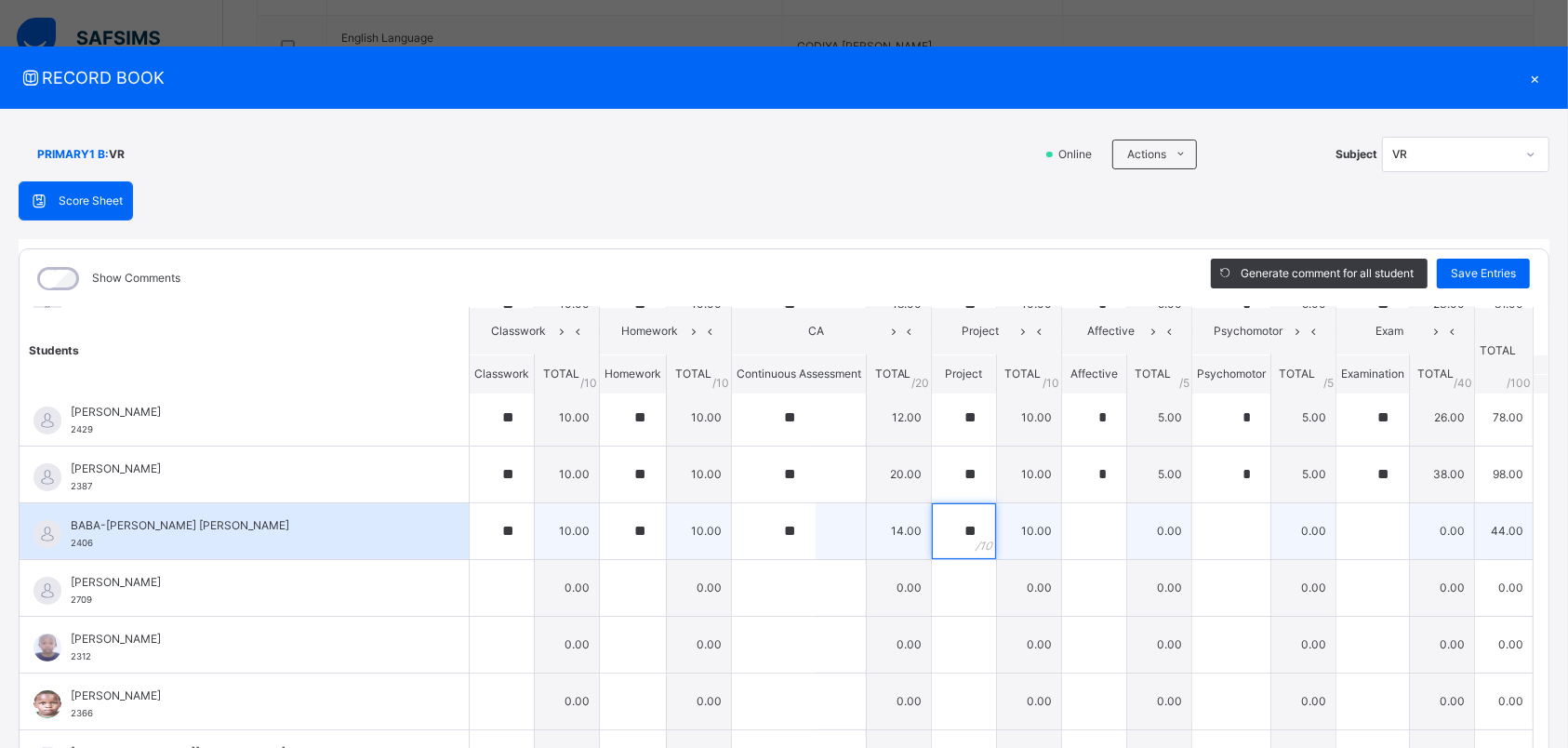type on "**" 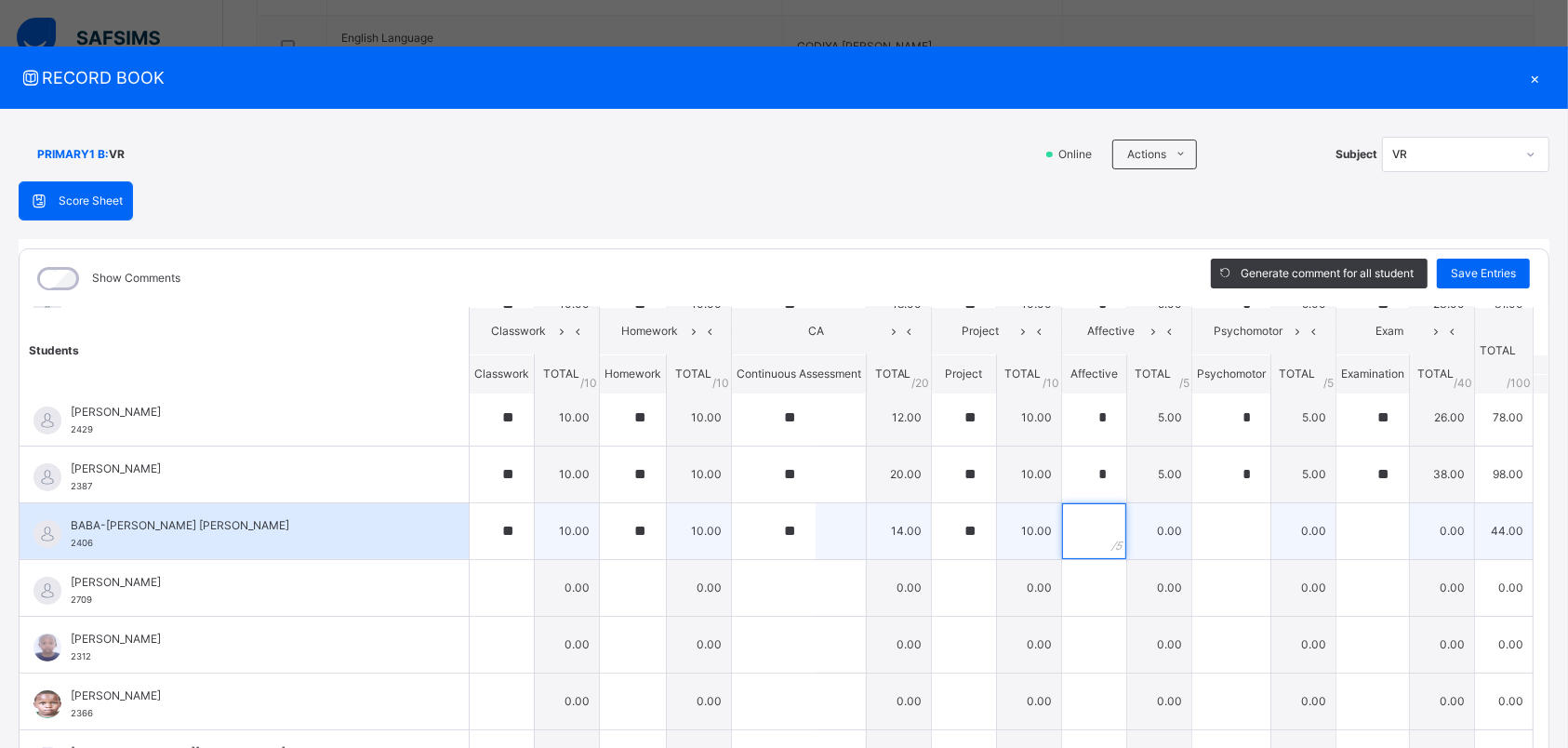 click at bounding box center (1094, 531) 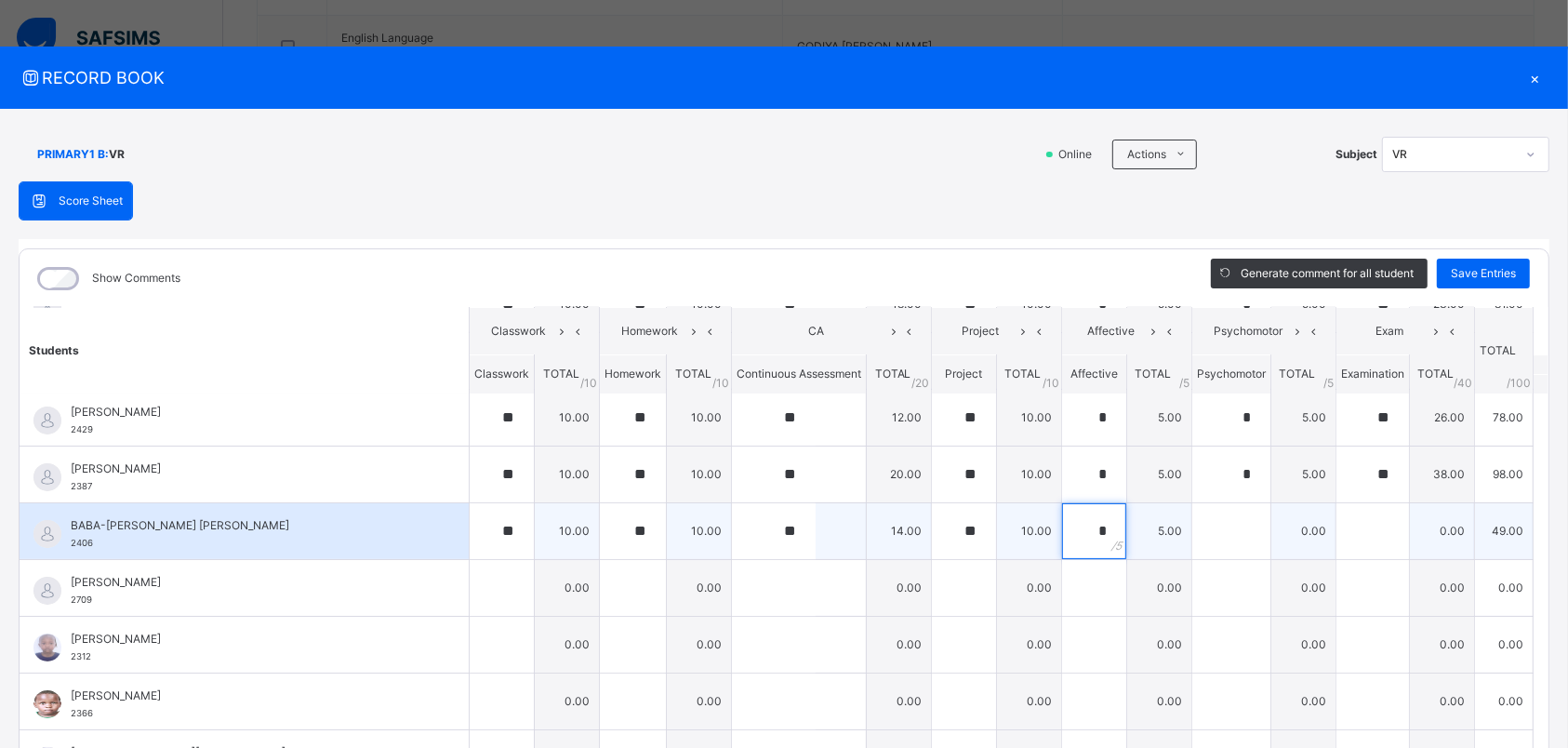 type on "*" 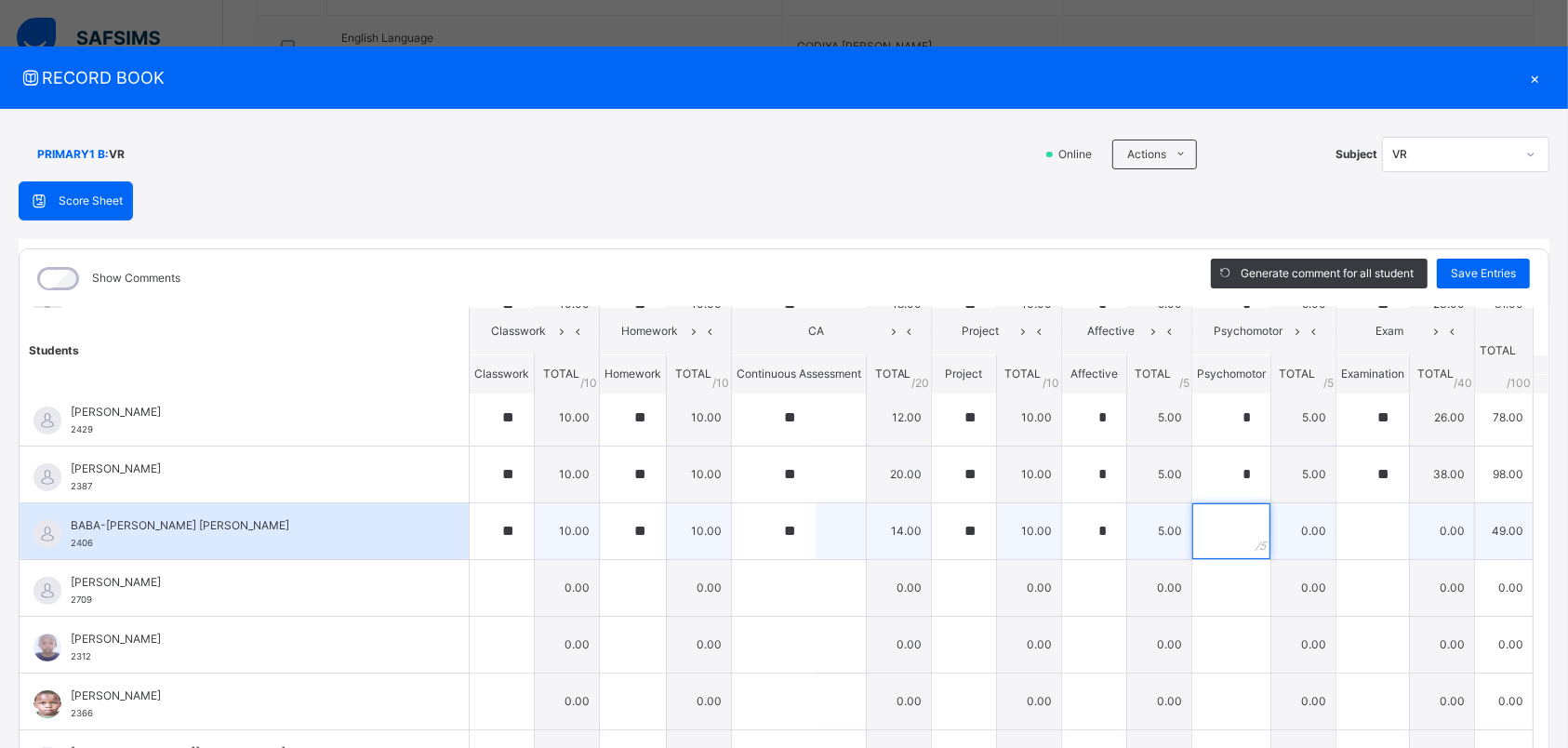 click at bounding box center (1231, 531) 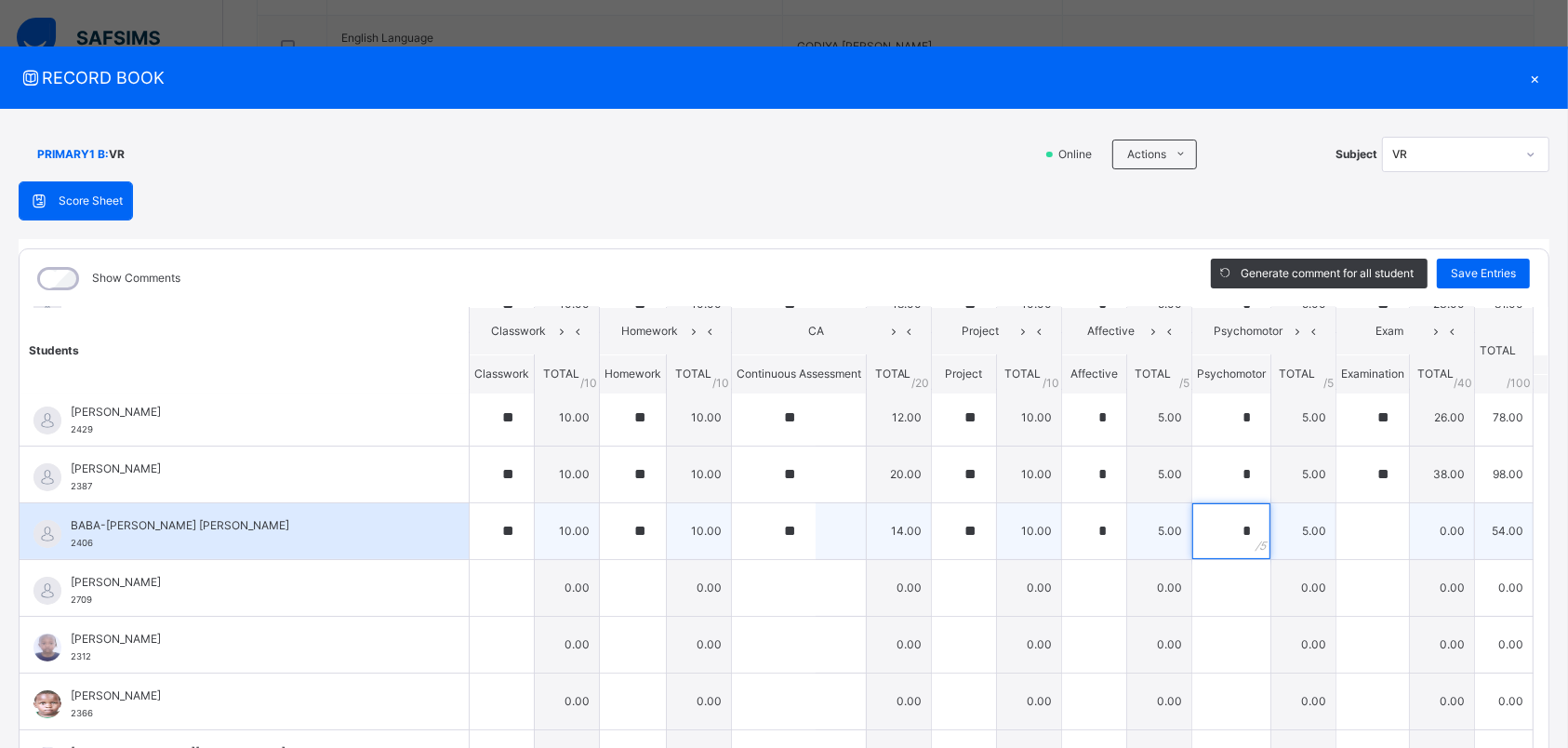 type on "*" 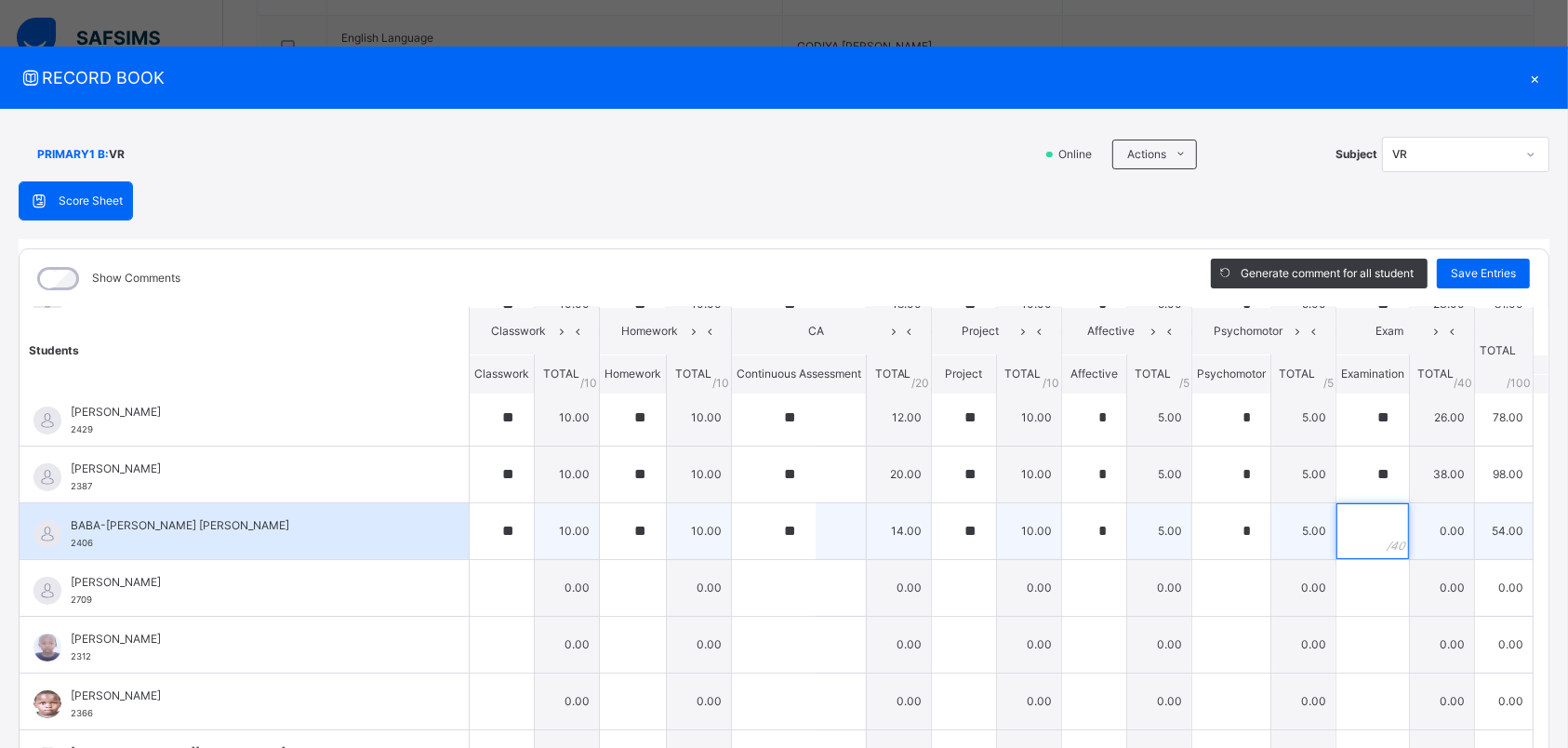 click at bounding box center [1373, 531] 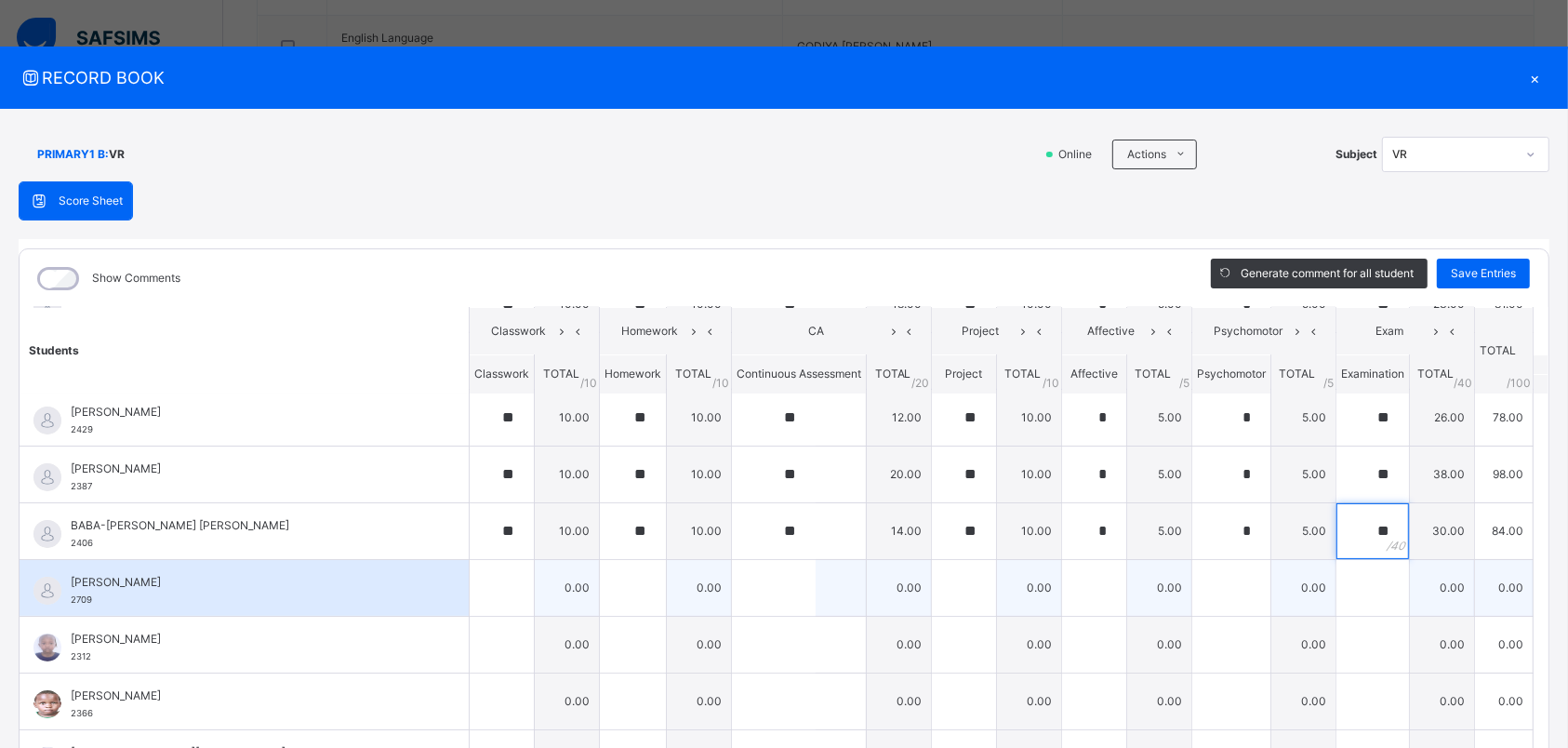 type on "**" 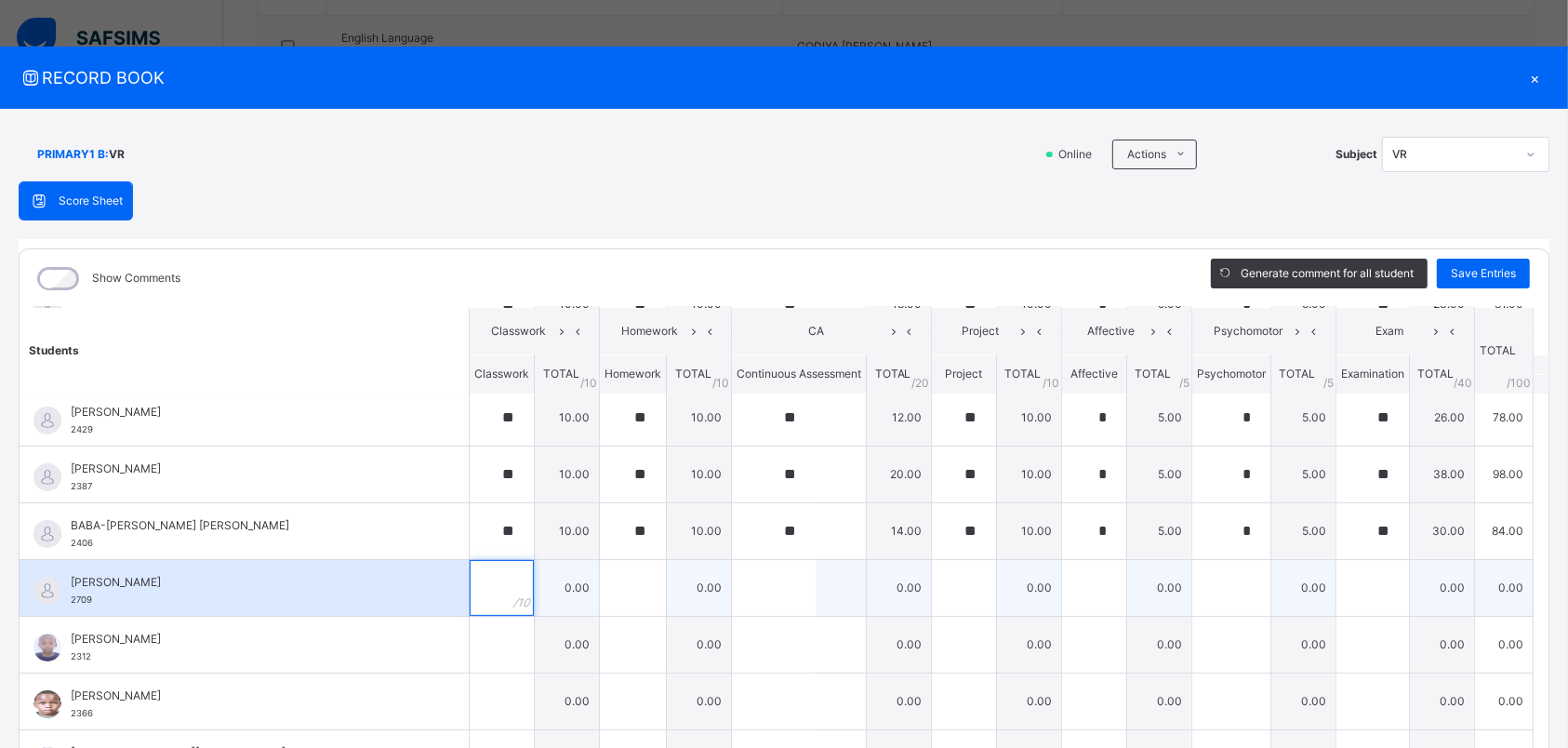 click at bounding box center [501, 588] 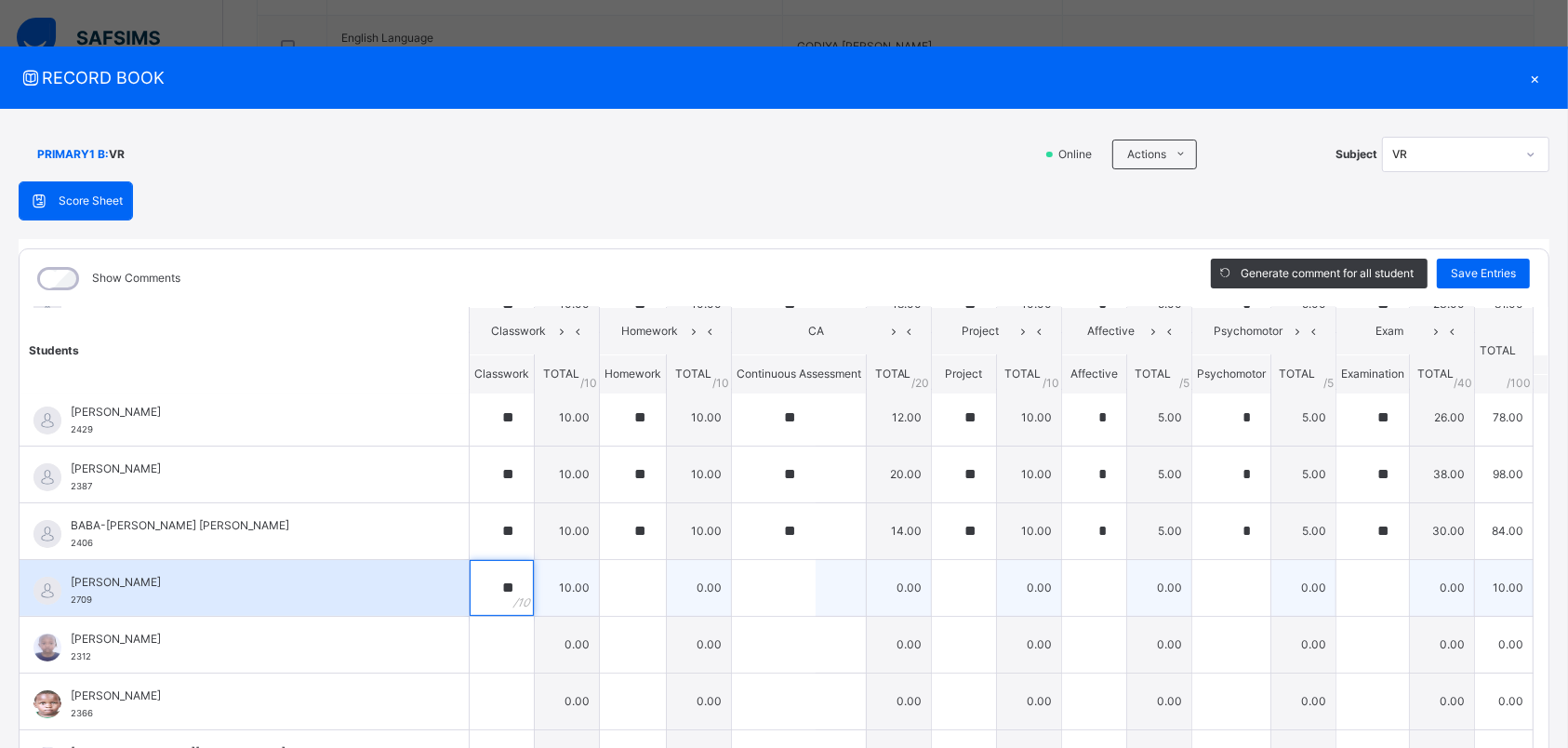 type on "**" 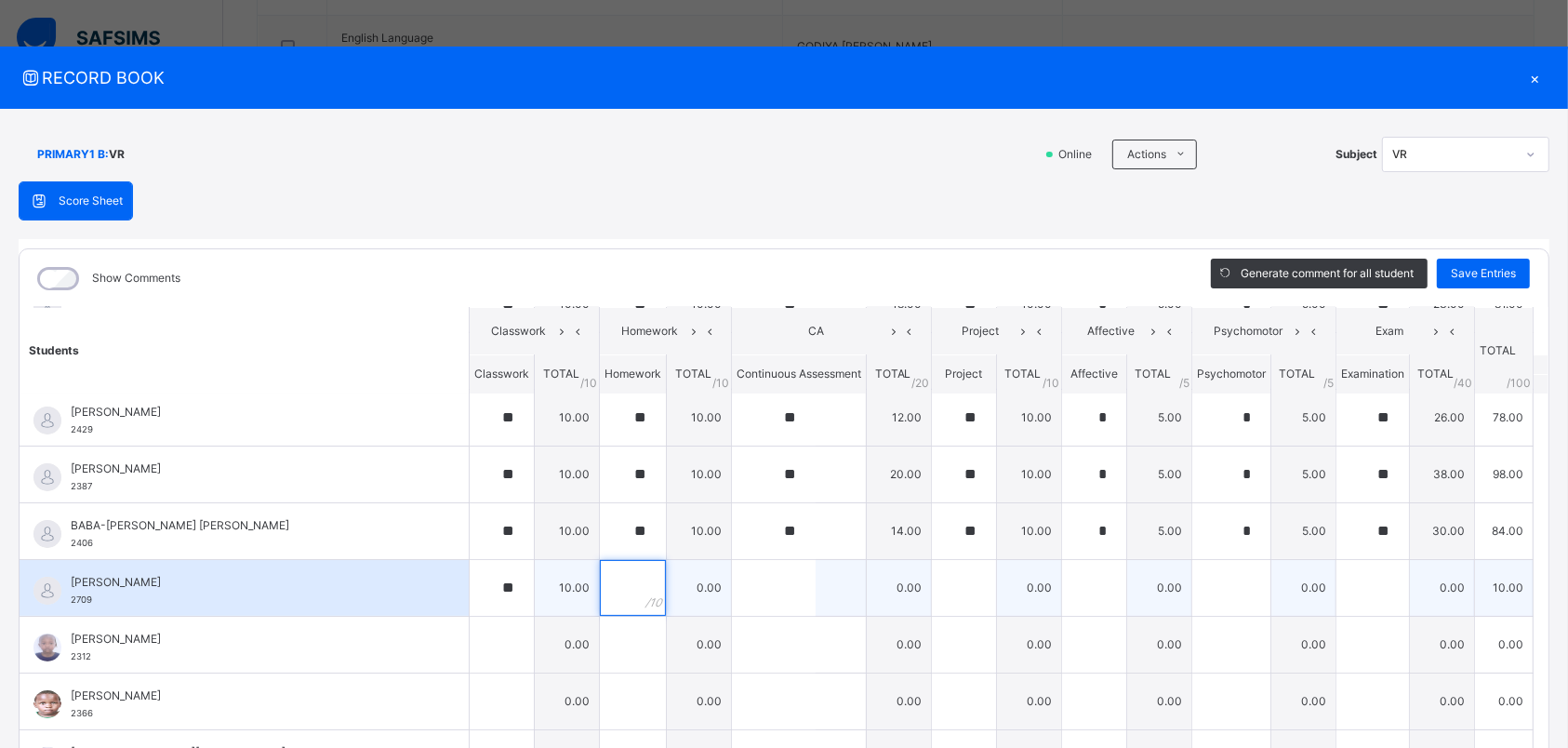 click at bounding box center (632, 588) 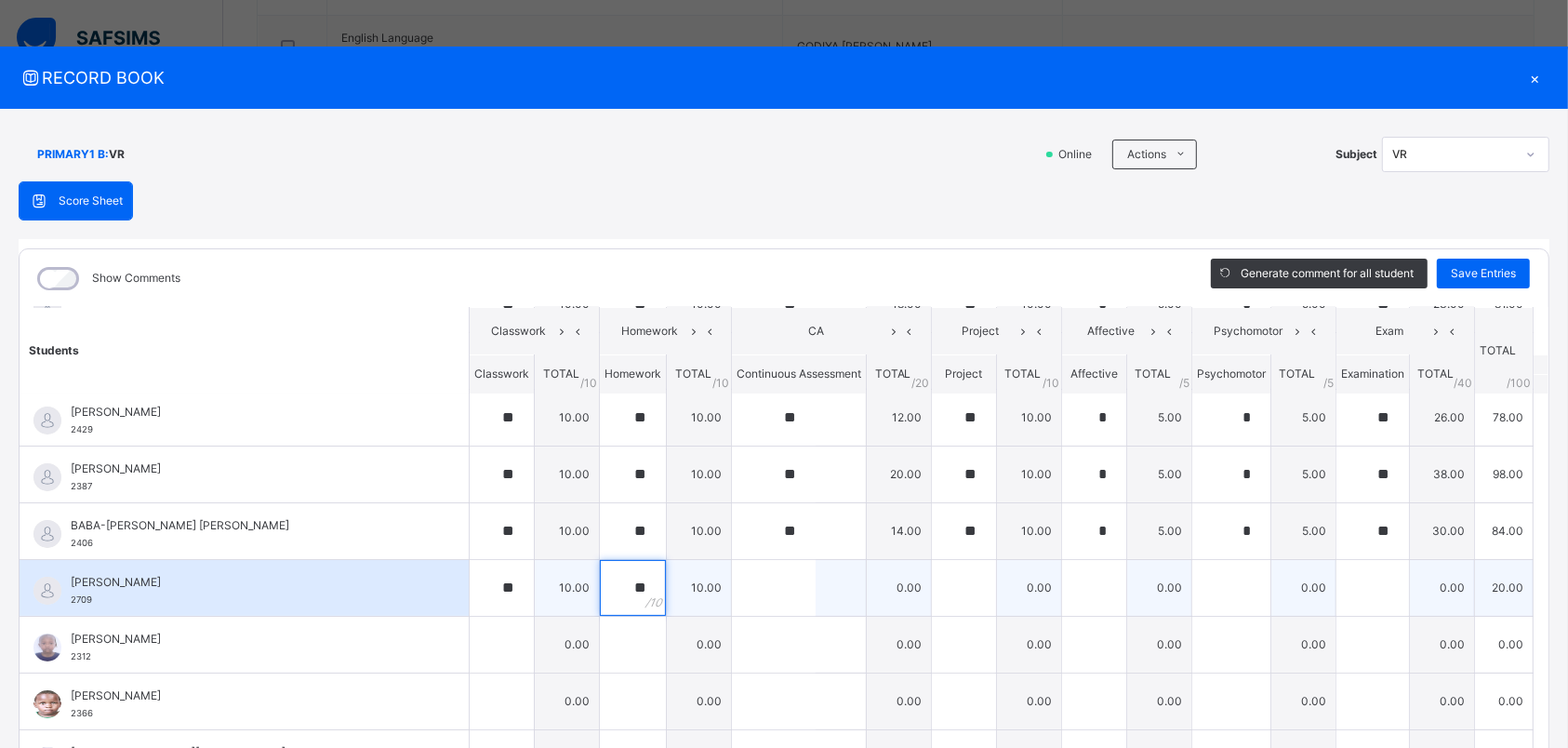 type on "**" 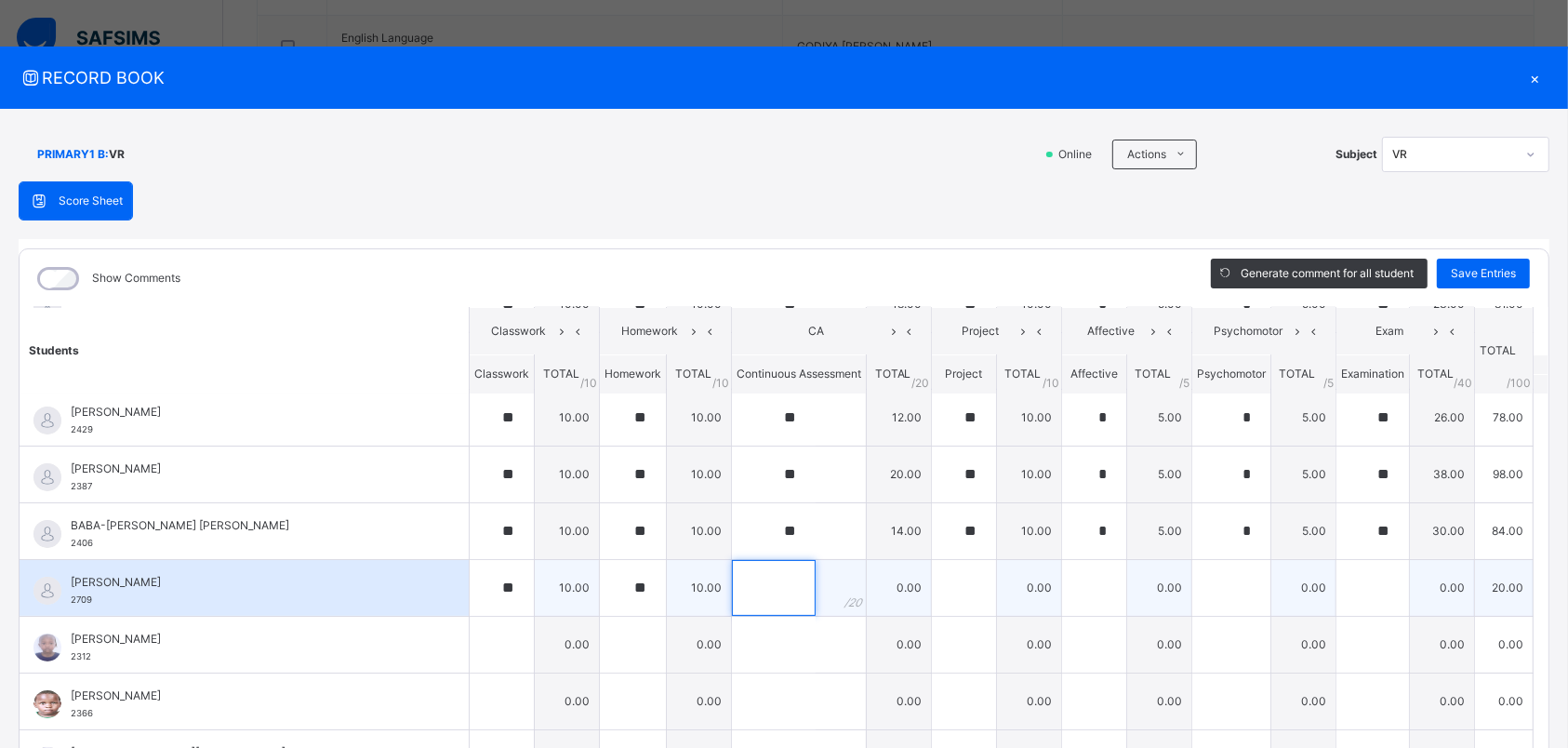 click at bounding box center [774, 588] 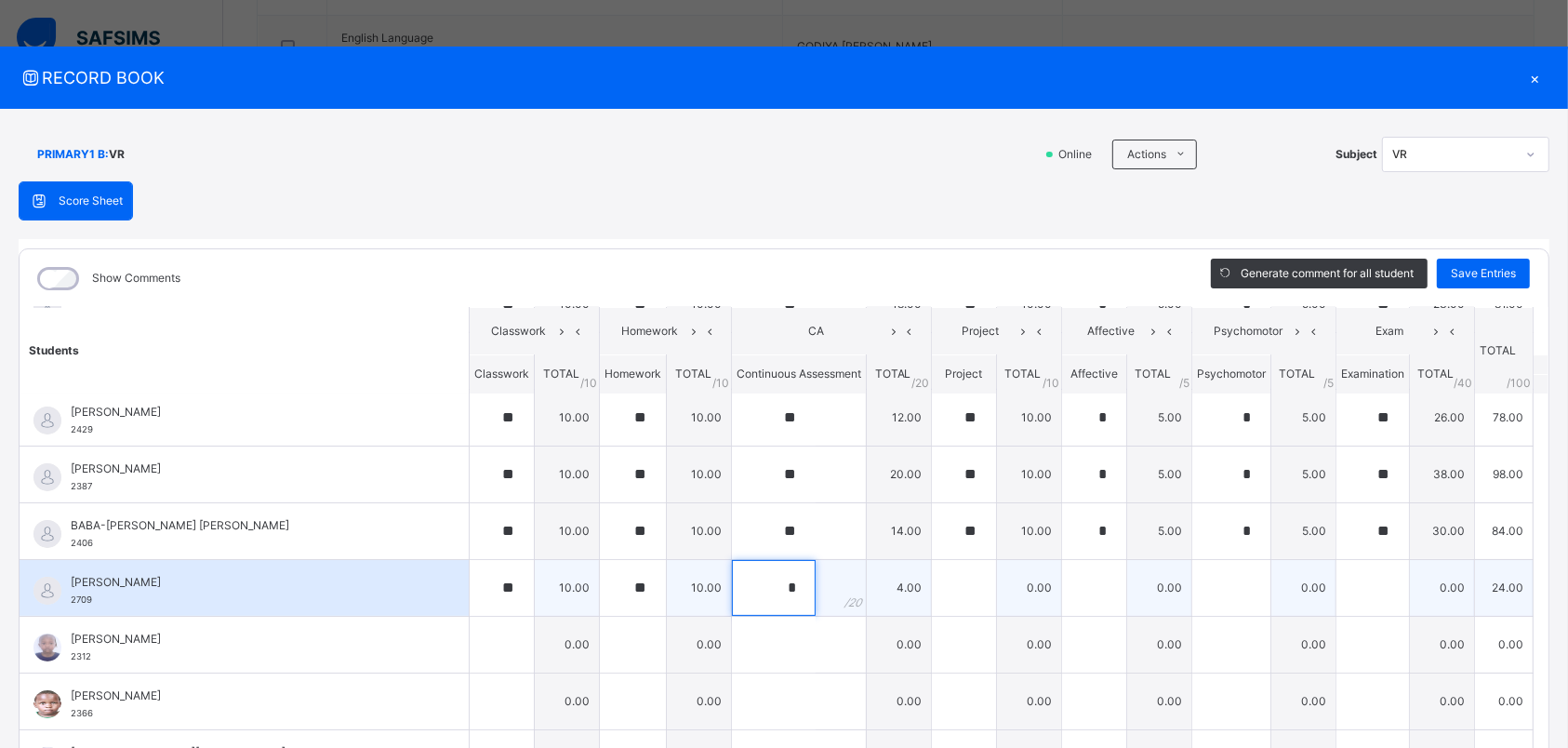 type on "*" 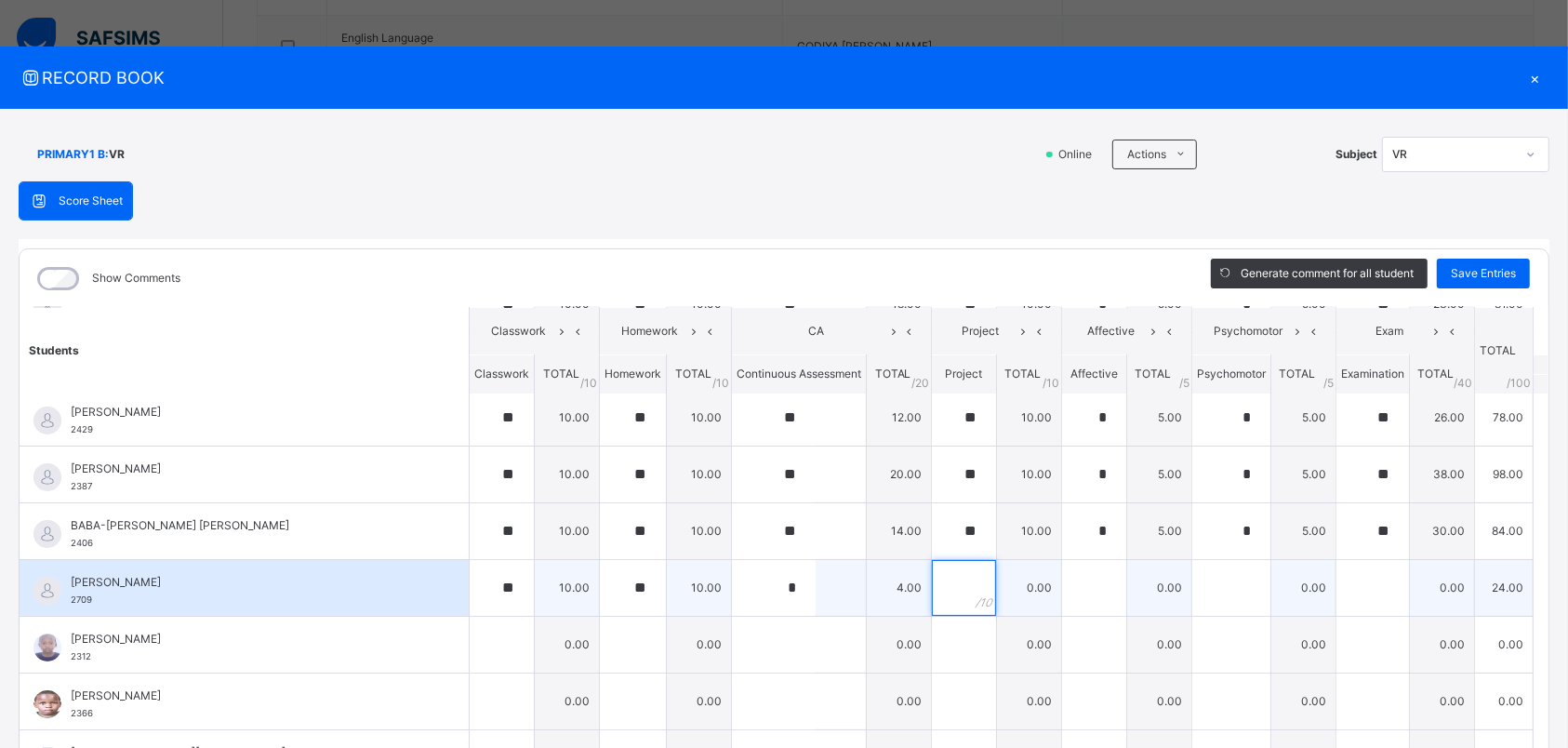 click at bounding box center [963, 588] 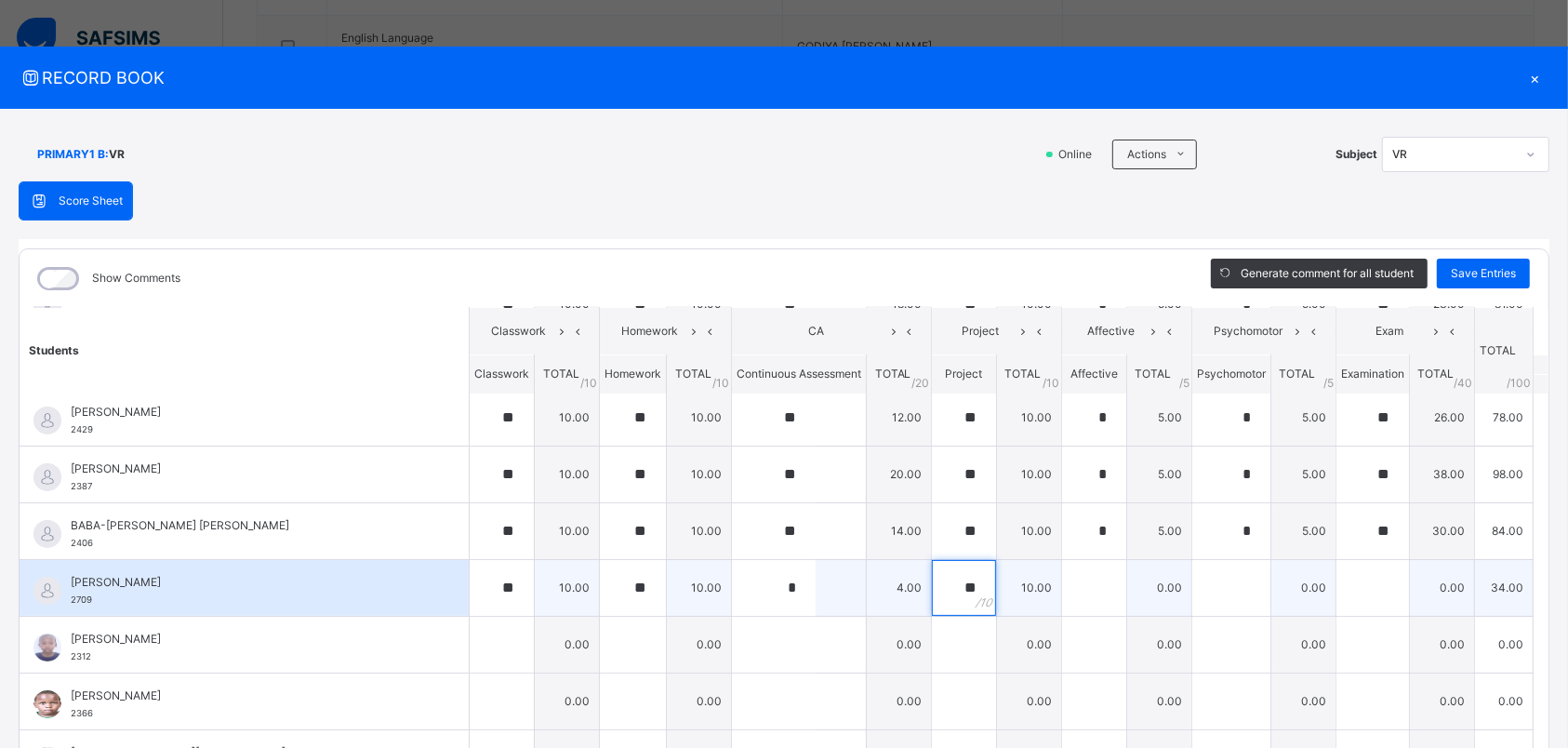type on "**" 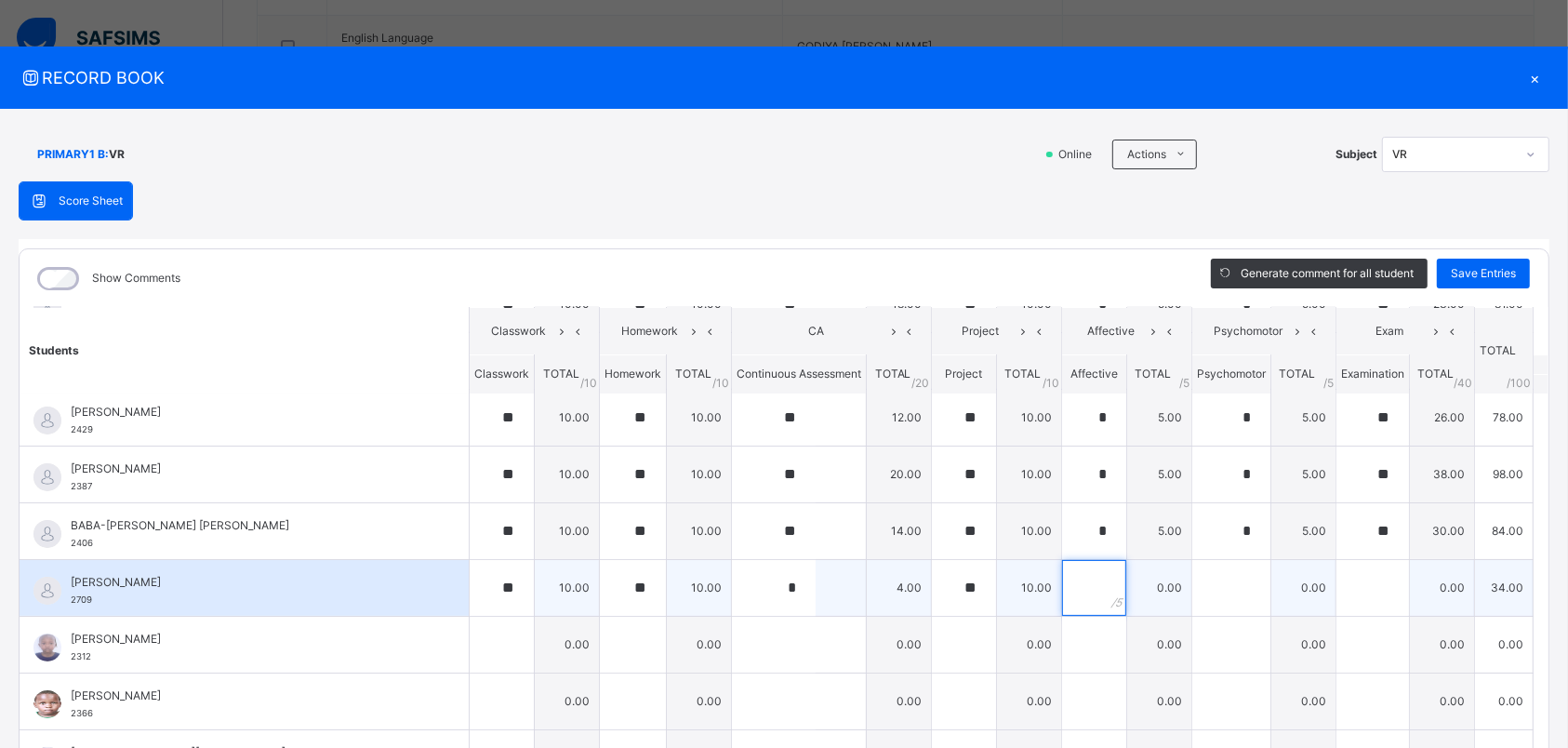 click at bounding box center (1094, 588) 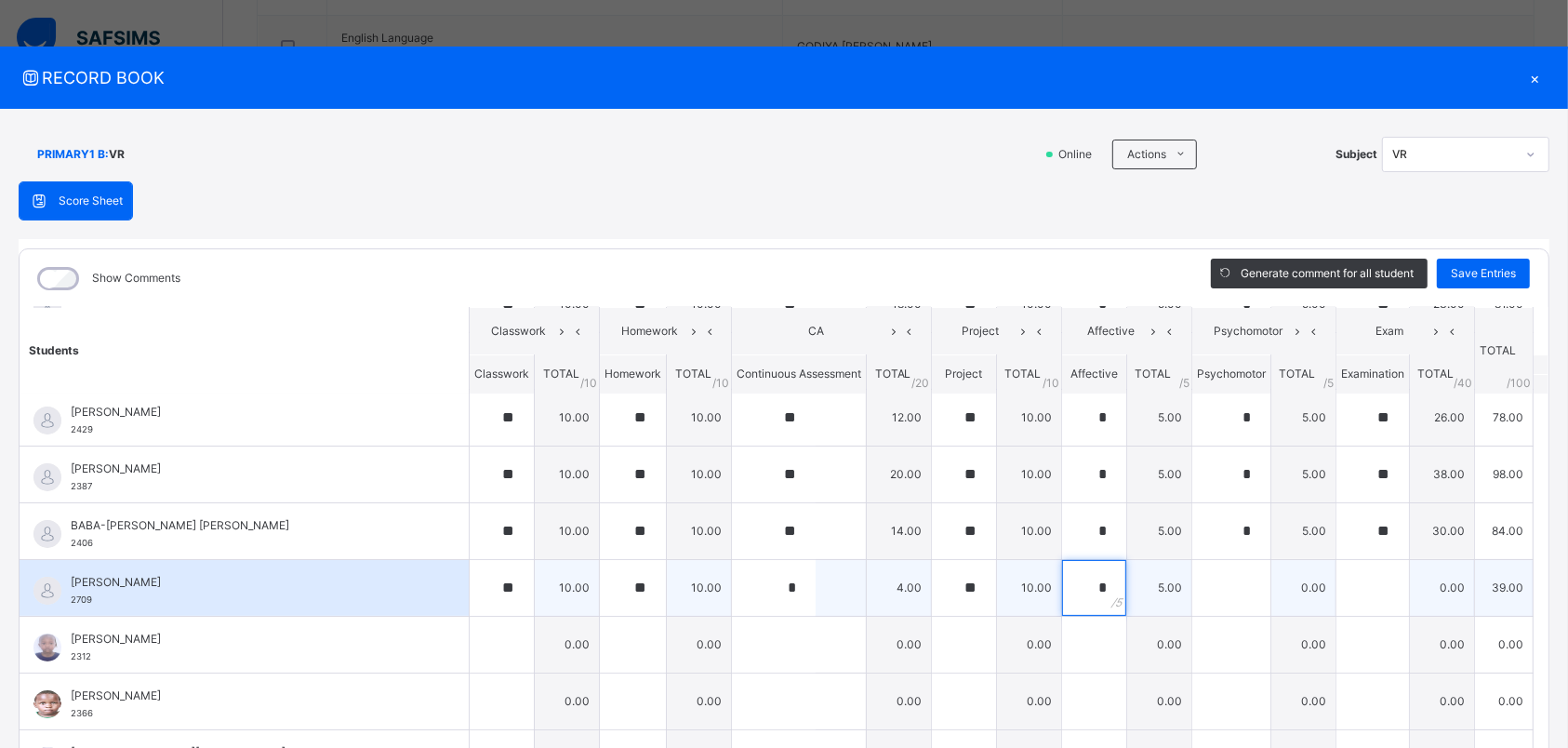 type on "*" 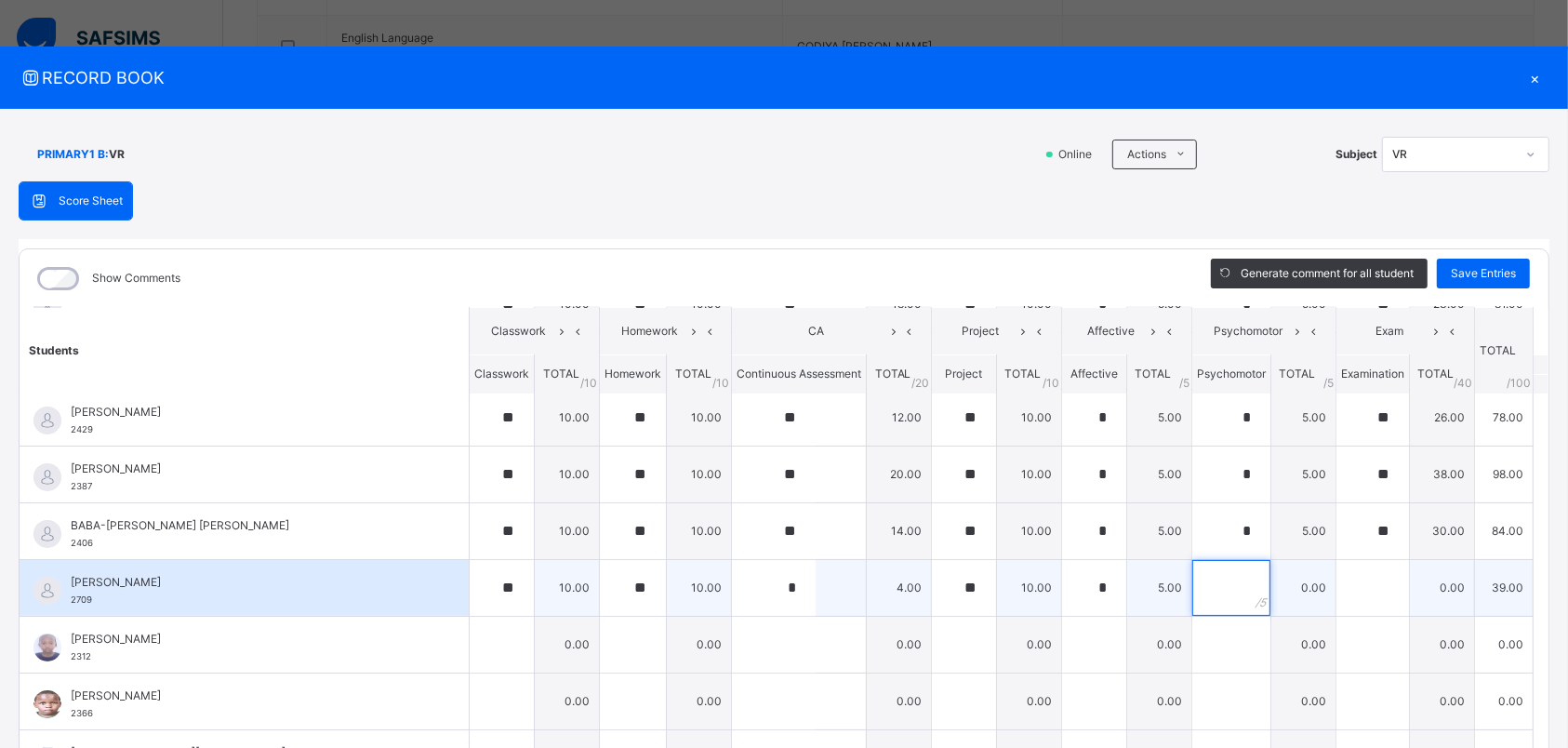 click at bounding box center (1231, 588) 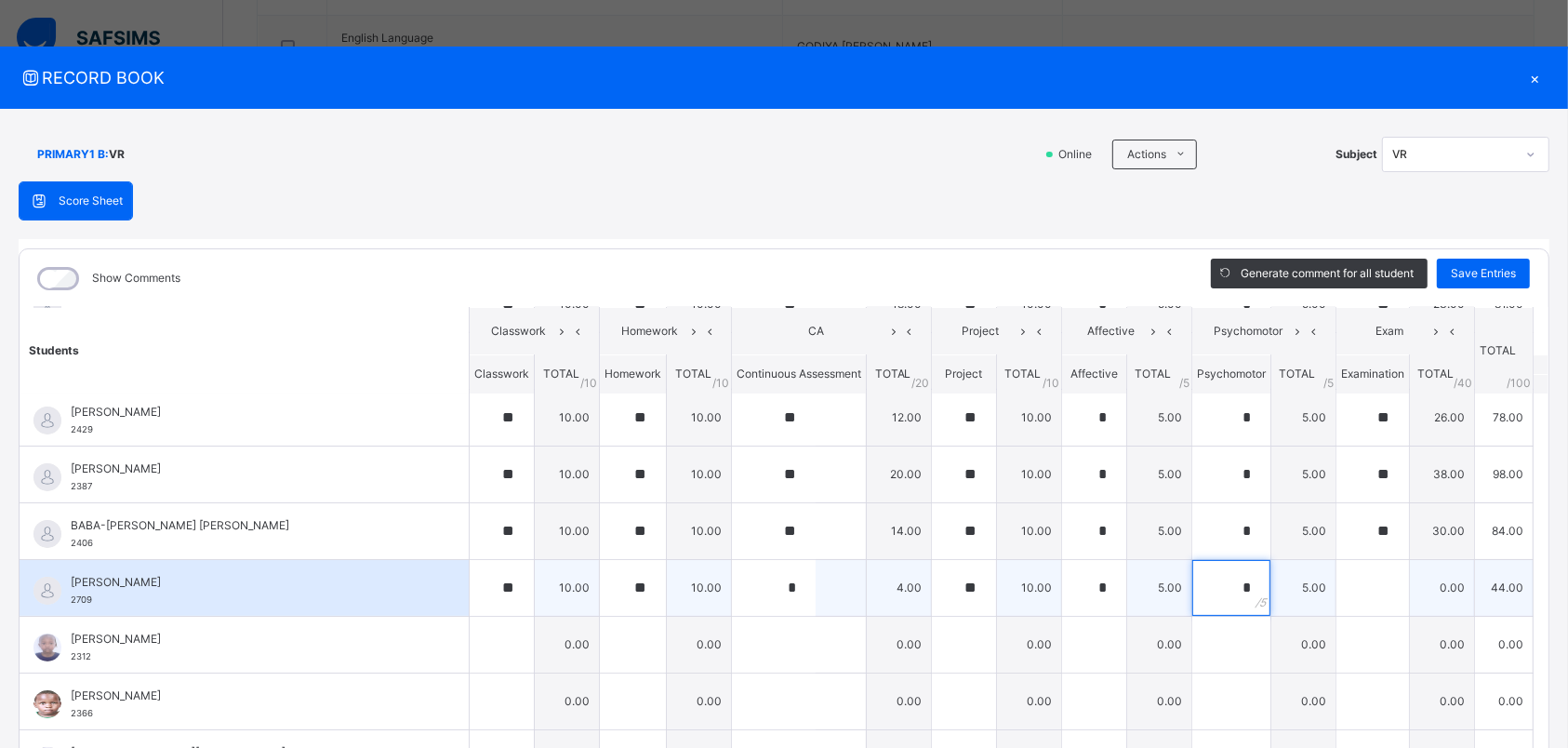 type on "*" 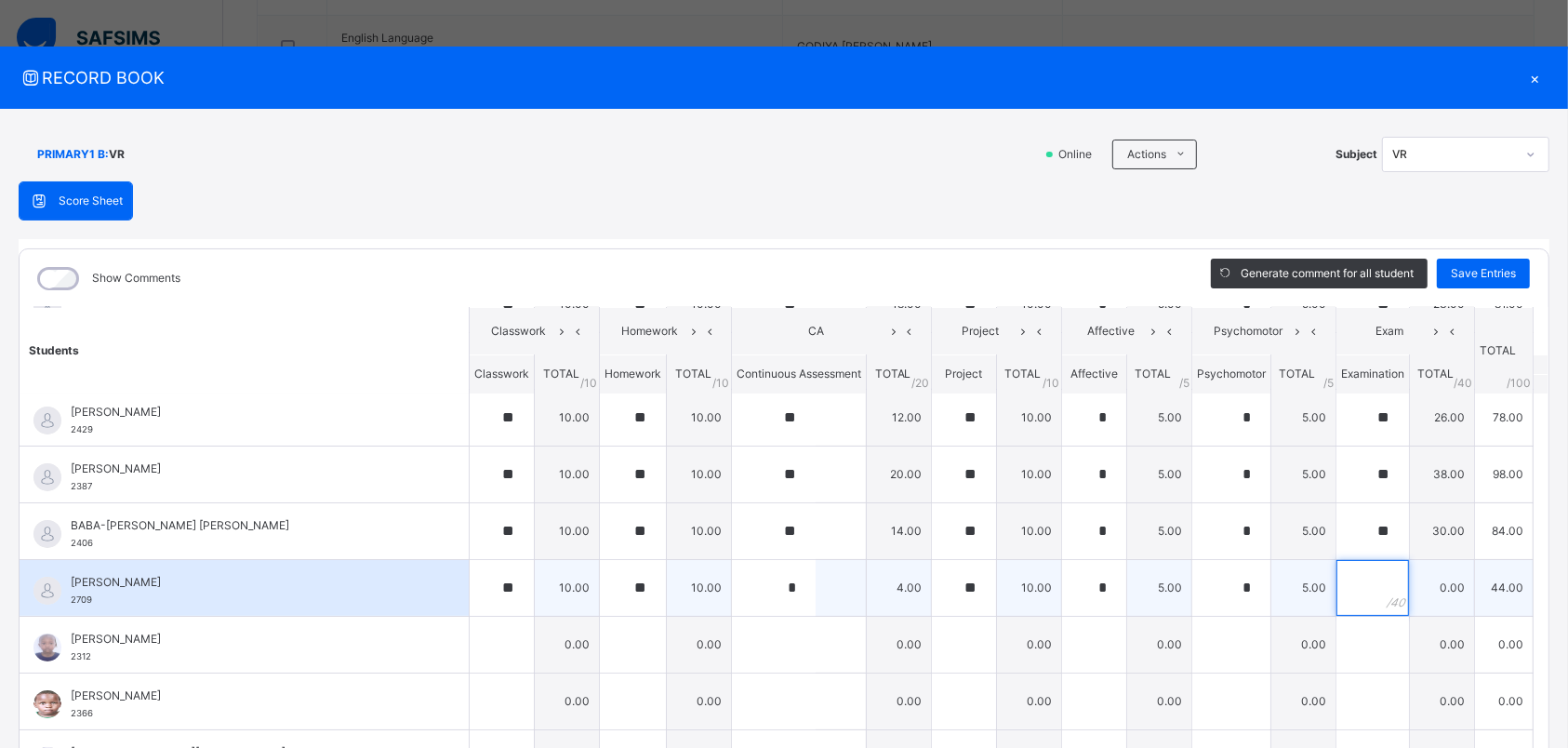 click at bounding box center (1373, 588) 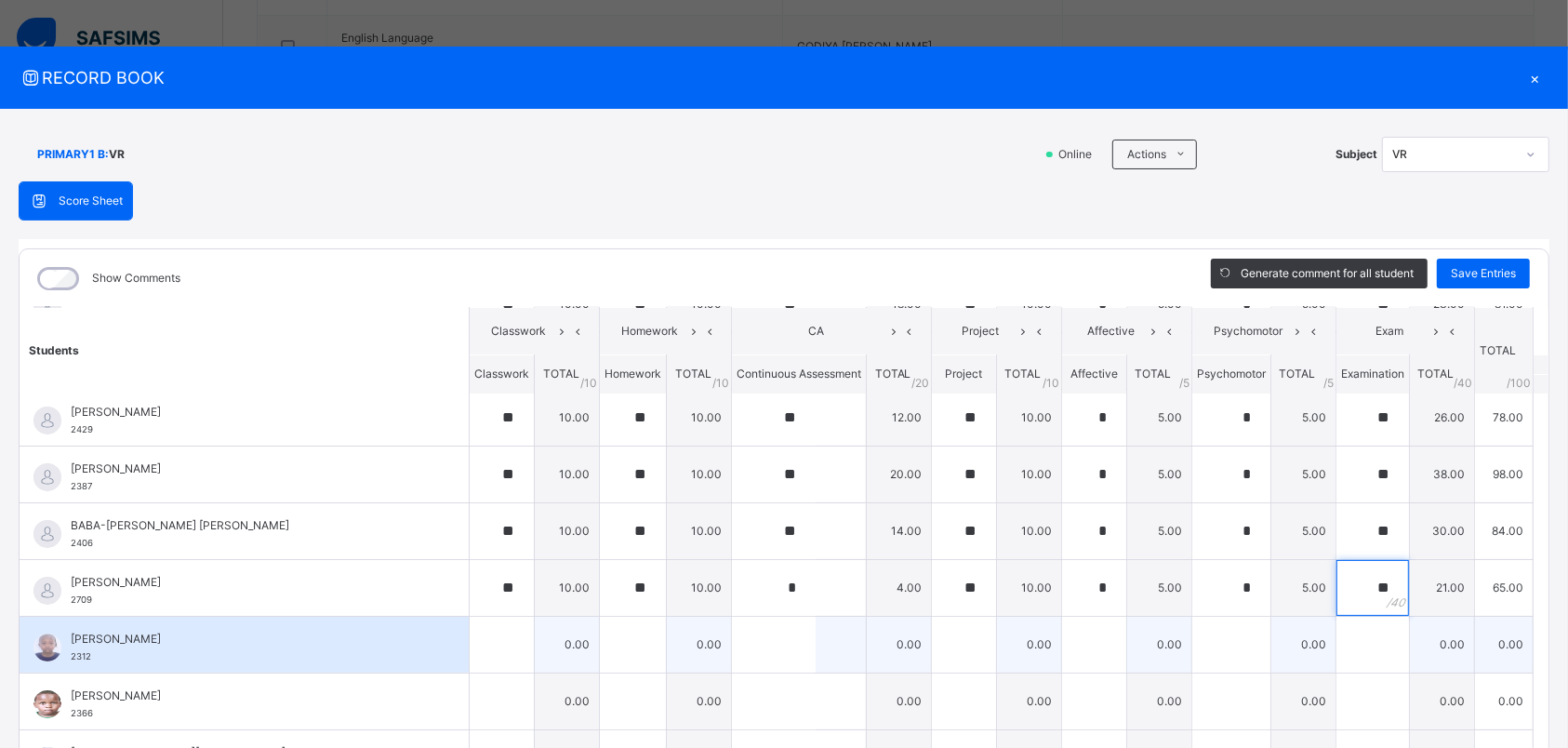 type on "**" 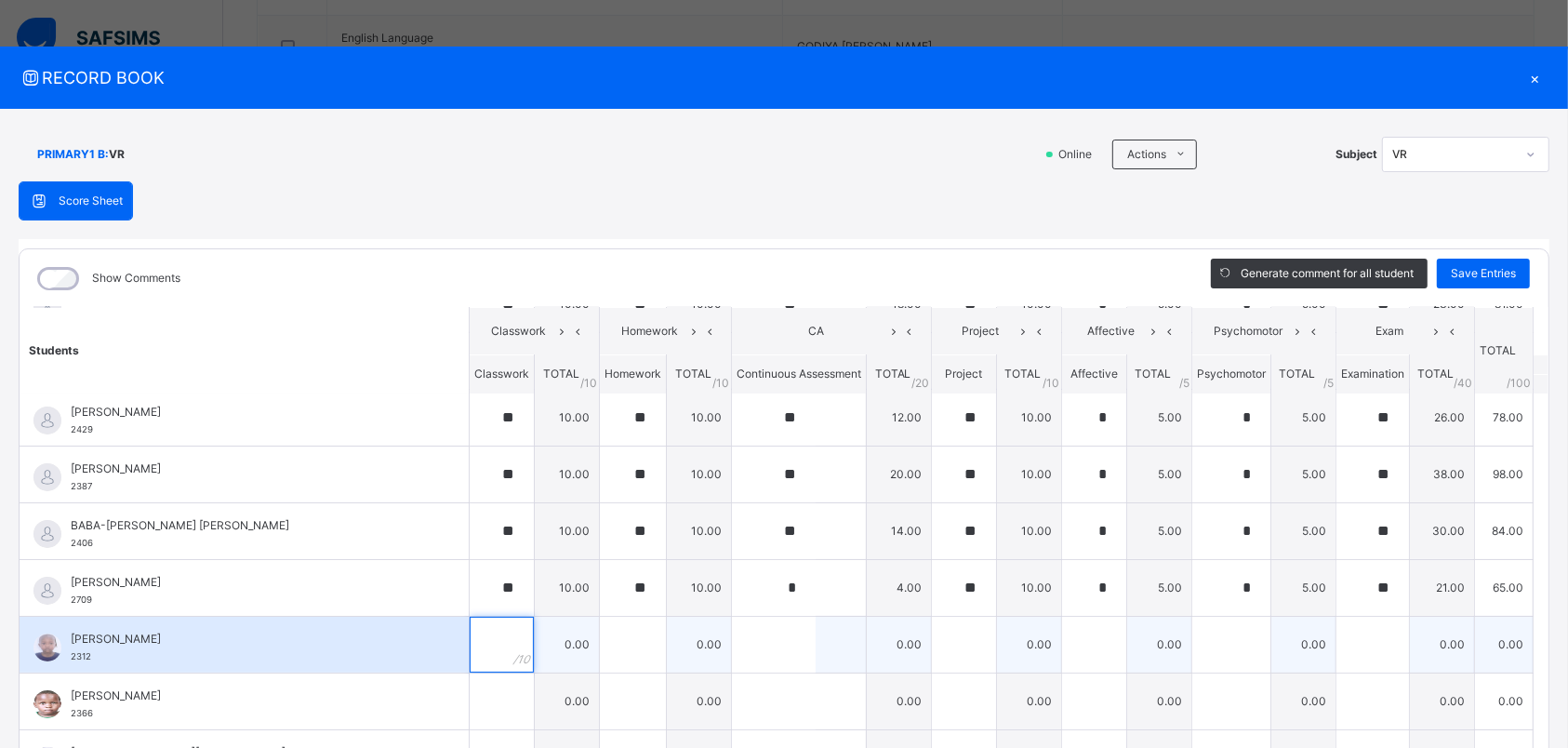 click at bounding box center (501, 645) 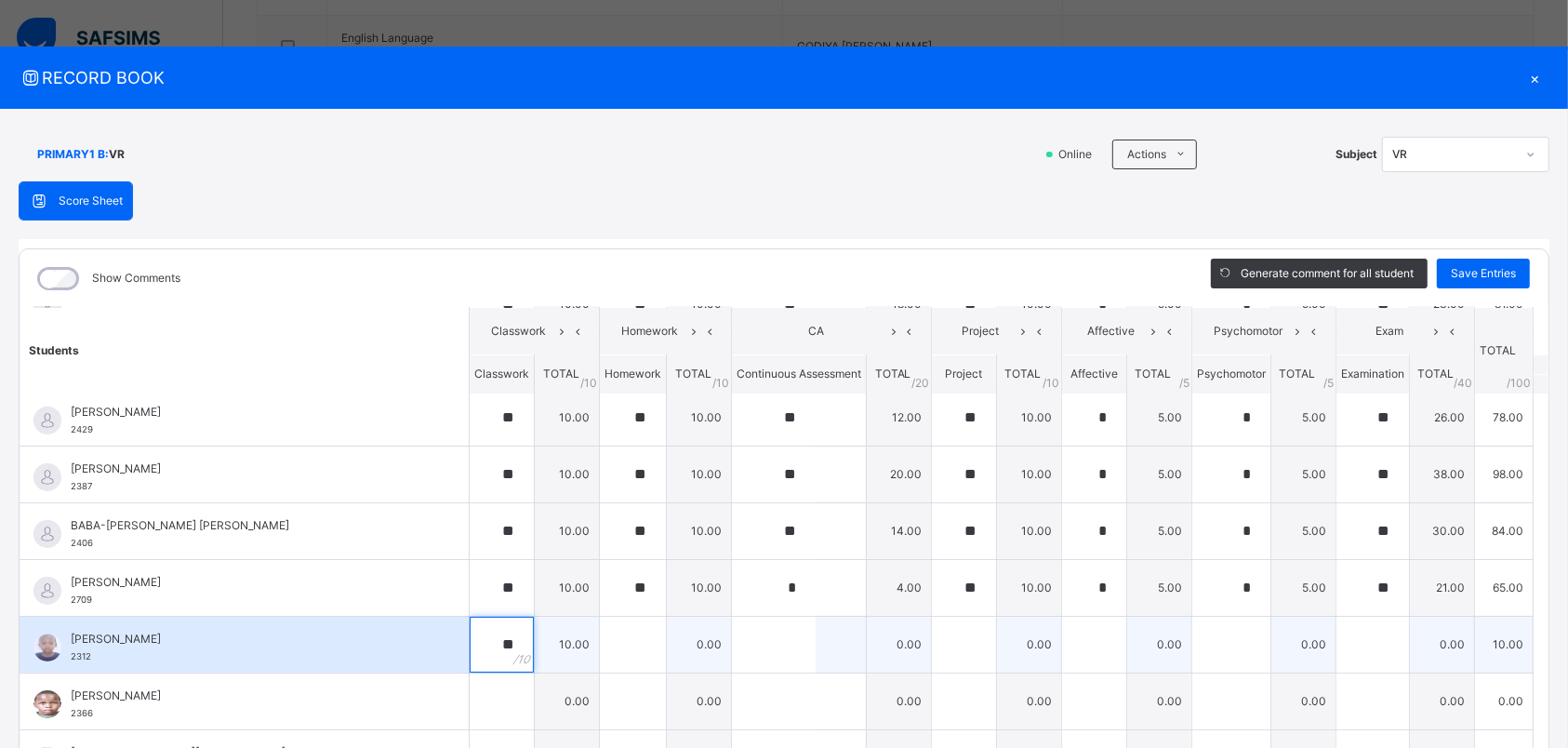 type on "**" 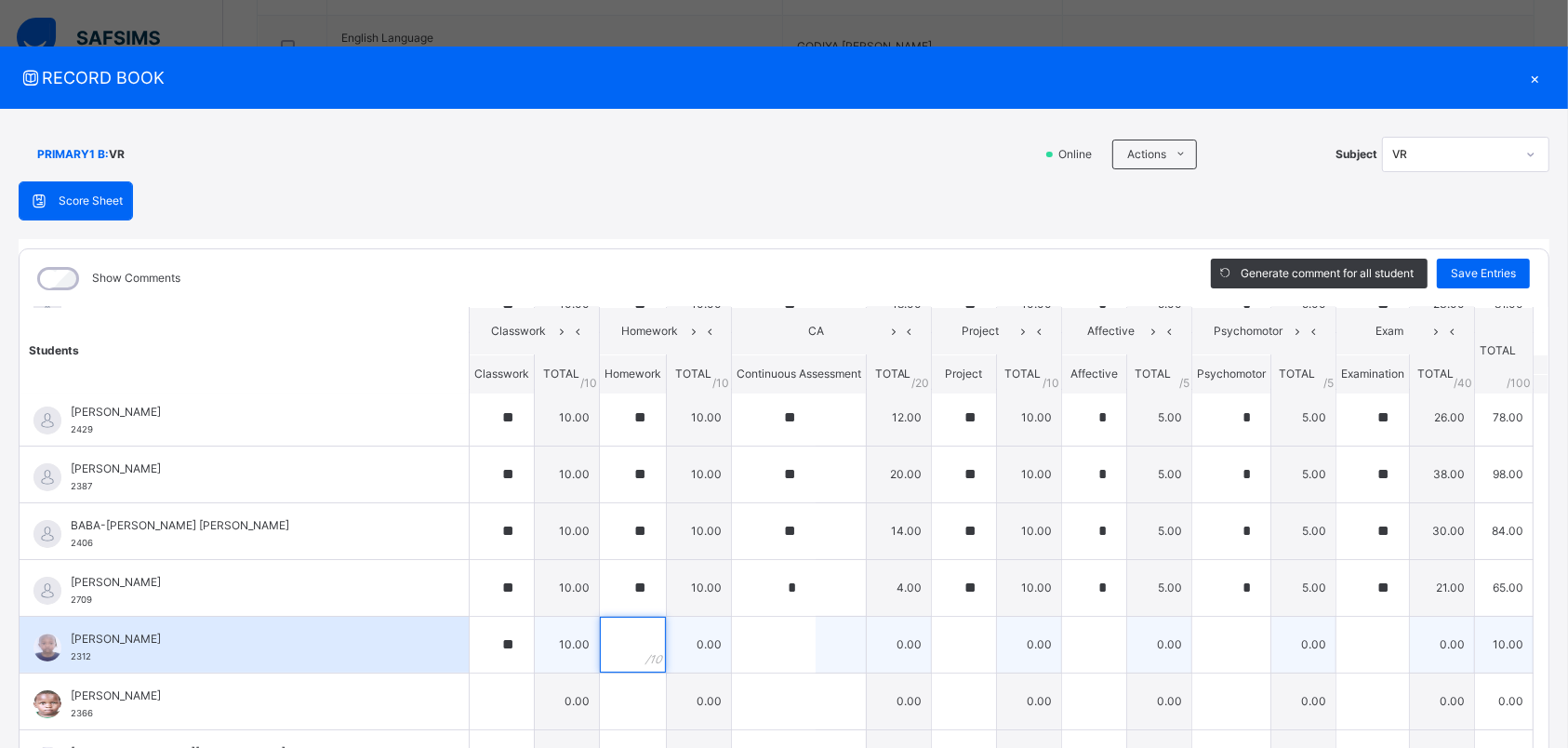 click at bounding box center (632, 645) 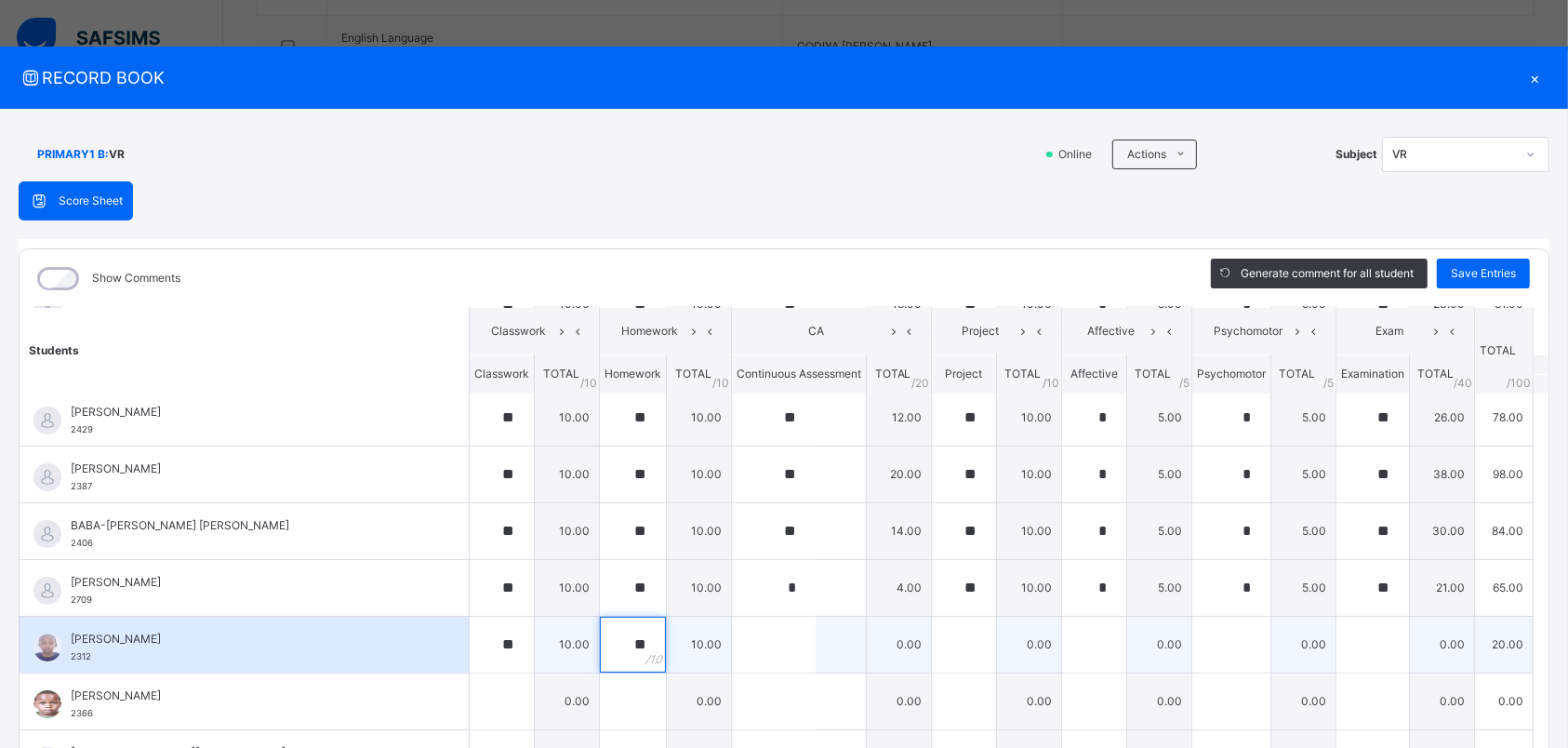 type on "**" 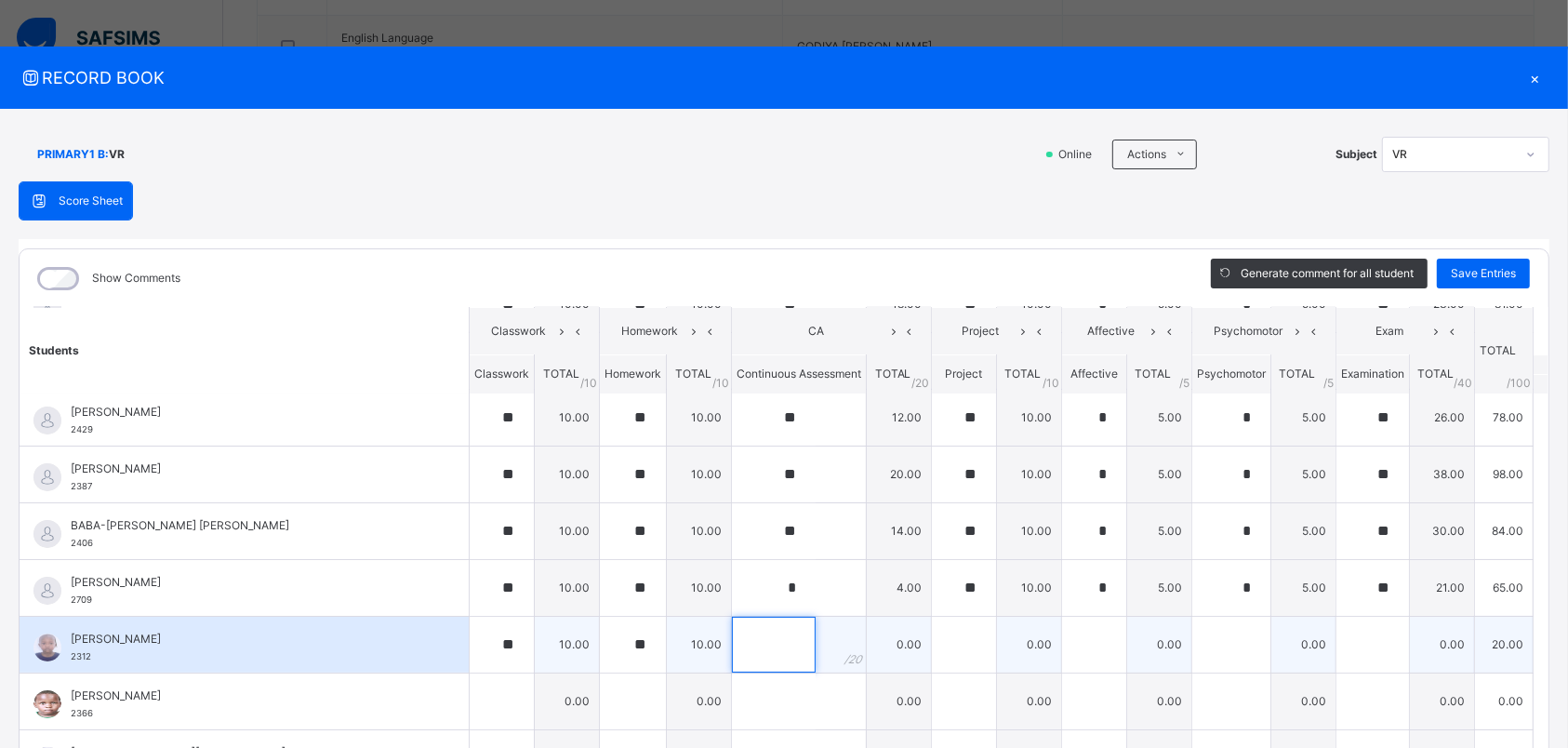 click at bounding box center (774, 645) 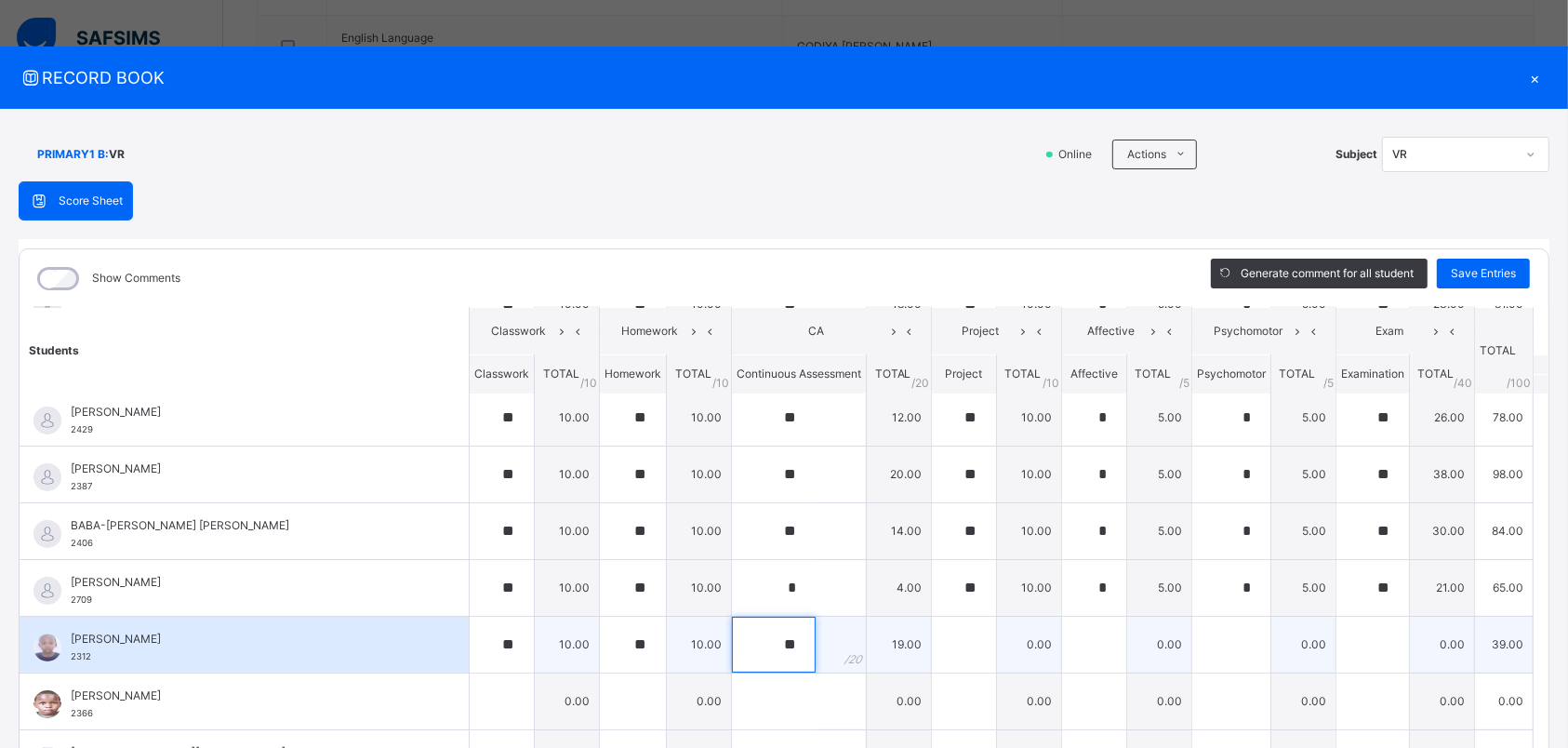 type on "**" 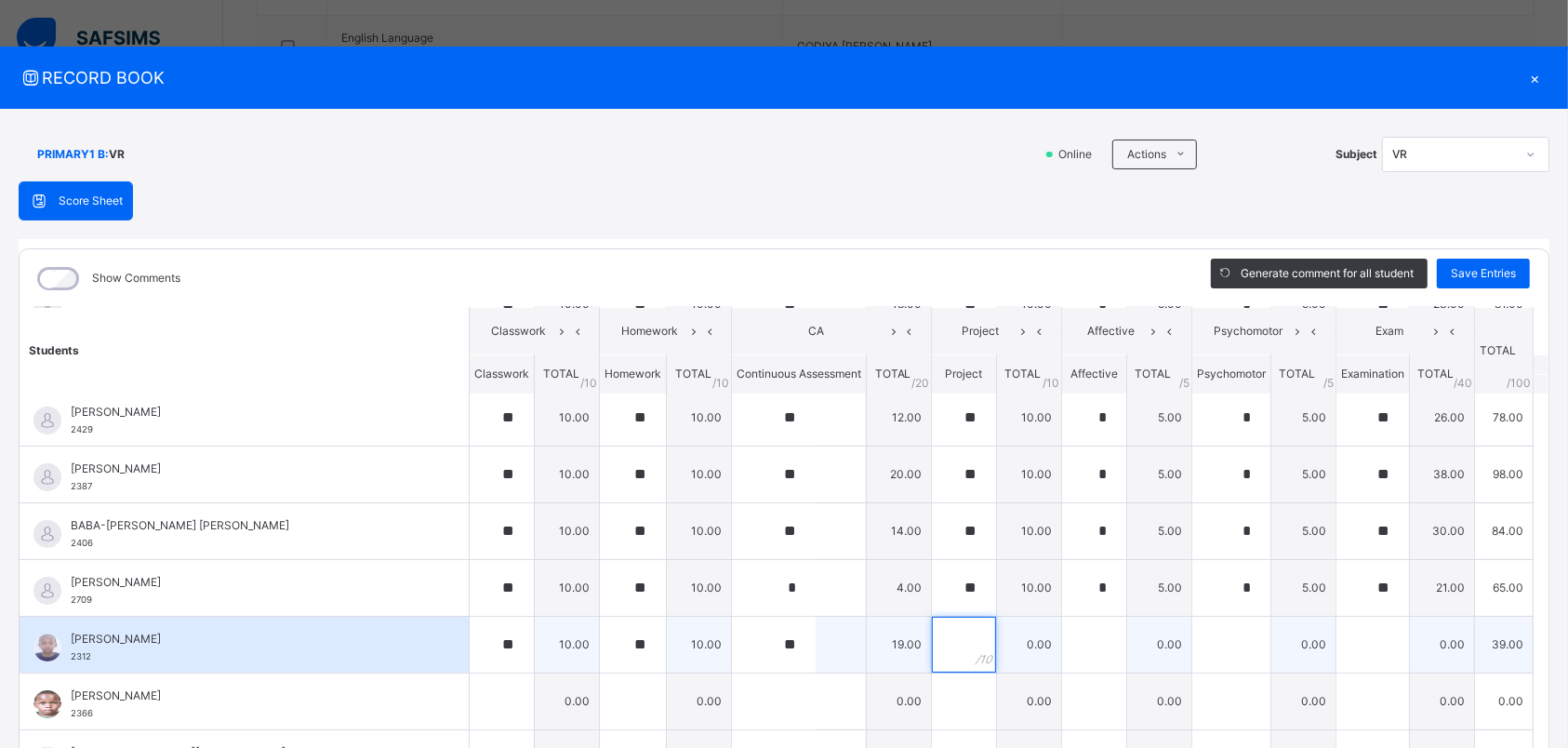click at bounding box center (963, 645) 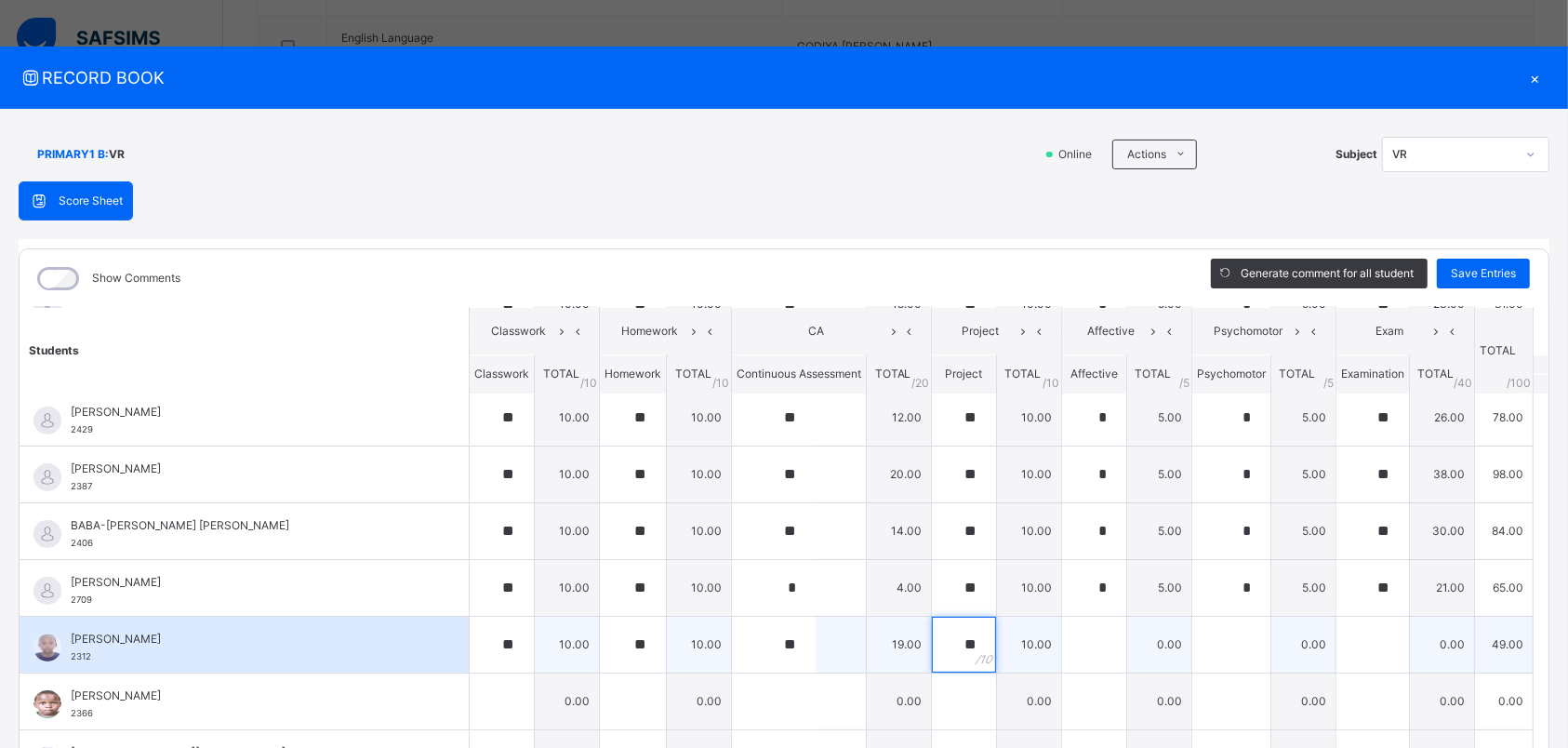type on "**" 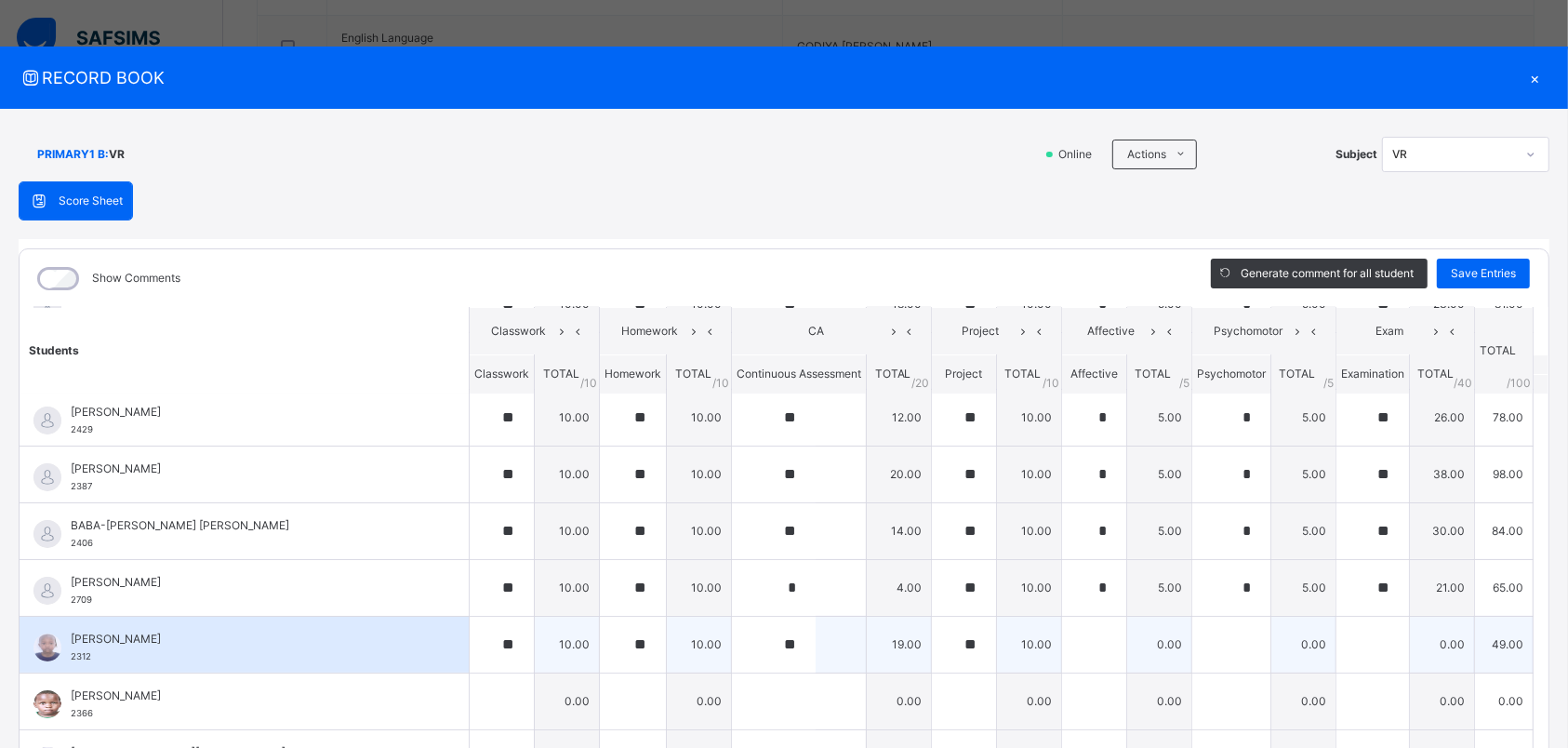 click at bounding box center (1095, 644) 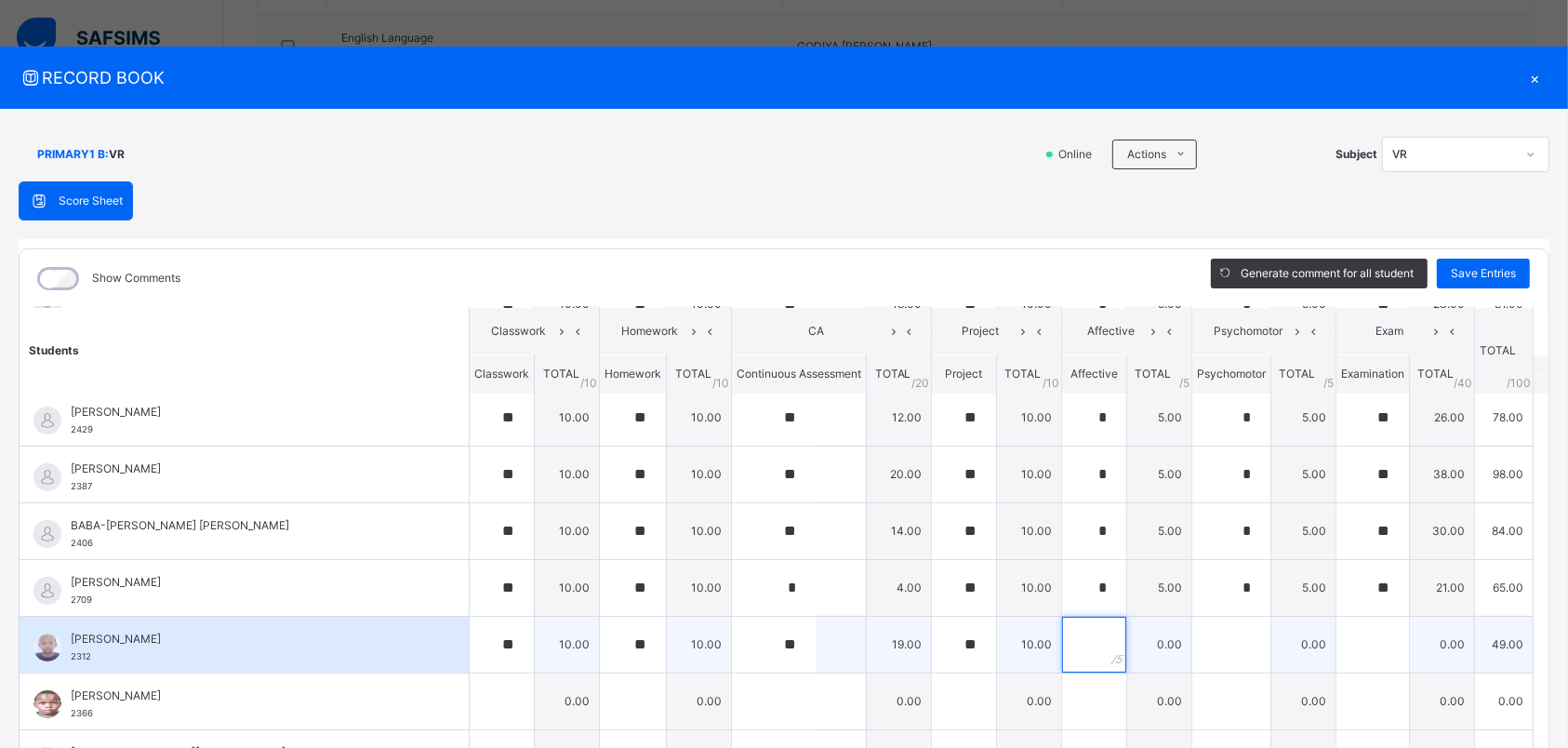 click at bounding box center [1094, 645] 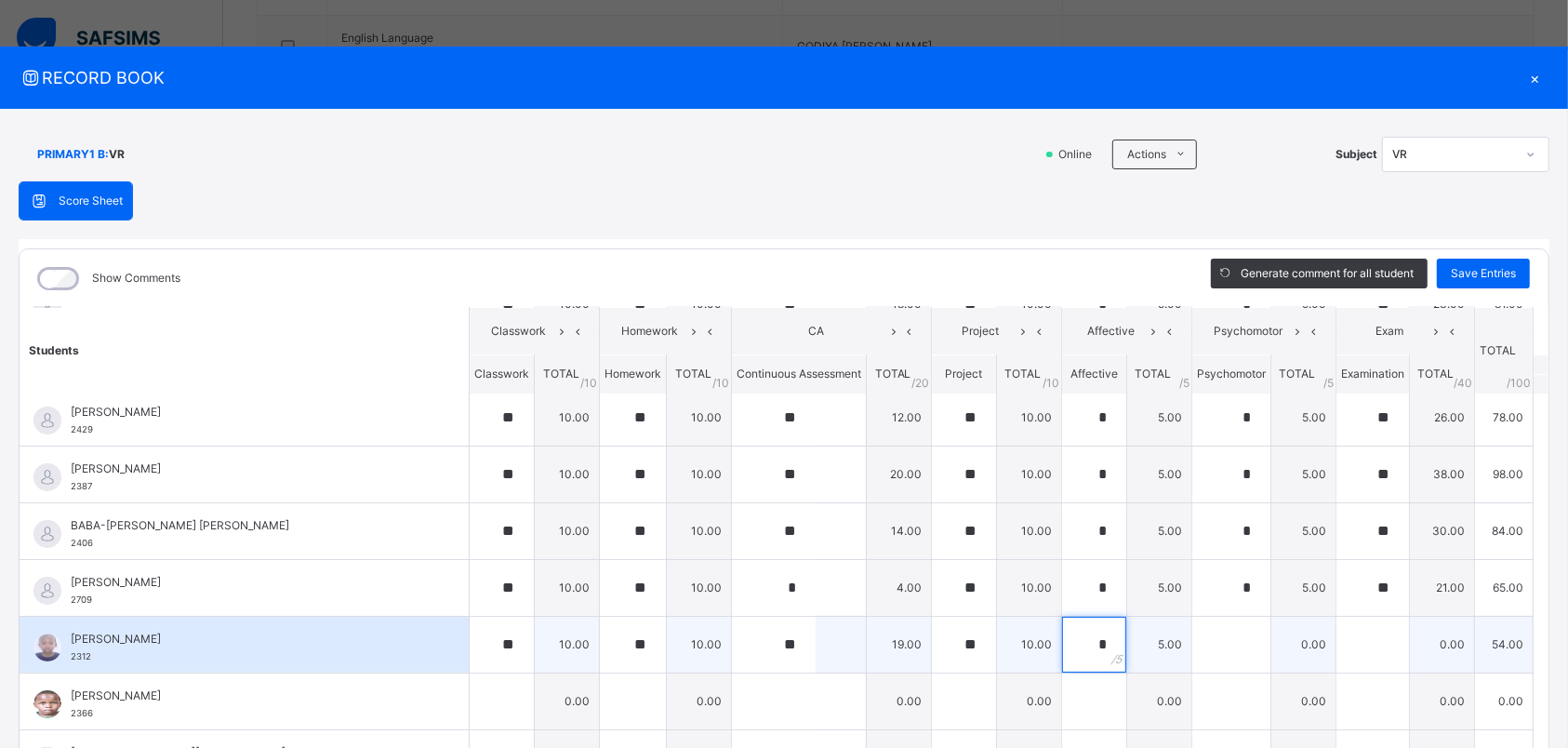 type on "*" 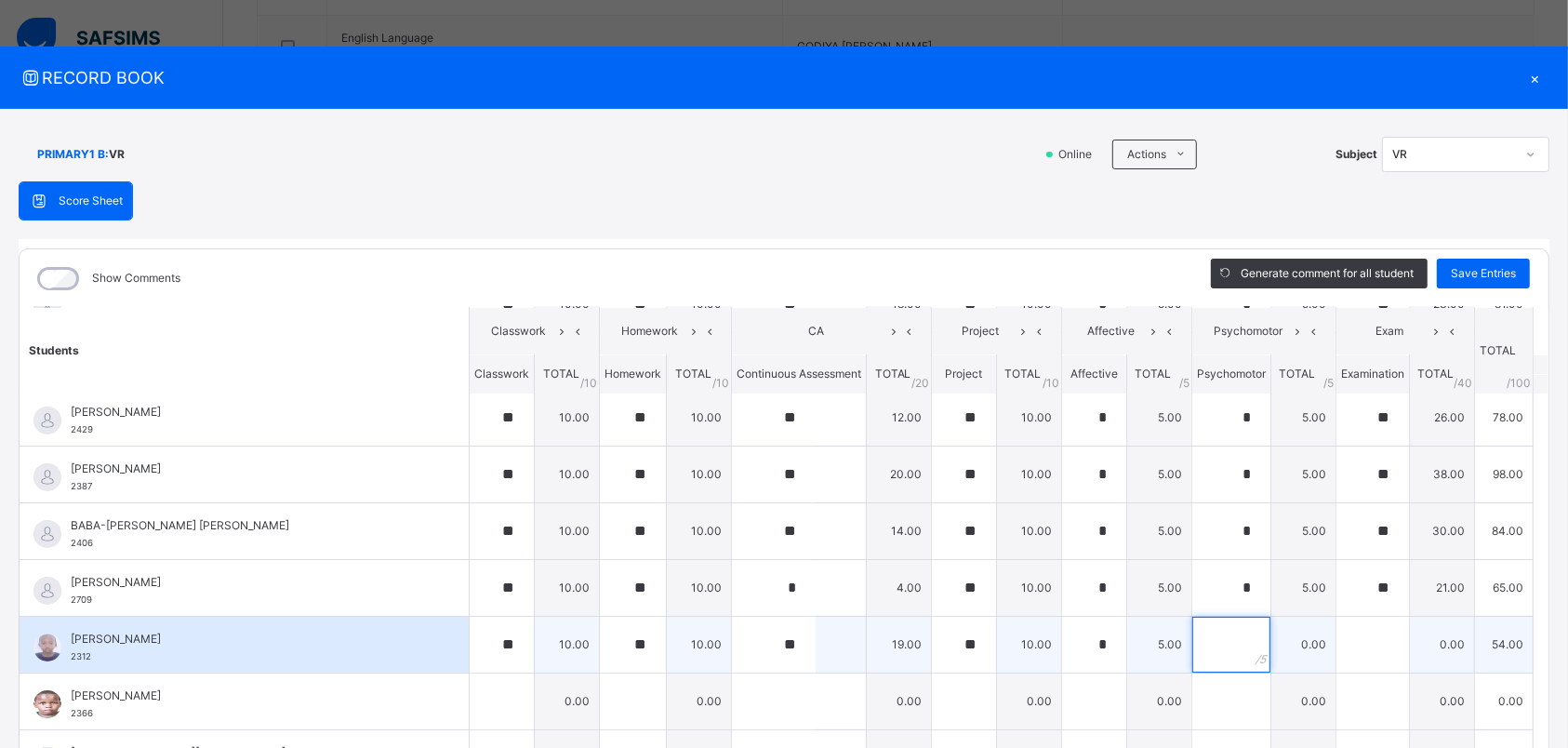 click at bounding box center (1231, 645) 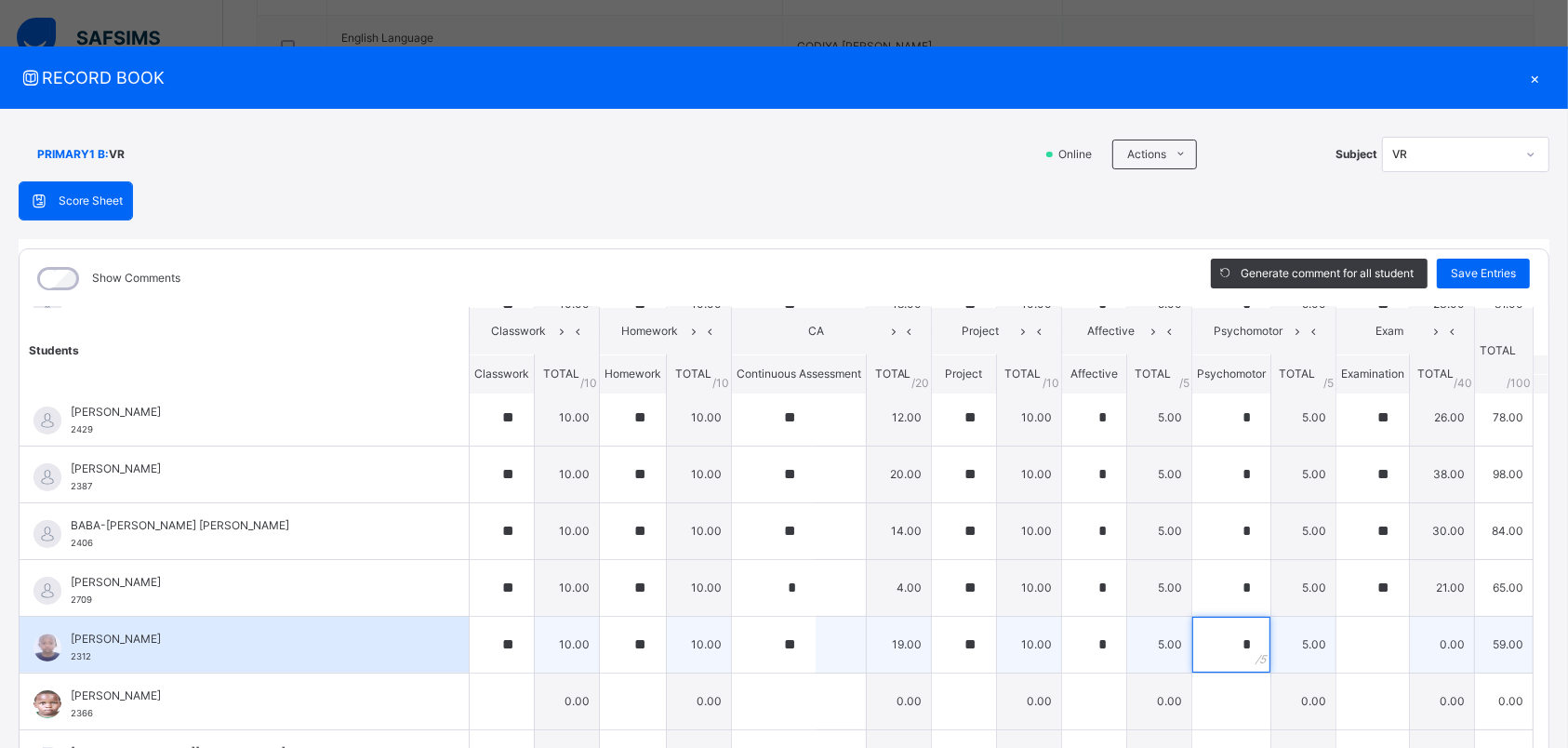 type on "*" 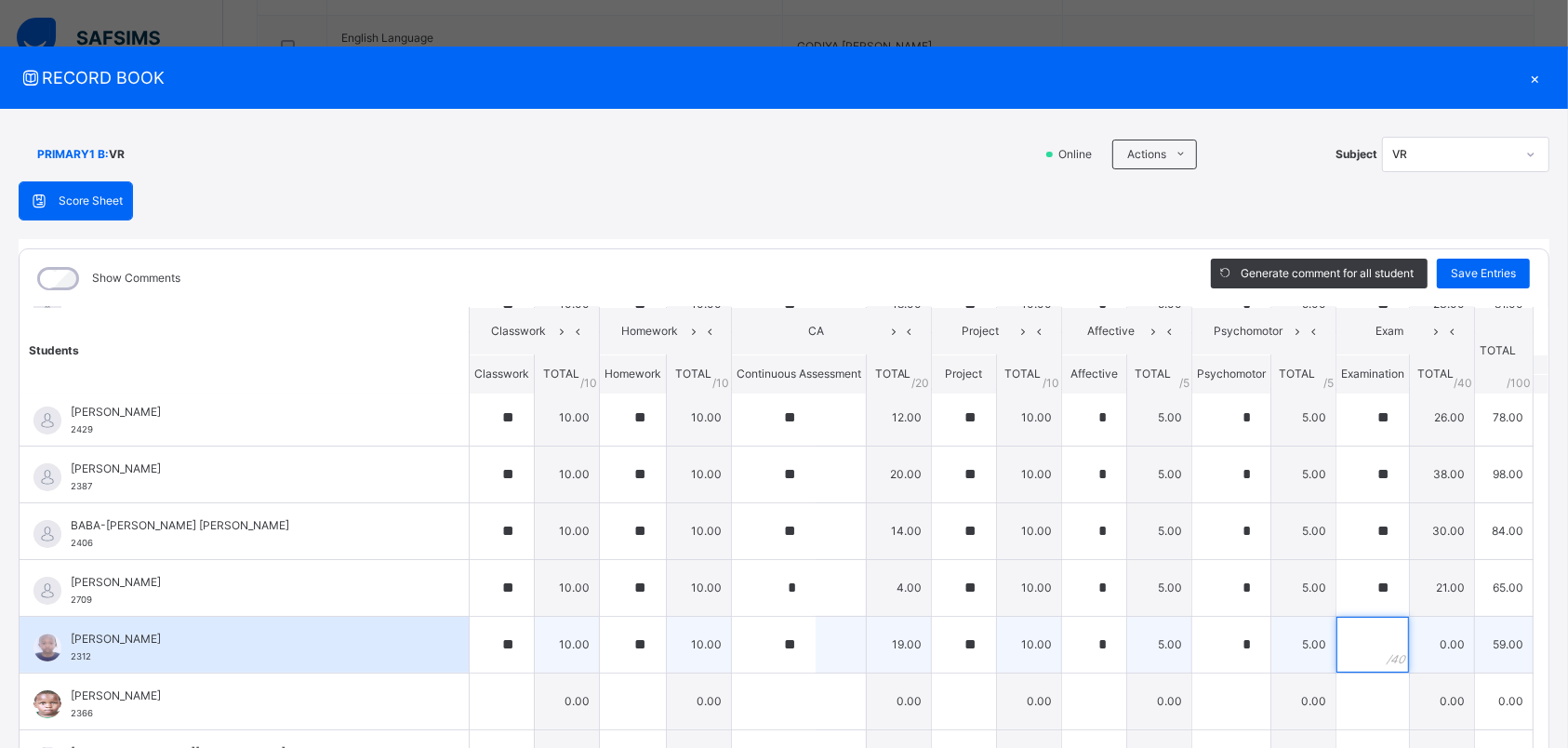 click at bounding box center (1373, 645) 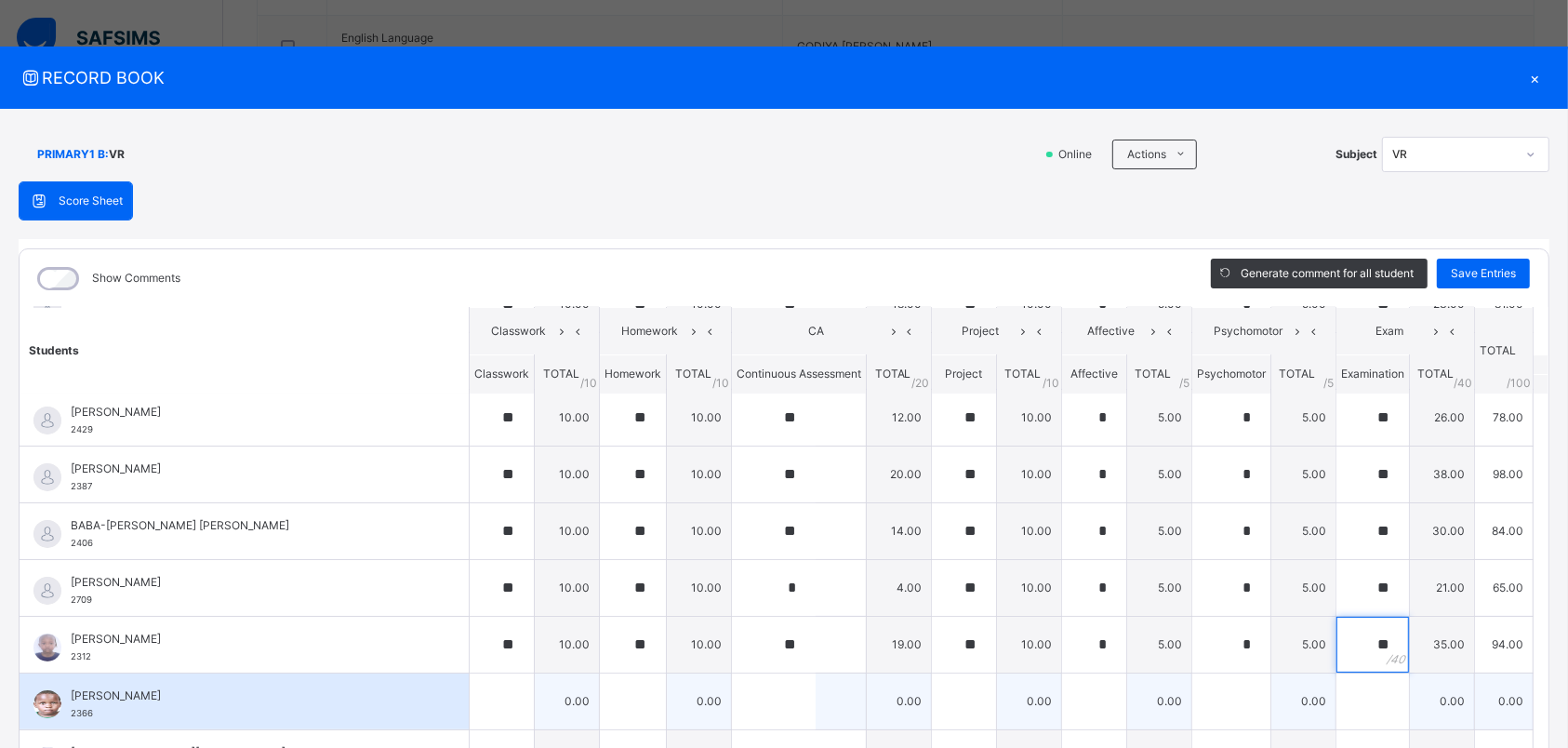 type on "**" 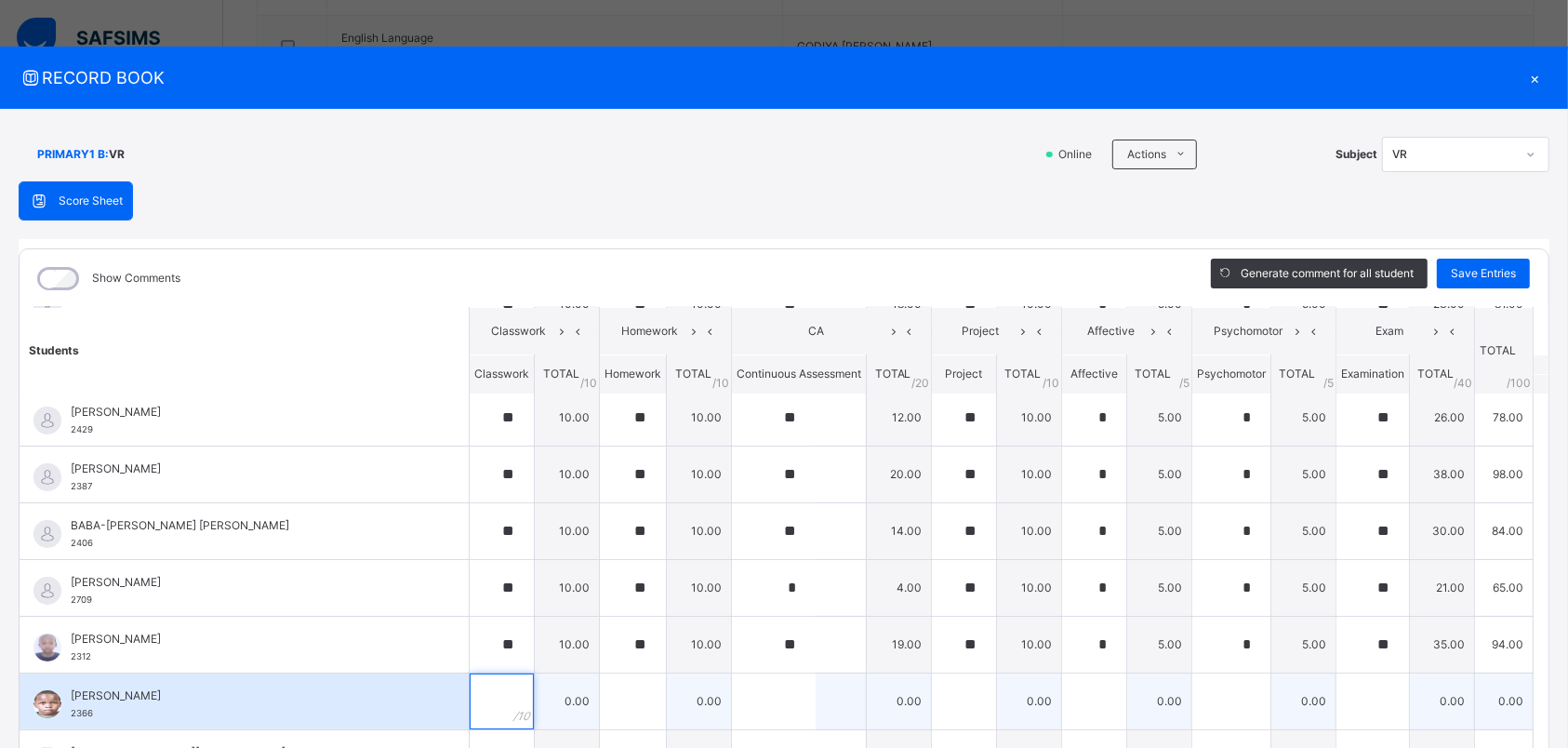 click at bounding box center [501, 701] 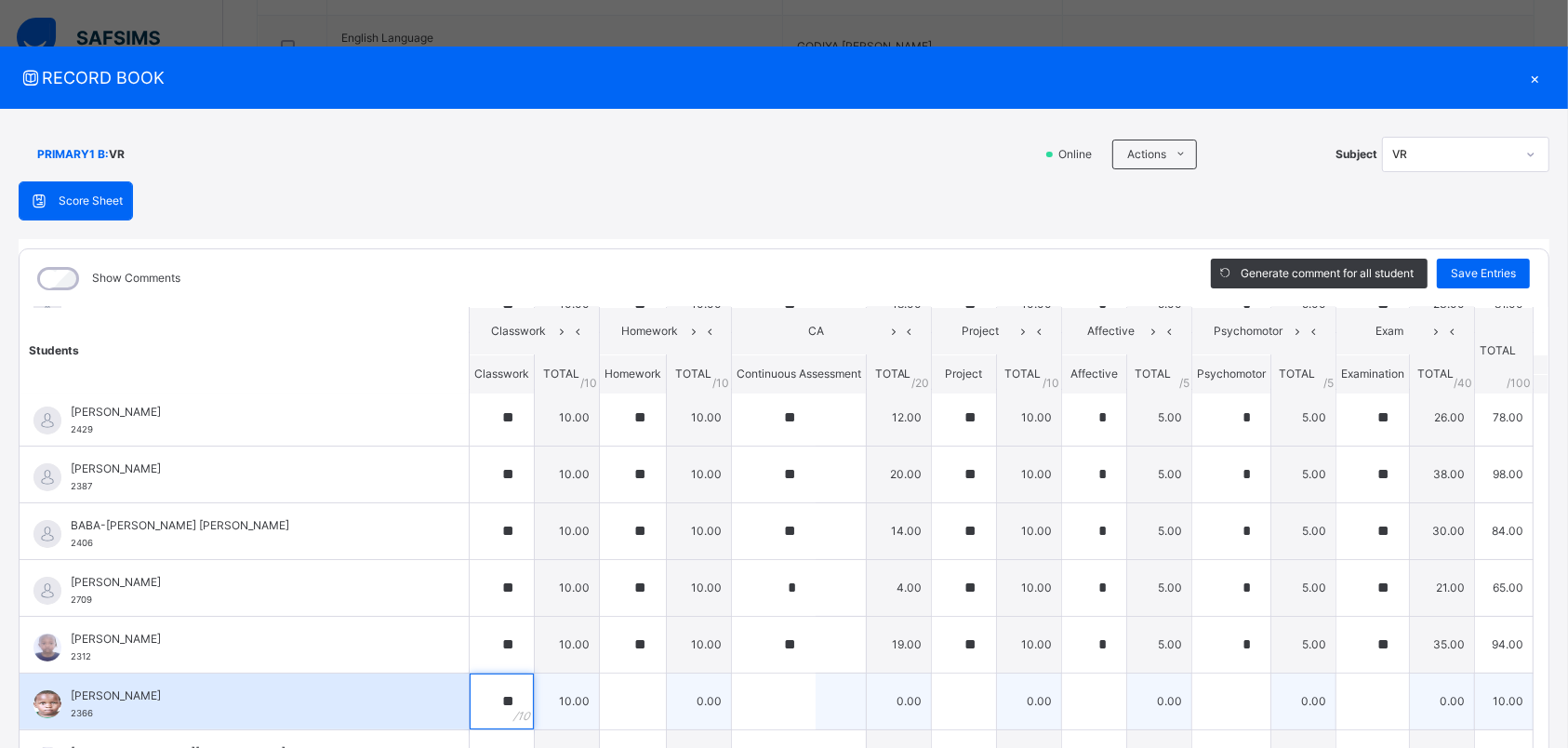 type on "**" 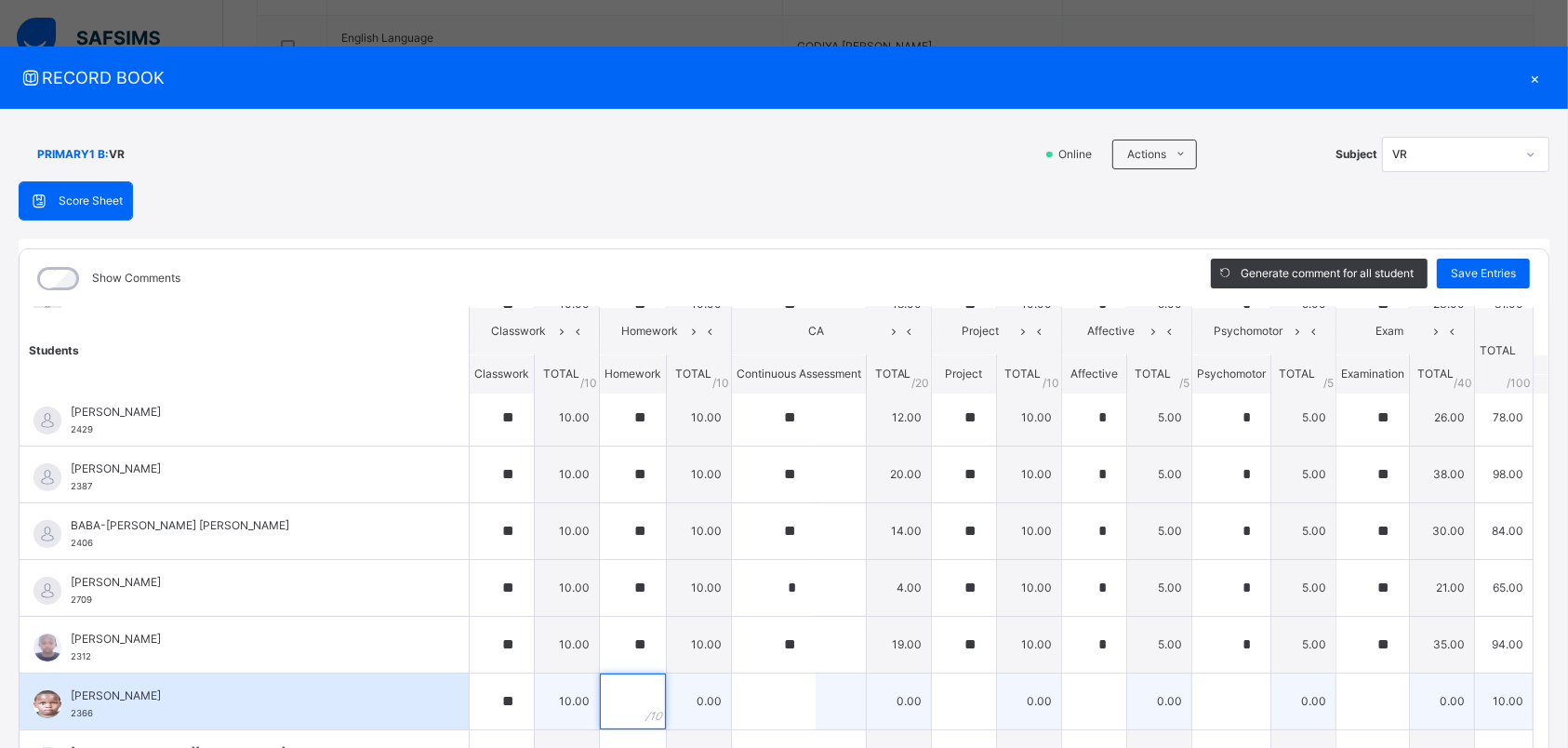 click at bounding box center [632, 701] 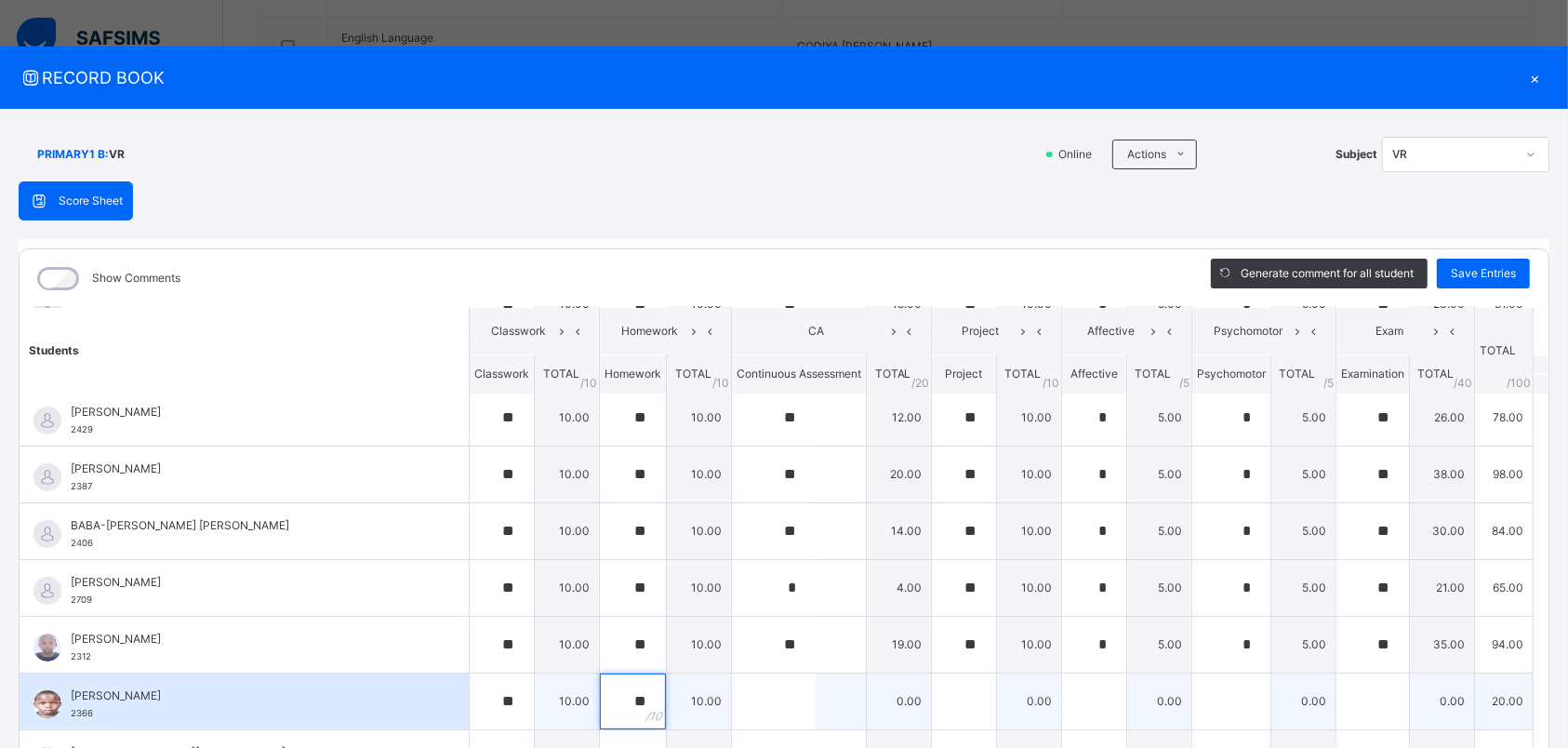 type on "**" 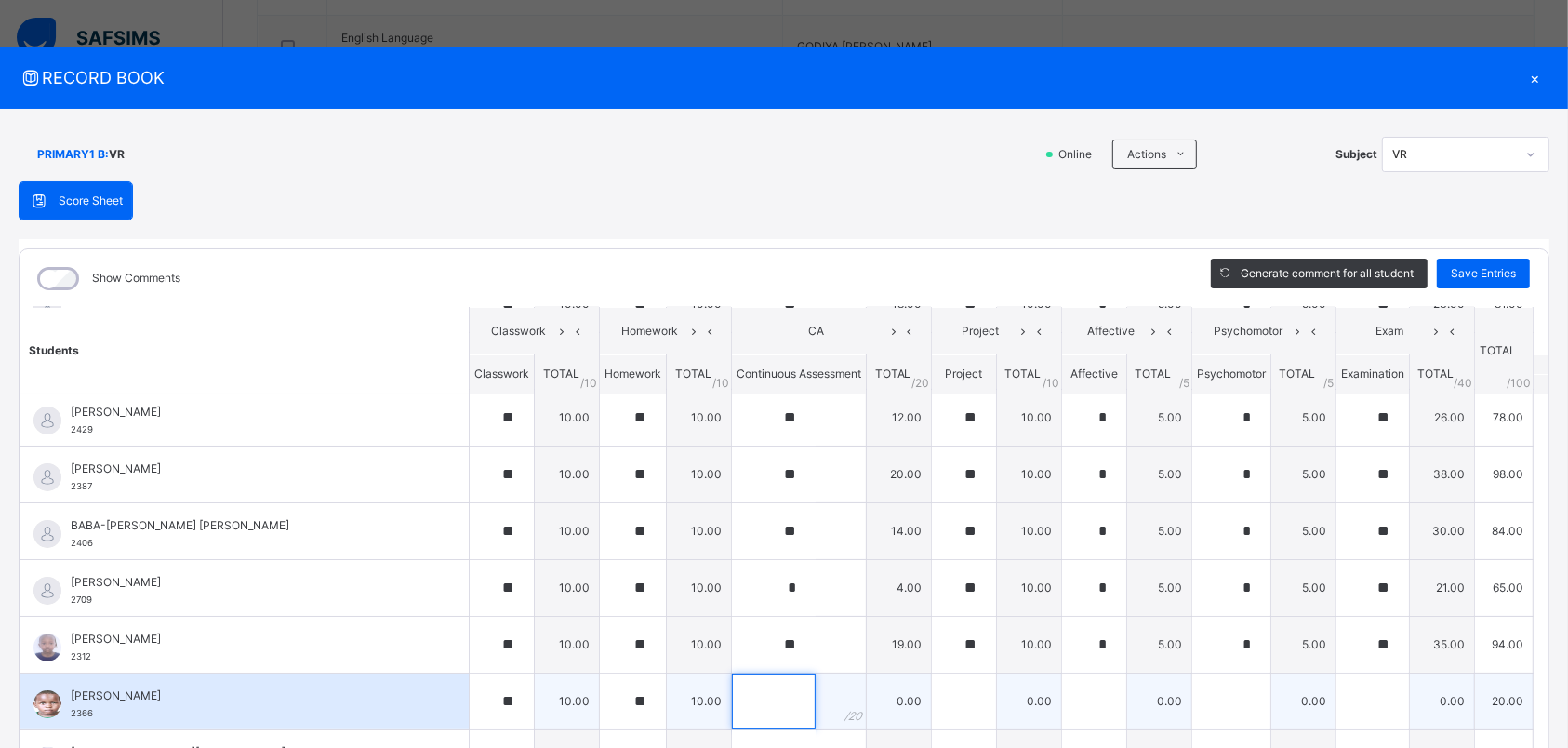 click at bounding box center [774, 701] 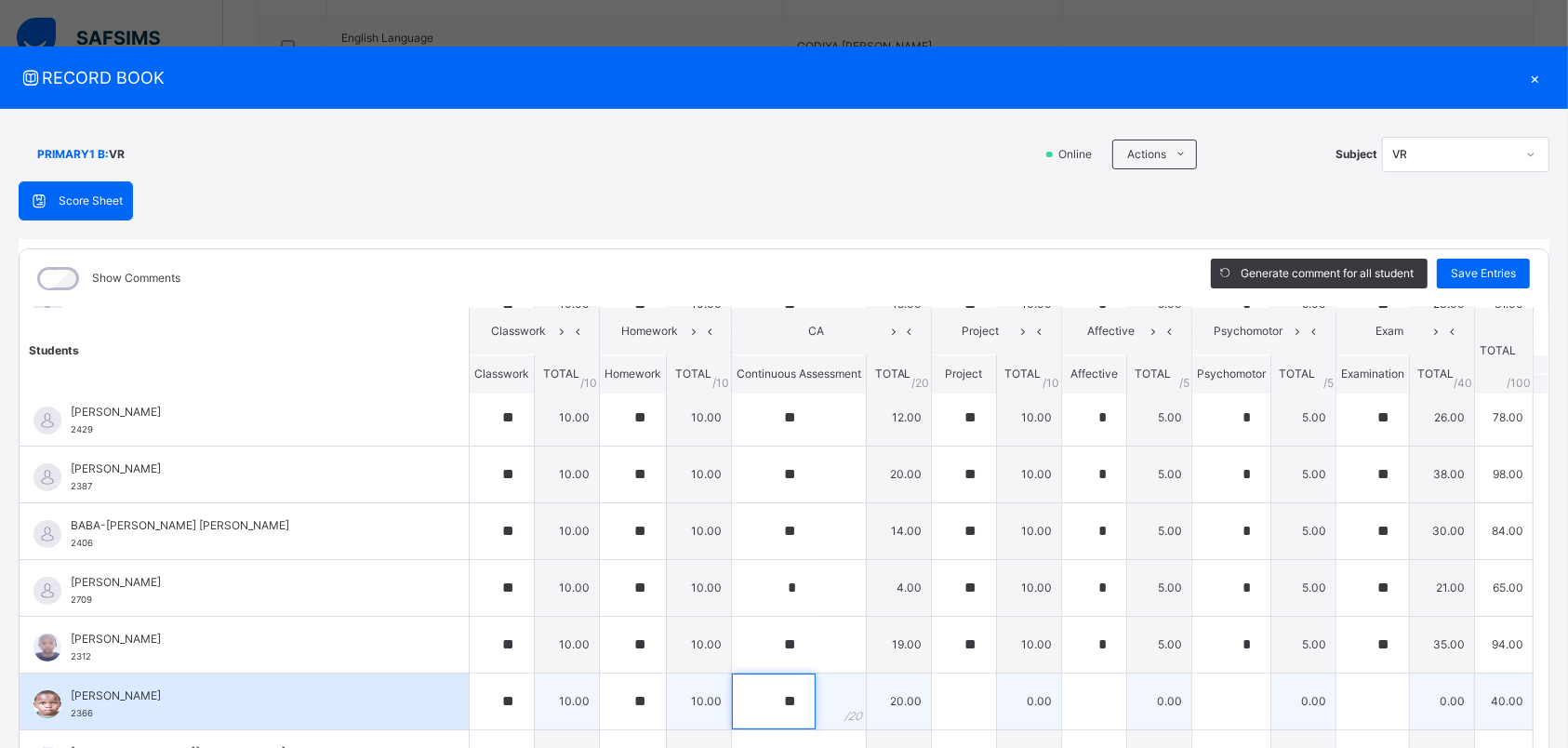 type on "**" 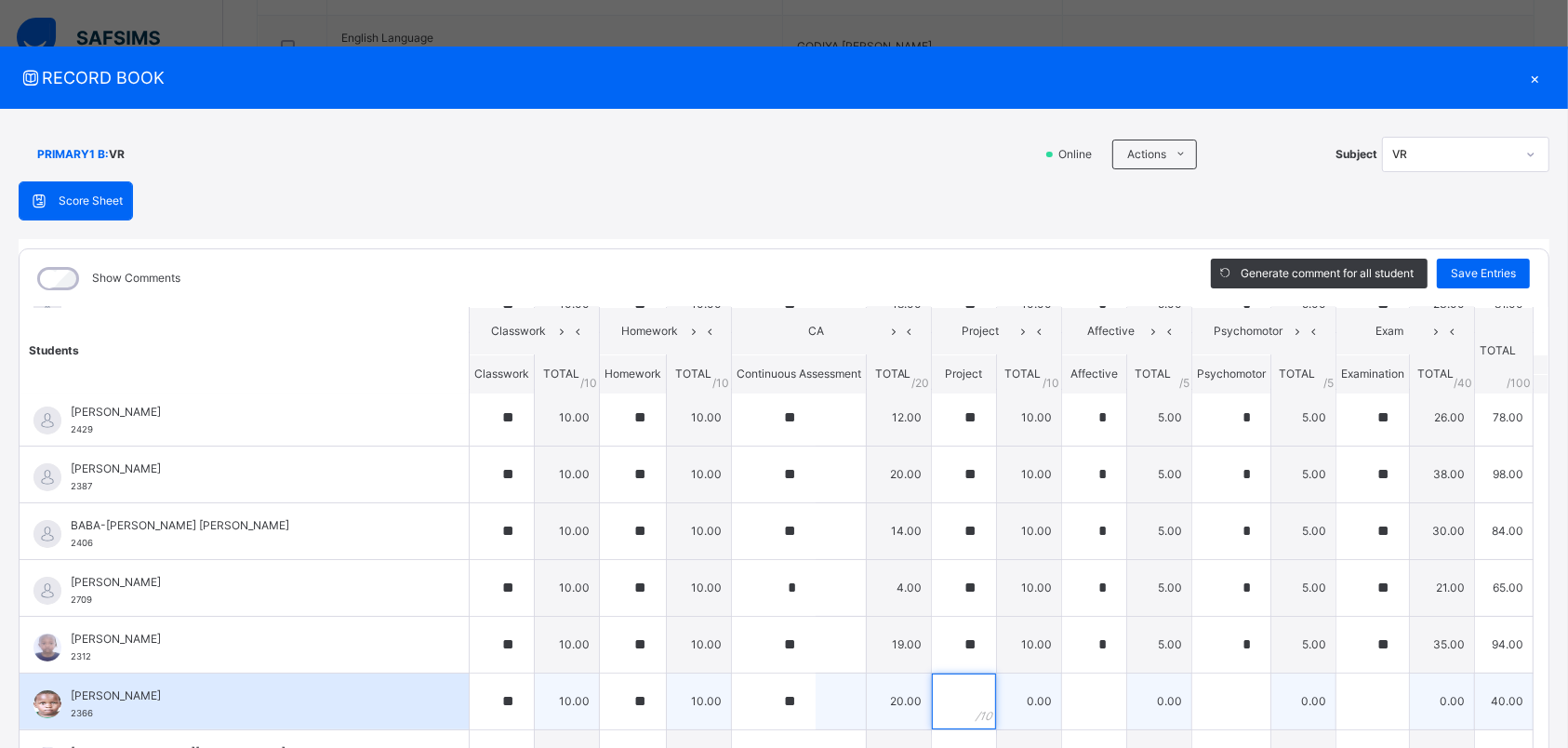 click at bounding box center [963, 701] 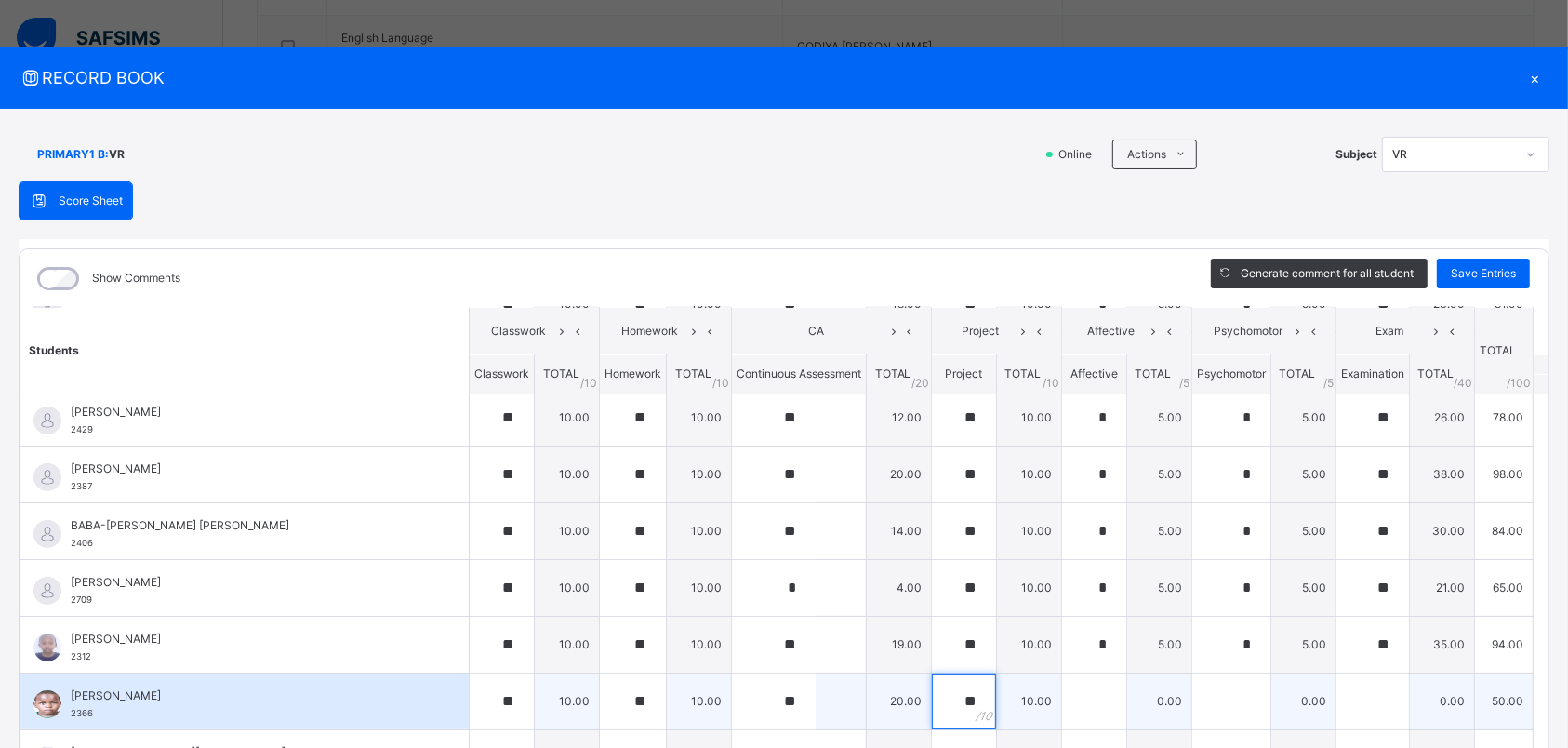 type on "**" 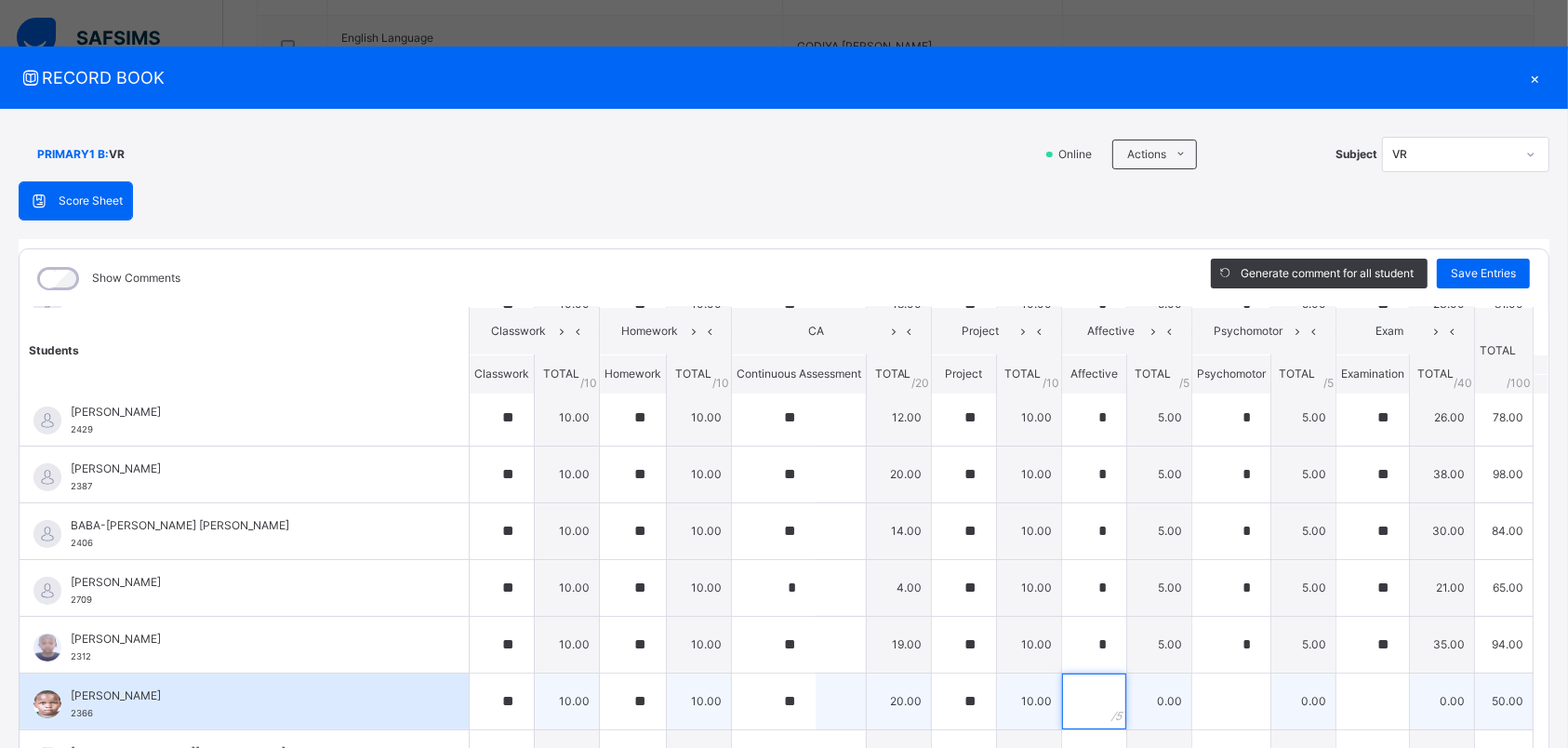 click at bounding box center [1094, 701] 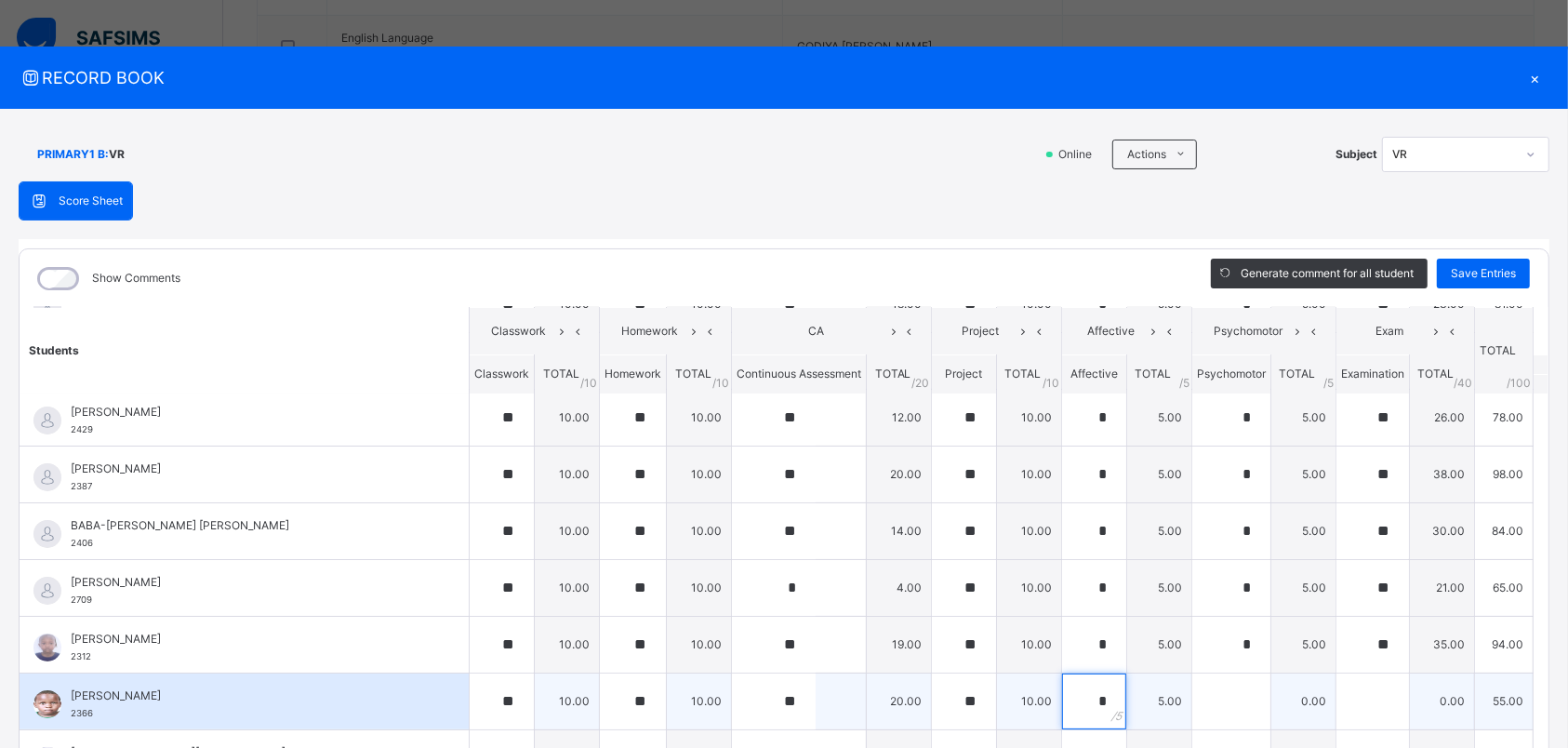 type on "*" 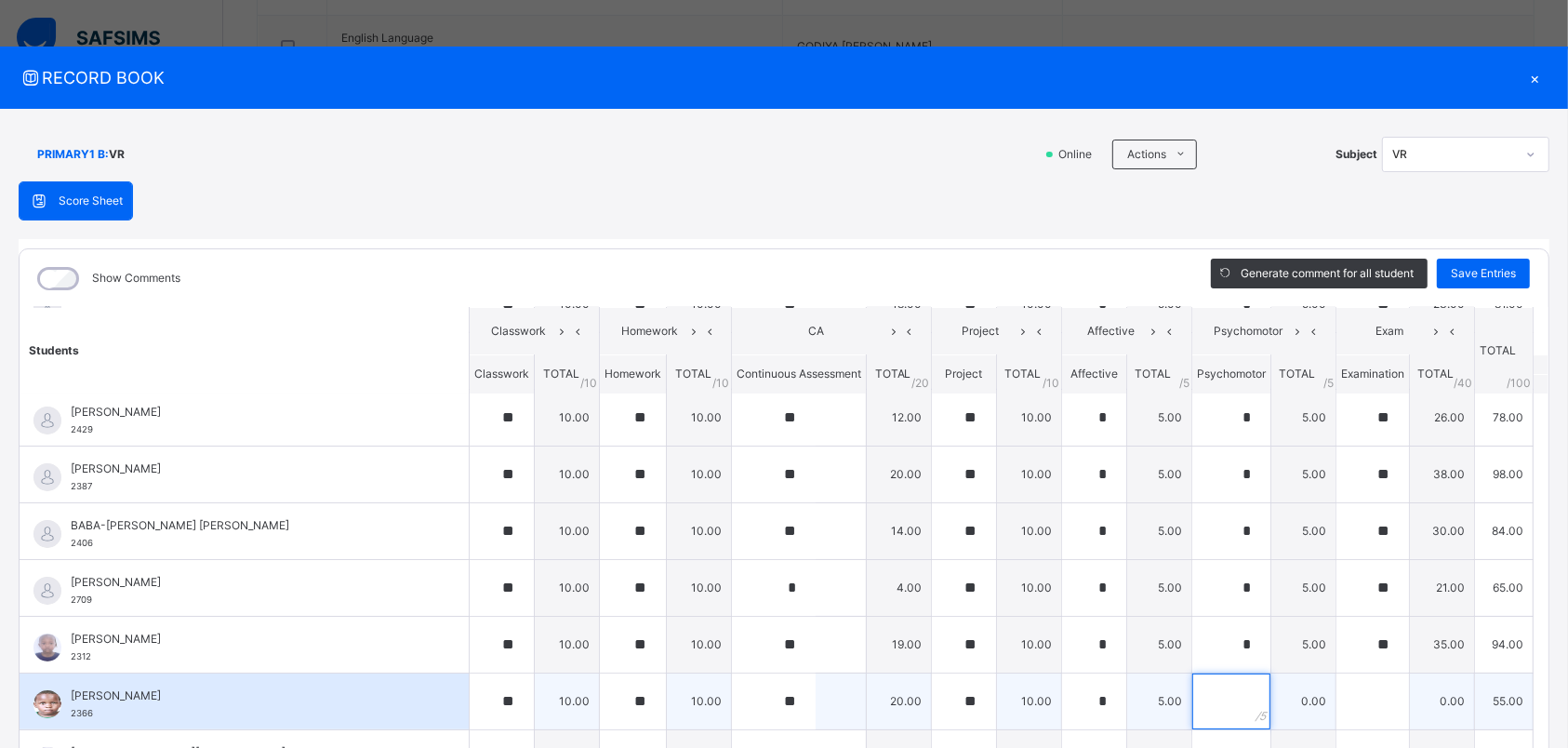 click at bounding box center (1231, 701) 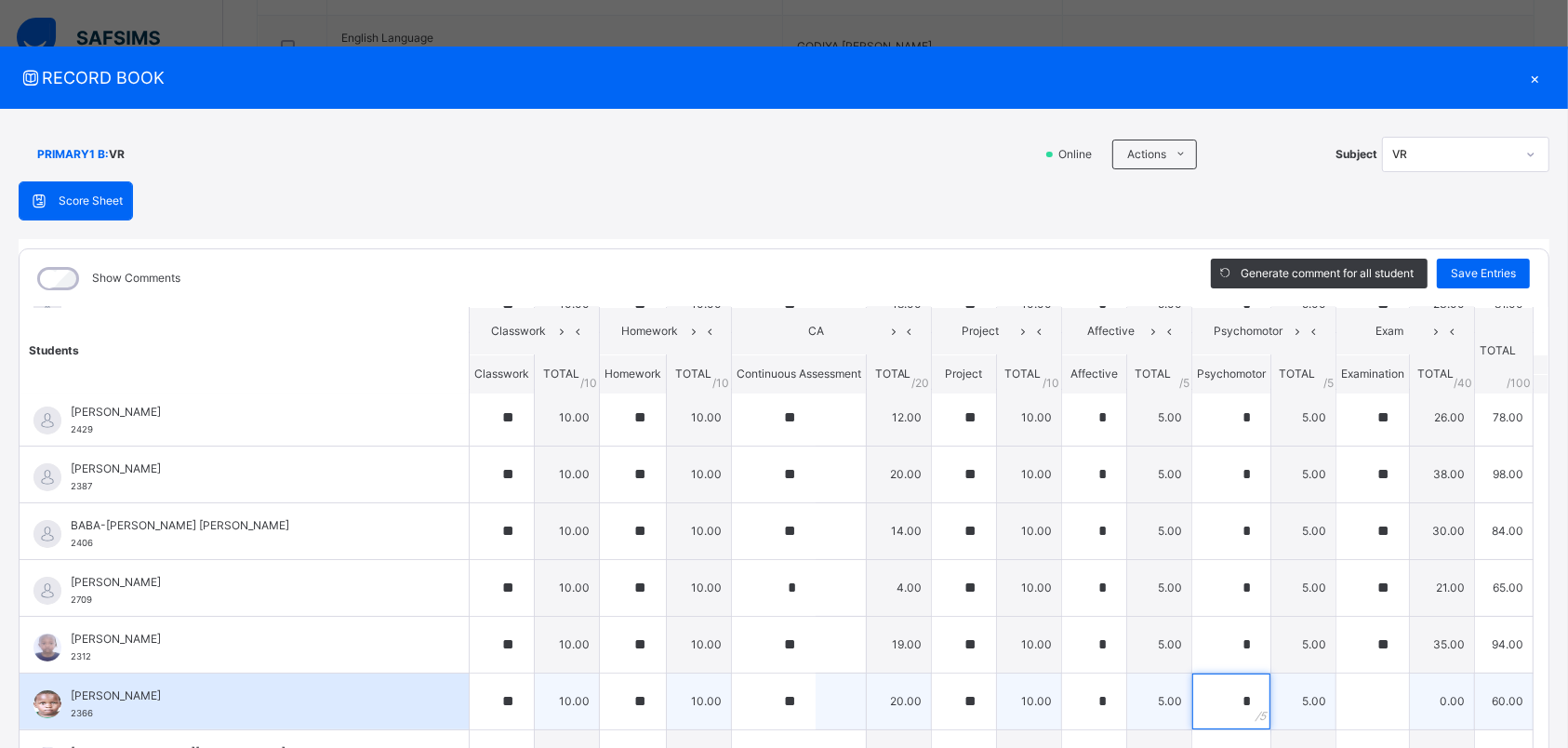 type on "*" 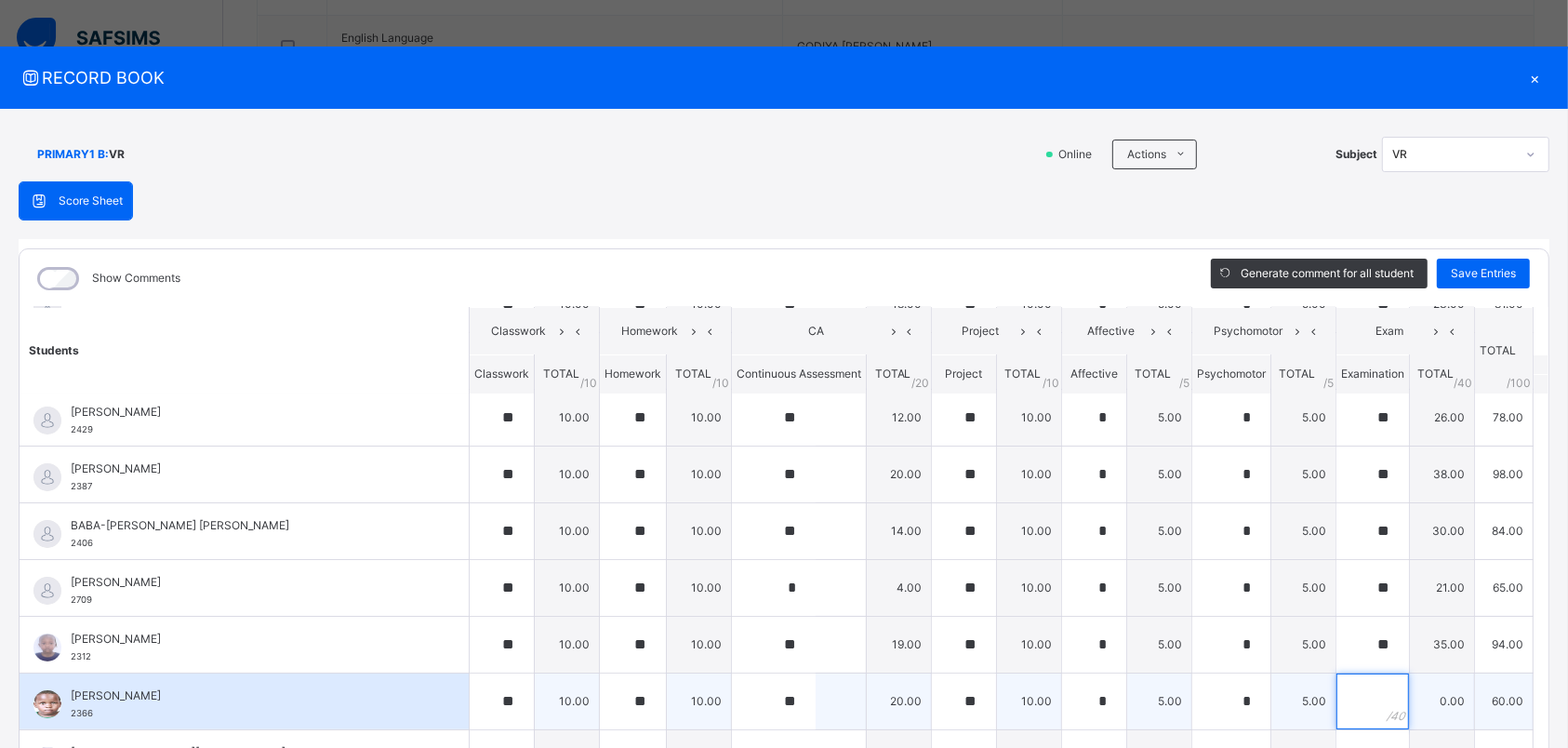 click at bounding box center [1373, 701] 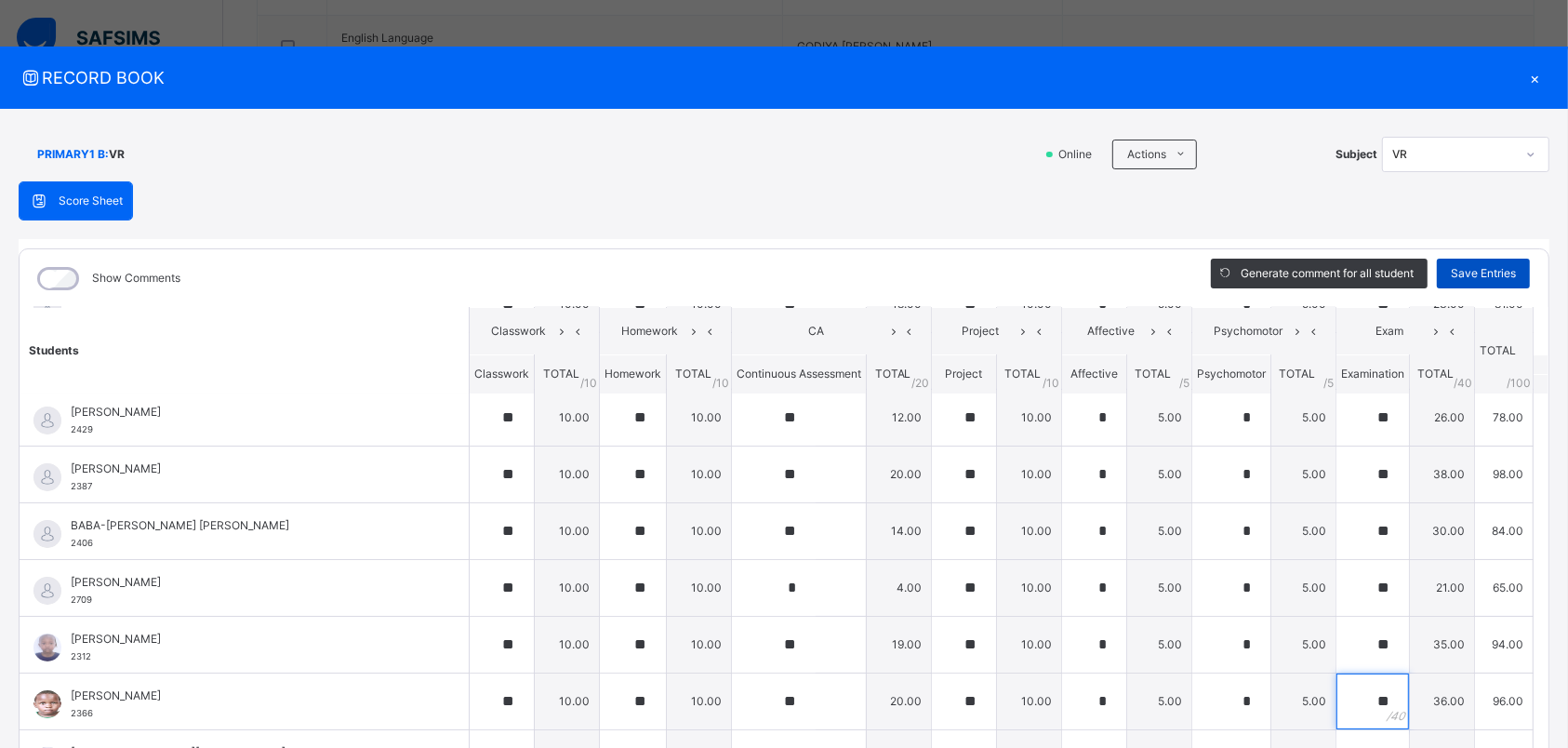 type on "**" 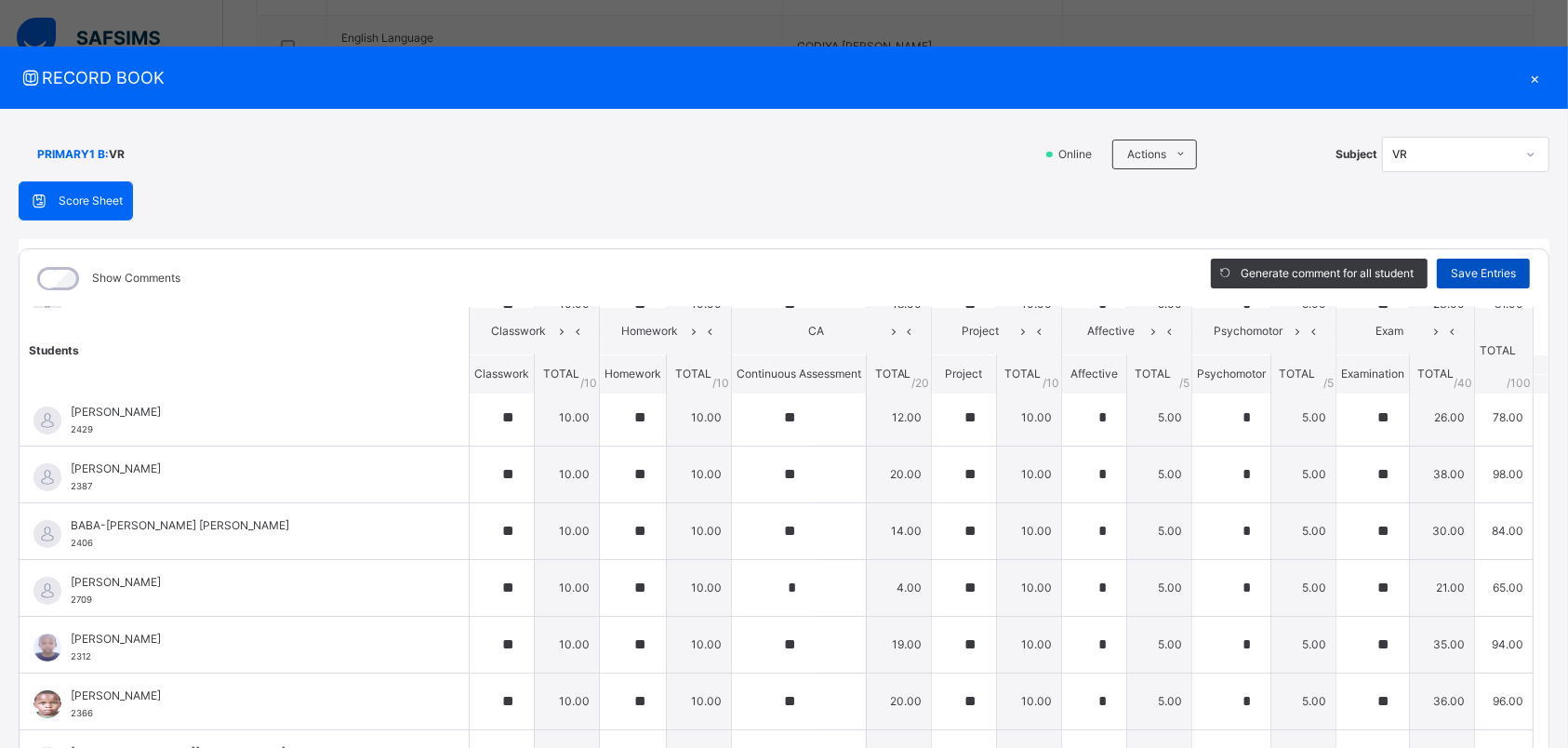 click on "Save Entries" at bounding box center [1483, 274] 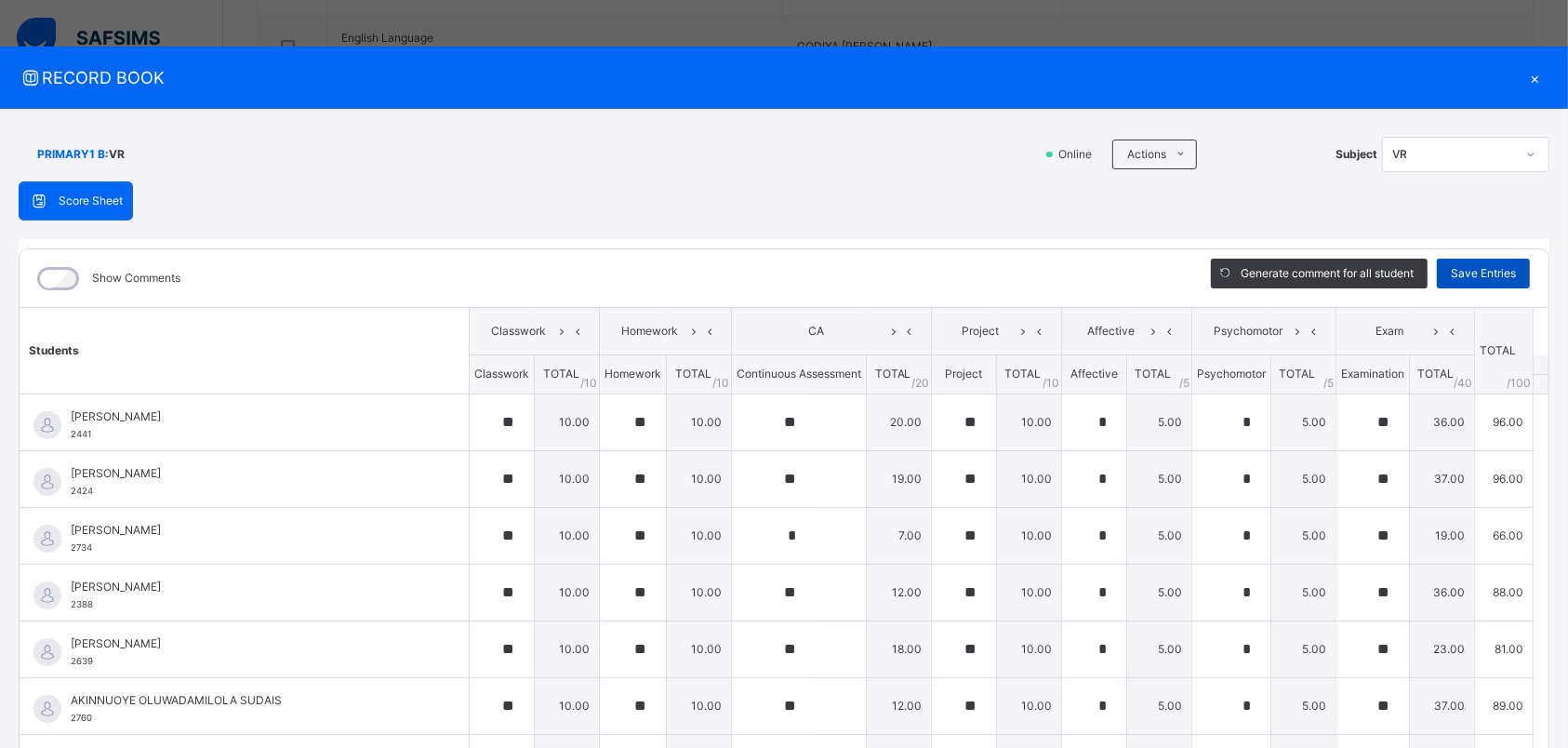 type on "**" 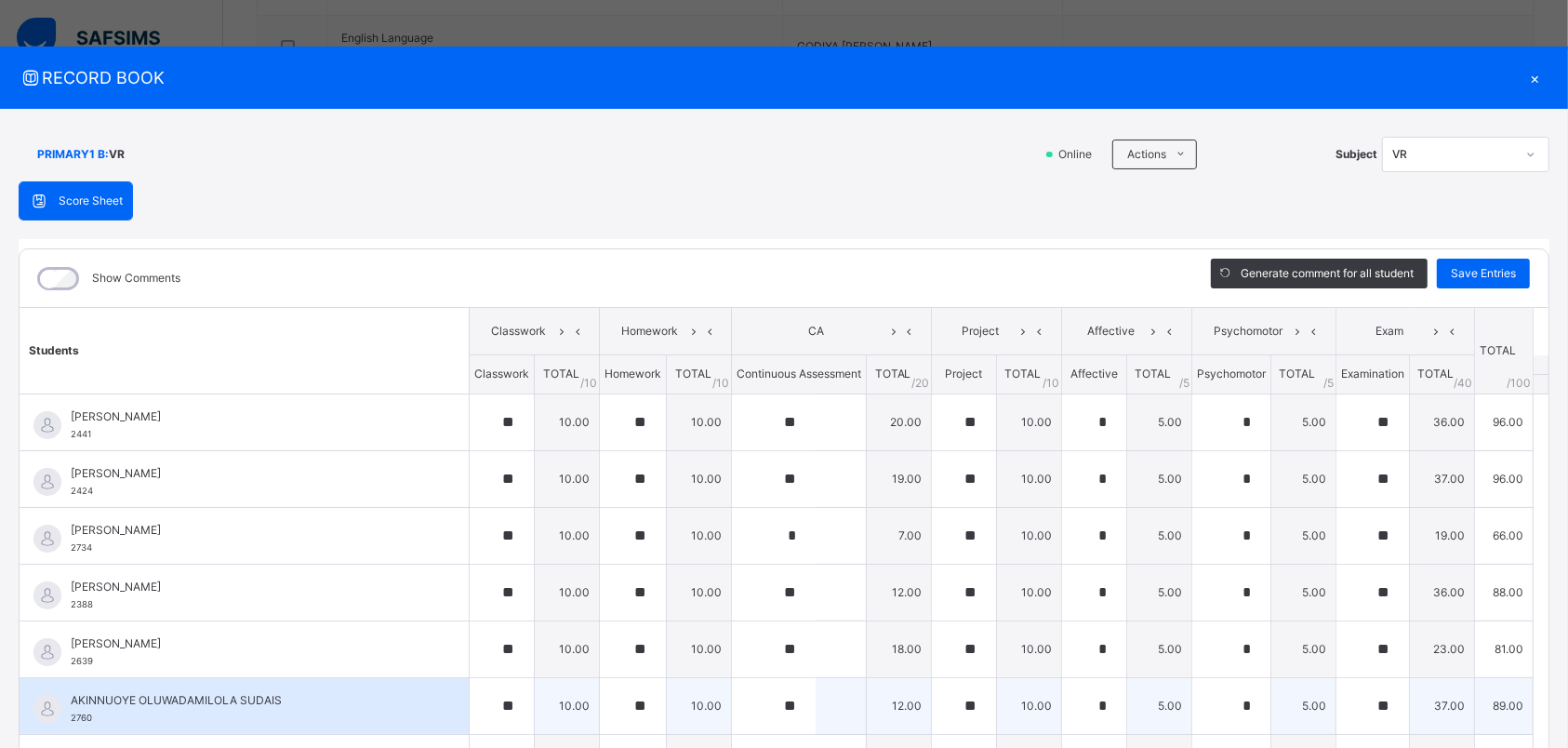 click on "AKINNUOYE OLUWADAMILOLA SUDAIS   2760" at bounding box center (244, 706) 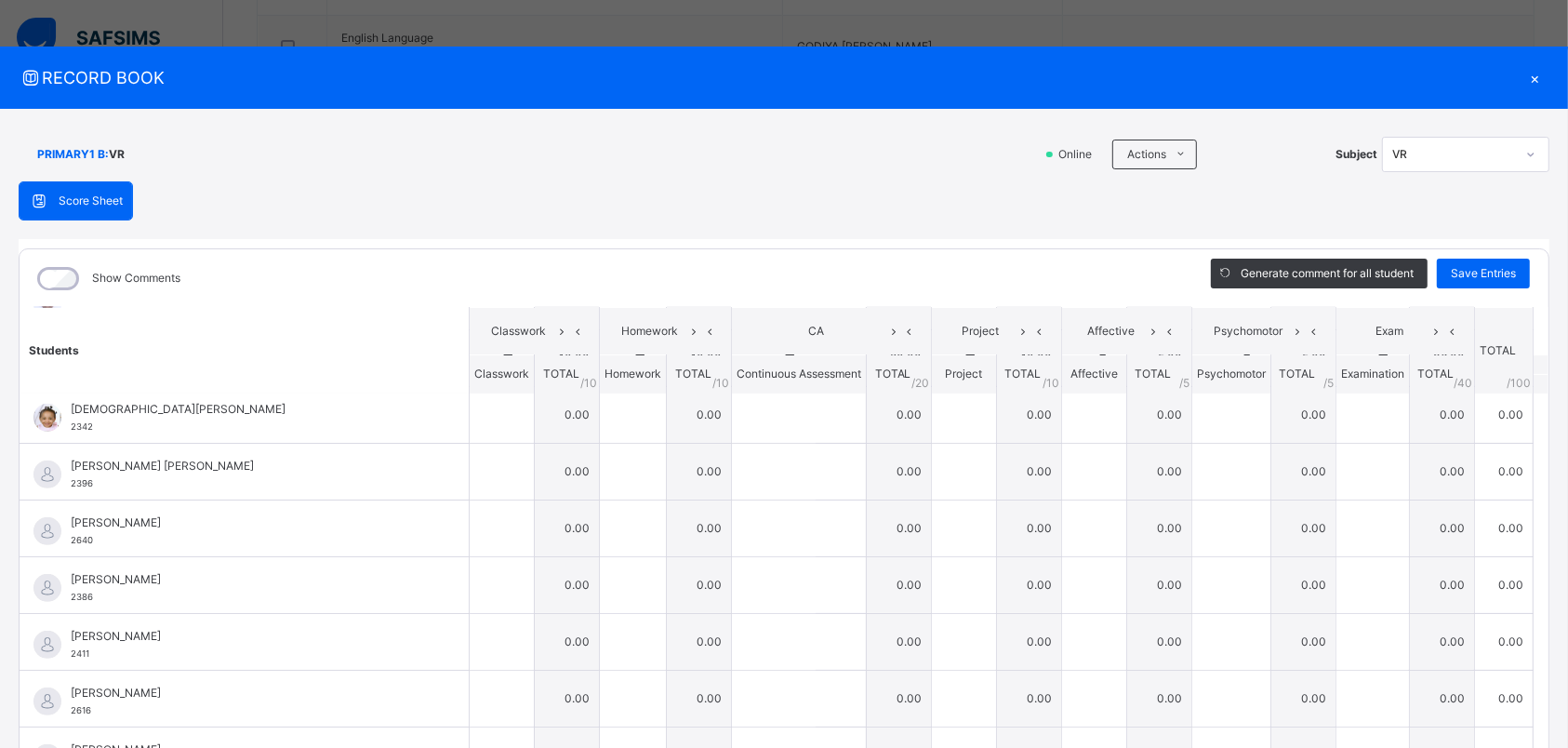 scroll, scrollTop: 691, scrollLeft: 0, axis: vertical 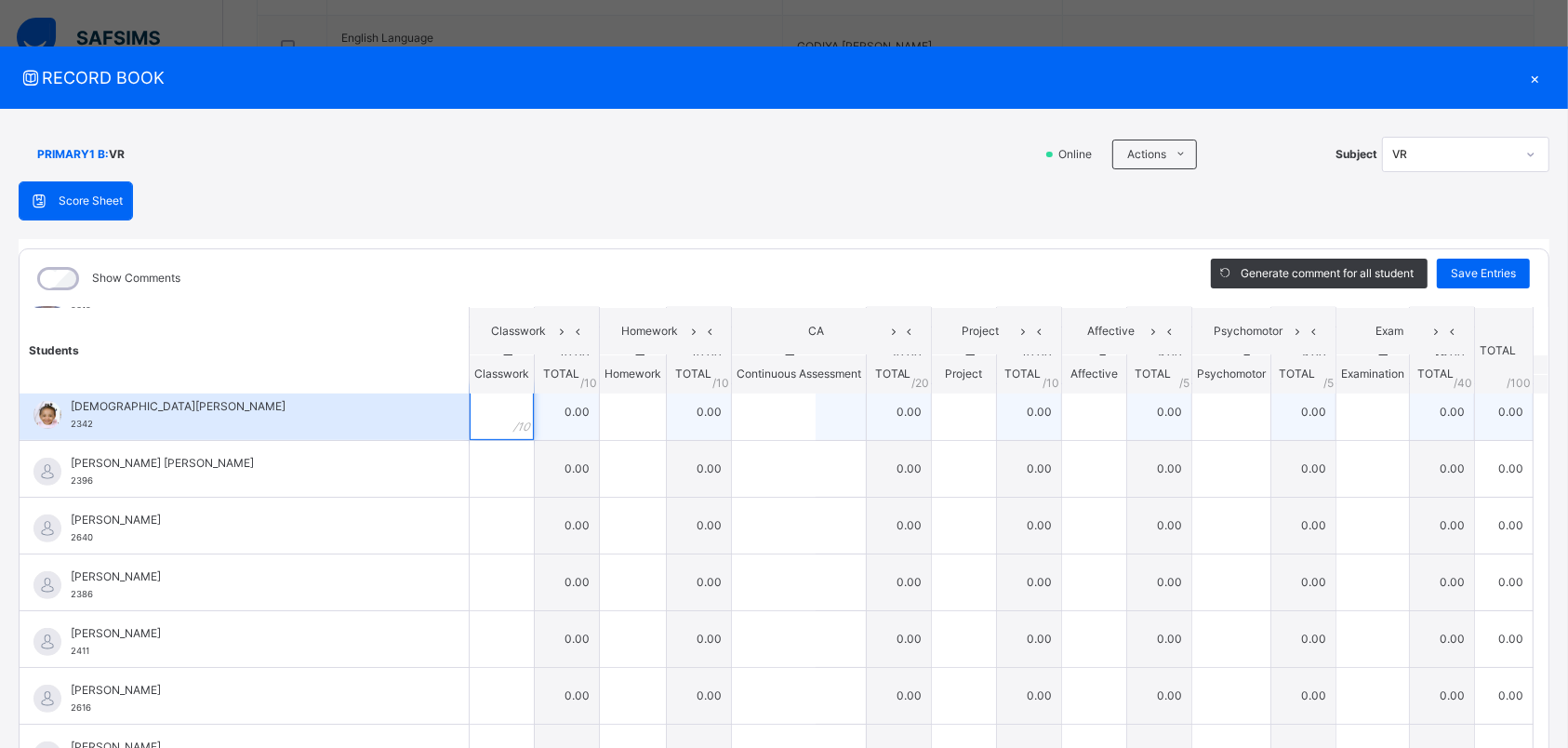 click at bounding box center (501, 412) 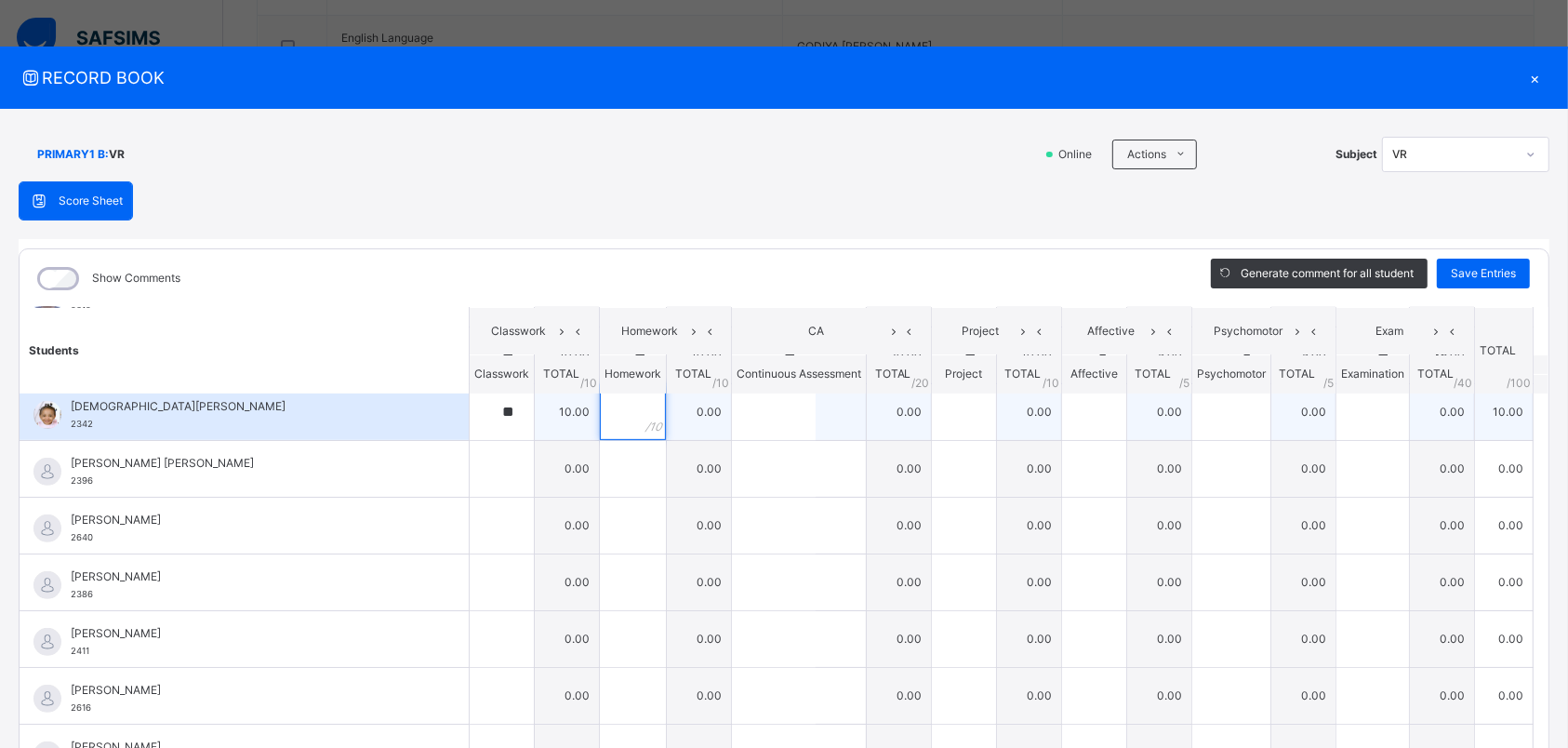 click at bounding box center (632, 412) 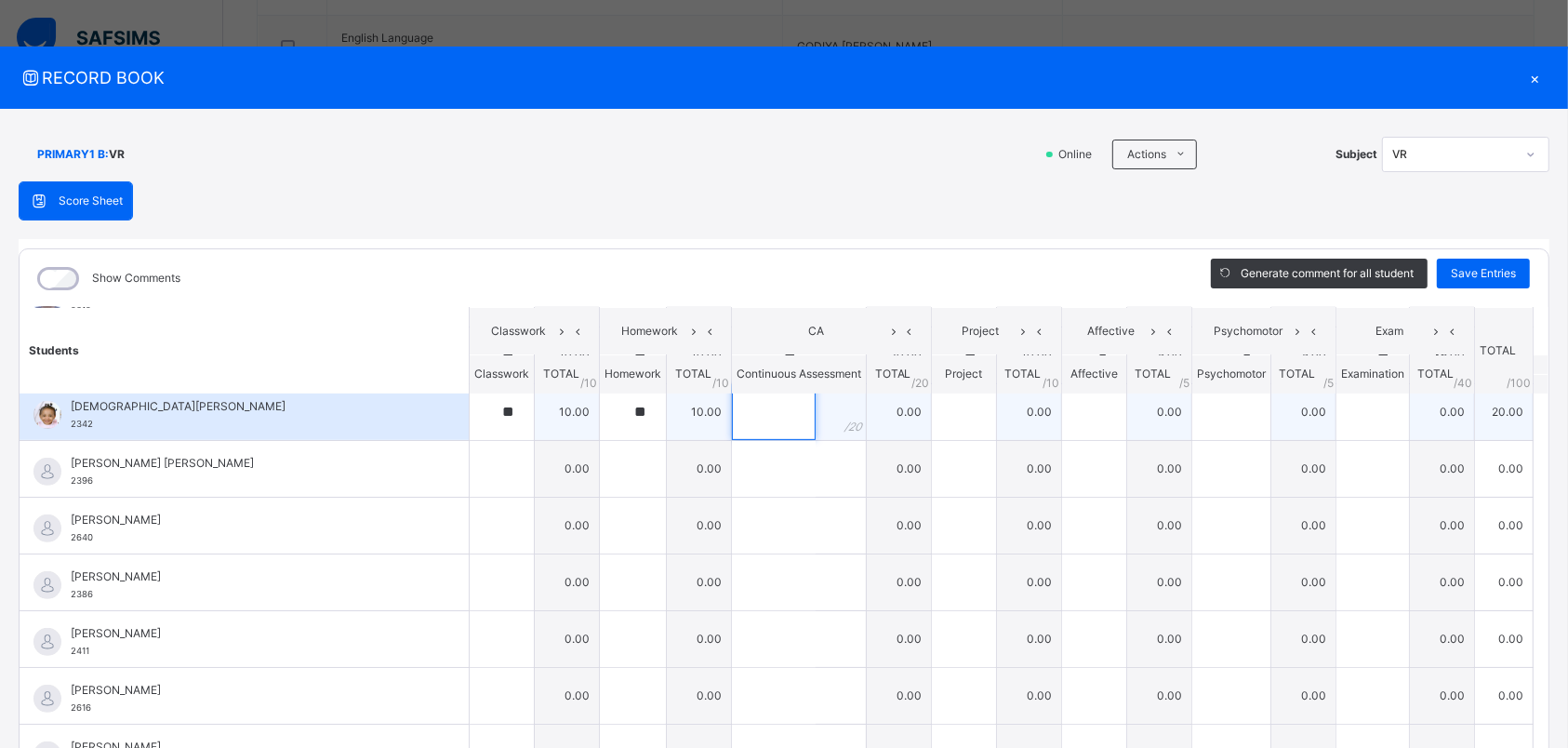 click at bounding box center [774, 412] 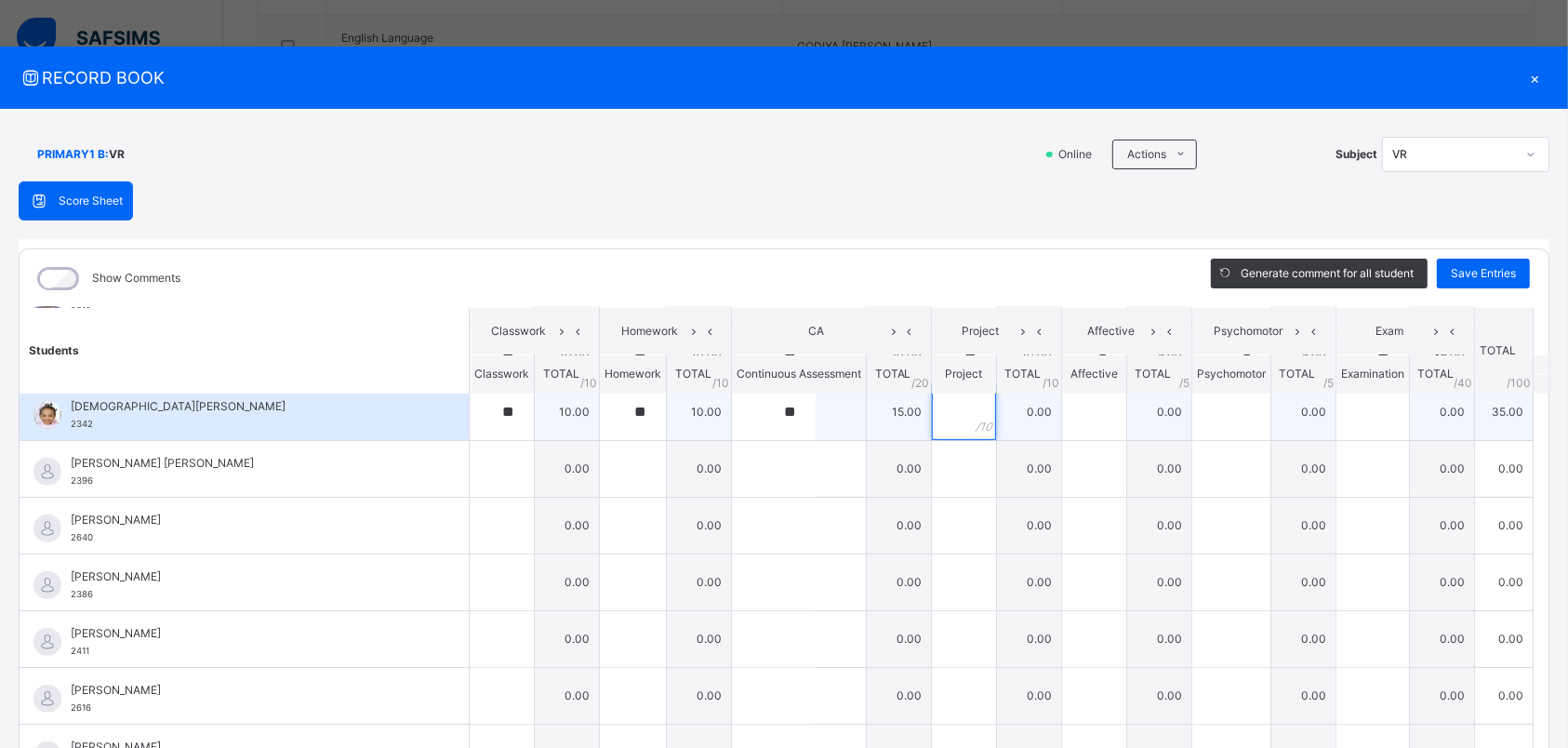 click at bounding box center (963, 412) 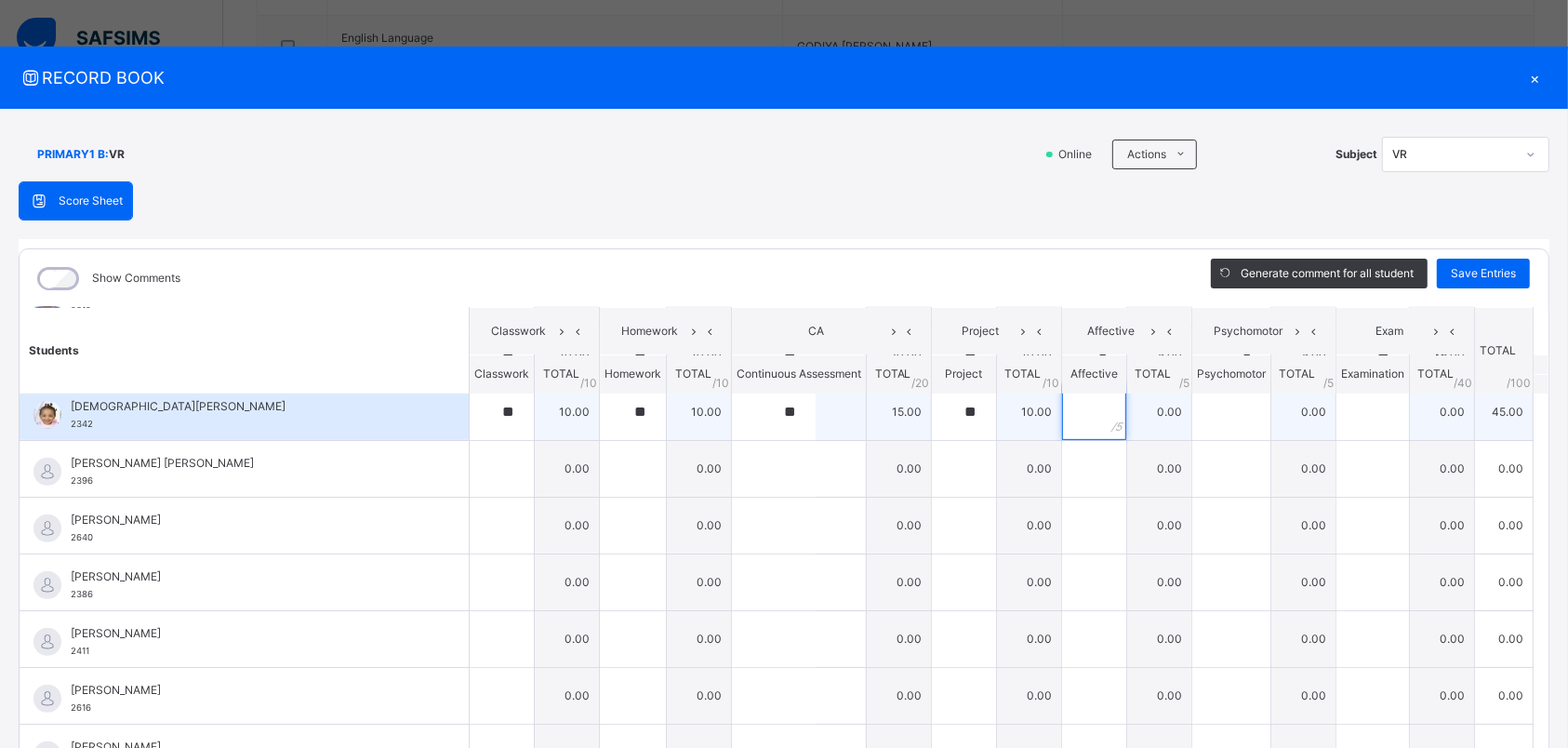 click at bounding box center (1094, 412) 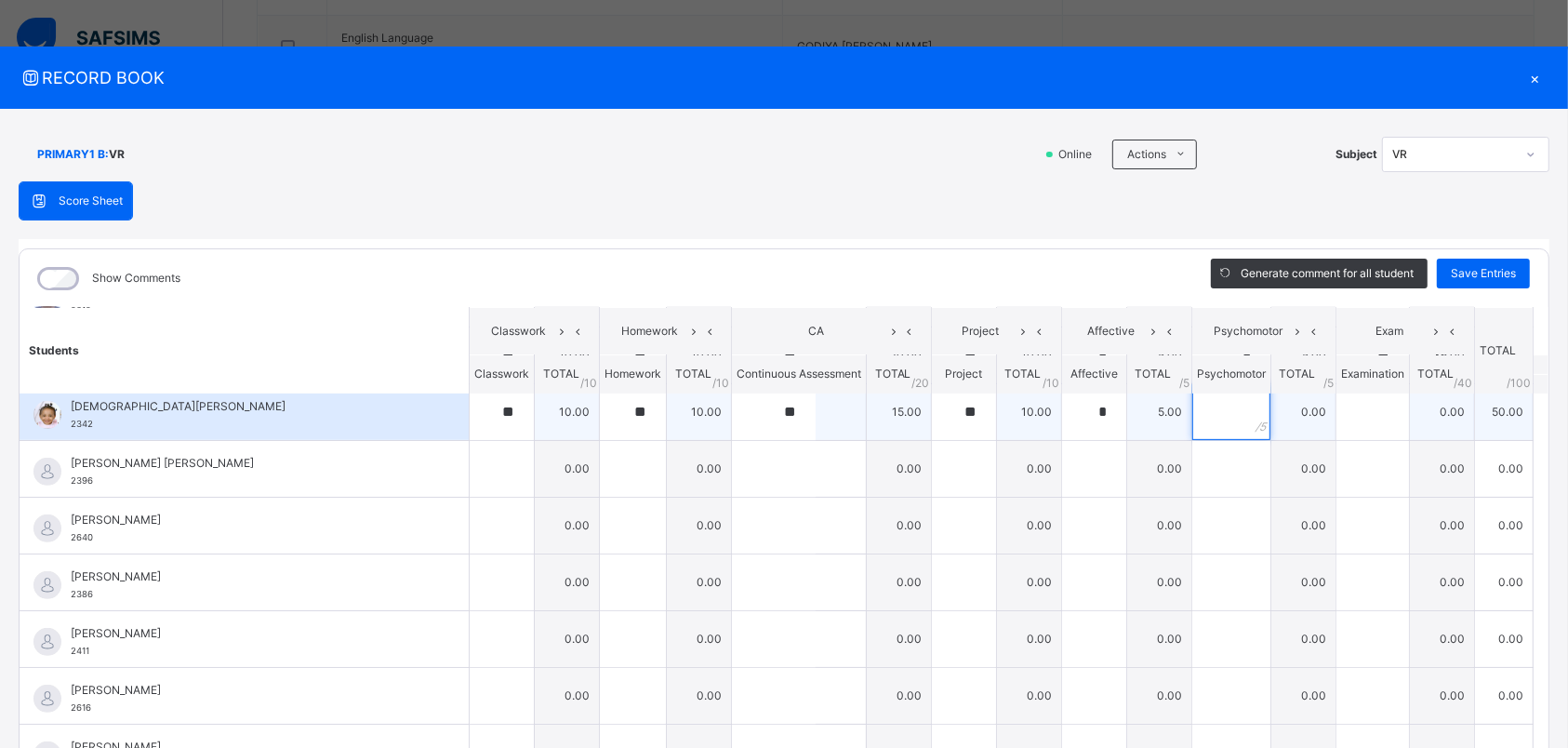 click at bounding box center [1231, 412] 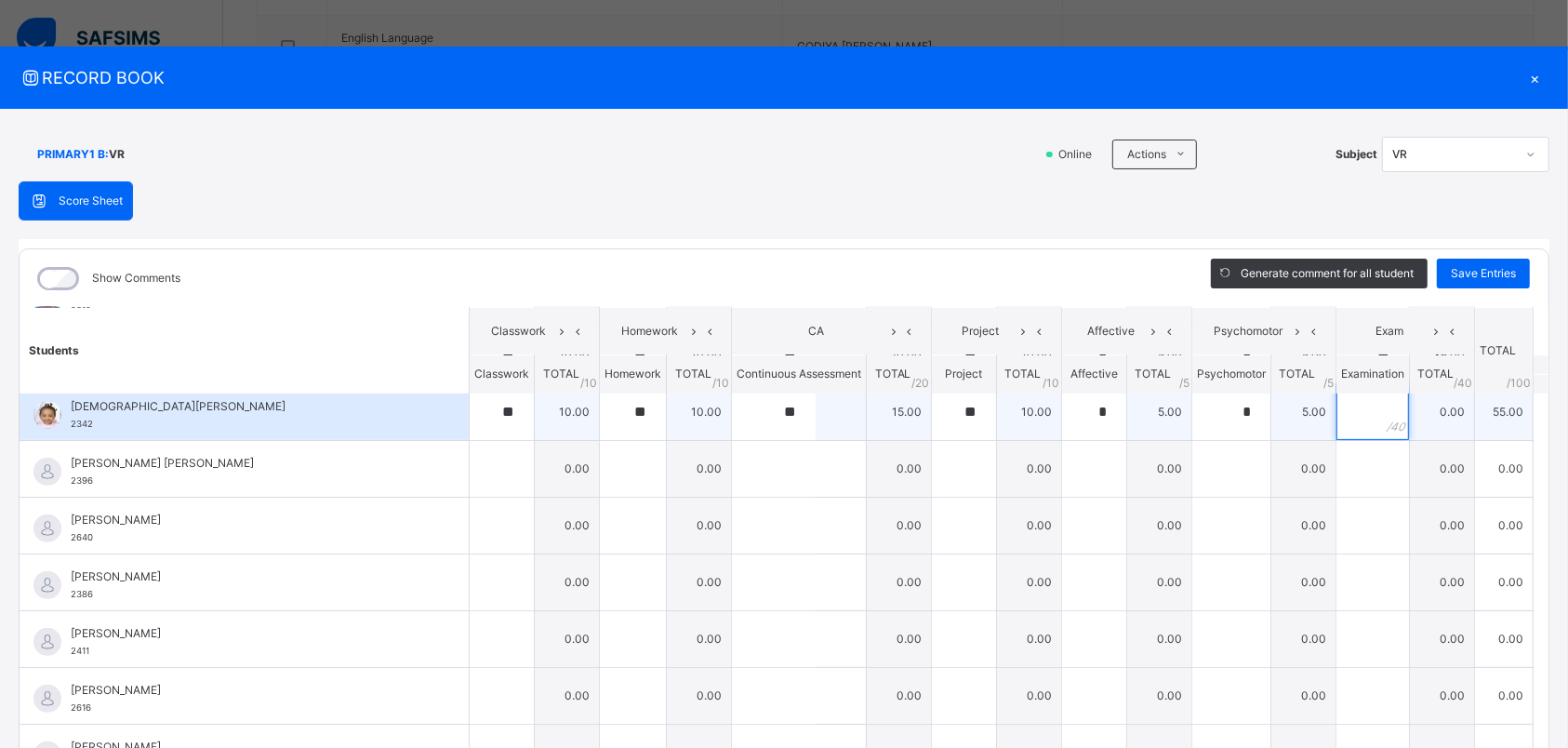 click at bounding box center (1373, 412) 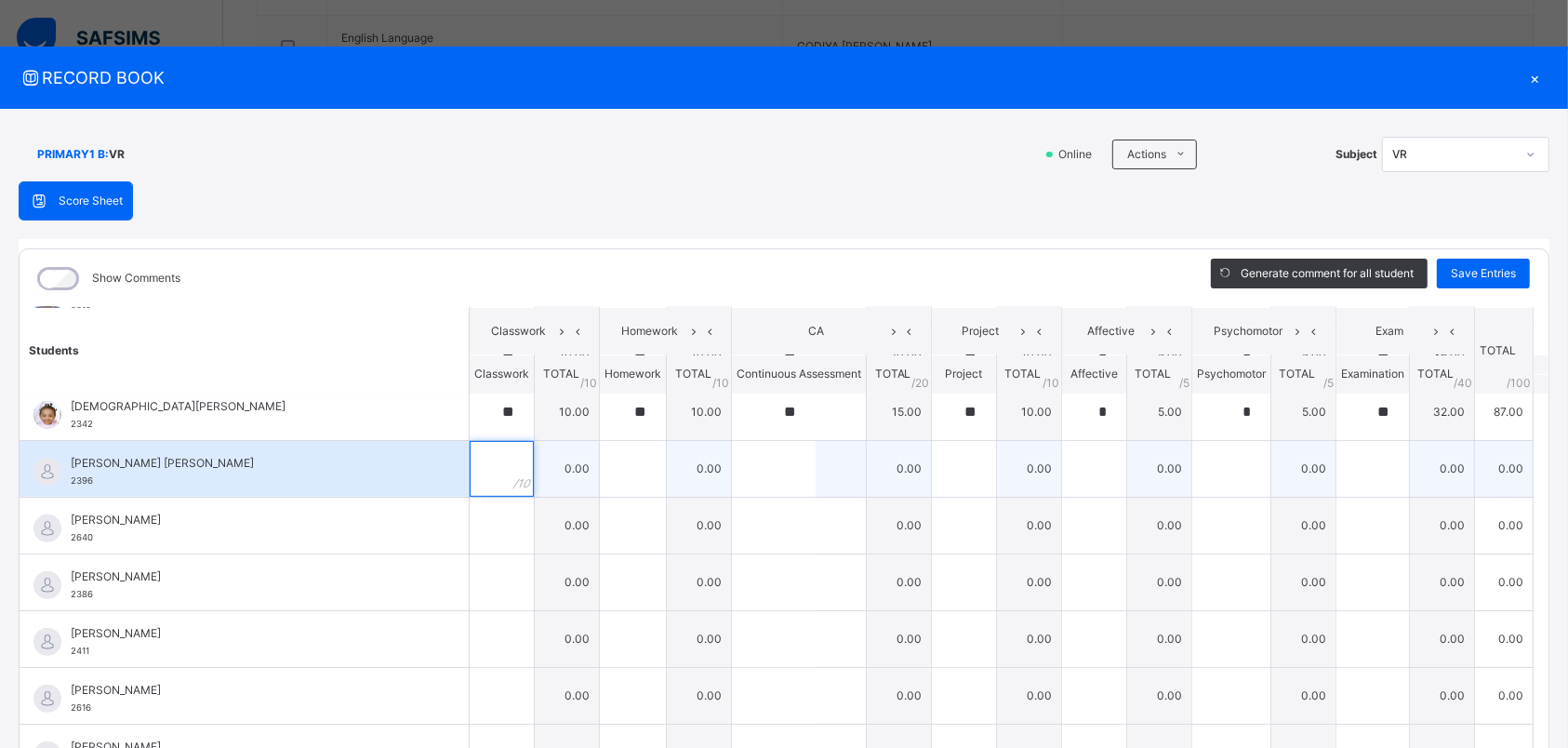 click at bounding box center (501, 469) 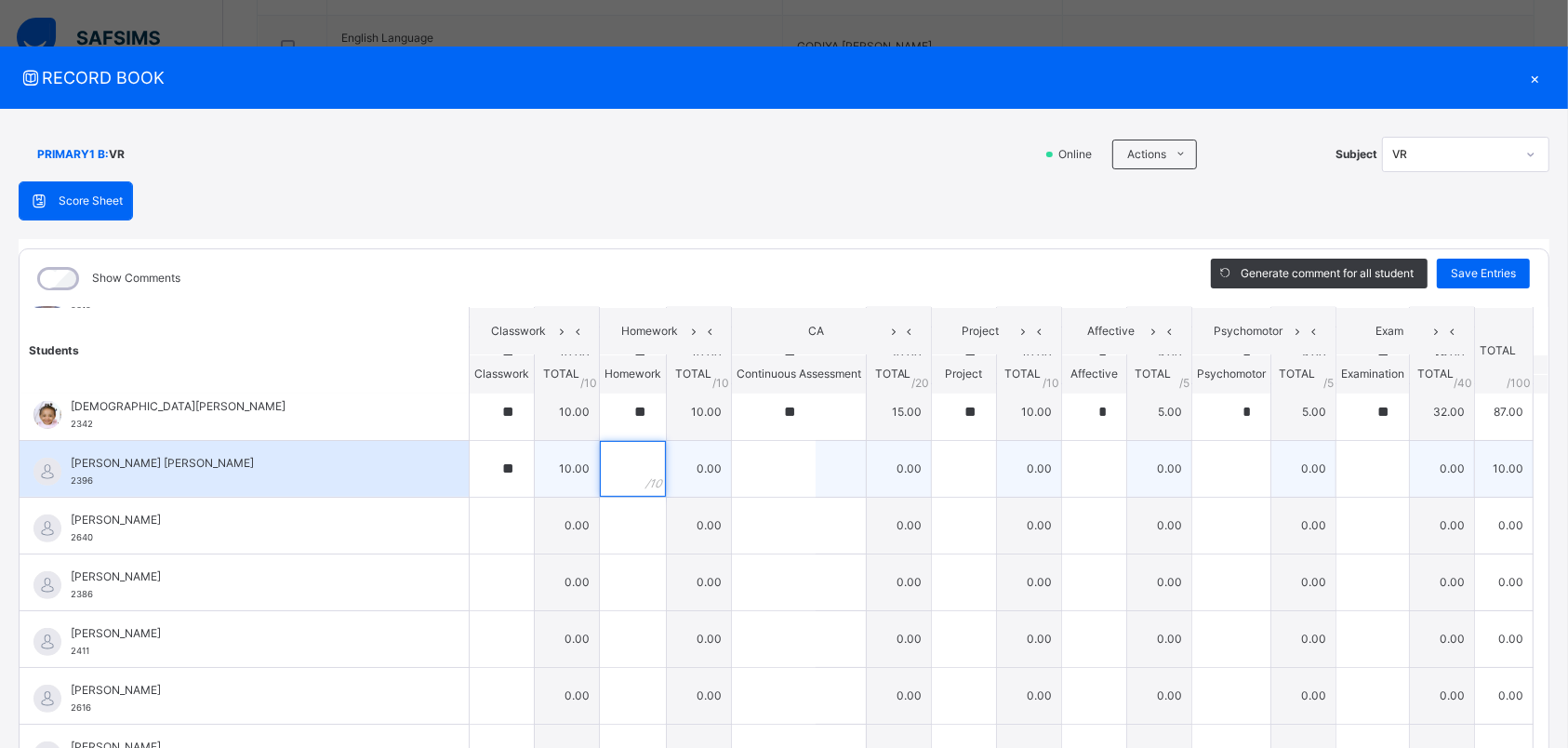click at bounding box center (632, 469) 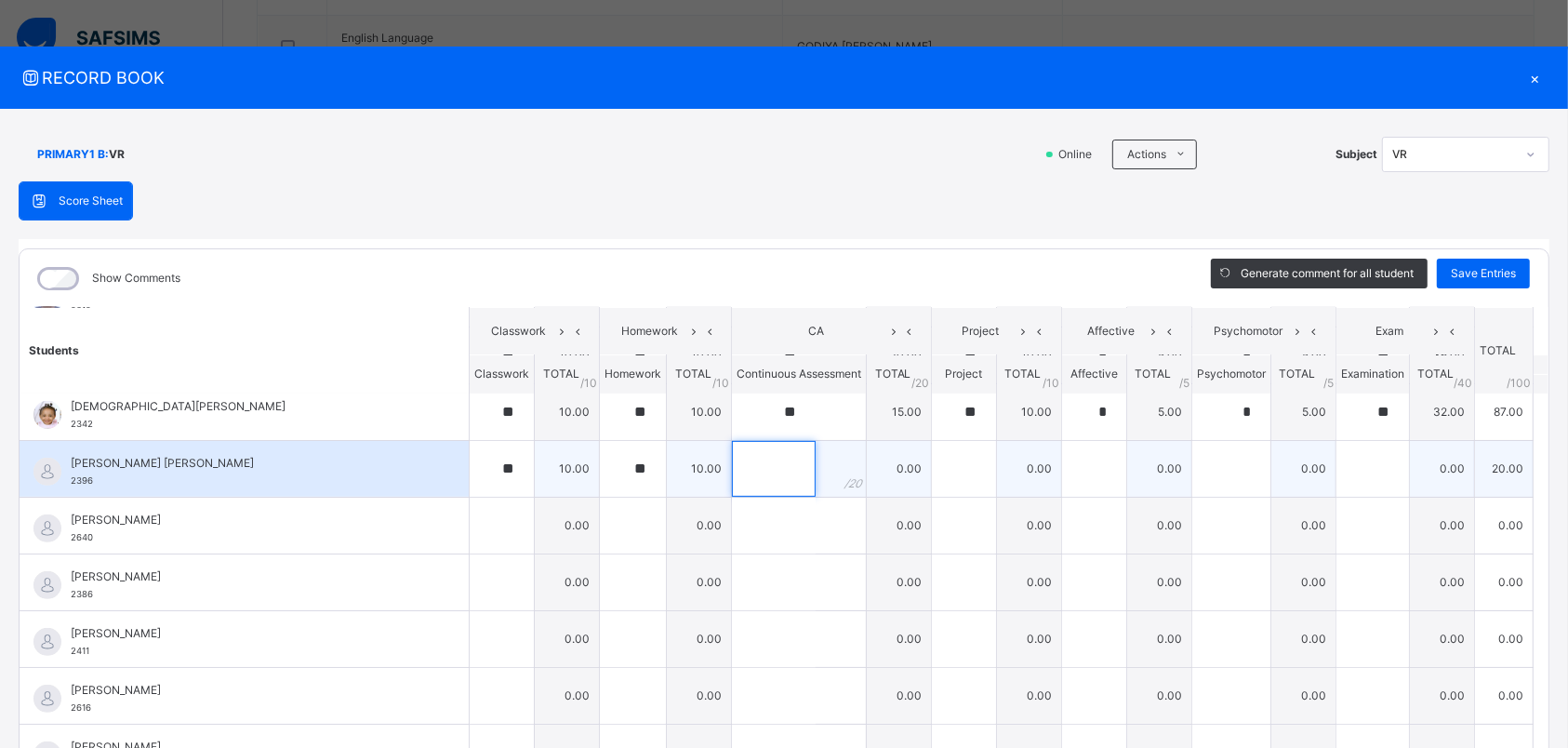 click at bounding box center [774, 469] 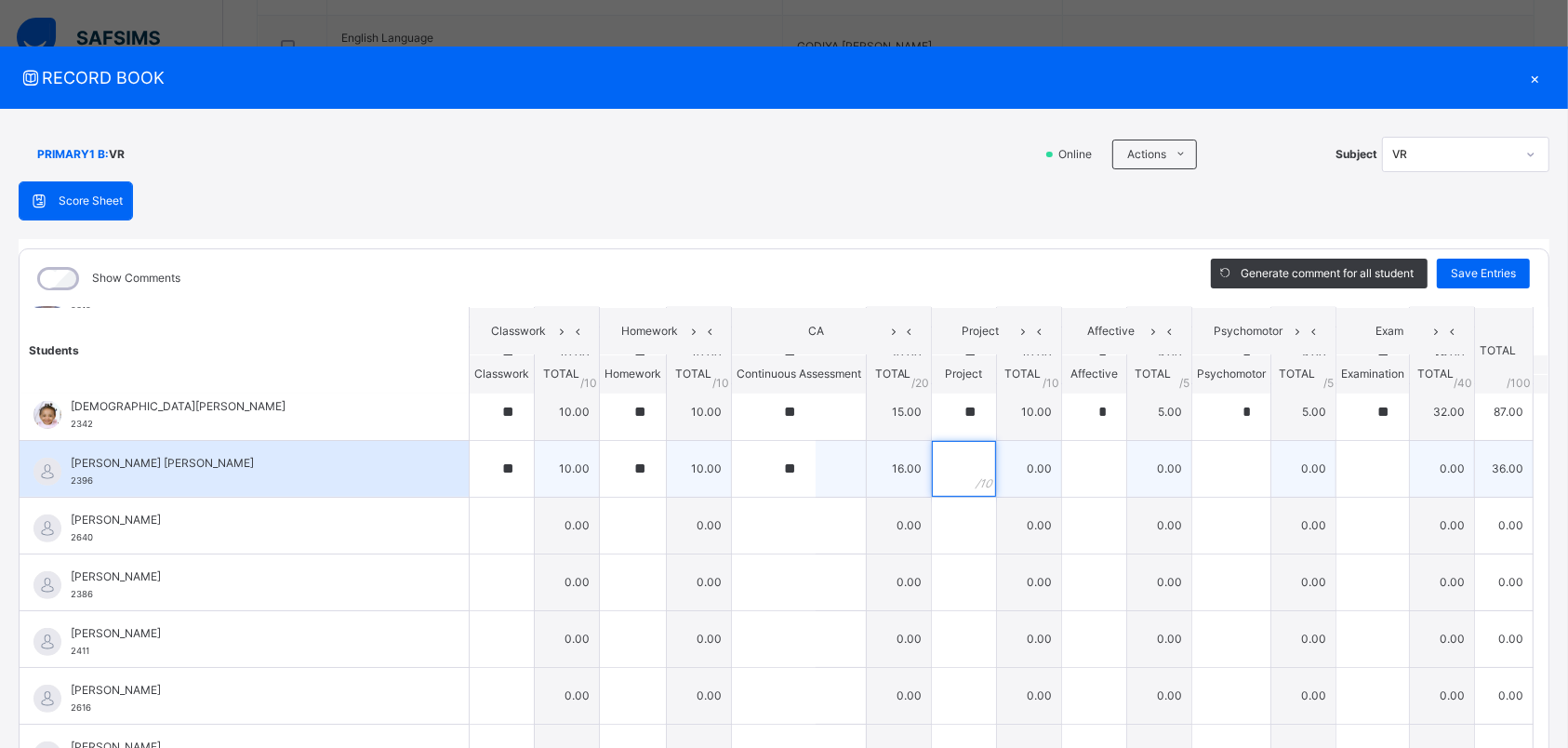 click at bounding box center (963, 469) 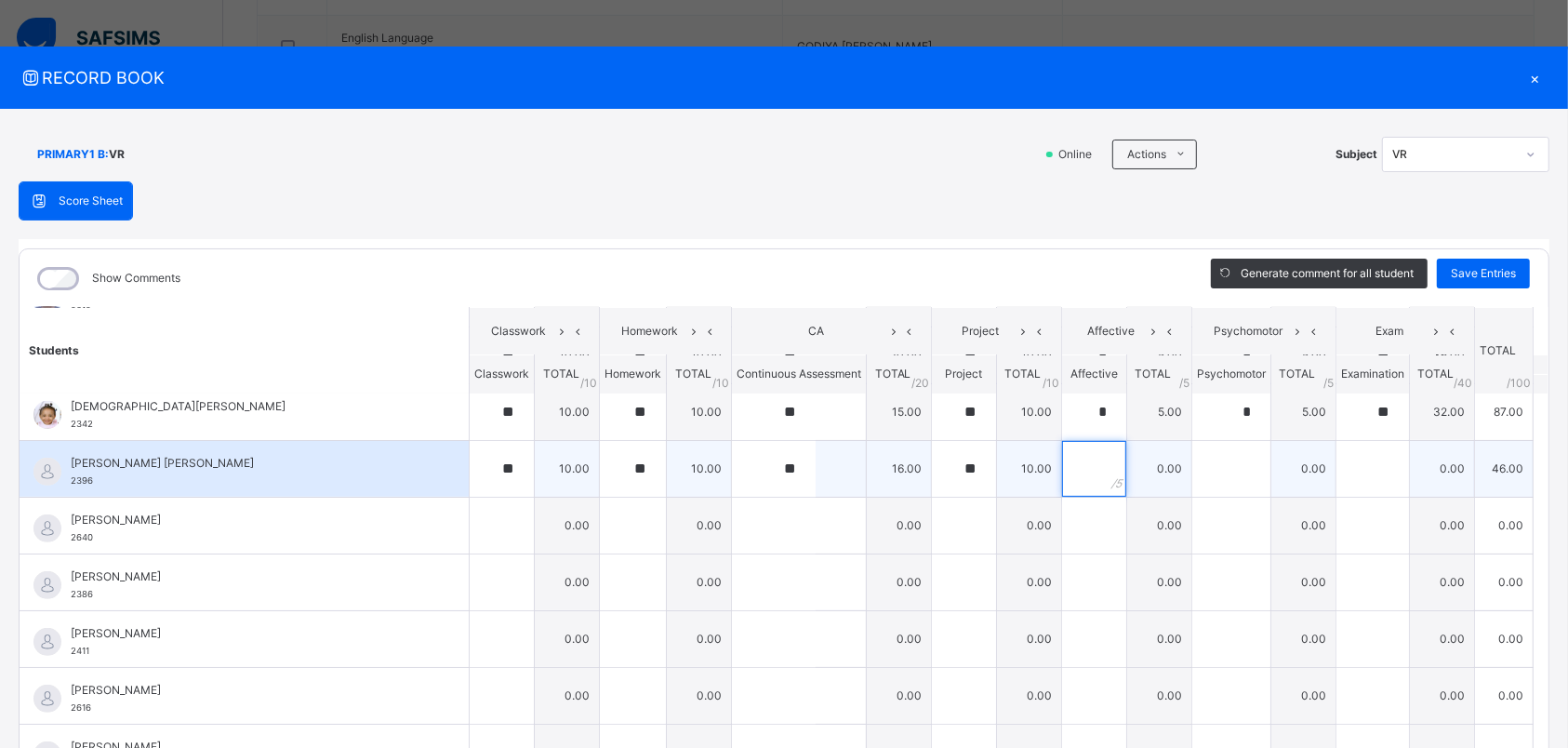 click at bounding box center [1094, 469] 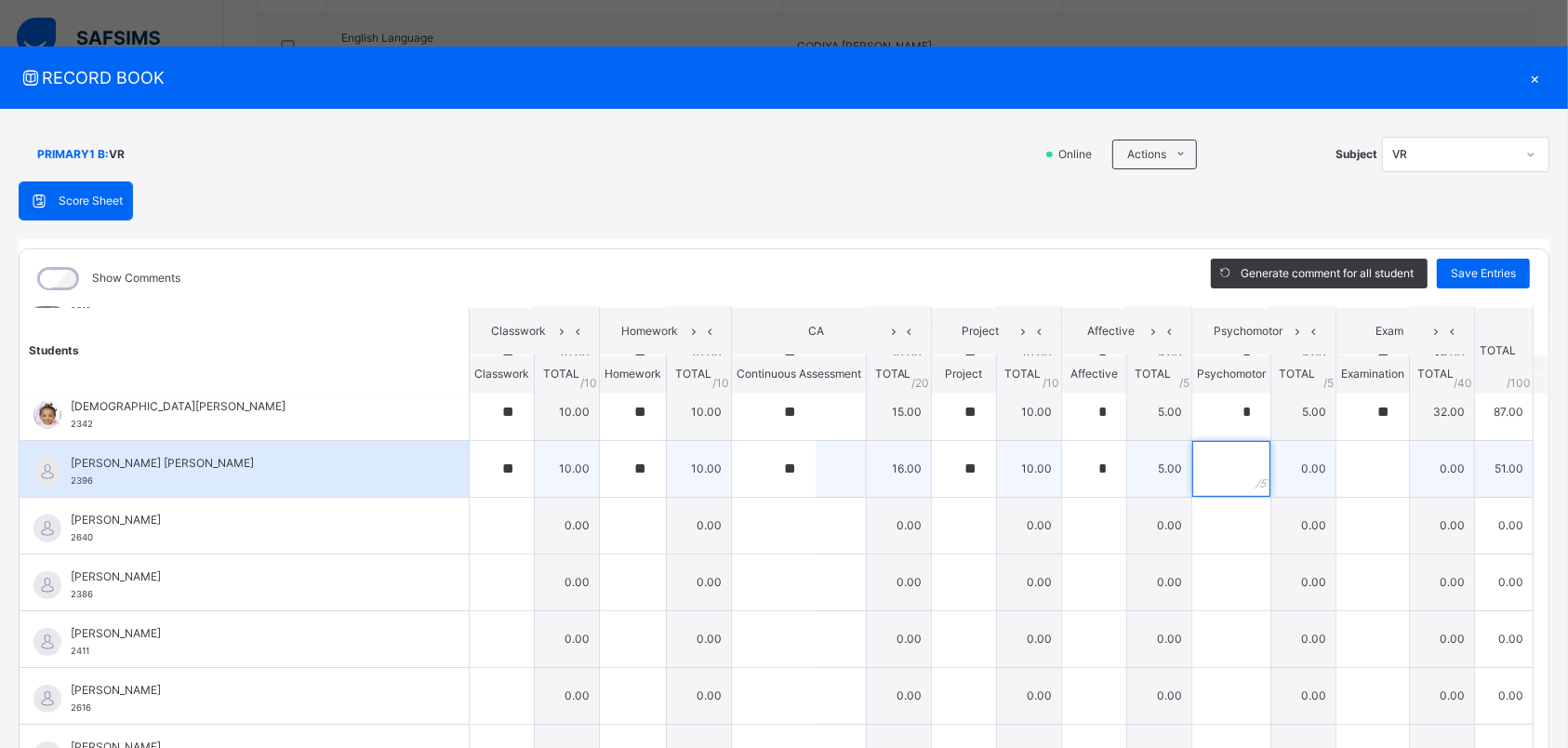click at bounding box center [1231, 469] 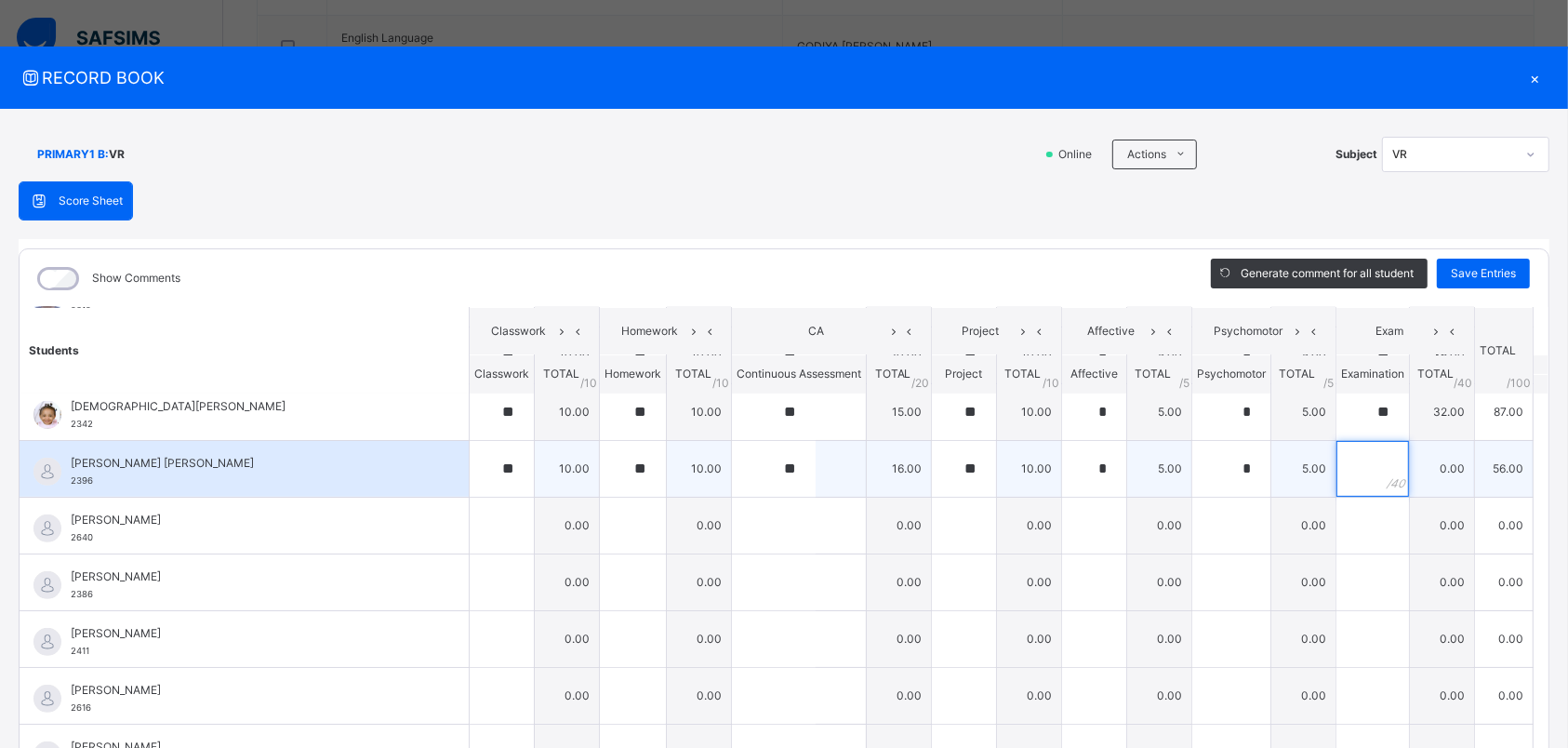 click at bounding box center [1373, 469] 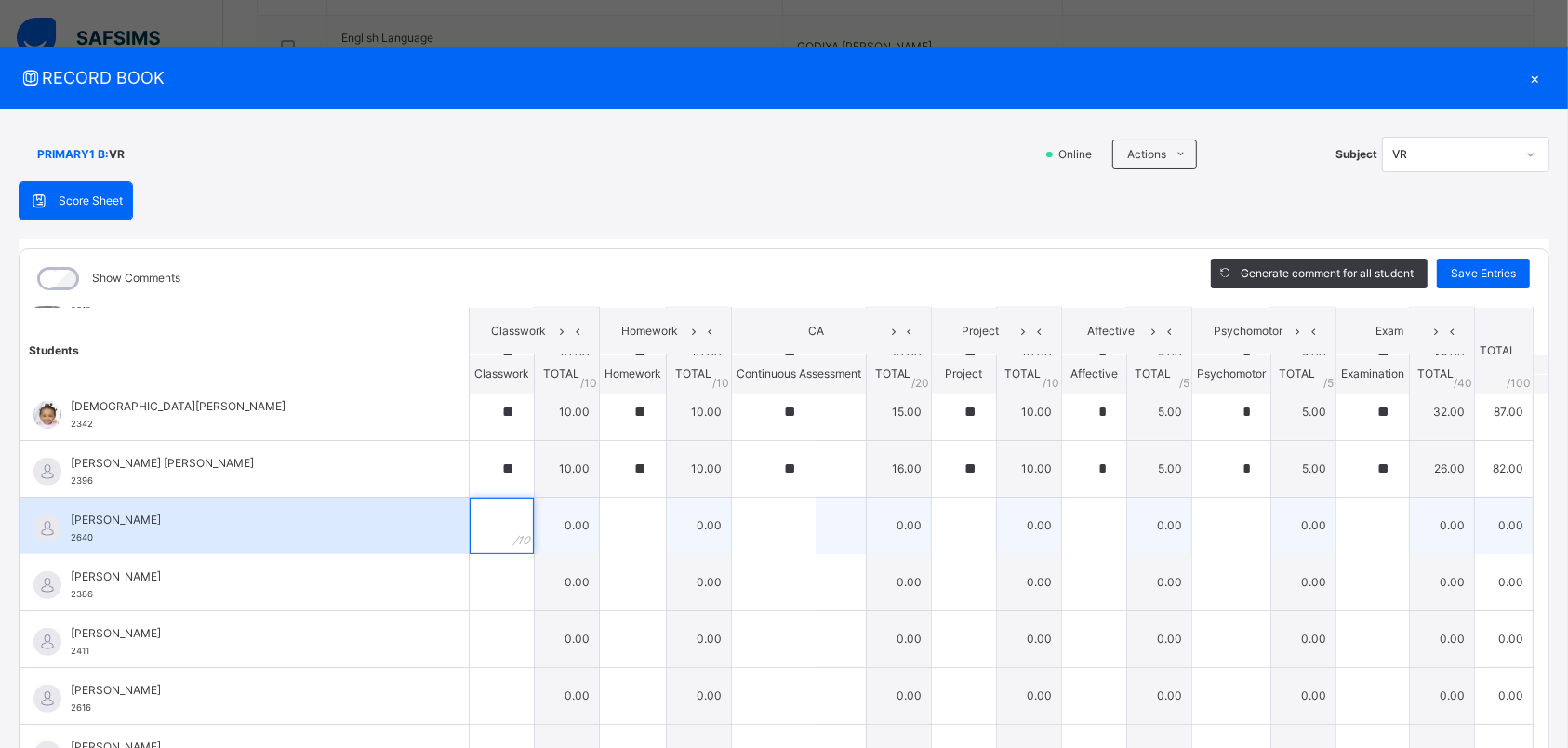 click at bounding box center [501, 526] 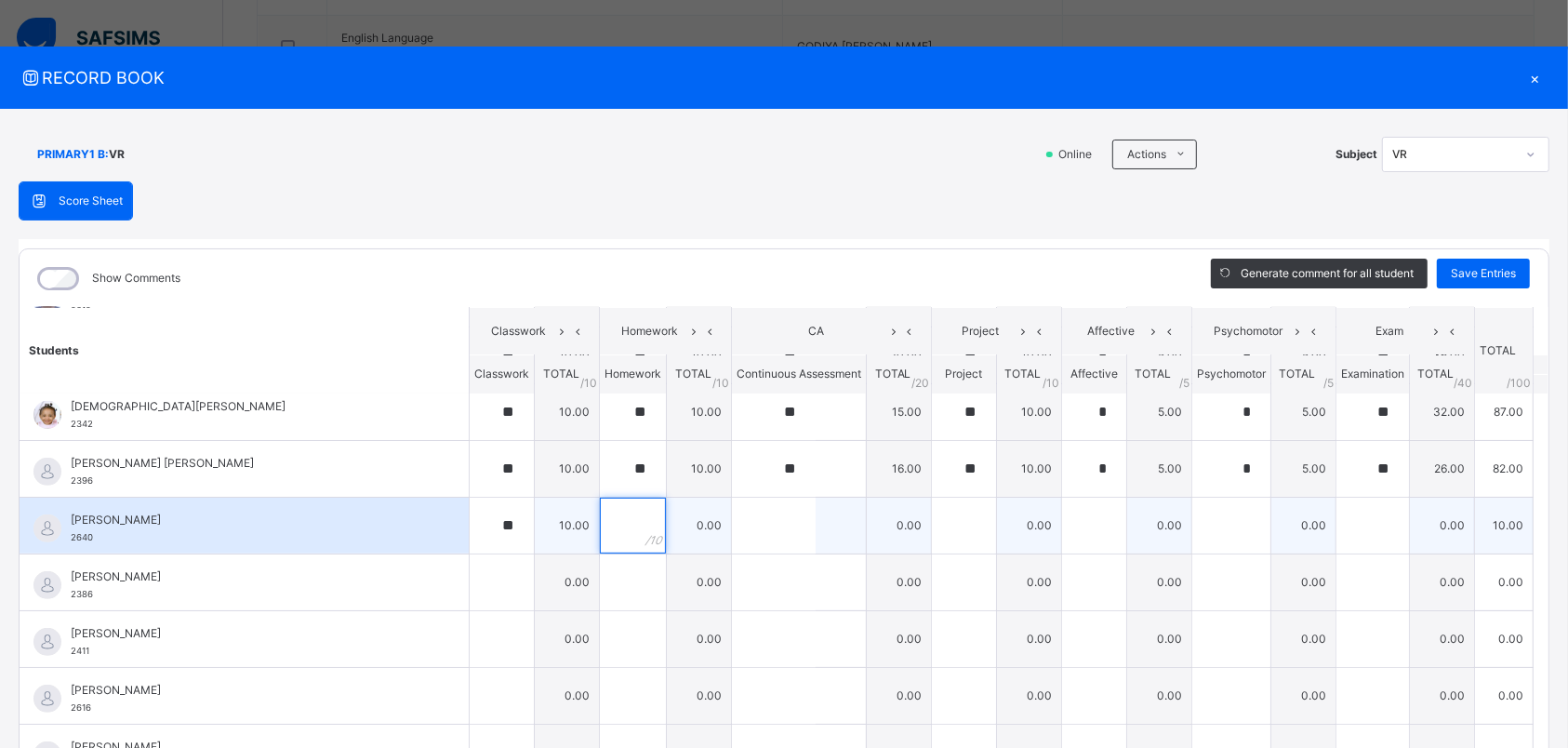 click at bounding box center [632, 526] 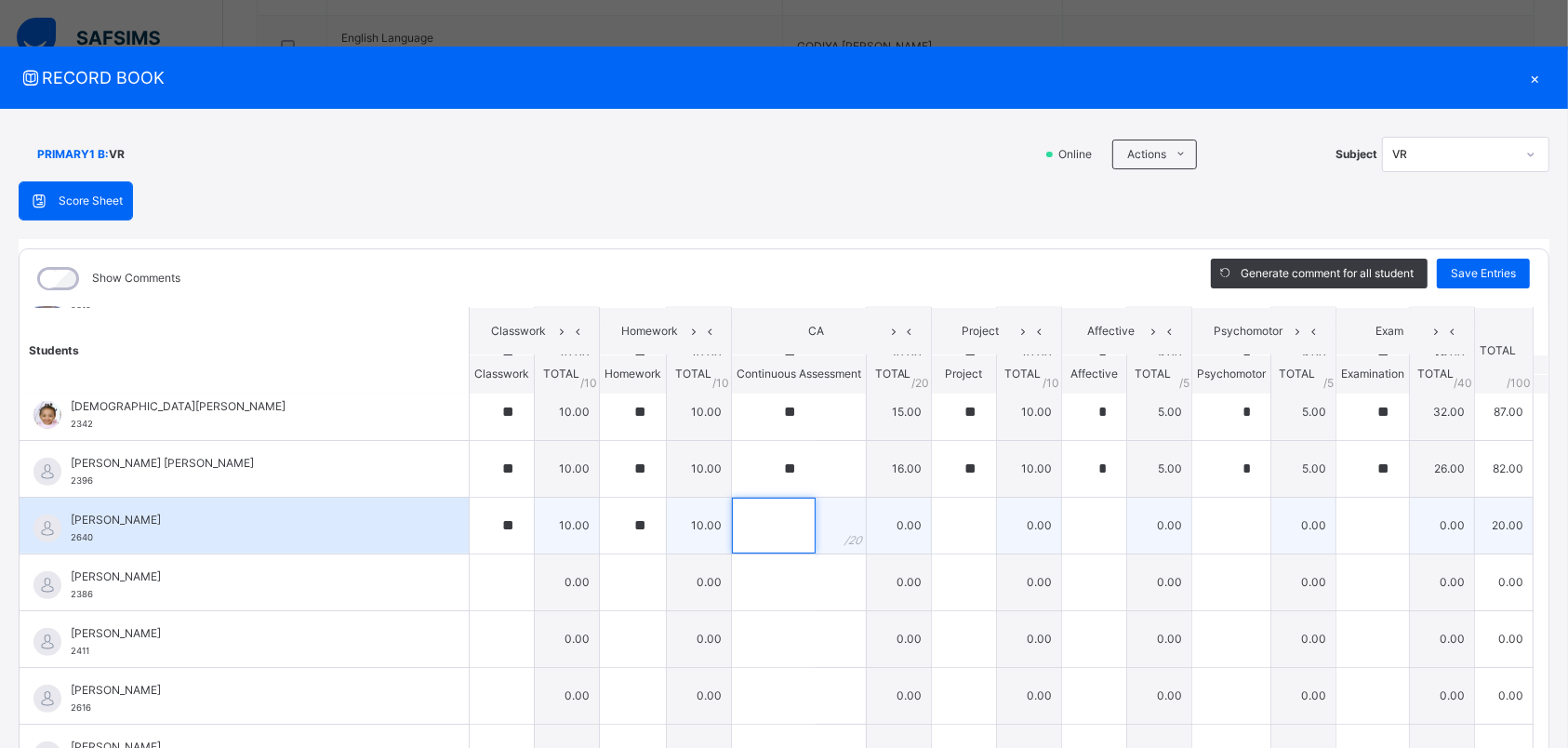 click at bounding box center (774, 526) 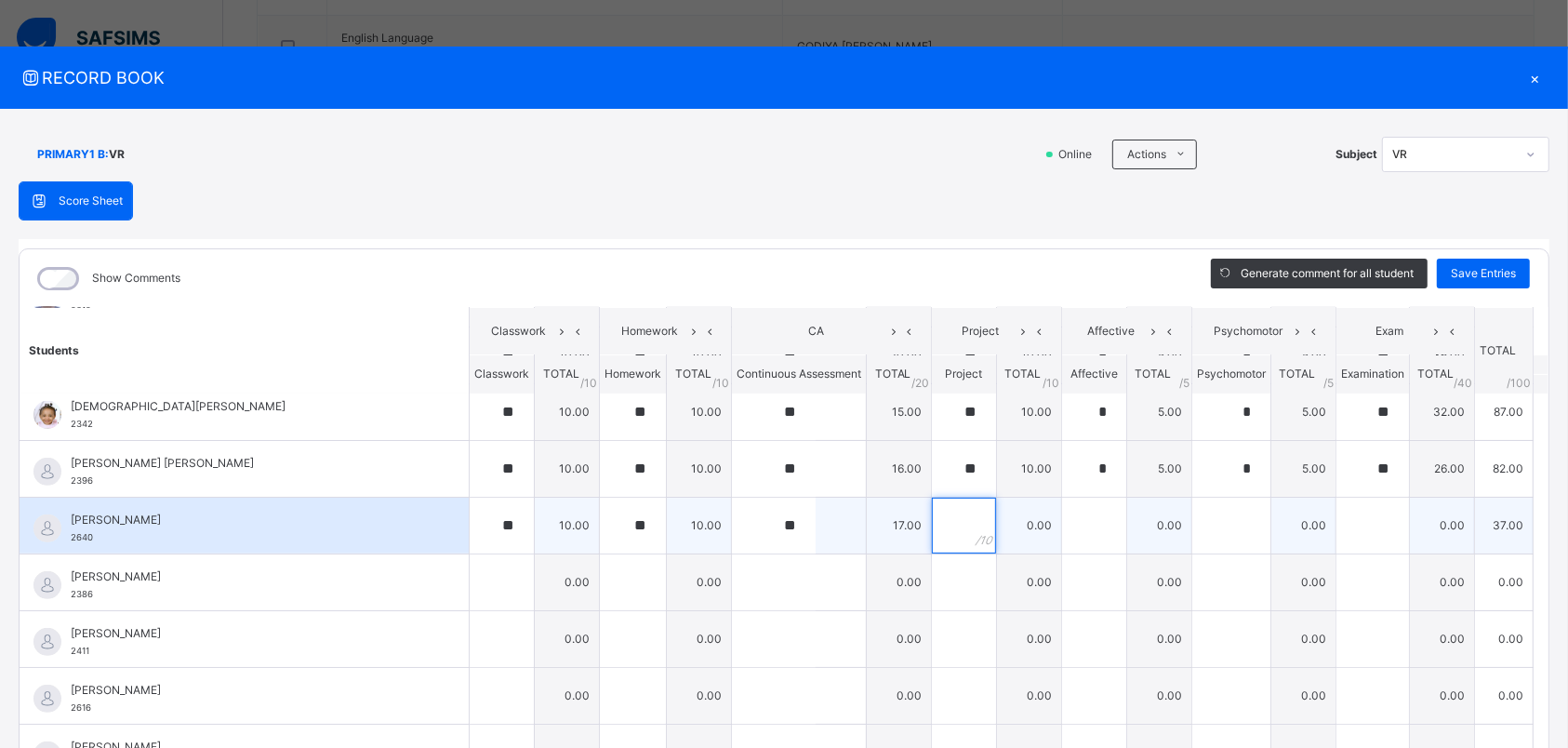 click at bounding box center (963, 526) 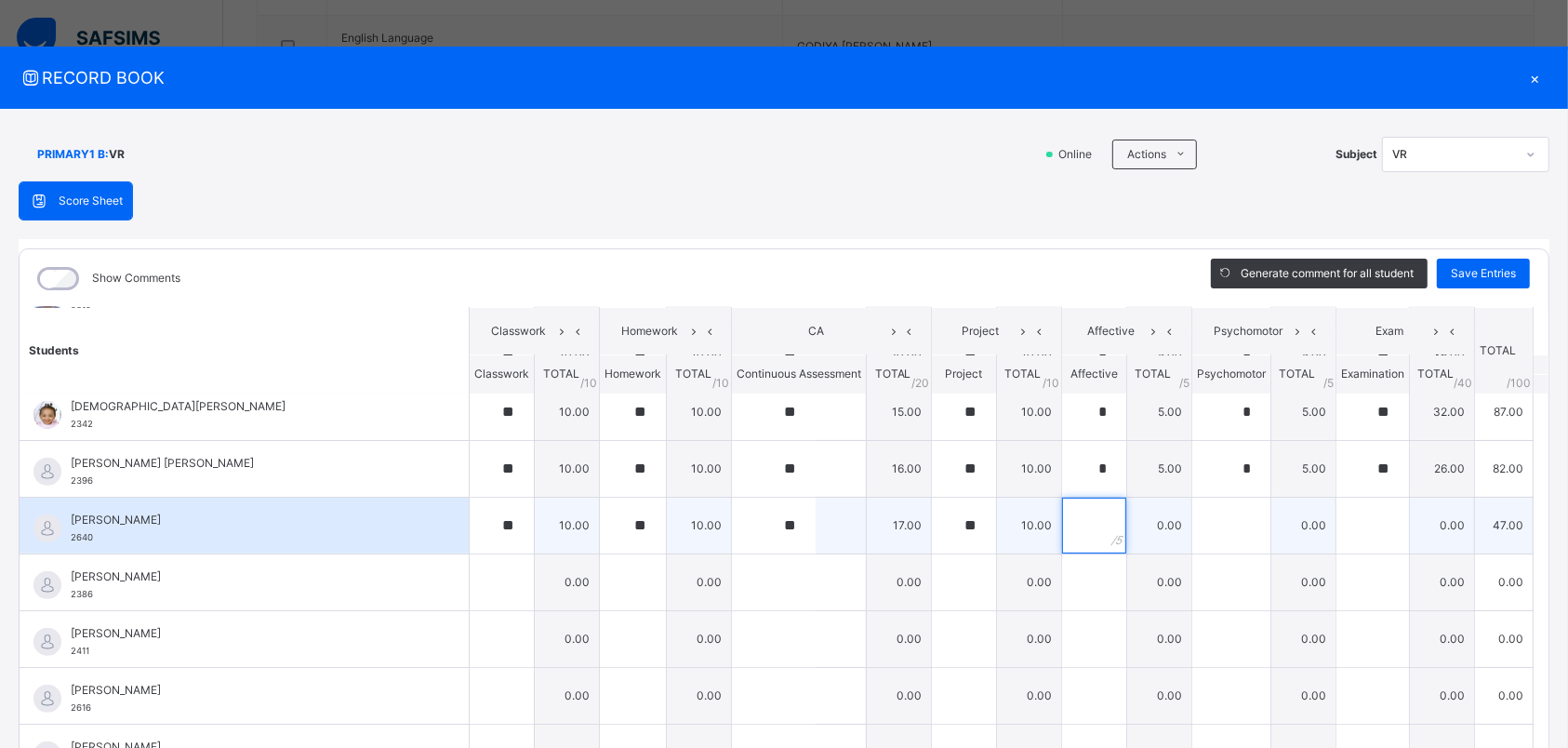 click at bounding box center [1094, 526] 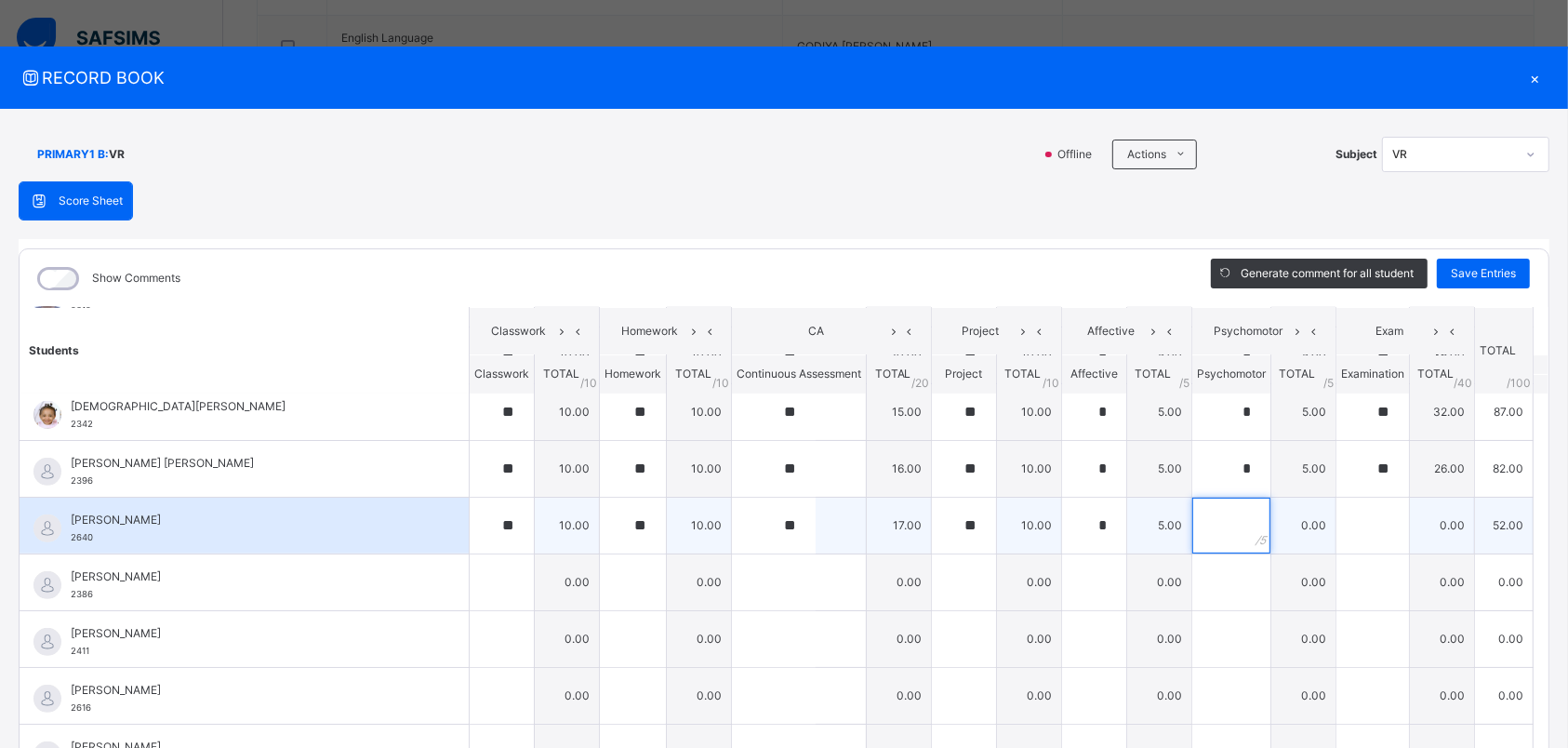 click at bounding box center [1231, 526] 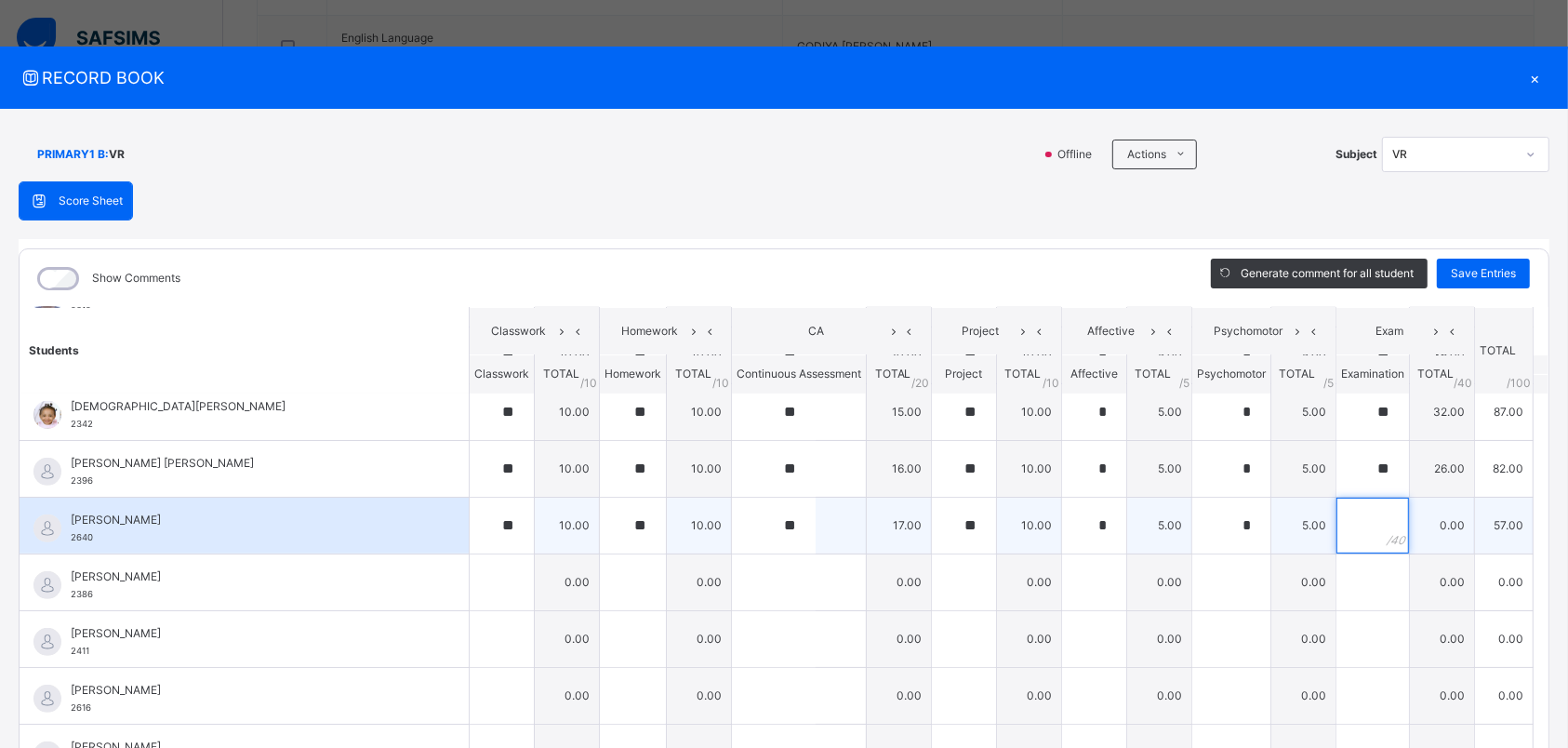 click at bounding box center [1373, 526] 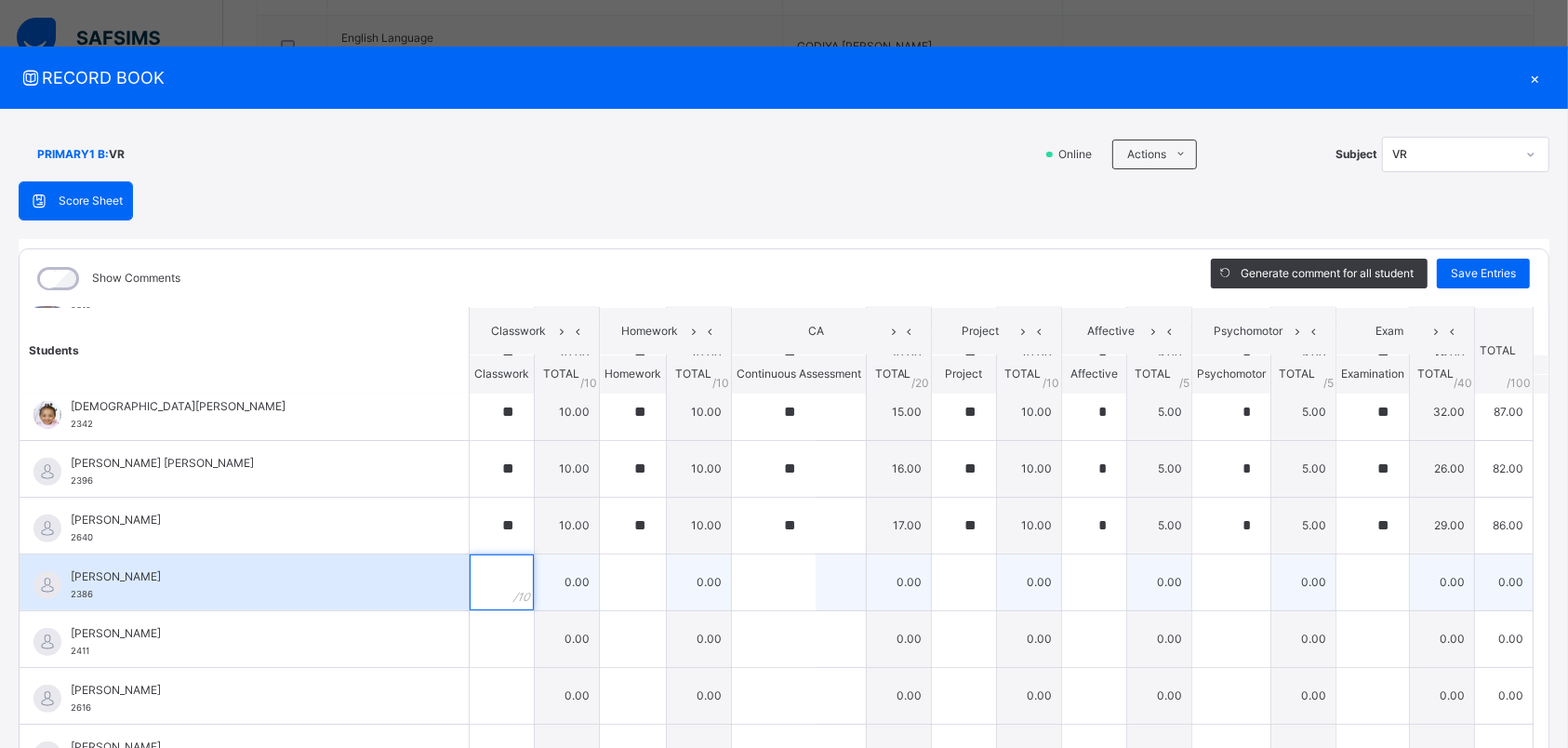 click at bounding box center [501, 582] 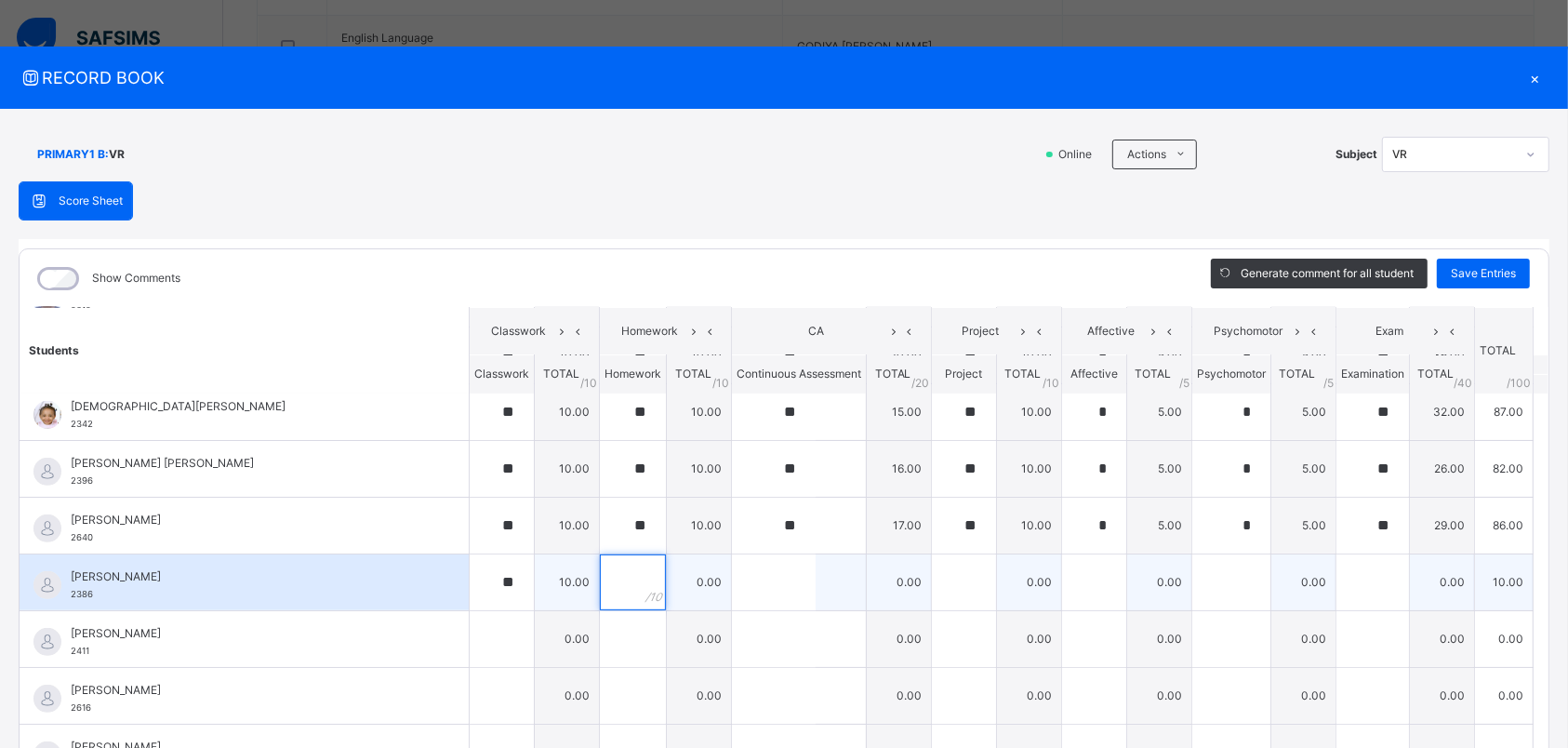 click at bounding box center (632, 582) 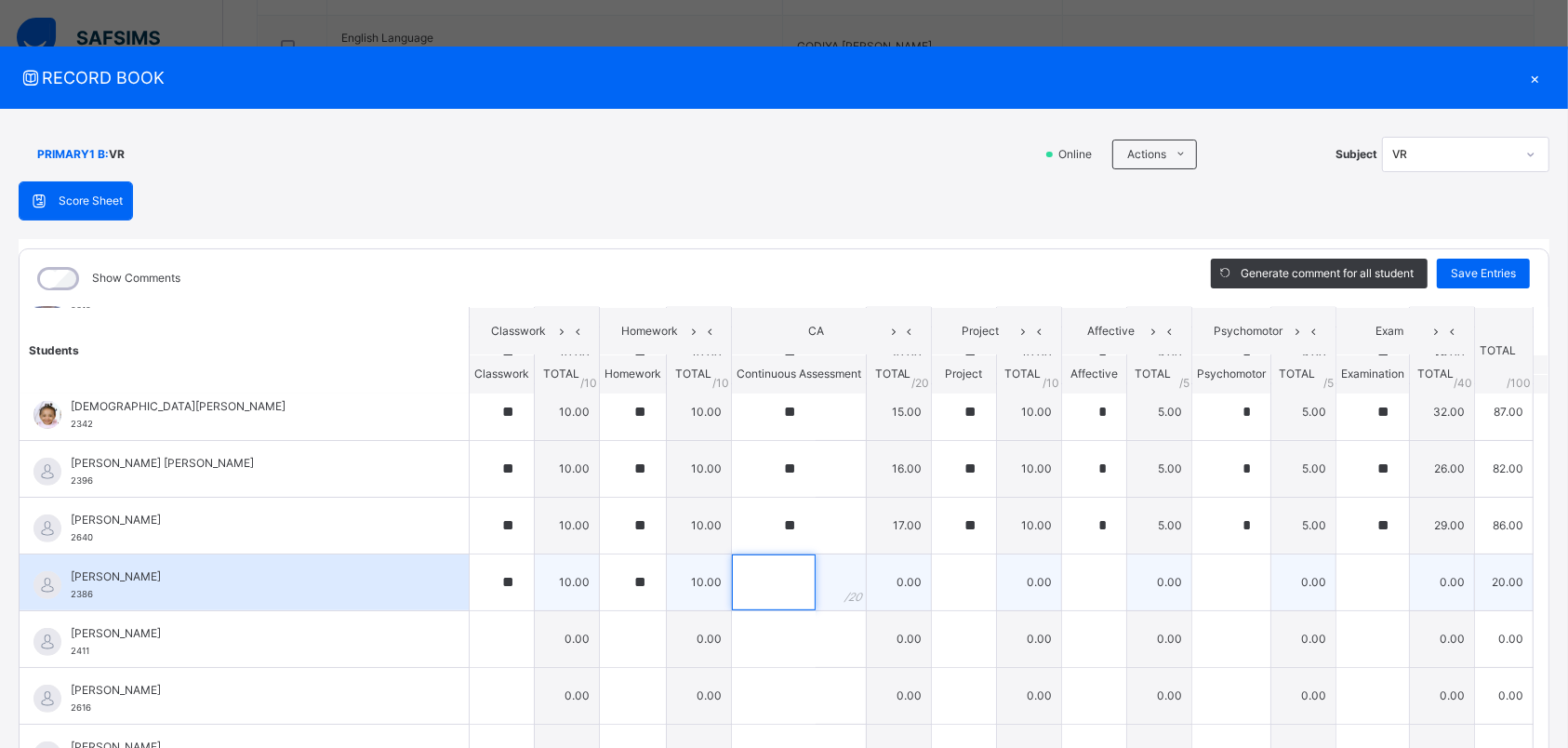 click at bounding box center (774, 582) 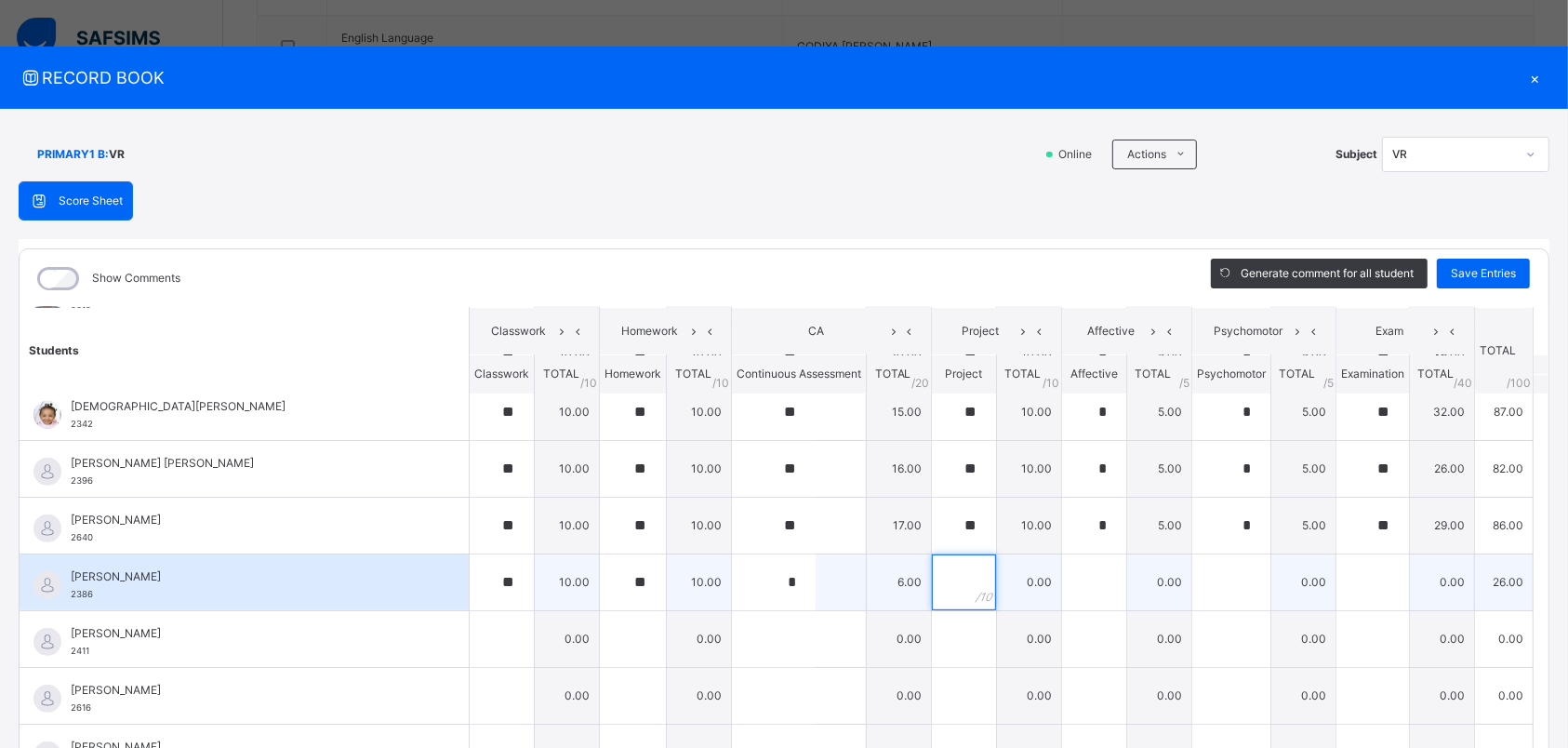 click at bounding box center (963, 582) 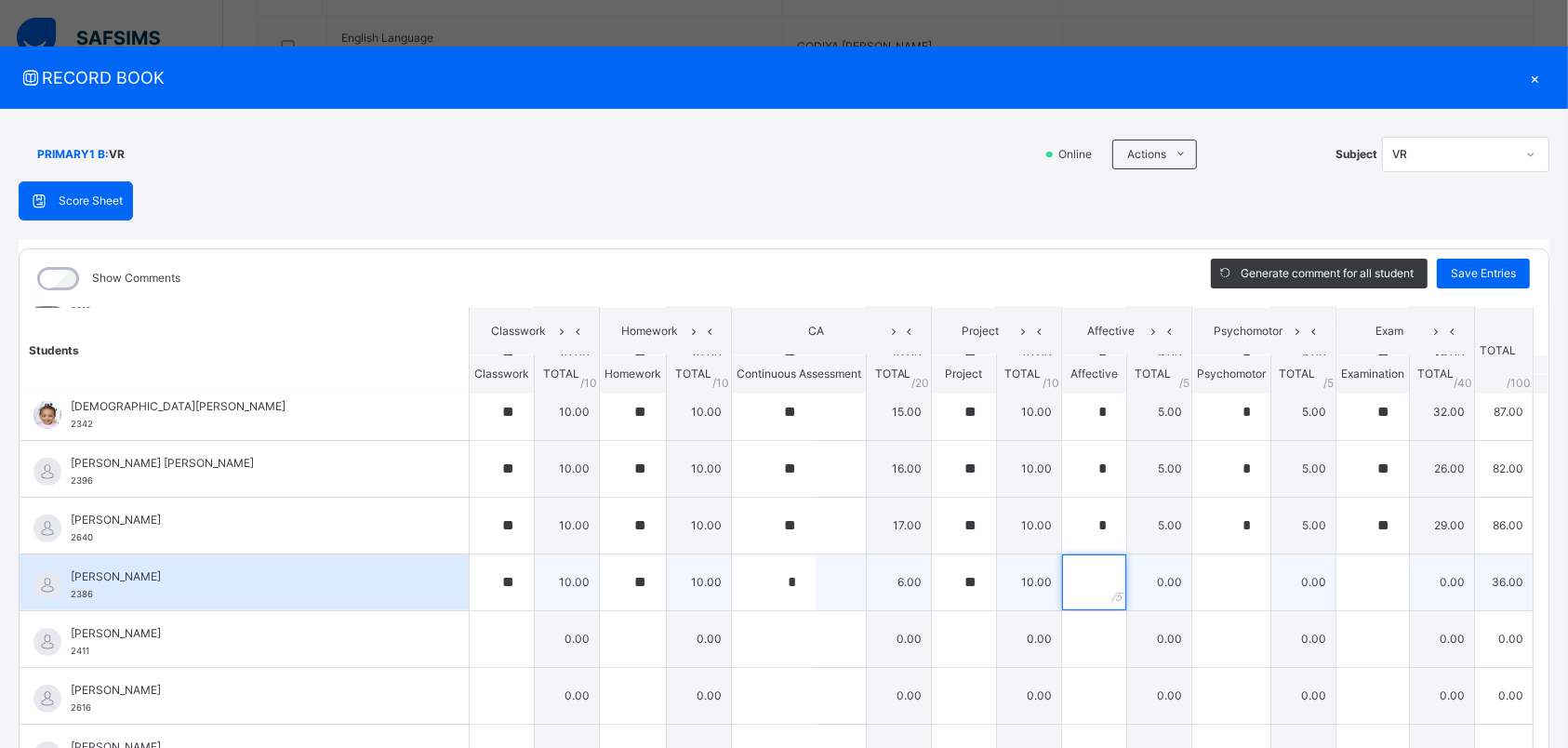 click at bounding box center (1094, 582) 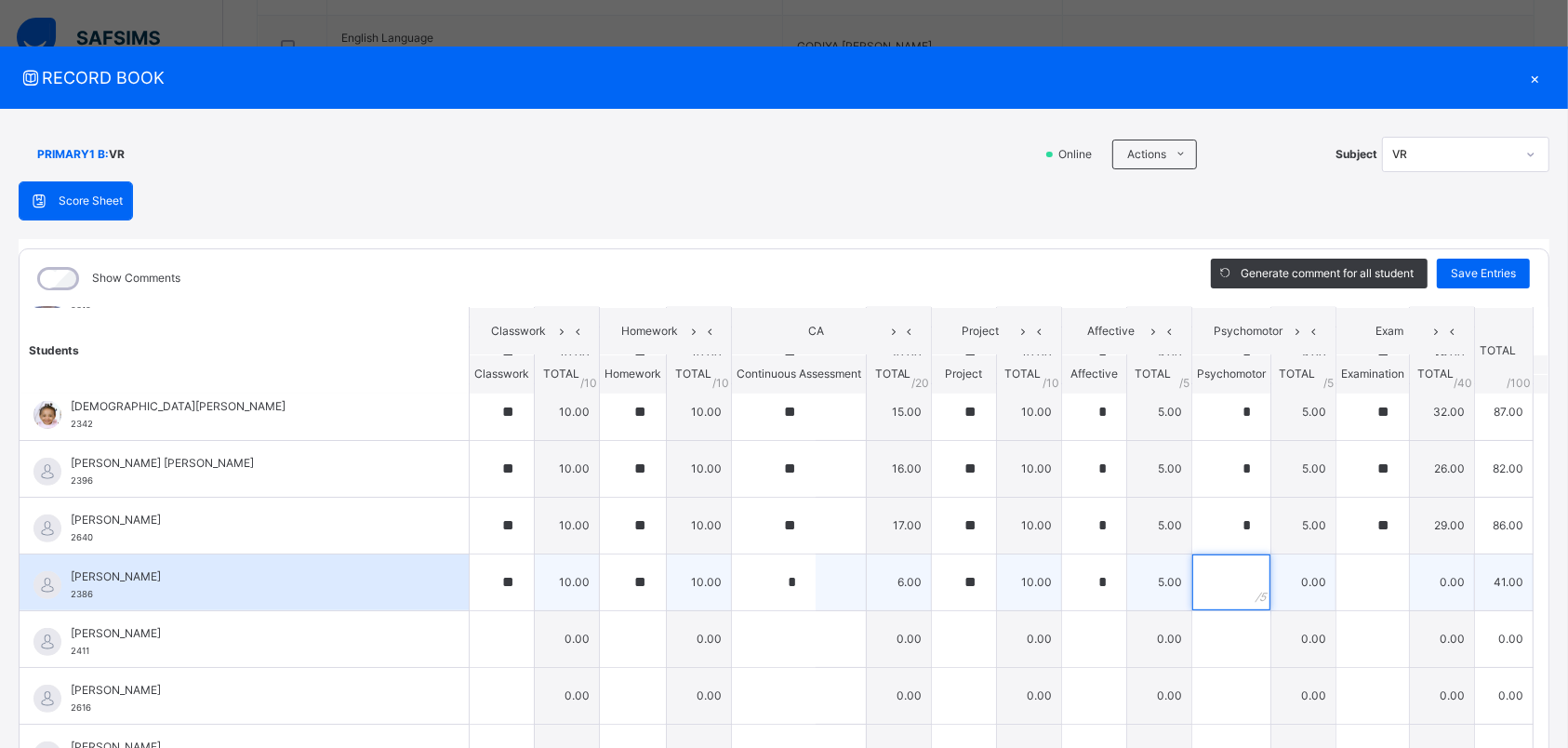 click at bounding box center (1231, 582) 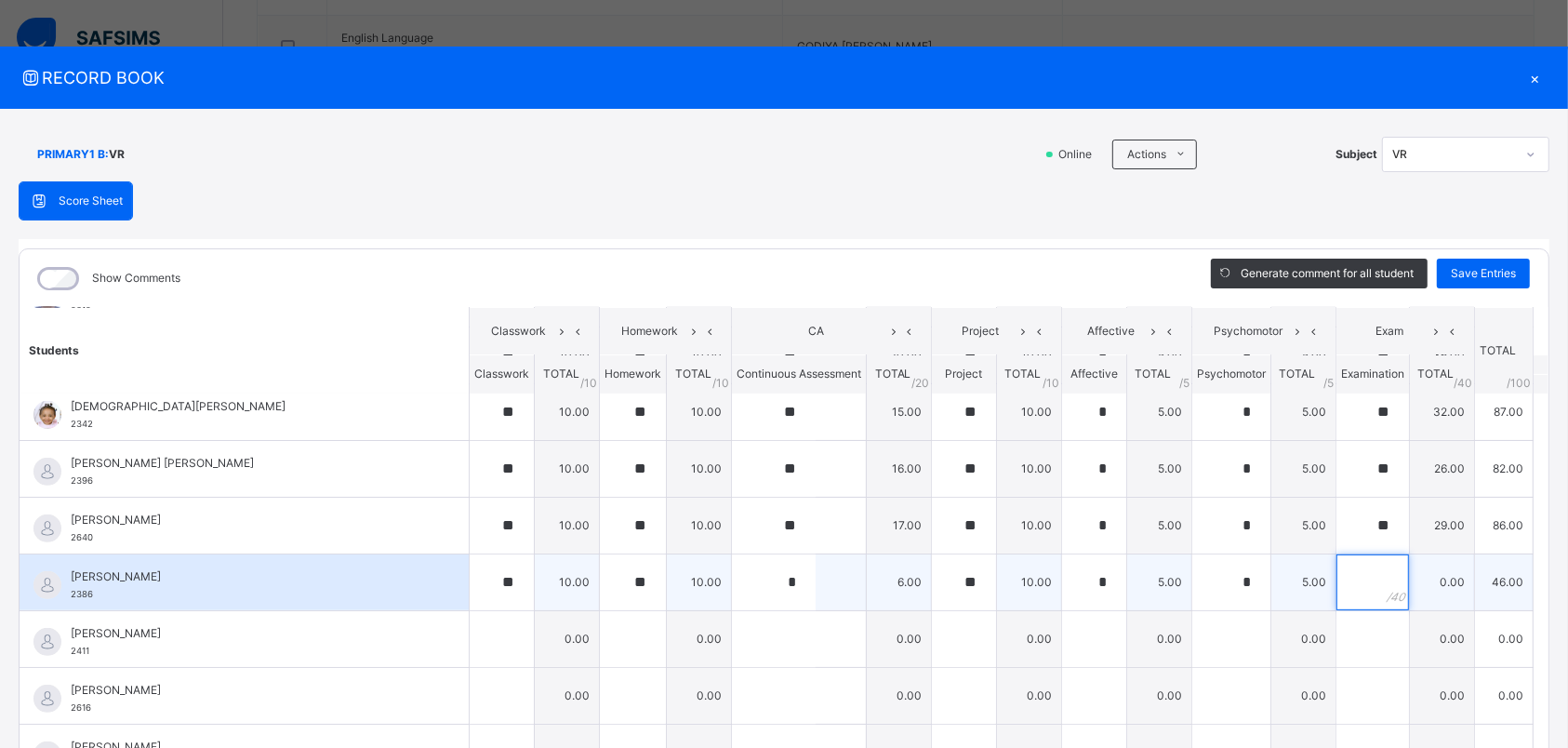 click at bounding box center [1373, 582] 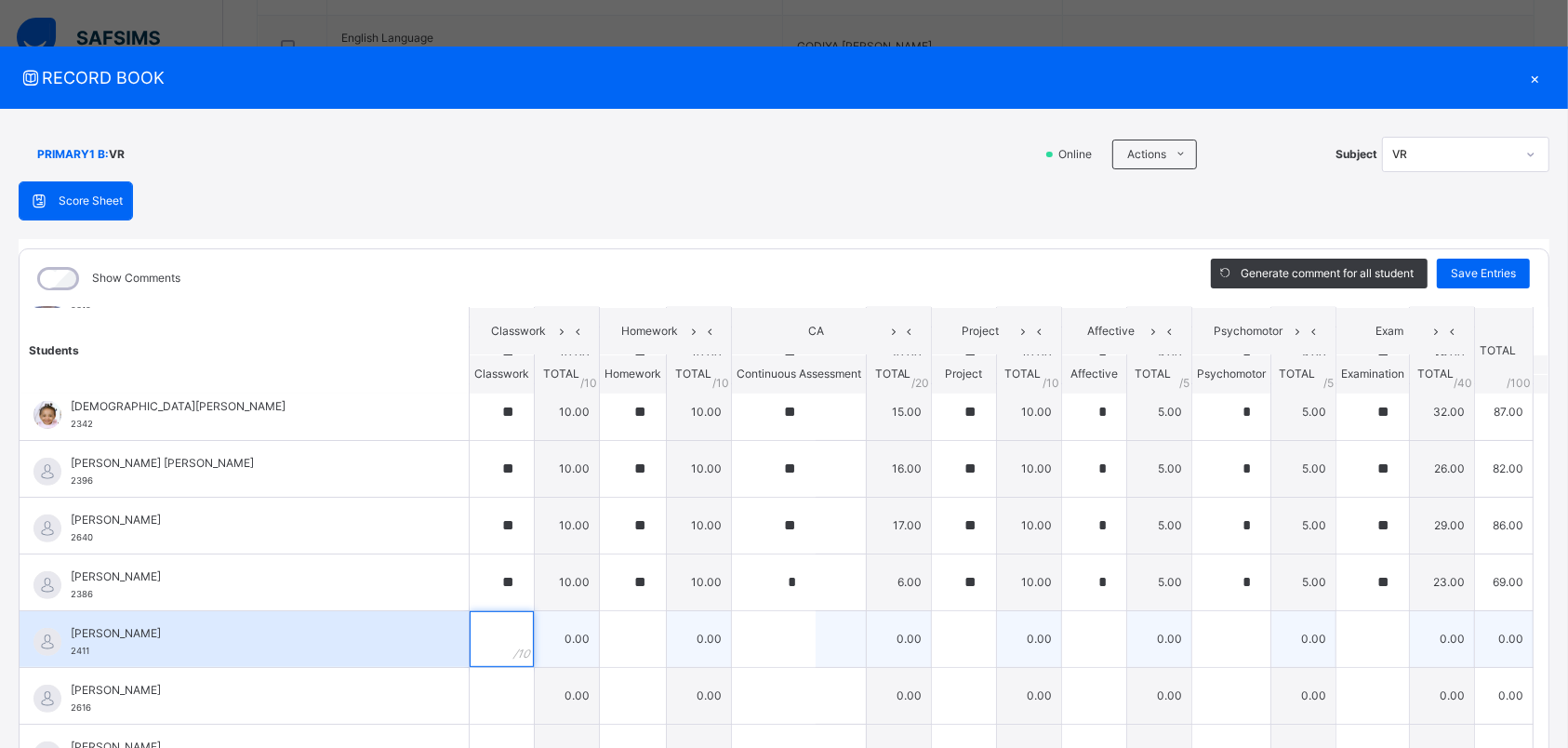 click at bounding box center [501, 639] 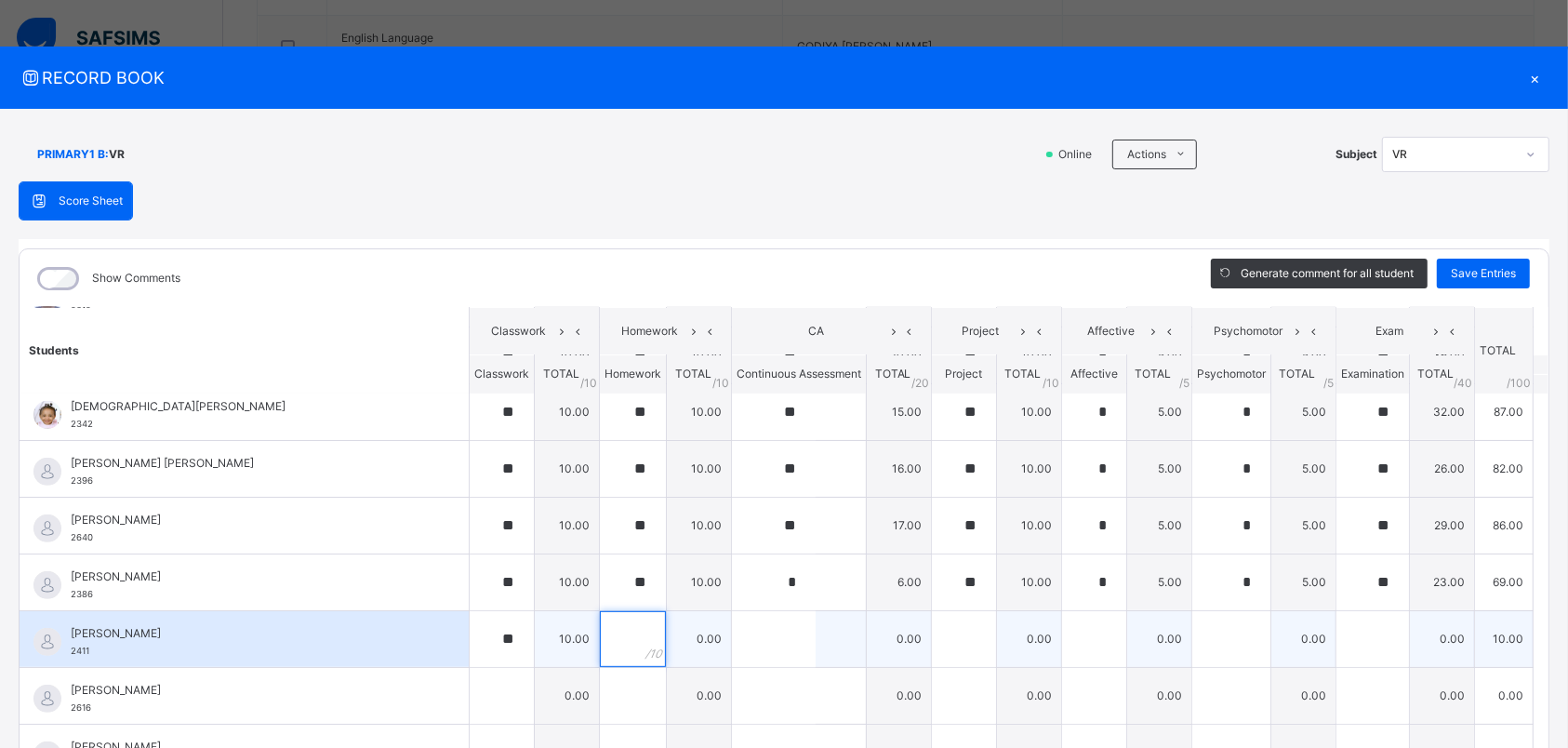 click at bounding box center (632, 639) 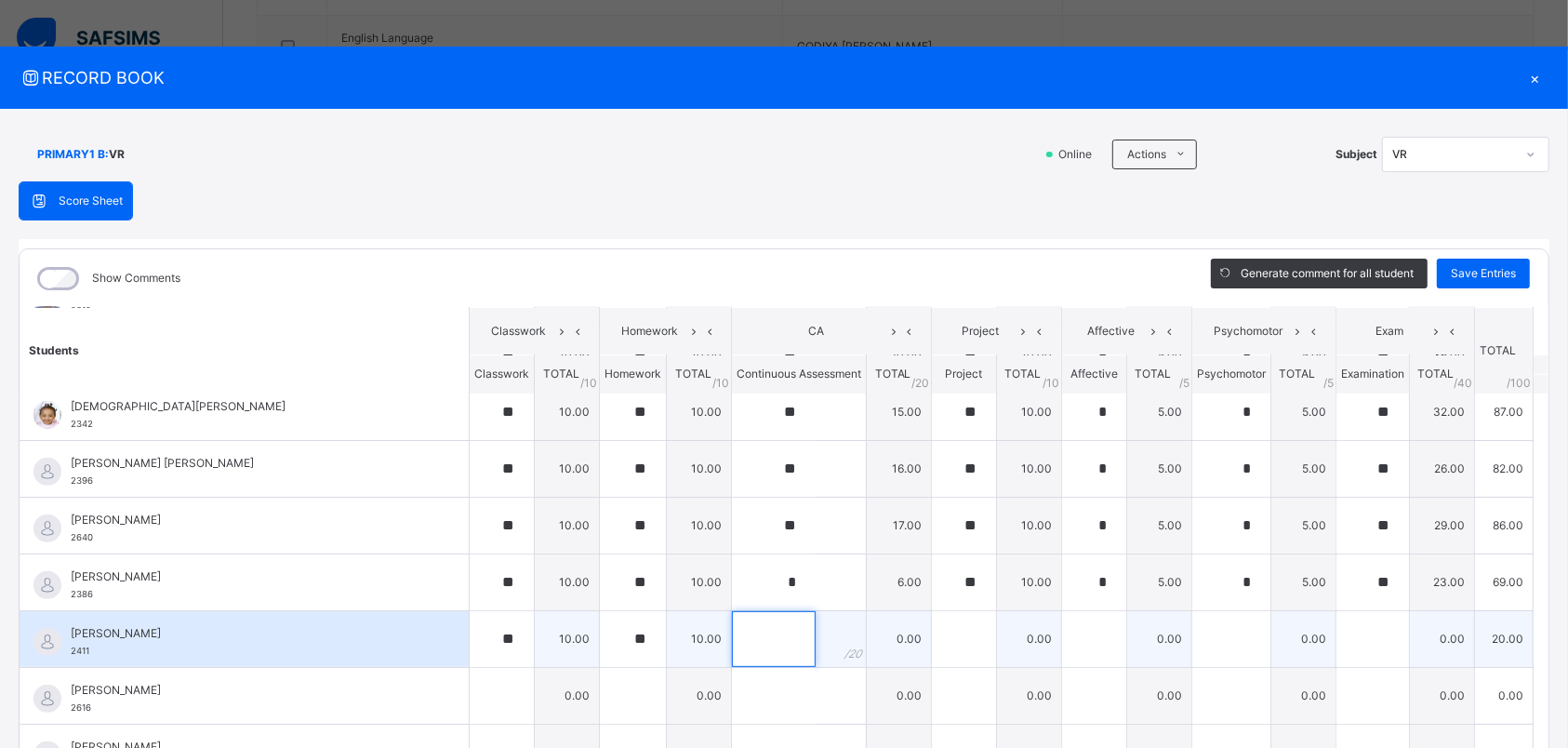 click at bounding box center [774, 639] 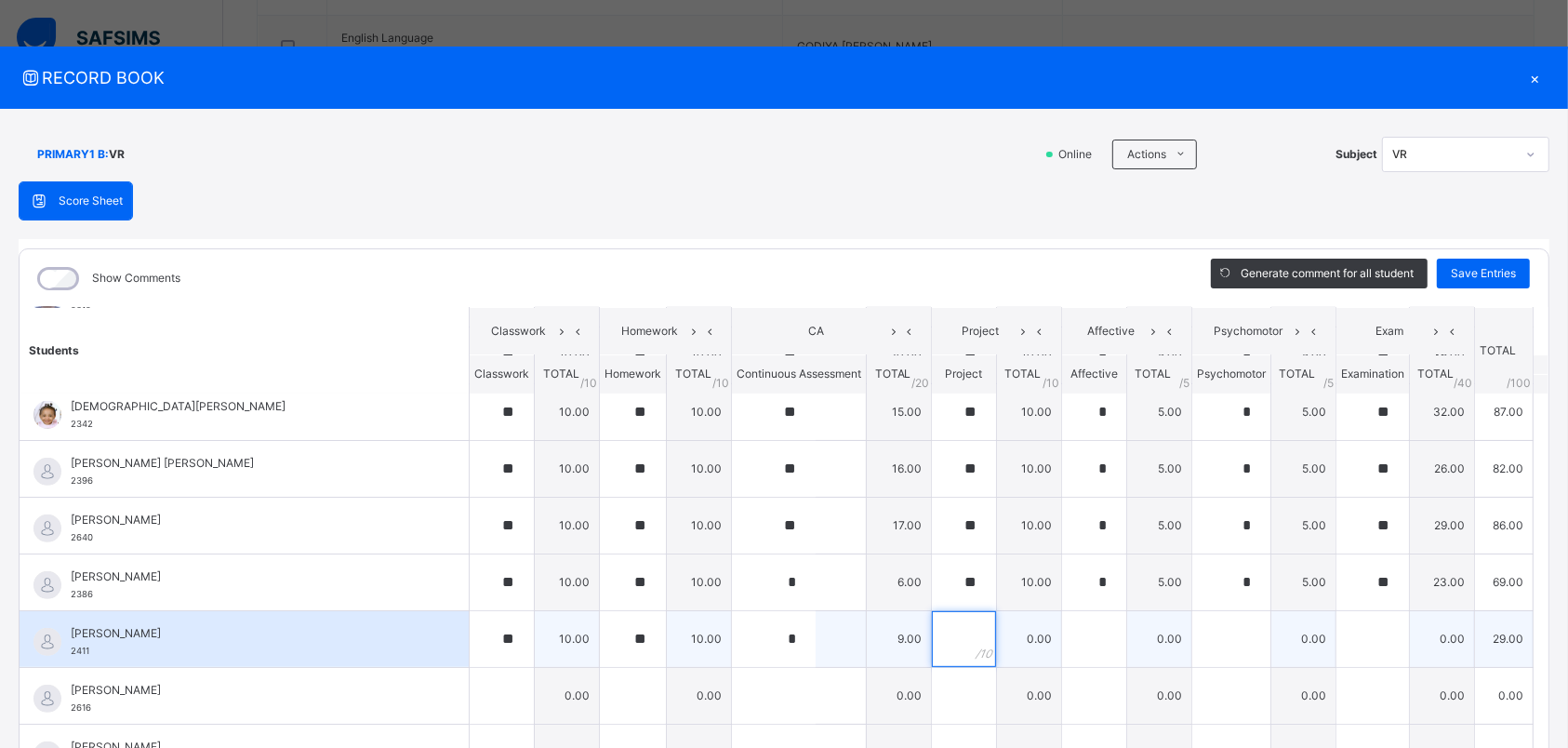 click at bounding box center [963, 639] 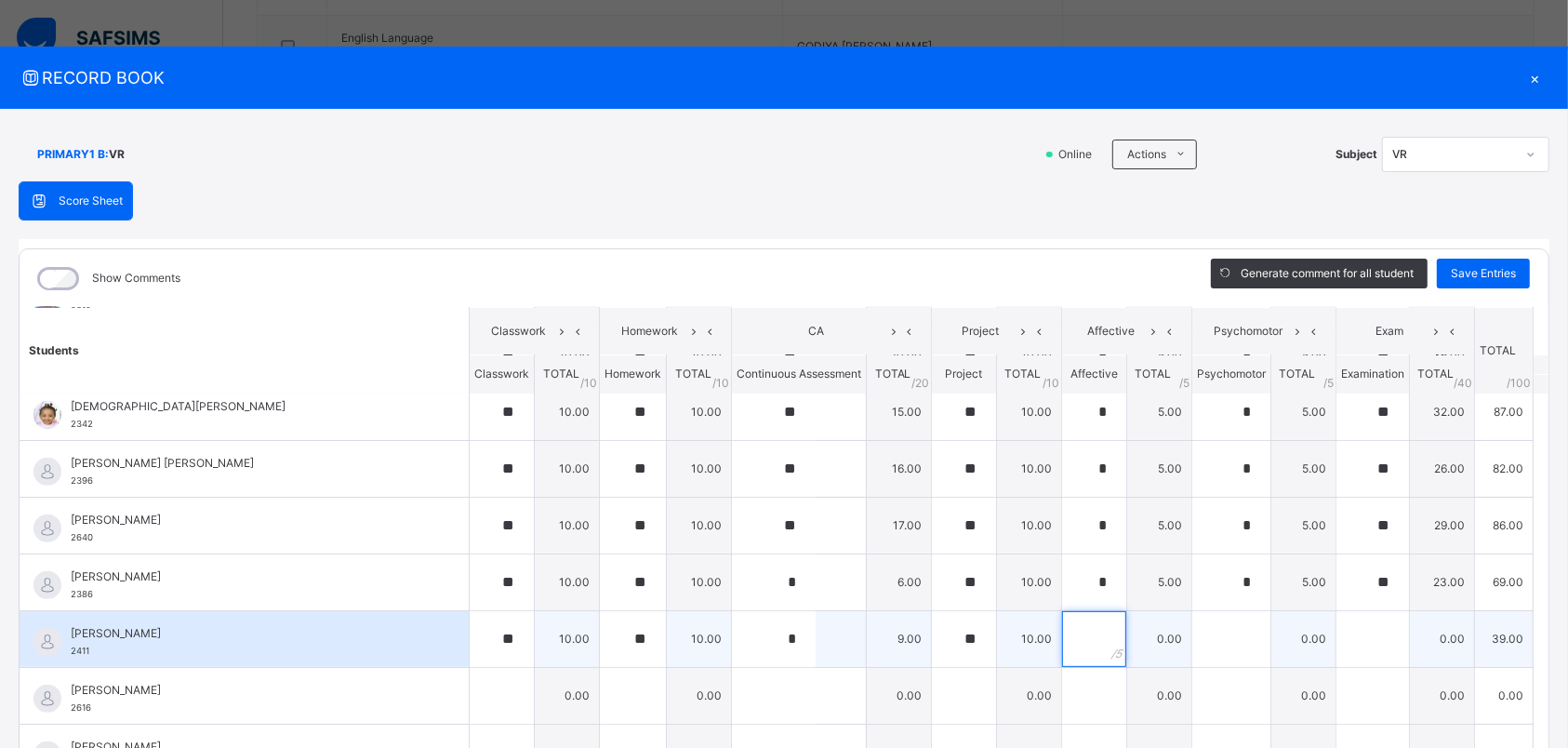 click at bounding box center (1094, 639) 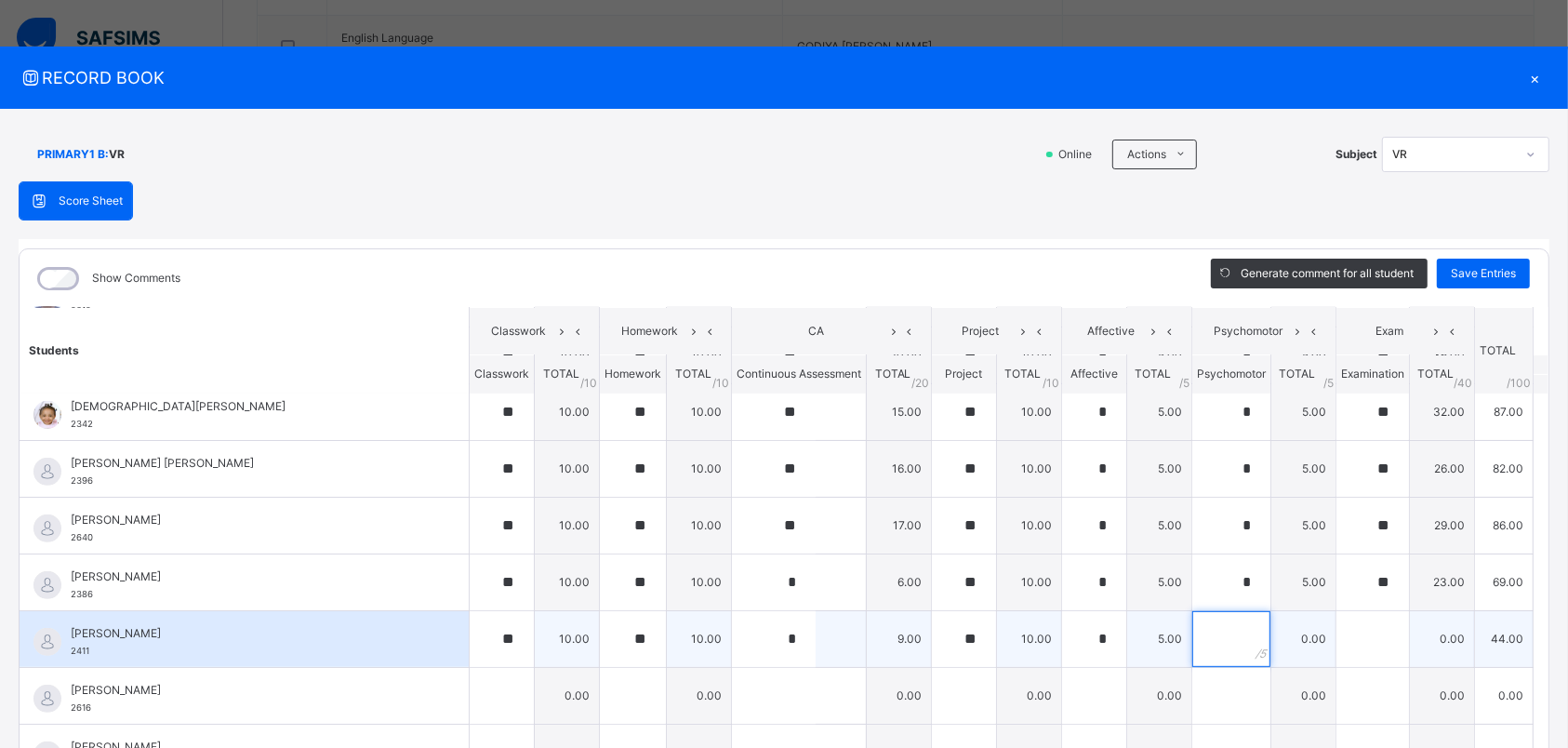 click at bounding box center [1231, 639] 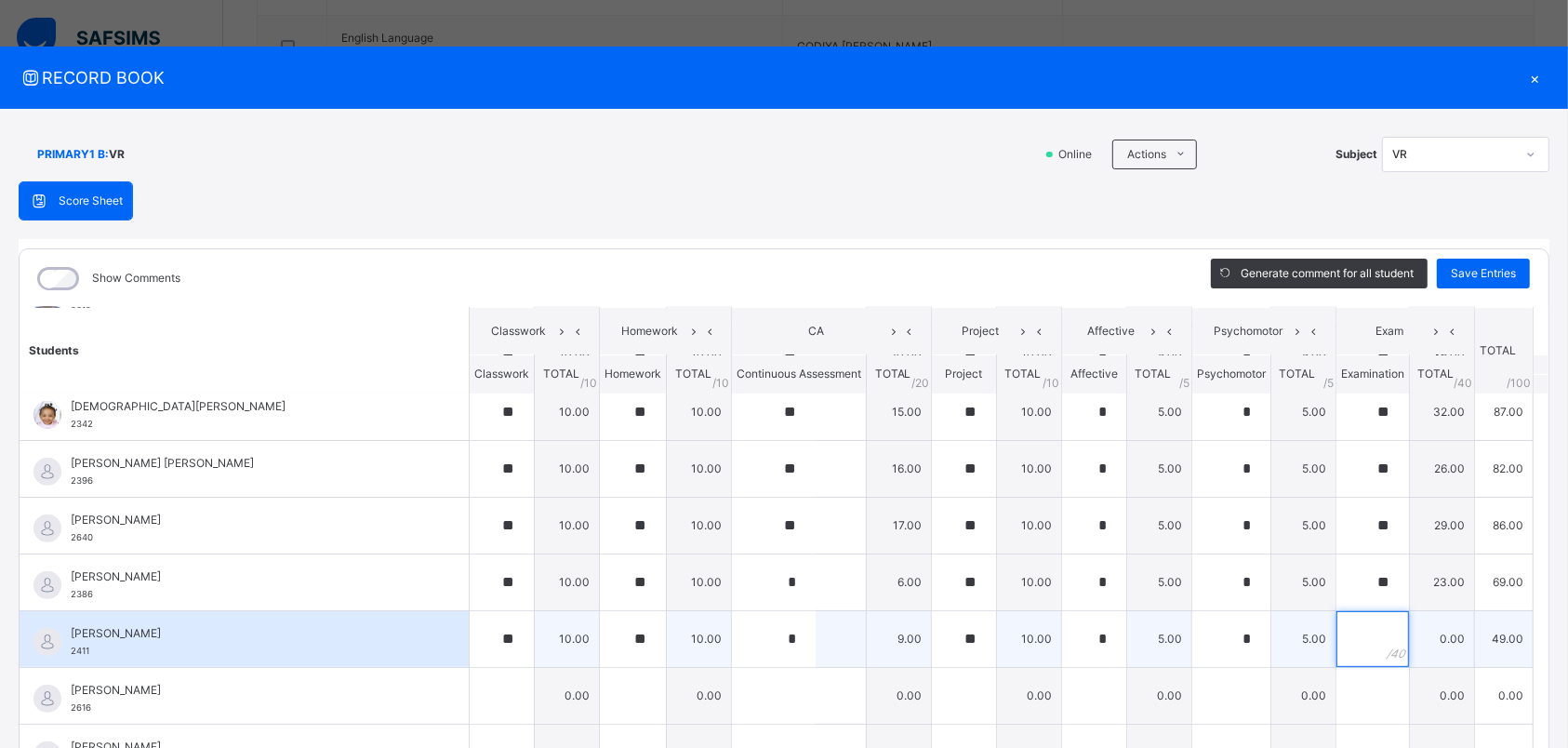 click at bounding box center [1373, 639] 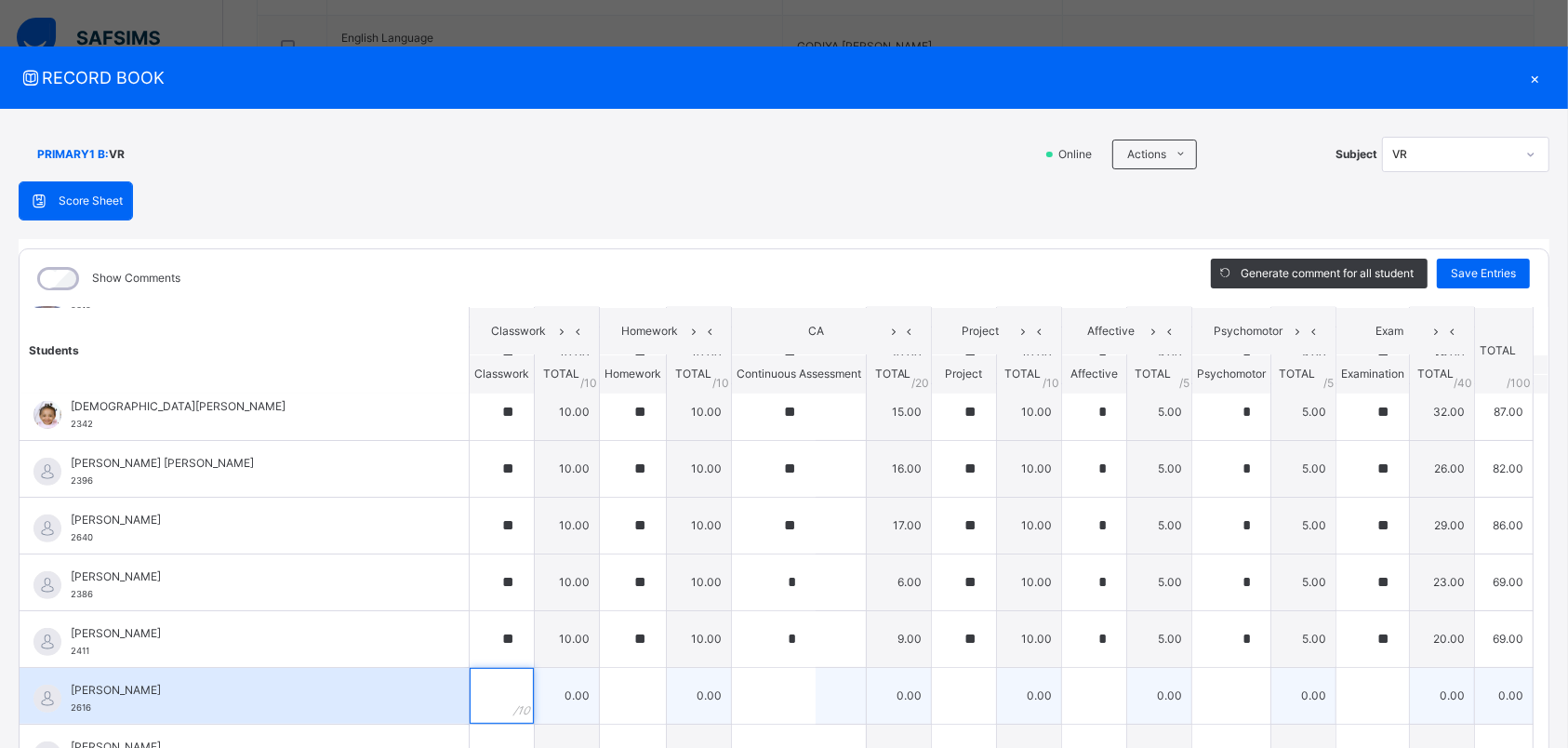 click at bounding box center [501, 696] 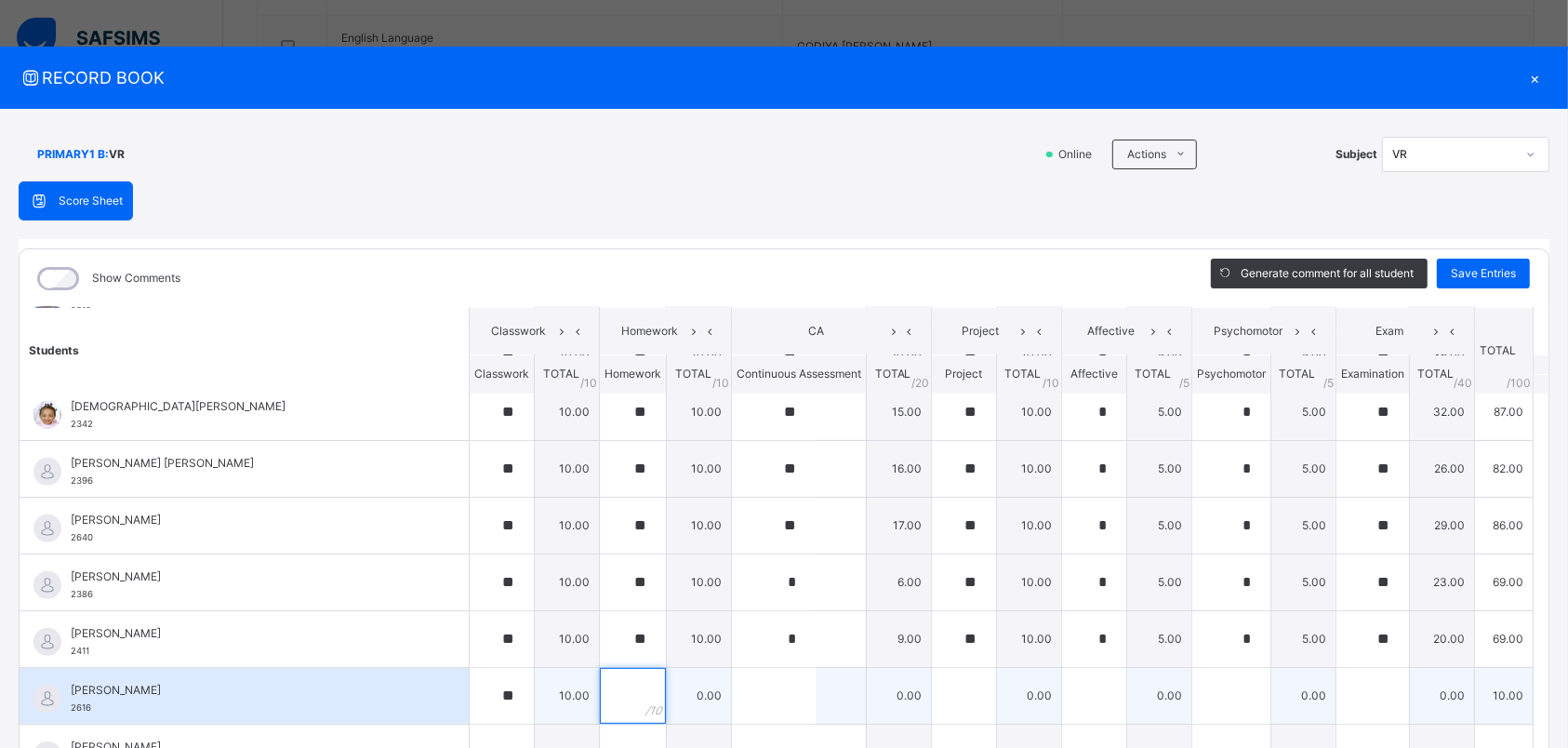 click at bounding box center (632, 696) 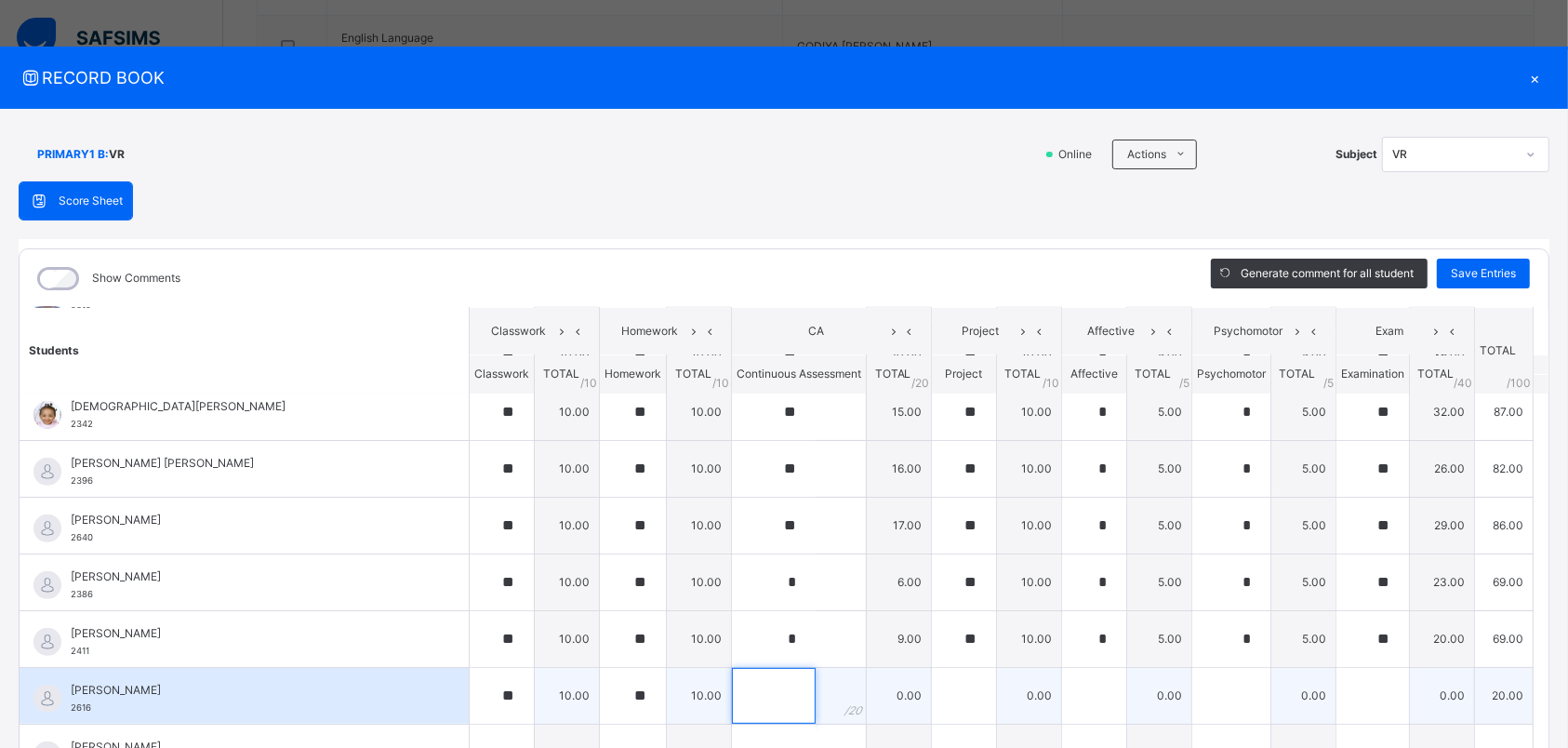 click at bounding box center [774, 696] 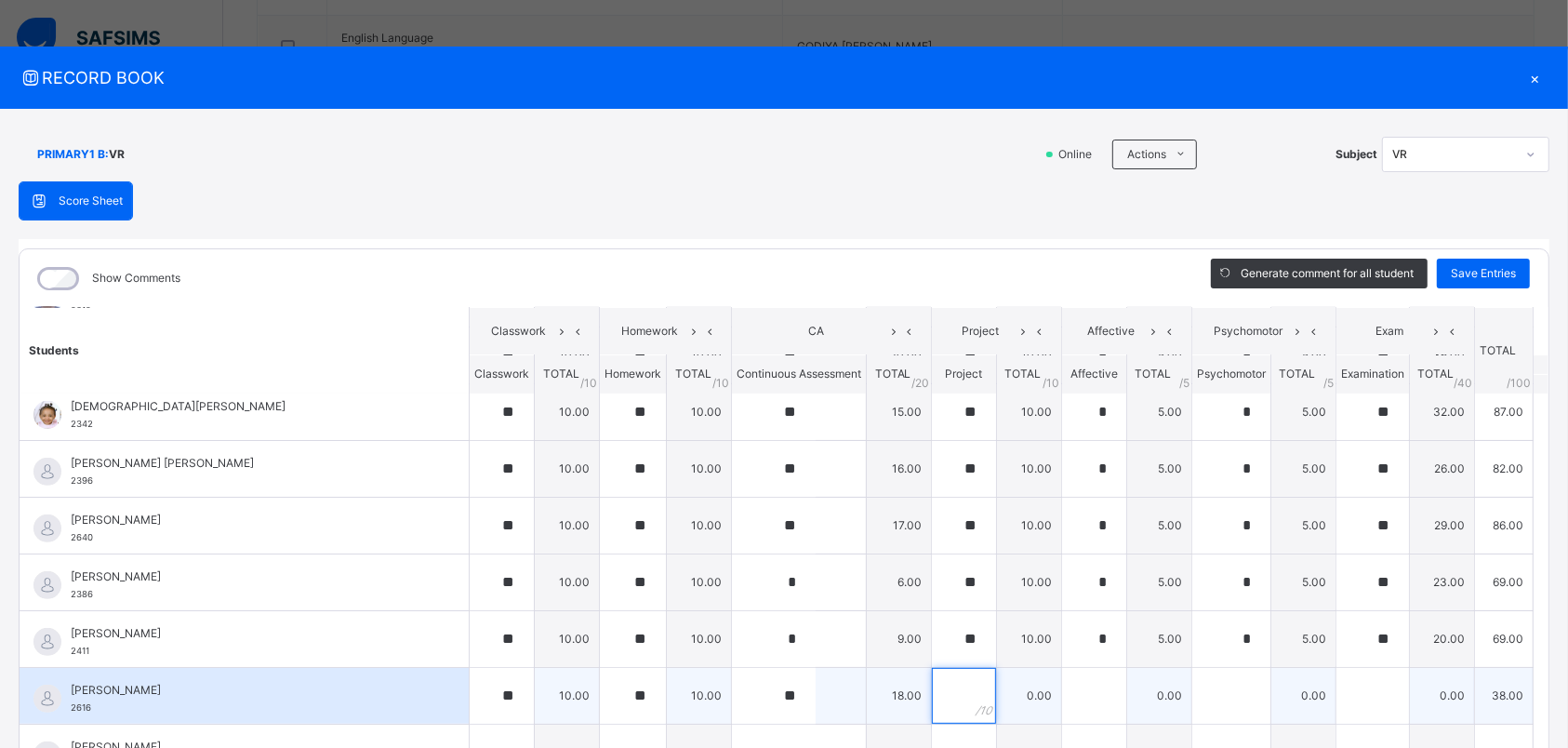 click at bounding box center [963, 696] 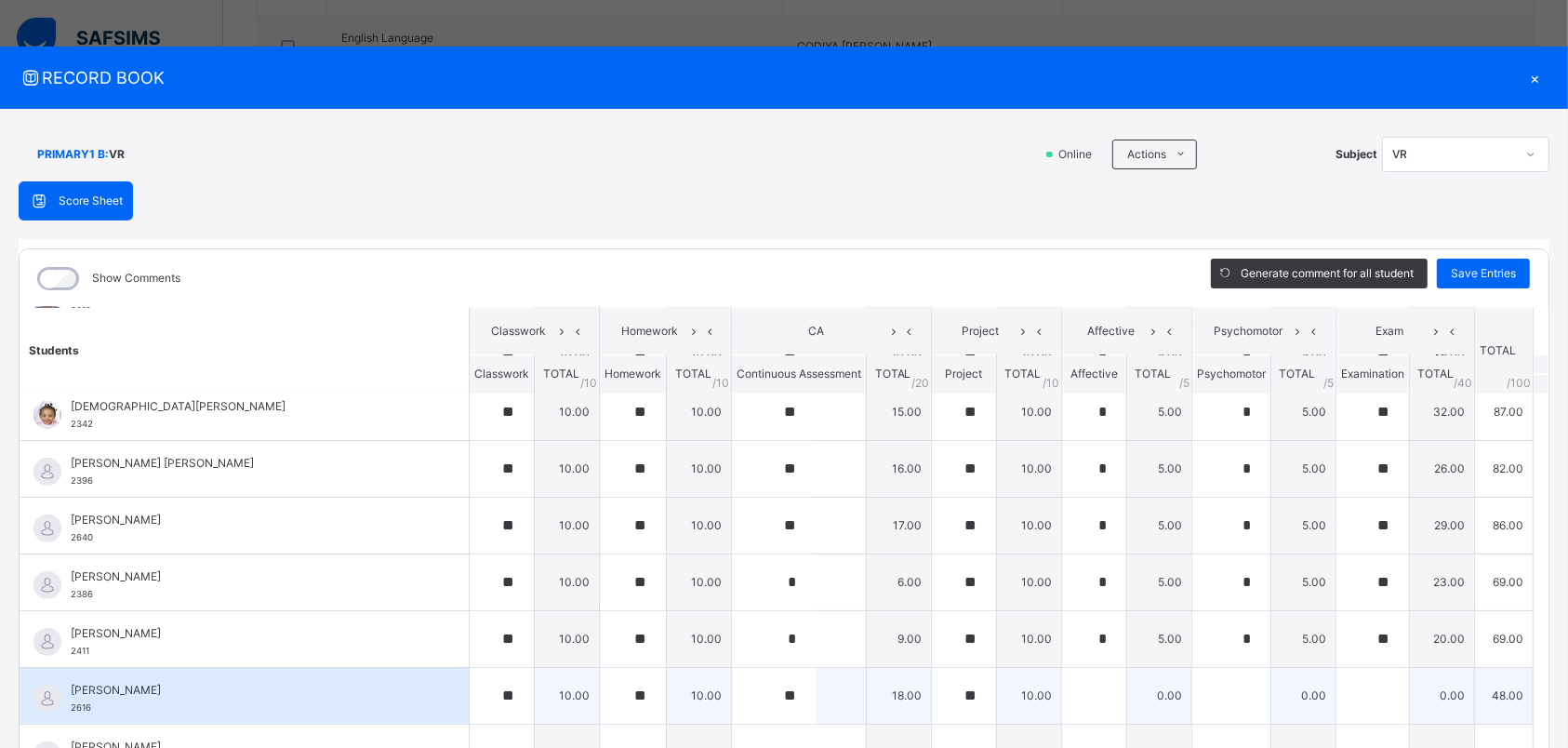 click at bounding box center [1095, 695] 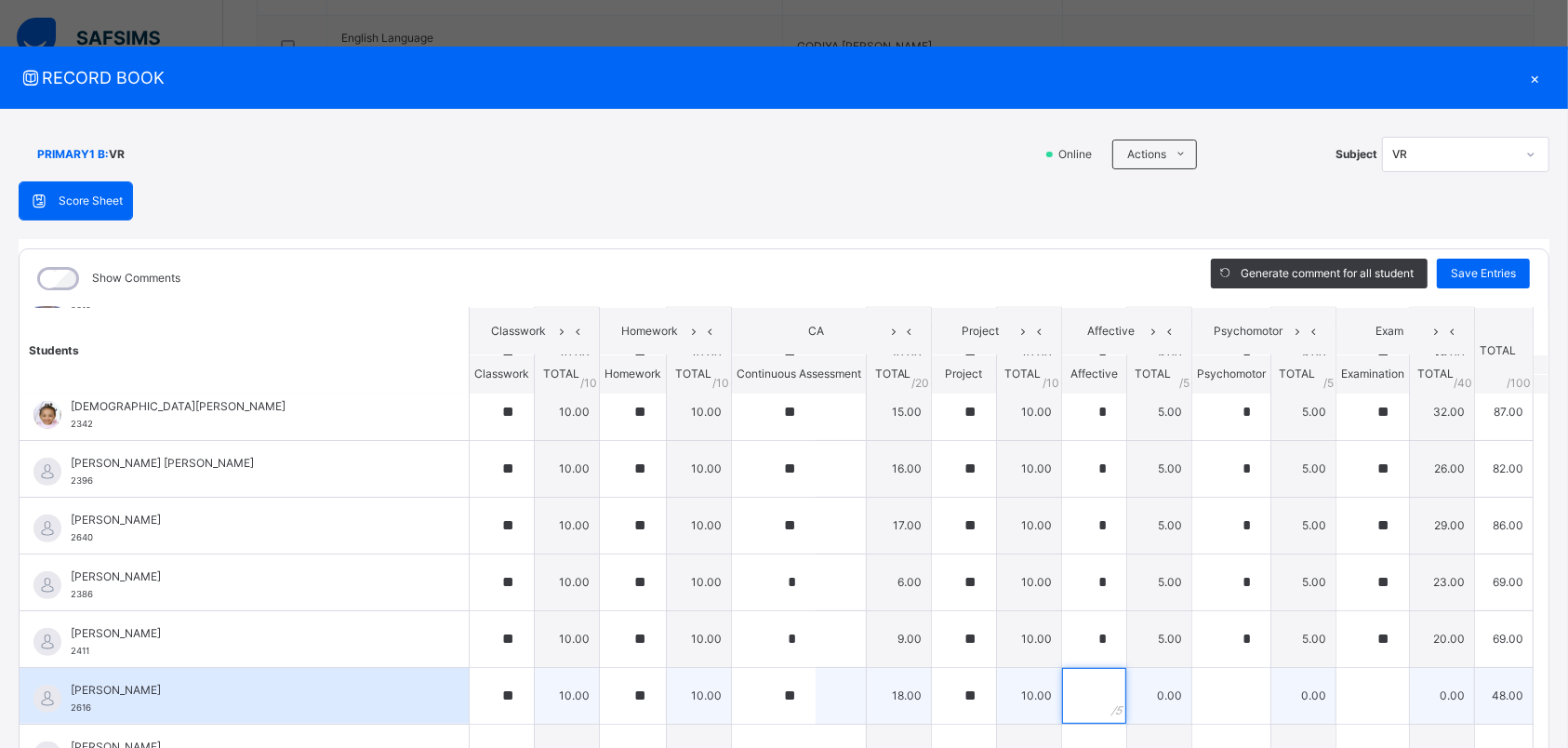 click at bounding box center [1094, 696] 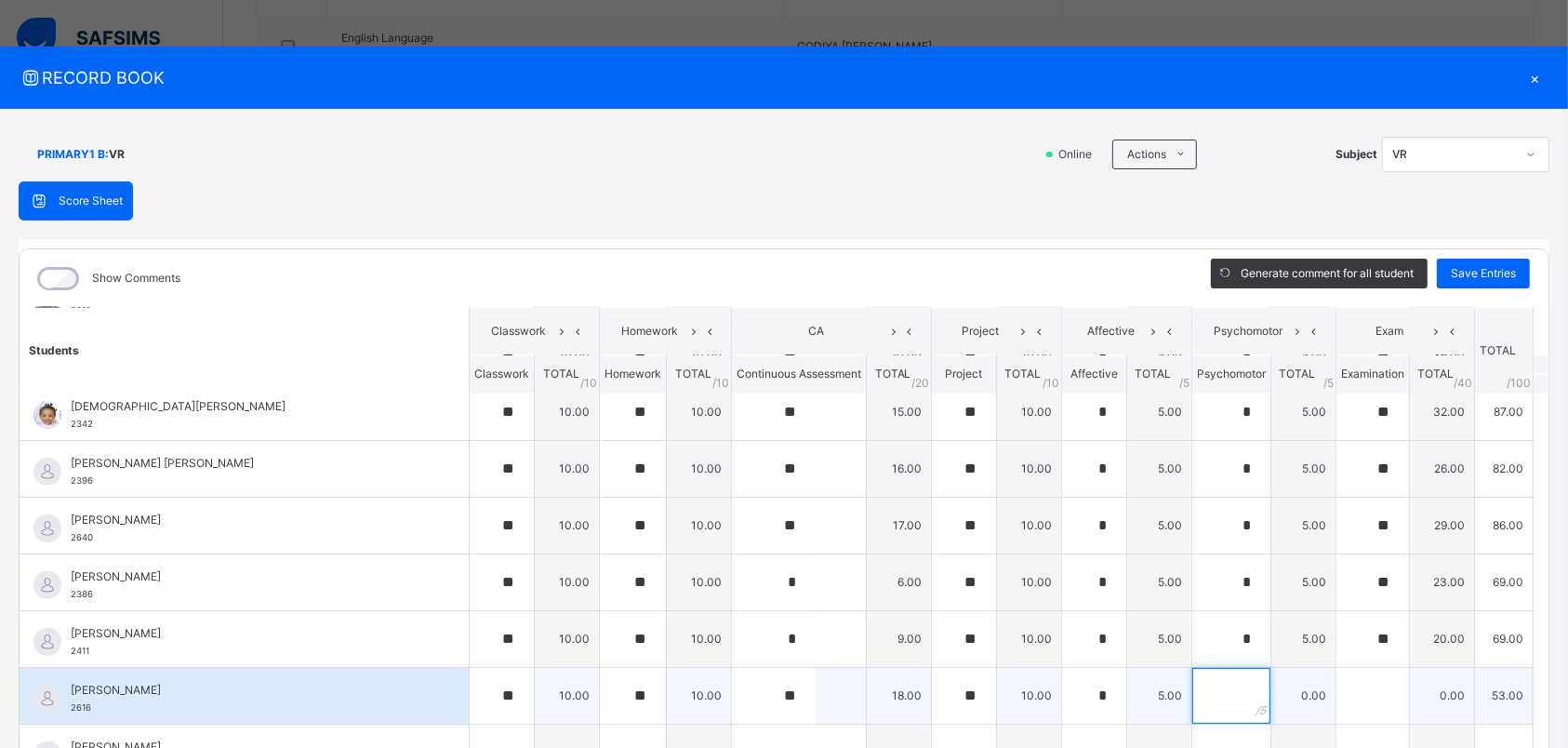 click at bounding box center [1231, 696] 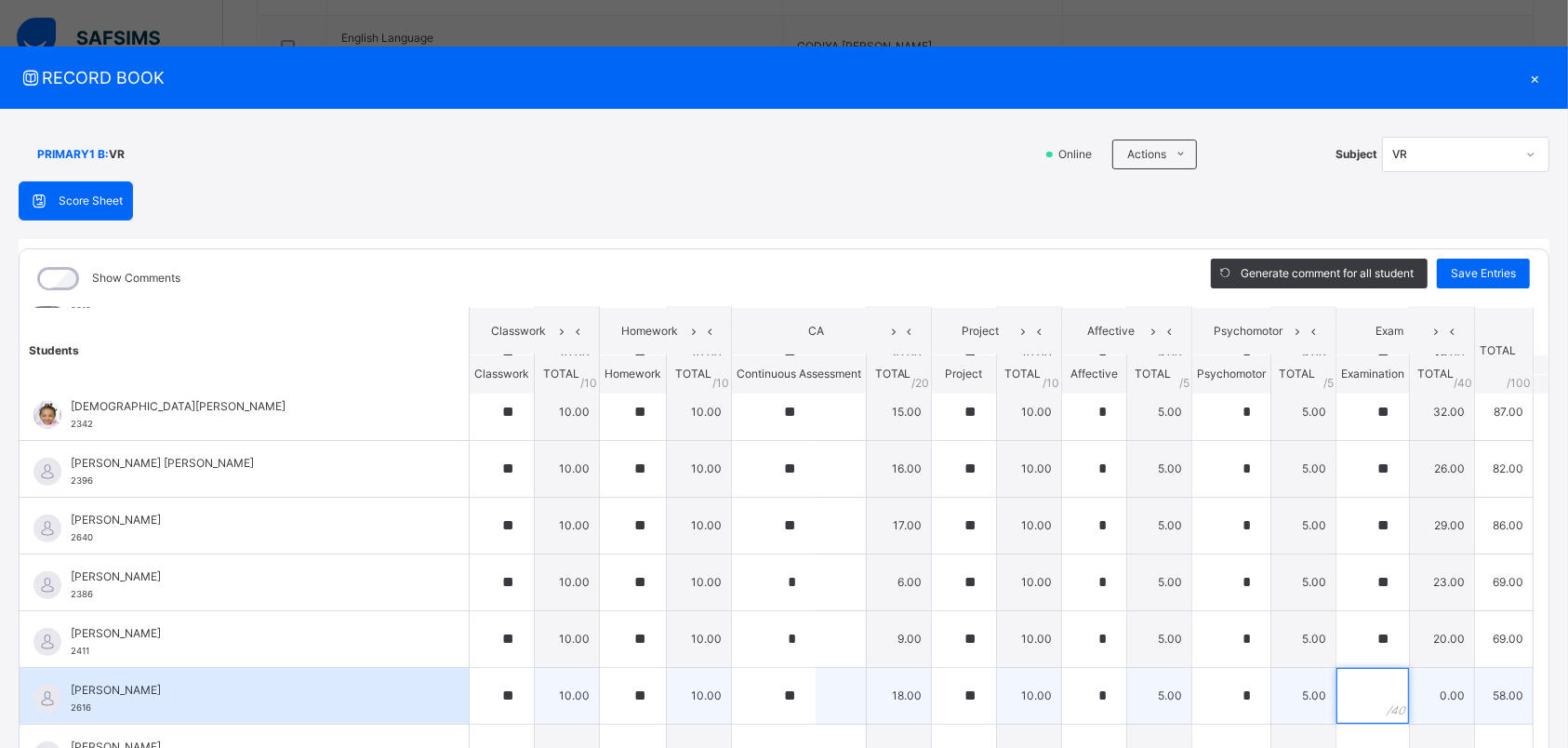 click at bounding box center (1373, 696) 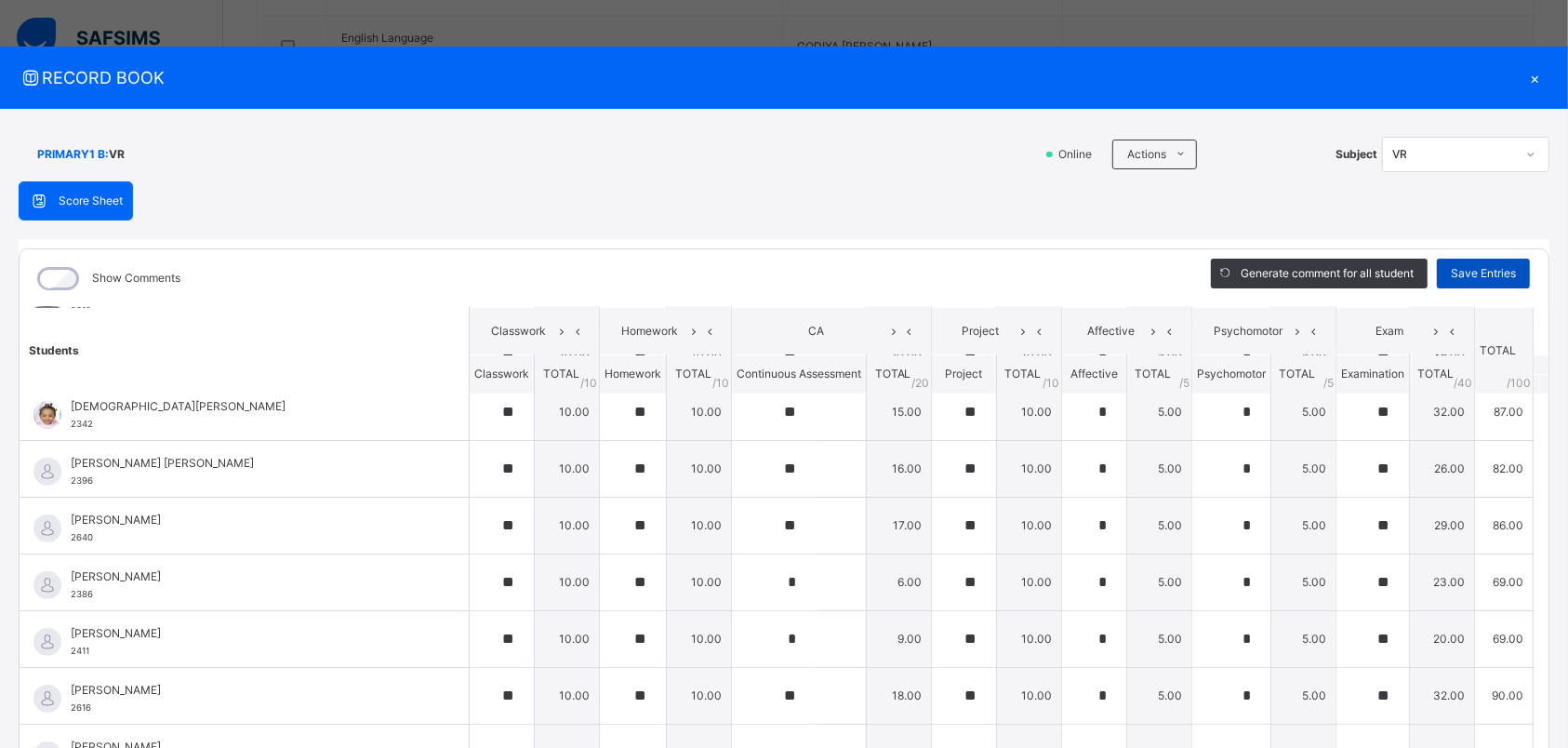 click on "Save Entries" at bounding box center (1483, 274) 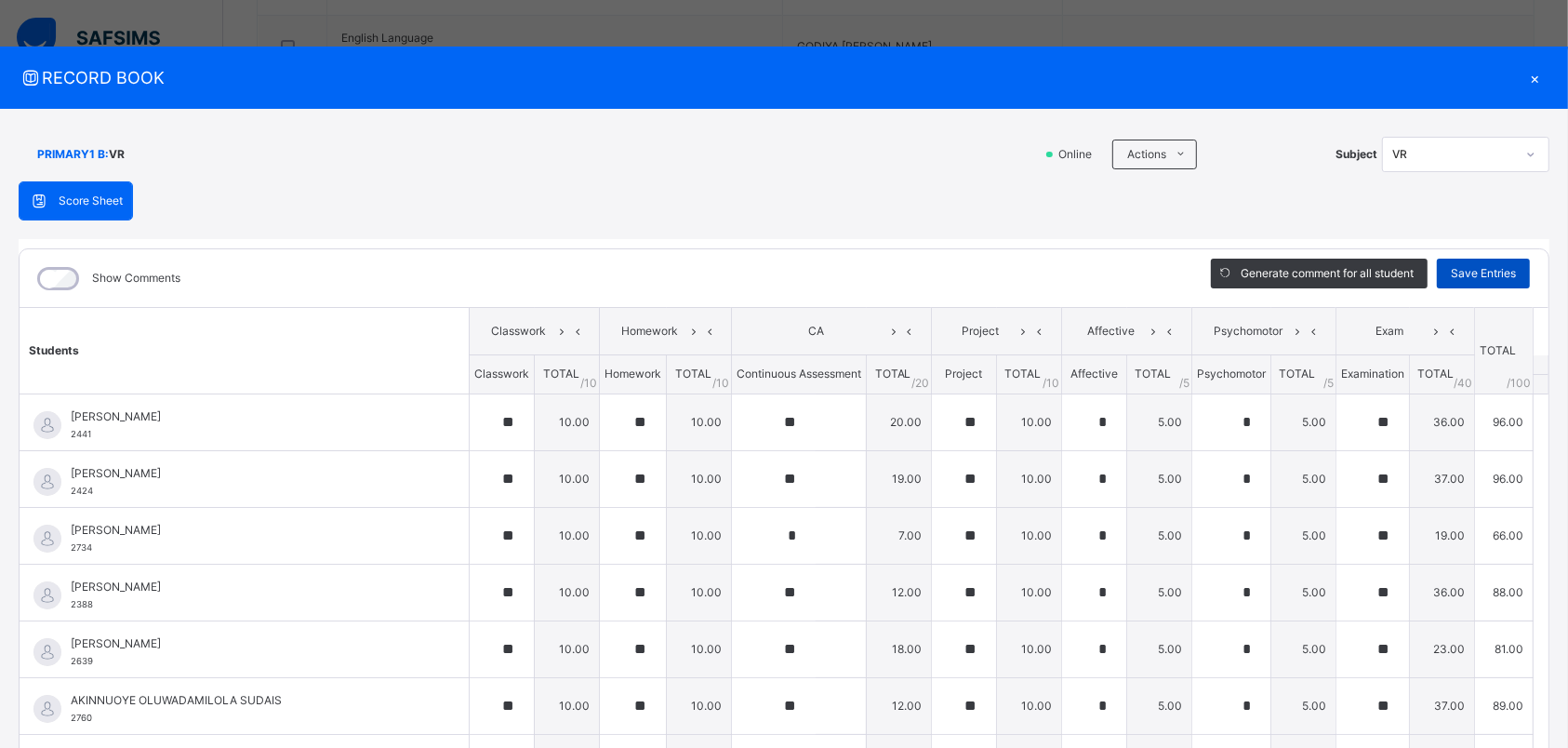 click on "Save Entries" at bounding box center [1483, 274] 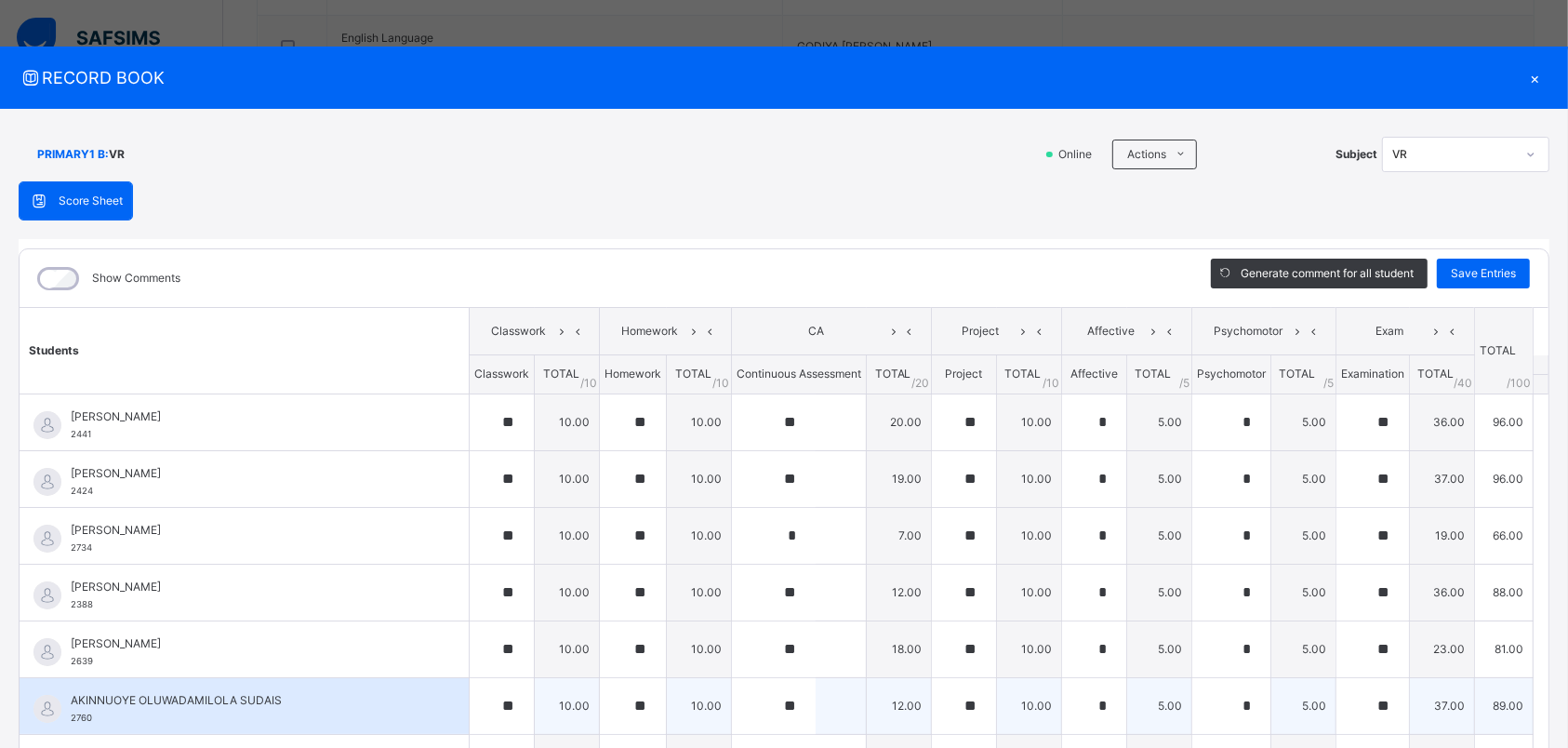 click on "AKINNUOYE OLUWADAMILOLA SUDAIS" at bounding box center [248, 701] 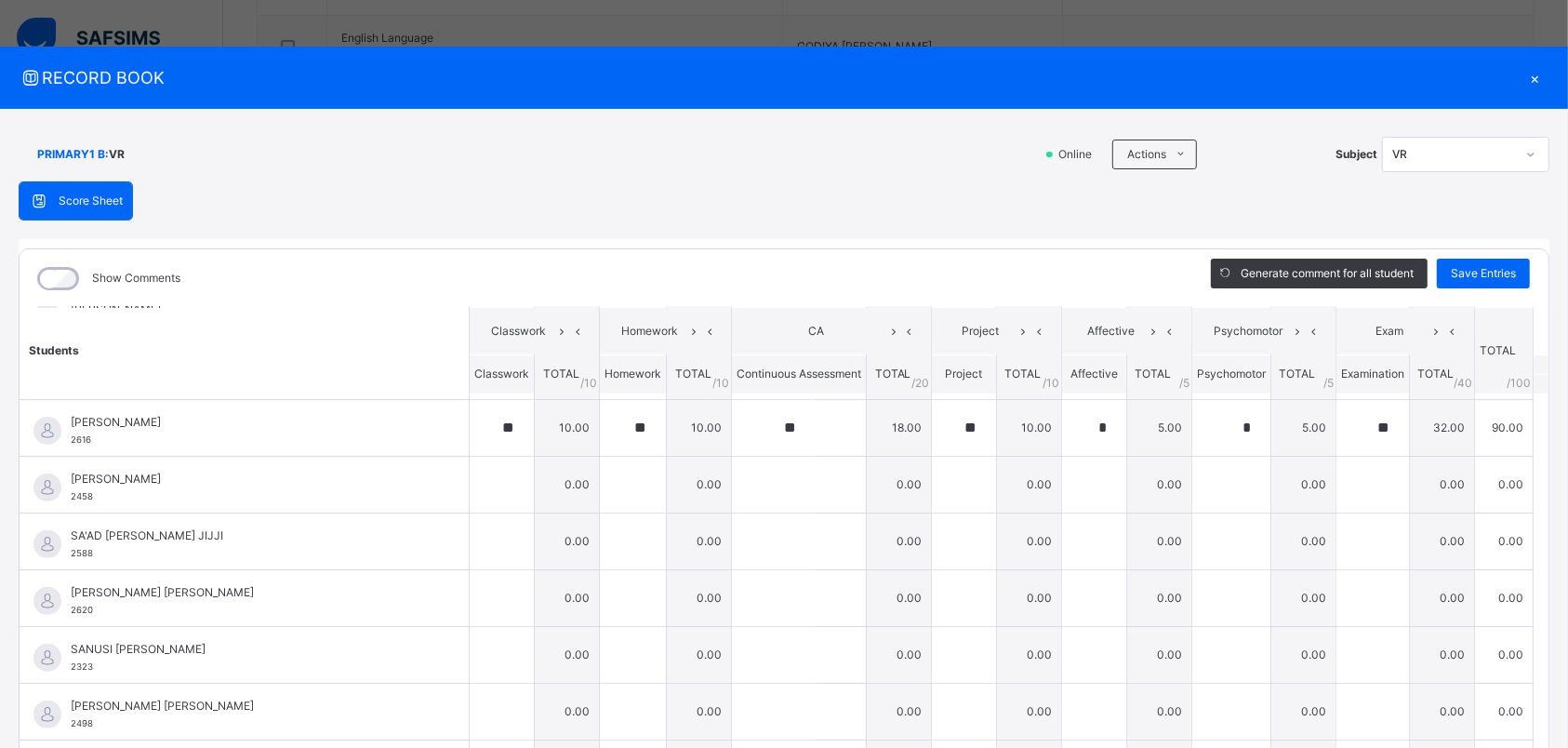 scroll, scrollTop: 990, scrollLeft: 0, axis: vertical 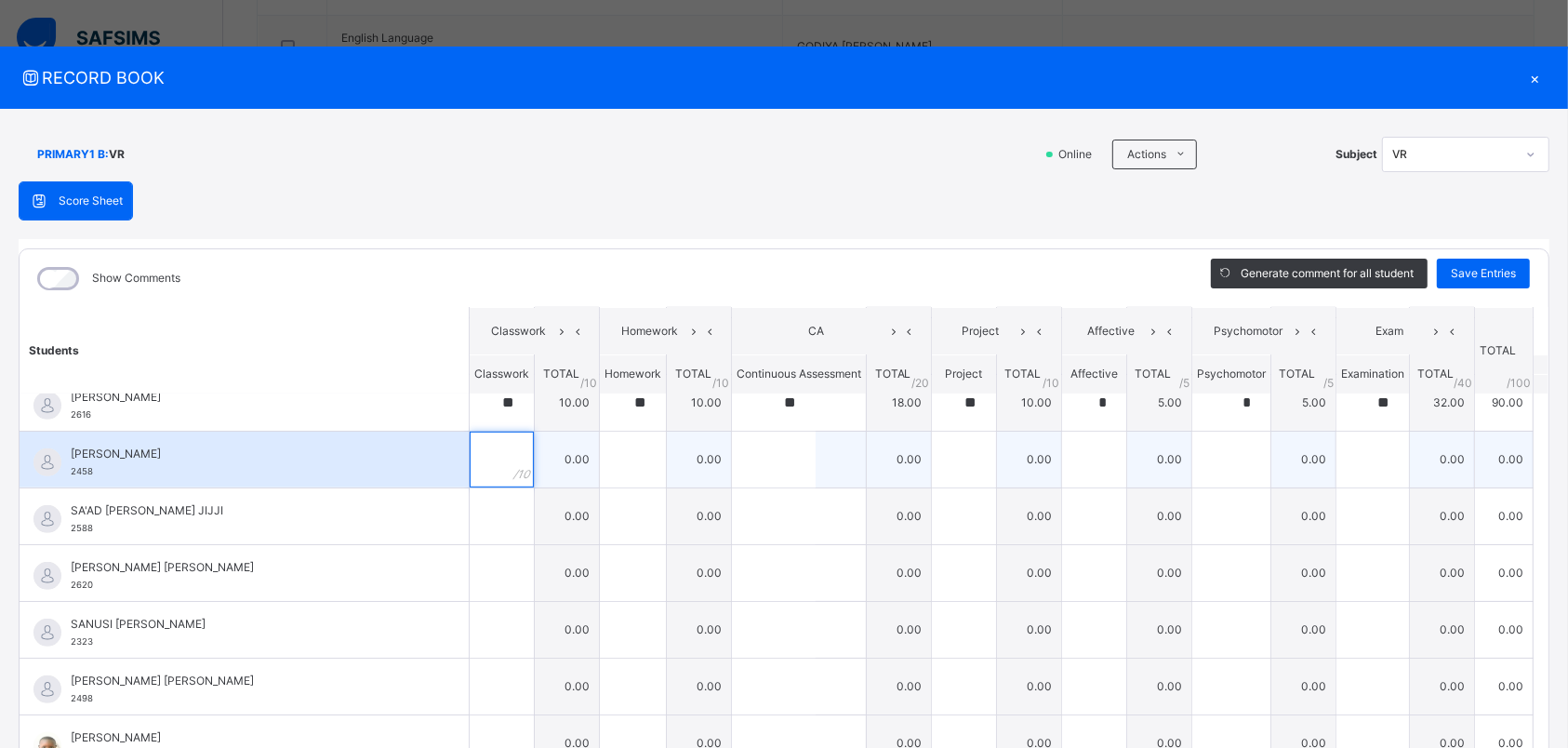 click at bounding box center [501, 460] 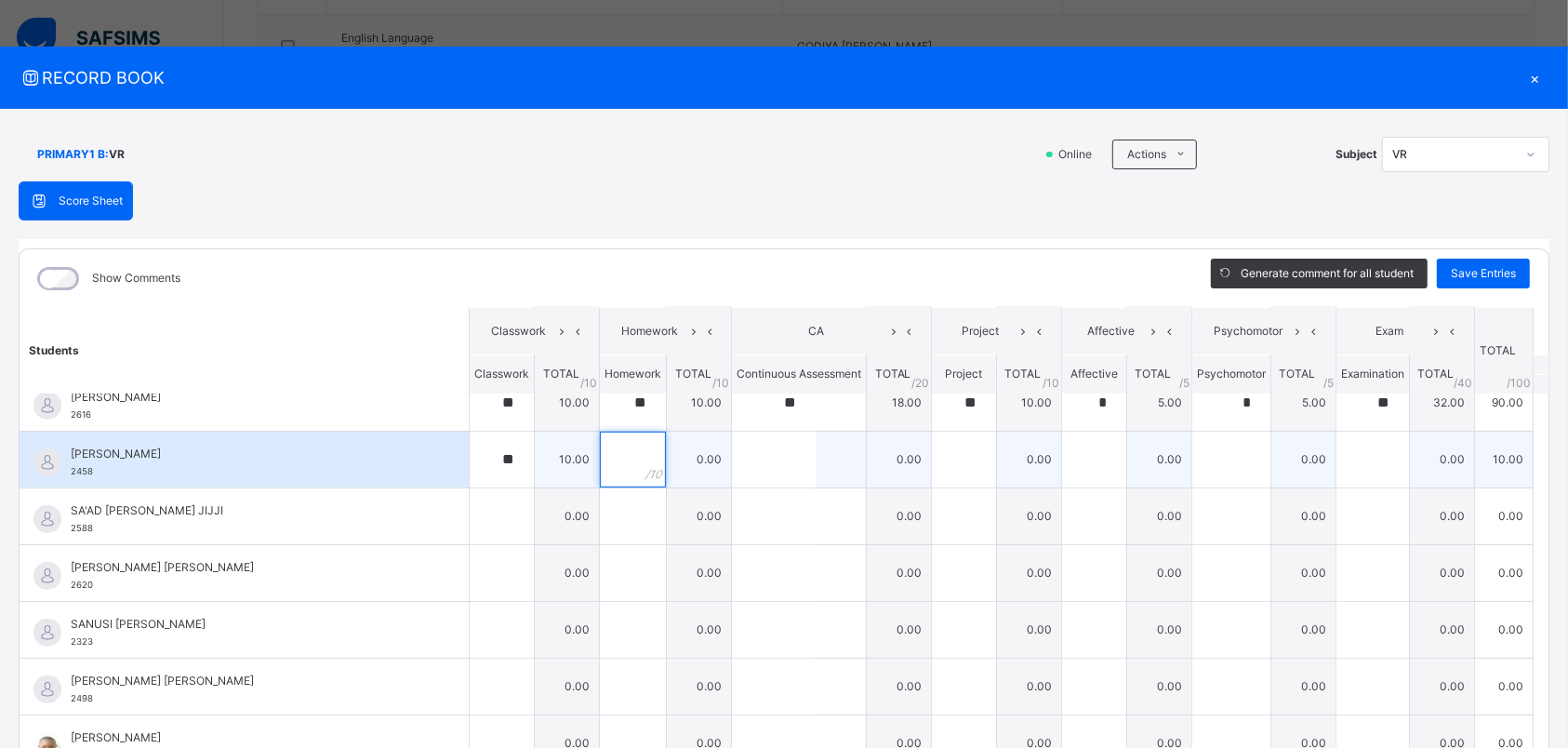 click at bounding box center (632, 460) 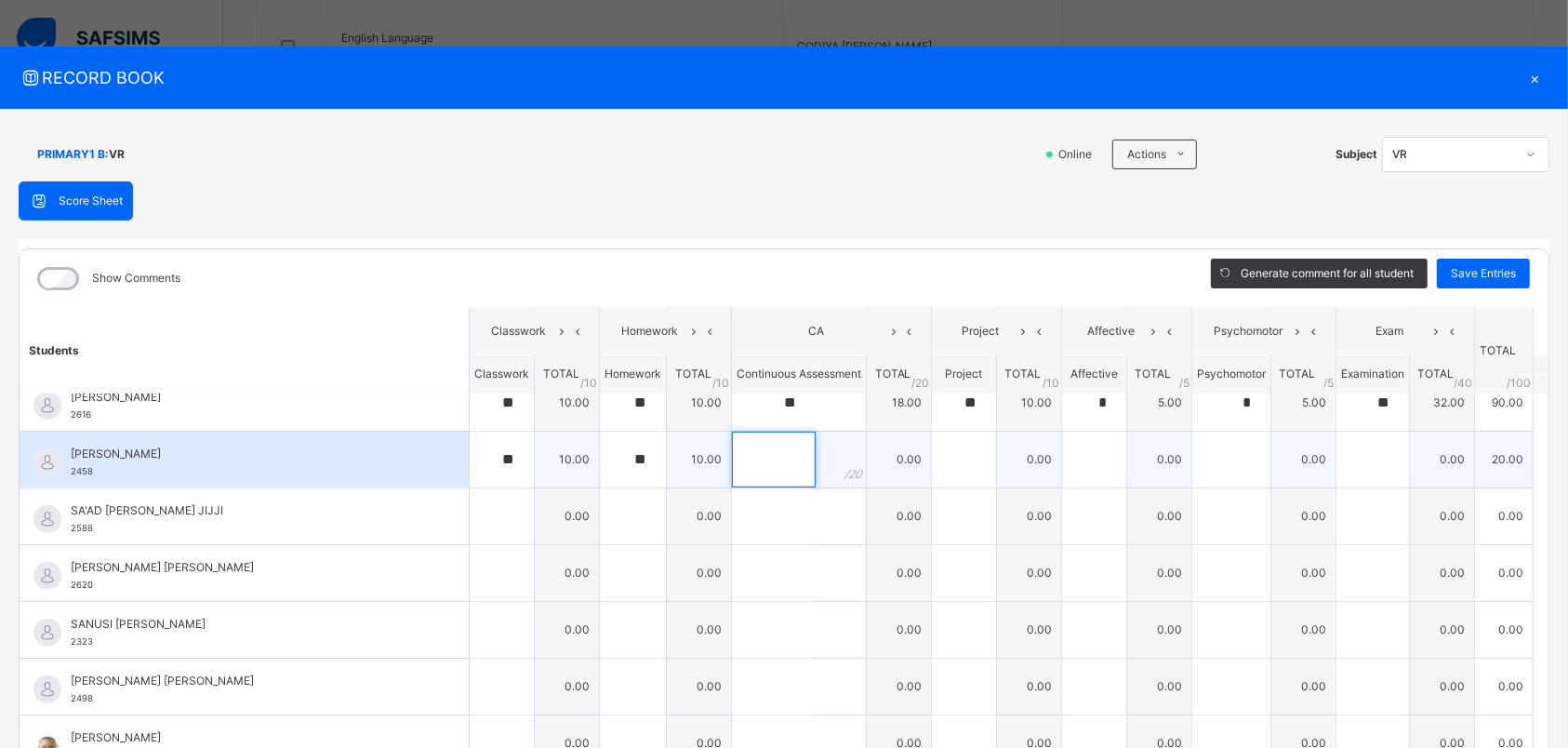 click at bounding box center [774, 460] 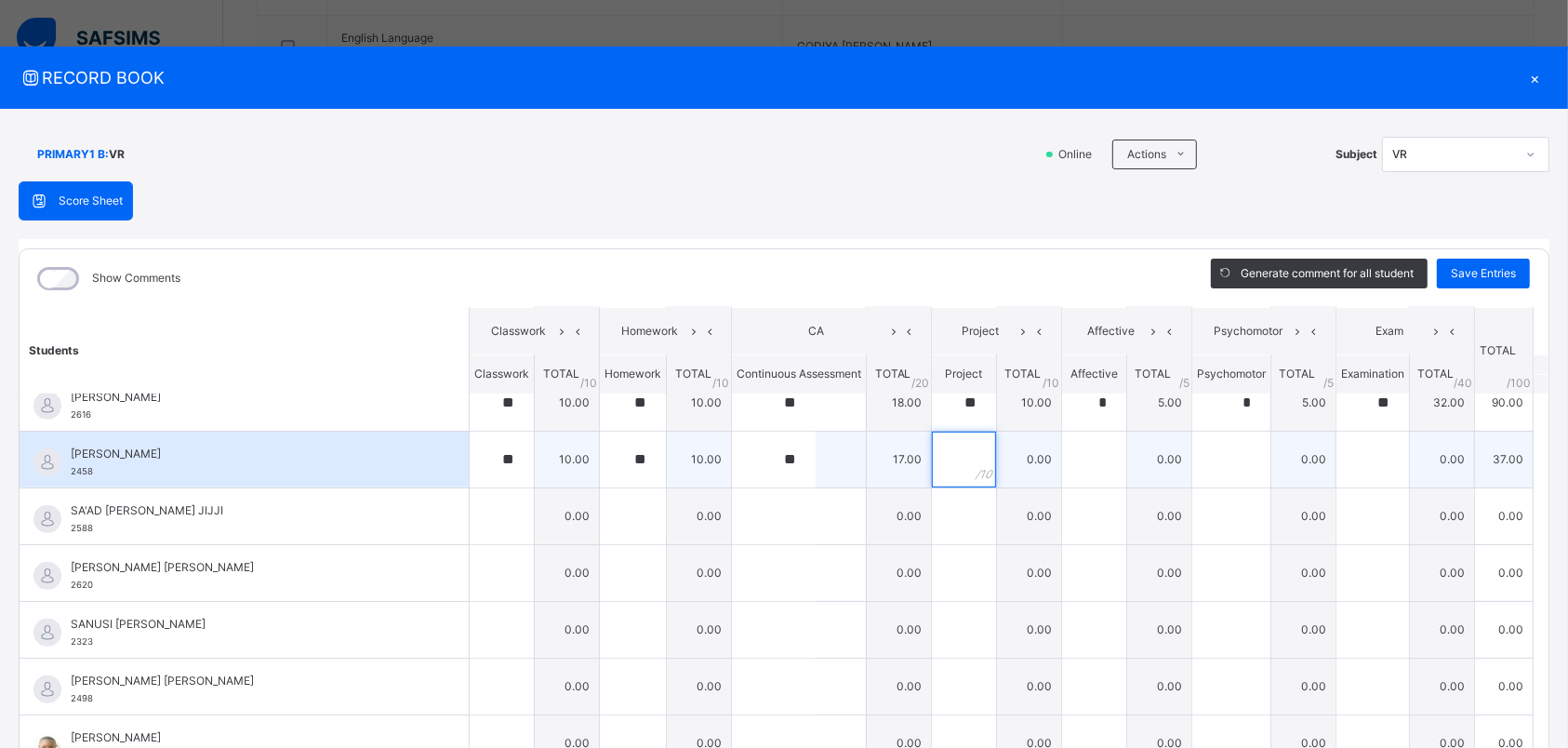 click at bounding box center [963, 460] 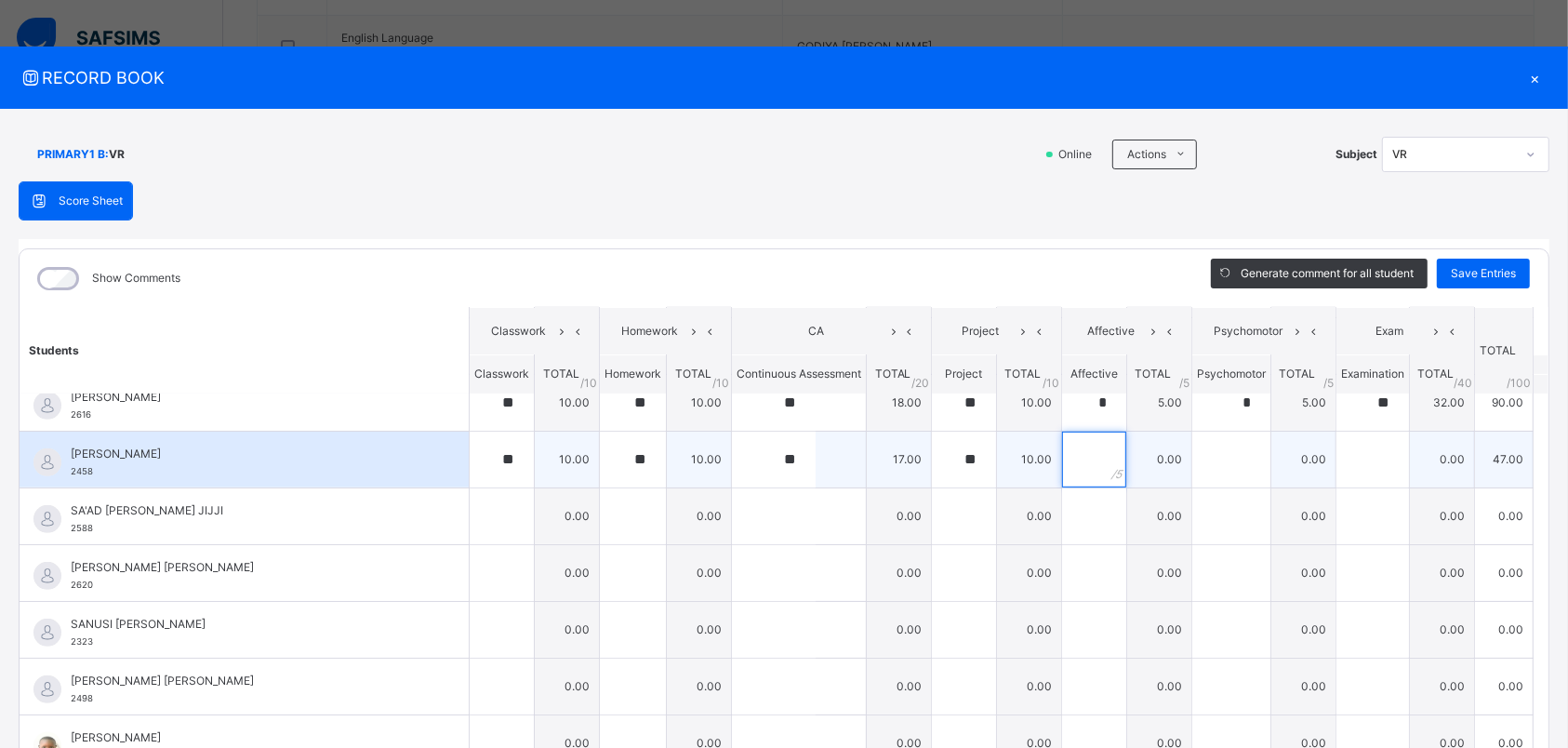 click at bounding box center [1094, 460] 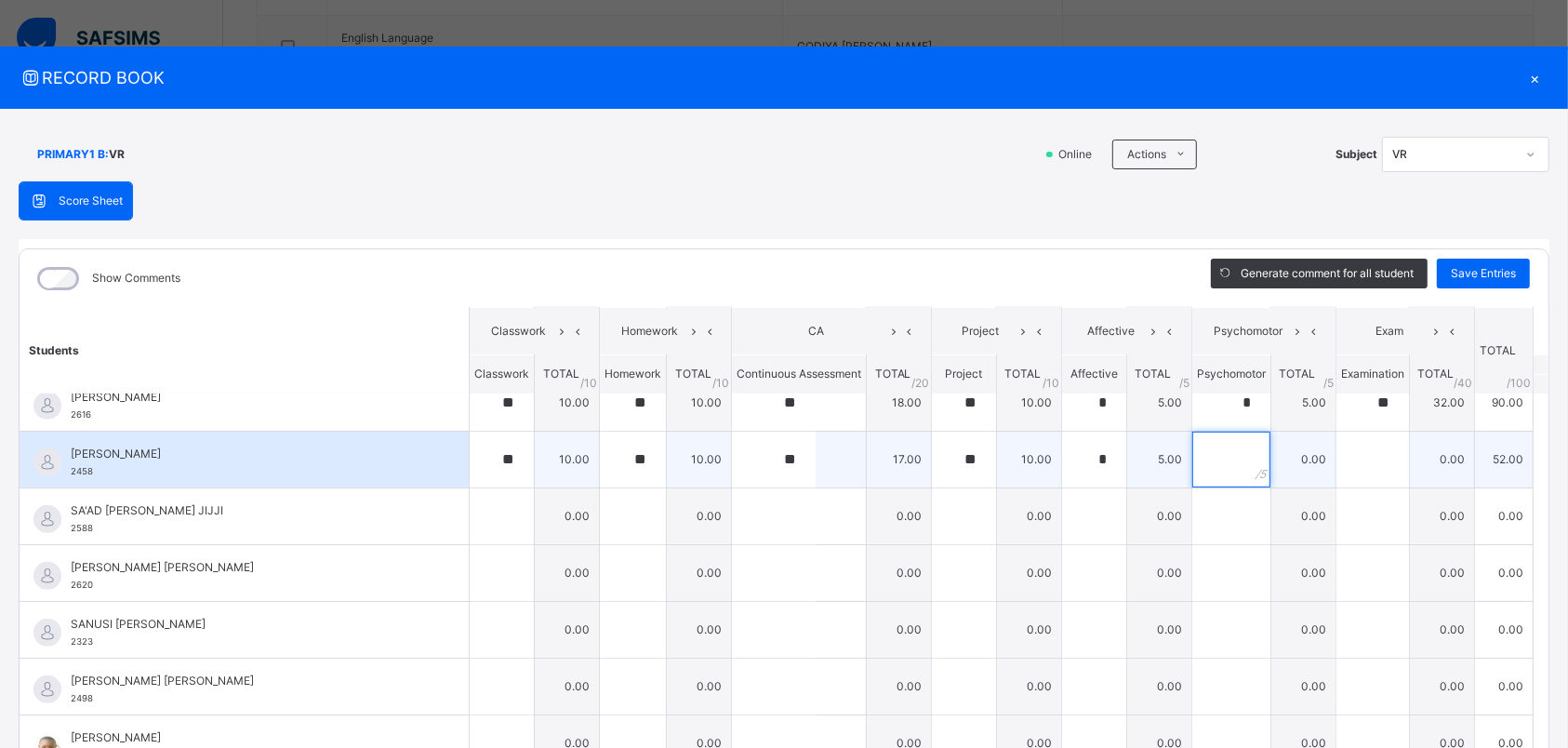 click at bounding box center [1231, 460] 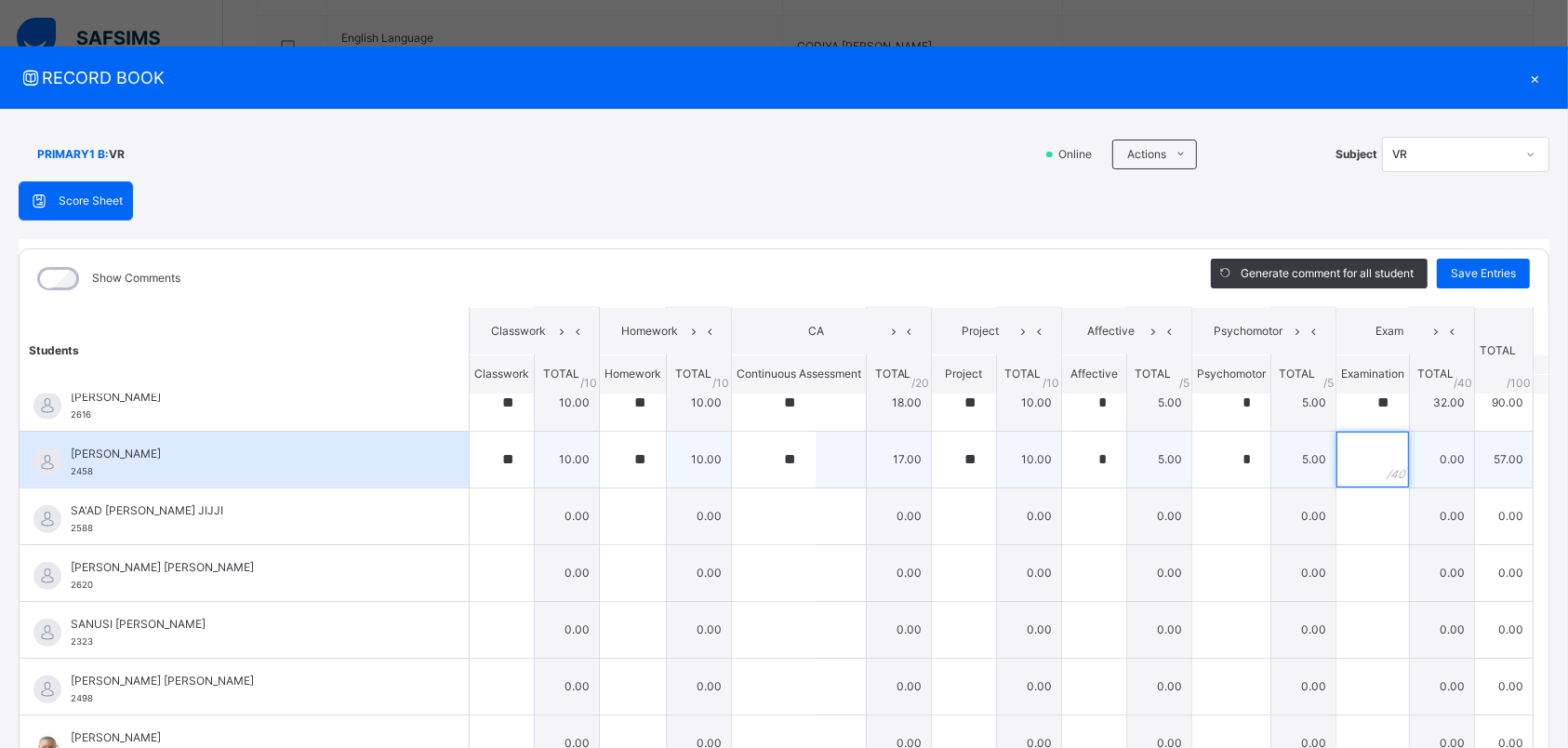 click at bounding box center (1373, 460) 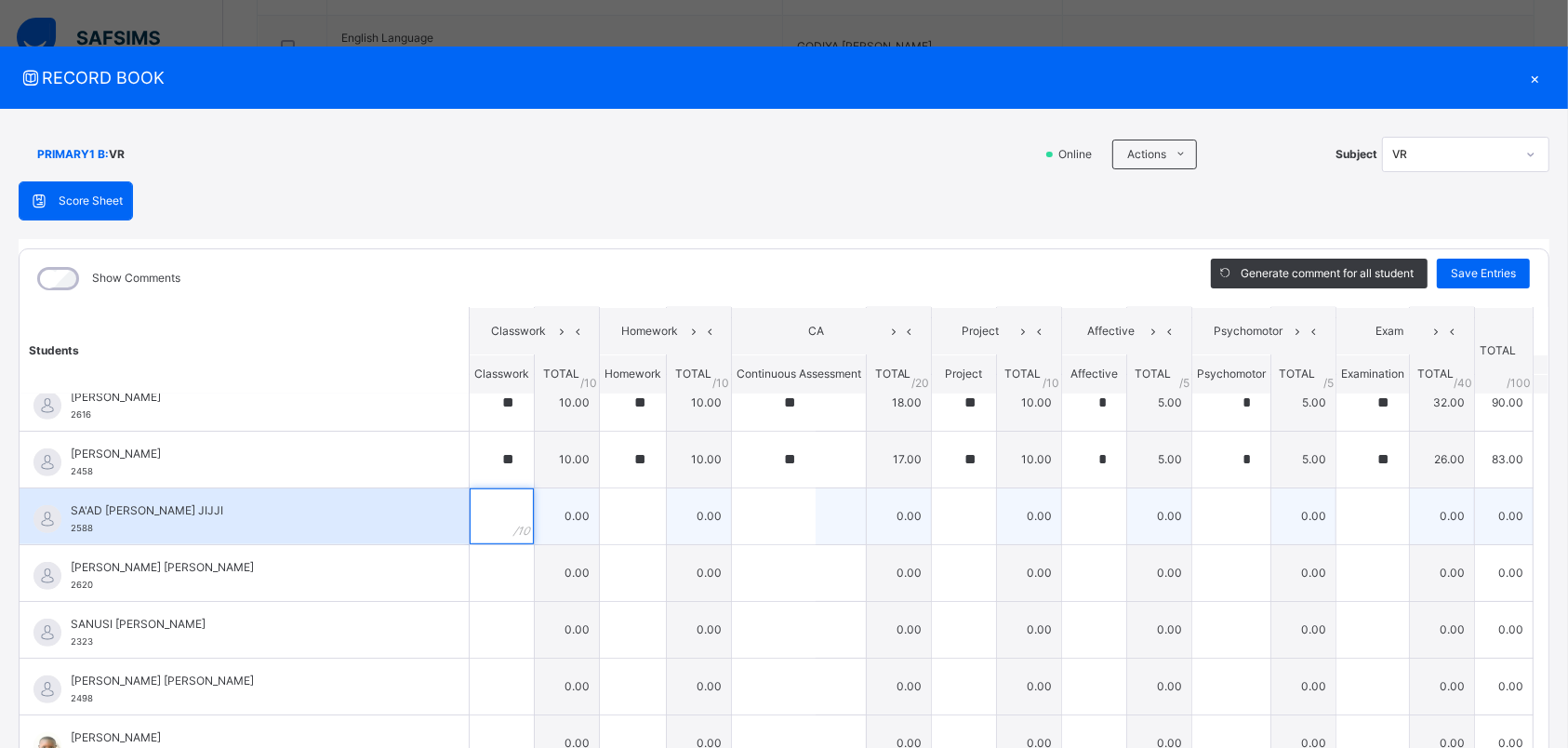 click at bounding box center (501, 516) 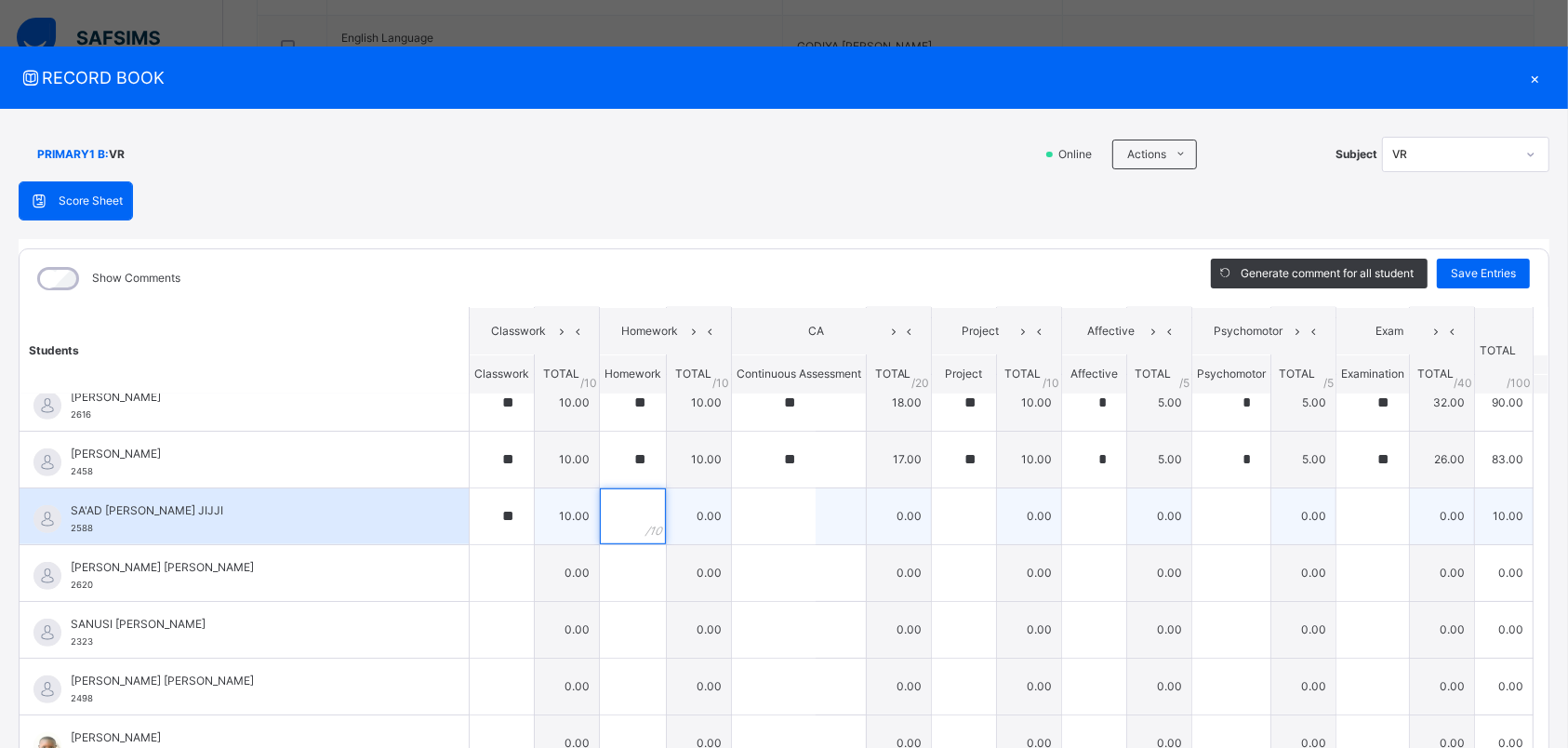 click at bounding box center (632, 516) 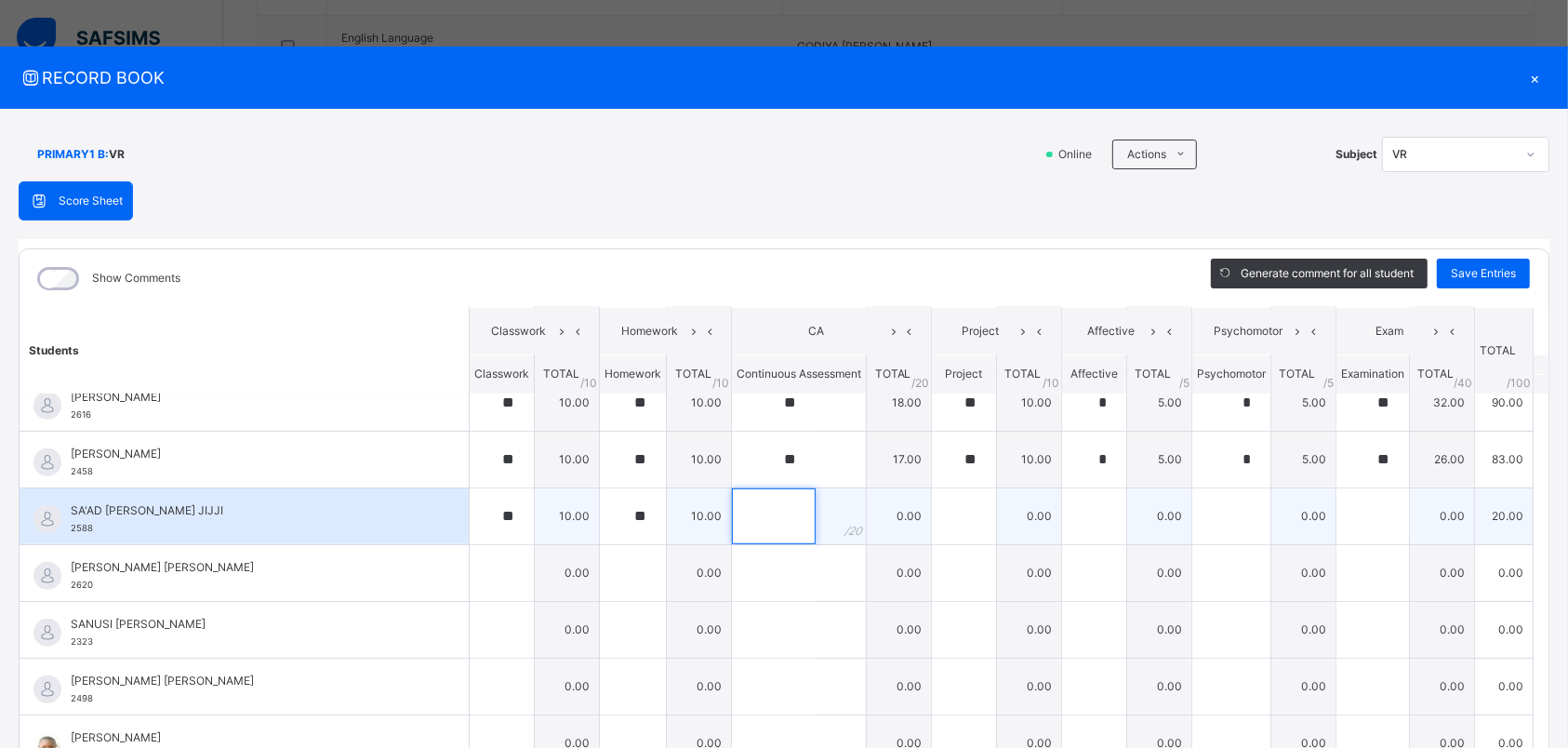 click at bounding box center (774, 516) 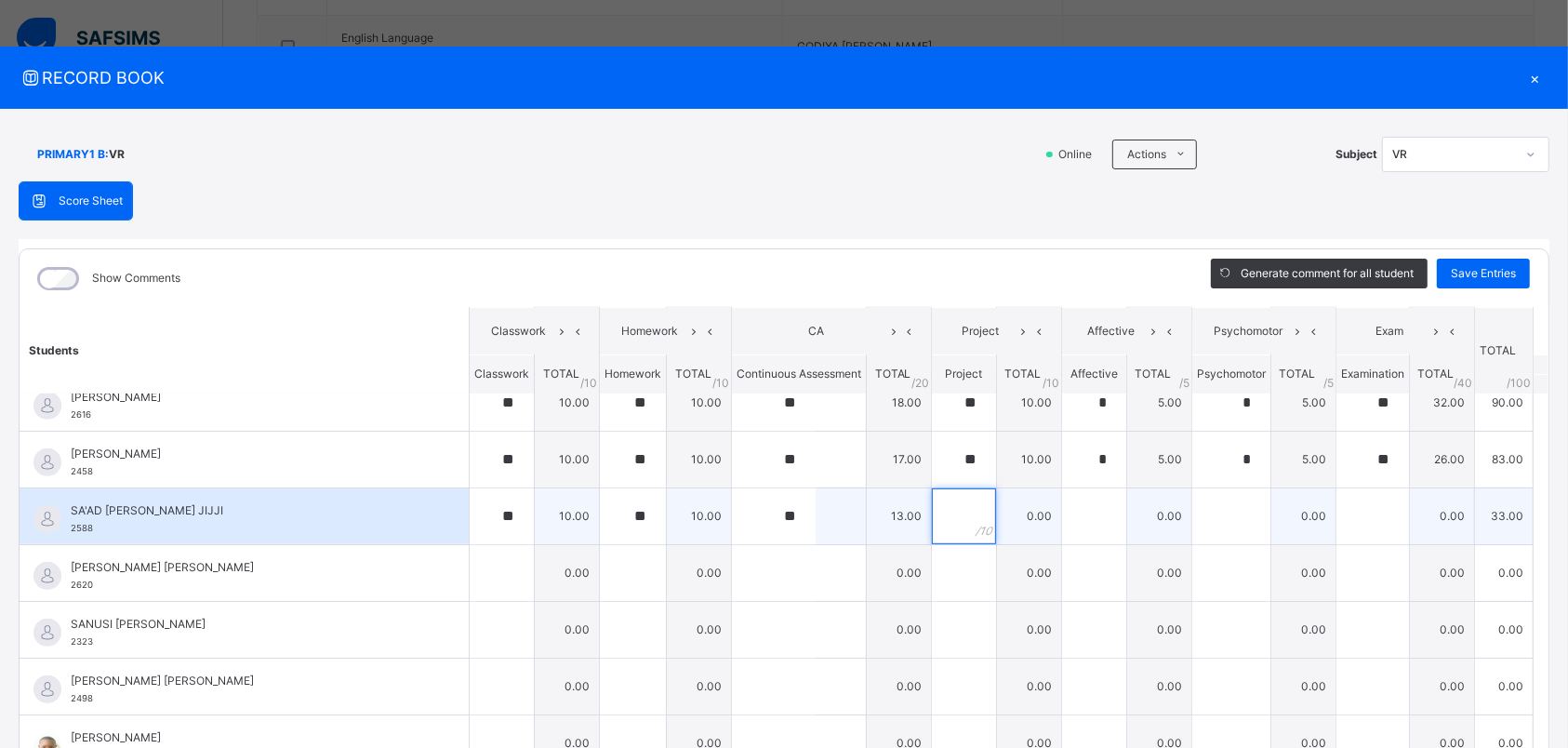 click at bounding box center (963, 516) 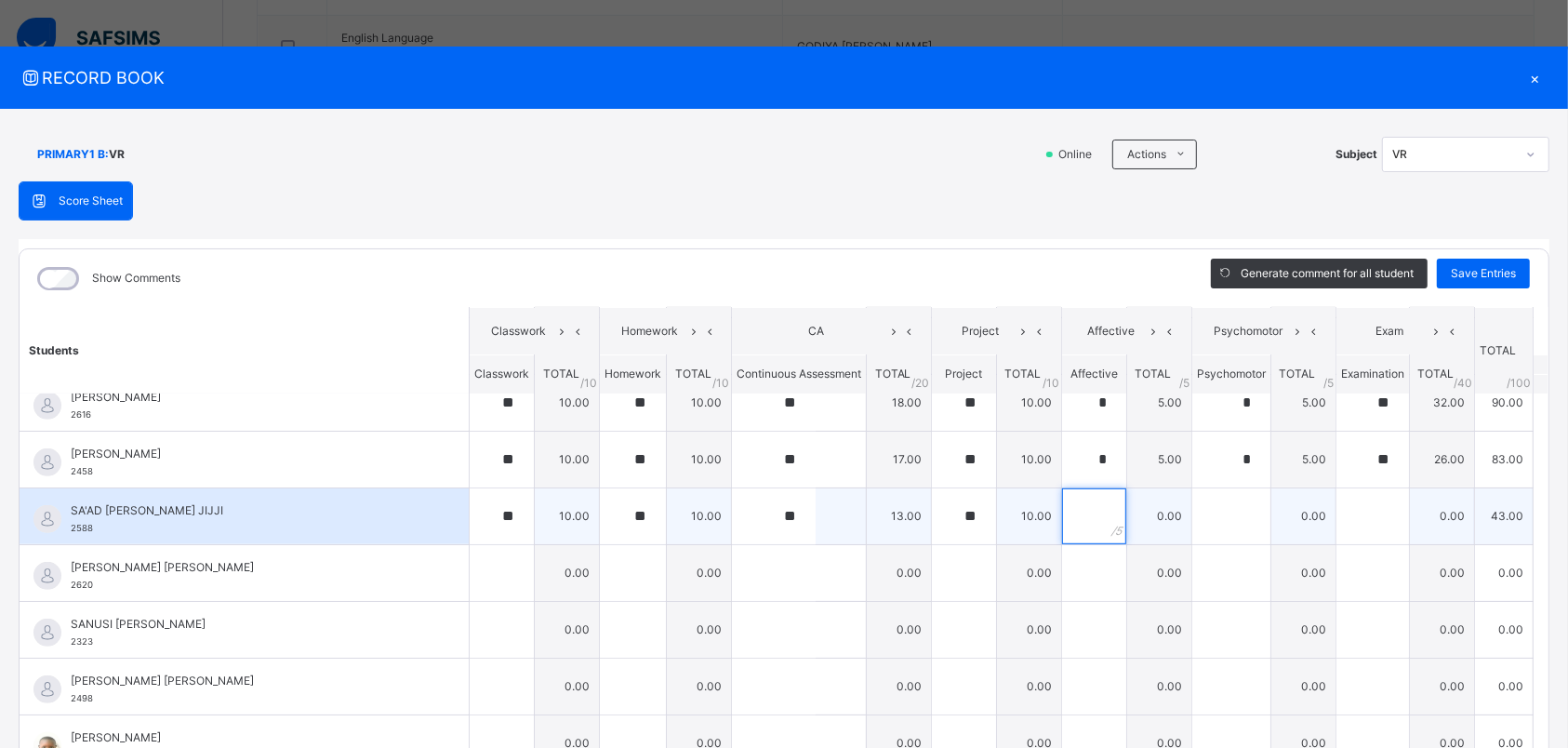 click at bounding box center (1094, 516) 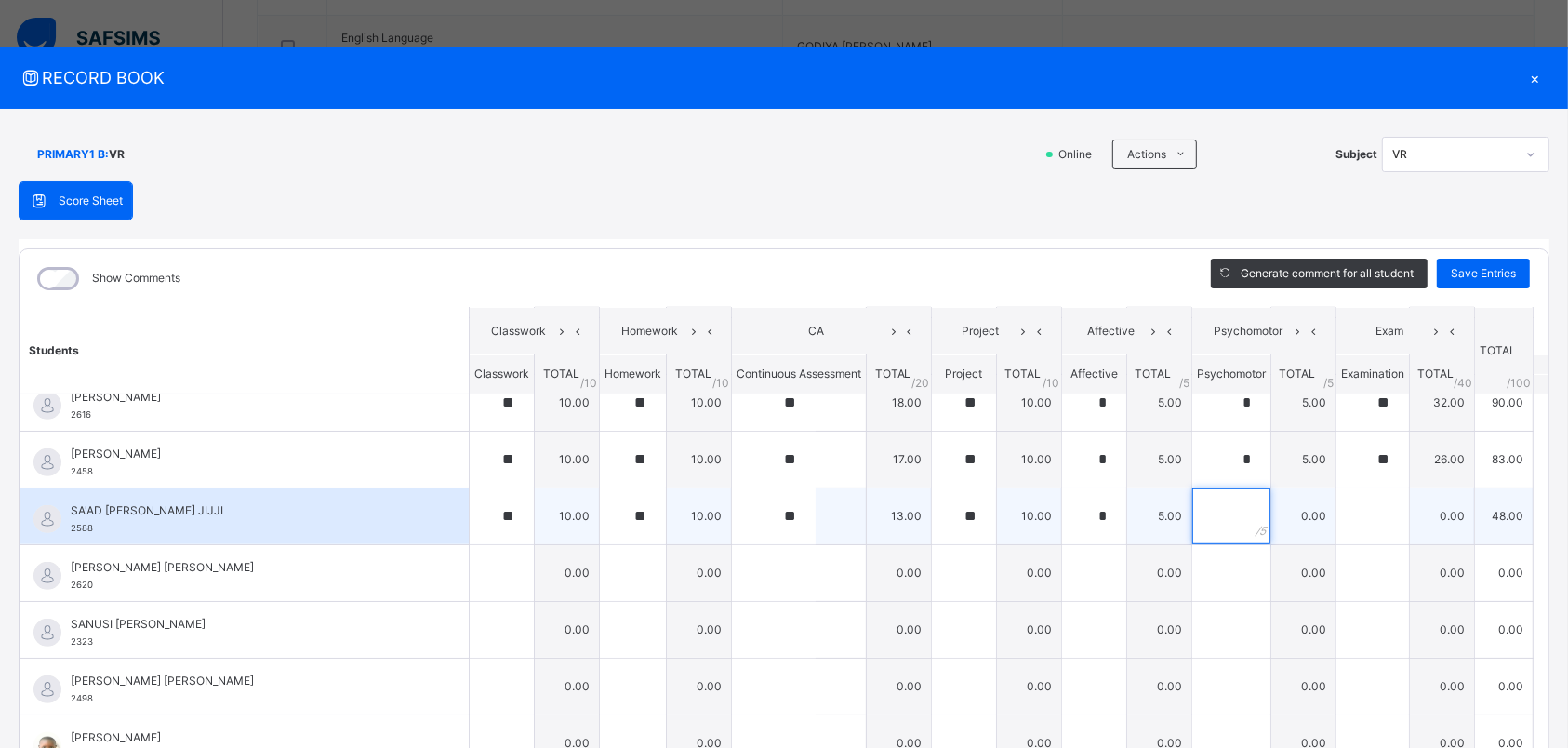 click at bounding box center (1231, 516) 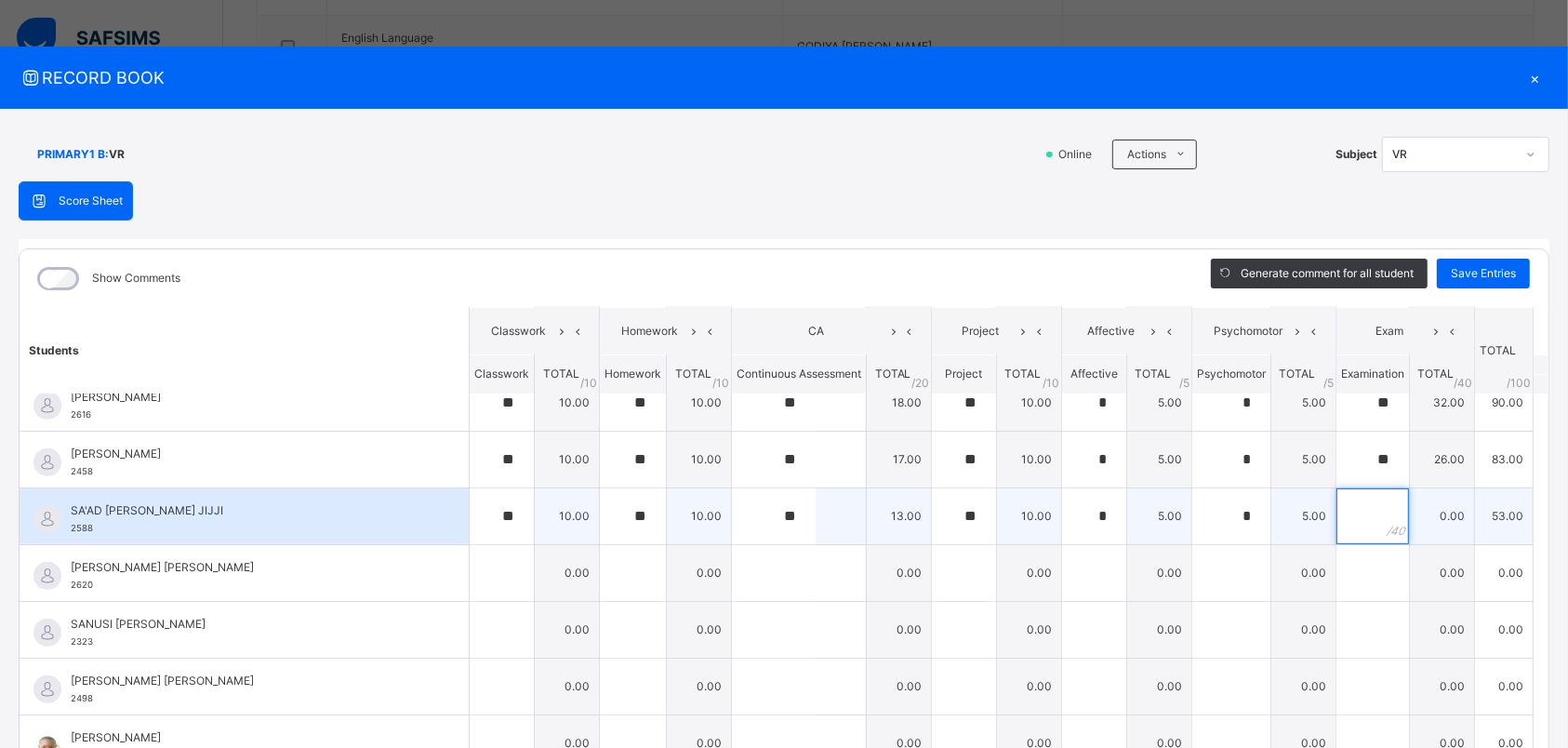 click at bounding box center [1373, 516] 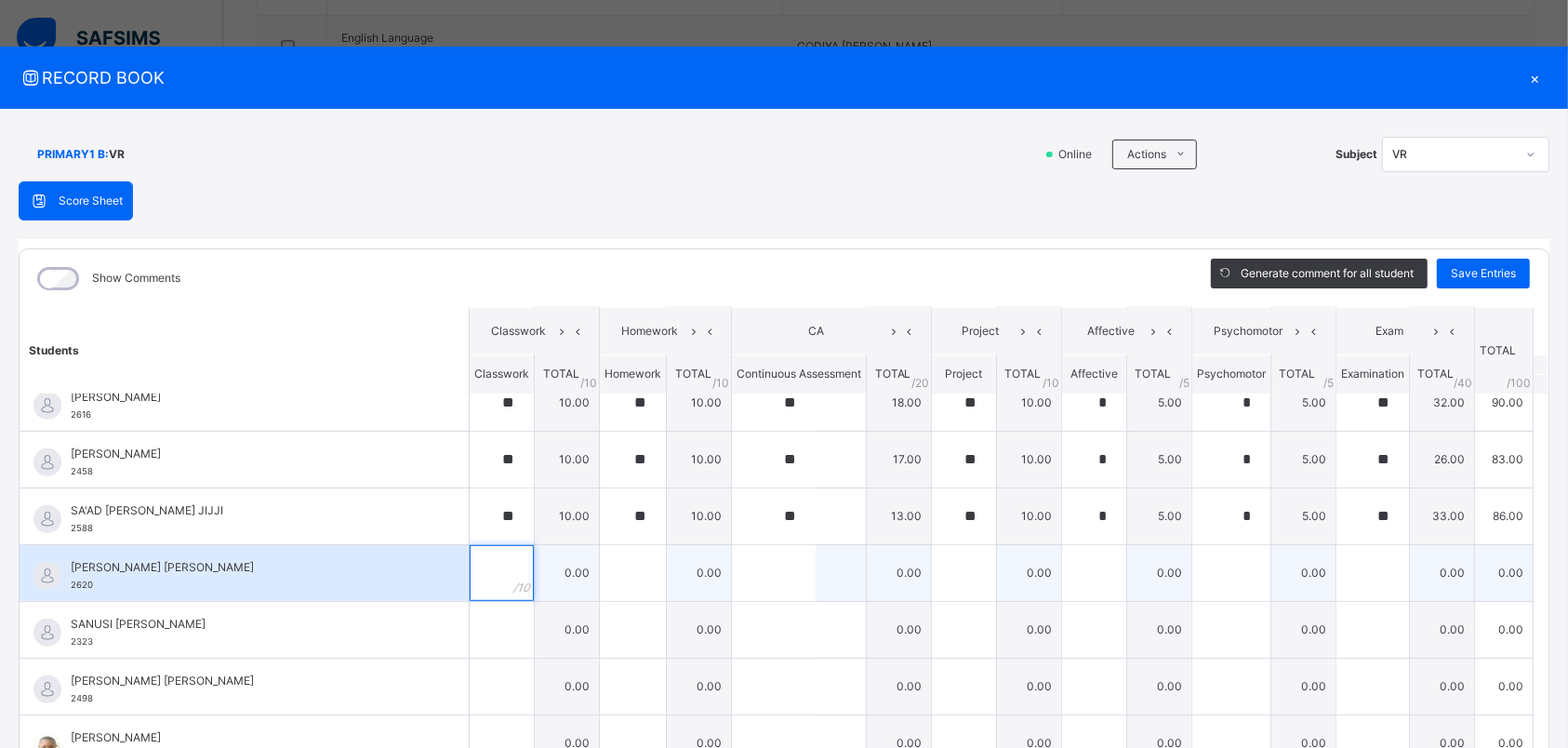 click at bounding box center (501, 573) 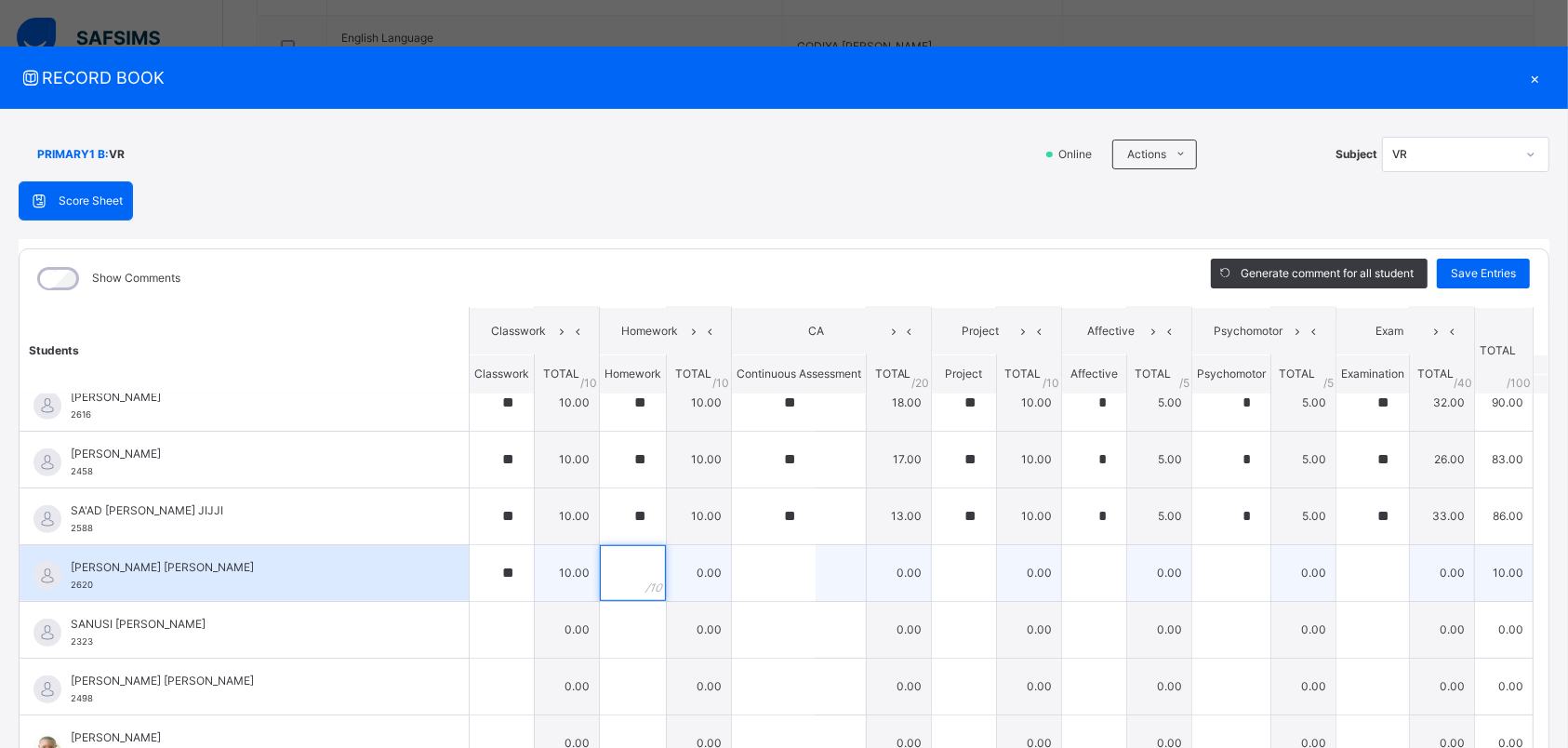 click at bounding box center (632, 573) 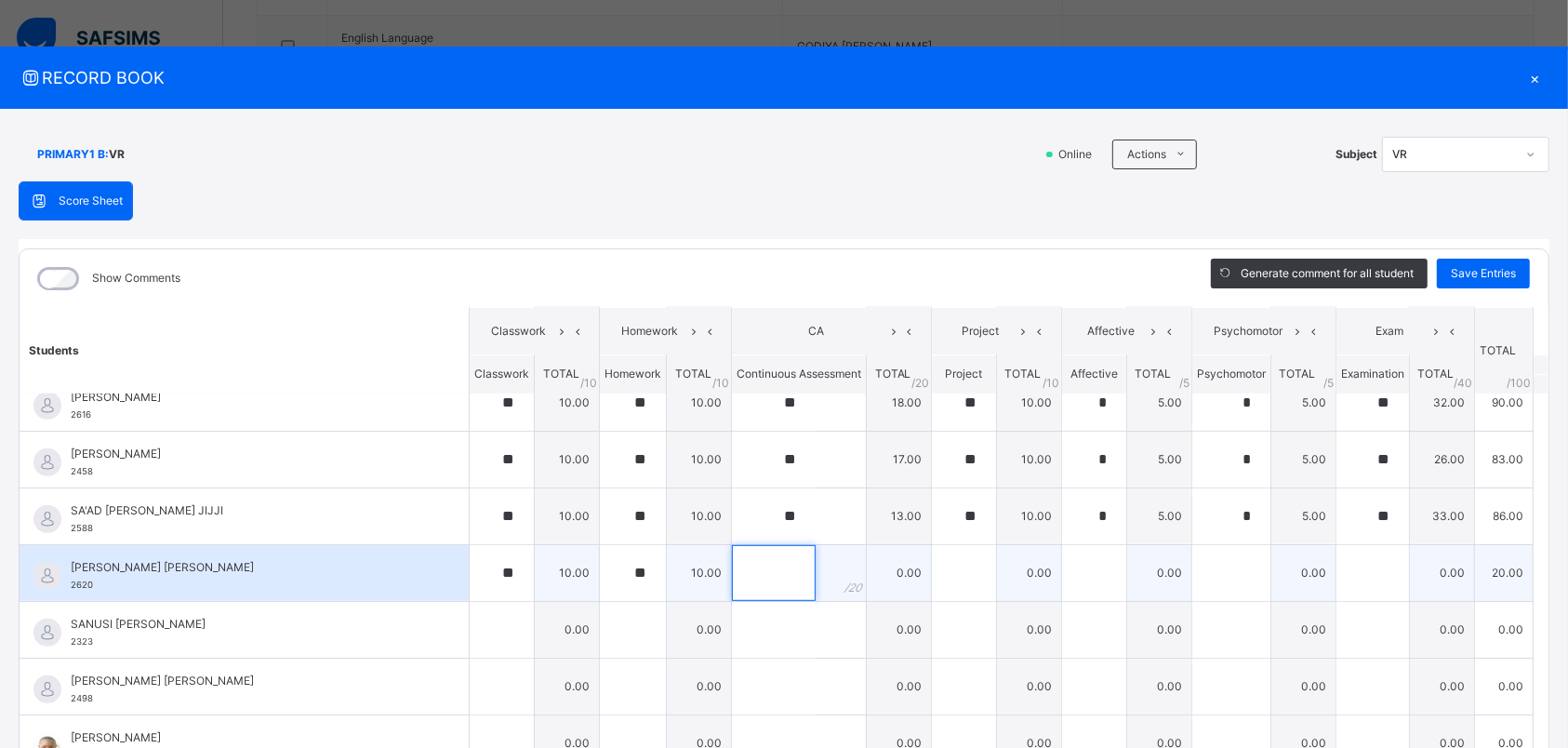 click at bounding box center [774, 573] 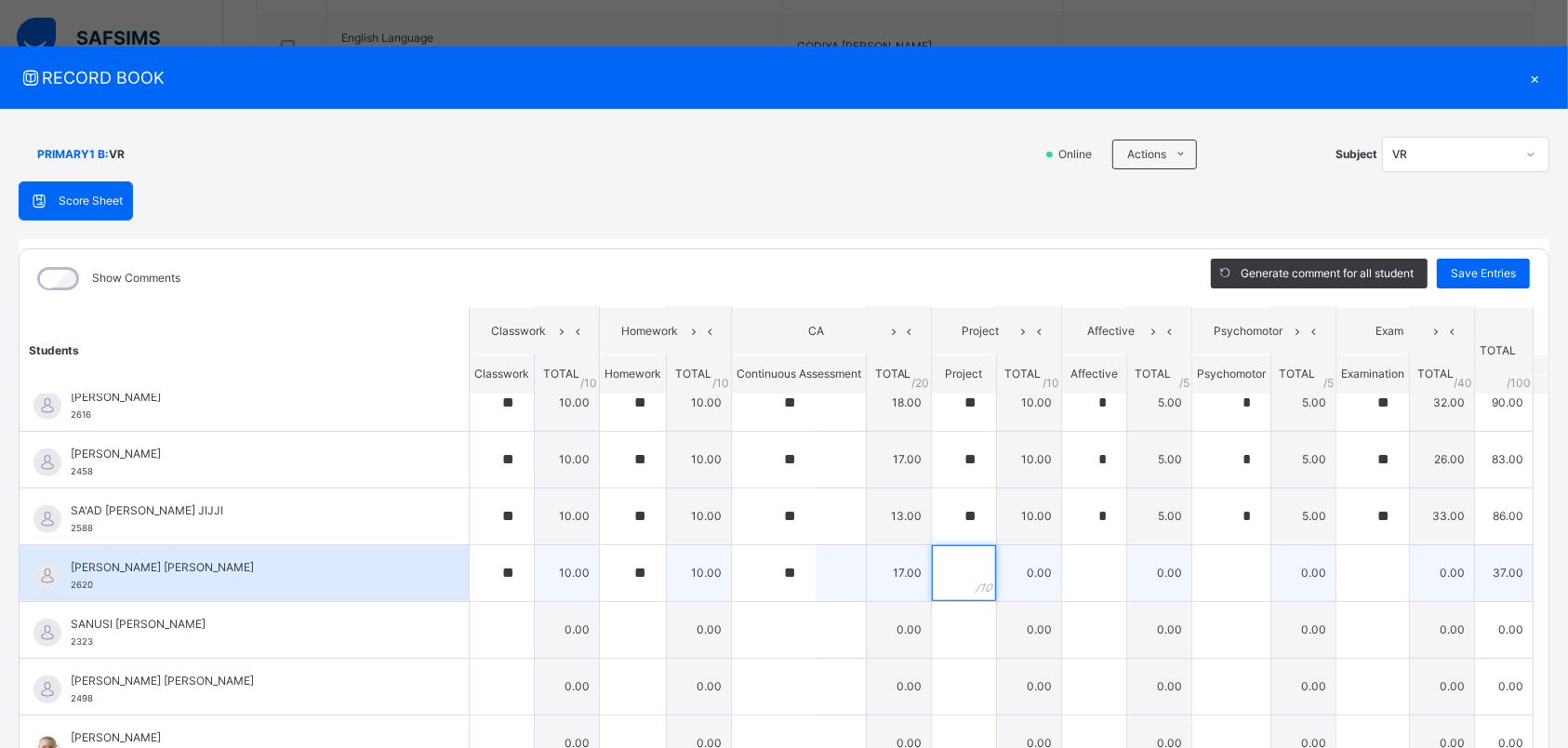 click at bounding box center [963, 573] 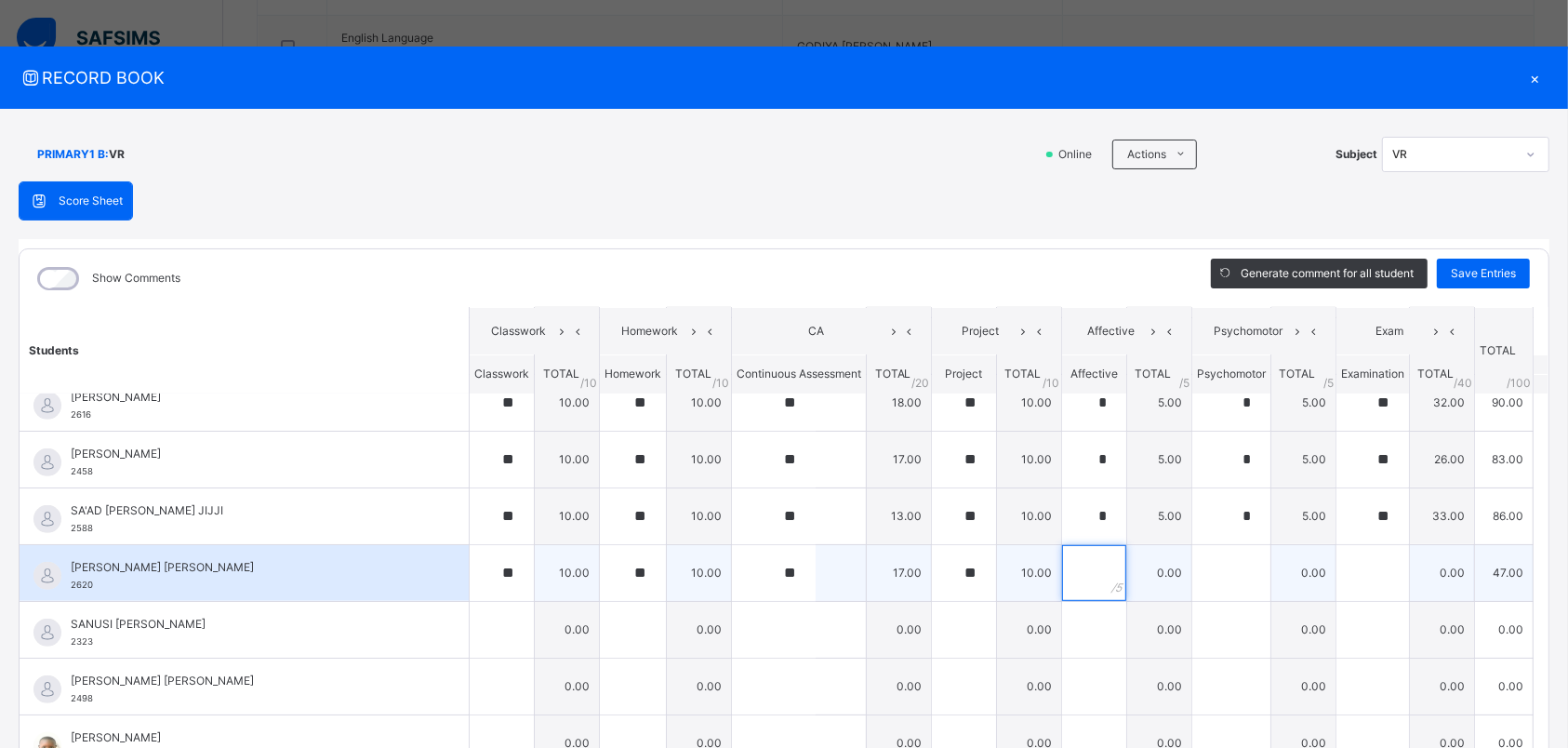 click at bounding box center (1094, 573) 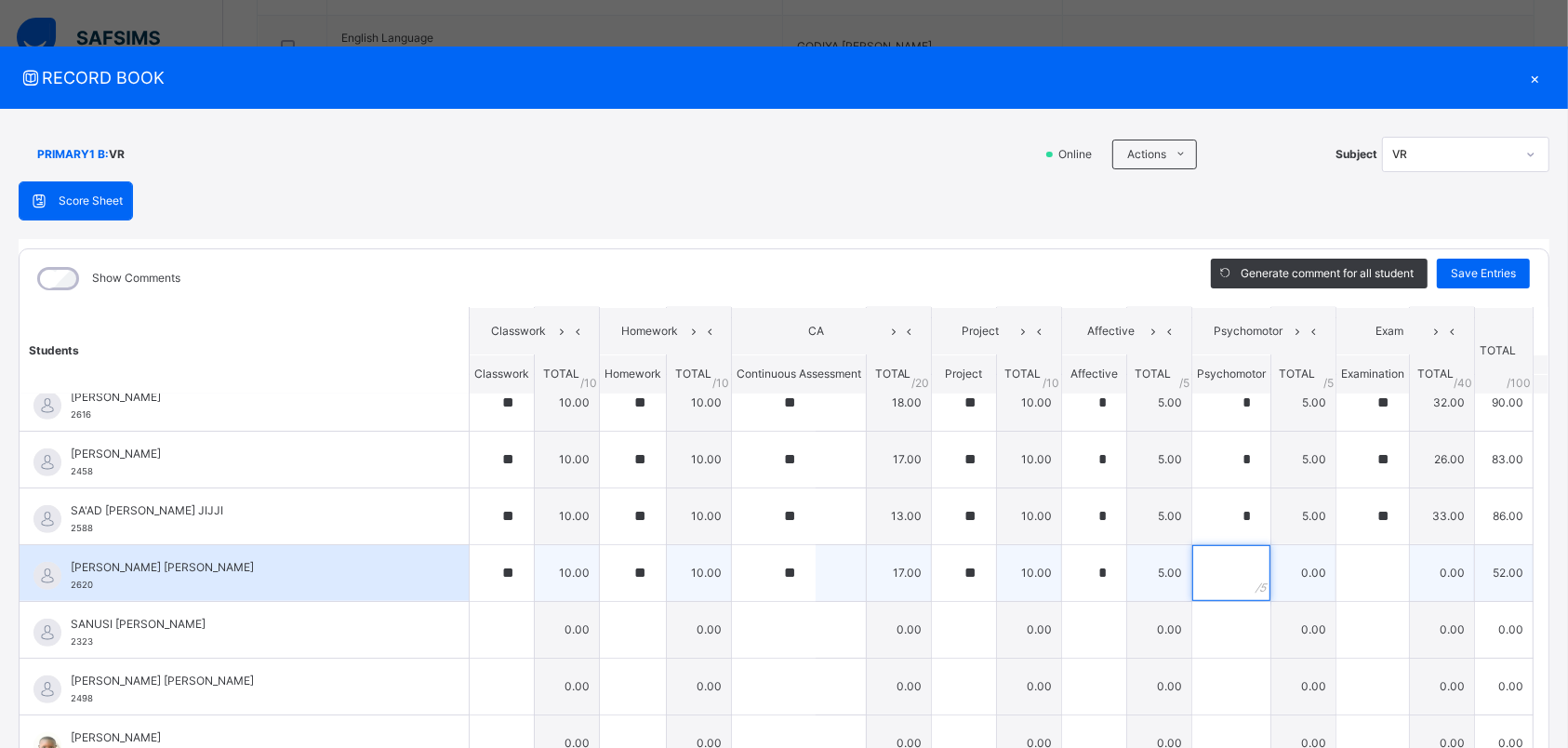 click at bounding box center [1231, 573] 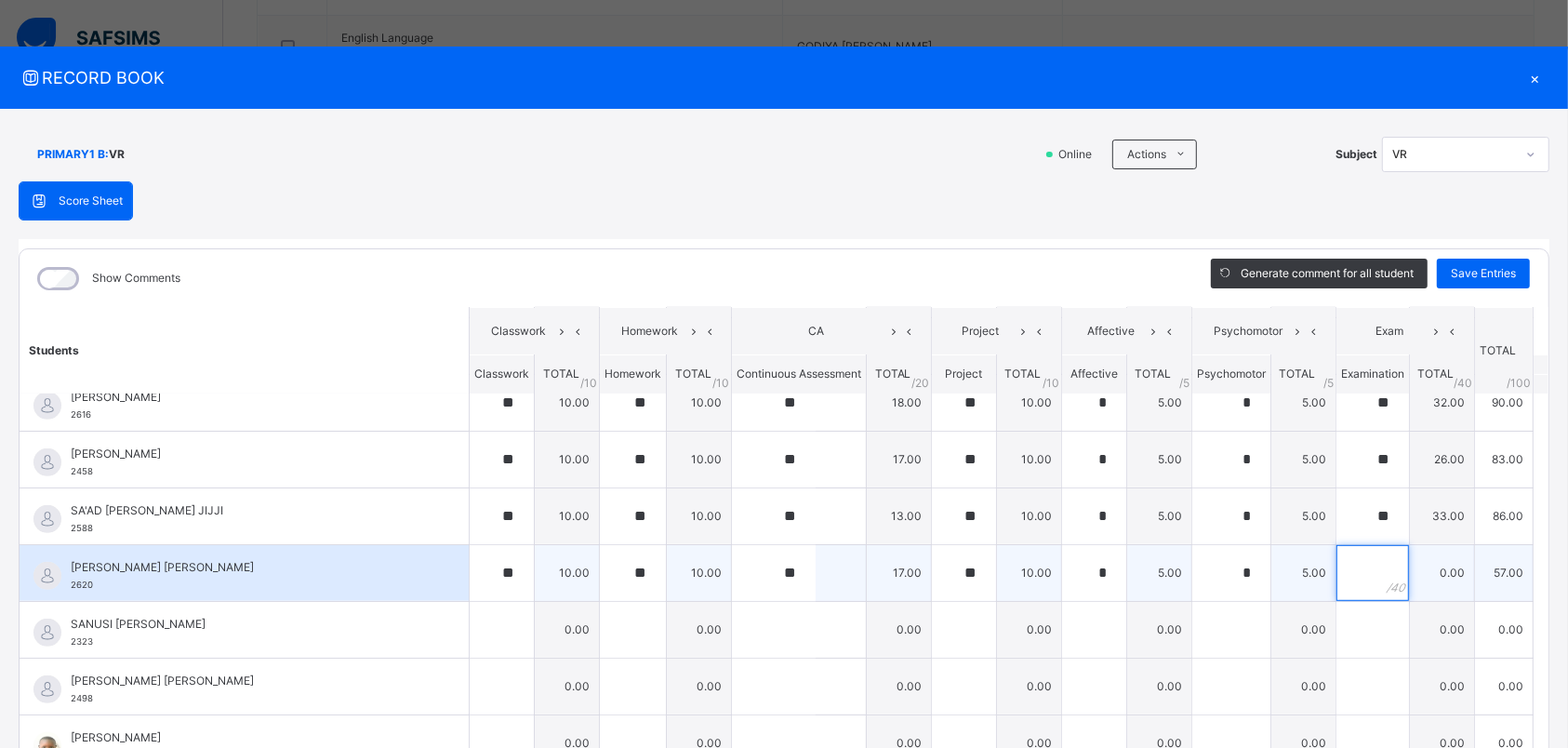 click at bounding box center (1373, 573) 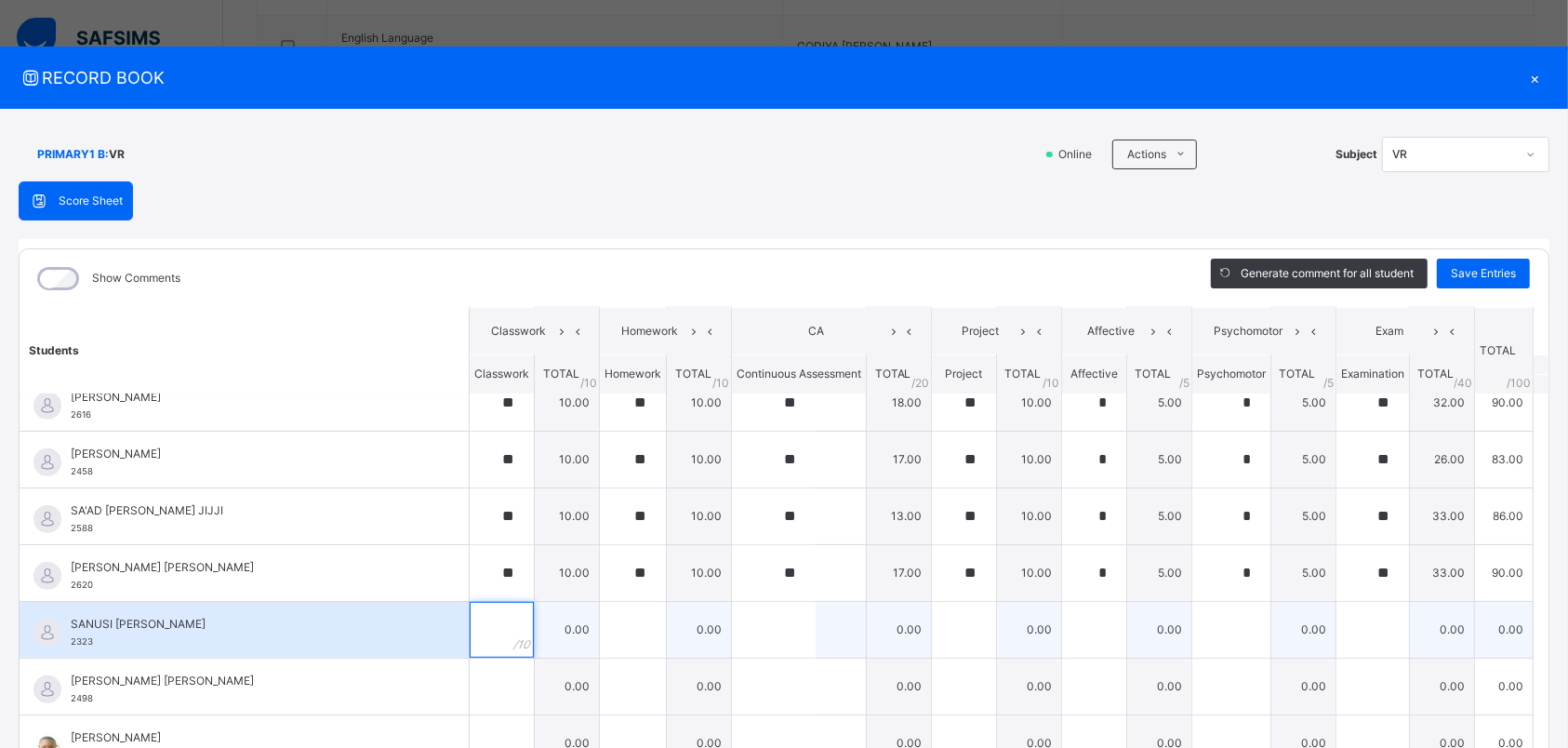 click at bounding box center (501, 630) 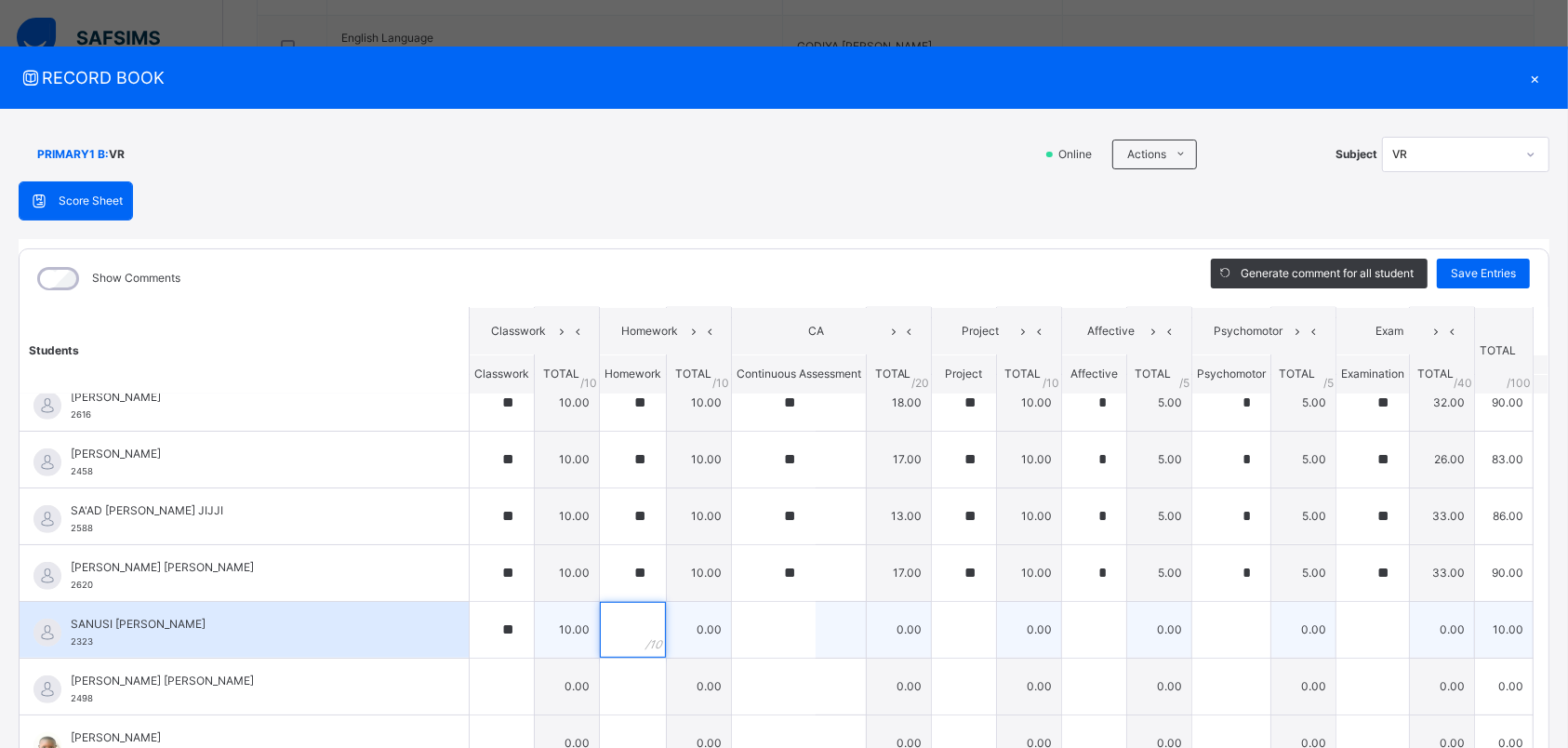 click at bounding box center (632, 630) 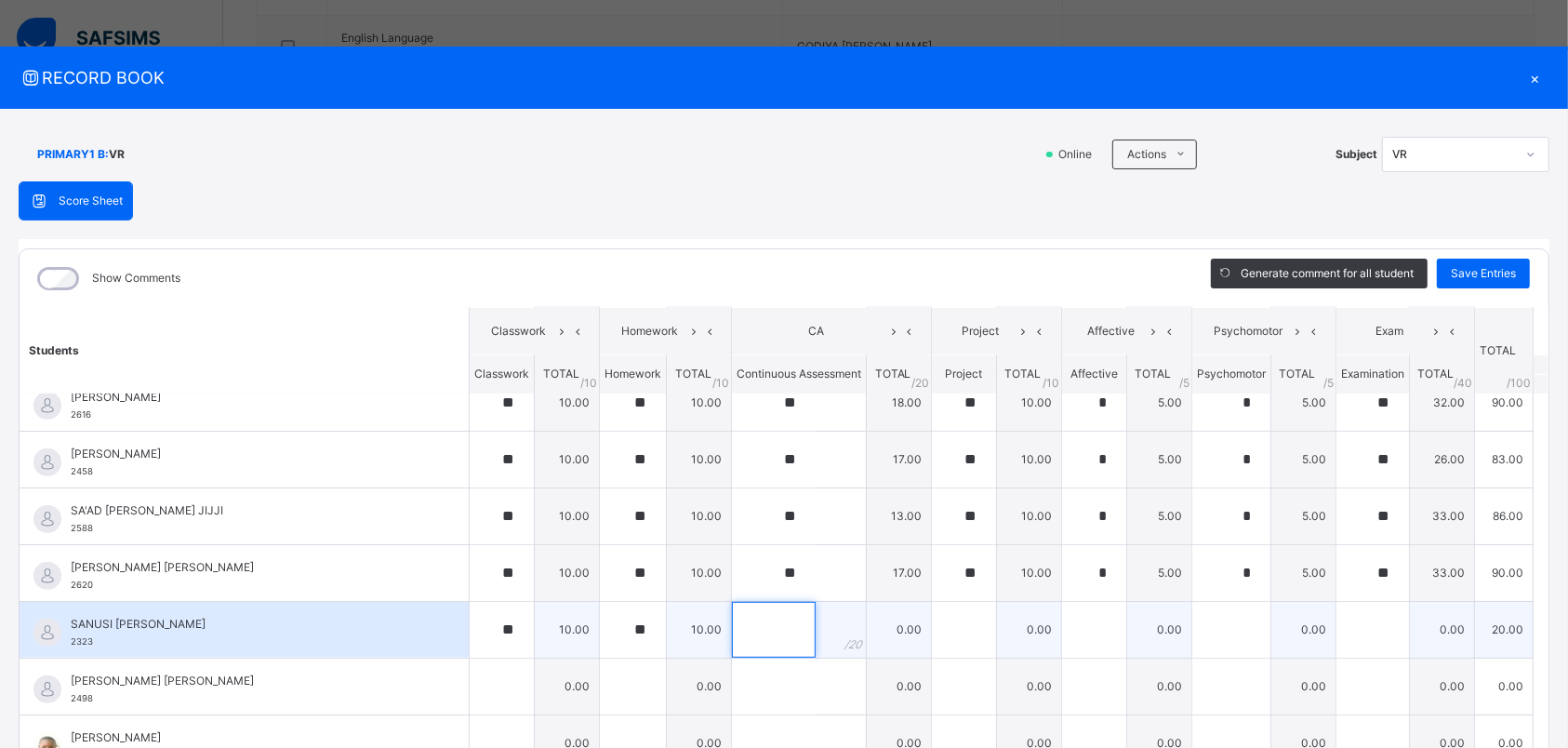 click at bounding box center [774, 630] 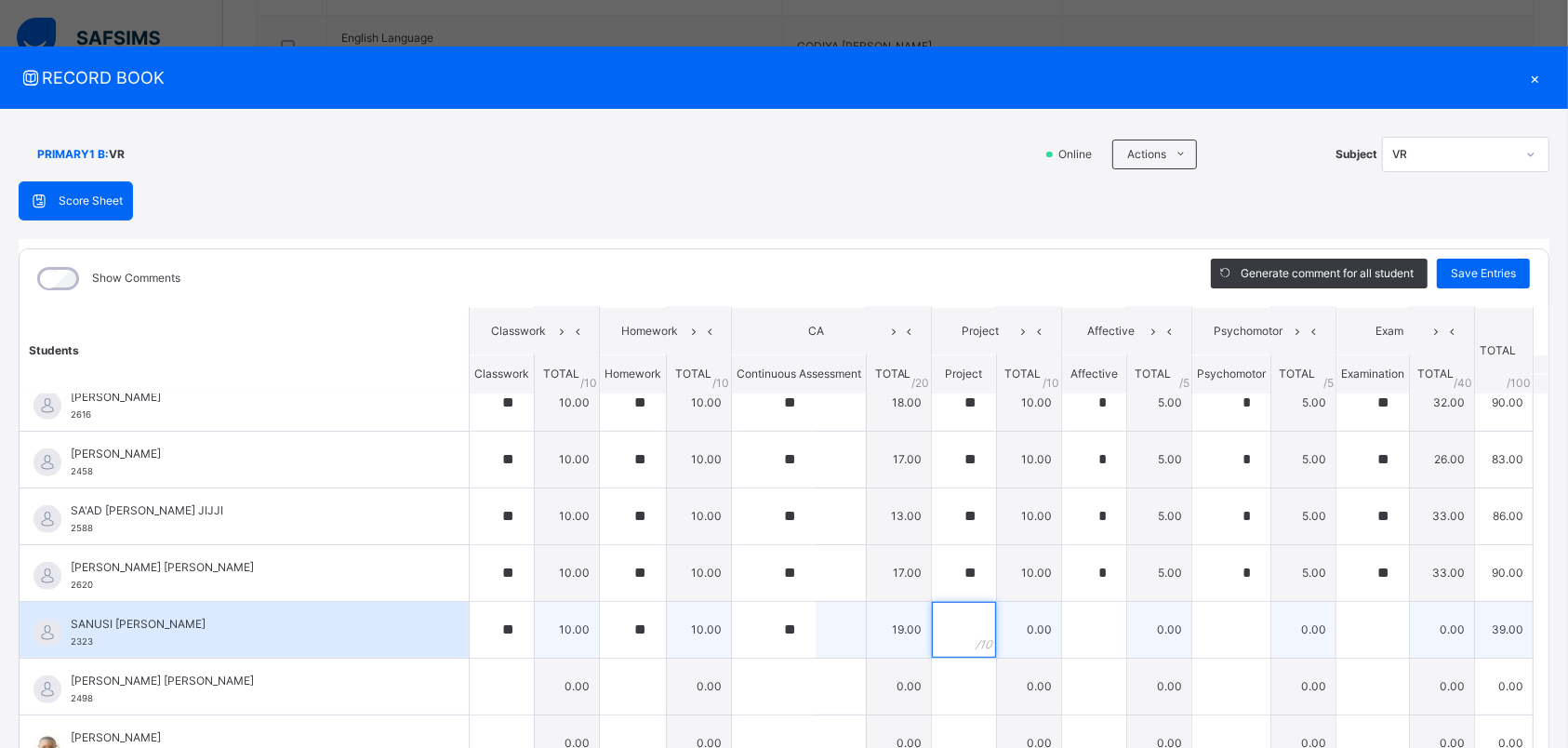 click at bounding box center [963, 630] 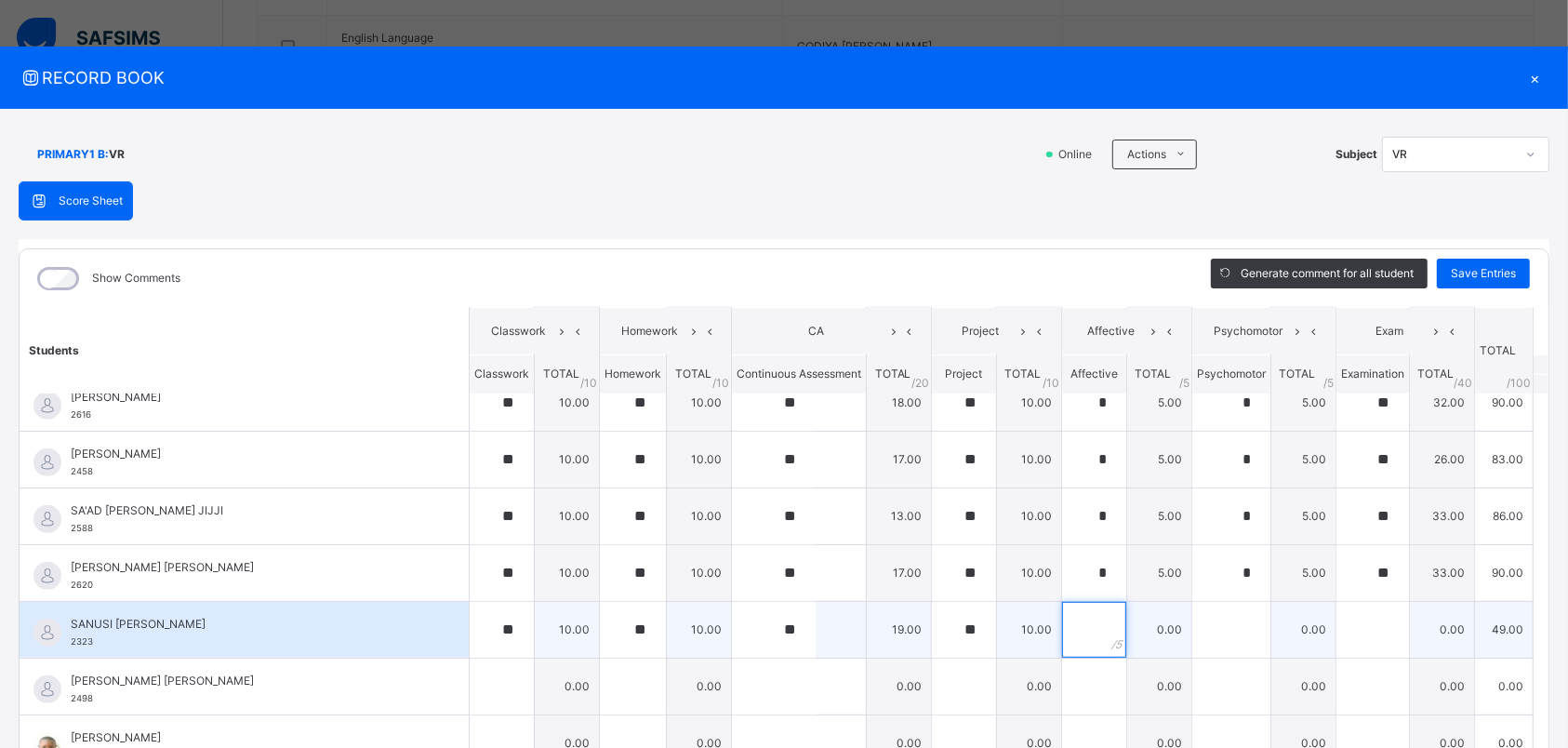 click at bounding box center [1094, 630] 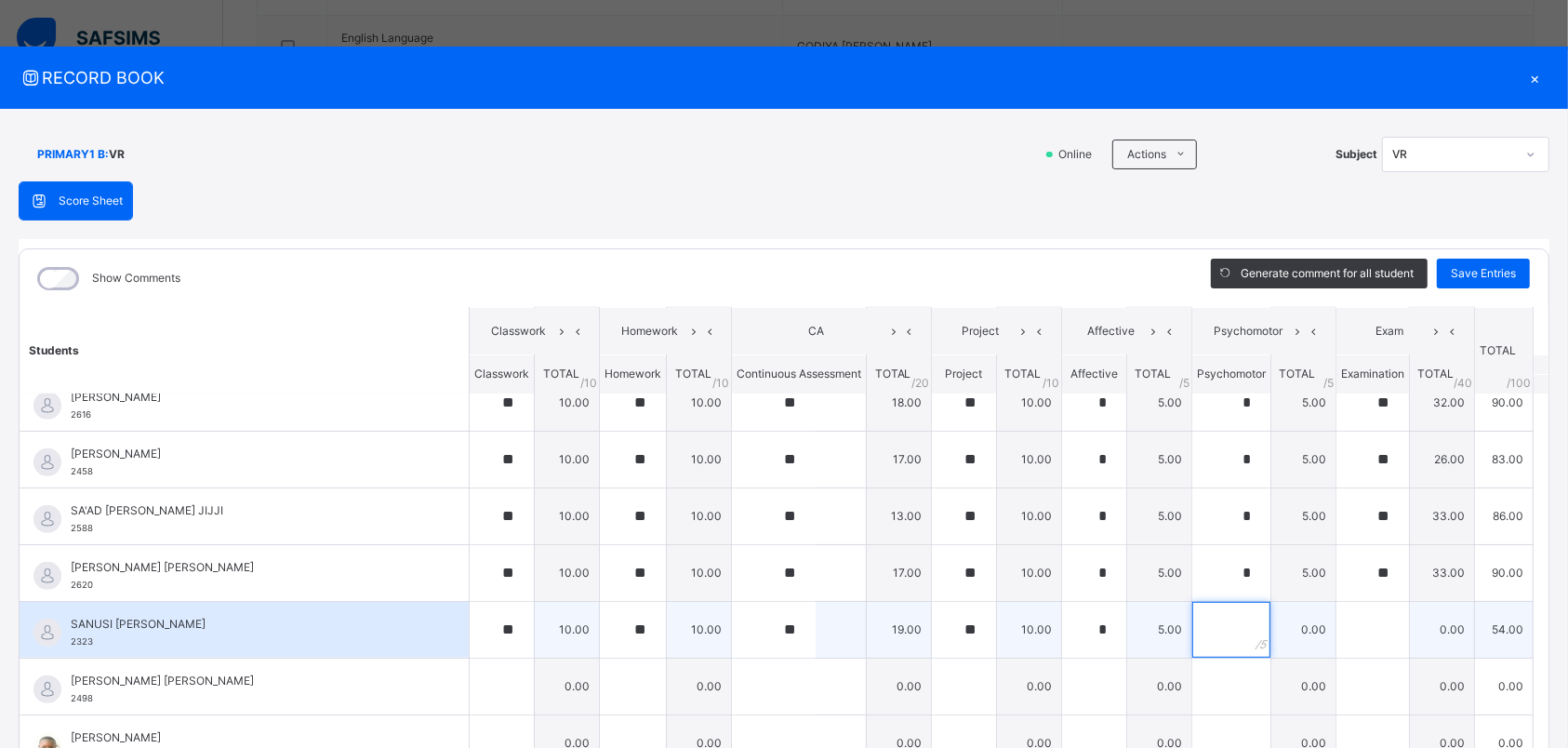 click at bounding box center [1231, 630] 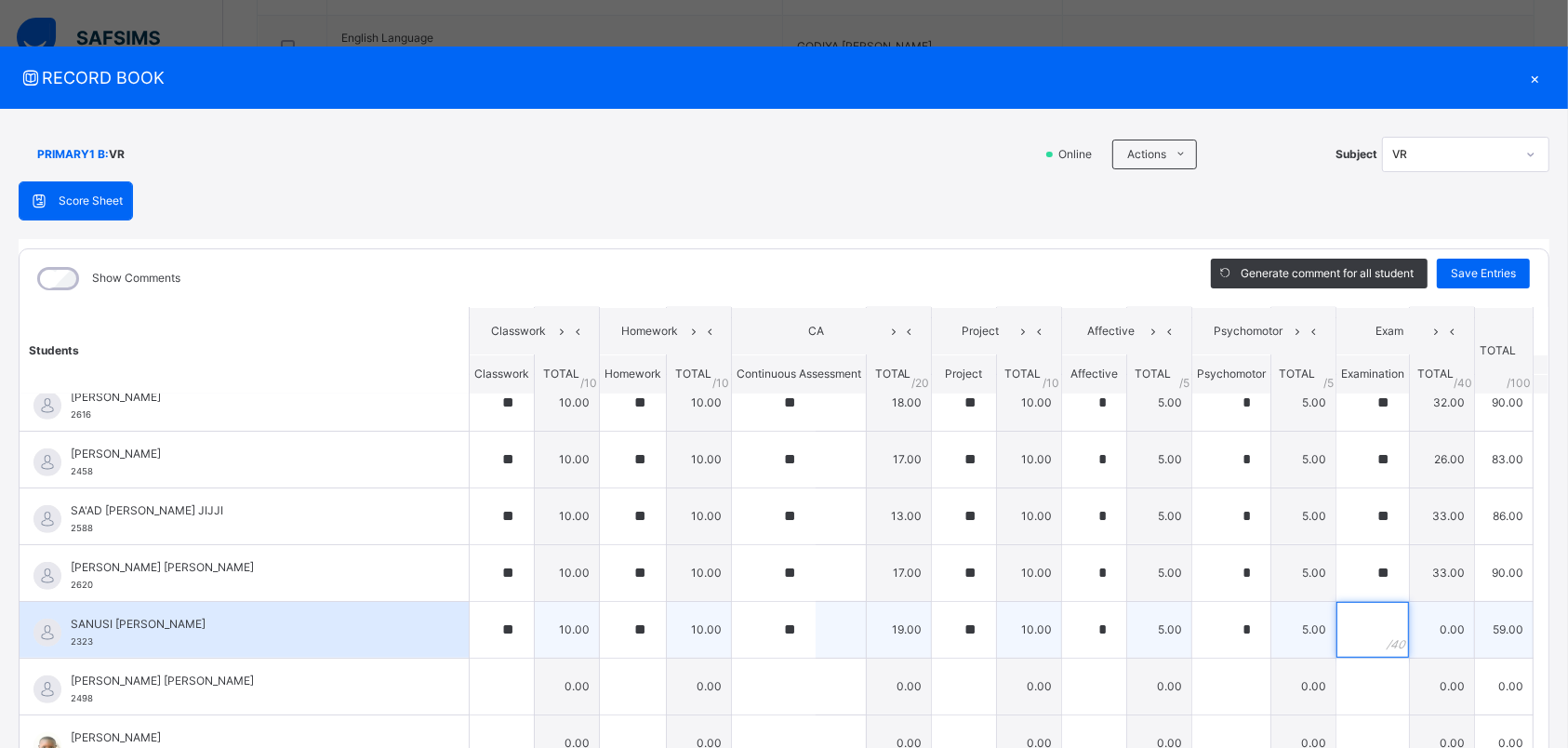click at bounding box center [1373, 630] 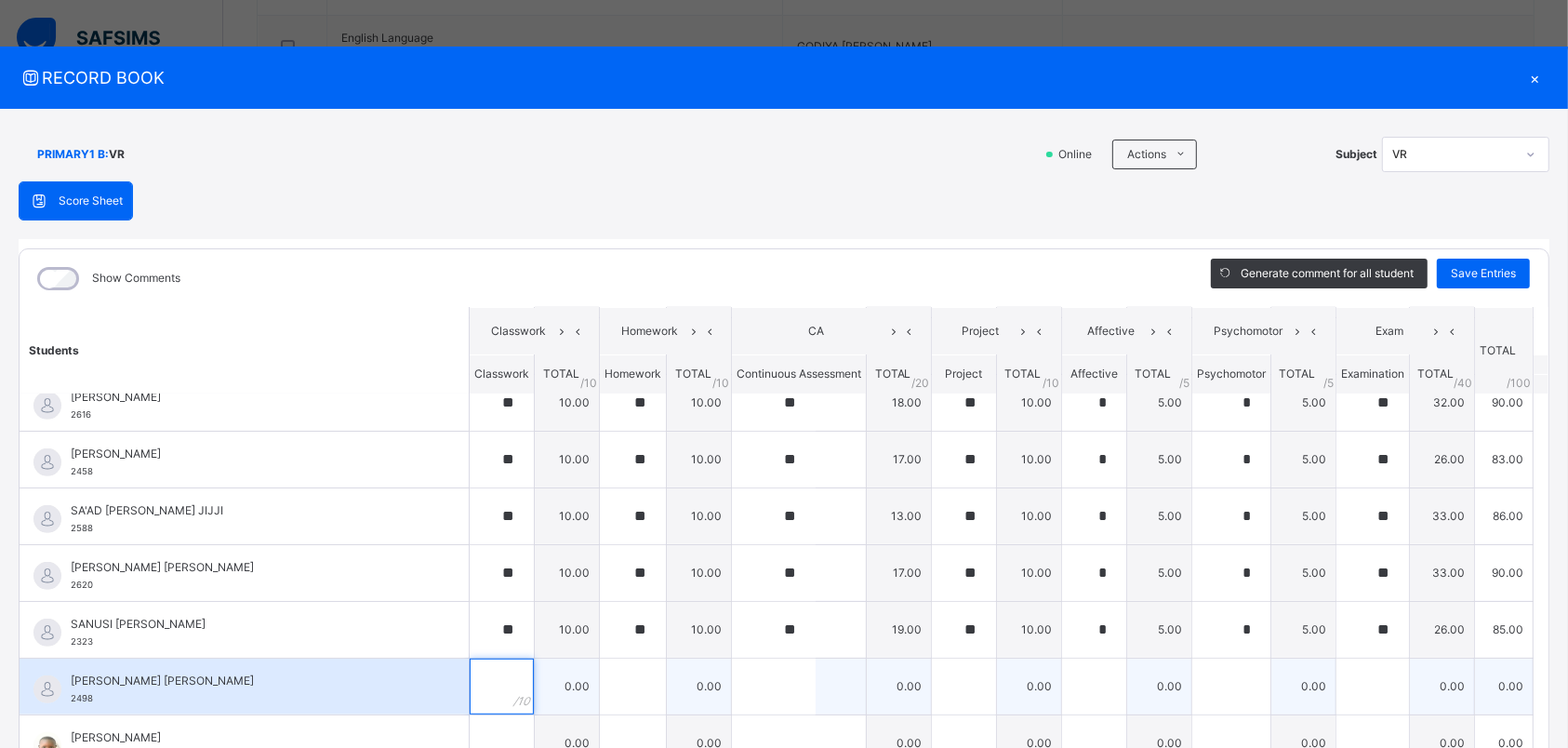 click at bounding box center (501, 687) 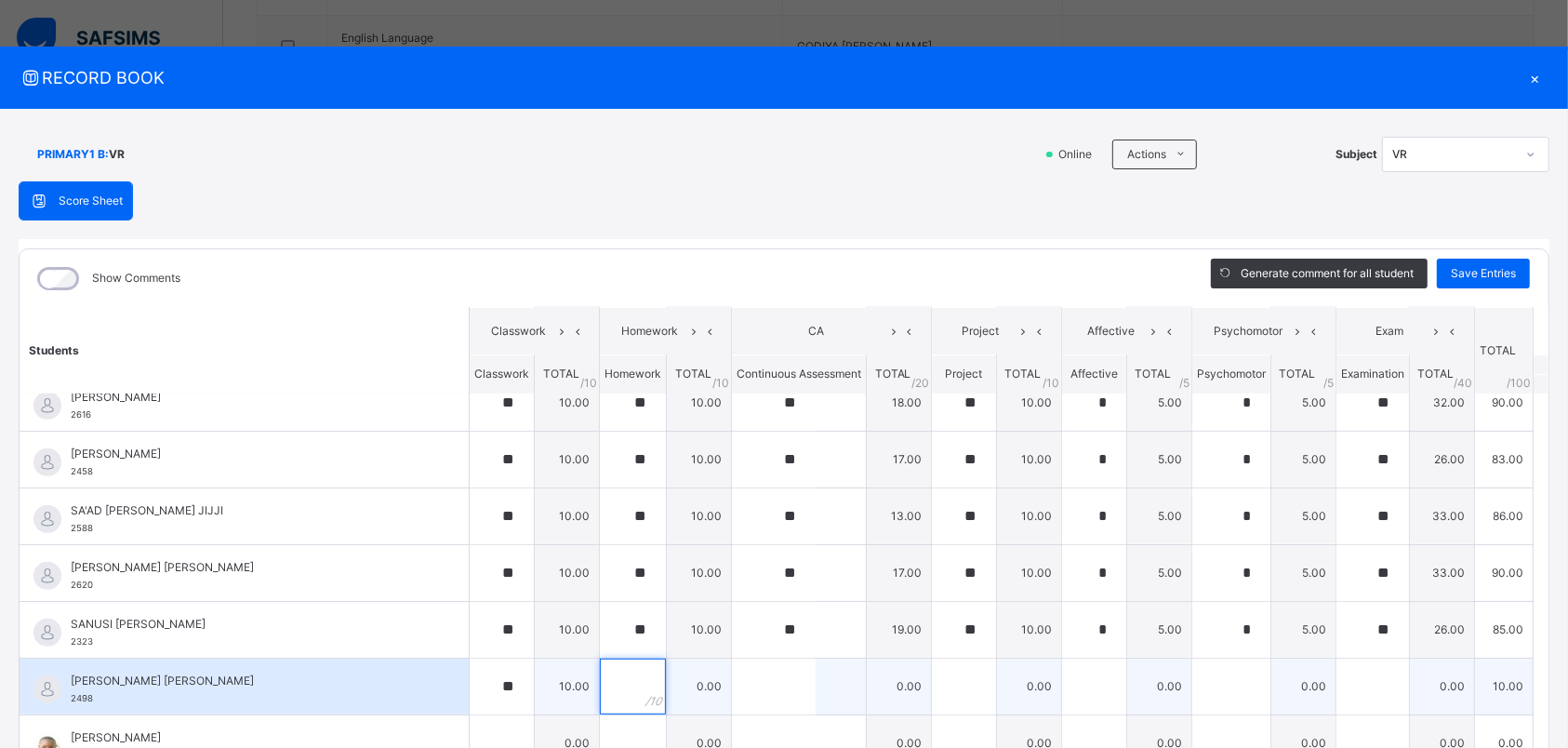 click at bounding box center (632, 687) 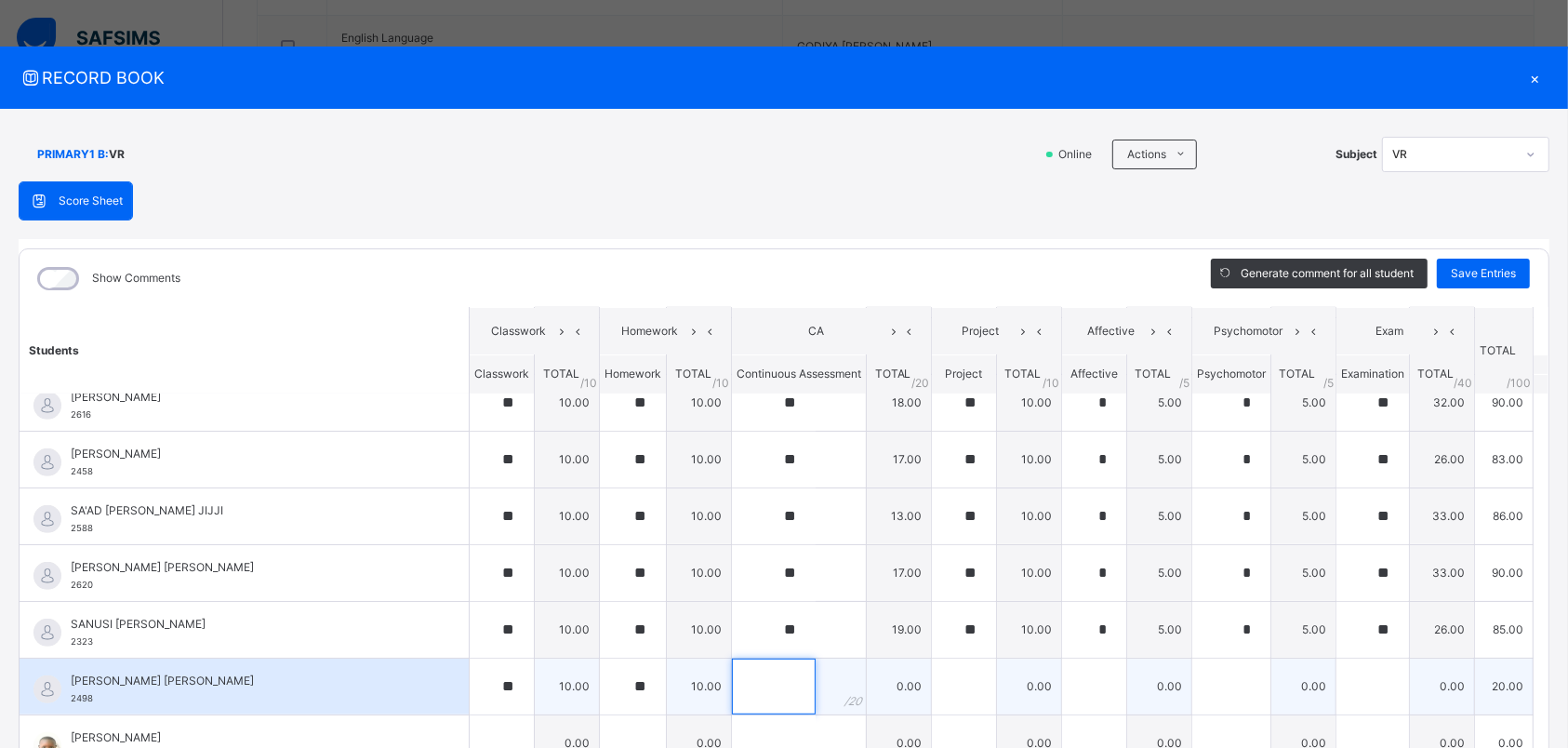 click at bounding box center (774, 687) 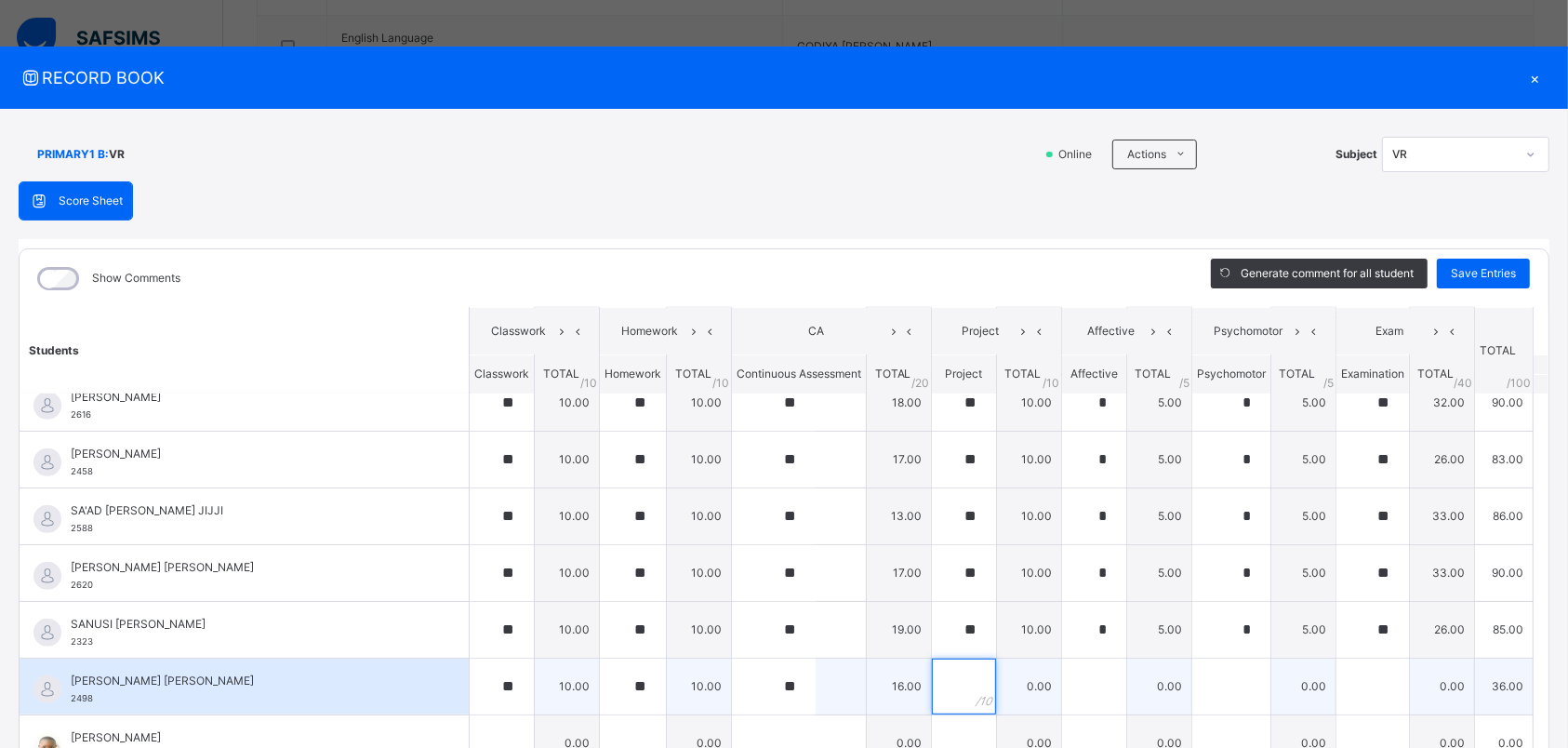 click at bounding box center [963, 687] 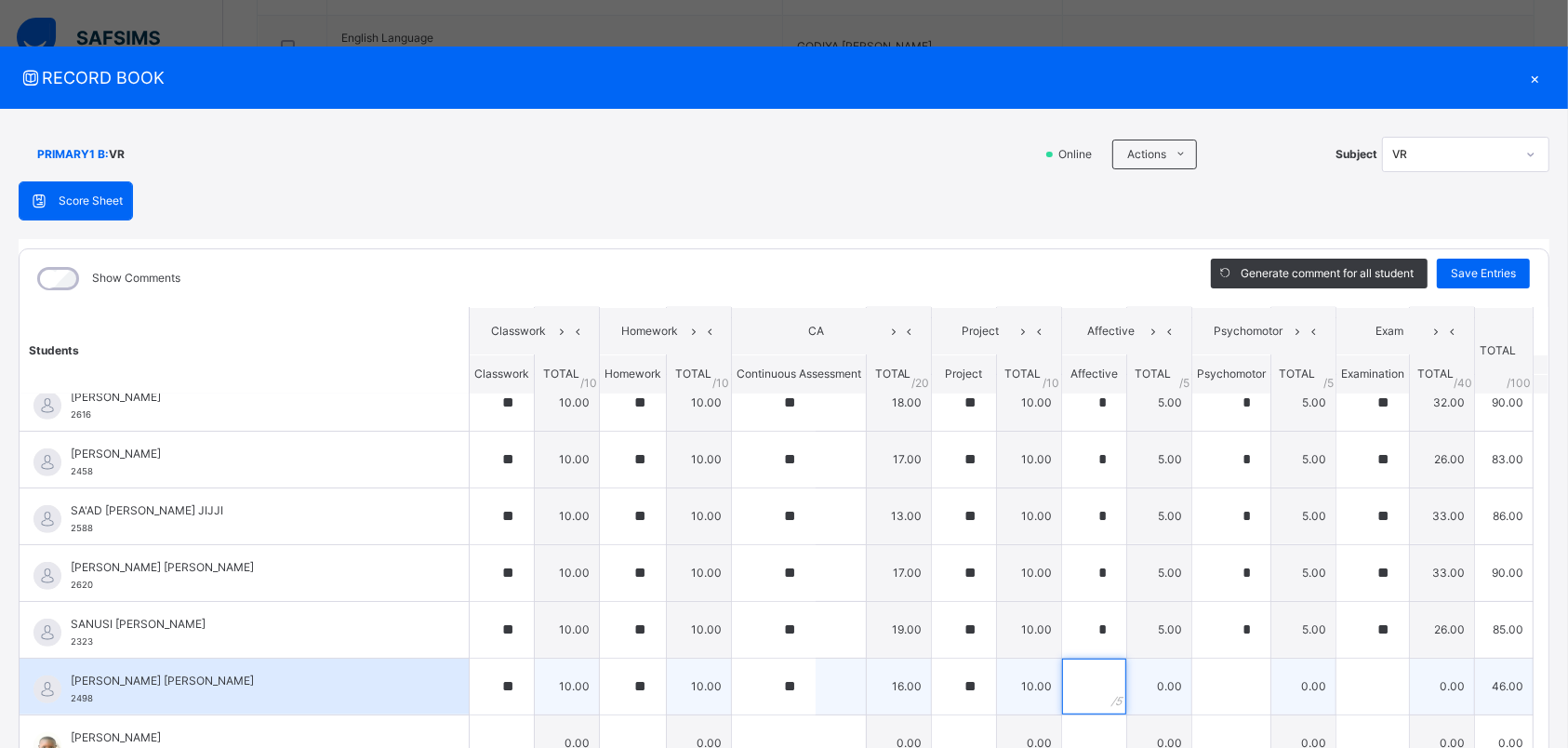 click at bounding box center [1094, 687] 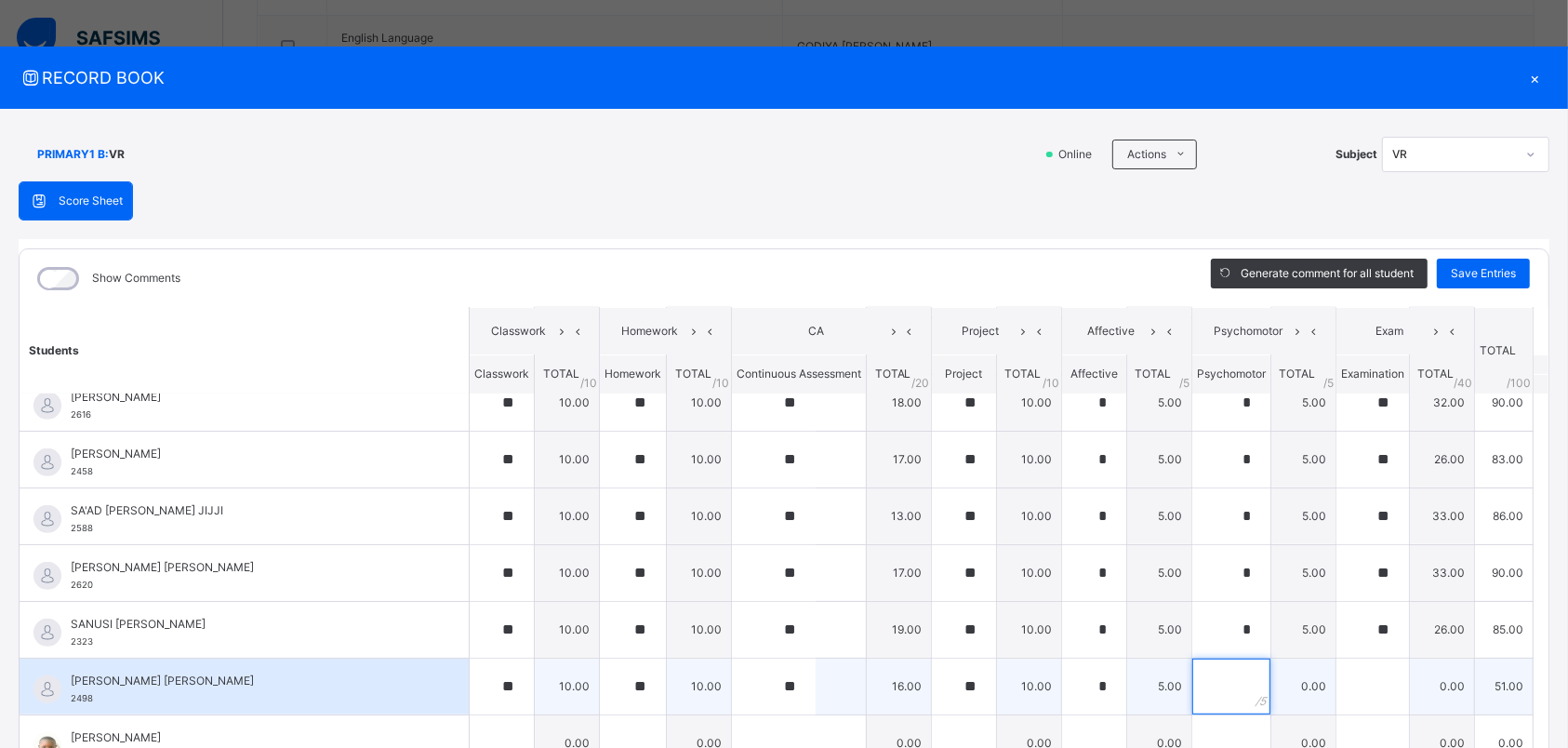 click at bounding box center (1231, 687) 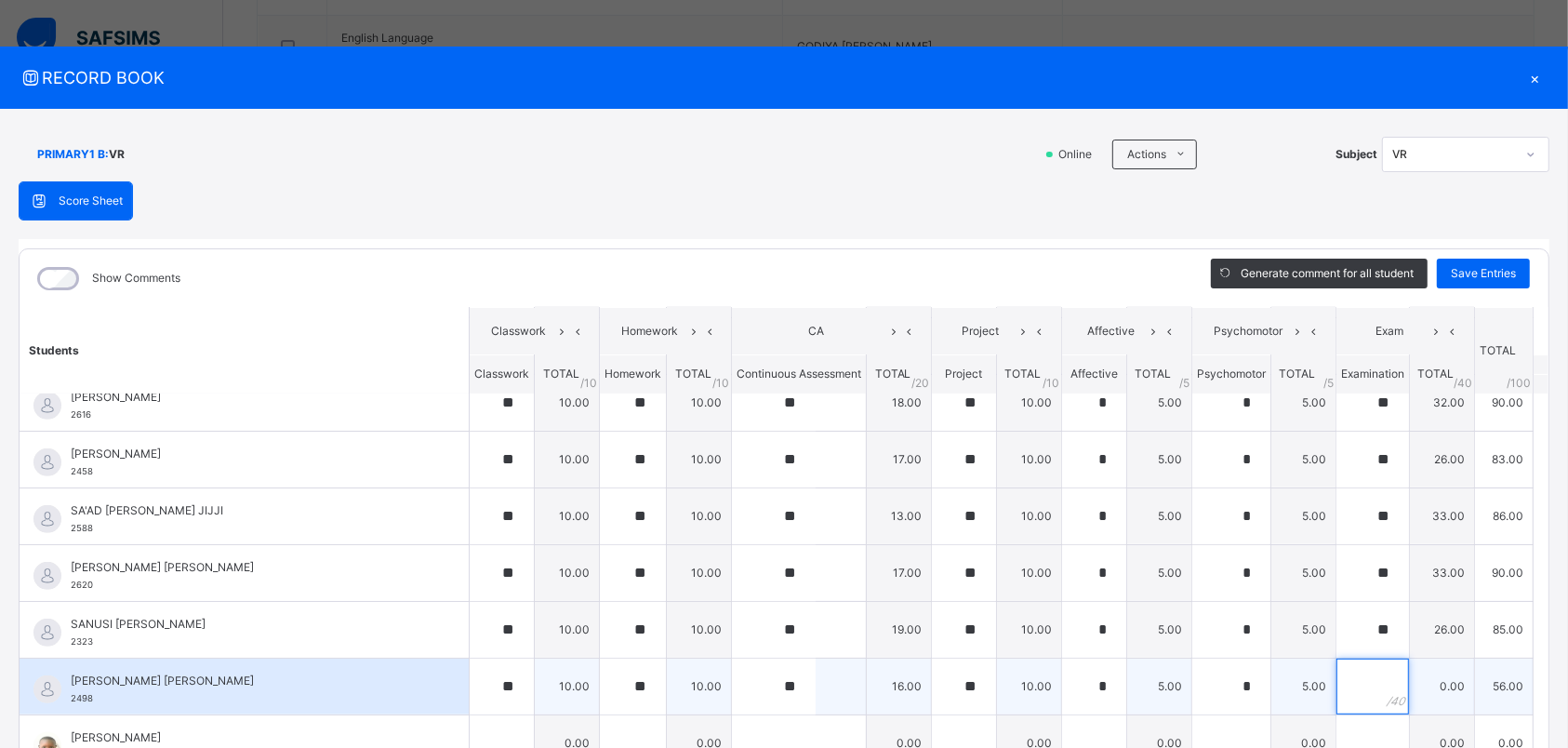 click at bounding box center [1373, 687] 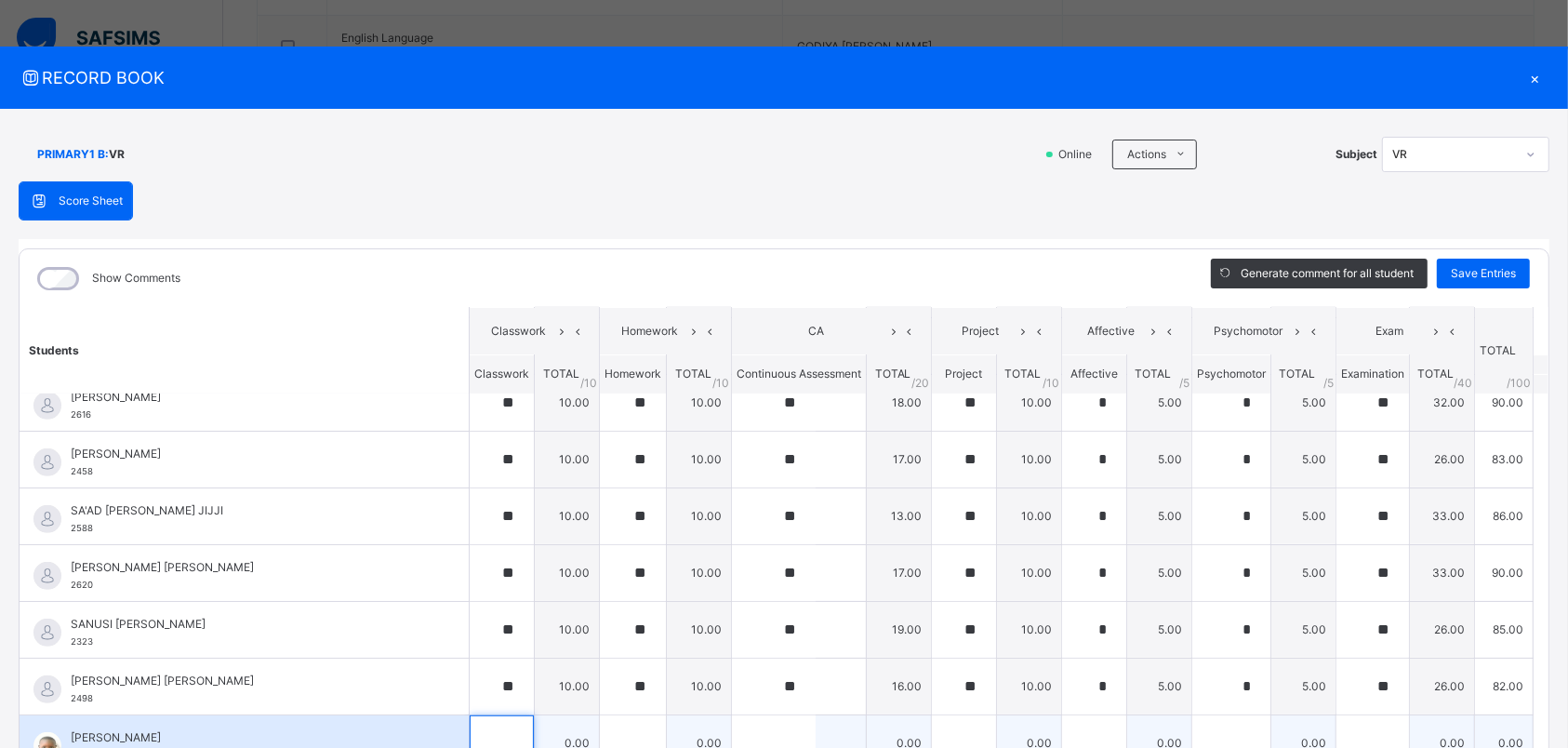 click at bounding box center [501, 743] 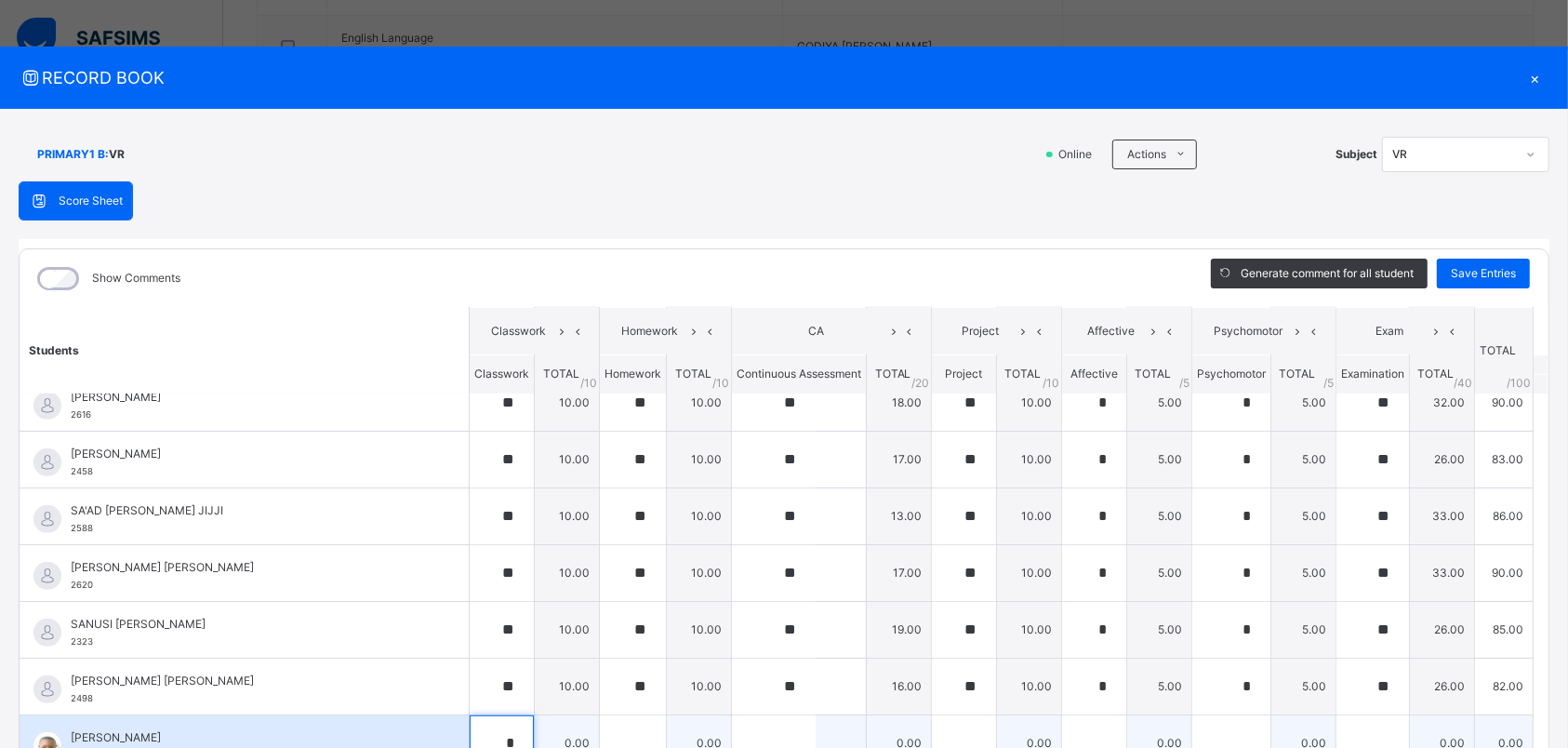 scroll, scrollTop: 6, scrollLeft: 0, axis: vertical 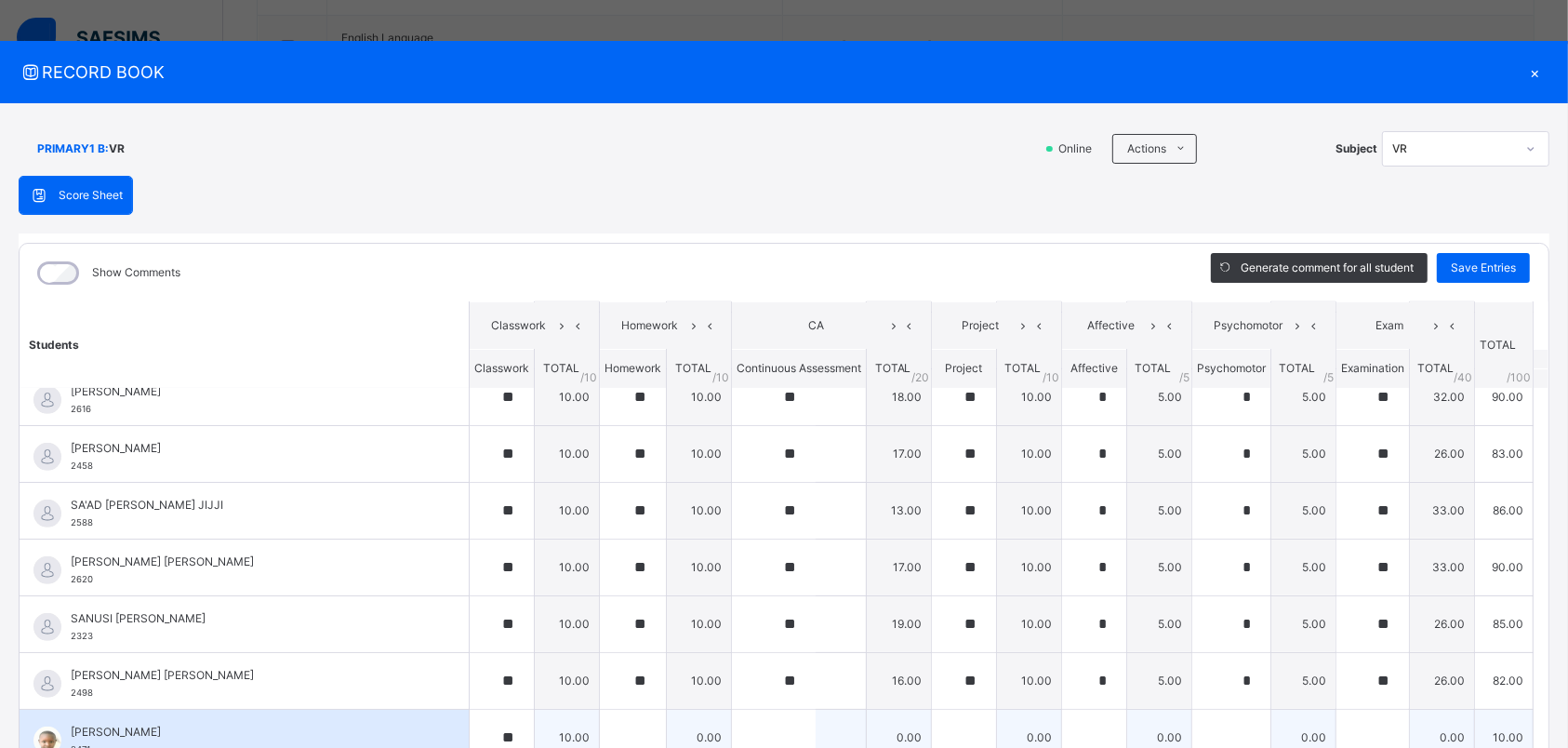 click at bounding box center (633, 737) 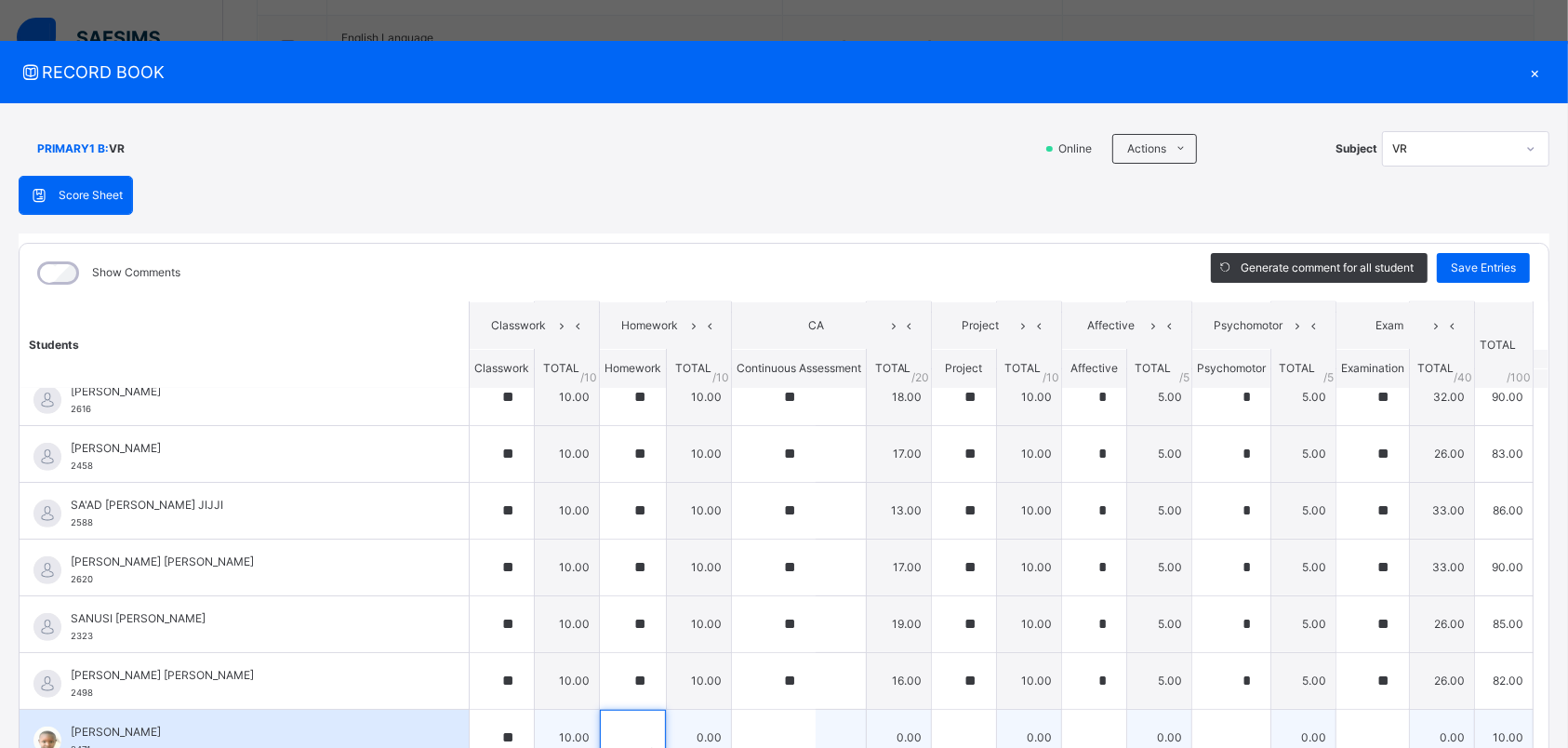 click at bounding box center [632, 738] 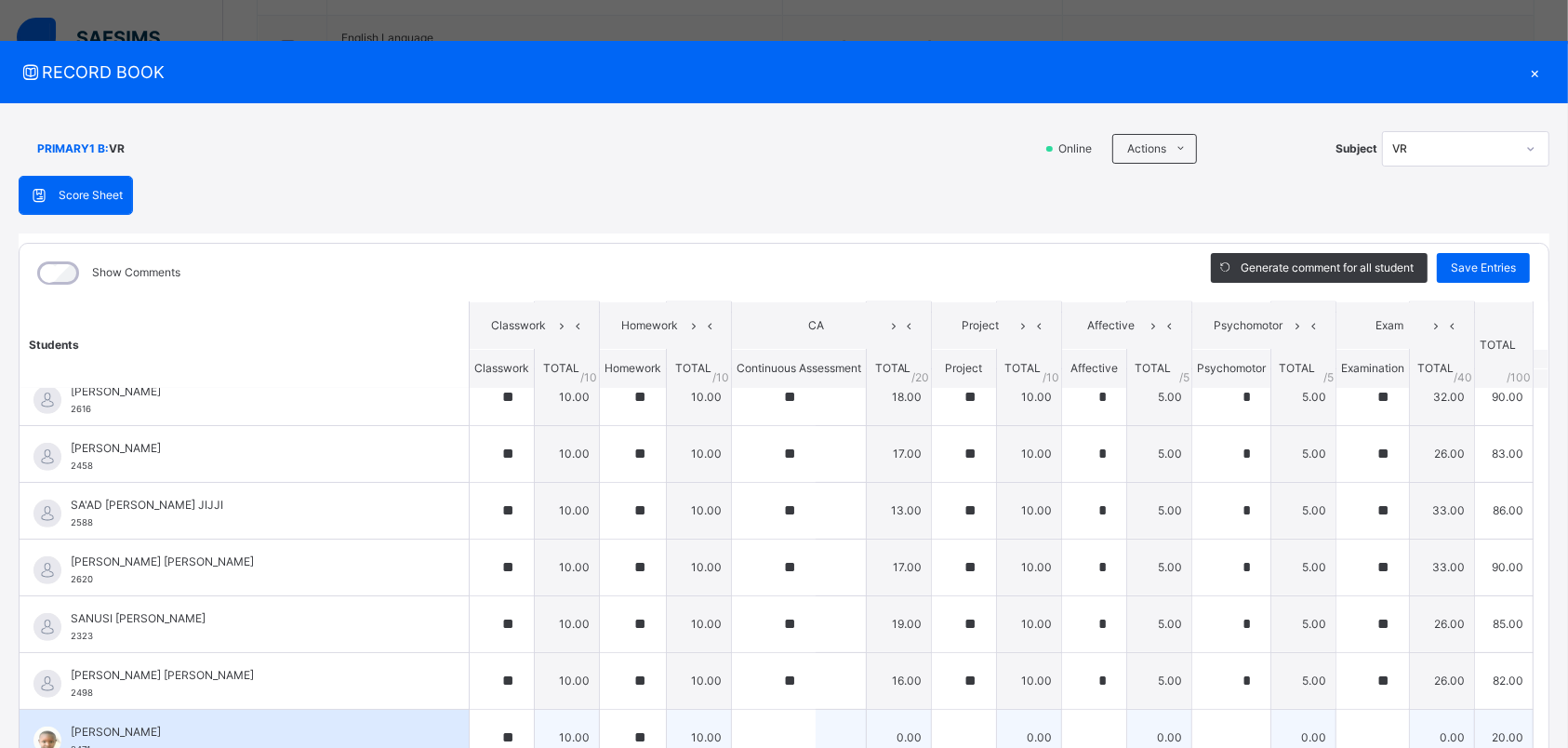 click at bounding box center [799, 737] 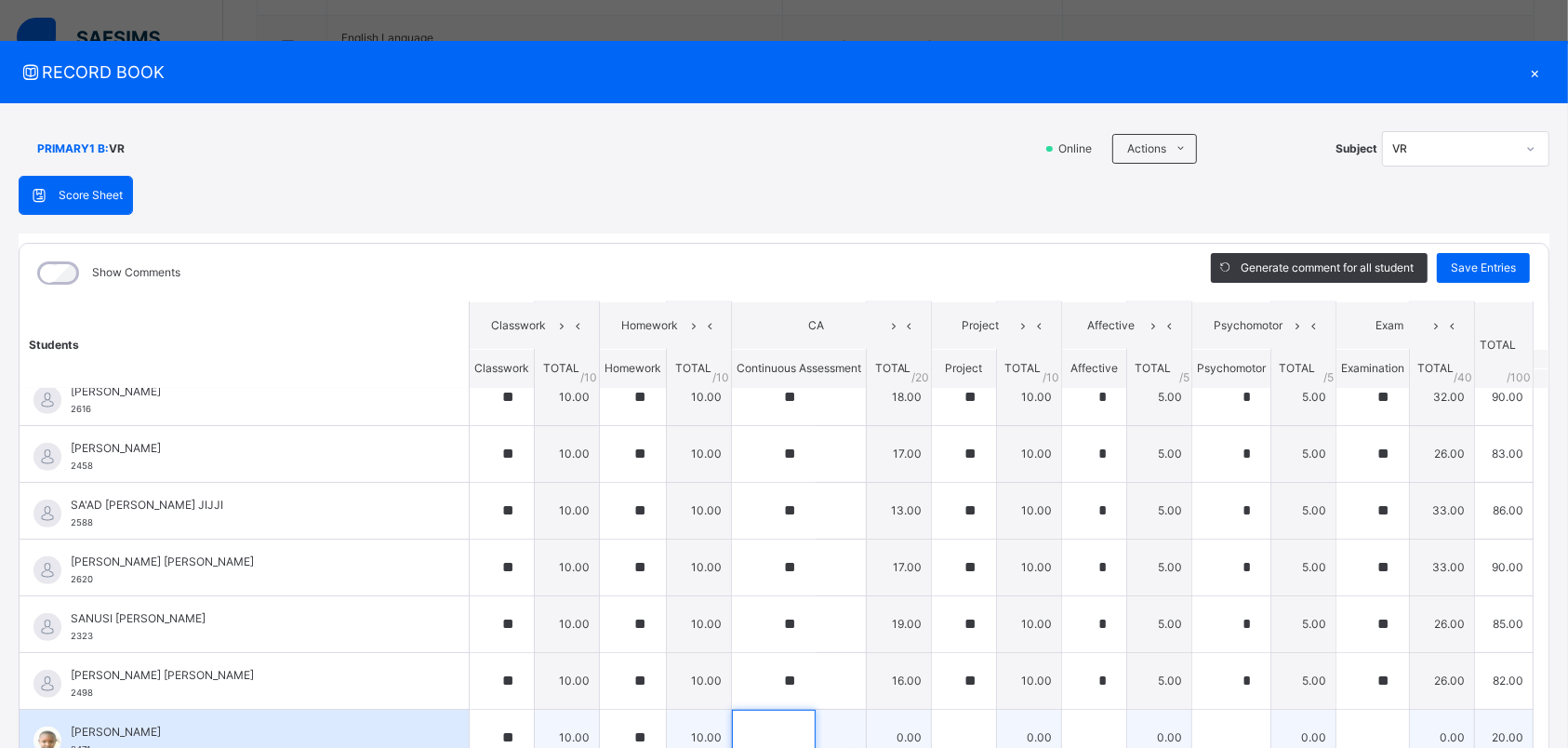 click at bounding box center (774, 738) 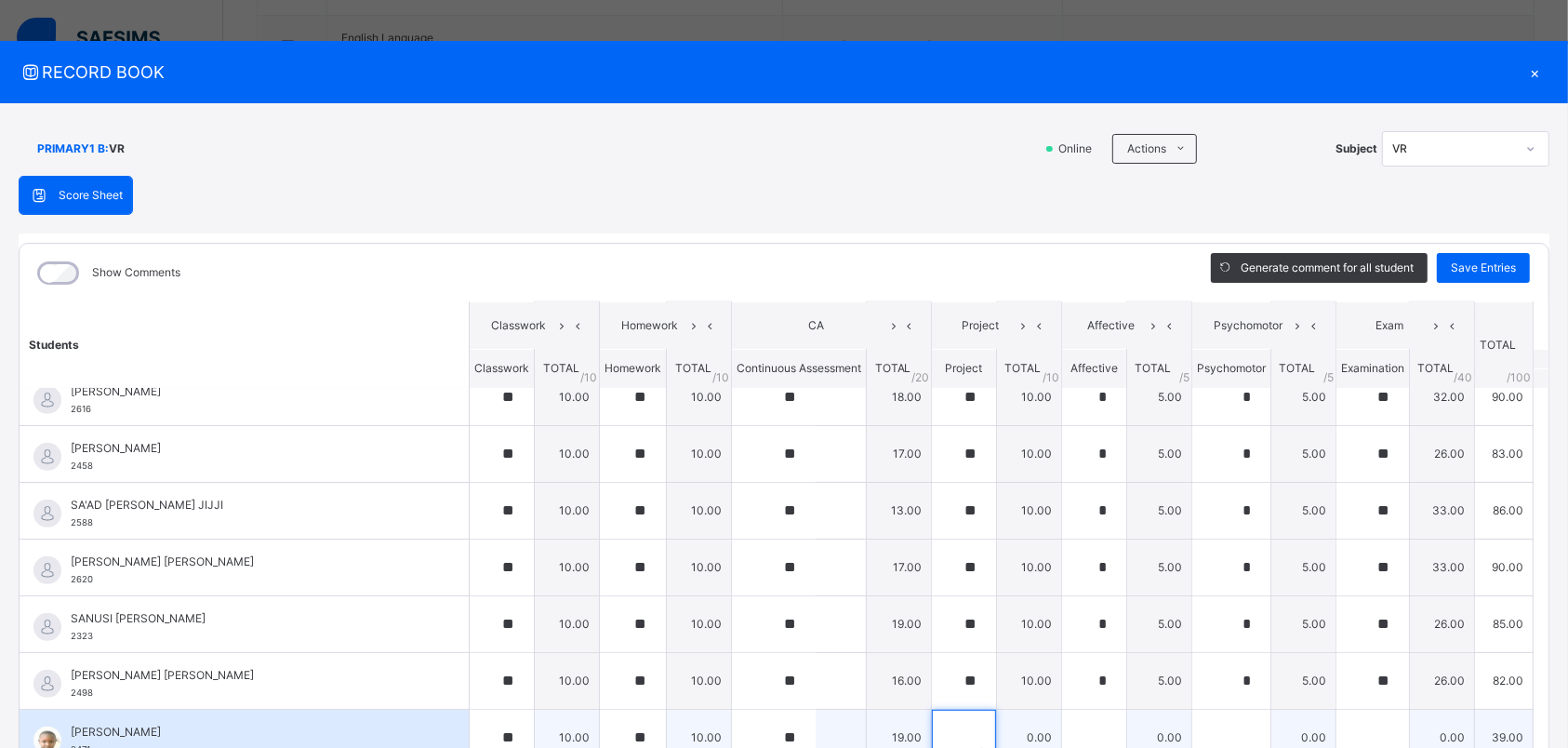 click at bounding box center (963, 738) 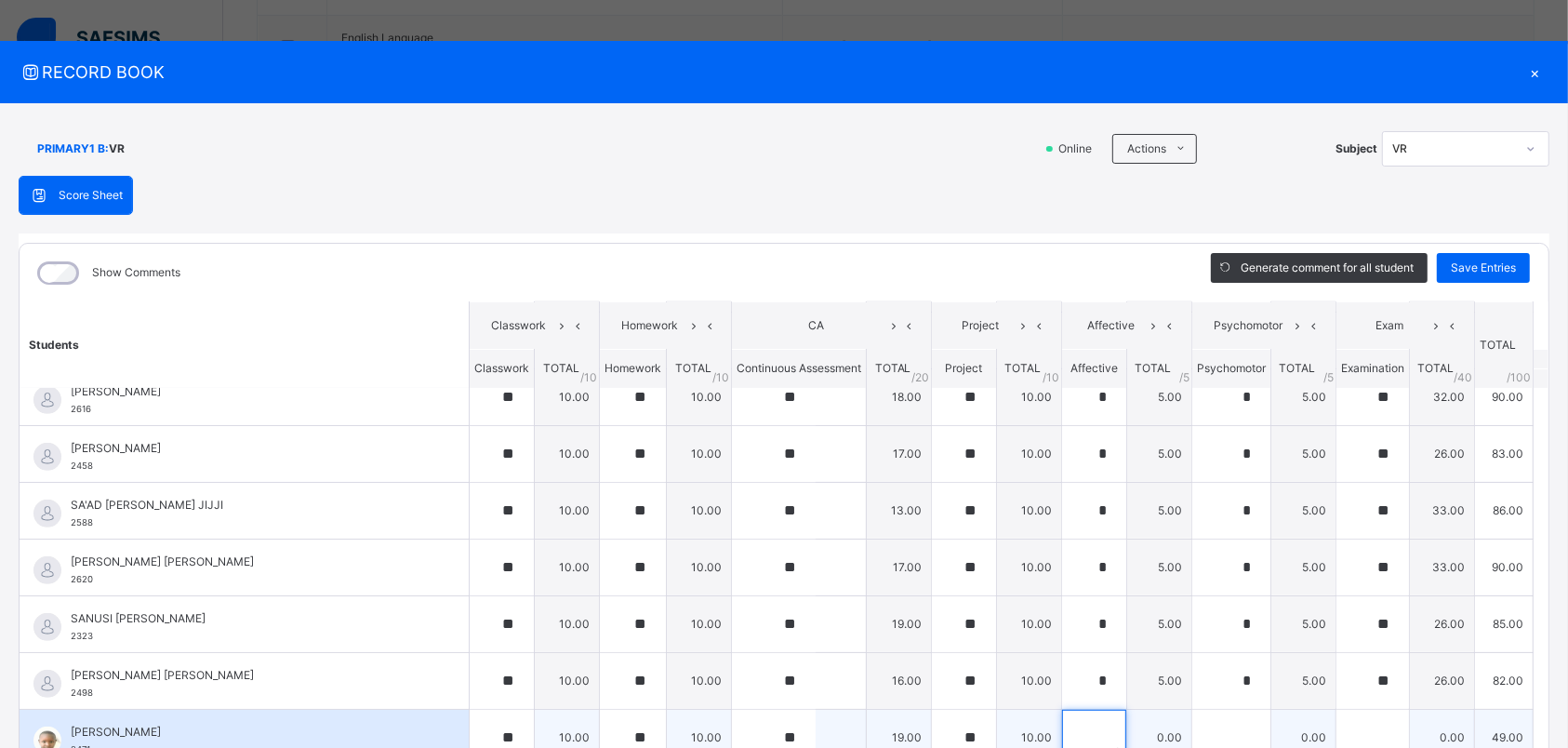 click at bounding box center [1094, 738] 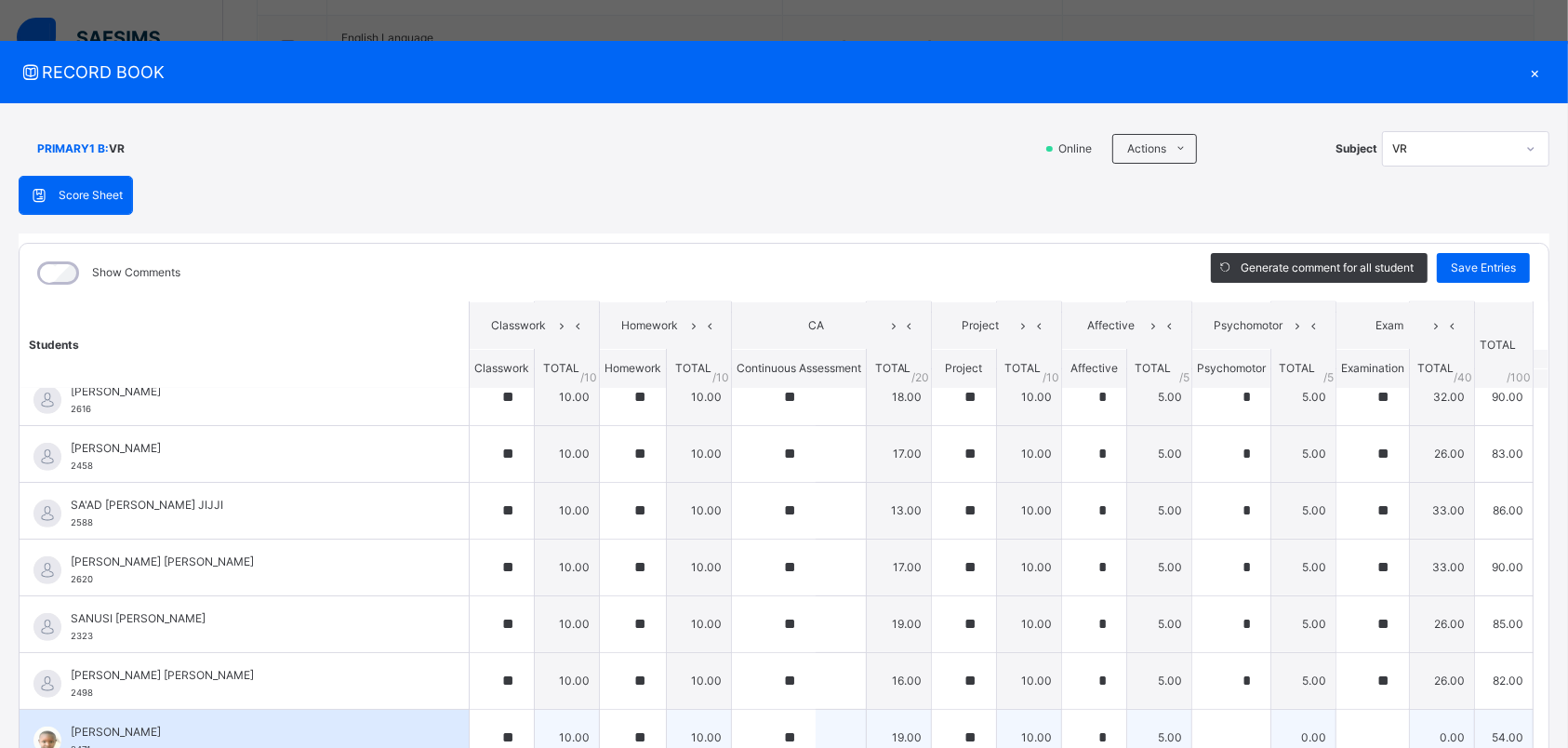 click at bounding box center (1231, 737) 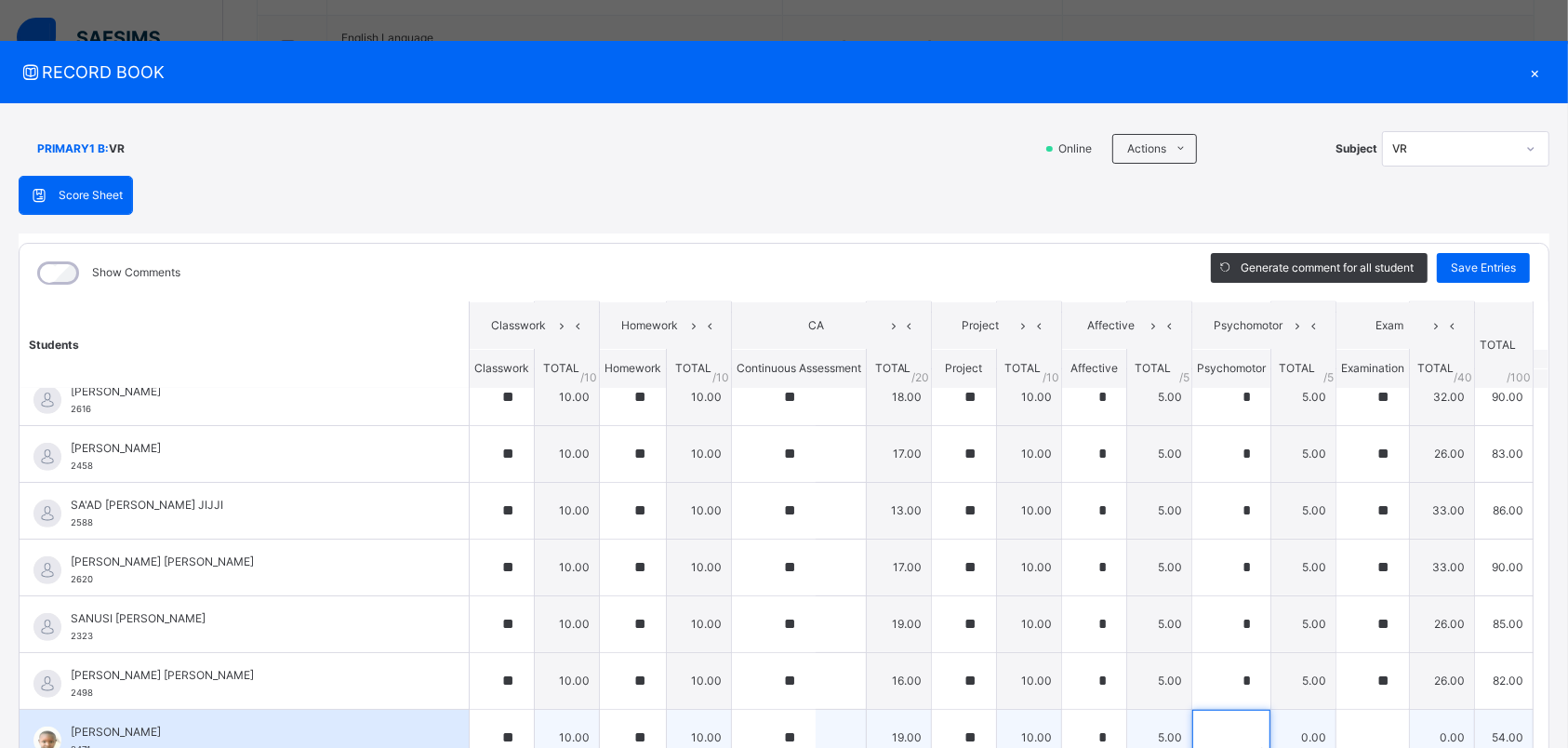 click at bounding box center [1231, 738] 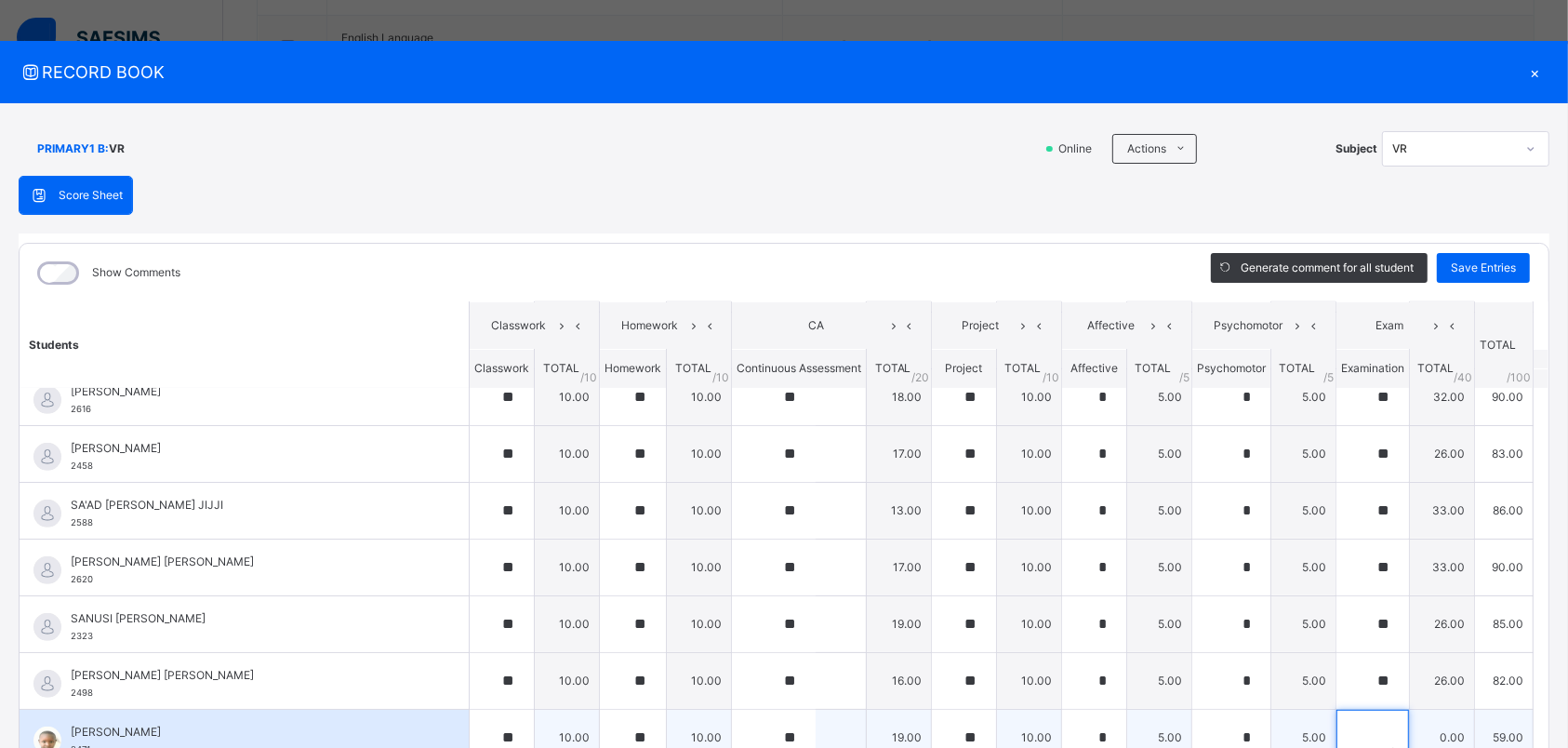 click at bounding box center [1373, 738] 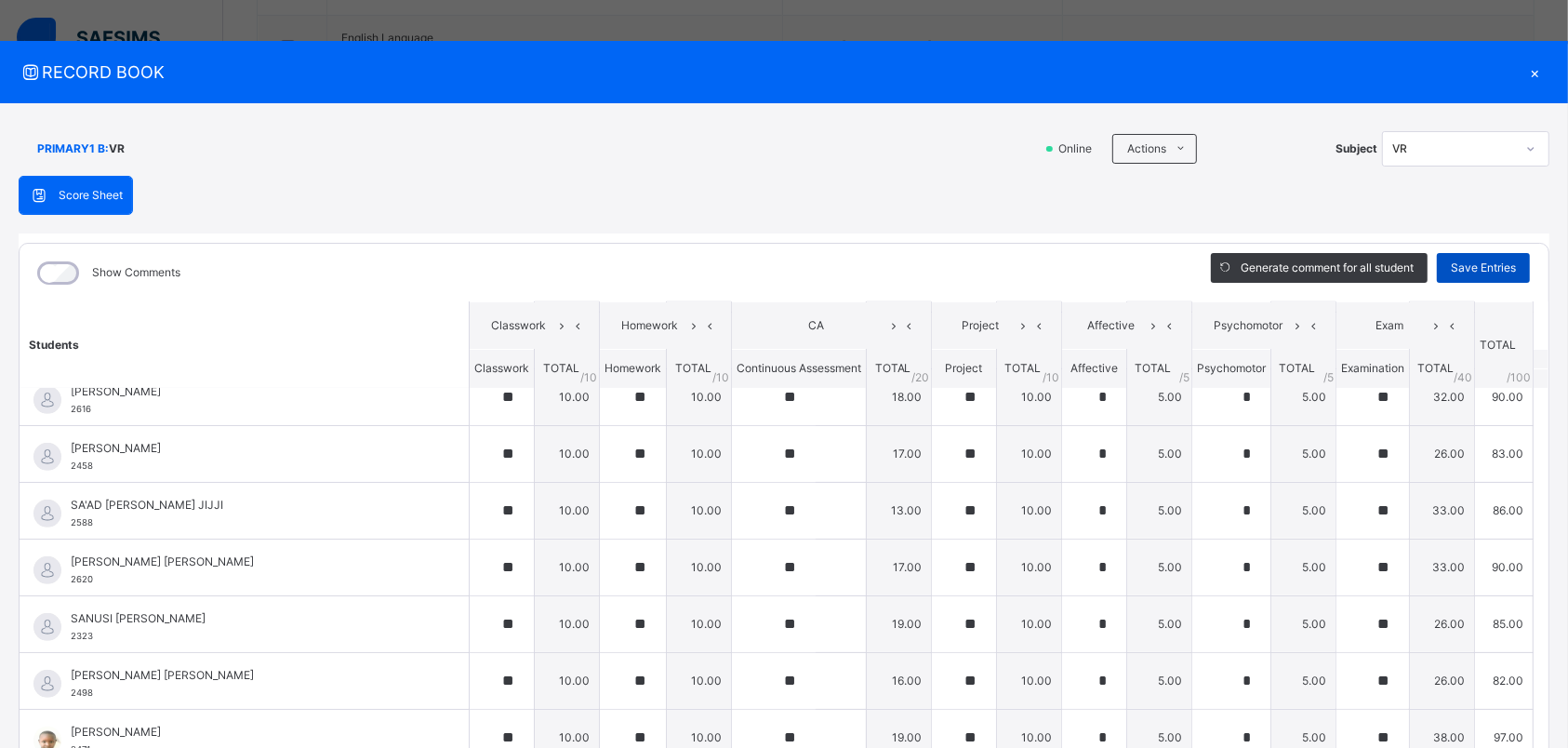 click on "Save Entries" at bounding box center (1483, 268) 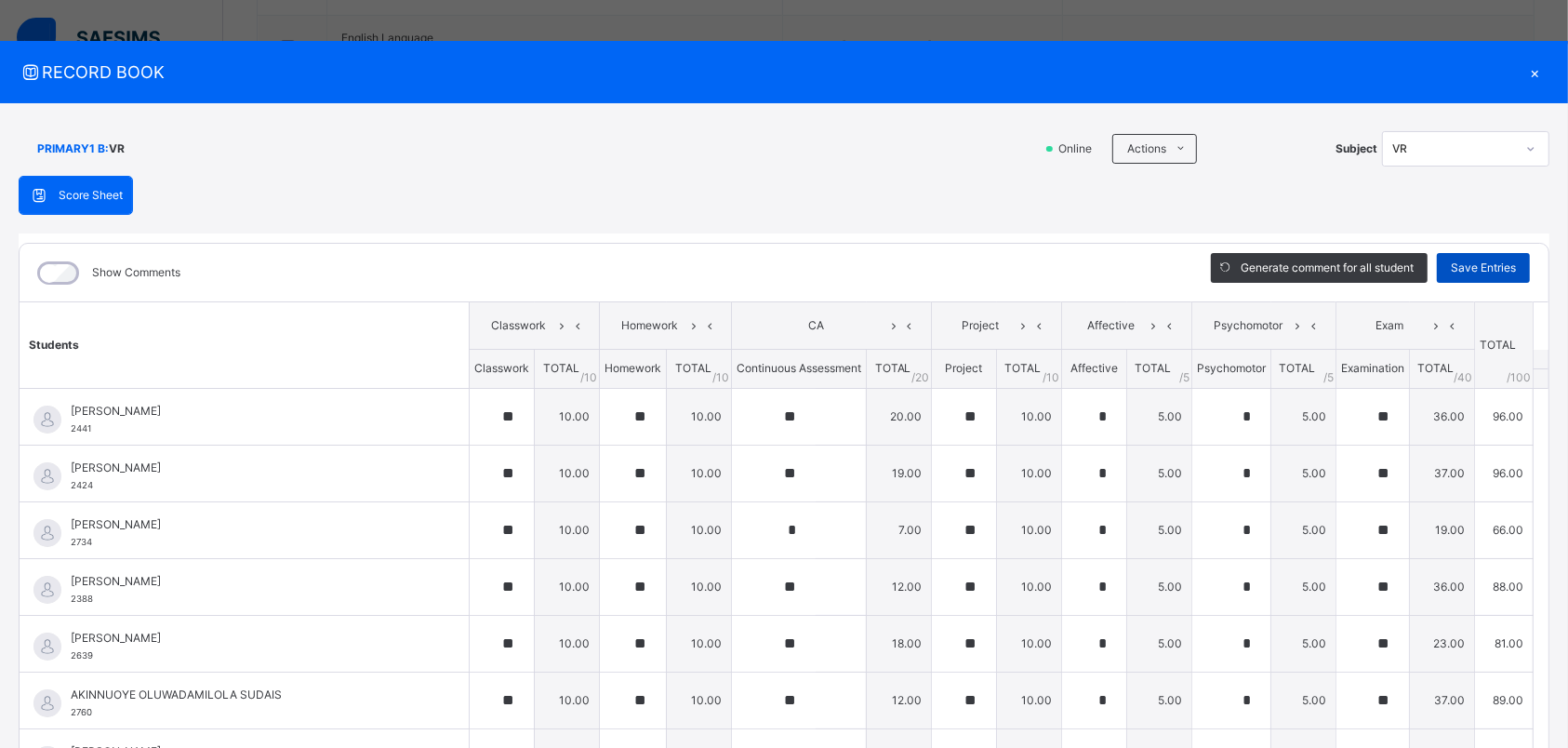 click on "Save Entries" at bounding box center [1483, 268] 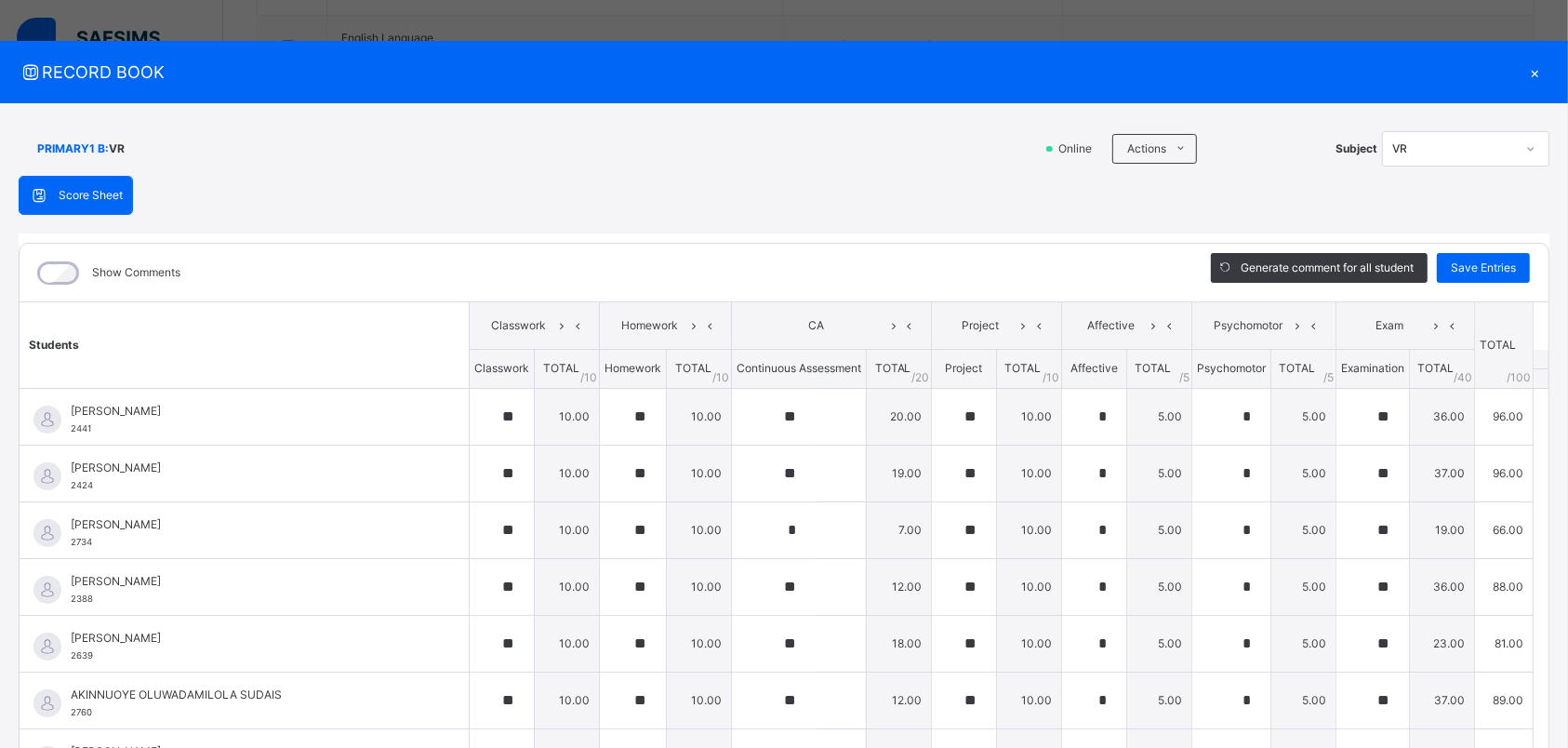 click on "×" at bounding box center (1535, 72) 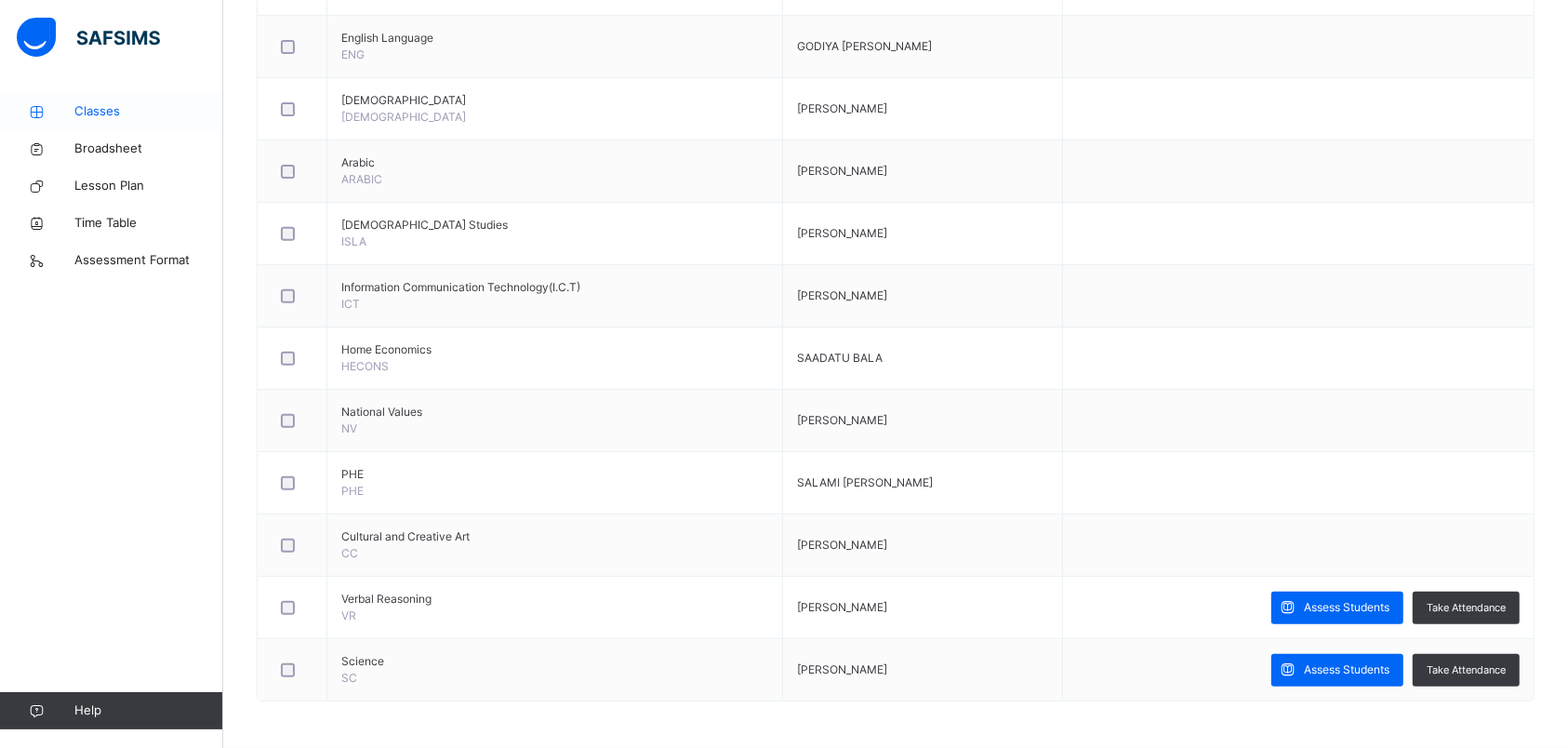 click on "Classes" at bounding box center (149, 112) 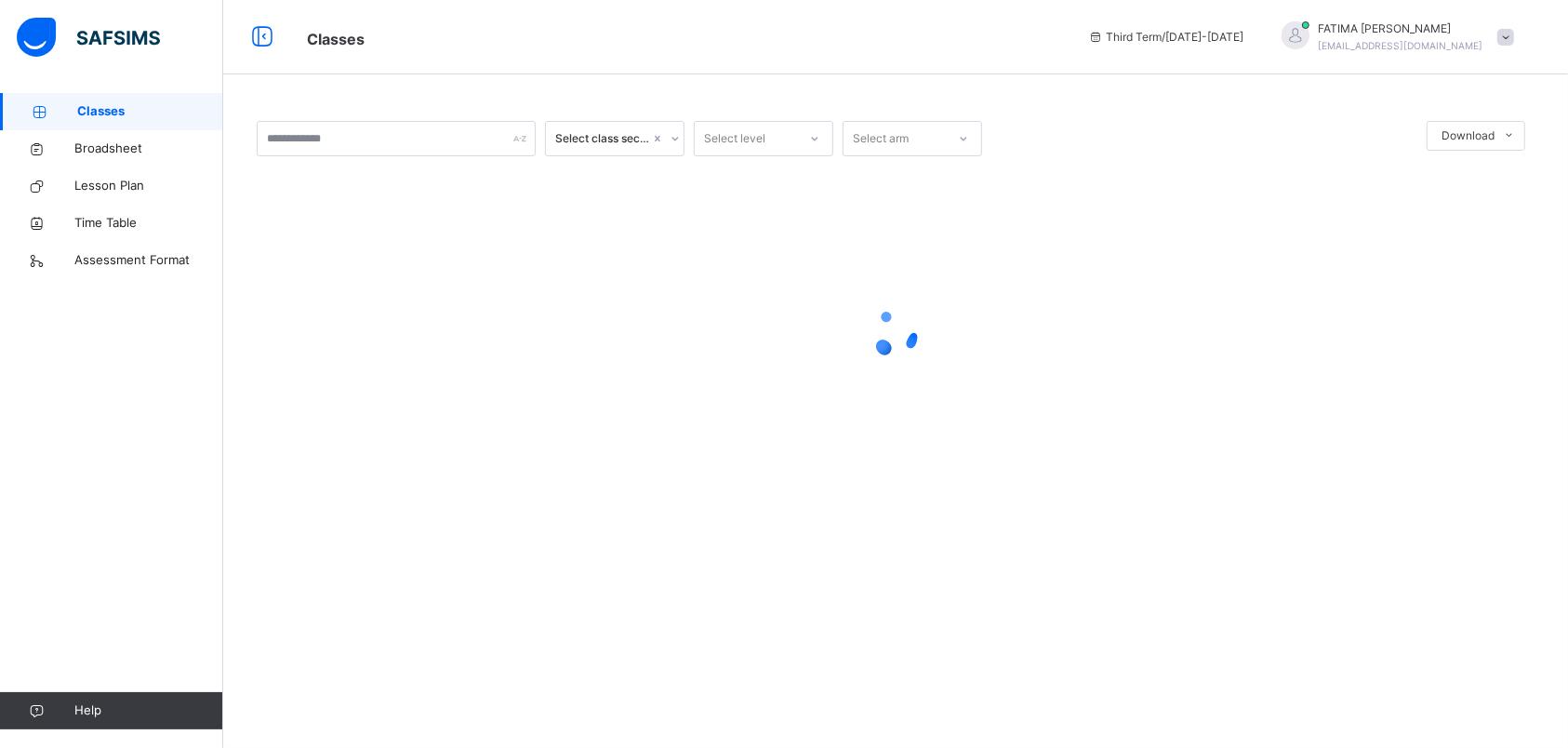 scroll, scrollTop: 0, scrollLeft: 0, axis: both 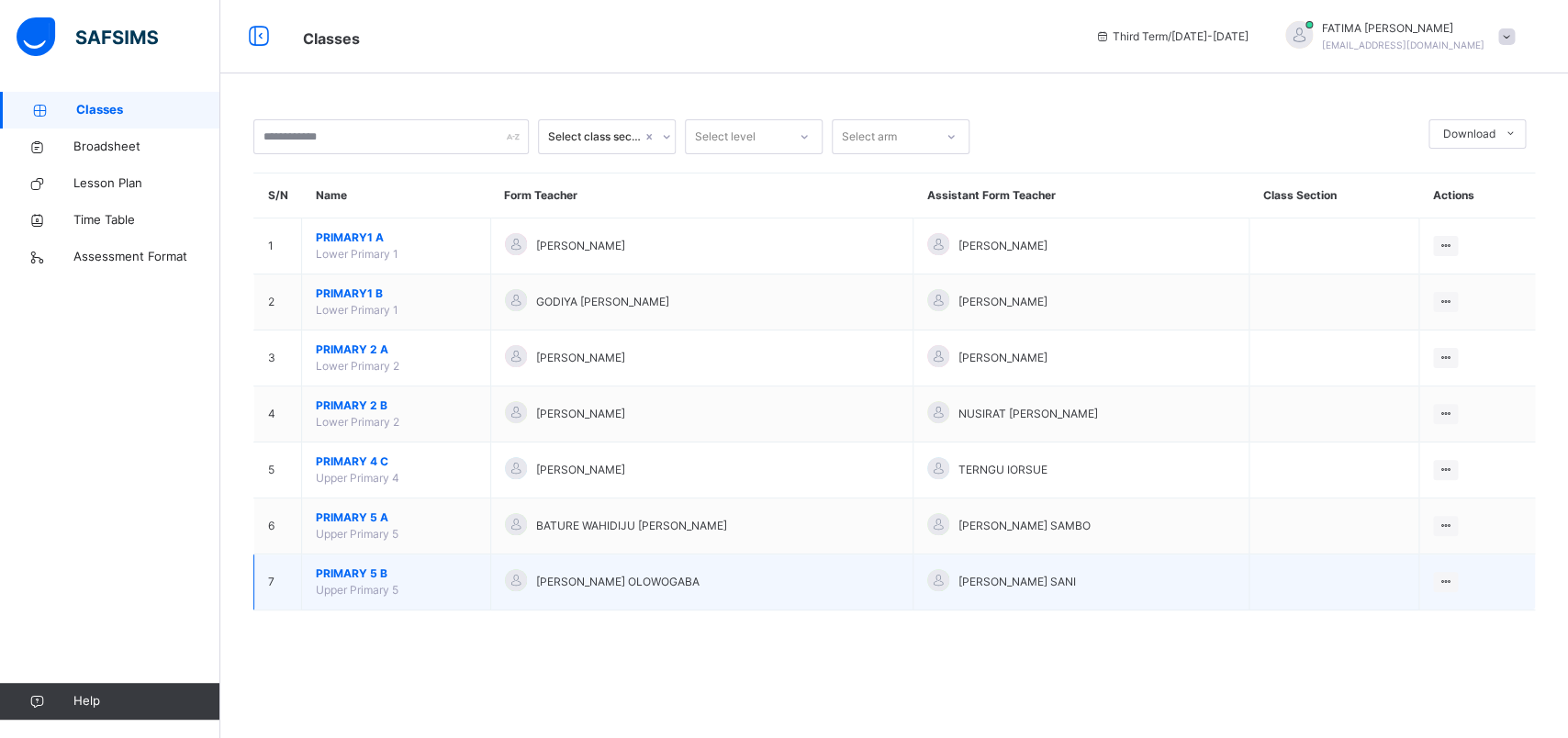 click on "PRIMARY 5   B   Upper Primary 5" at bounding box center (397, 582) 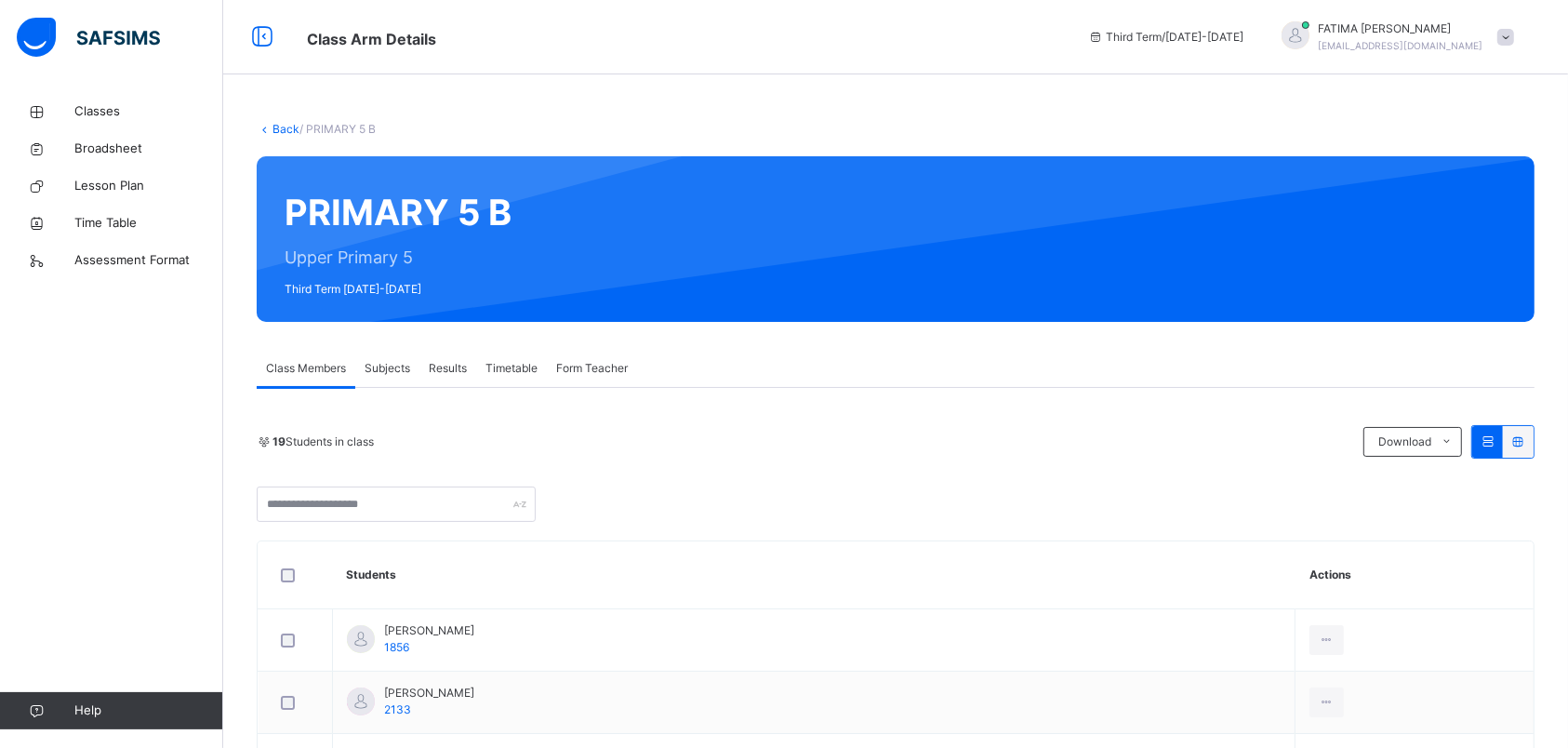 click on "Subjects" at bounding box center (387, 368) 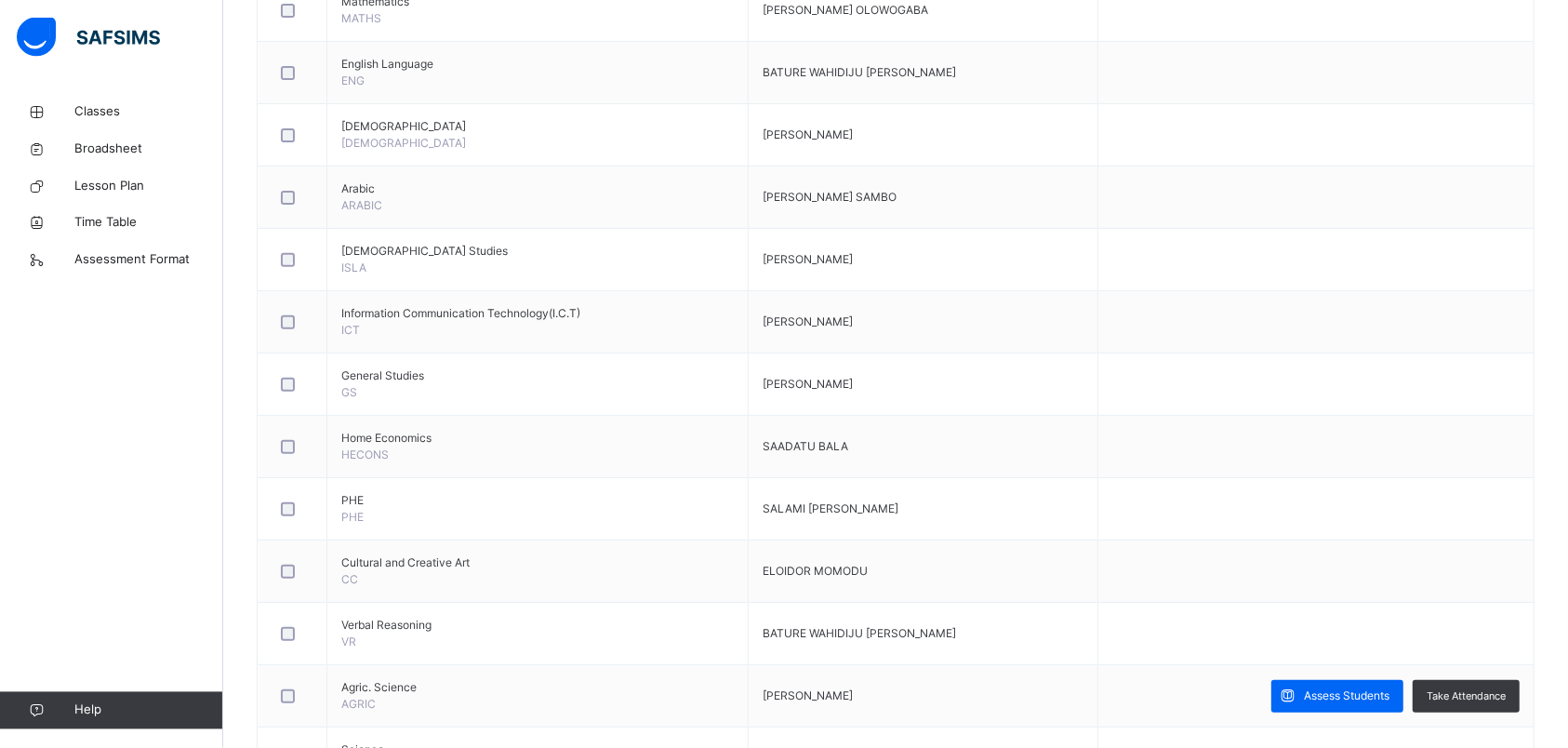 scroll, scrollTop: 645, scrollLeft: 0, axis: vertical 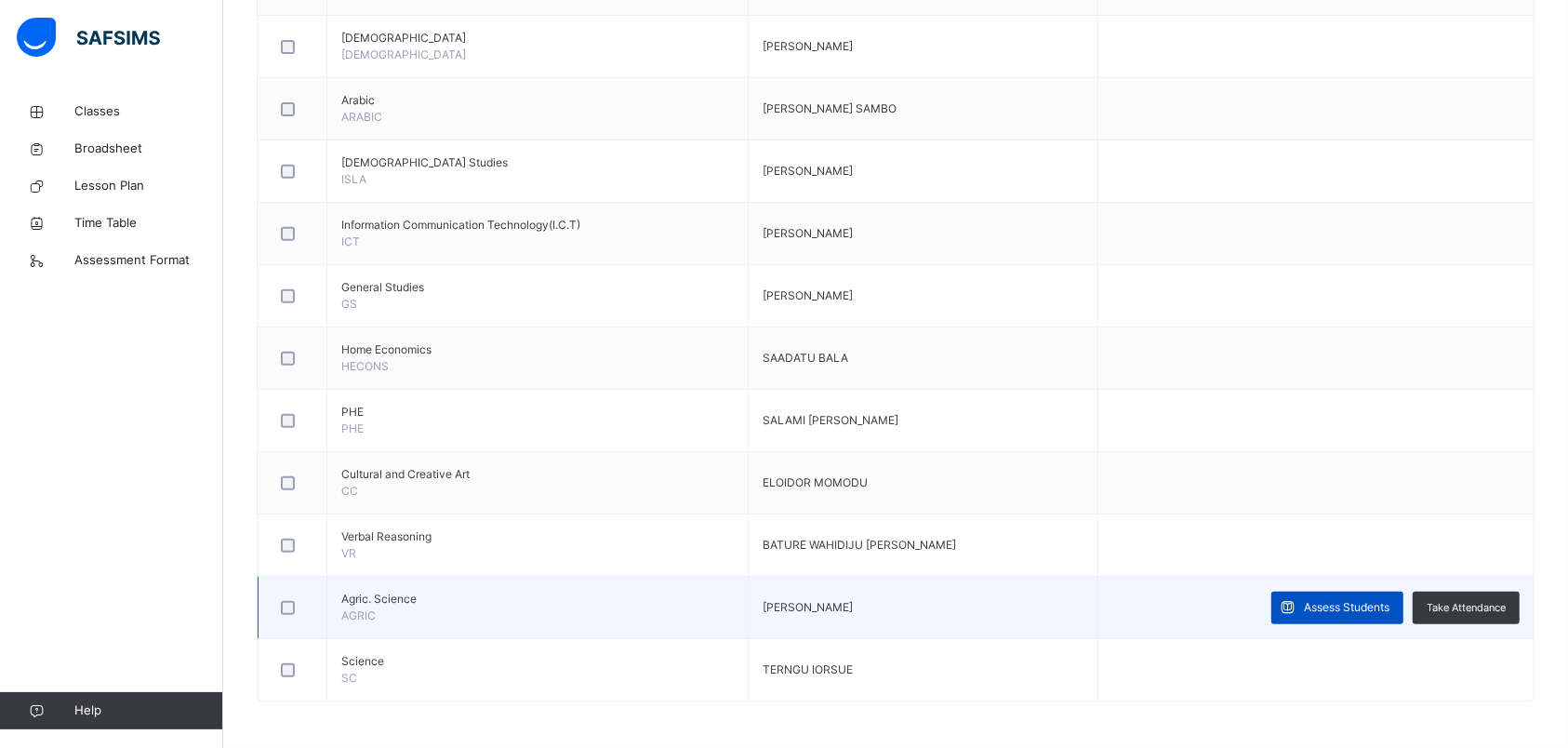 click on "Assess Students" at bounding box center [1337, 608] 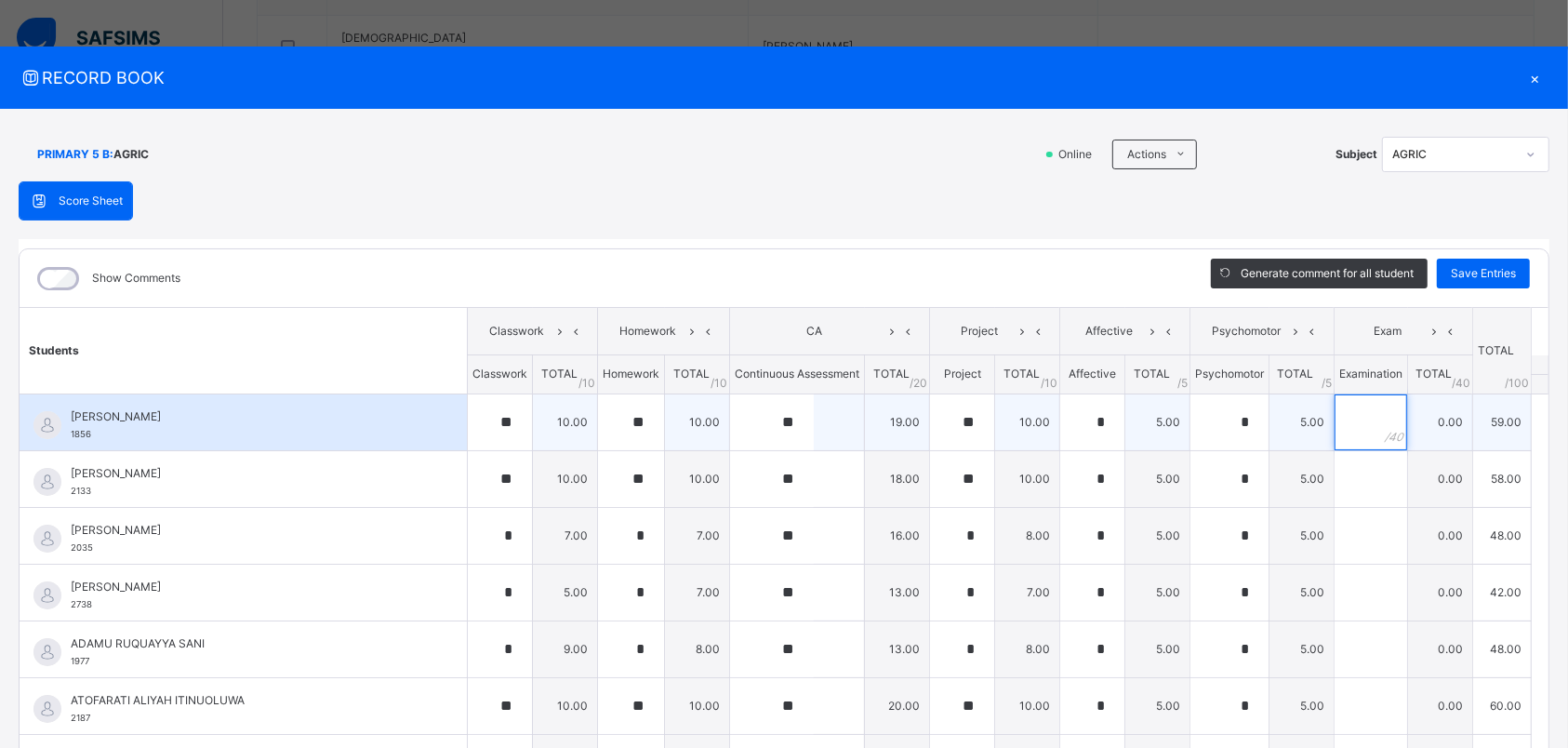 click at bounding box center [1371, 422] 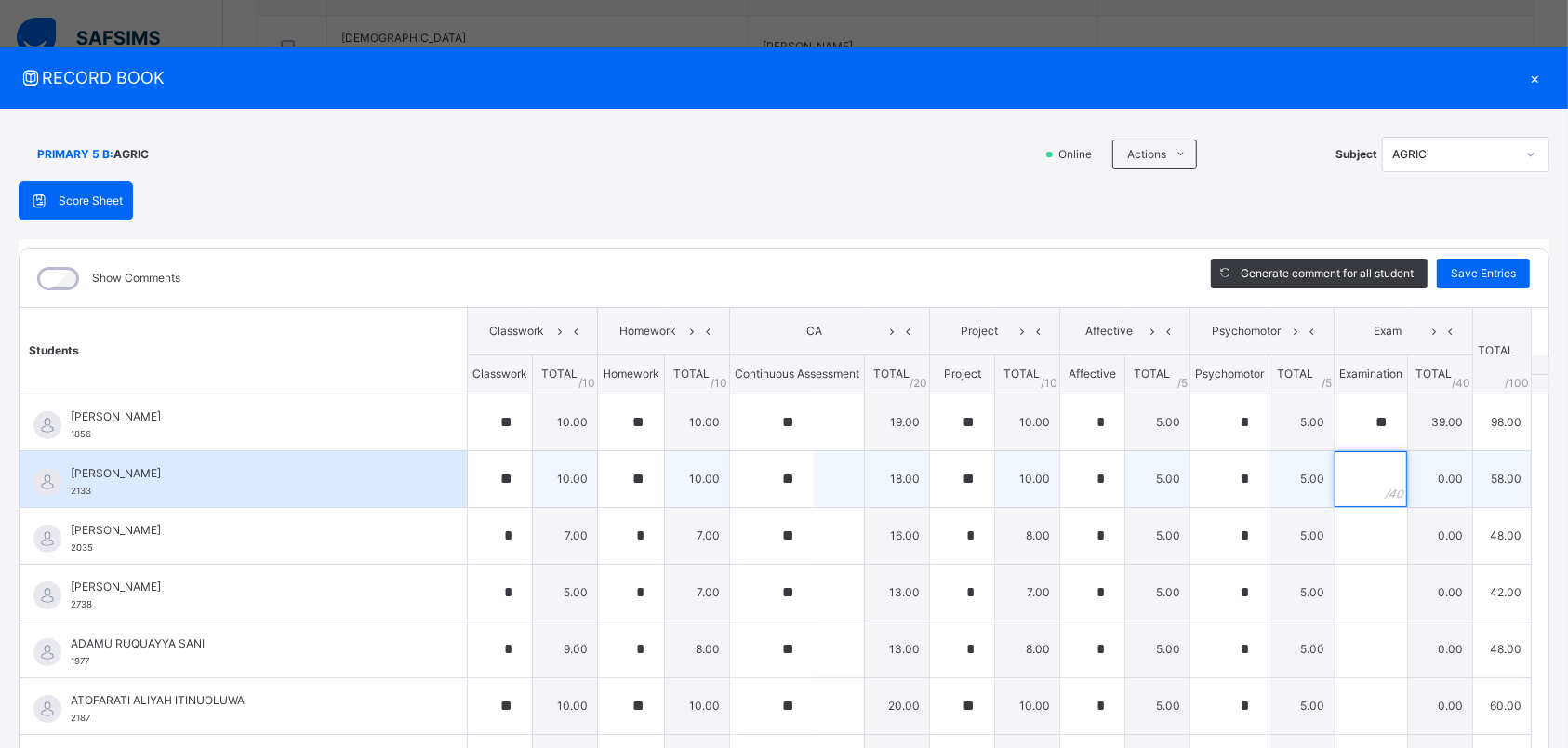 click at bounding box center [1371, 479] 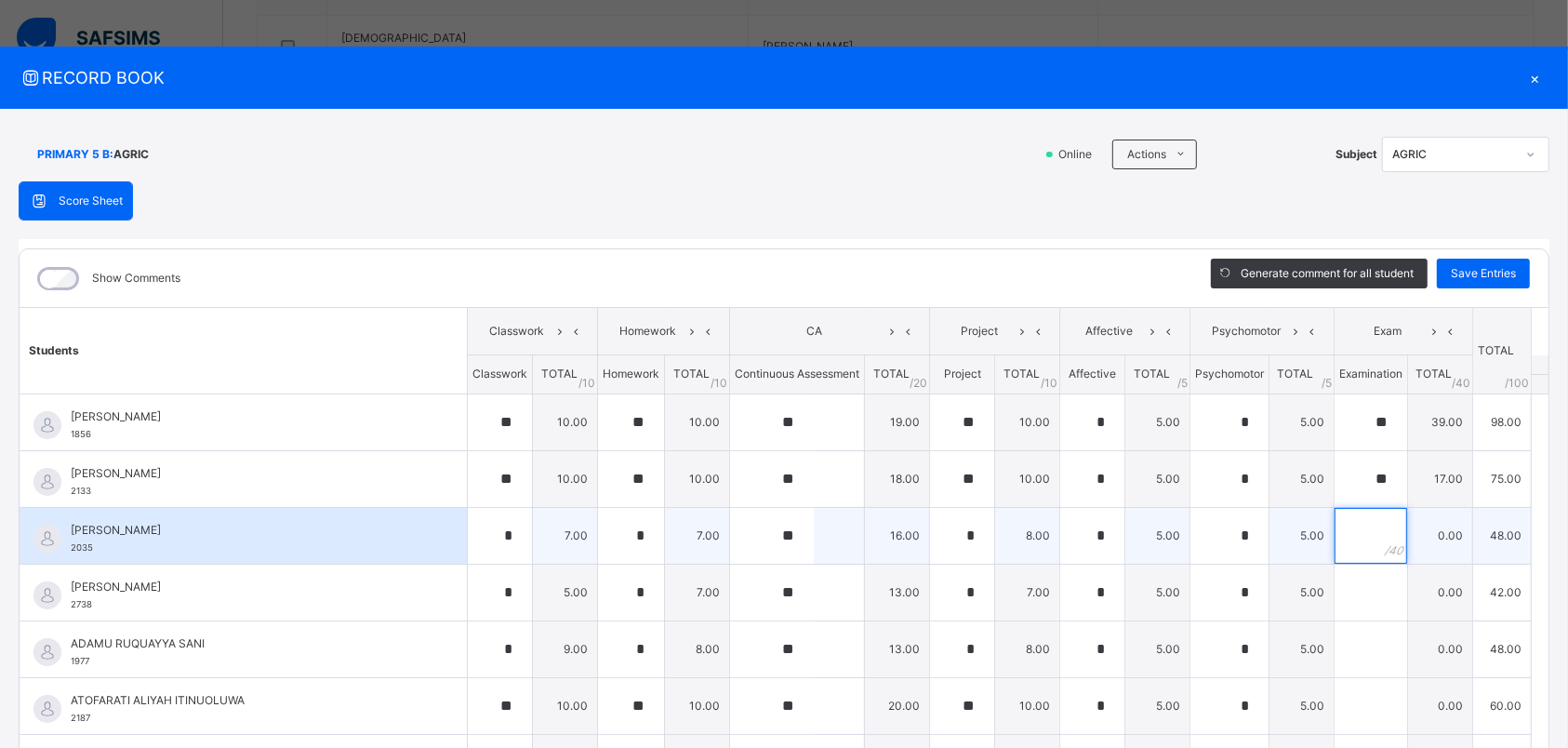 click at bounding box center (1371, 536) 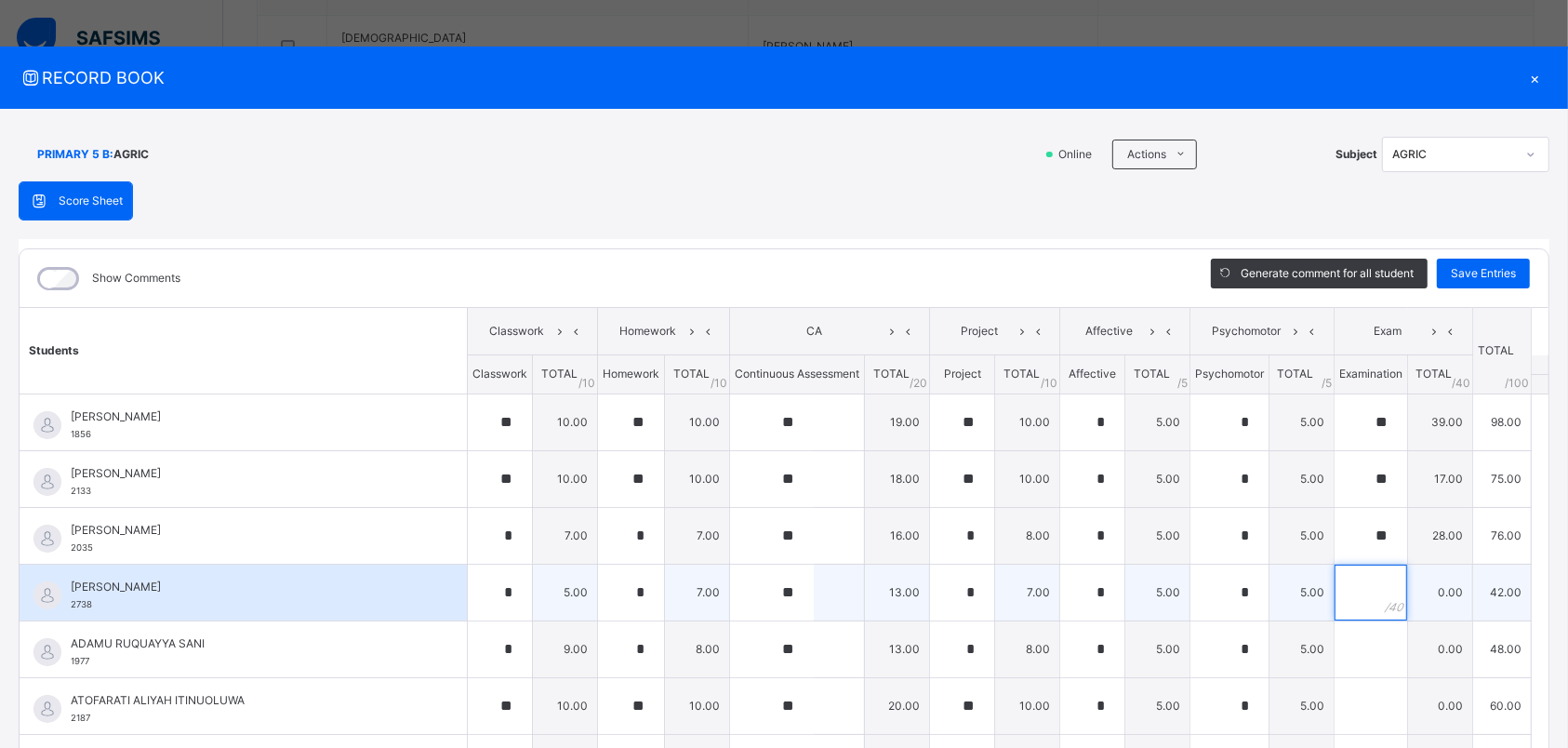 click at bounding box center (1371, 593) 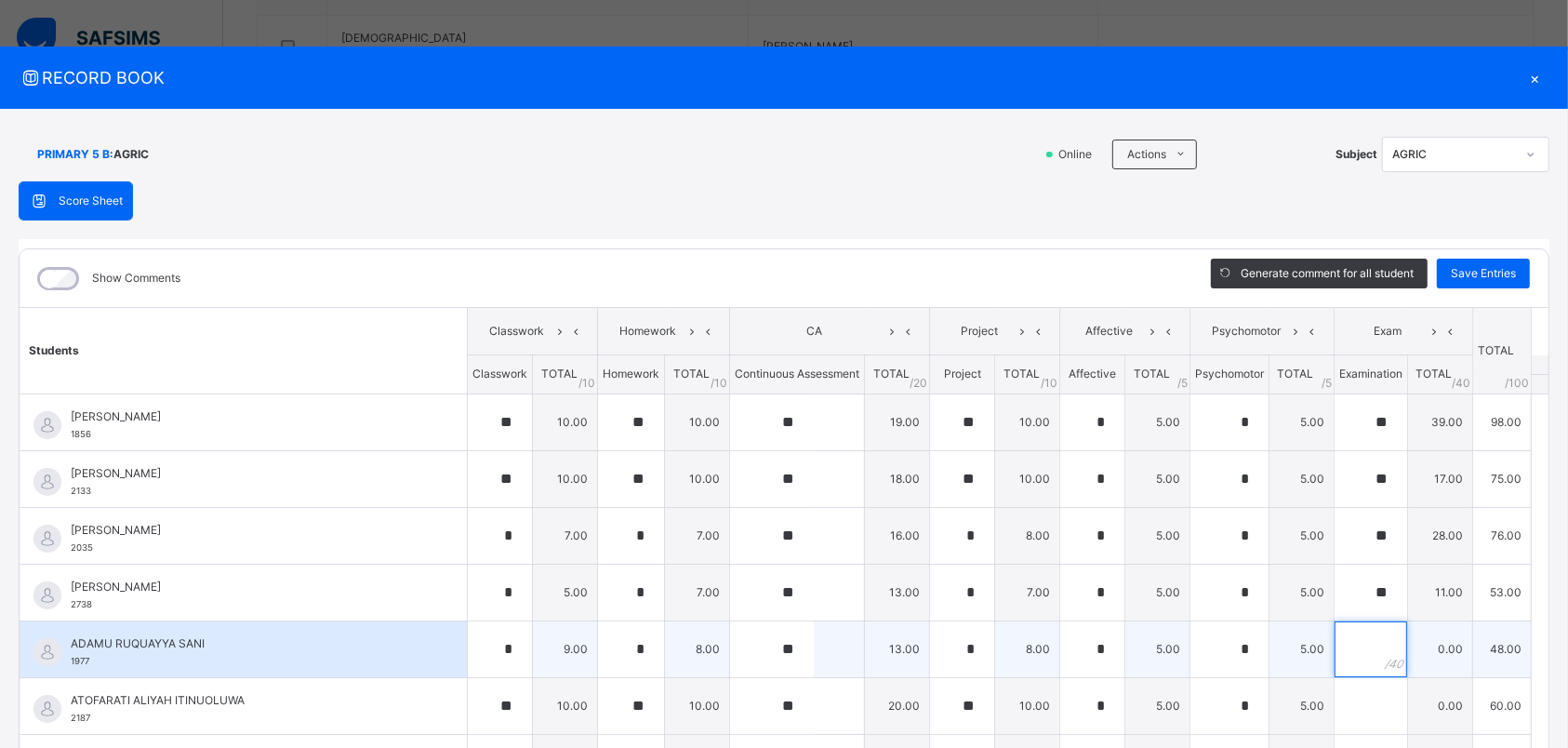 click at bounding box center [1371, 649] 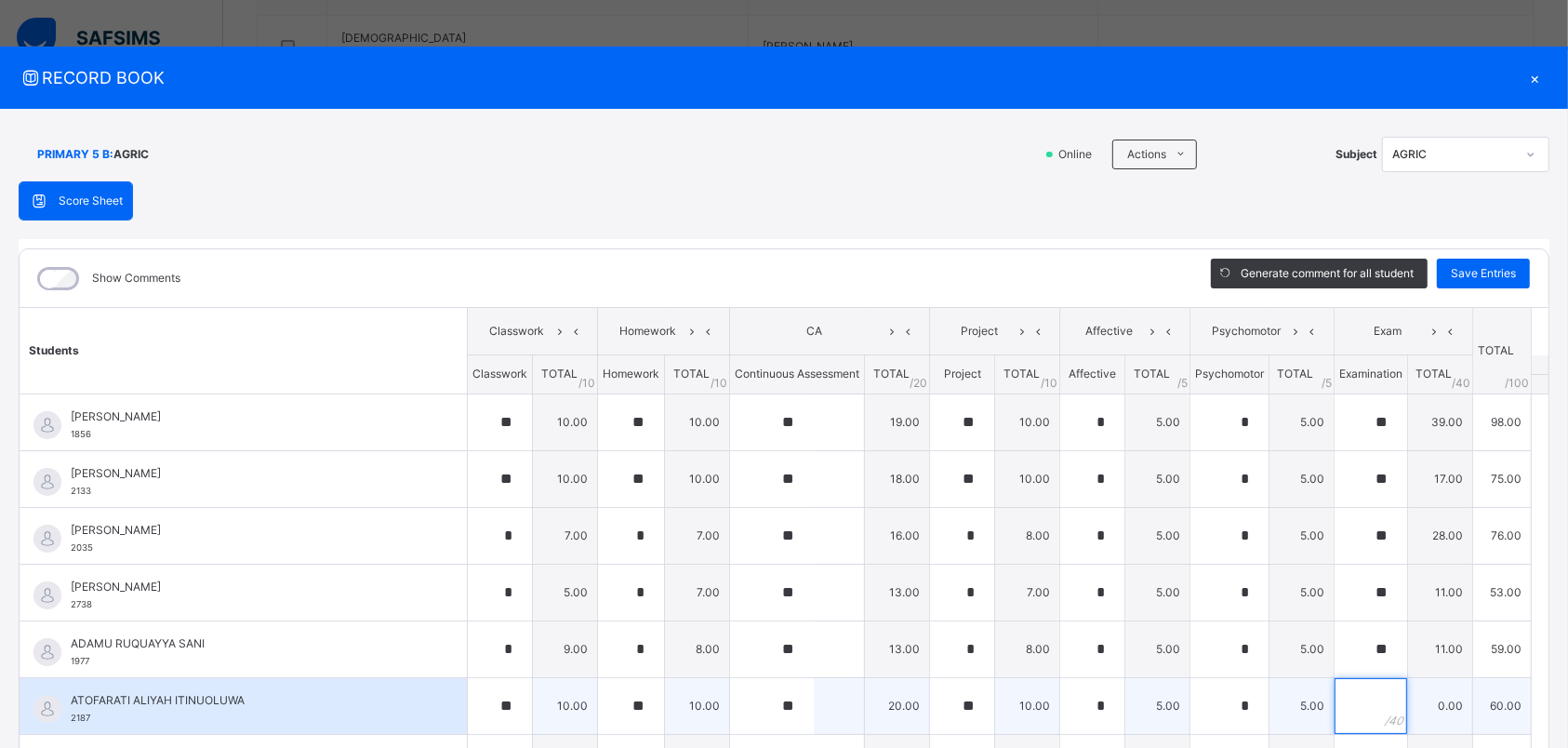 click at bounding box center [1371, 706] 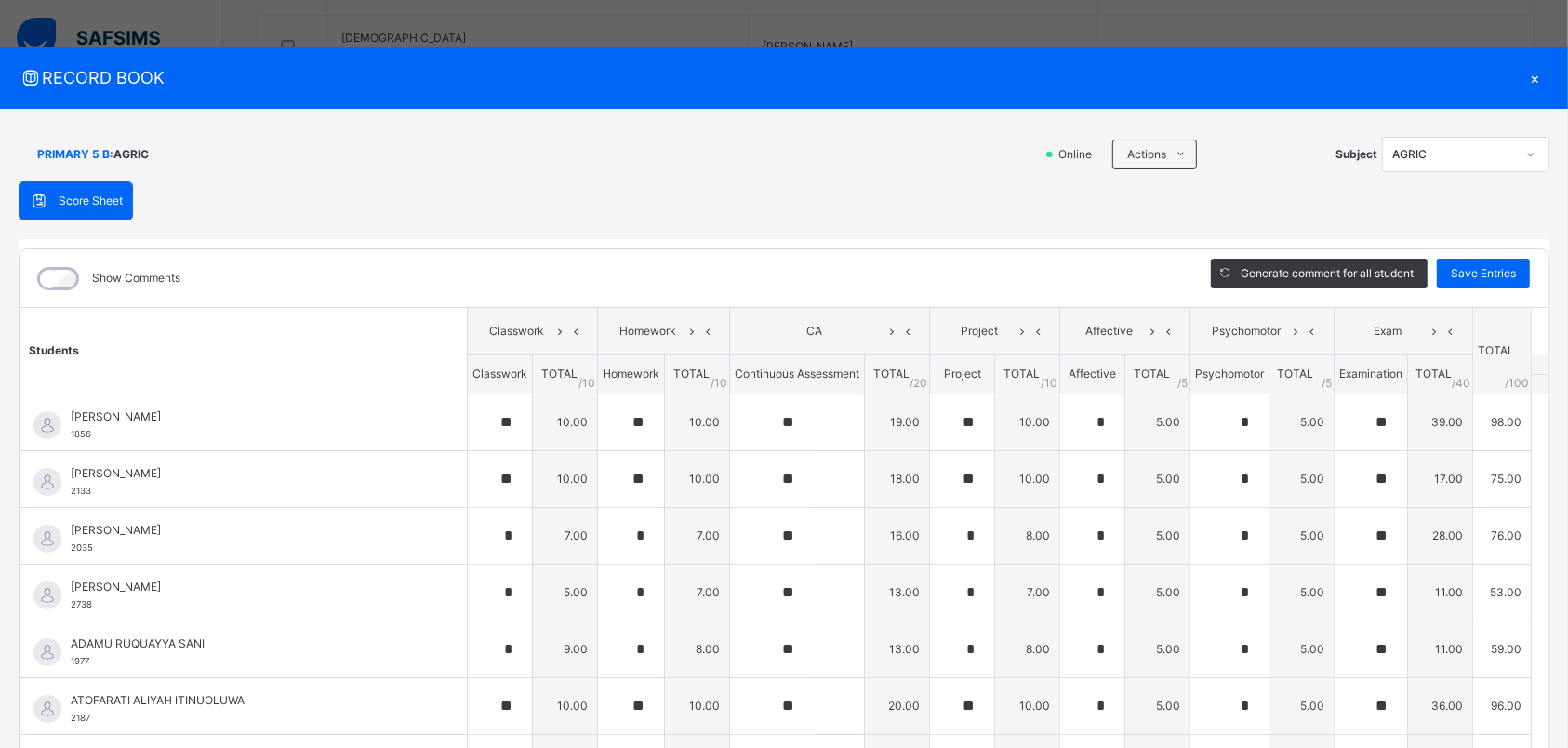 click on "Generate comment for all student   Save Entries" at bounding box center (1370, 278) 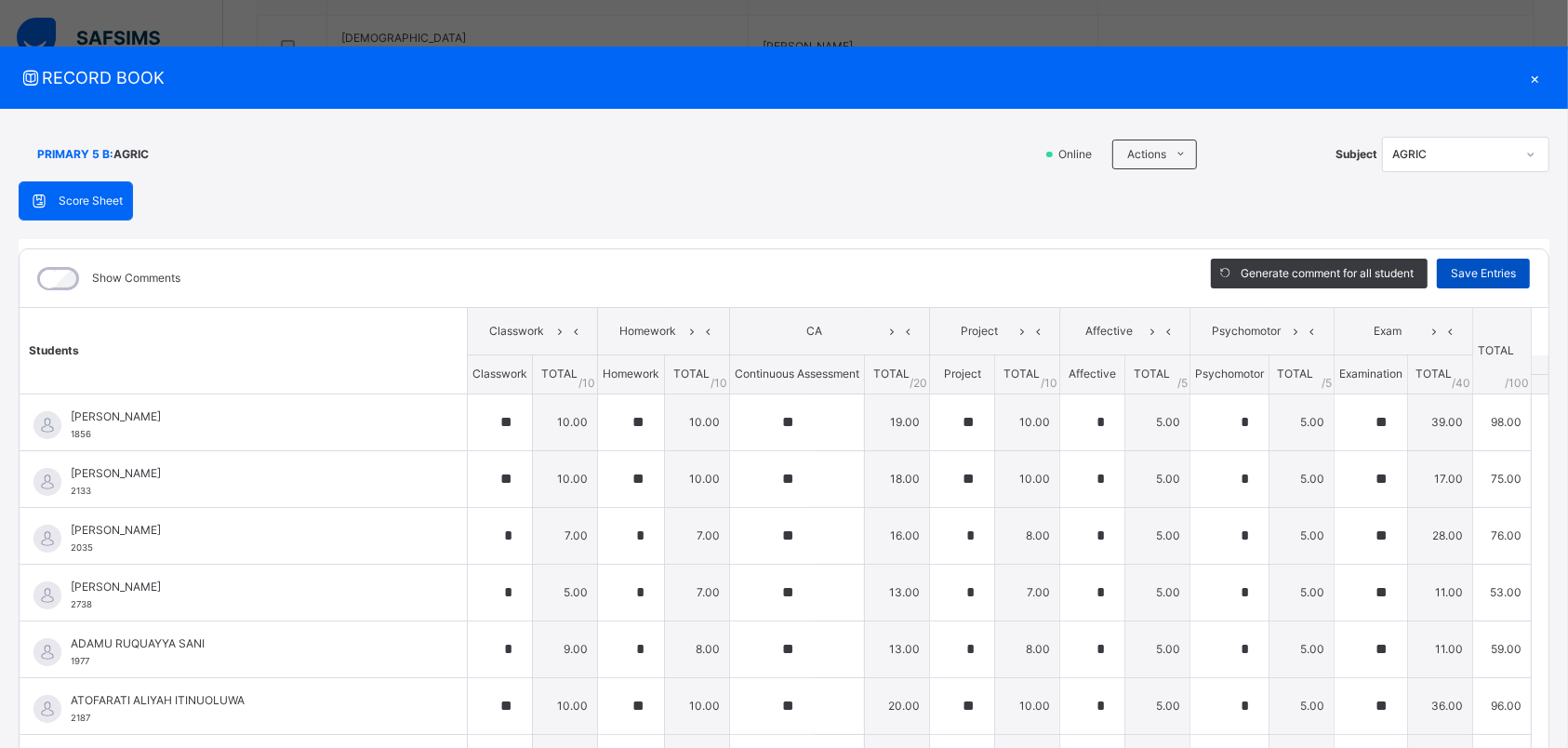 click on "Save Entries" at bounding box center (1483, 274) 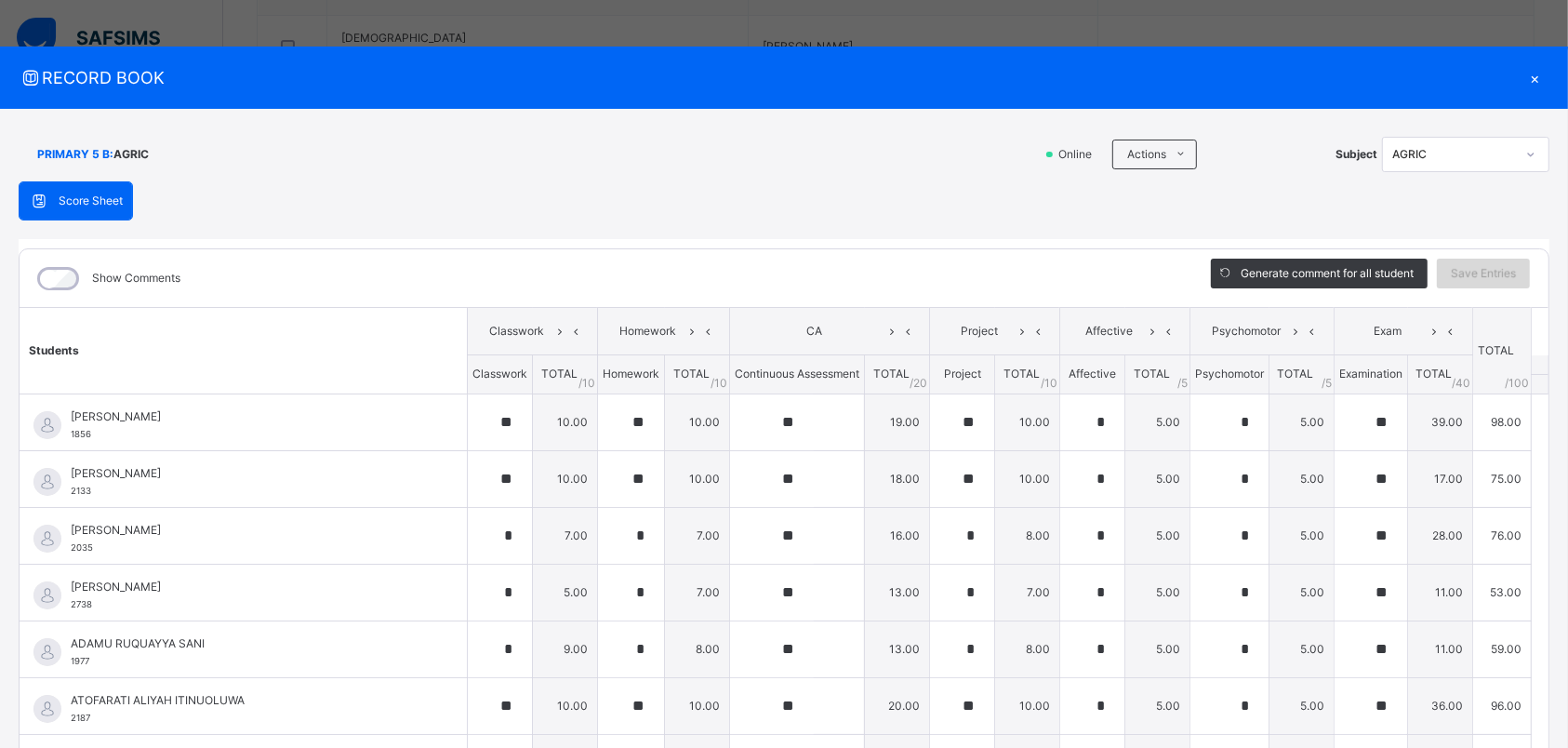 click on "Save Entries" at bounding box center [1483, 274] 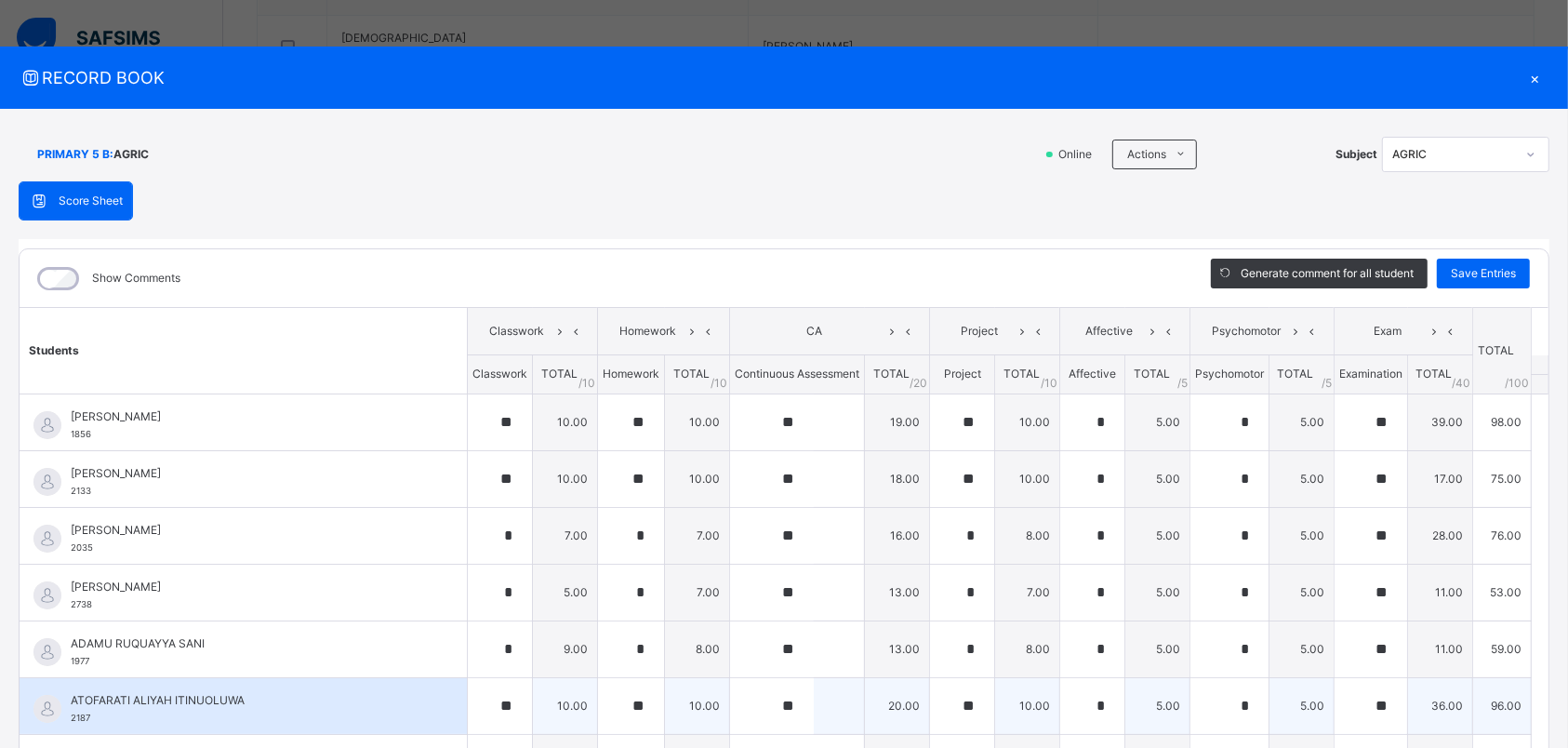 click on "ATOFARATI ALIYAH ITINUOLUWA 2187" at bounding box center (243, 706) 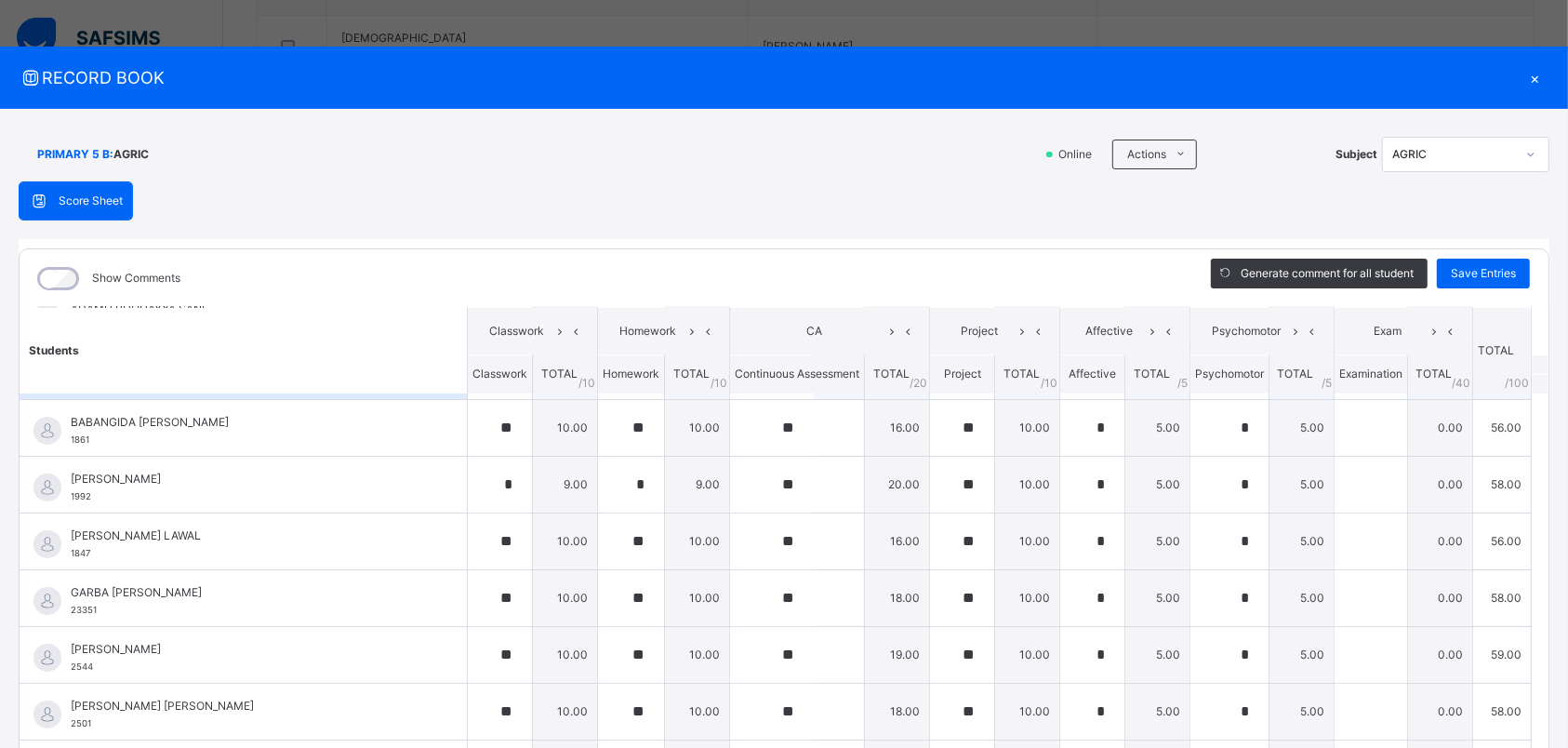 scroll, scrollTop: 345, scrollLeft: 0, axis: vertical 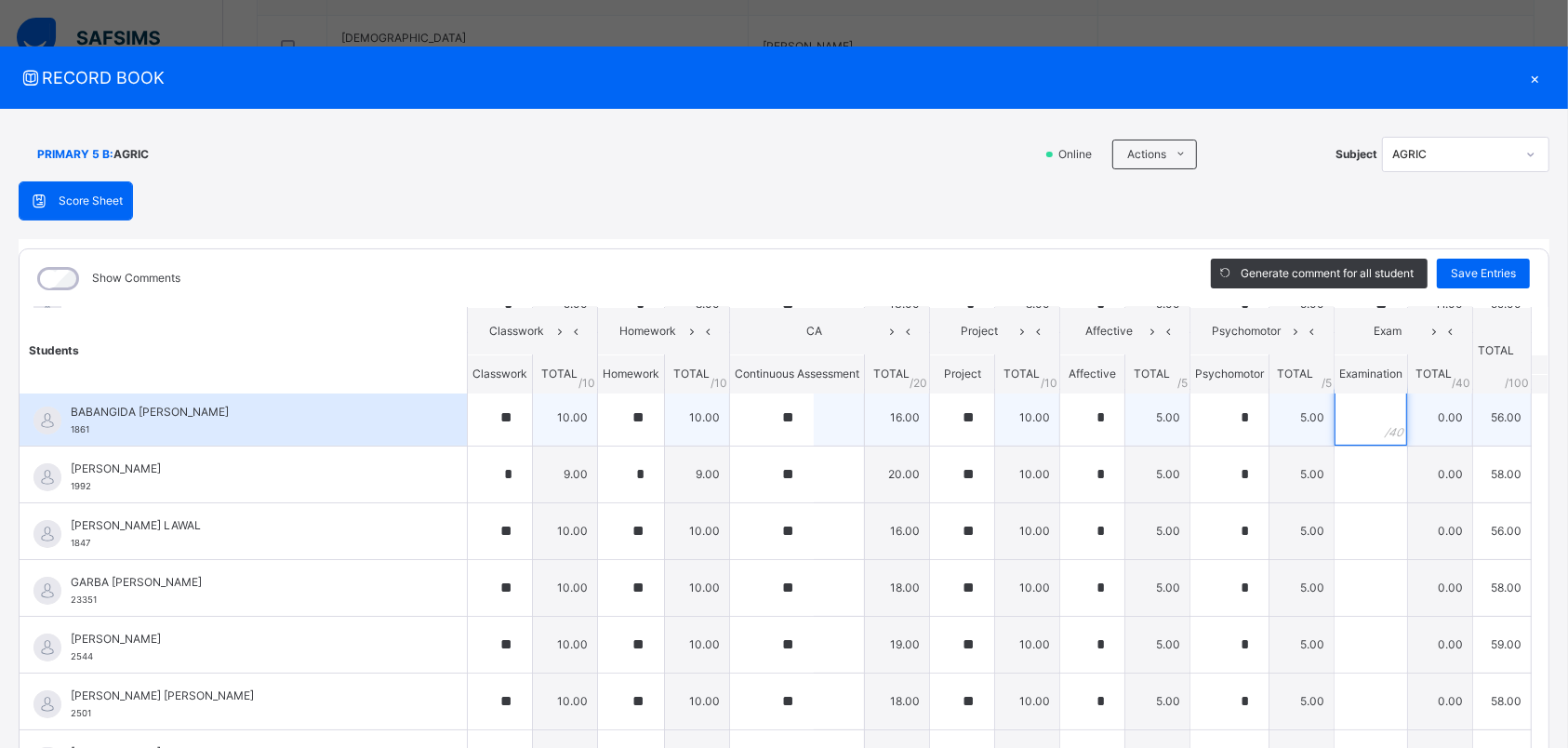click at bounding box center (1371, 418) 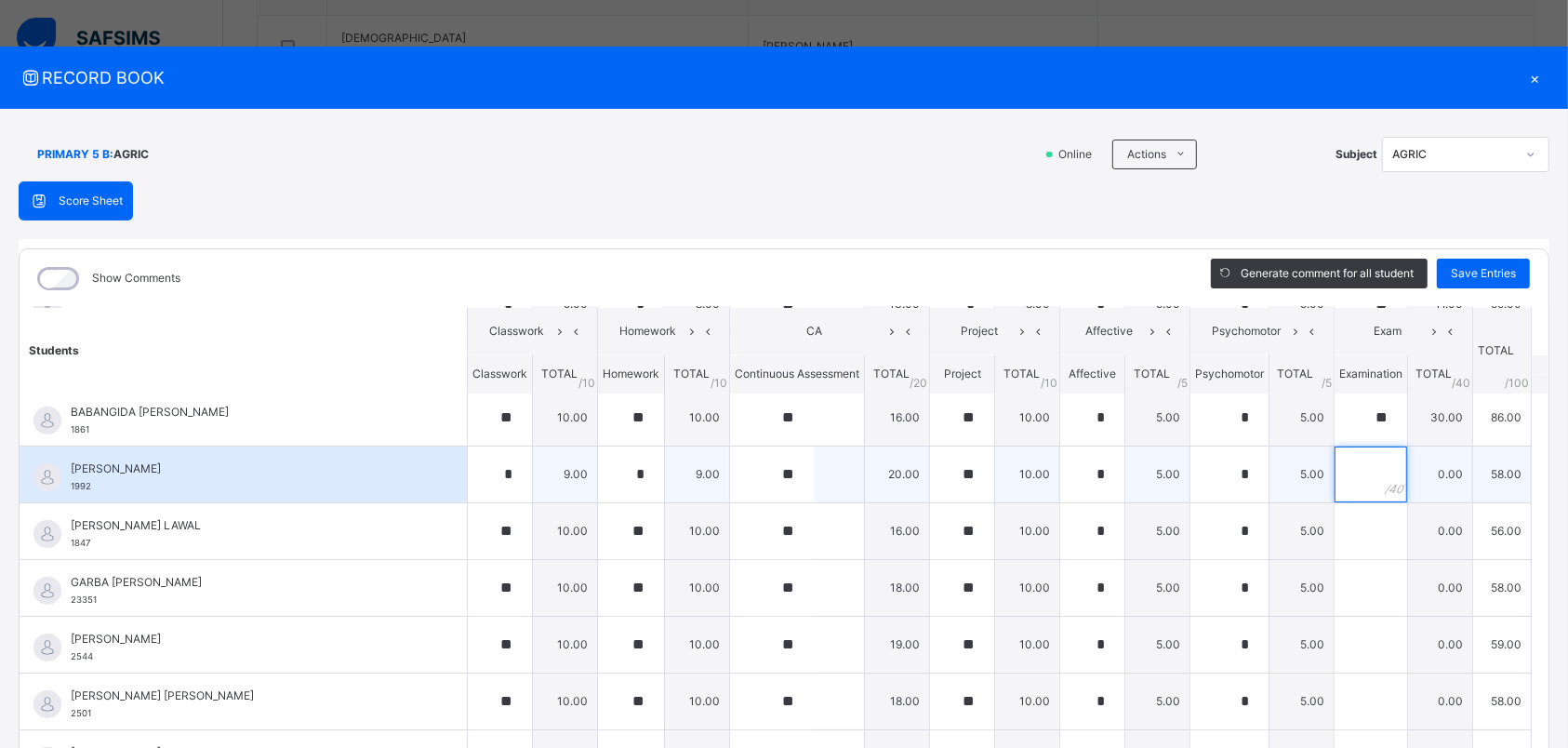 click at bounding box center (1371, 474) 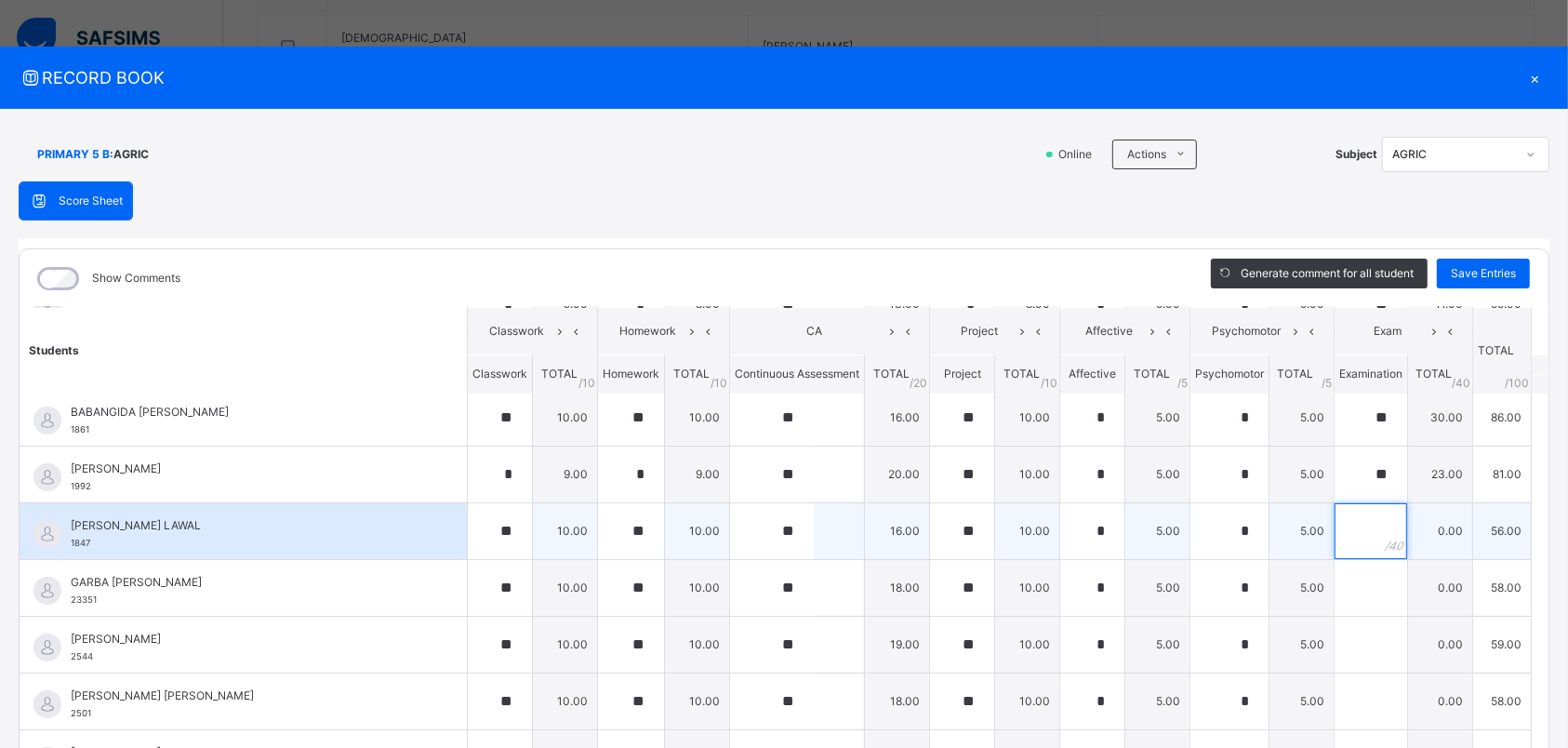 click at bounding box center (1371, 531) 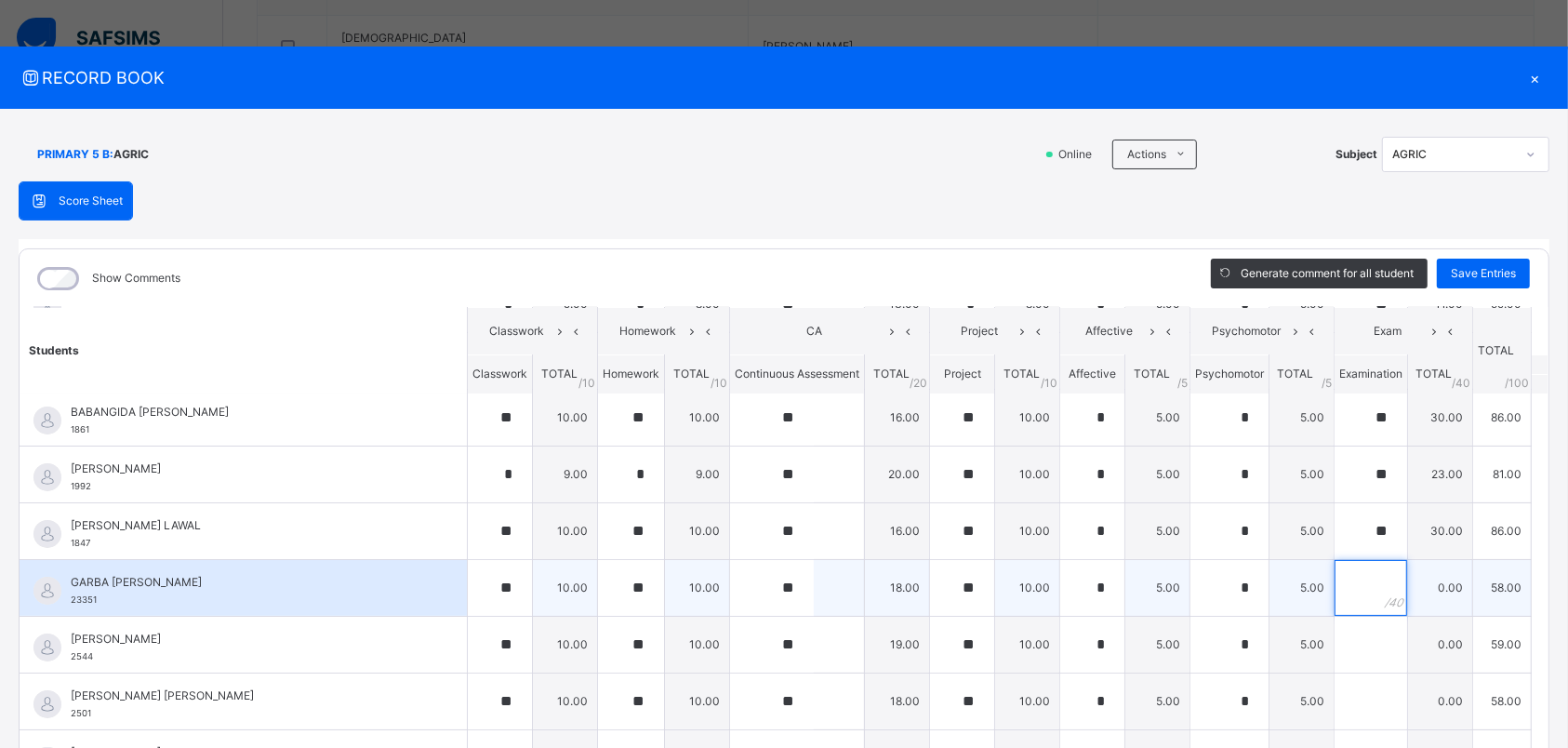 click at bounding box center (1371, 588) 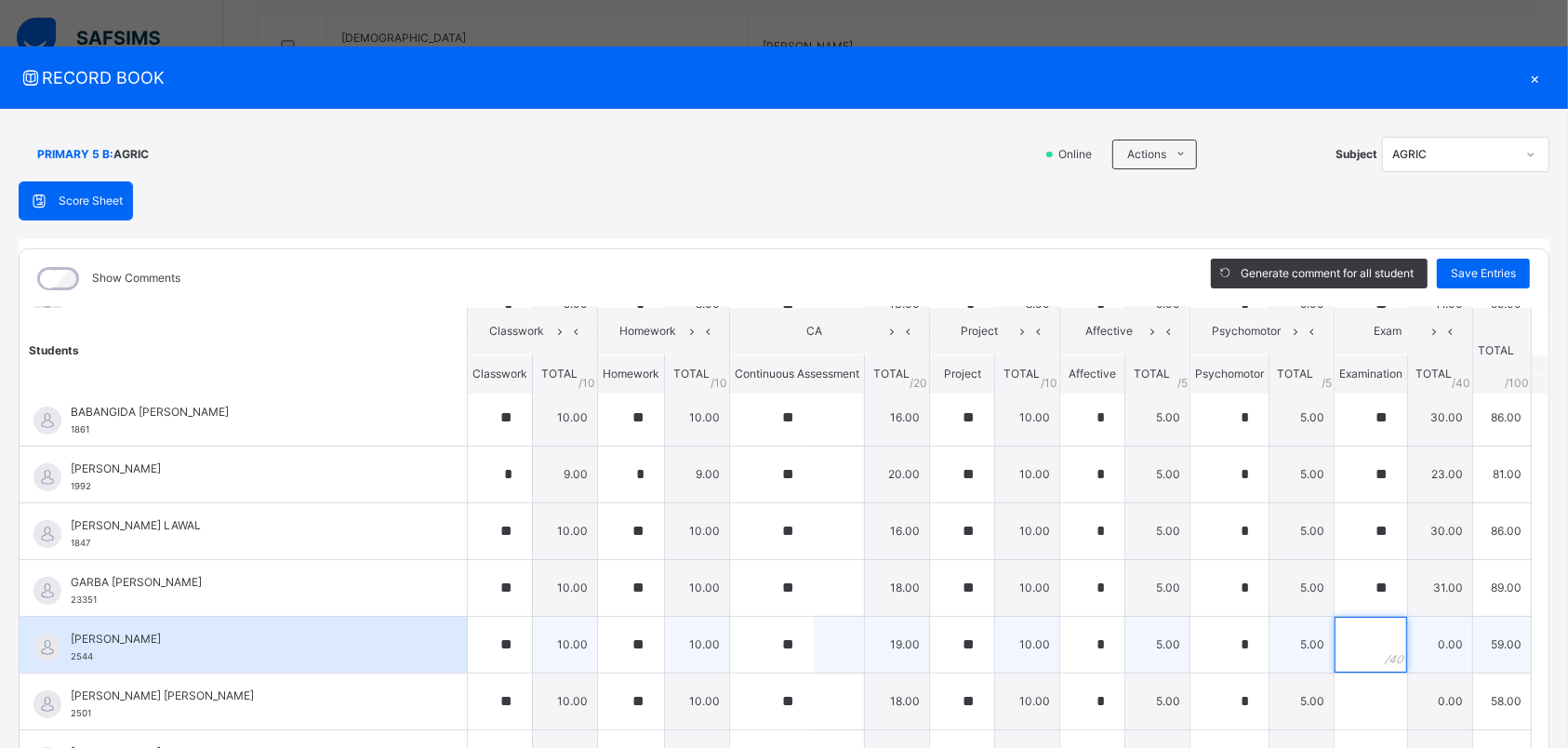 click at bounding box center [1371, 645] 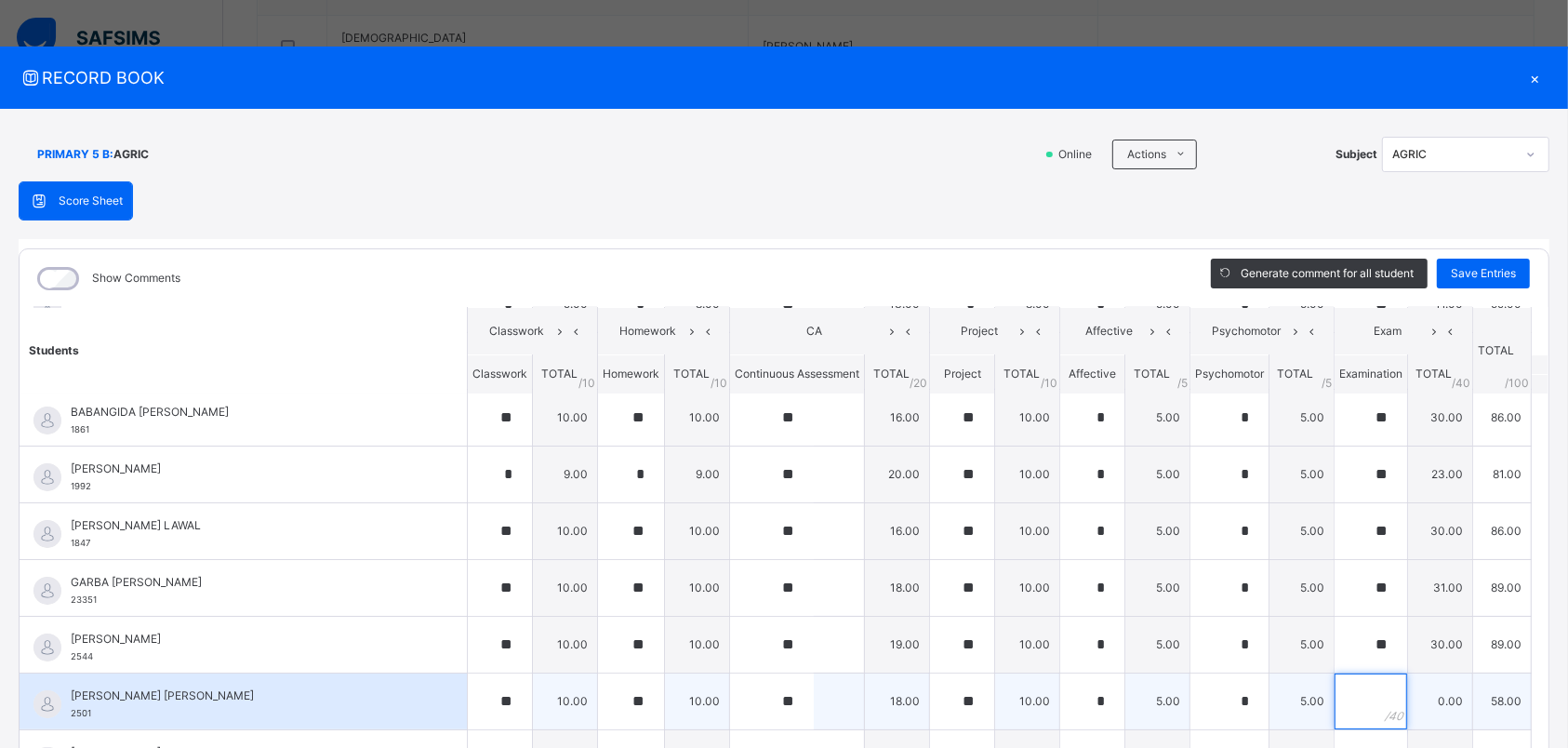 click at bounding box center [1371, 701] 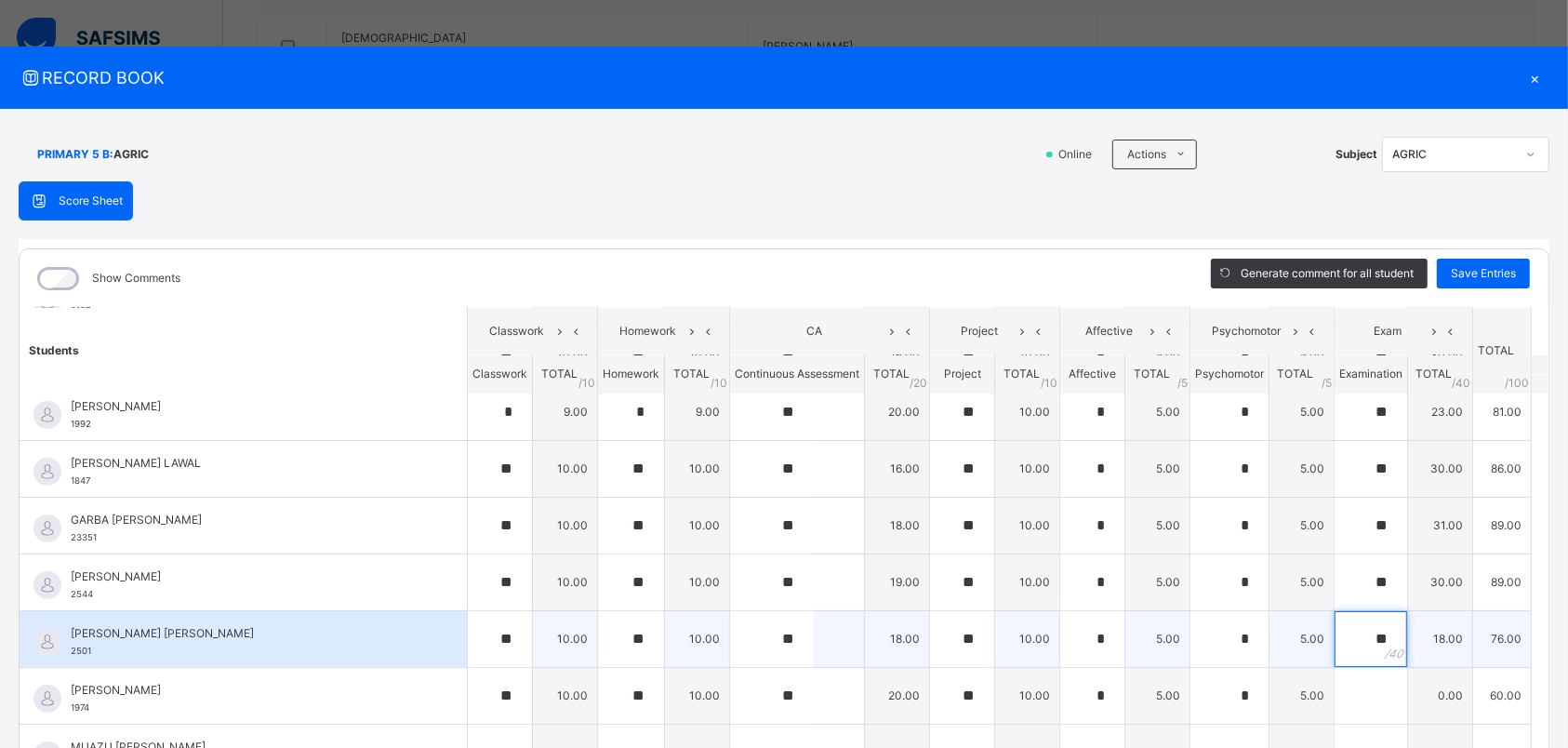 scroll, scrollTop: 368, scrollLeft: 0, axis: vertical 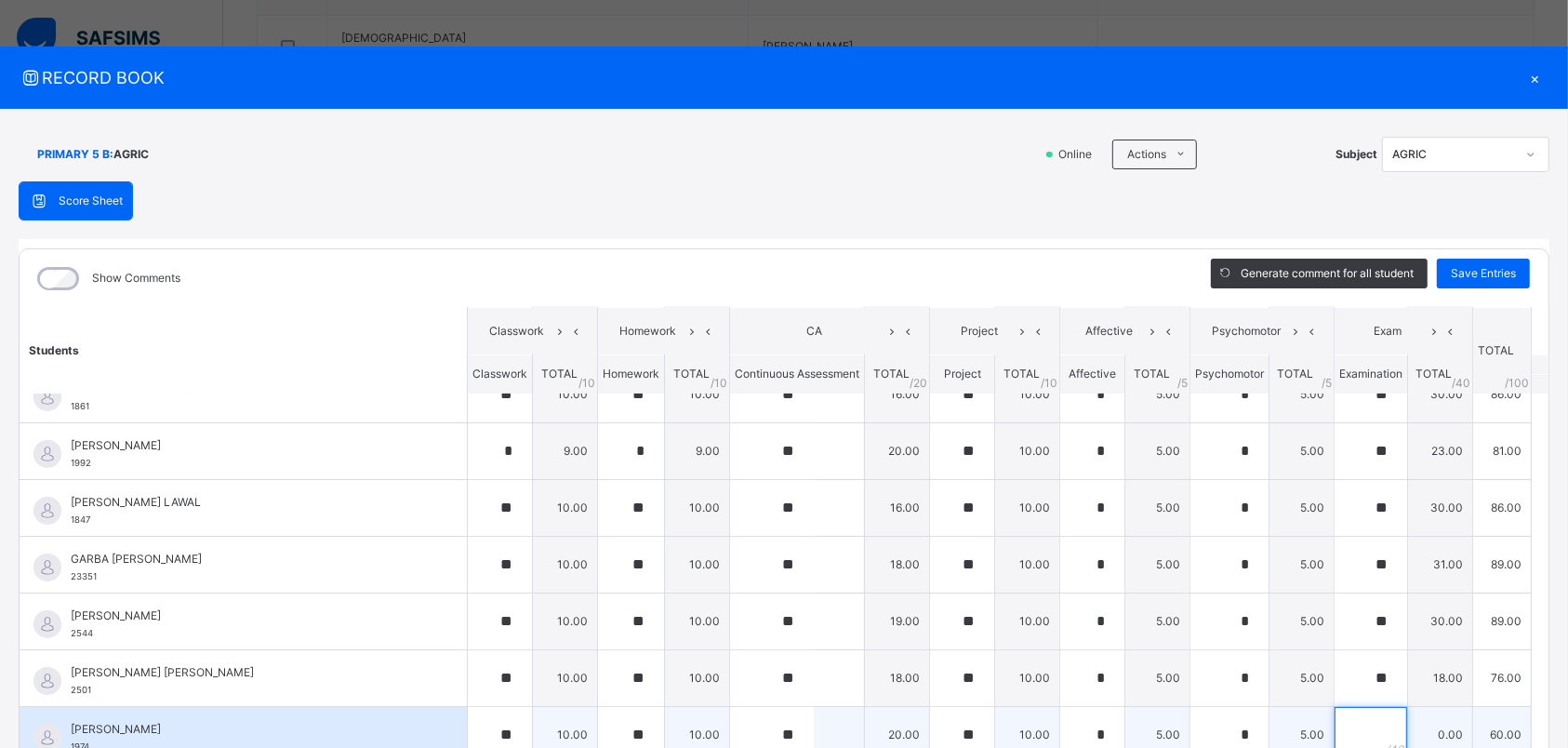 click at bounding box center (1371, 735) 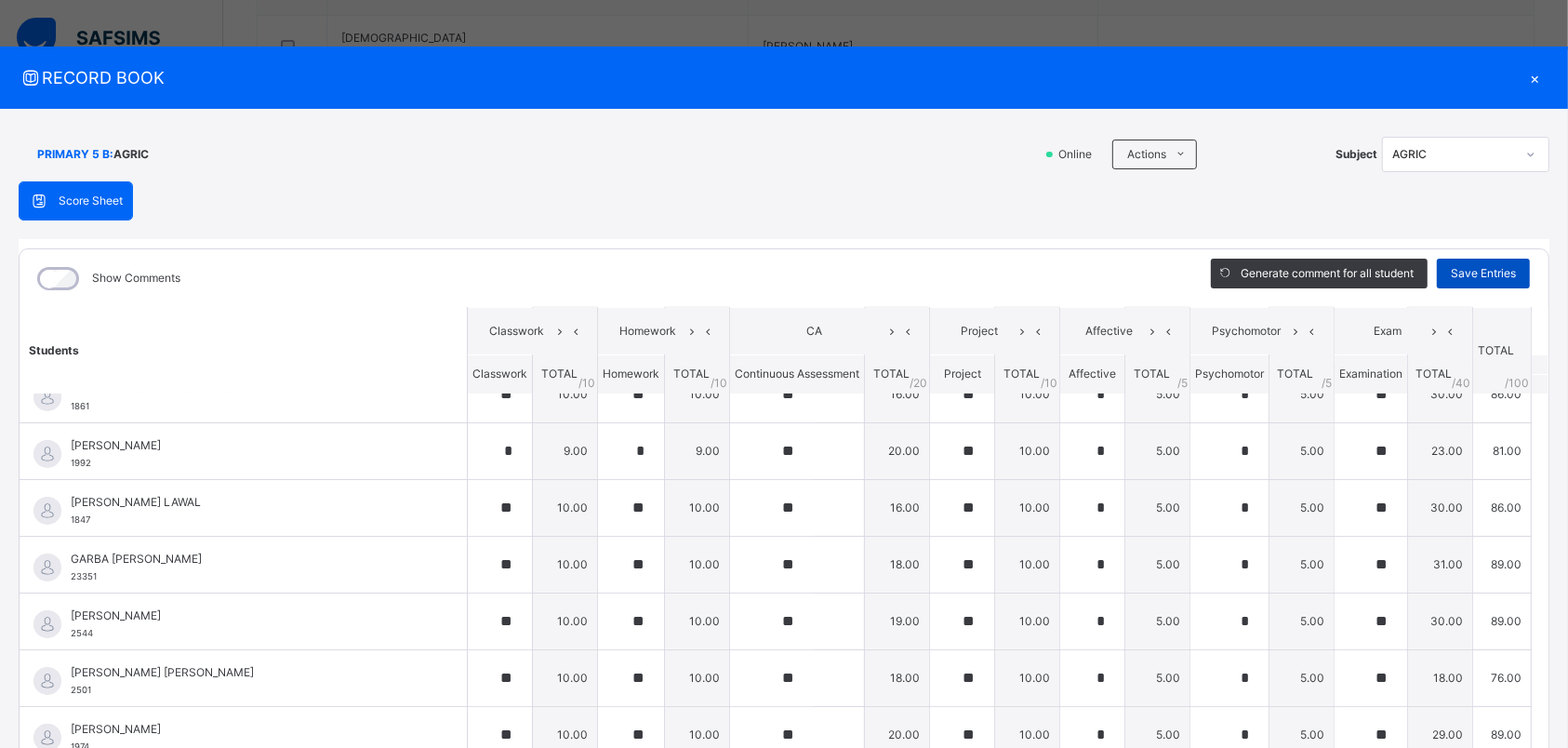 click on "Save Entries" at bounding box center (1483, 274) 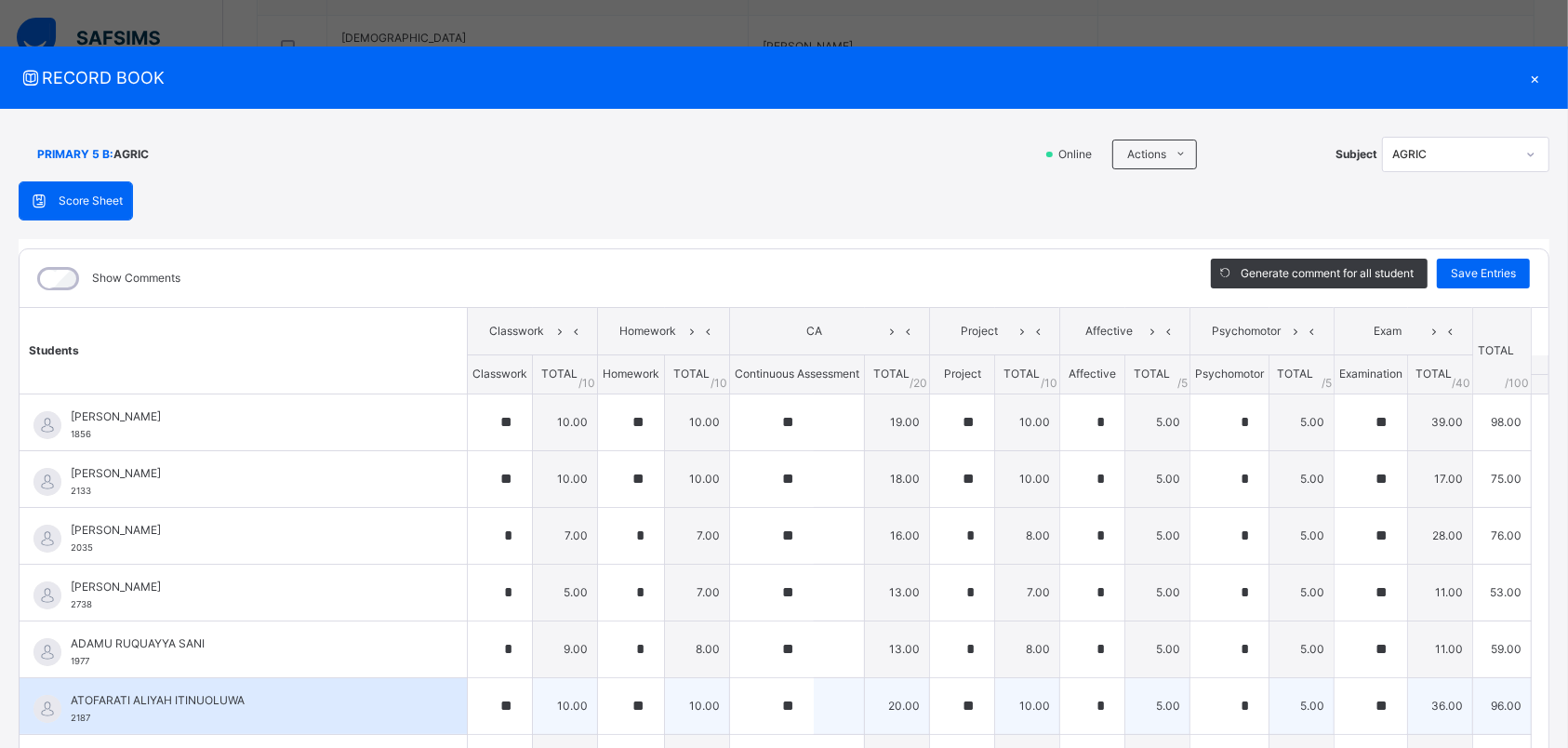 click on "ATOFARATI ALIYAH ITINUOLUWA" at bounding box center (247, 701) 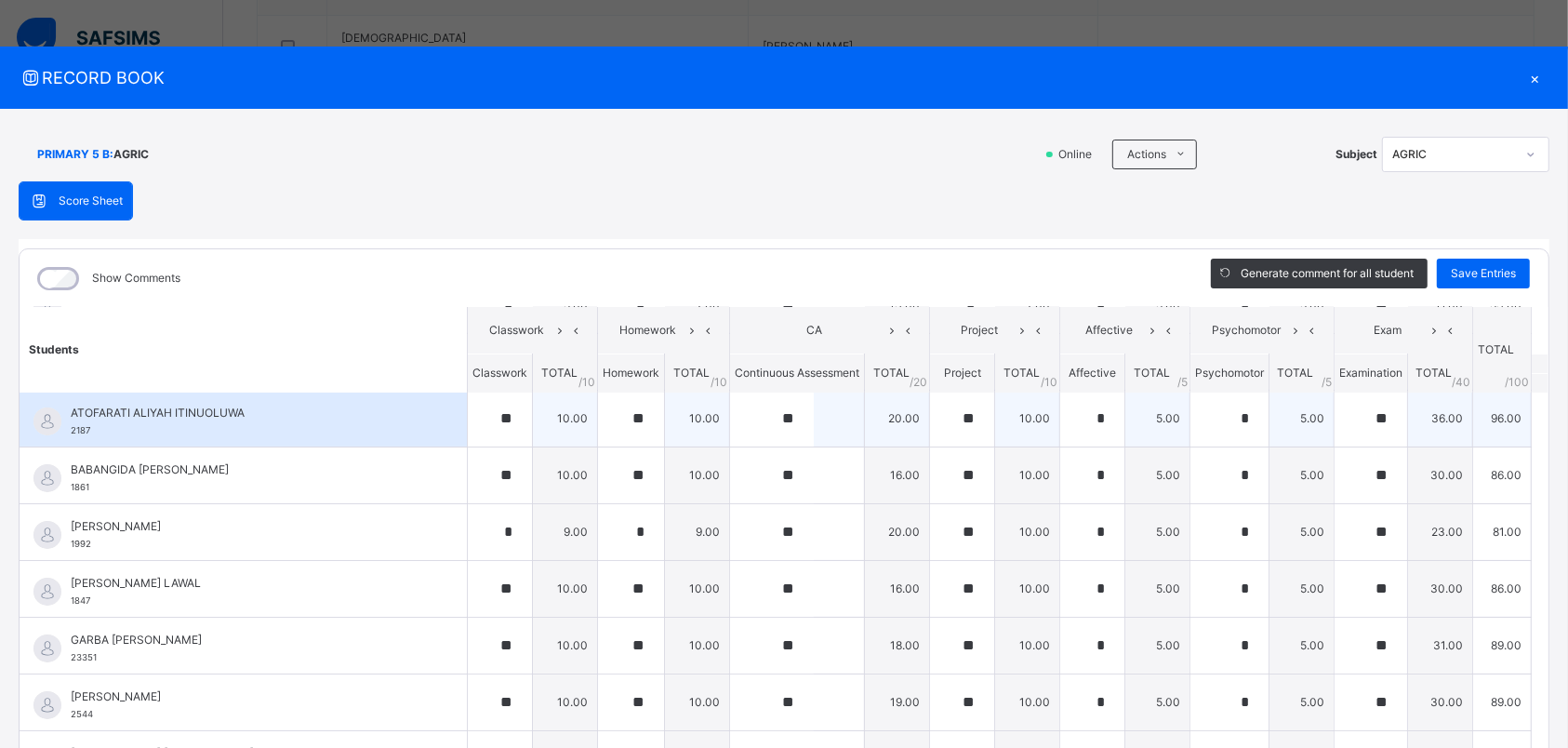 scroll, scrollTop: 345, scrollLeft: 0, axis: vertical 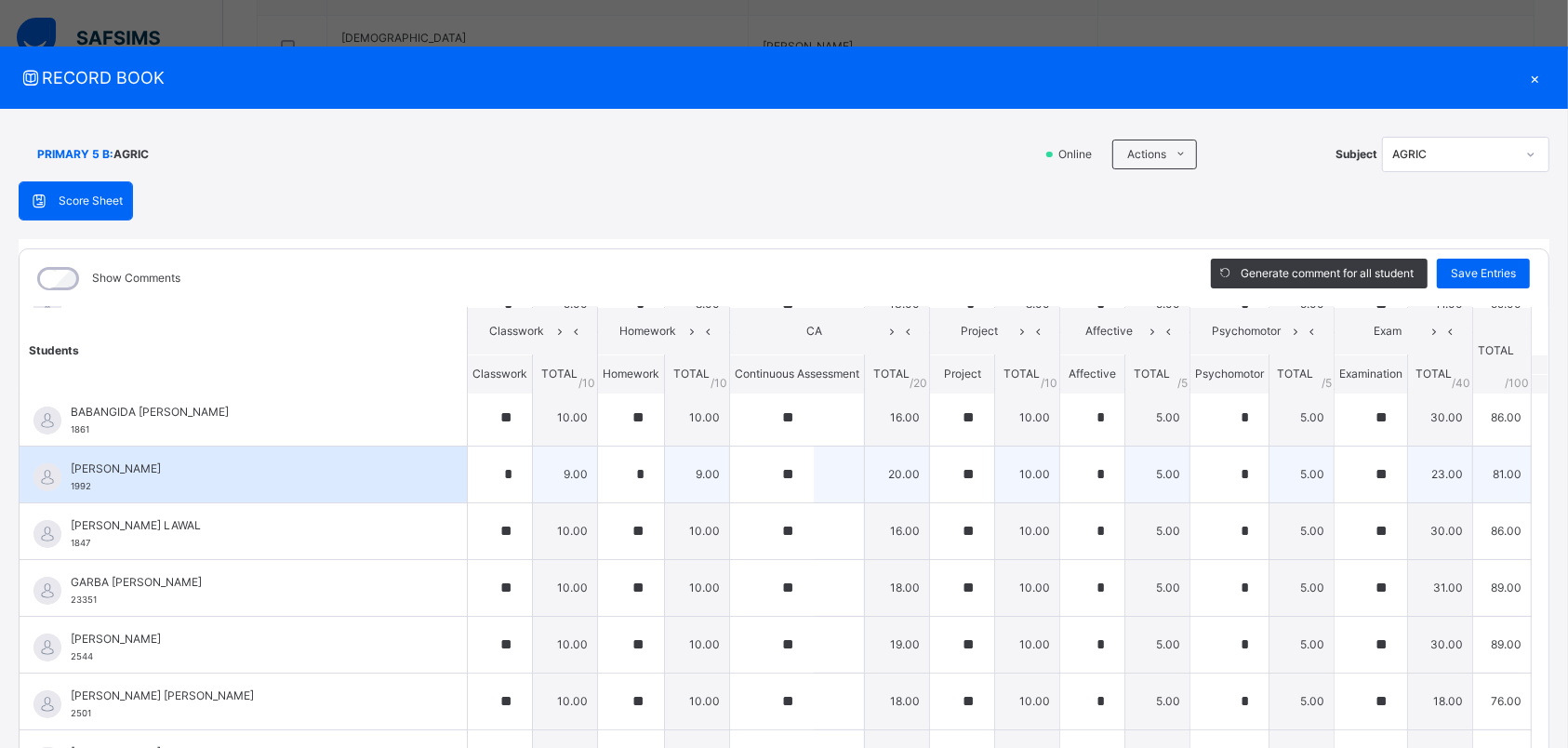 drag, startPoint x: 307, startPoint y: 696, endPoint x: 314, endPoint y: 451, distance: 245.09998 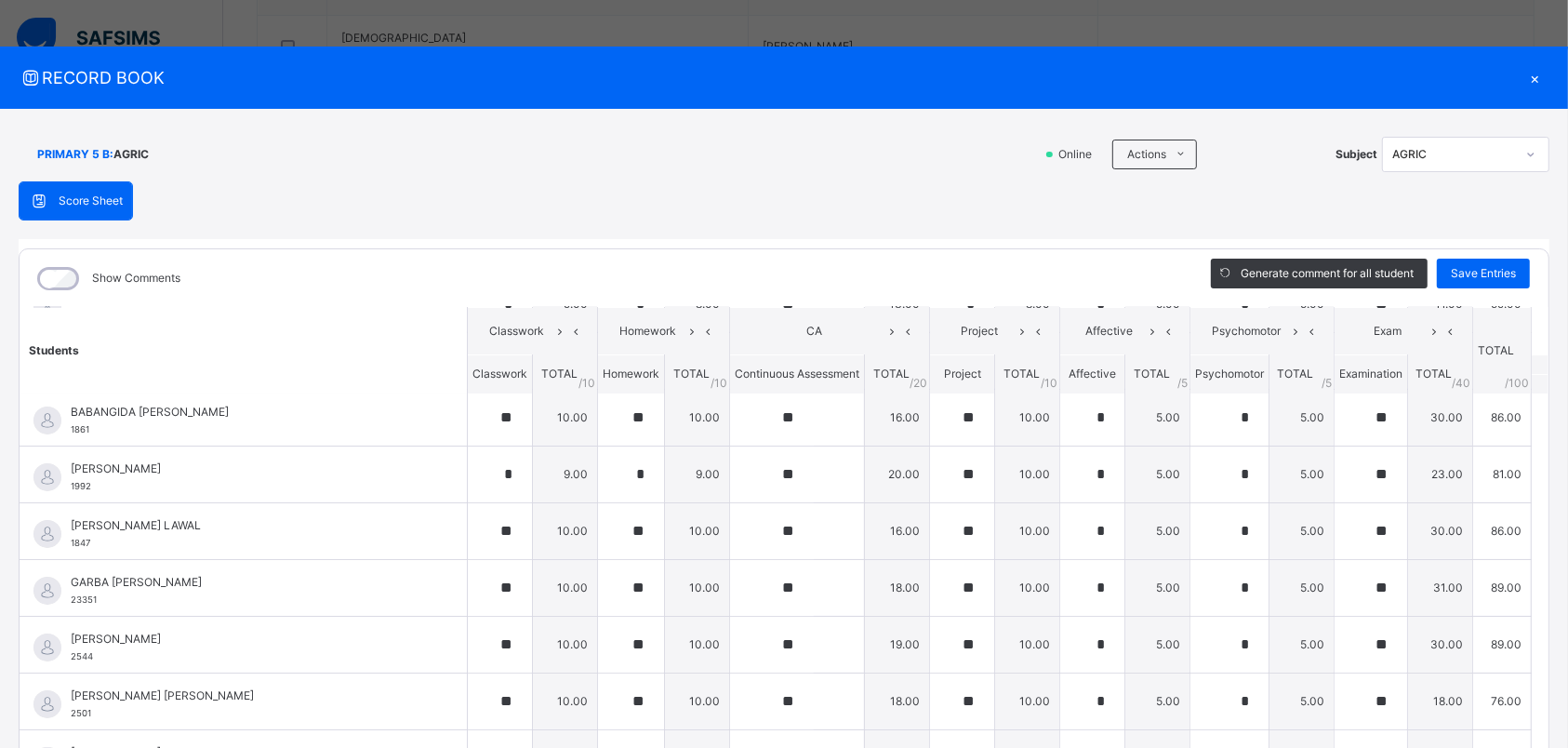 click on "PRIMARY 5   B :   AGRIC Online Actions  Download Empty Score Sheet  Upload/map score sheet Subject  AGRIC ESTEEM LEARNING CENTRE Date: [DATE] 11:12:38 am Score Sheet Score Sheet Show Comments   Generate comment for all student   Save Entries Class Level:  PRIMARY 5   B Subject:  AGRIC Session:  2024/2025 Session Session:  Third Term Students Classwork Homework CA Project Affective Psychomotor Exam TOTAL /100 Comment Classwork TOTAL / 10 Homework TOTAL / 10 Continuous Assessment TOTAL / 20 Project TOTAL / 10 Affective TOTAL / 5 Psychomotor TOTAL / 5 Examination TOTAL / 40 ABDULRASHEED [PERSON_NAME] 1856 [PERSON_NAME] 1856 ** 10.00 ** 10.00 ** 19.00 ** 10.00 * 5.00 * 5.00 ** 39.00 98.00 Generate comment 0 / 250   ×   Subject Teacher’s Comment Generate and see in full the comment developed by the AI with an option to regenerate the comment [PERSON_NAME] [PERSON_NAME]   1856   Total 98.00  / 100.00 [PERSON_NAME] Bot   Regenerate     Use this comment   [PERSON_NAME]  2133 [PERSON_NAME]  2133 *" at bounding box center (784, 455) 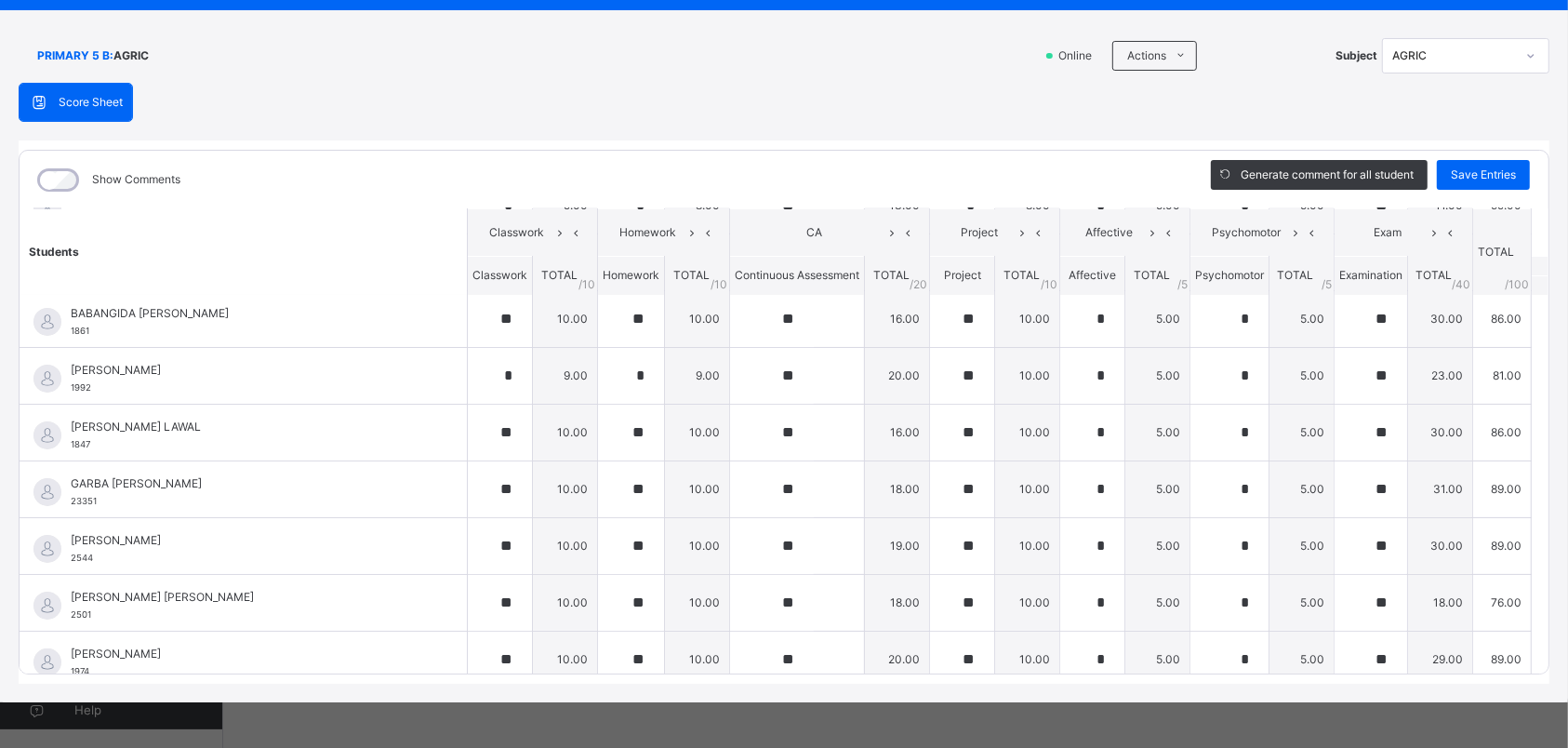 scroll, scrollTop: 101, scrollLeft: 0, axis: vertical 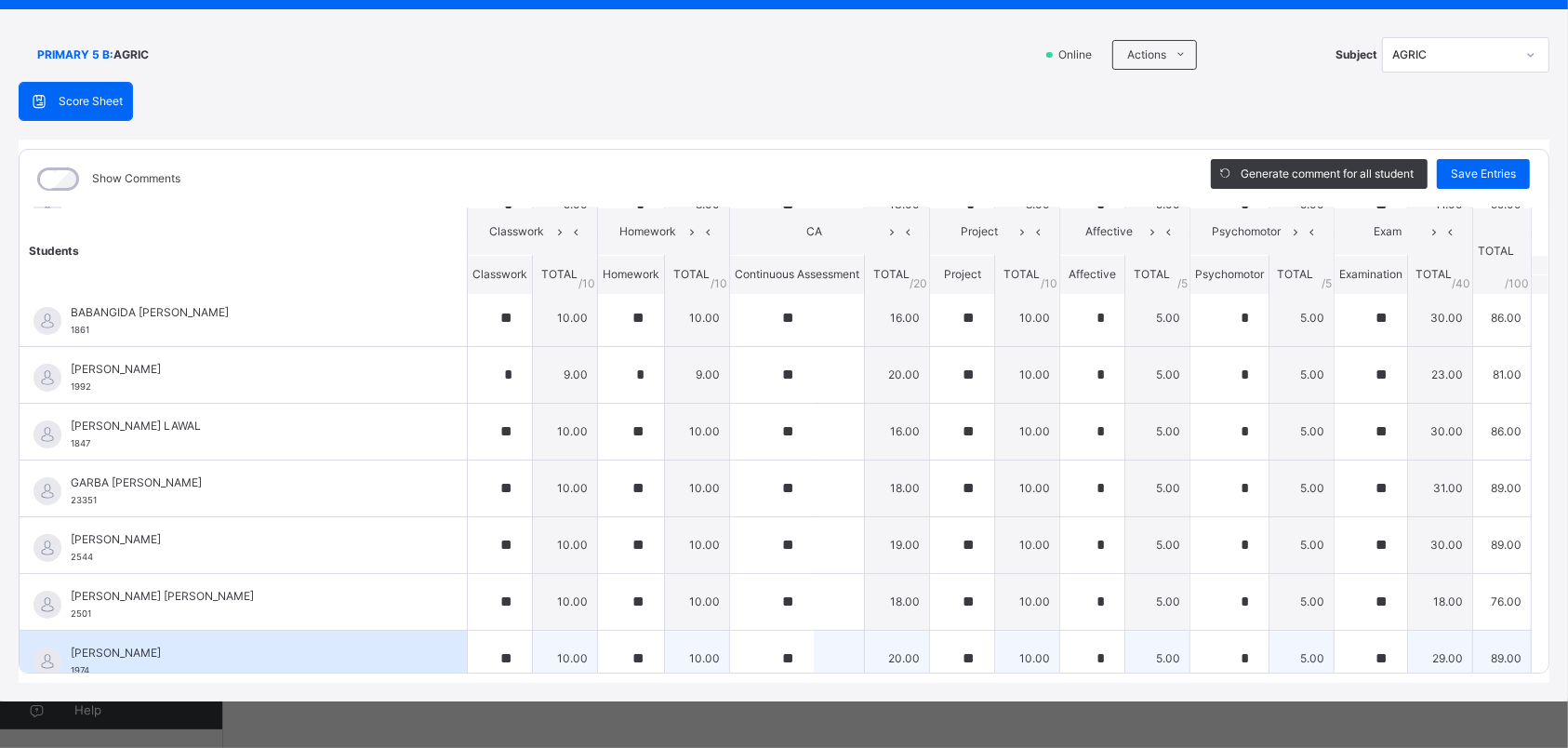 click on "[PERSON_NAME]" at bounding box center [247, 653] 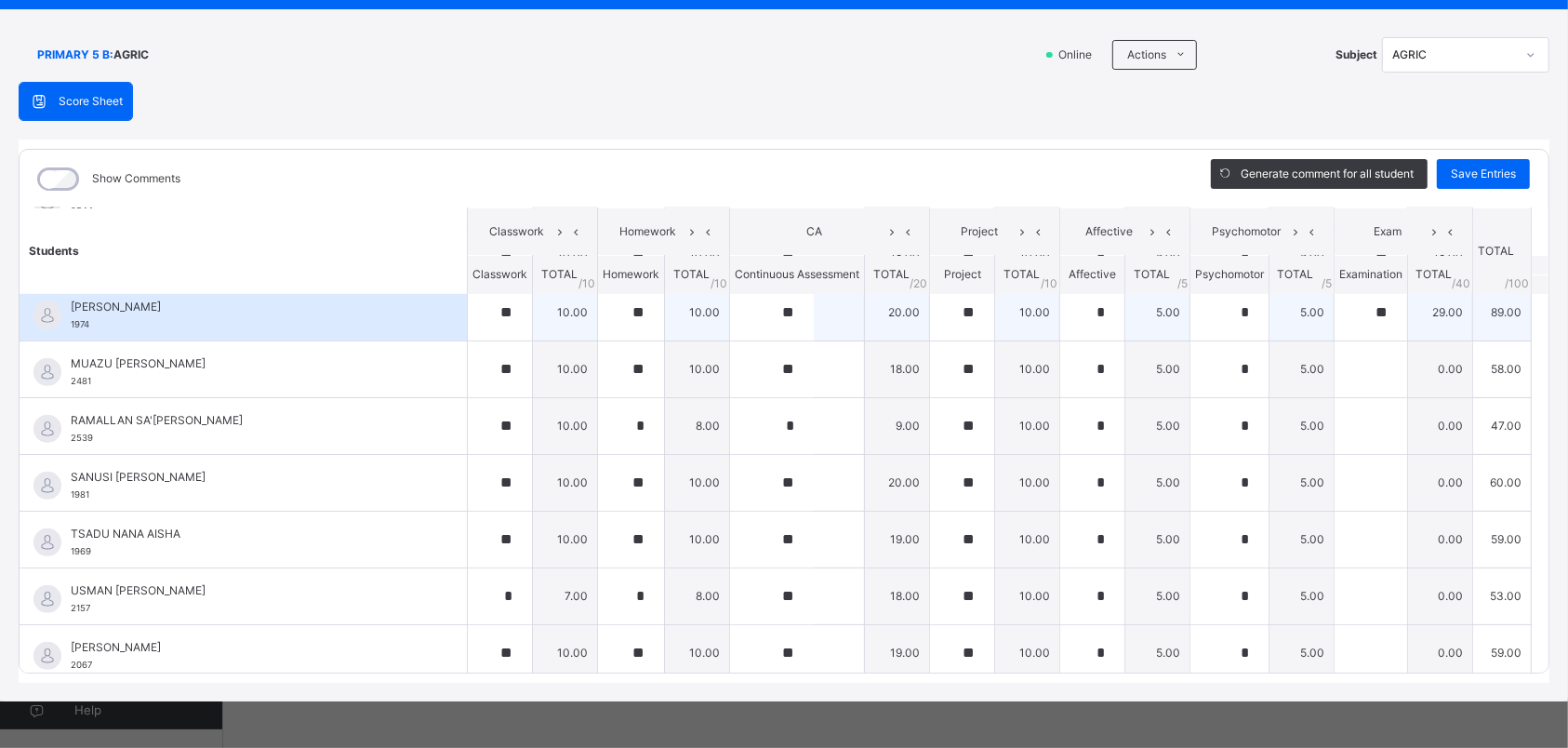 scroll, scrollTop: 705, scrollLeft: 0, axis: vertical 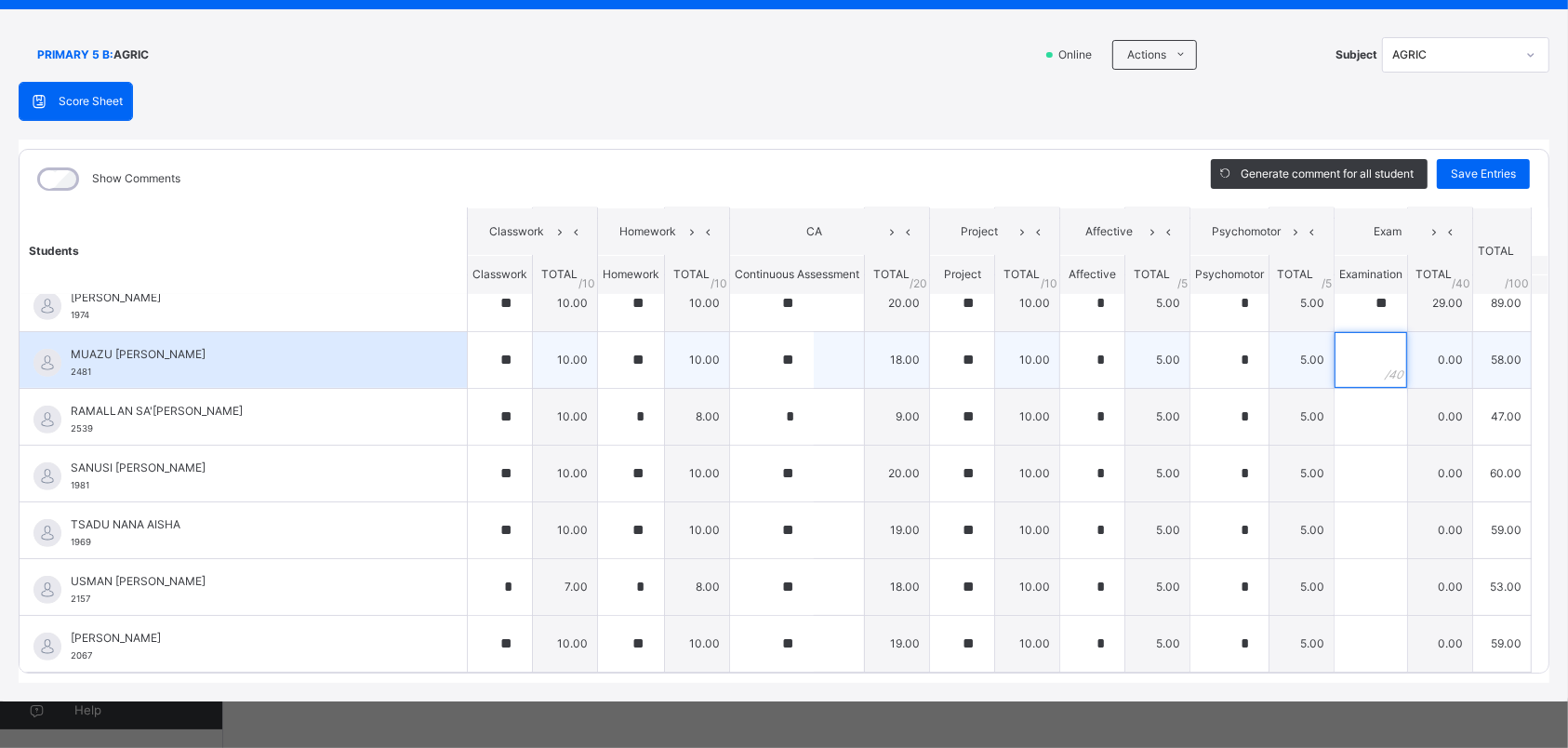 click at bounding box center (1371, 360) 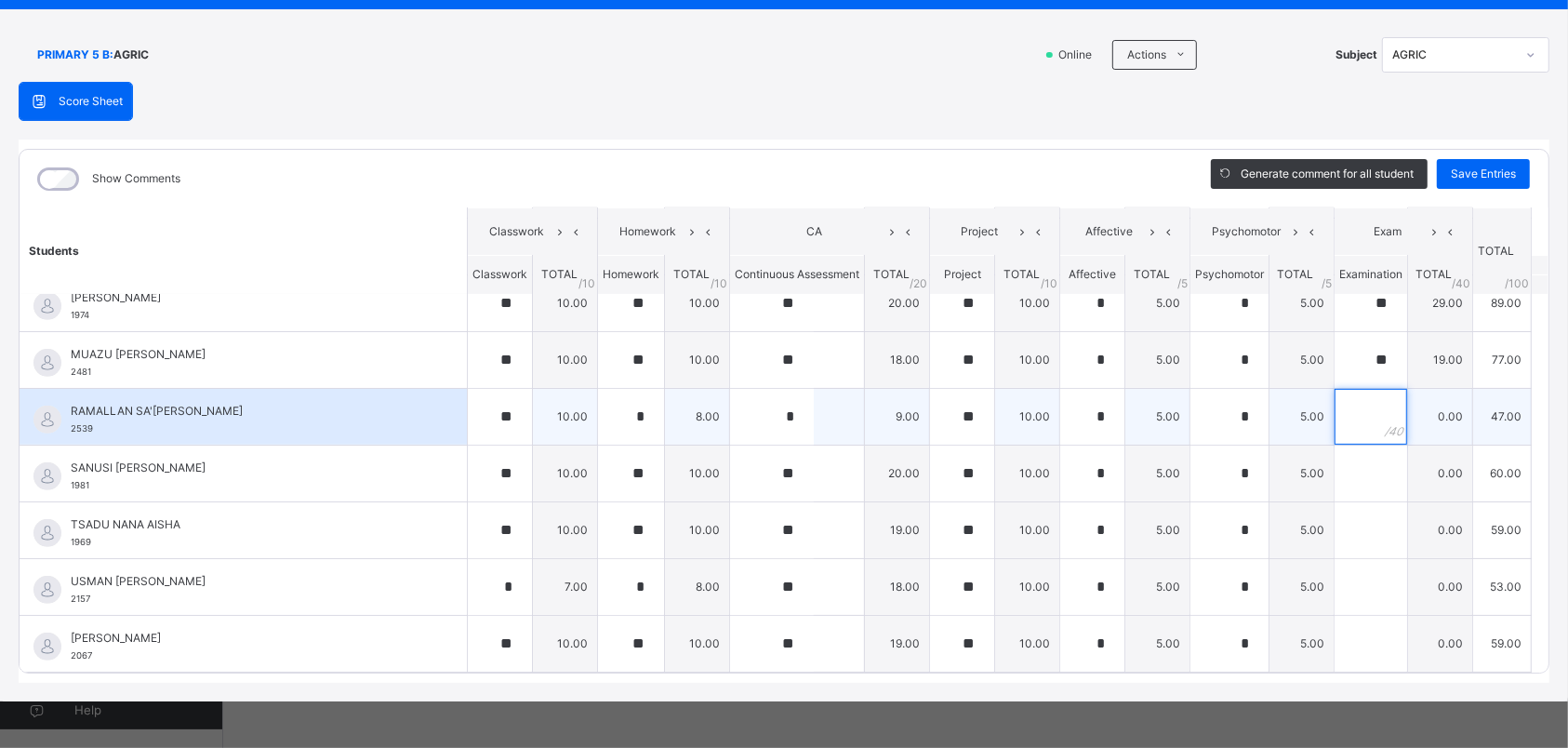 click at bounding box center [1371, 417] 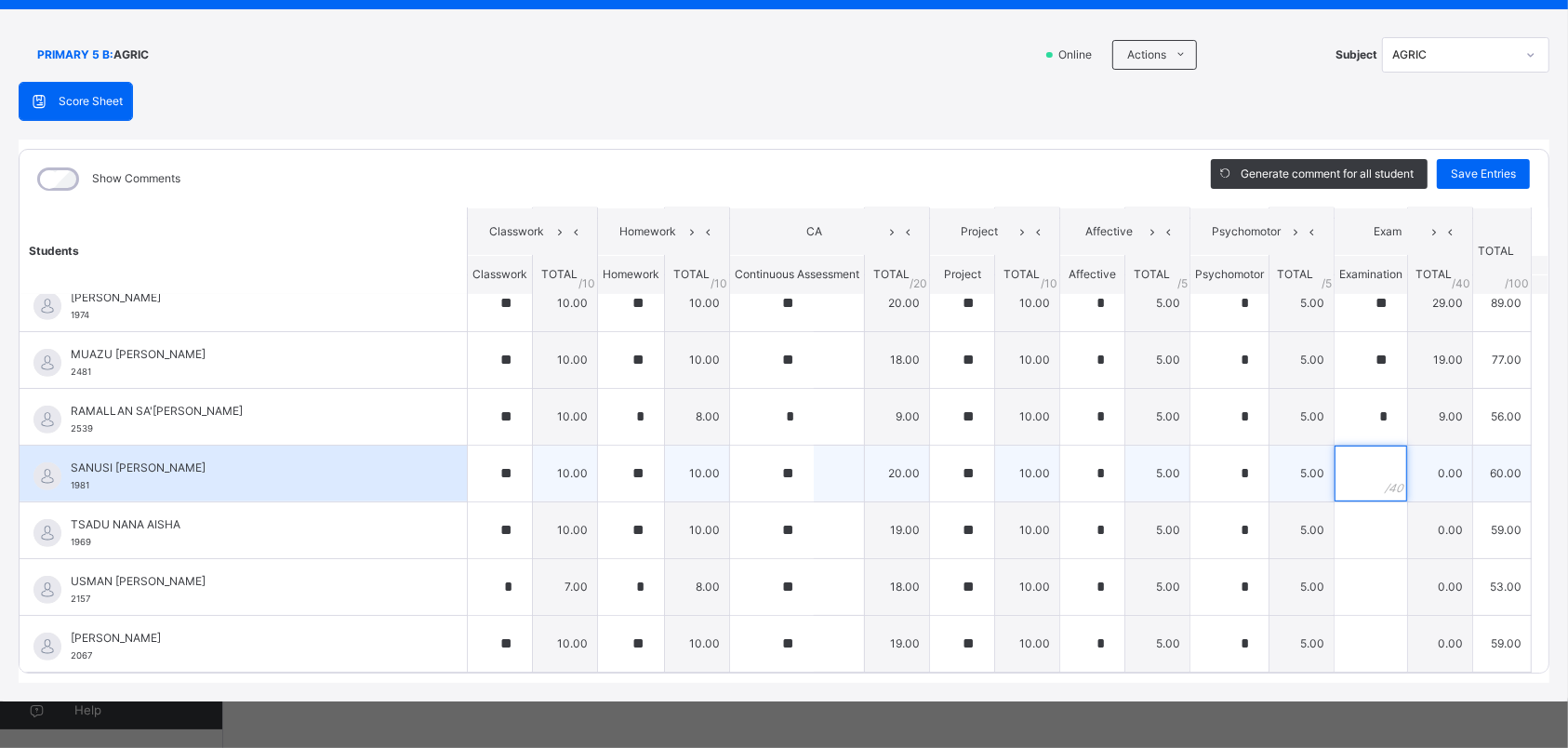 click at bounding box center [1371, 474] 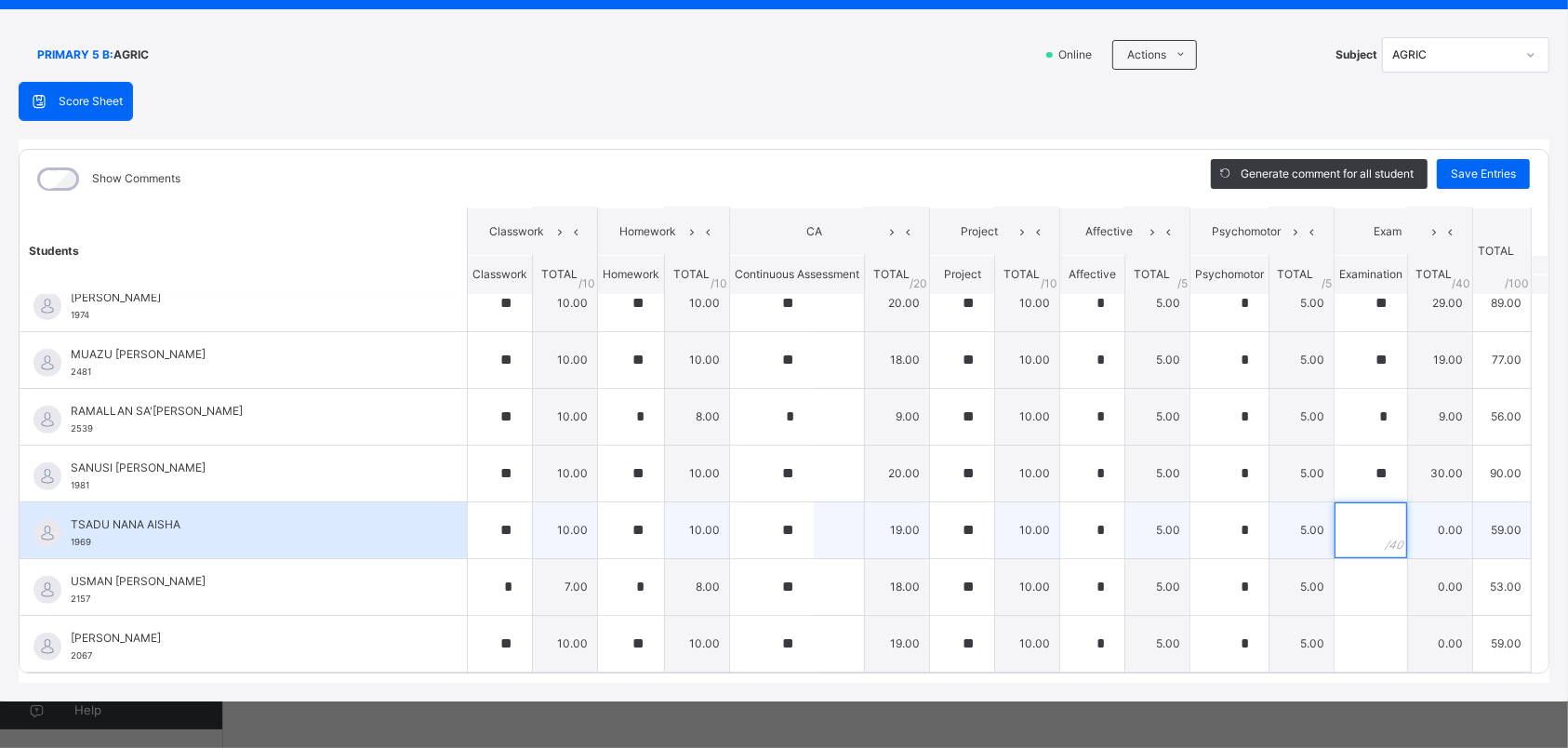 click at bounding box center [1371, 530] 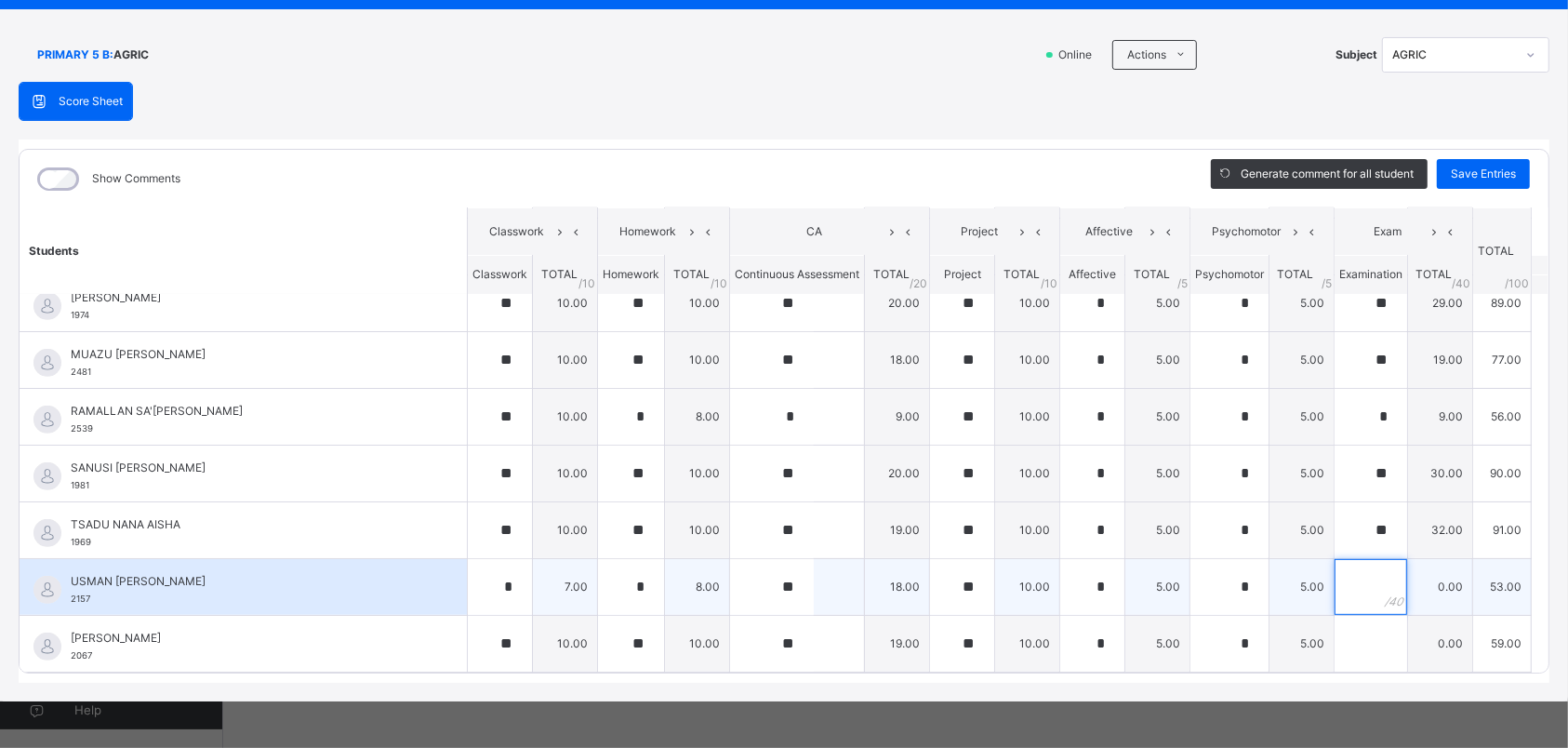 click at bounding box center (1371, 587) 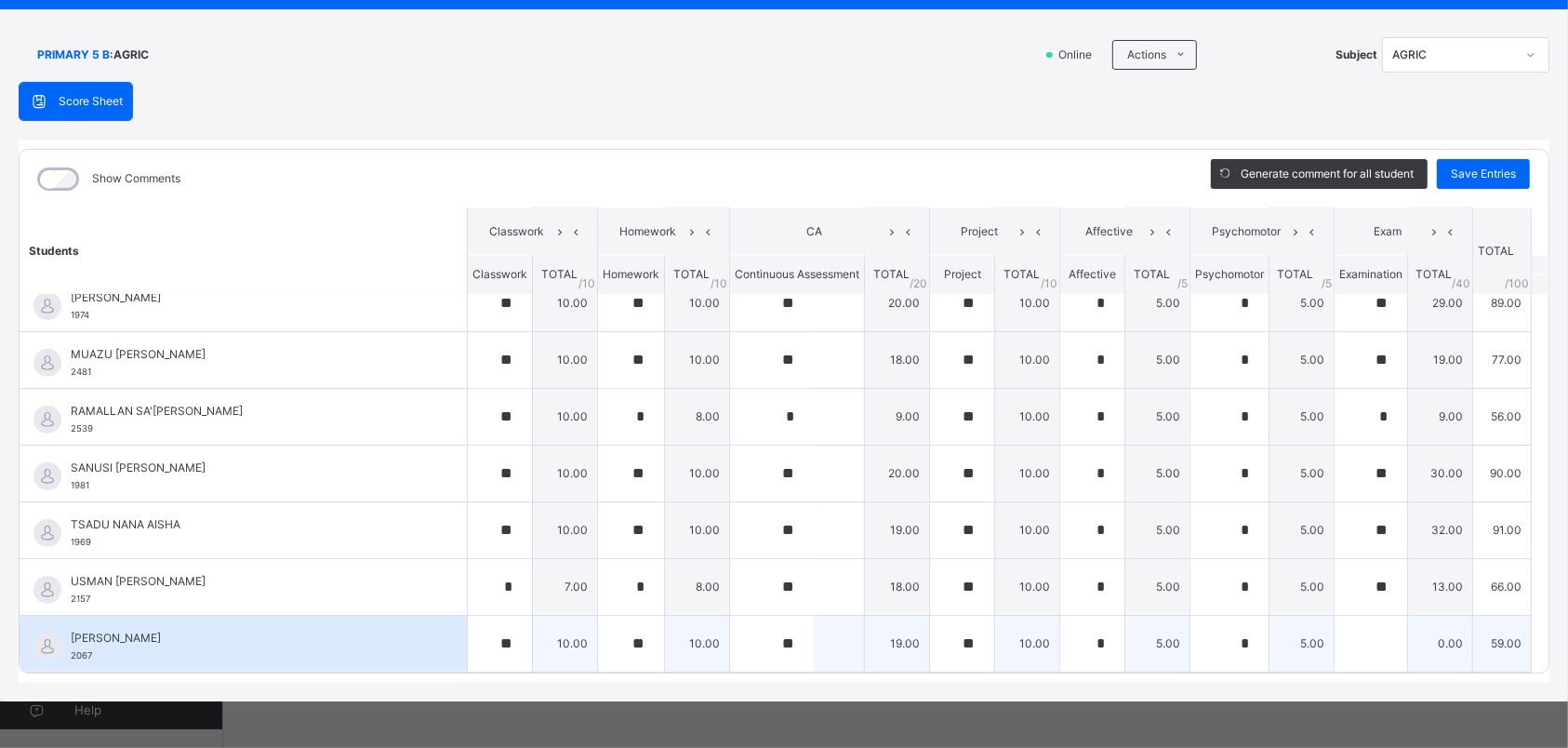 click at bounding box center (1371, 643) 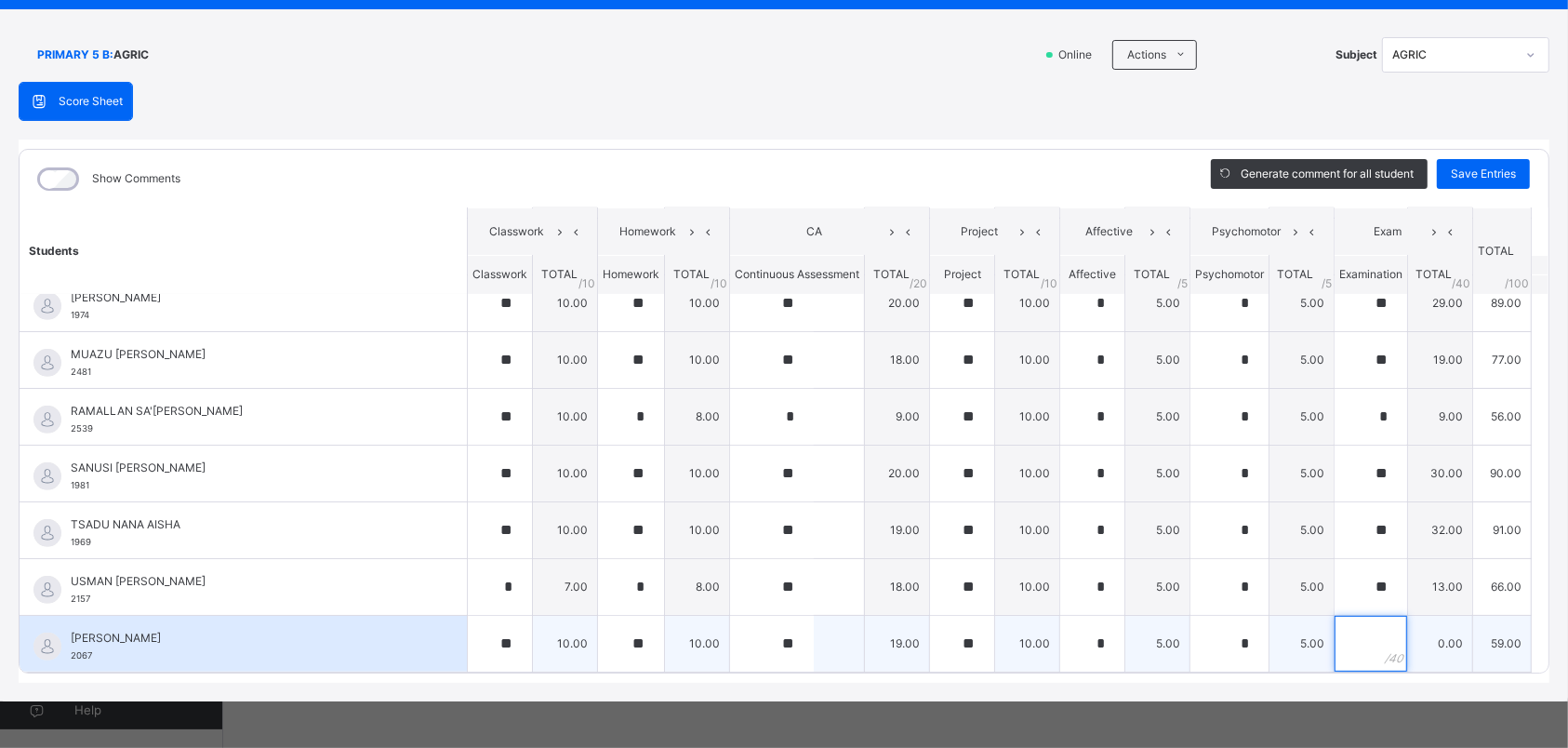 click at bounding box center [1371, 644] 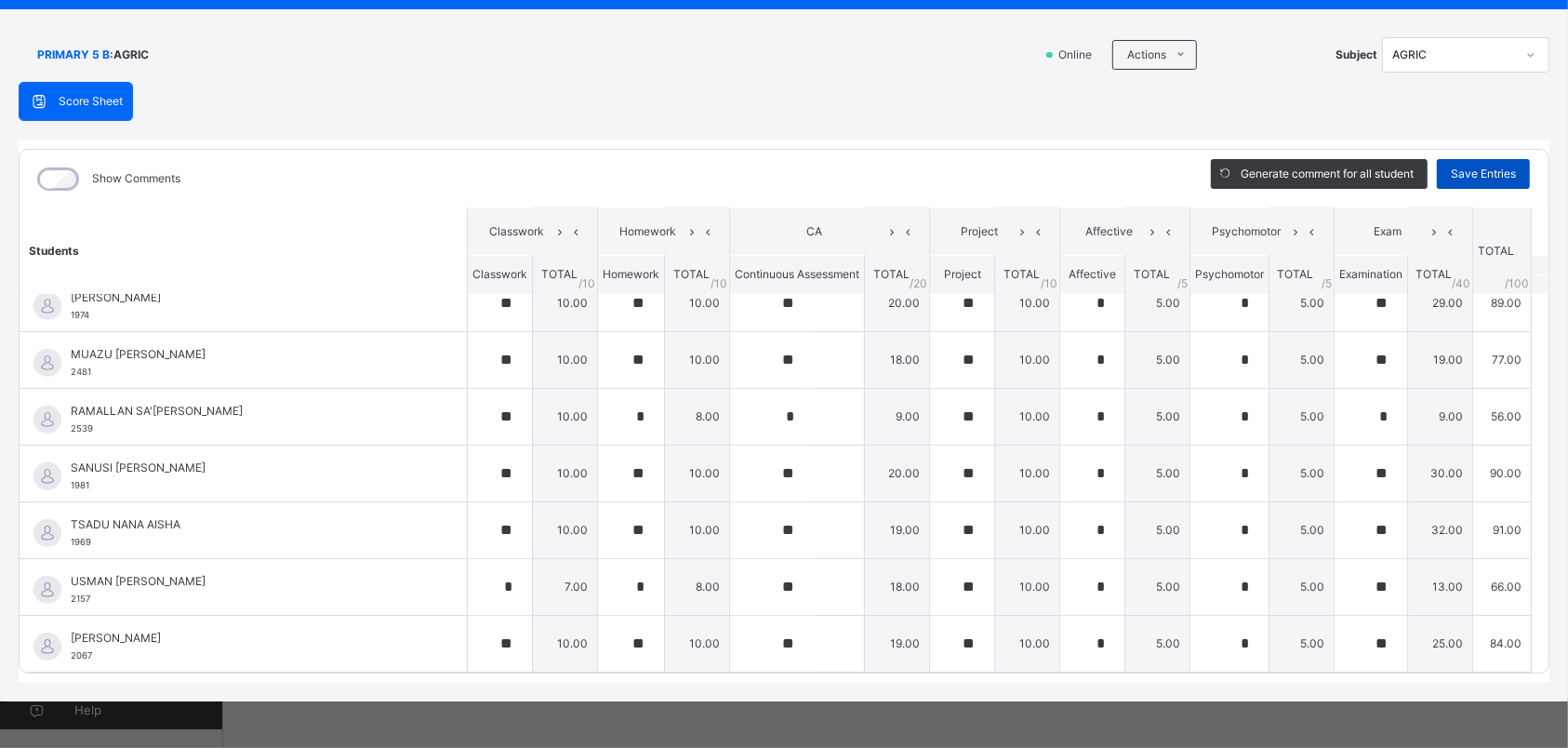 click on "Save Entries" at bounding box center (1483, 174) 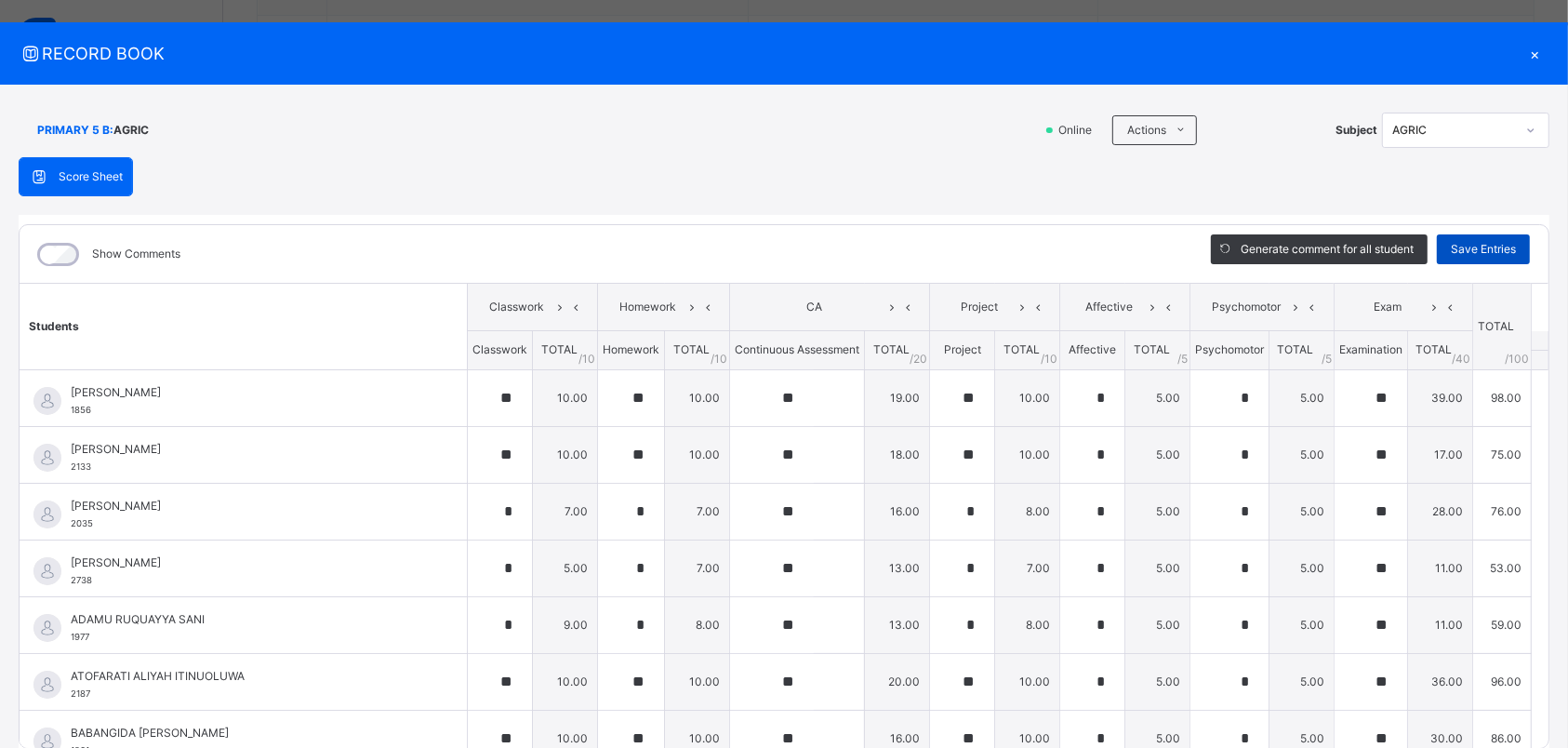 scroll, scrollTop: 0, scrollLeft: 0, axis: both 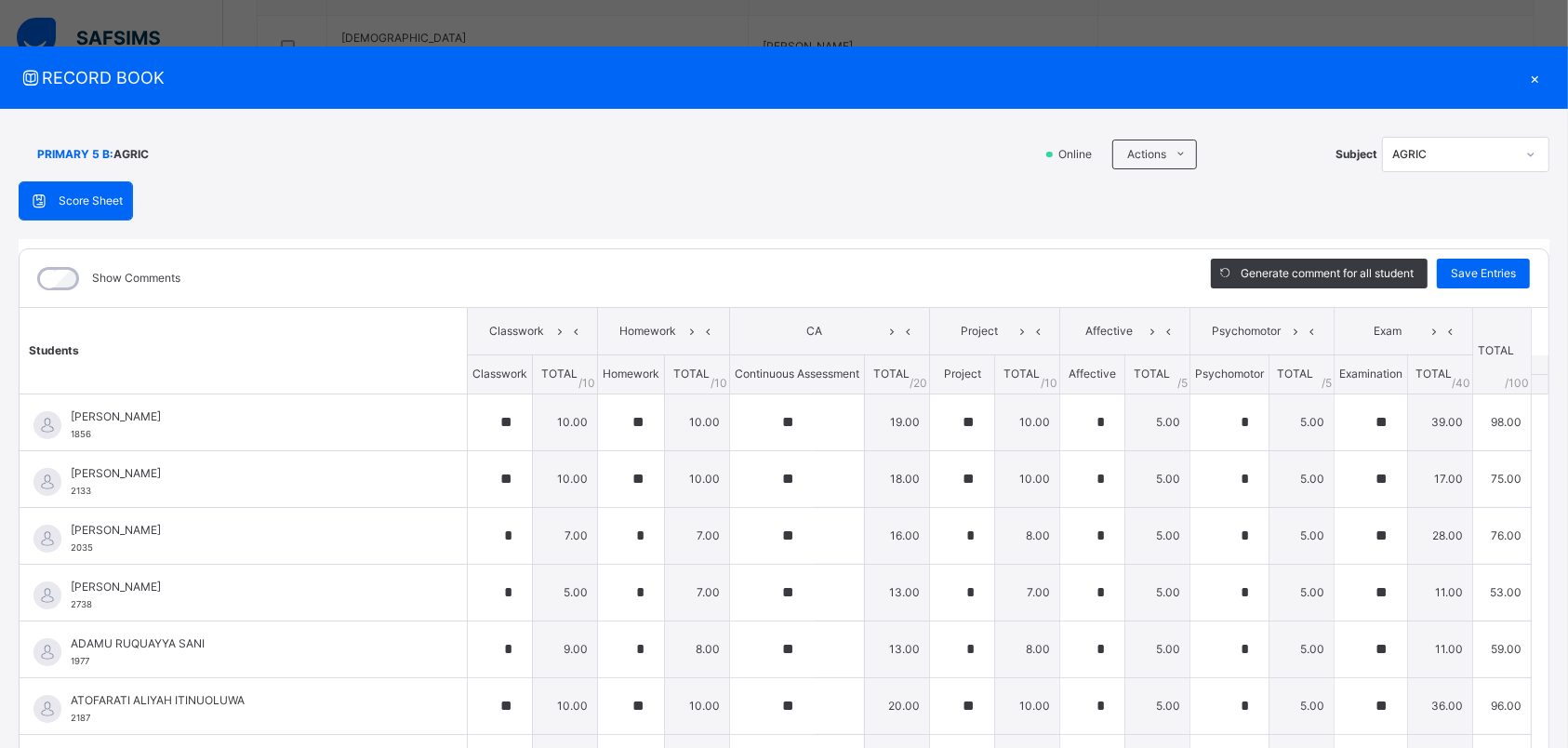 click on "×" at bounding box center (1535, 77) 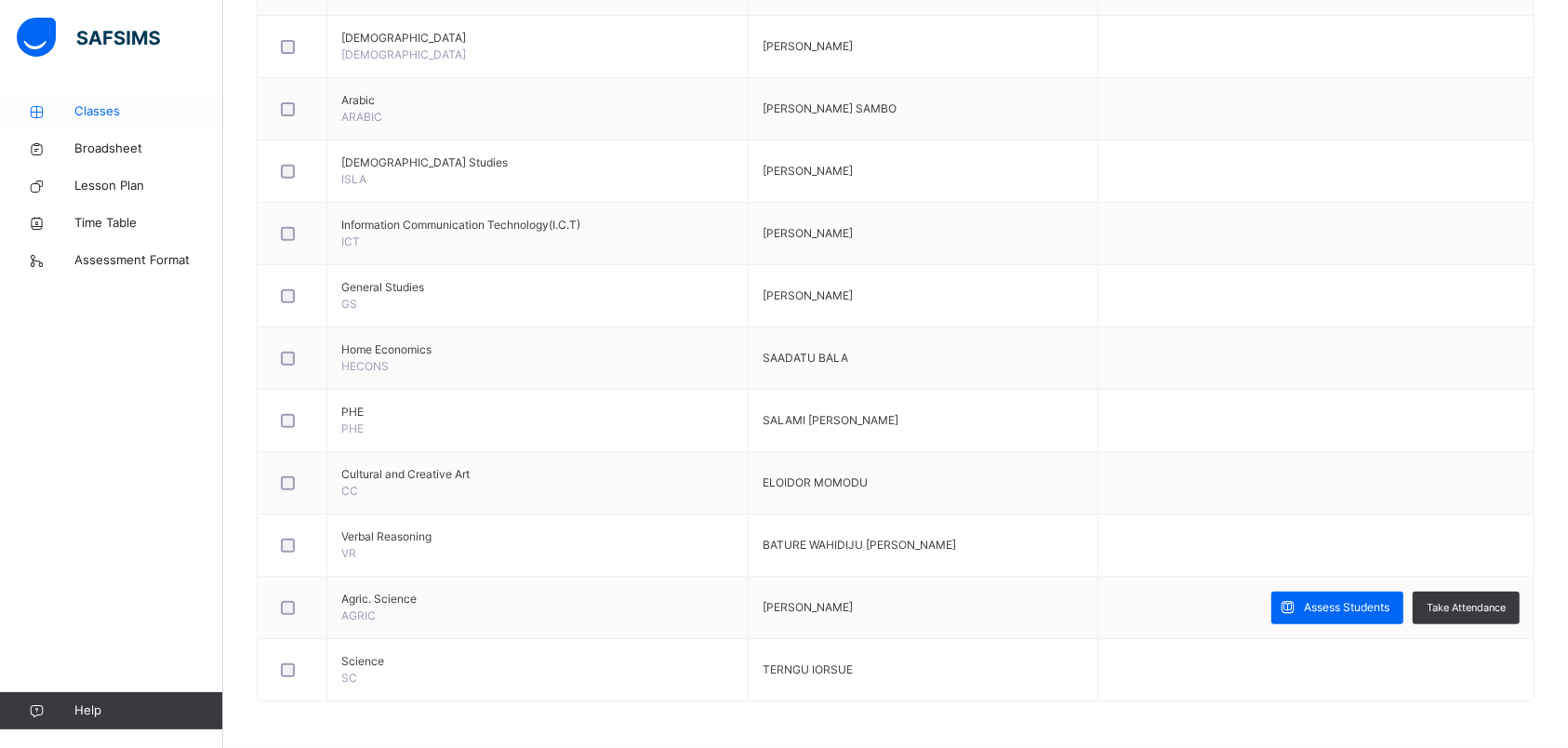 click on "Classes" at bounding box center [149, 112] 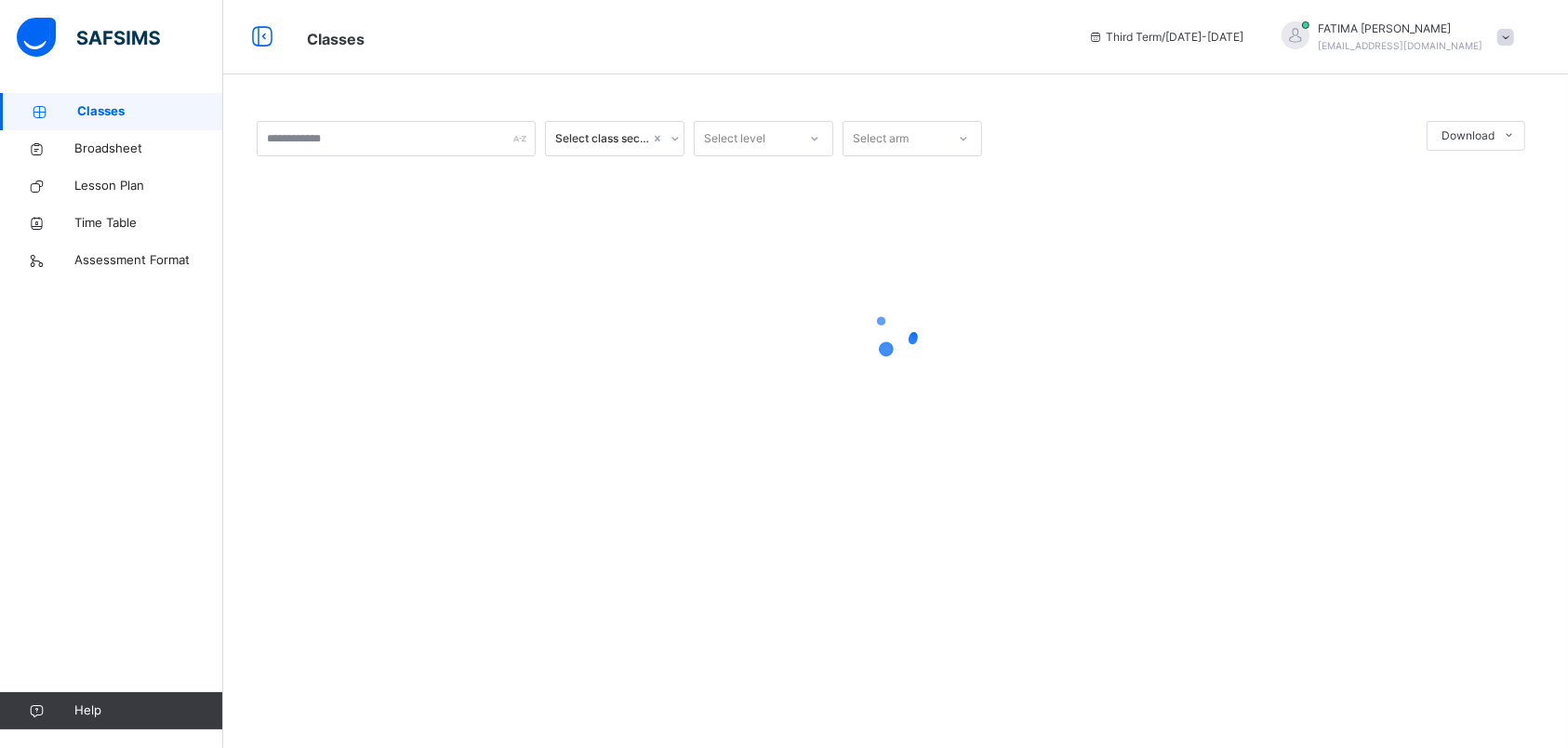 scroll, scrollTop: 0, scrollLeft: 0, axis: both 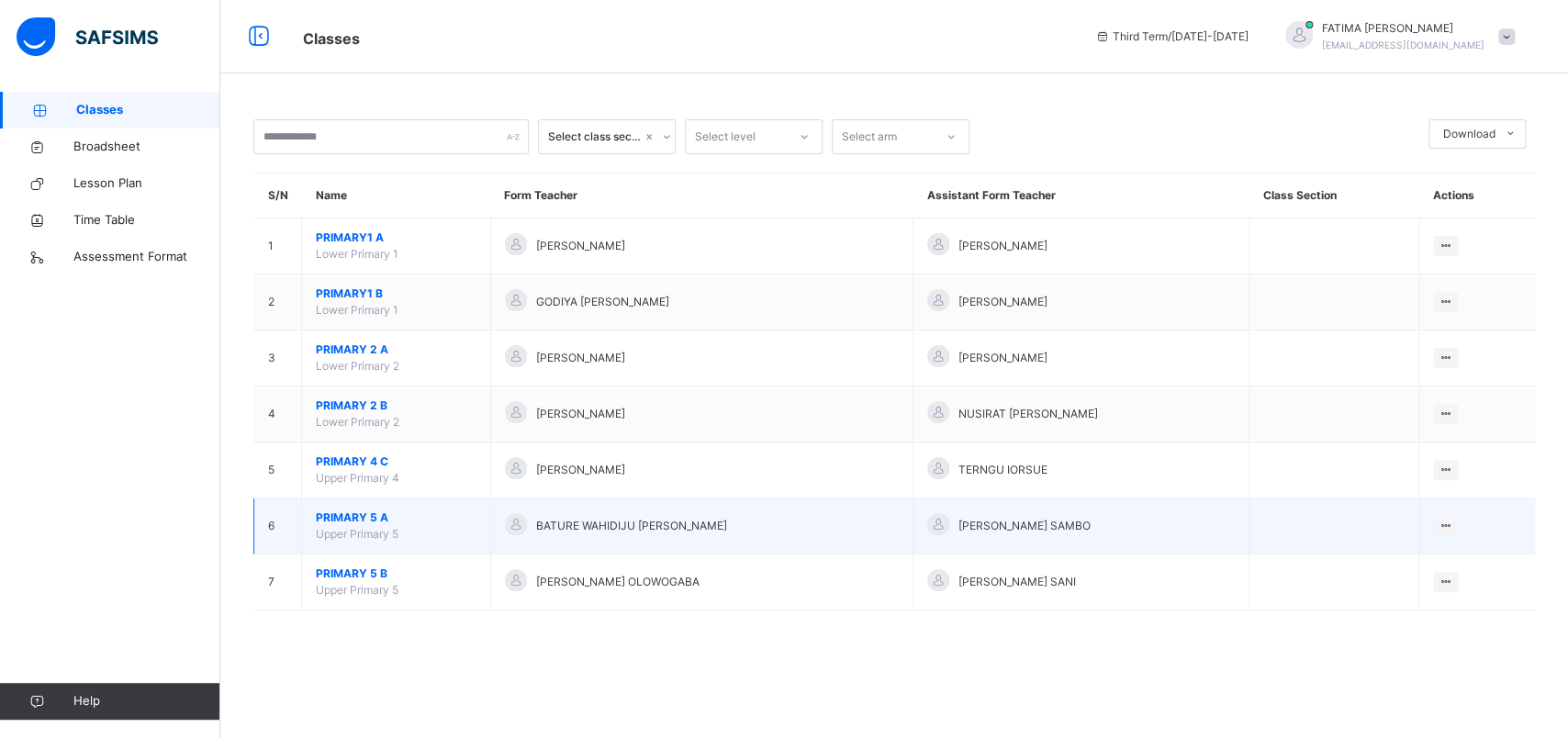 click on "PRIMARY 5   A" at bounding box center [396, 518] 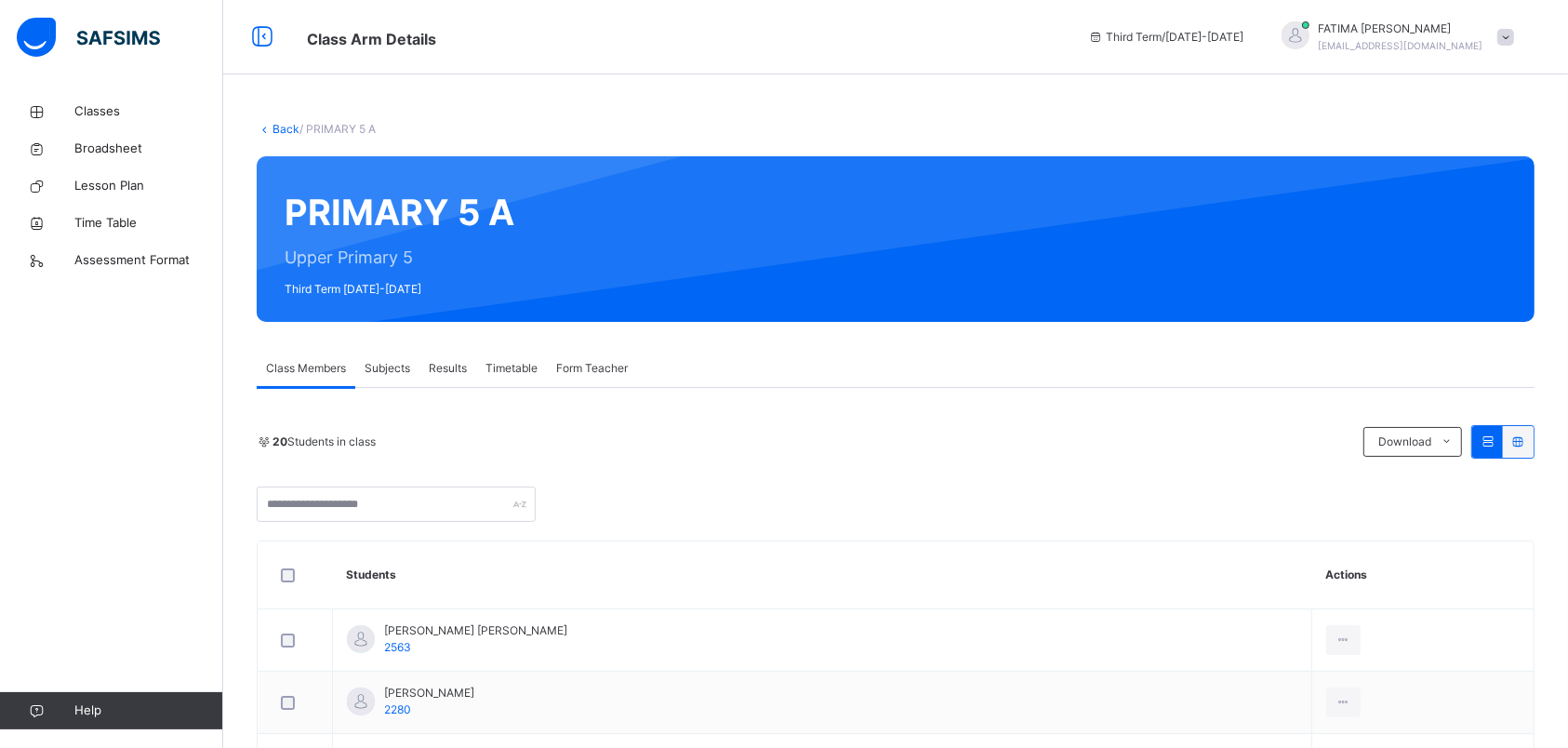 click on "Subjects" at bounding box center [387, 368] 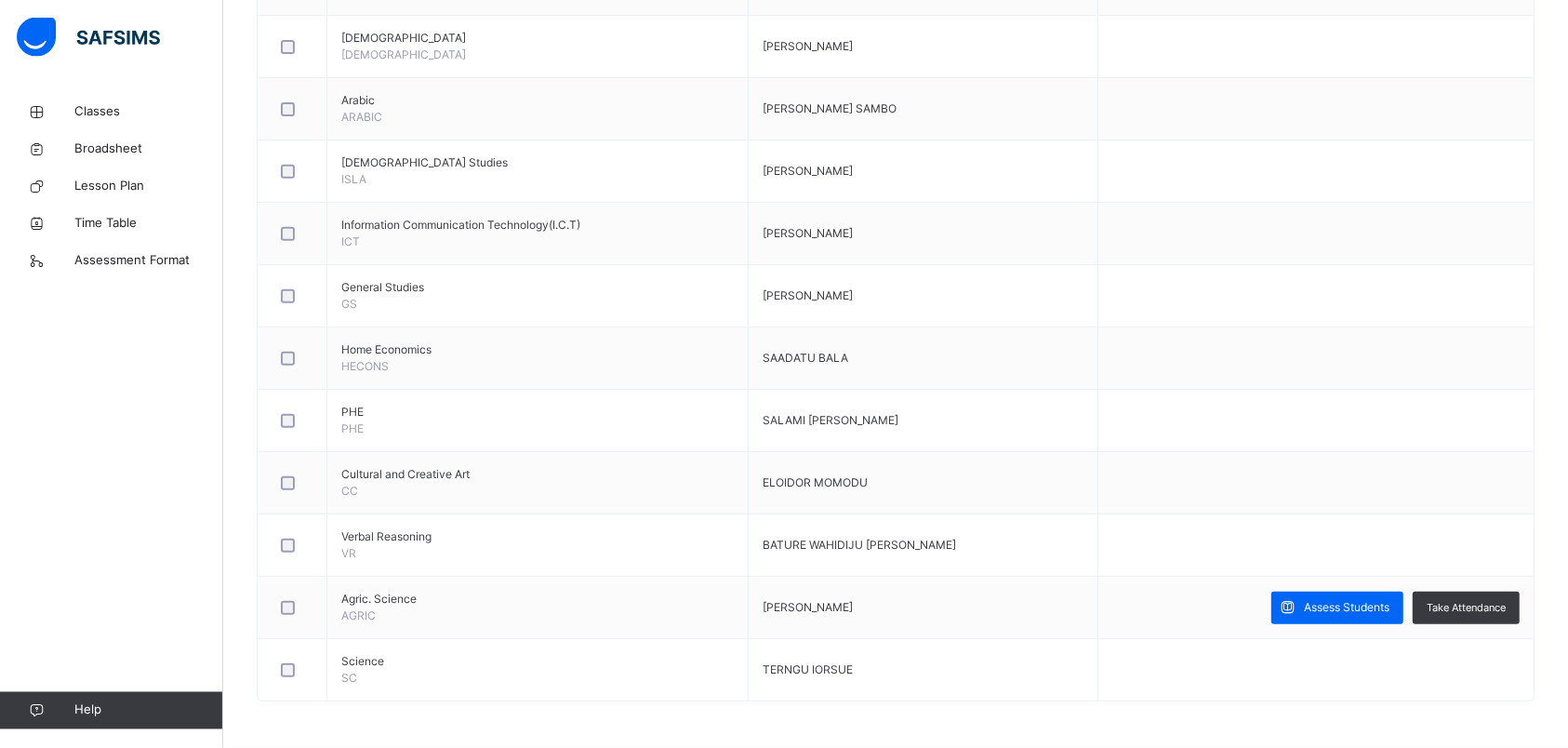 scroll, scrollTop: 645, scrollLeft: 0, axis: vertical 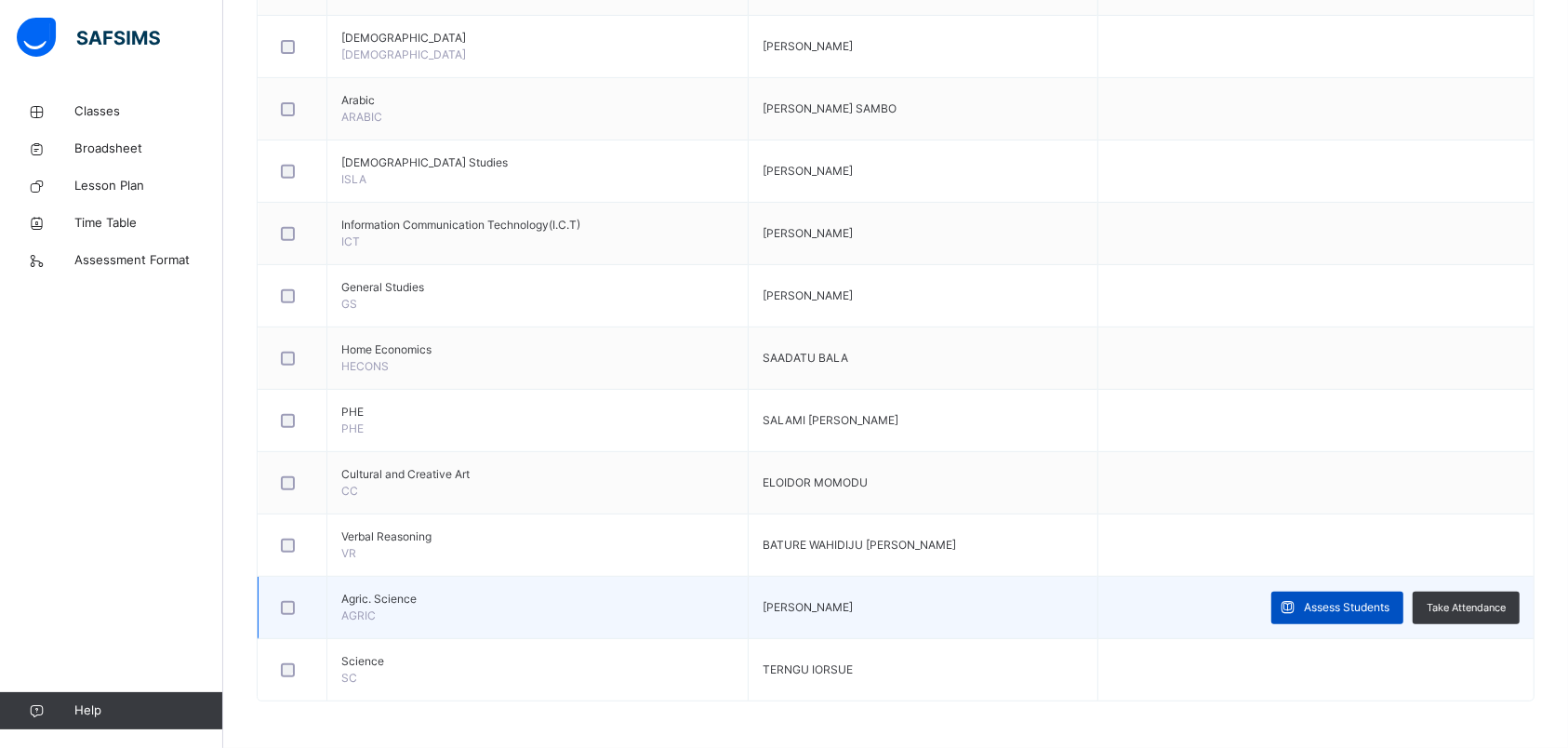 click at bounding box center (1287, 608) 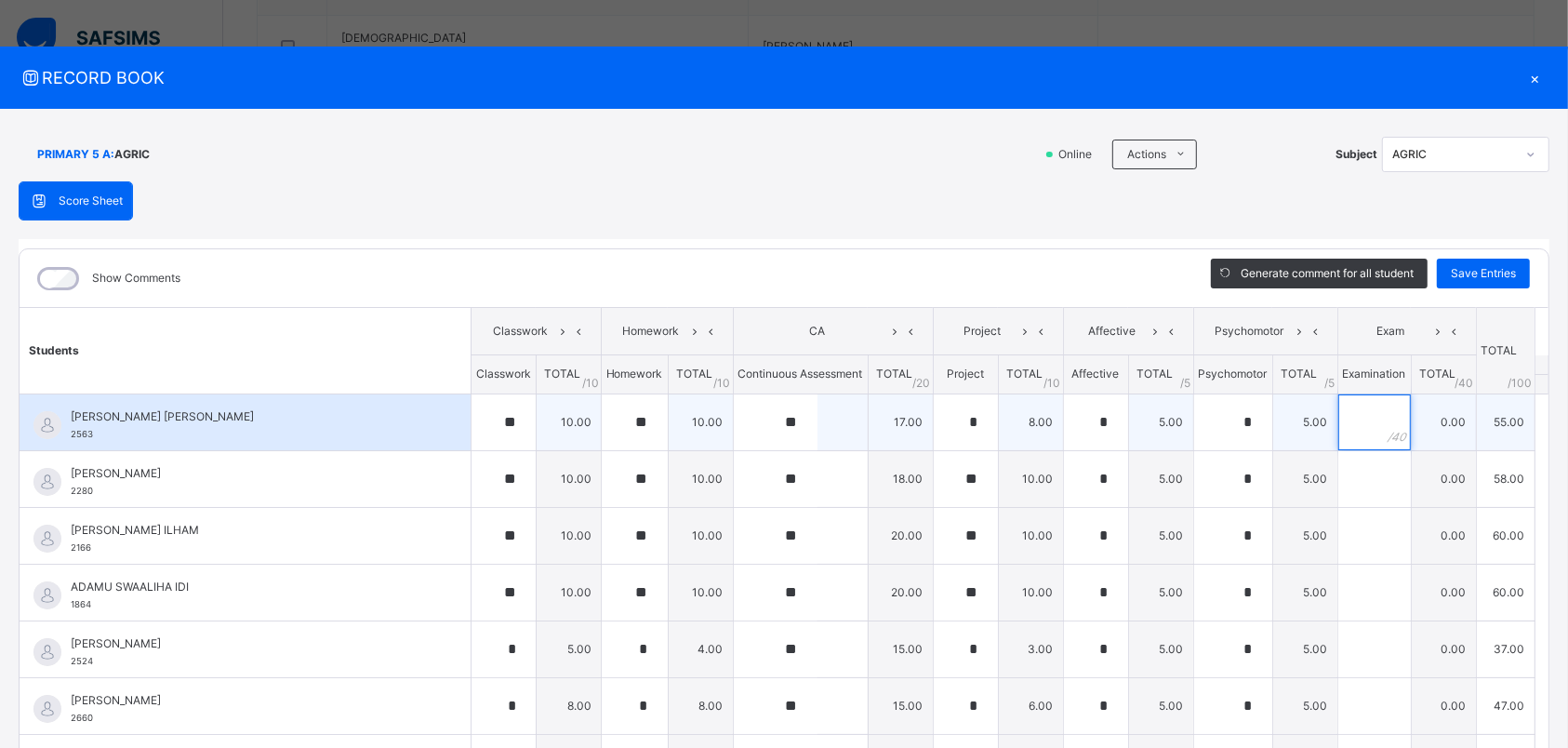click at bounding box center [1375, 422] 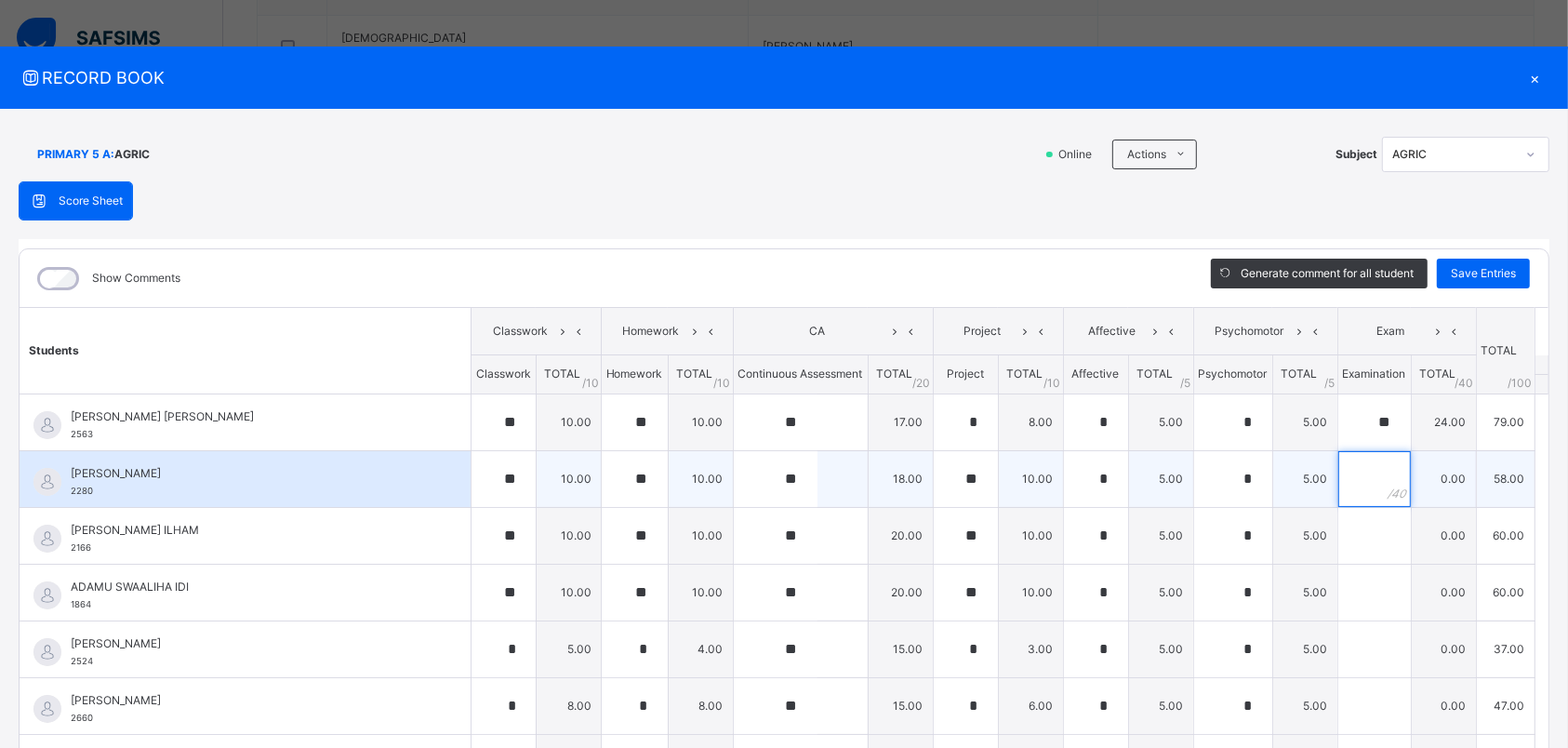 click at bounding box center [1375, 479] 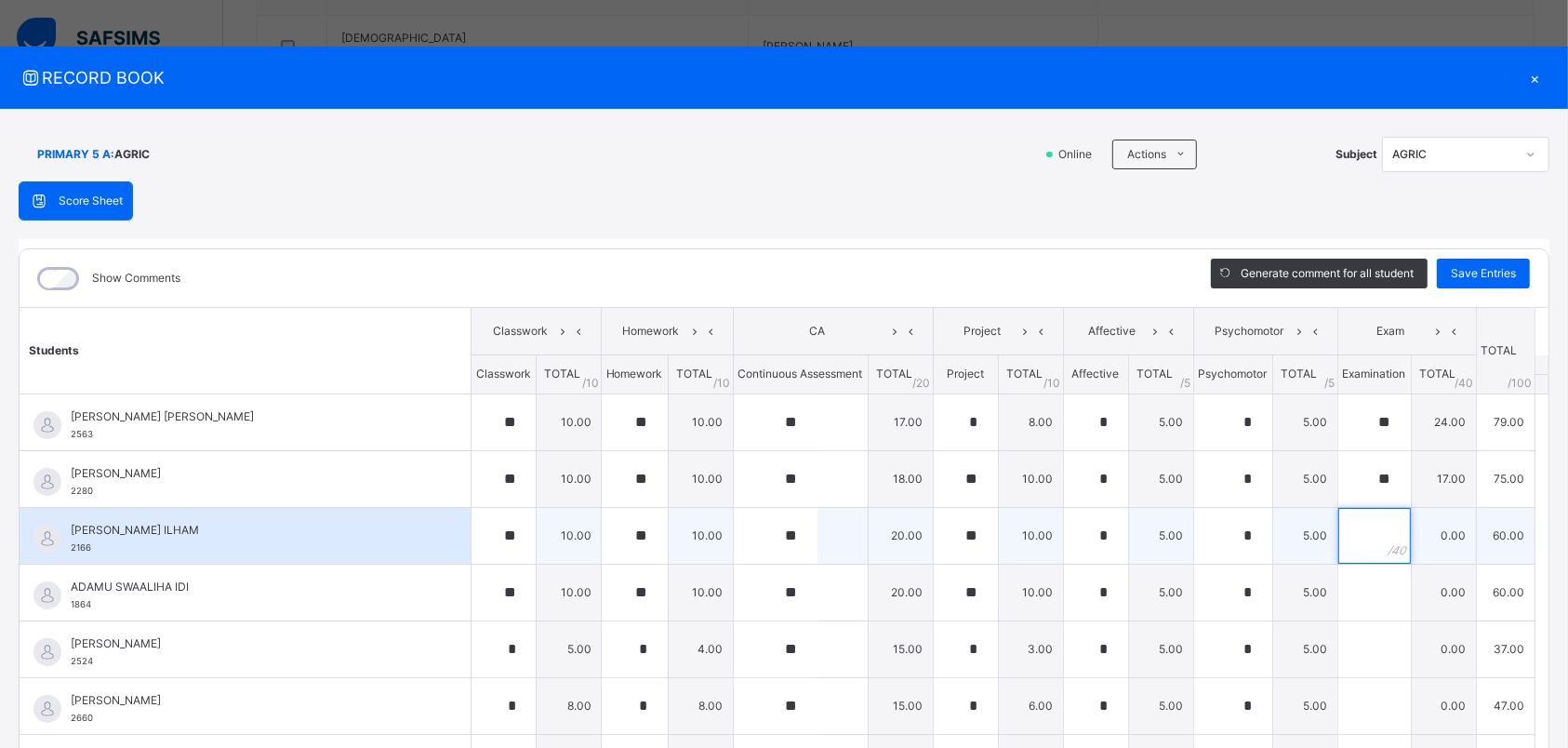 click at bounding box center [1375, 536] 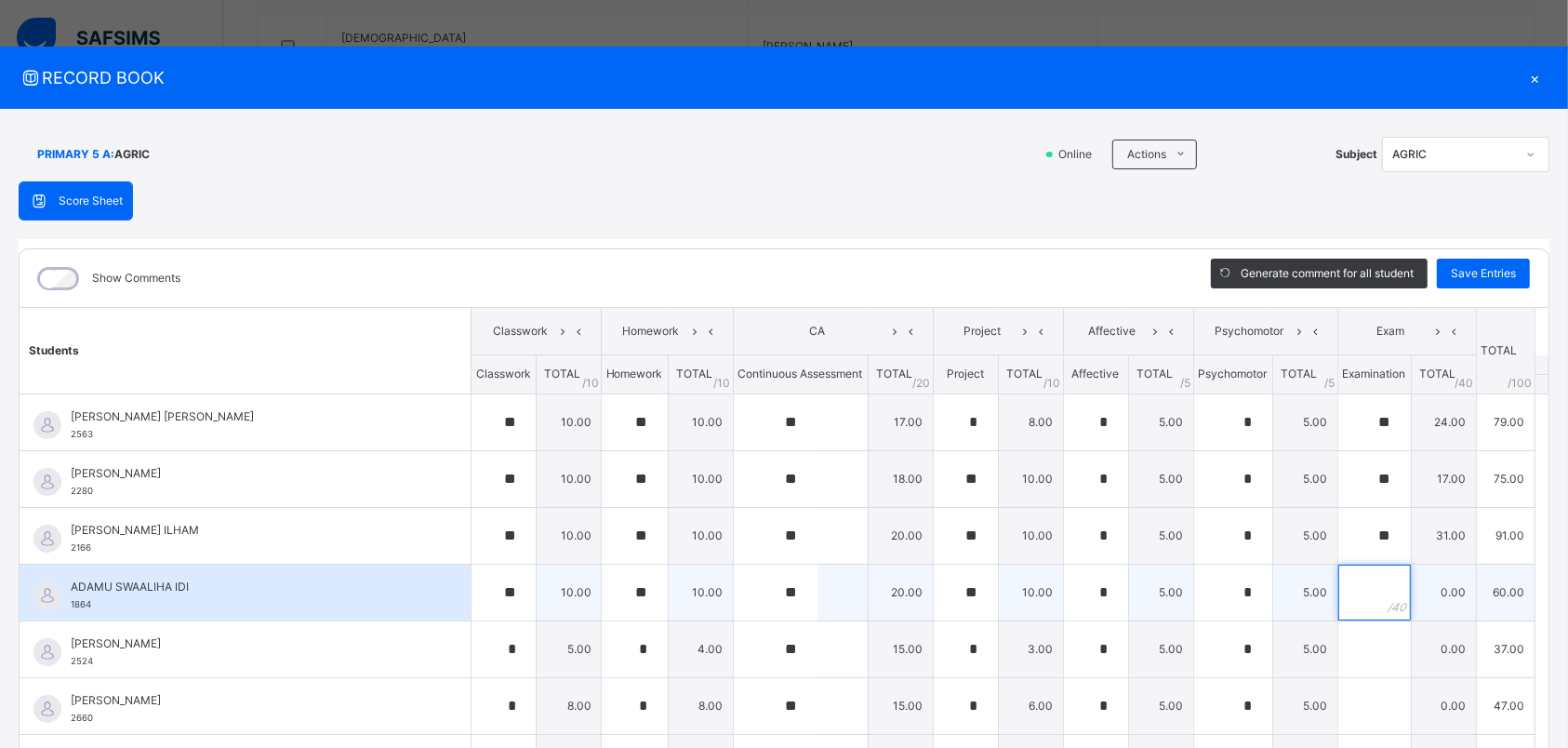 click at bounding box center [1375, 593] 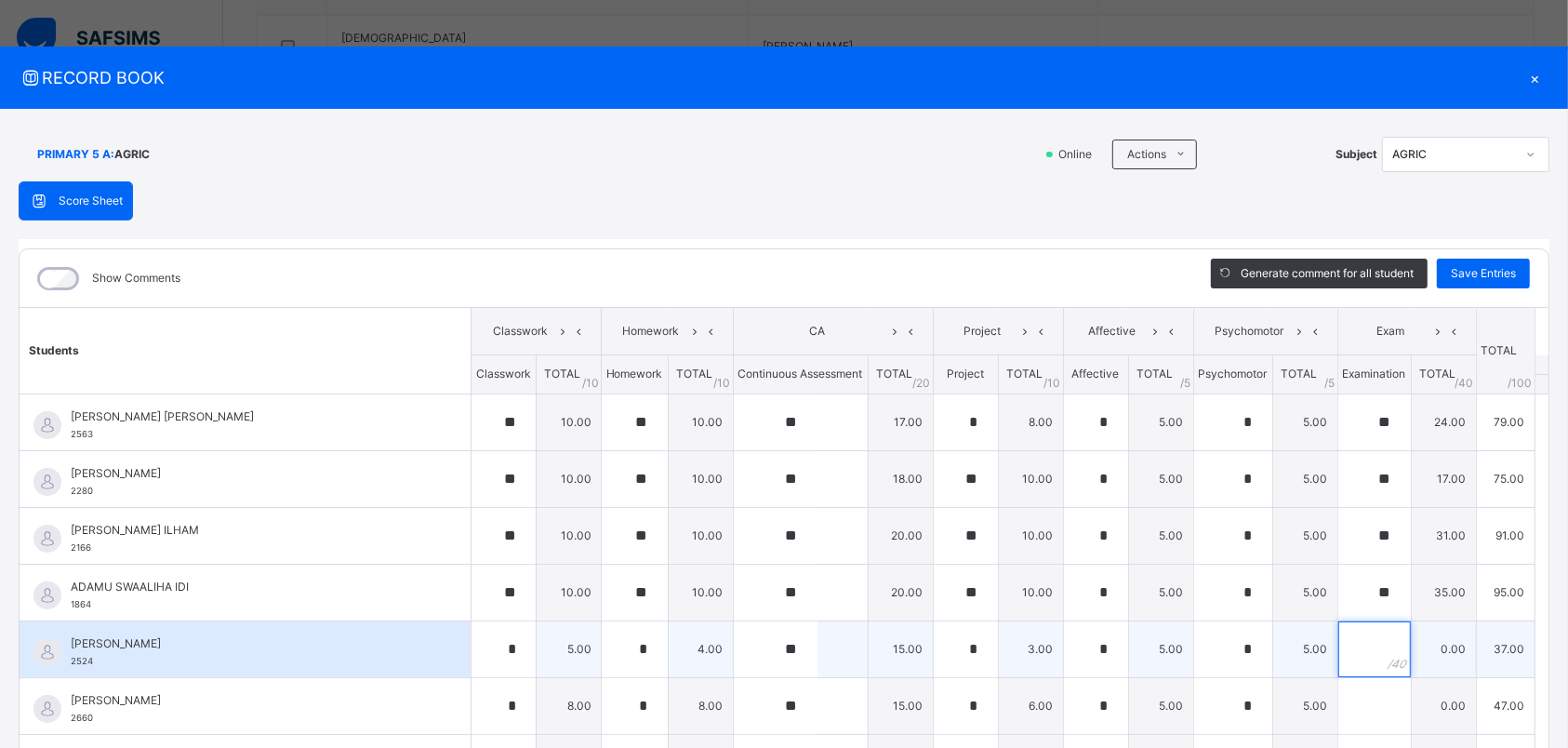 click at bounding box center [1375, 649] 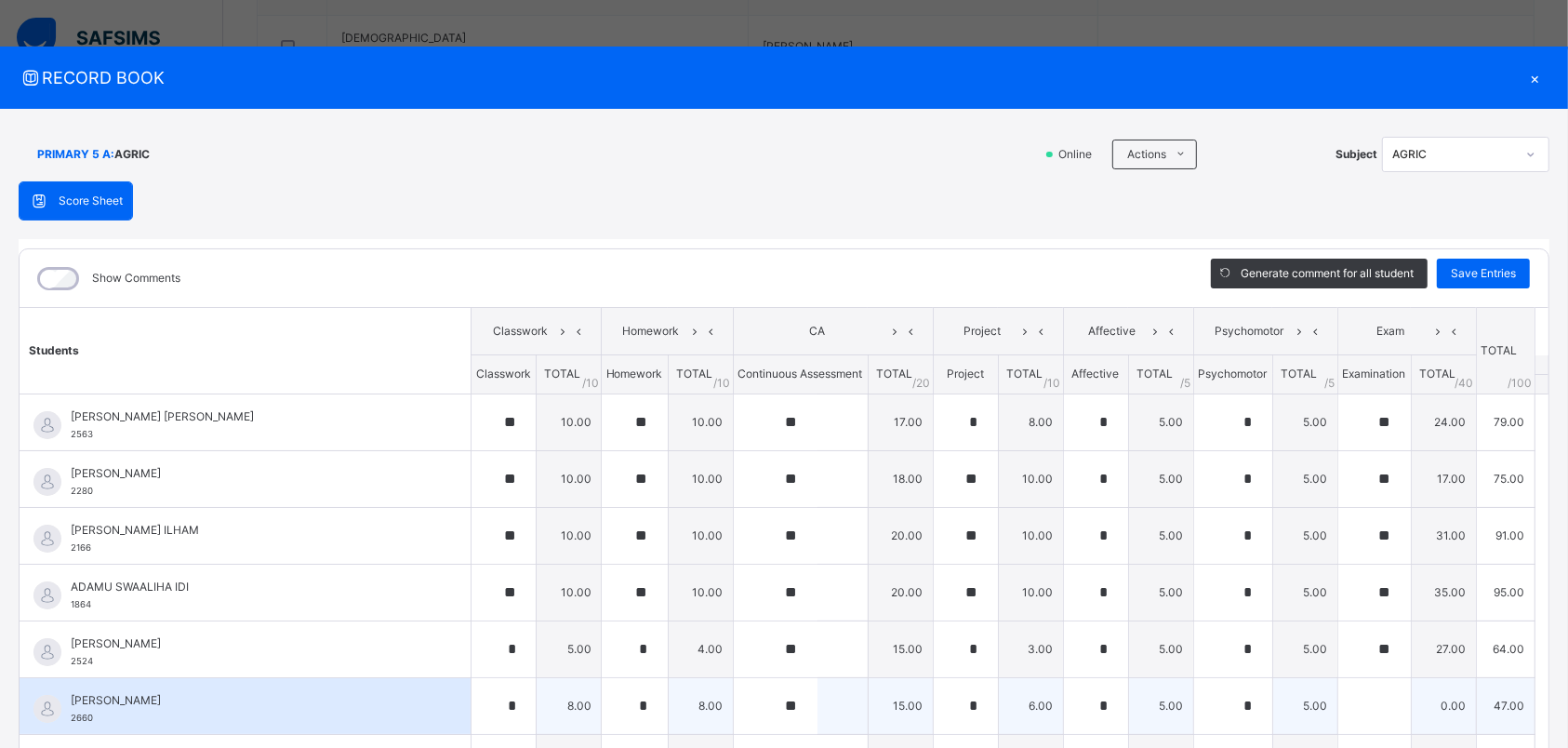click at bounding box center [1374, 705] 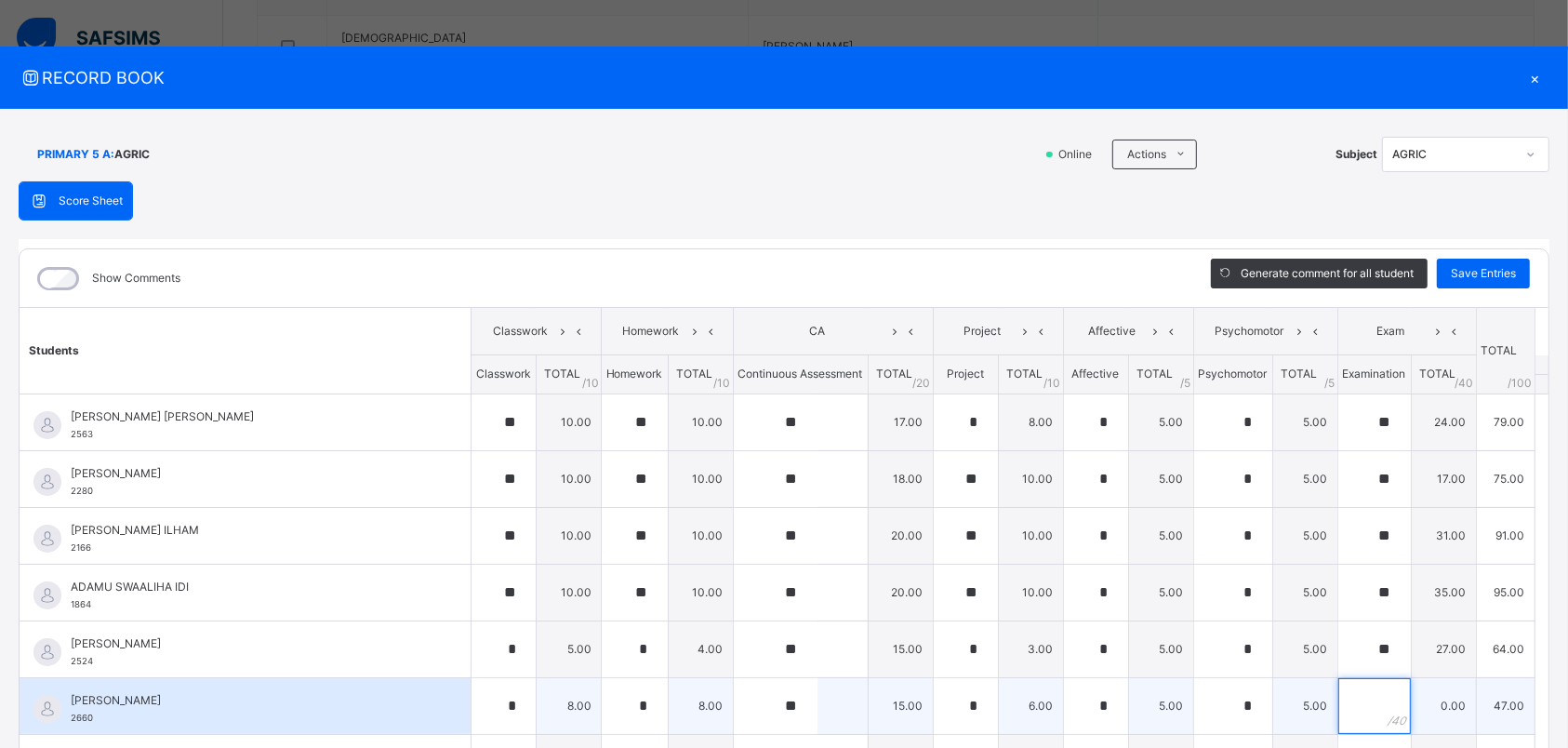 click at bounding box center [1375, 706] 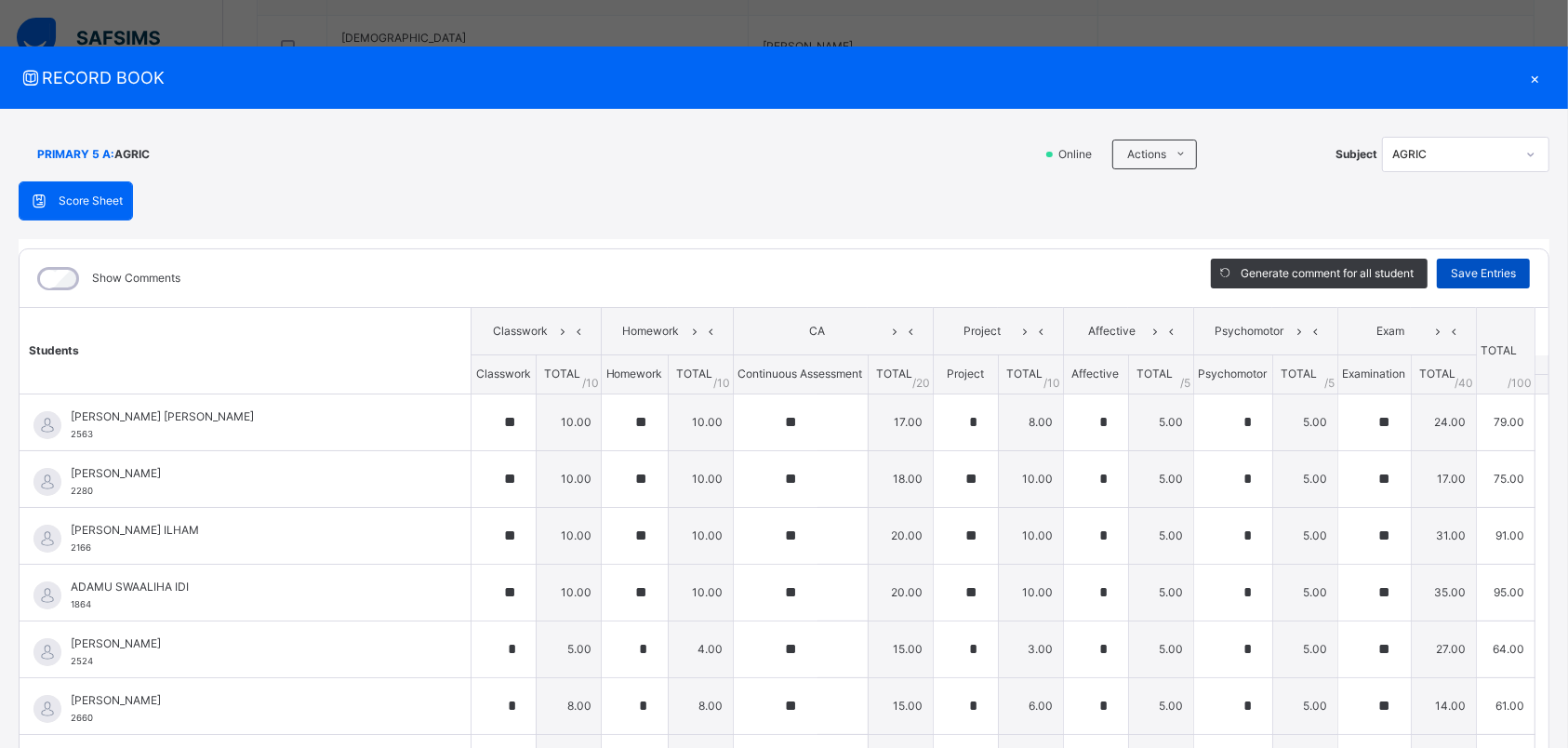 click on "Save Entries" at bounding box center [1483, 274] 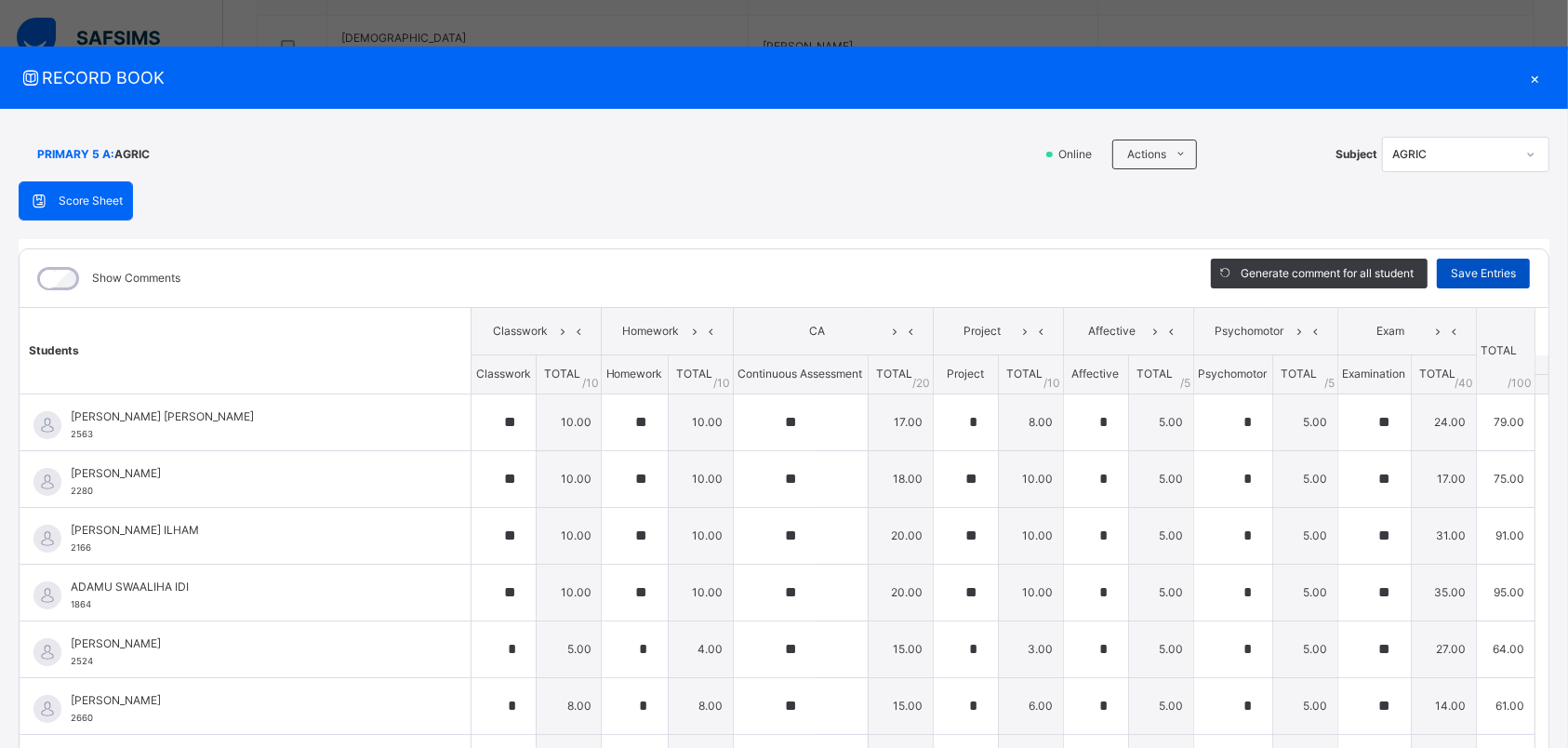 click on "Save Entries" at bounding box center (1483, 274) 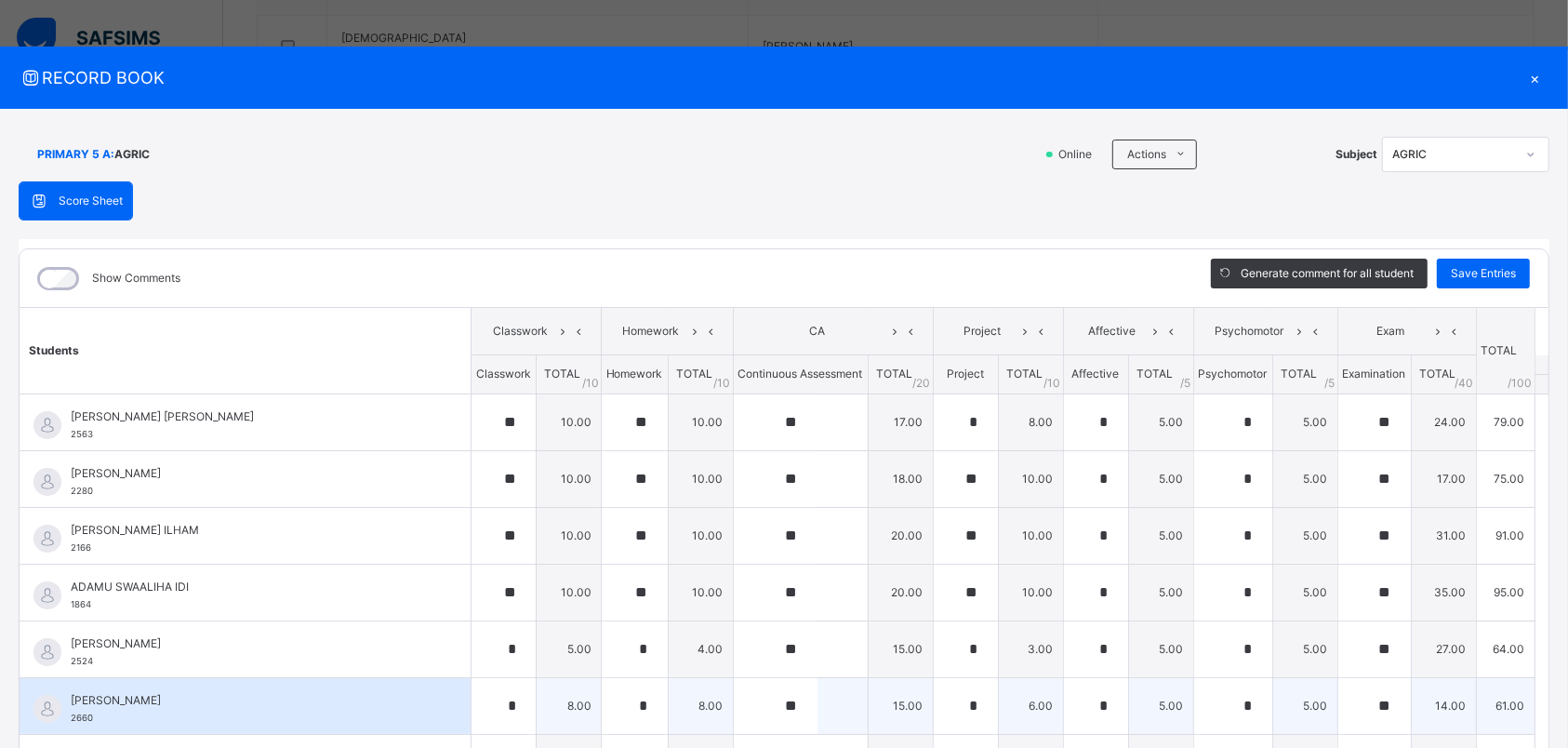click on "[PERSON_NAME] 2660" at bounding box center [249, 709] 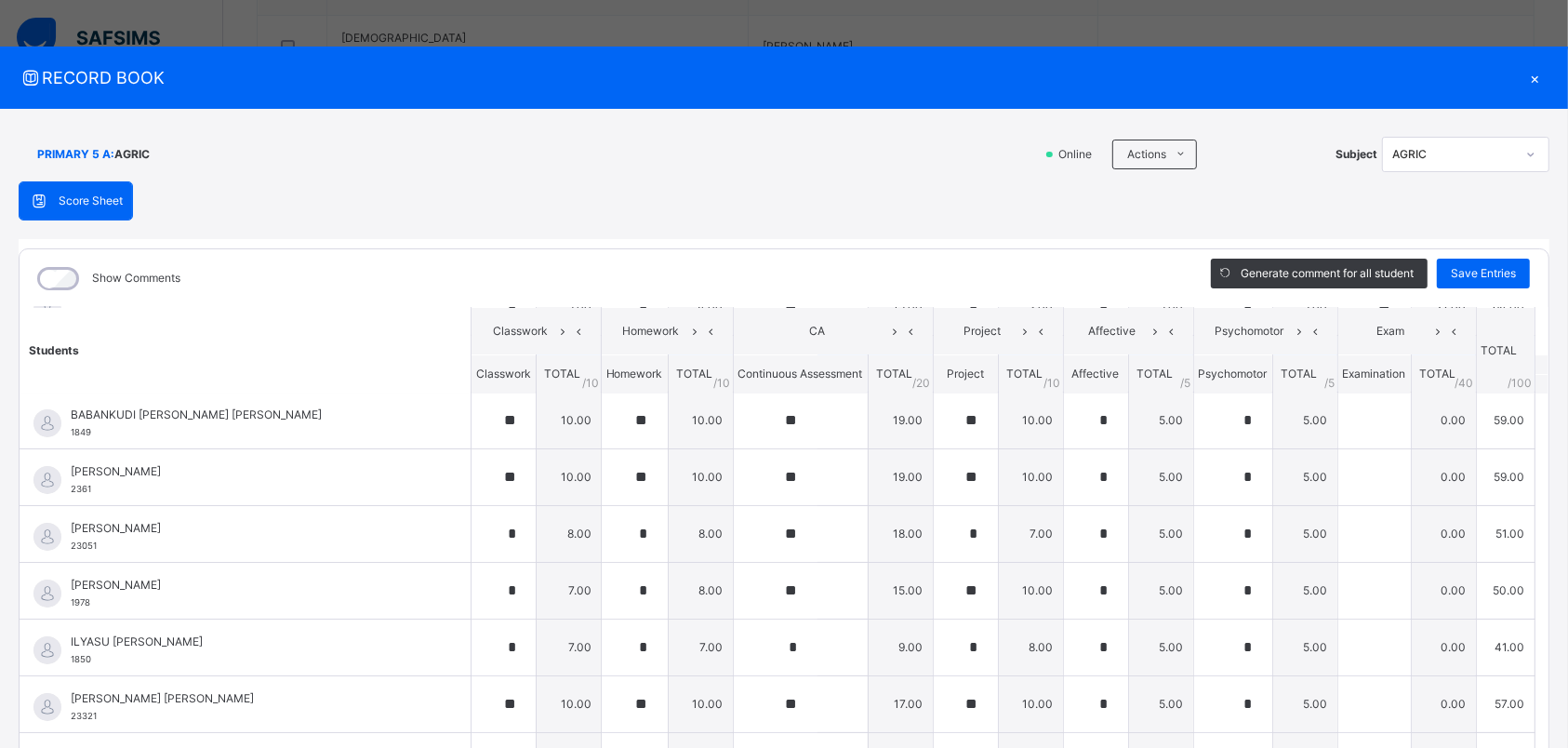 scroll, scrollTop: 345, scrollLeft: 0, axis: vertical 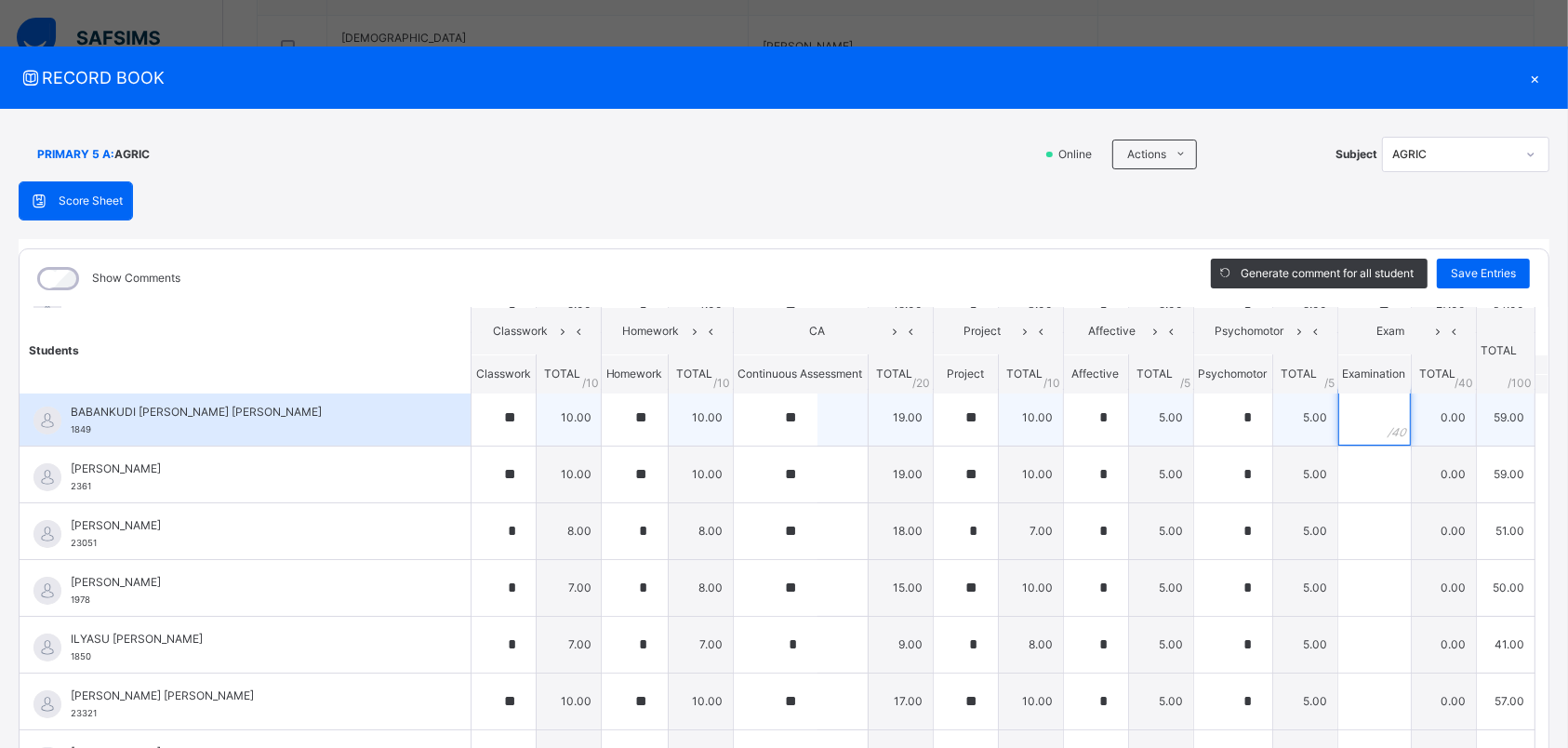 click at bounding box center (1375, 418) 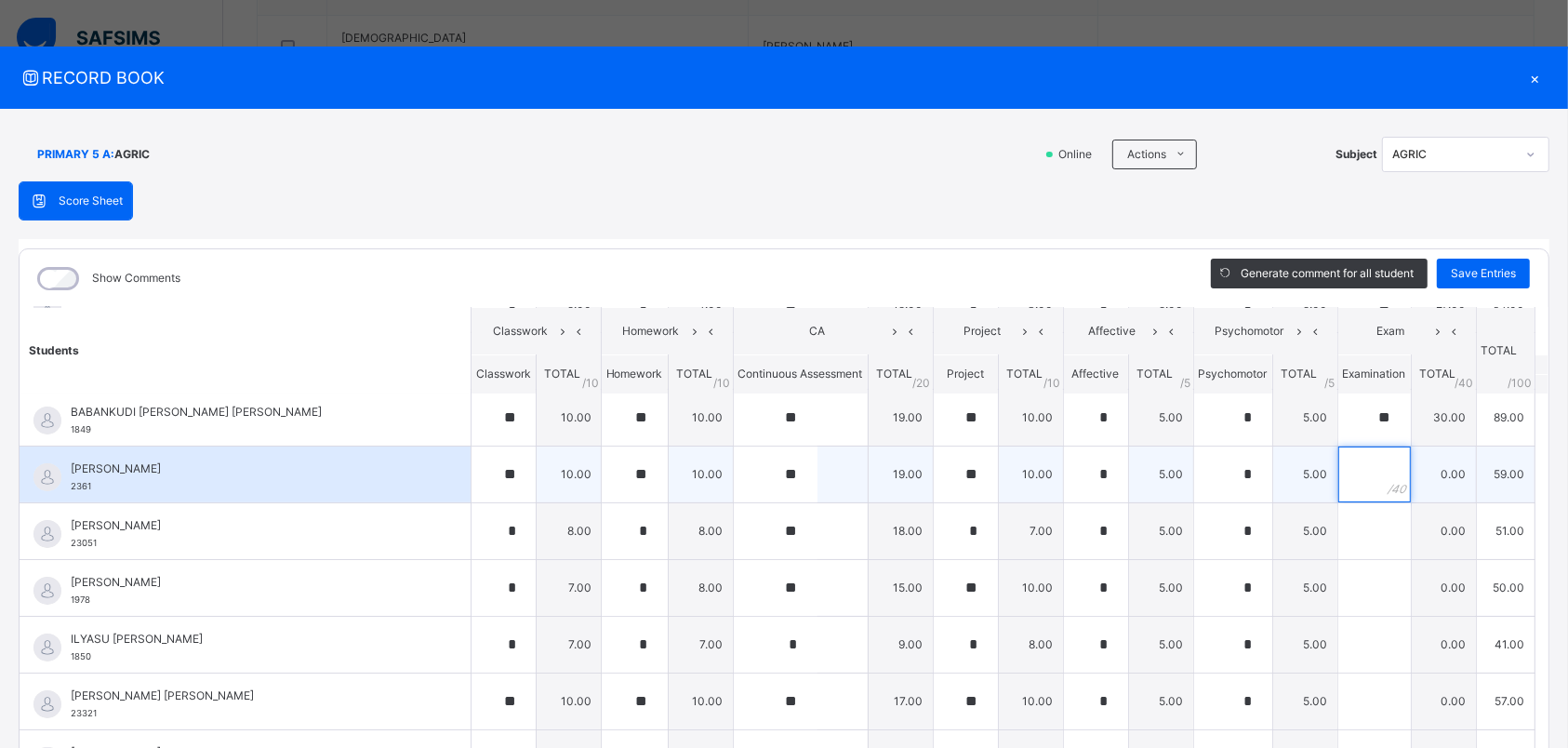 click at bounding box center (1375, 474) 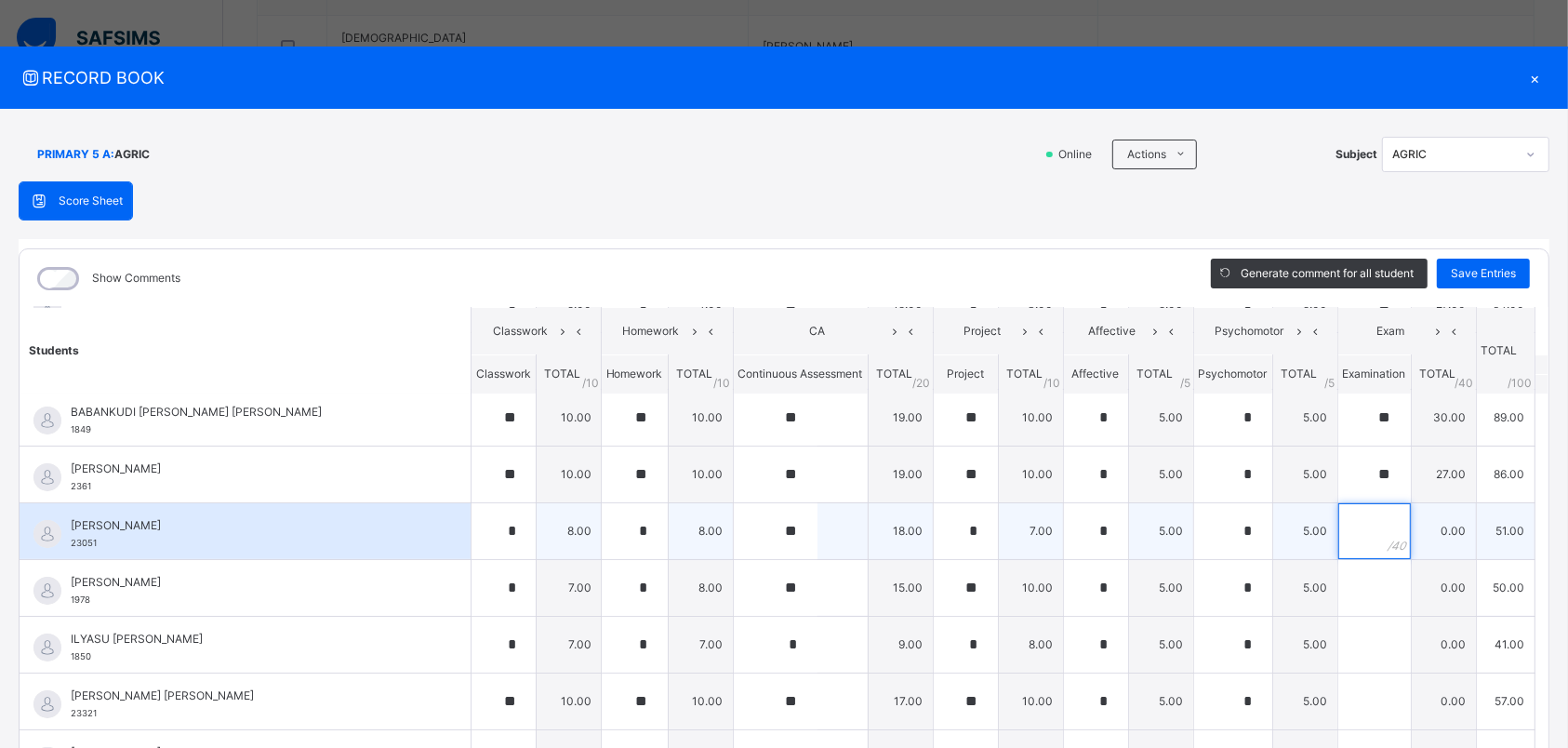 click at bounding box center (1375, 531) 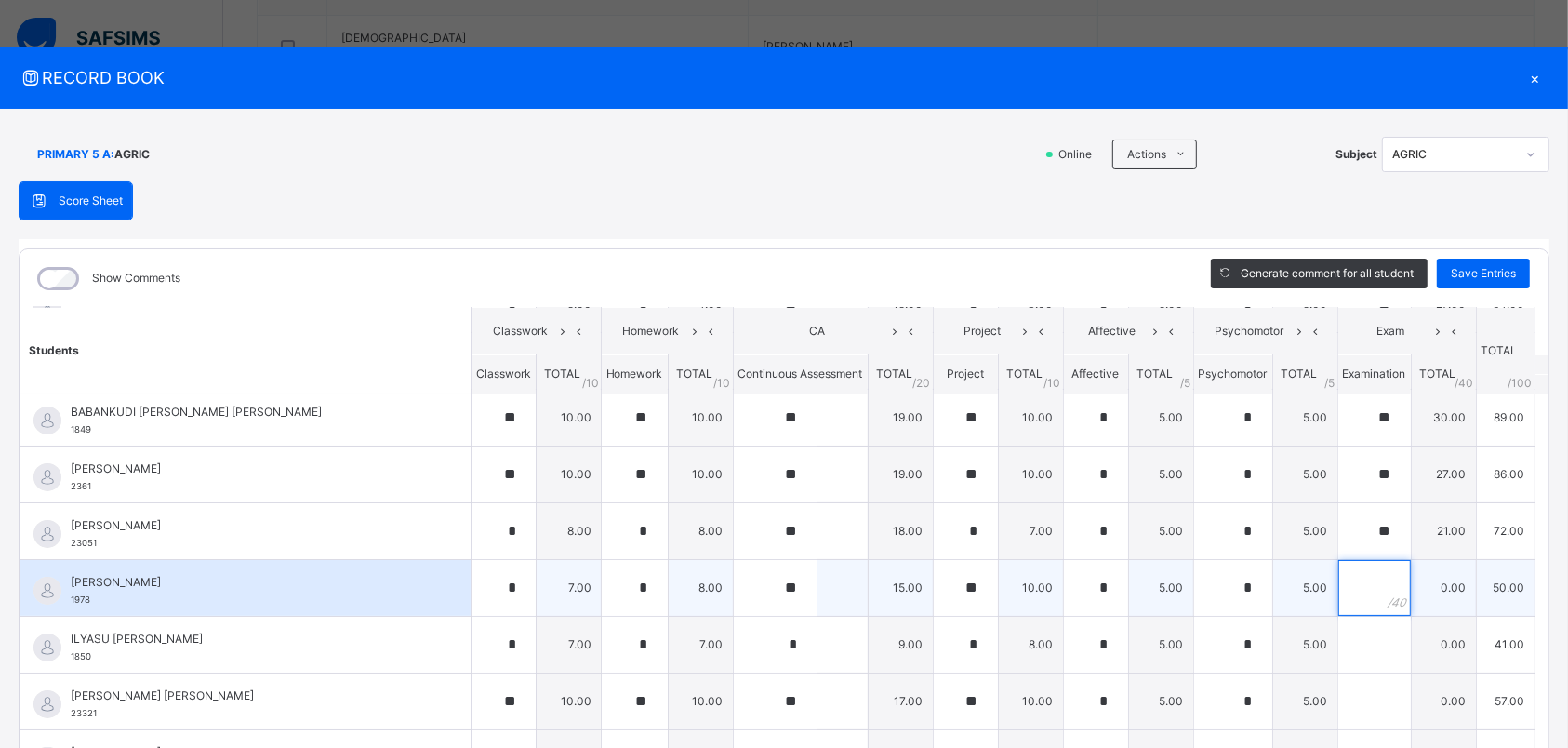 click at bounding box center (1375, 588) 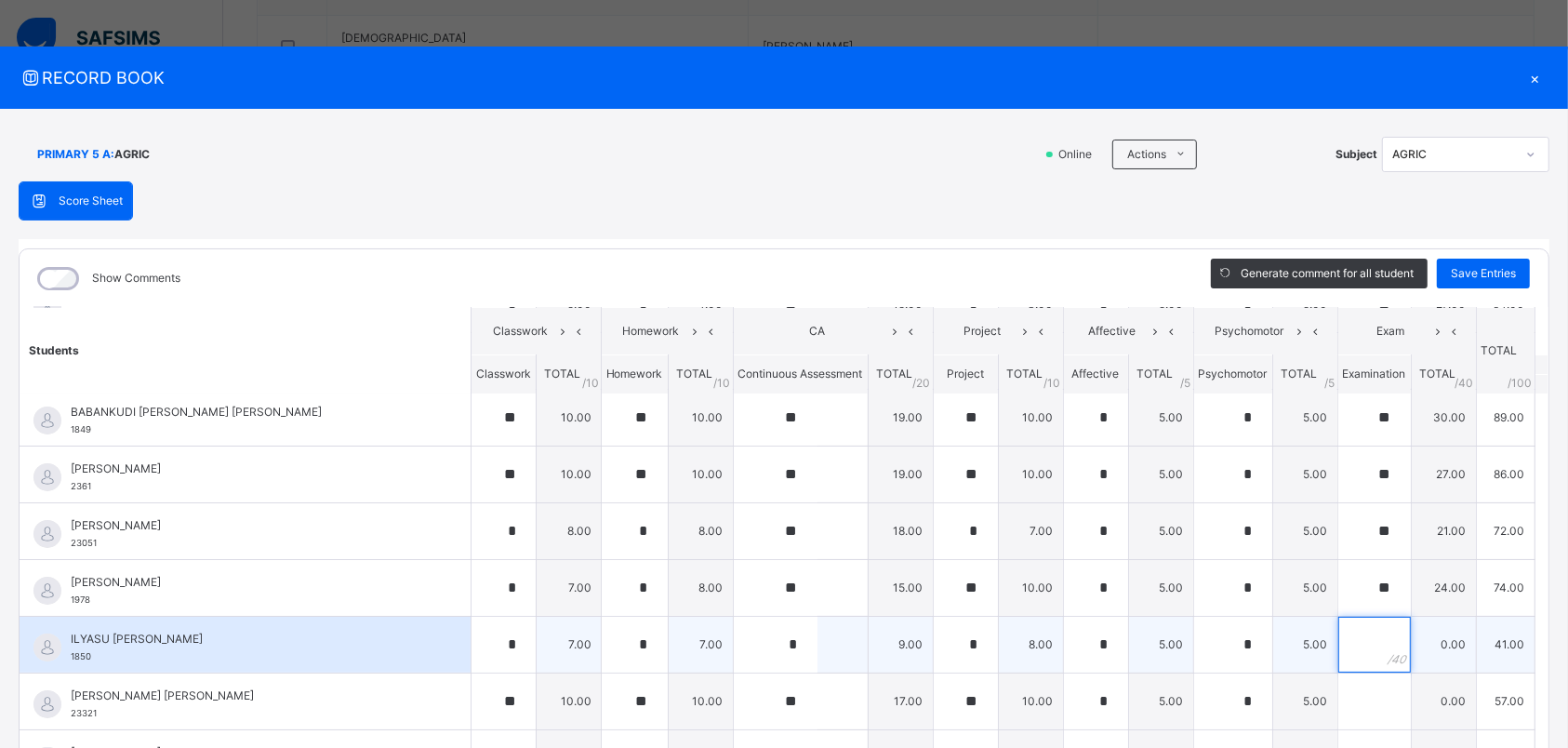 click at bounding box center [1375, 645] 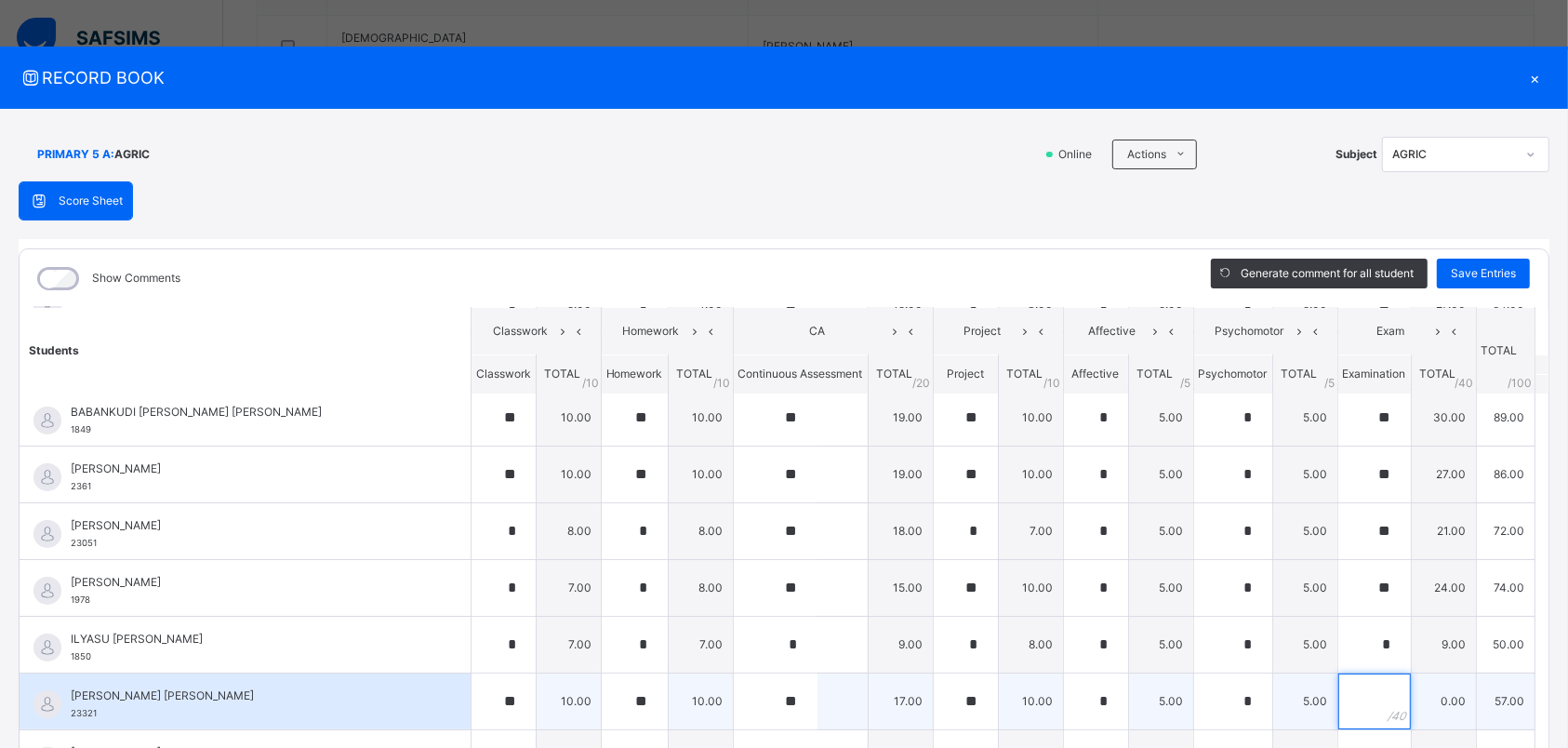 click at bounding box center [1375, 701] 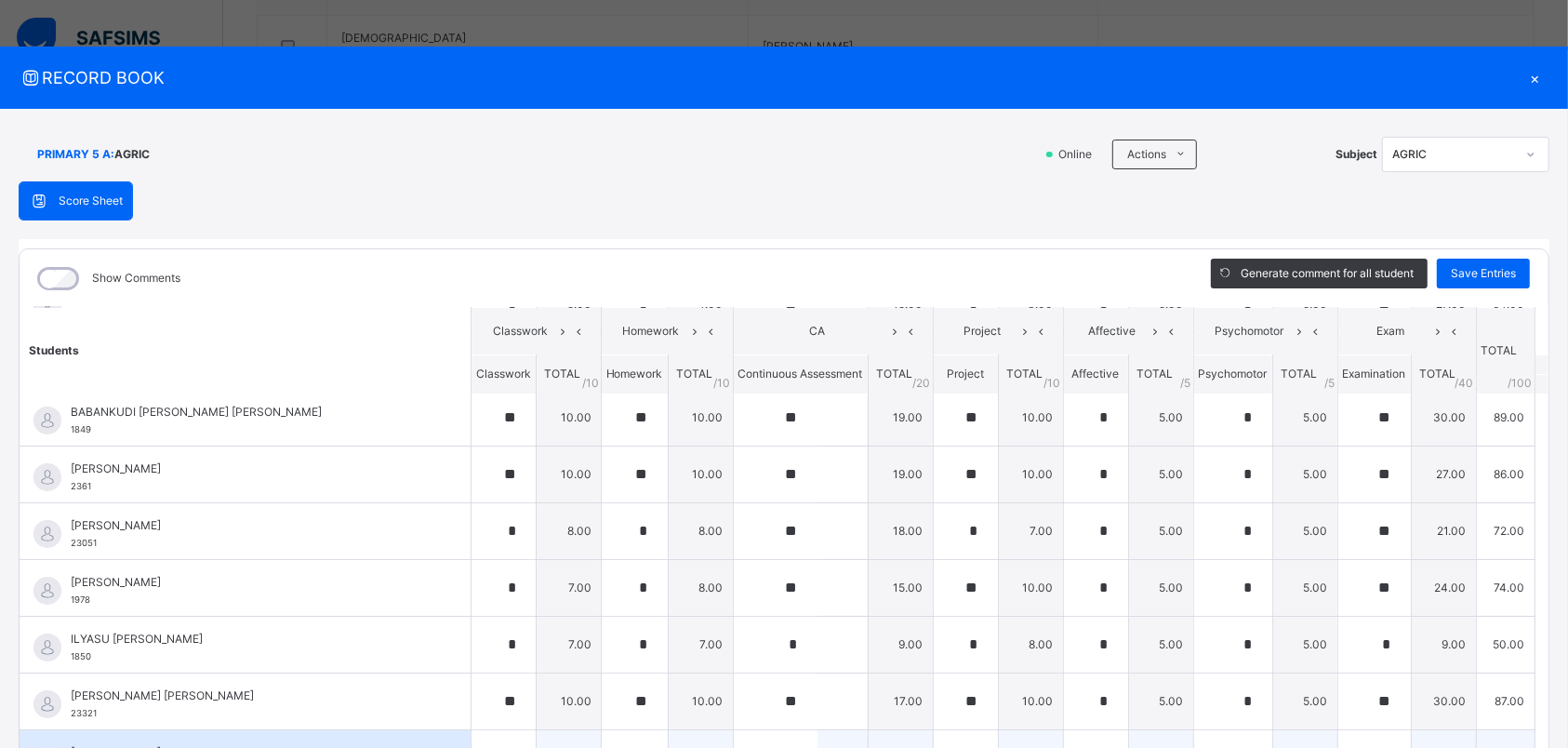 click at bounding box center (1374, 757) 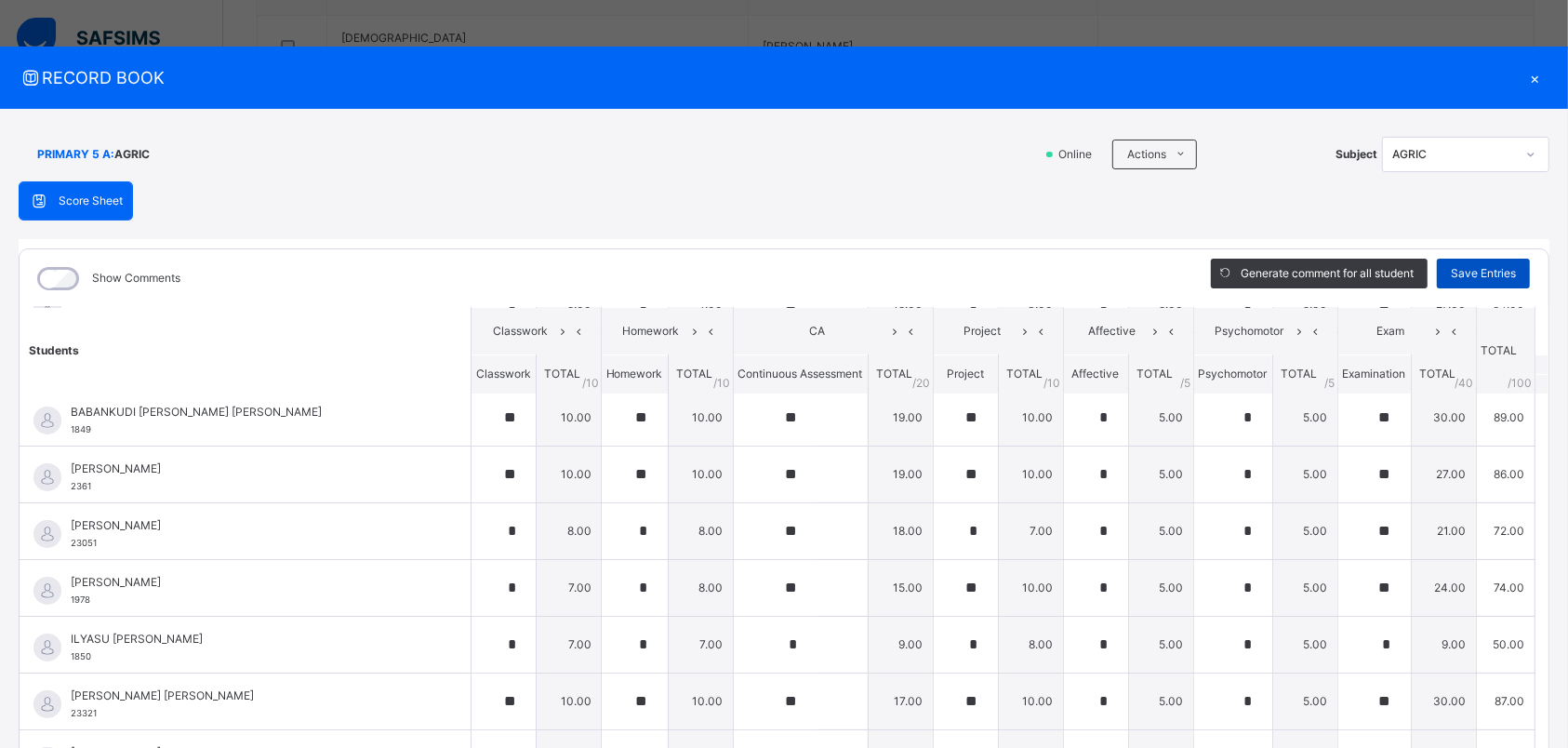 click on "Save Entries" at bounding box center (1483, 274) 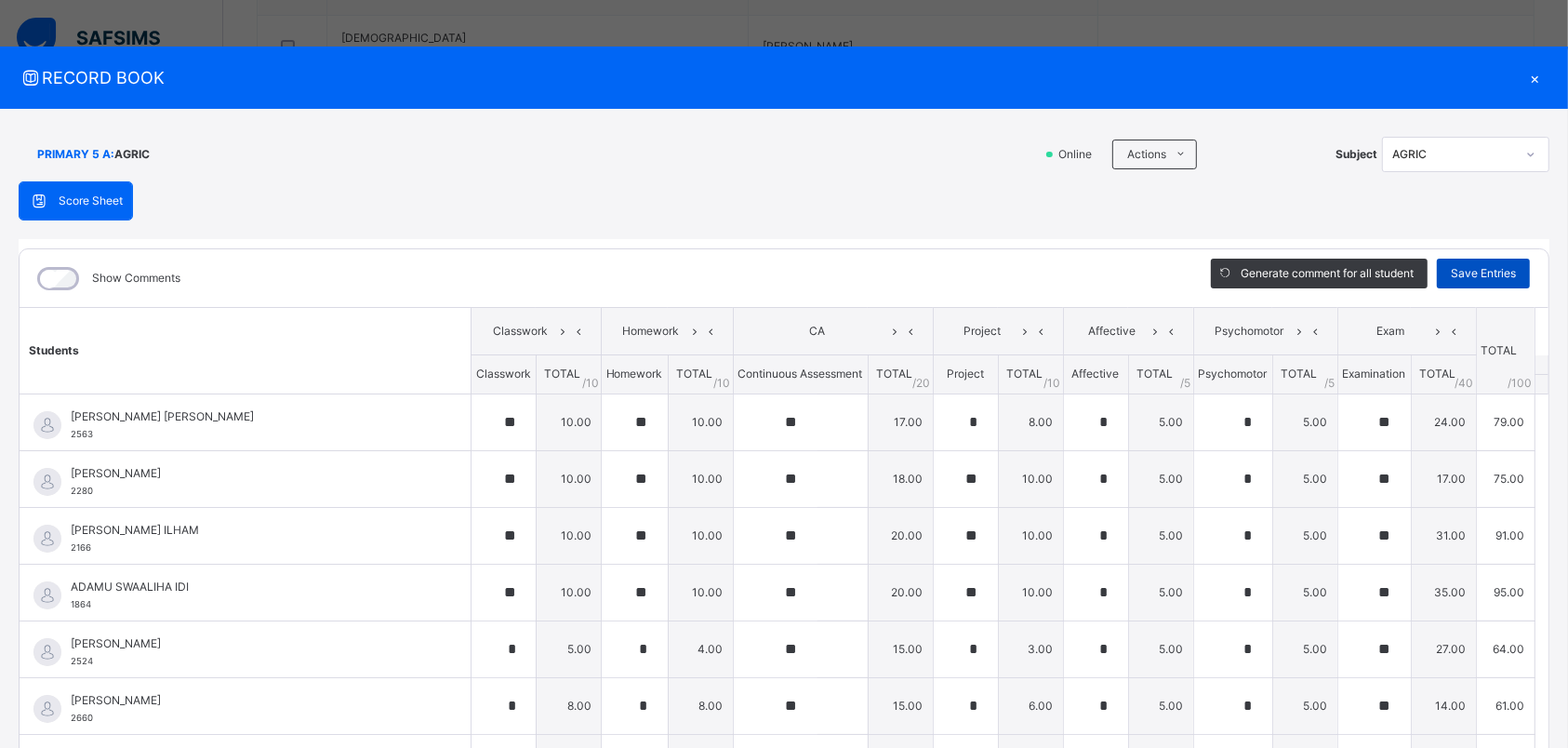click on "Save Entries" at bounding box center [1483, 274] 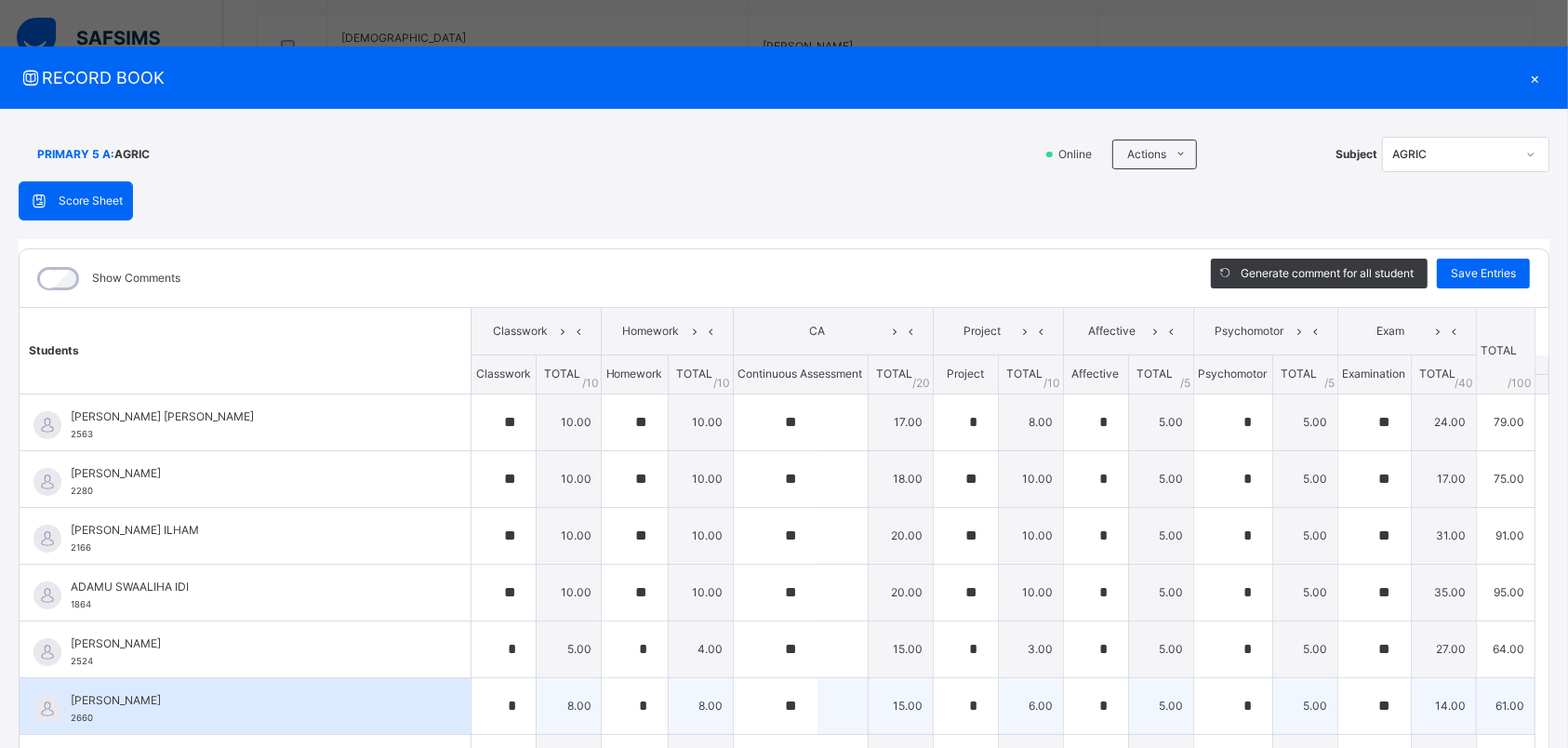 click on "[PERSON_NAME] 2660" at bounding box center (245, 706) 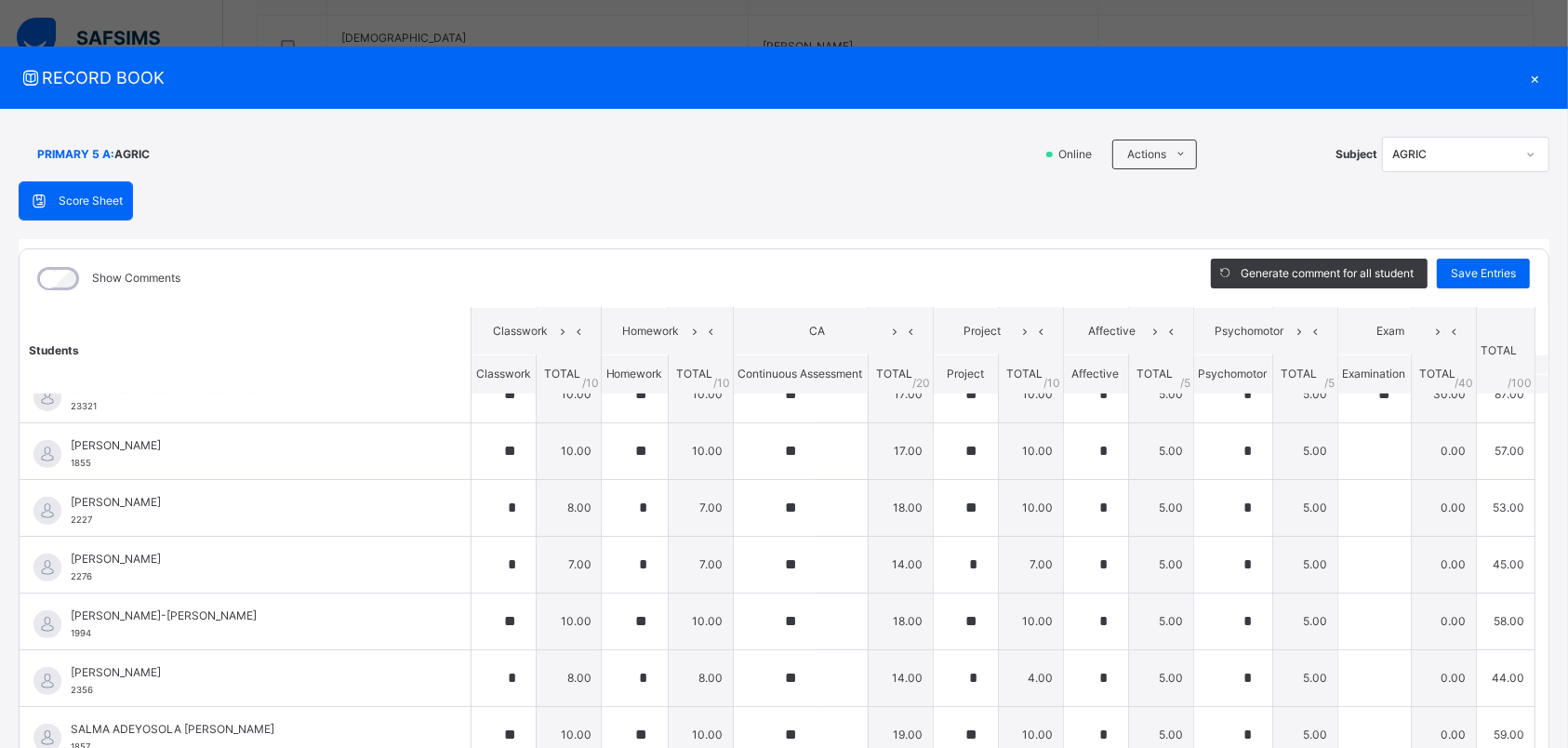 scroll, scrollTop: 691, scrollLeft: 0, axis: vertical 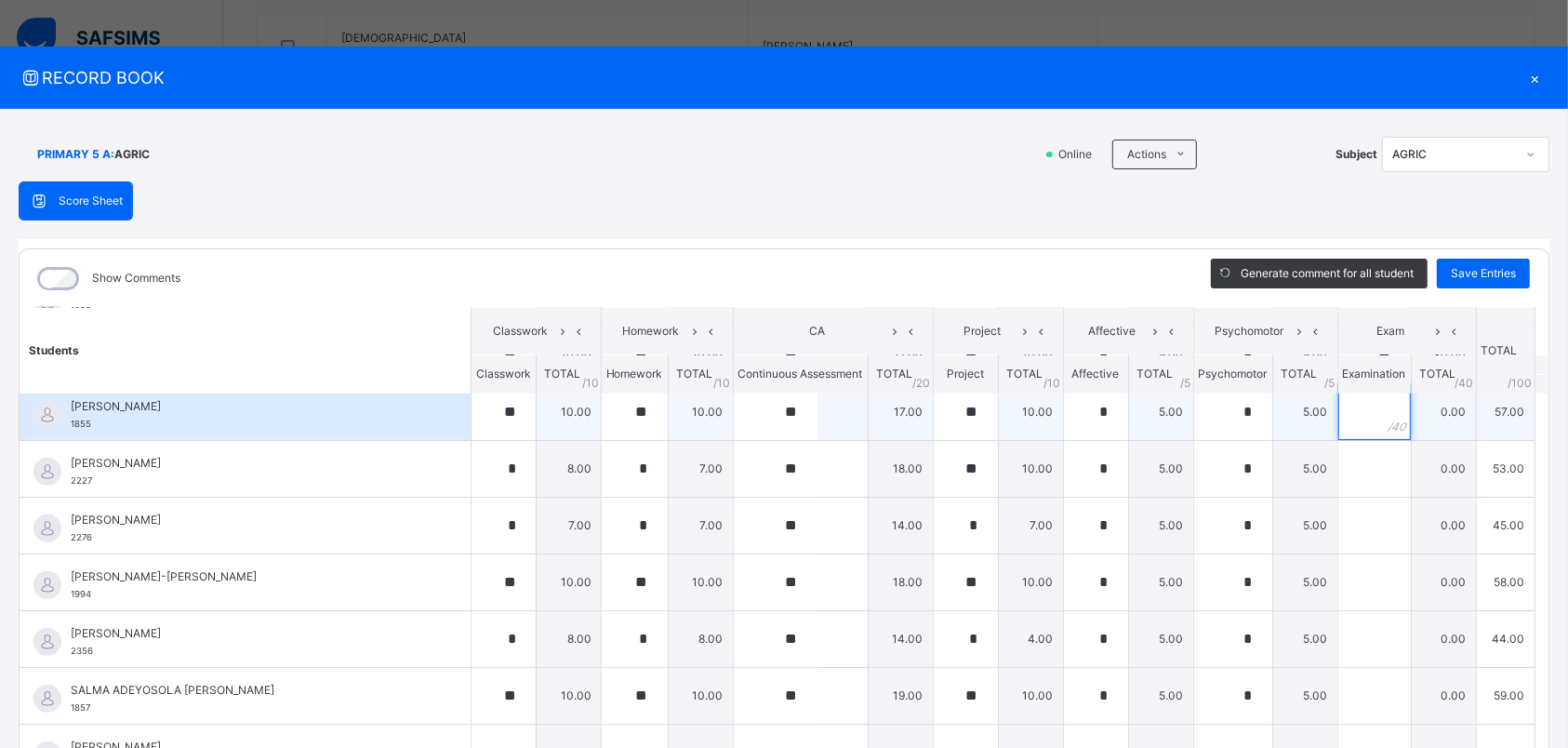 click at bounding box center [1375, 412] 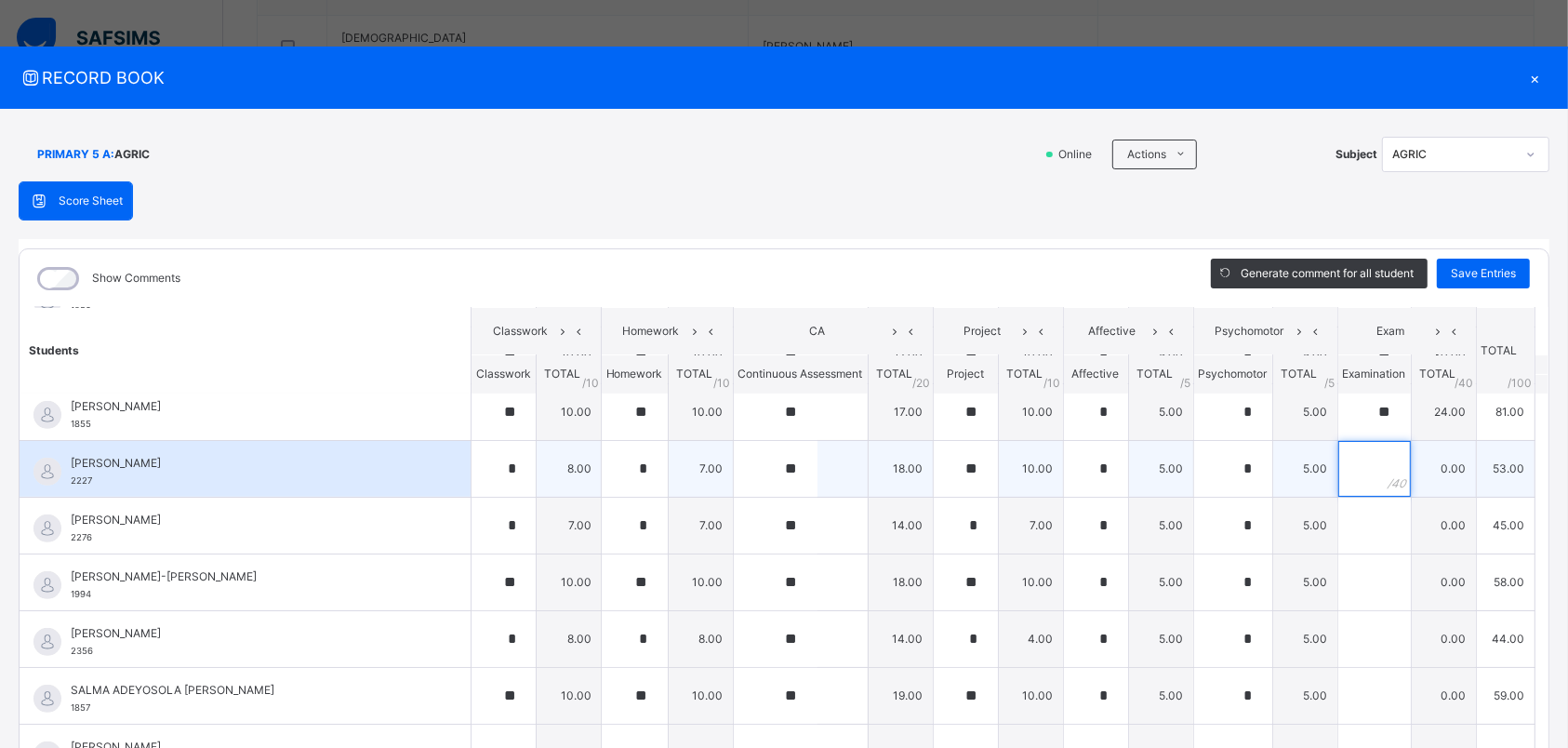 click at bounding box center (1375, 469) 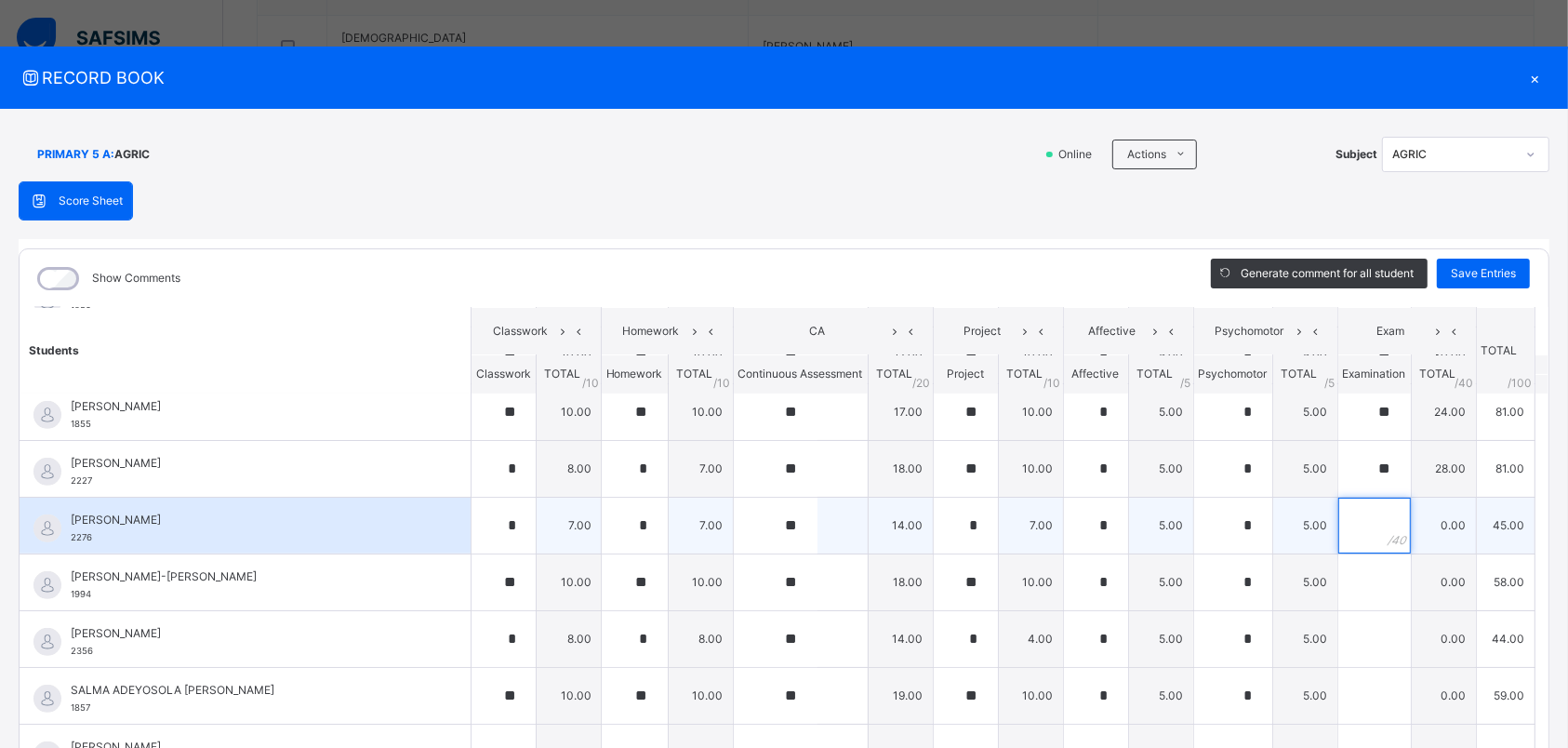 click at bounding box center (1375, 526) 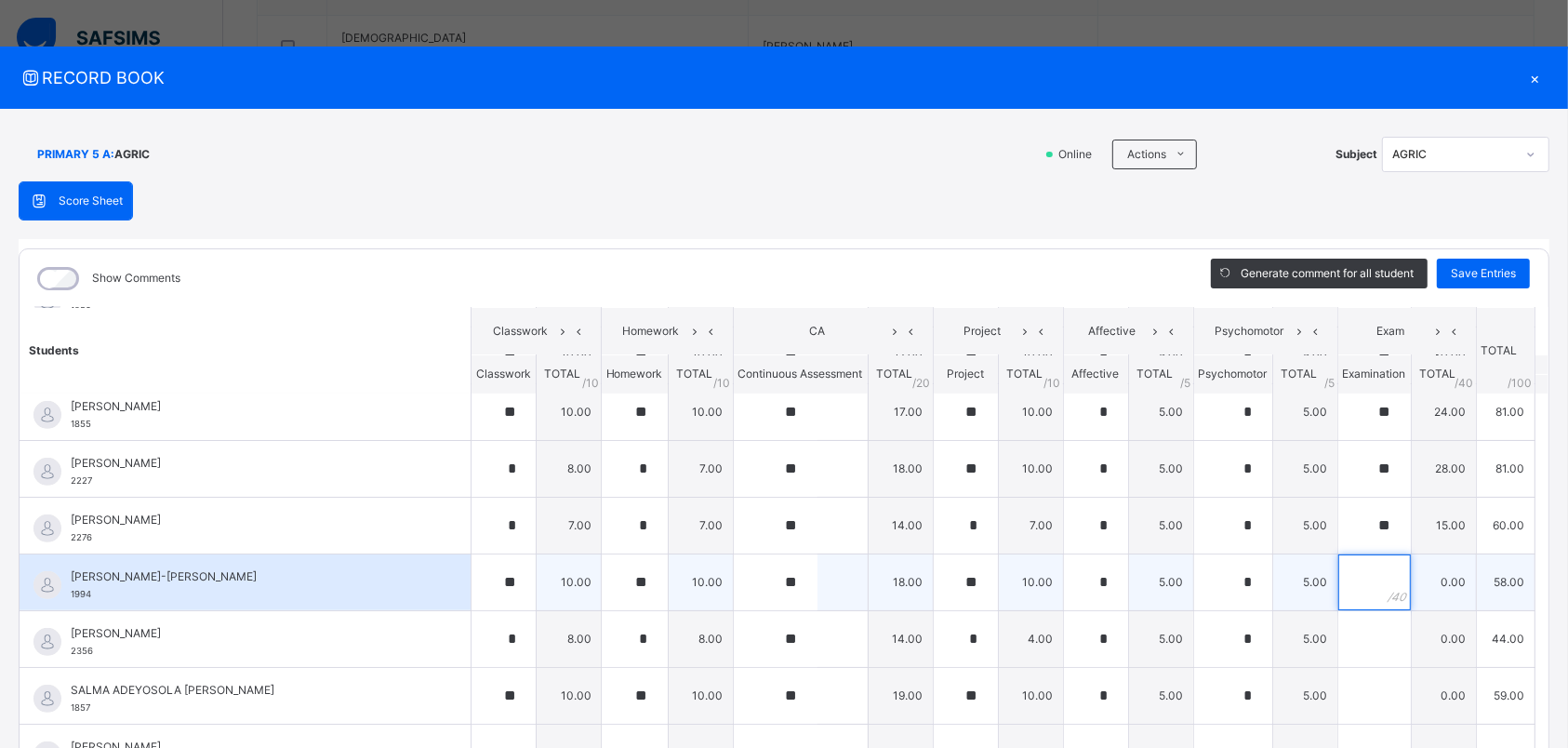 click at bounding box center [1375, 582] 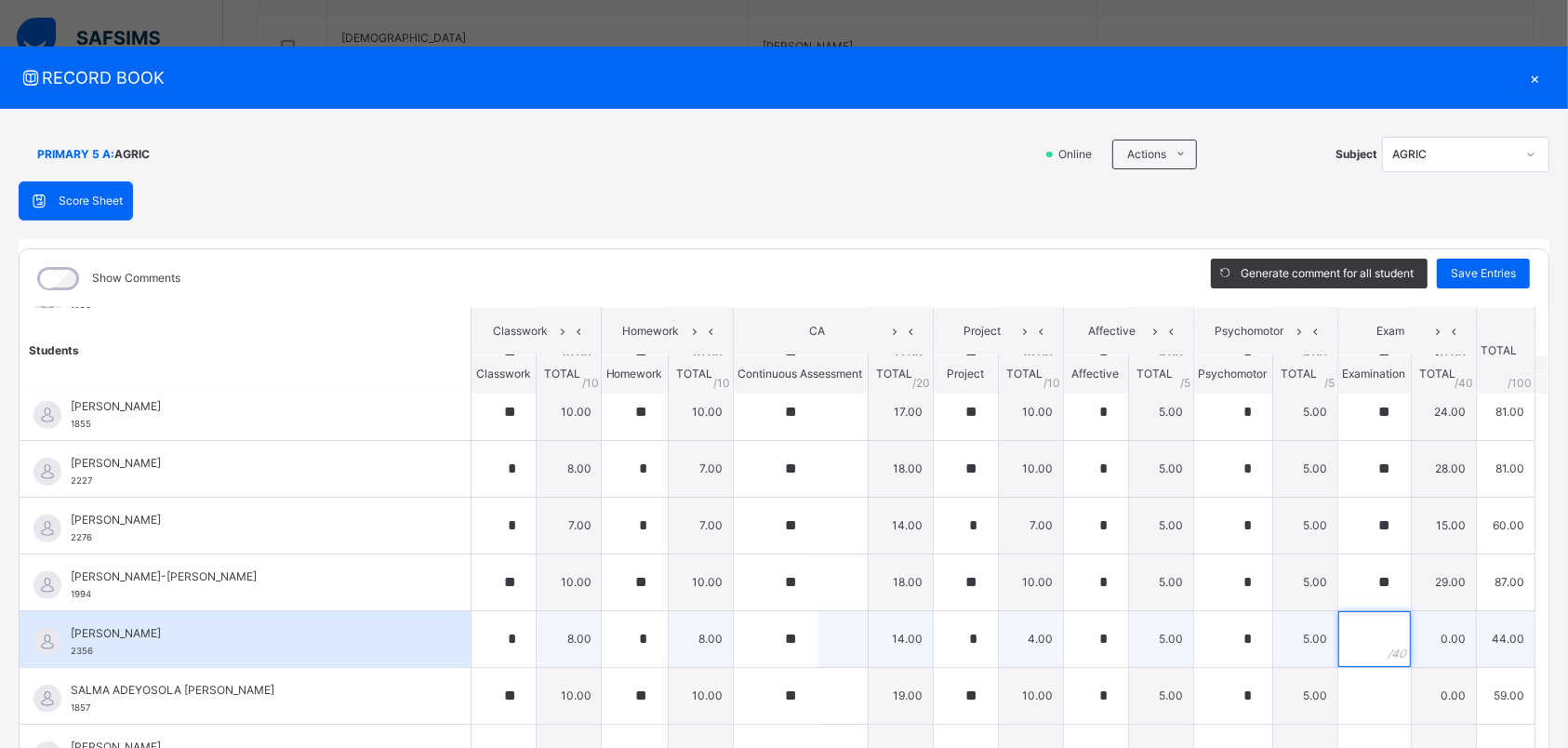 click at bounding box center [1375, 639] 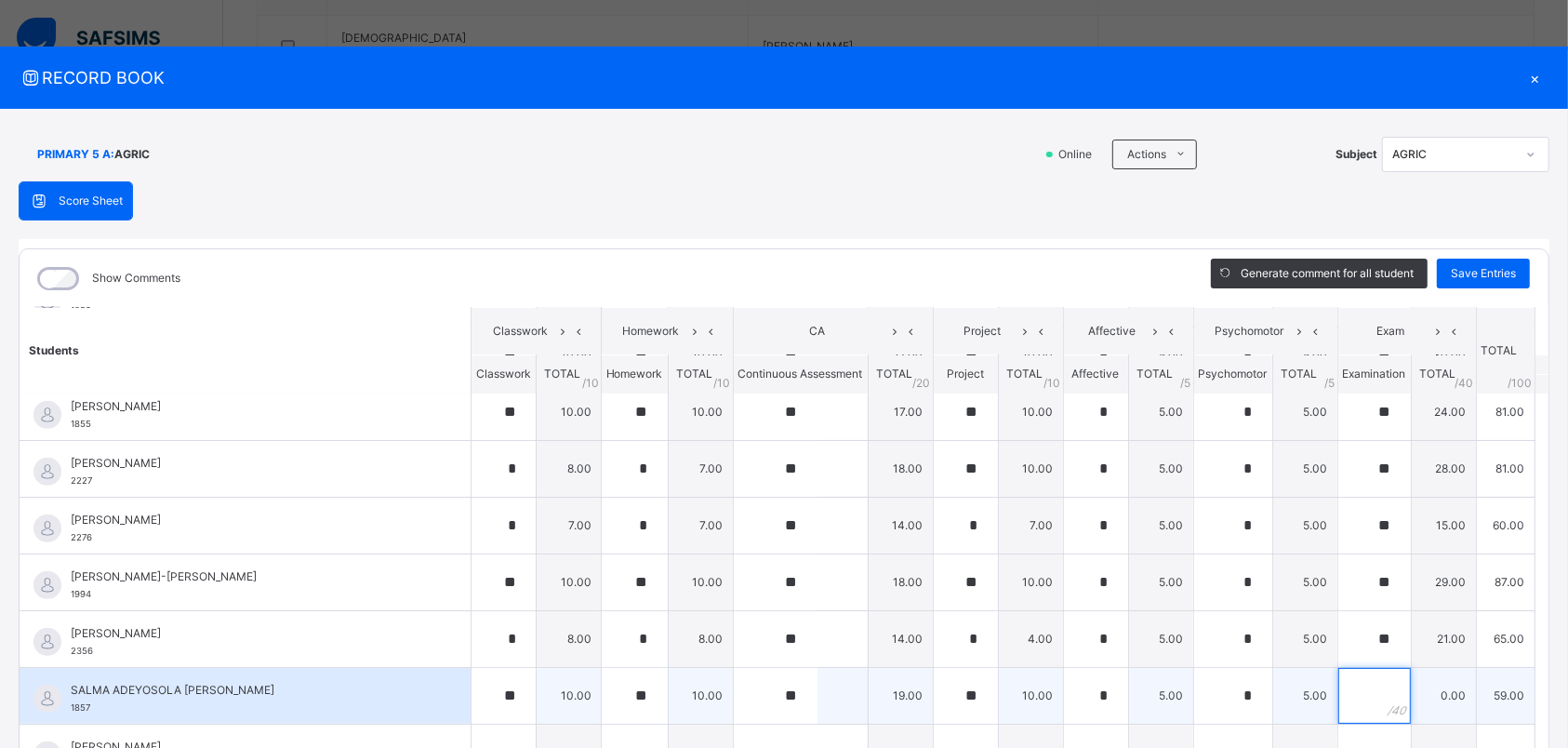 click at bounding box center (1375, 696) 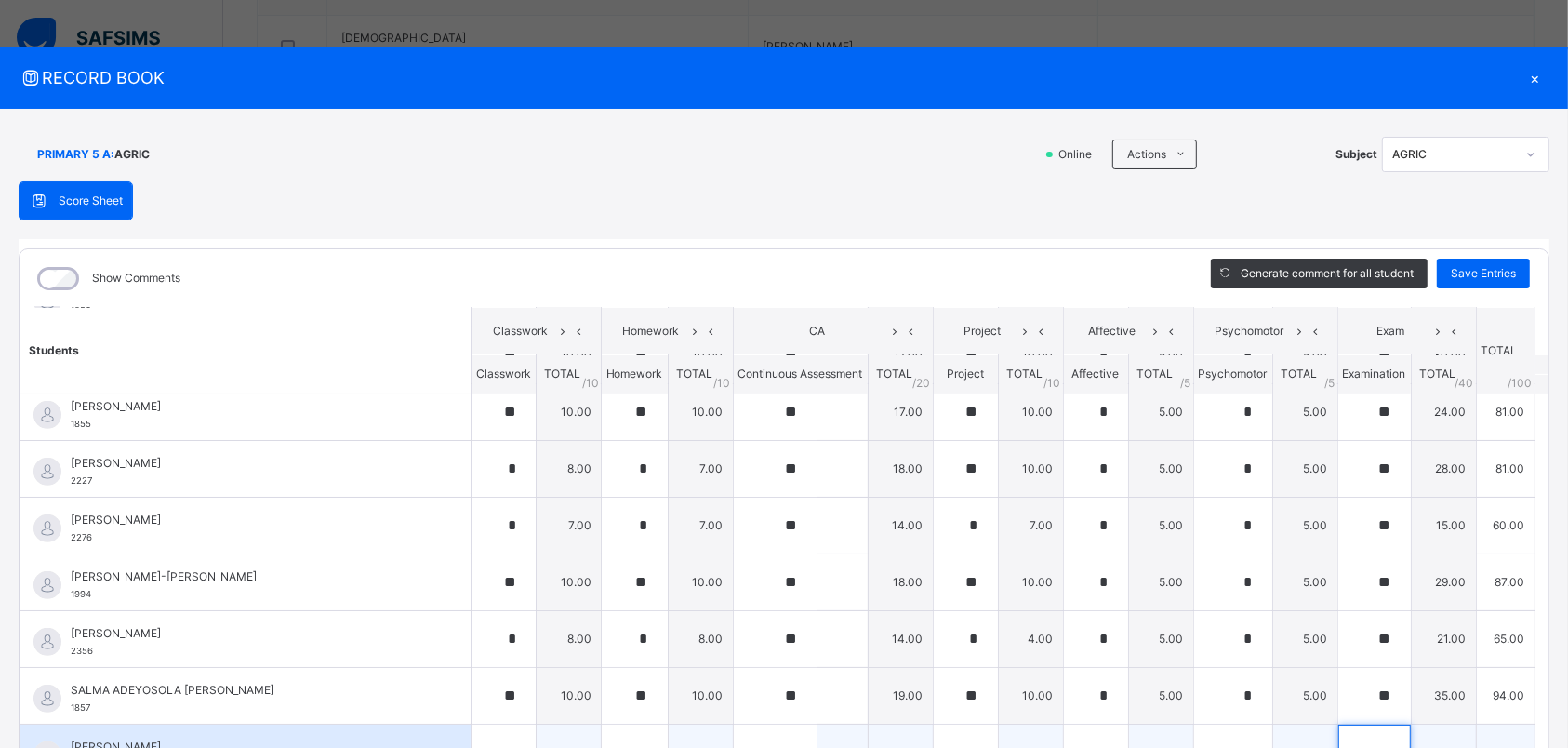 click at bounding box center (1375, 753) 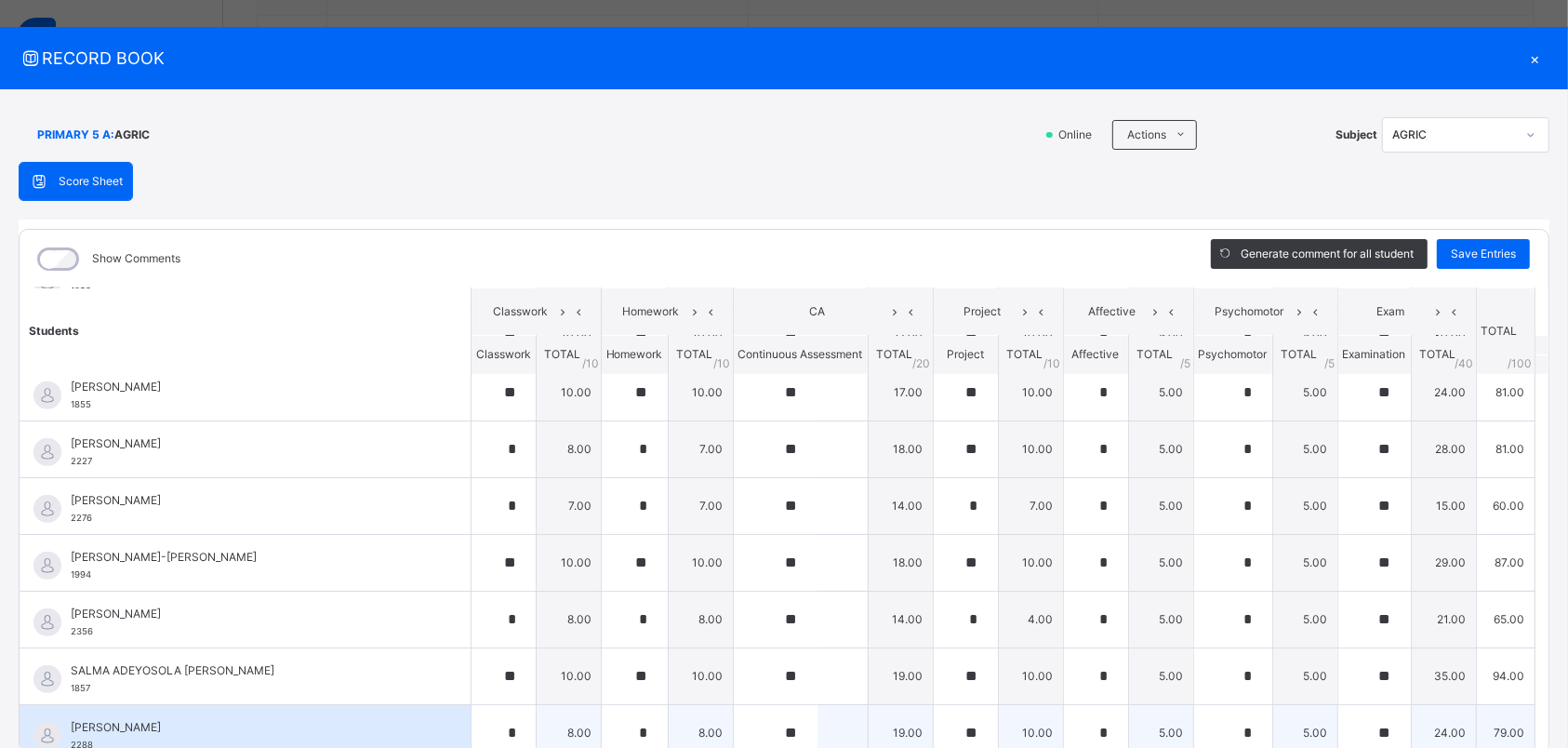 scroll, scrollTop: 762, scrollLeft: 0, axis: vertical 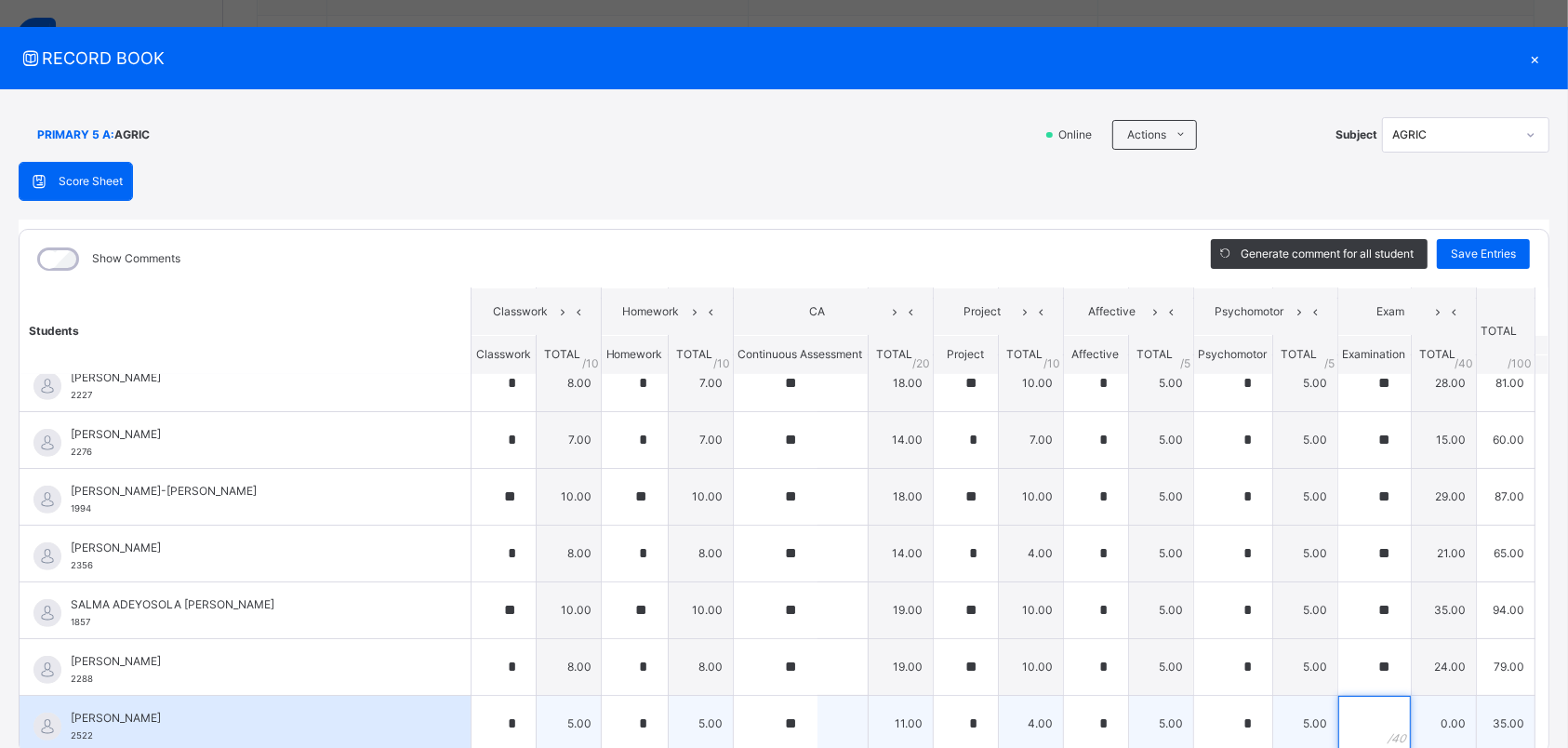 click at bounding box center (1375, 724) 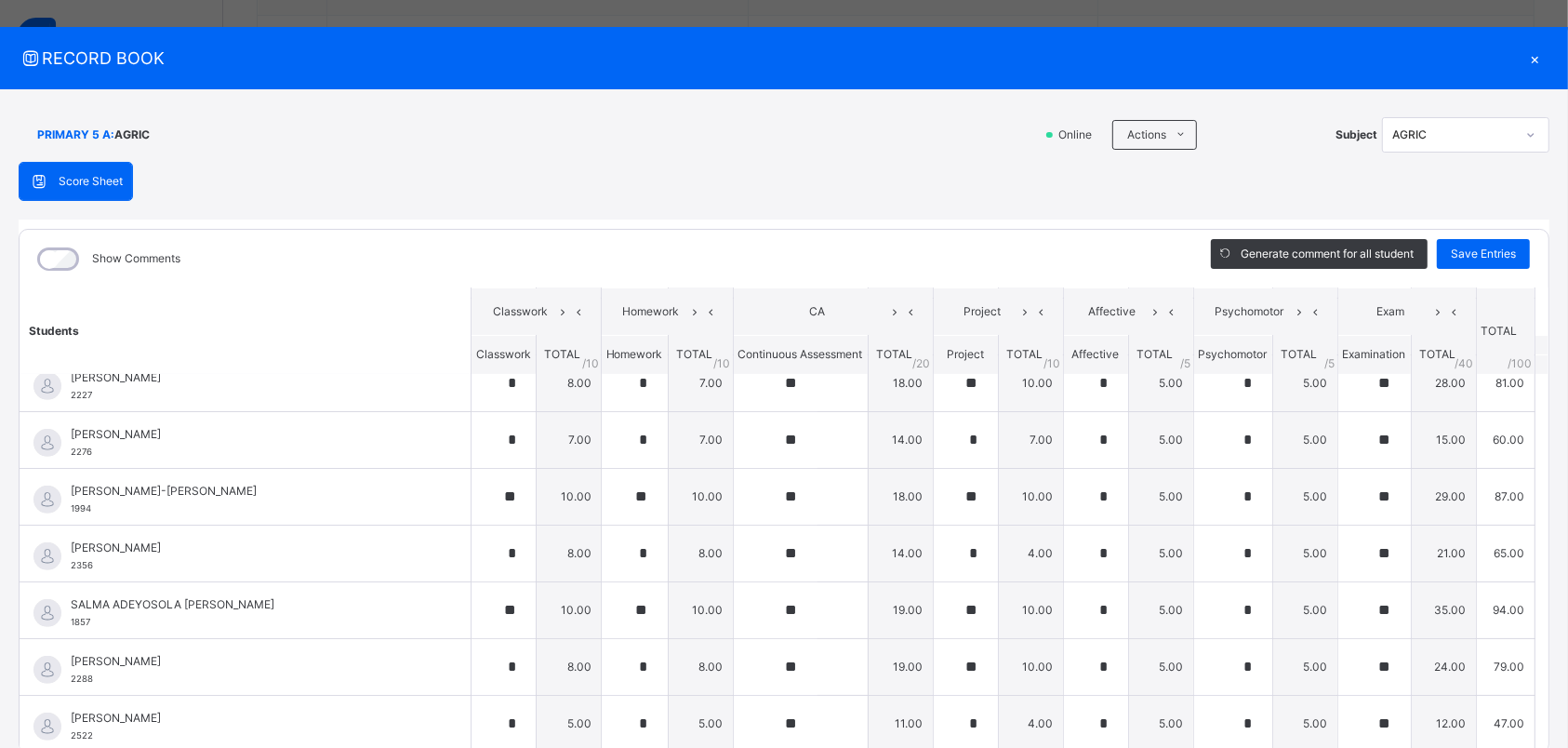 click on "Generate comment for all student   Save Entries" at bounding box center [1370, 259] 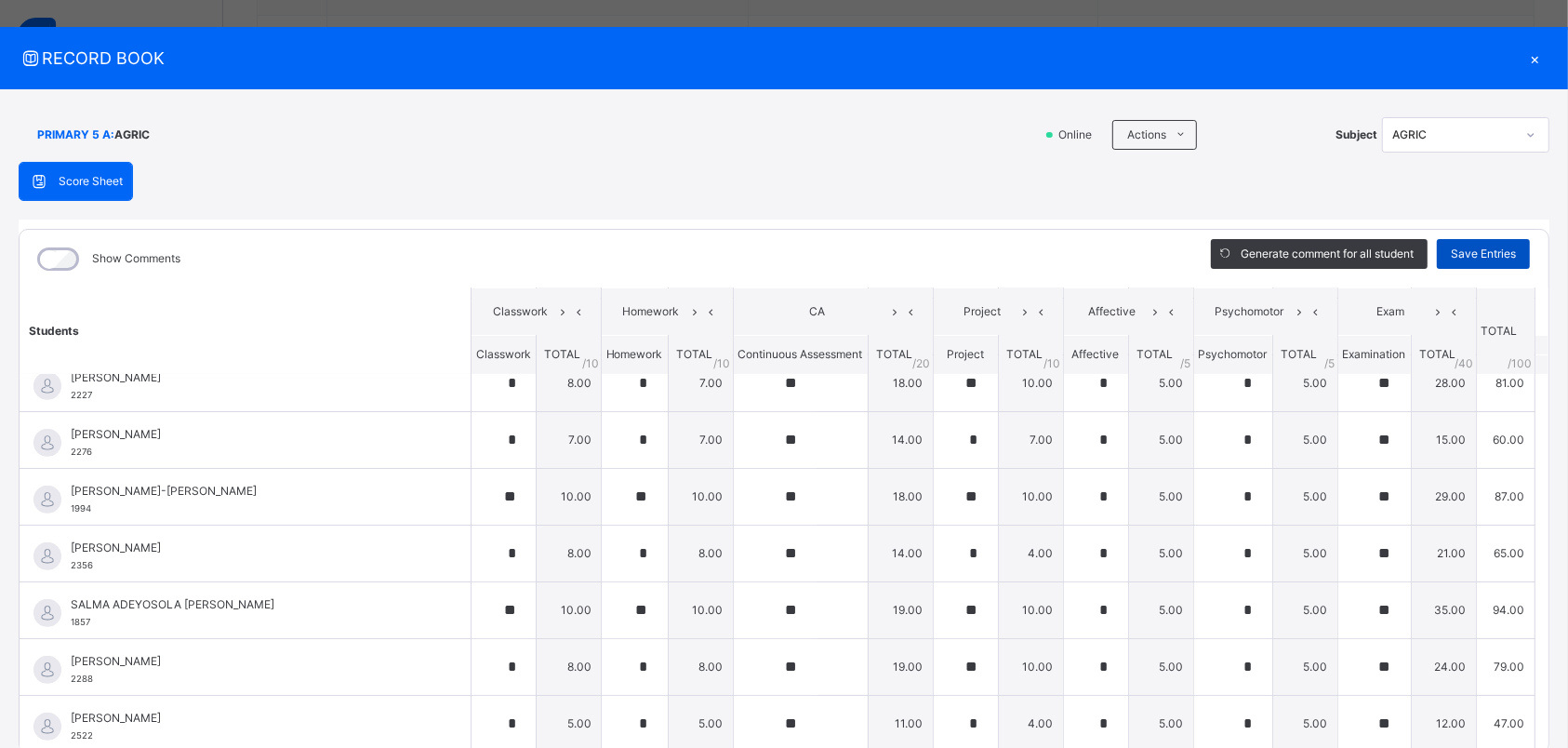 click on "Save Entries" at bounding box center (1483, 254) 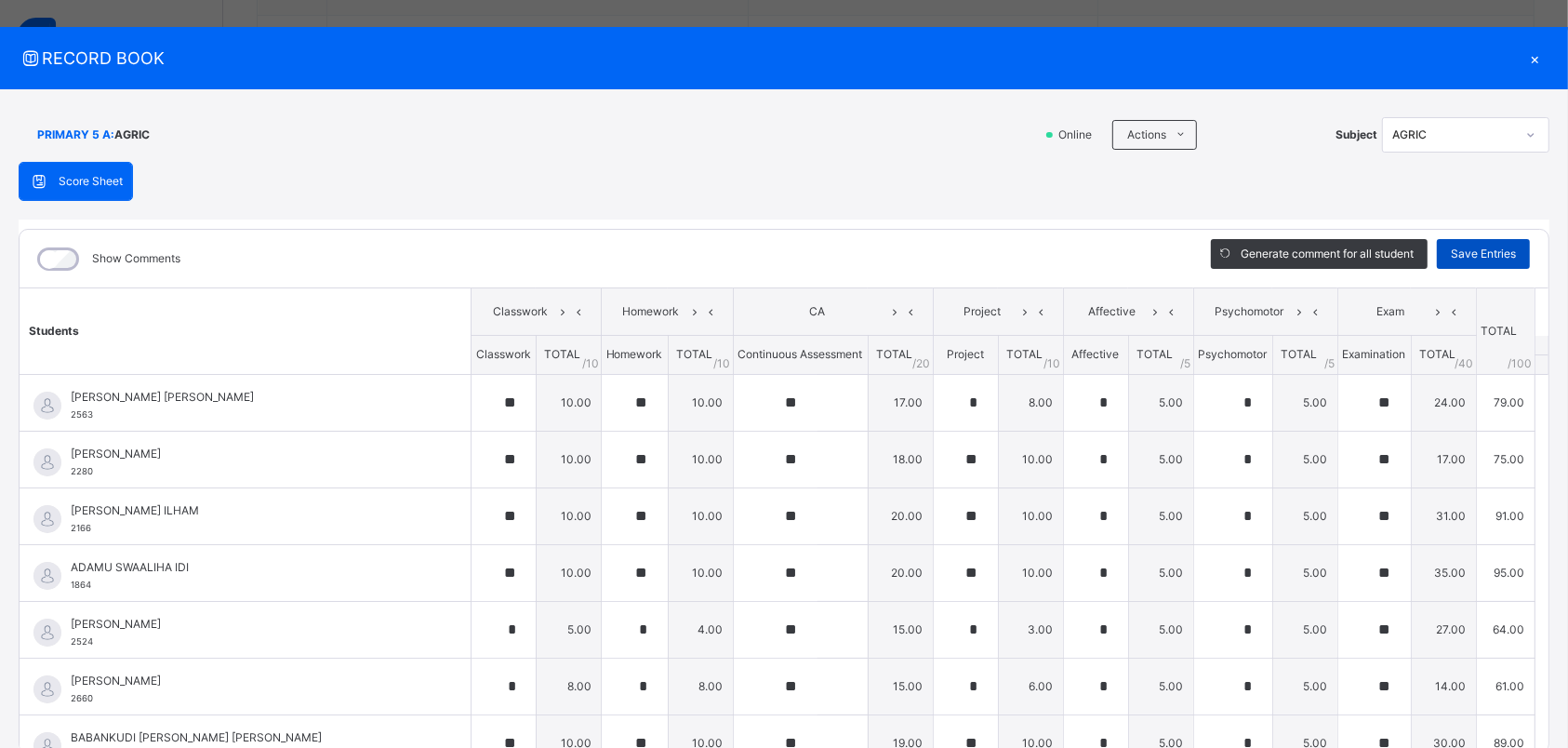 click on "Save Entries" at bounding box center (1483, 254) 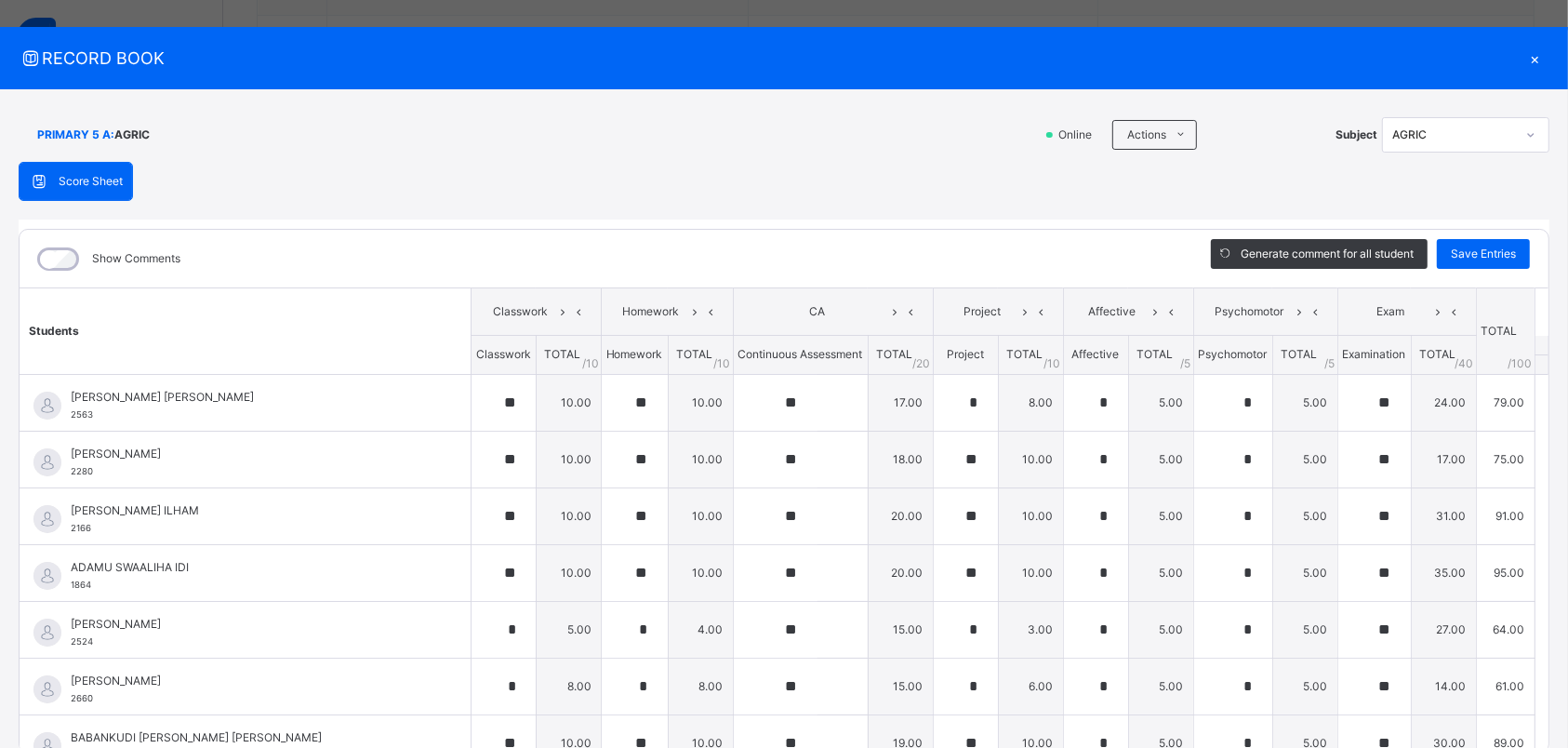 click on "×" at bounding box center (1535, 58) 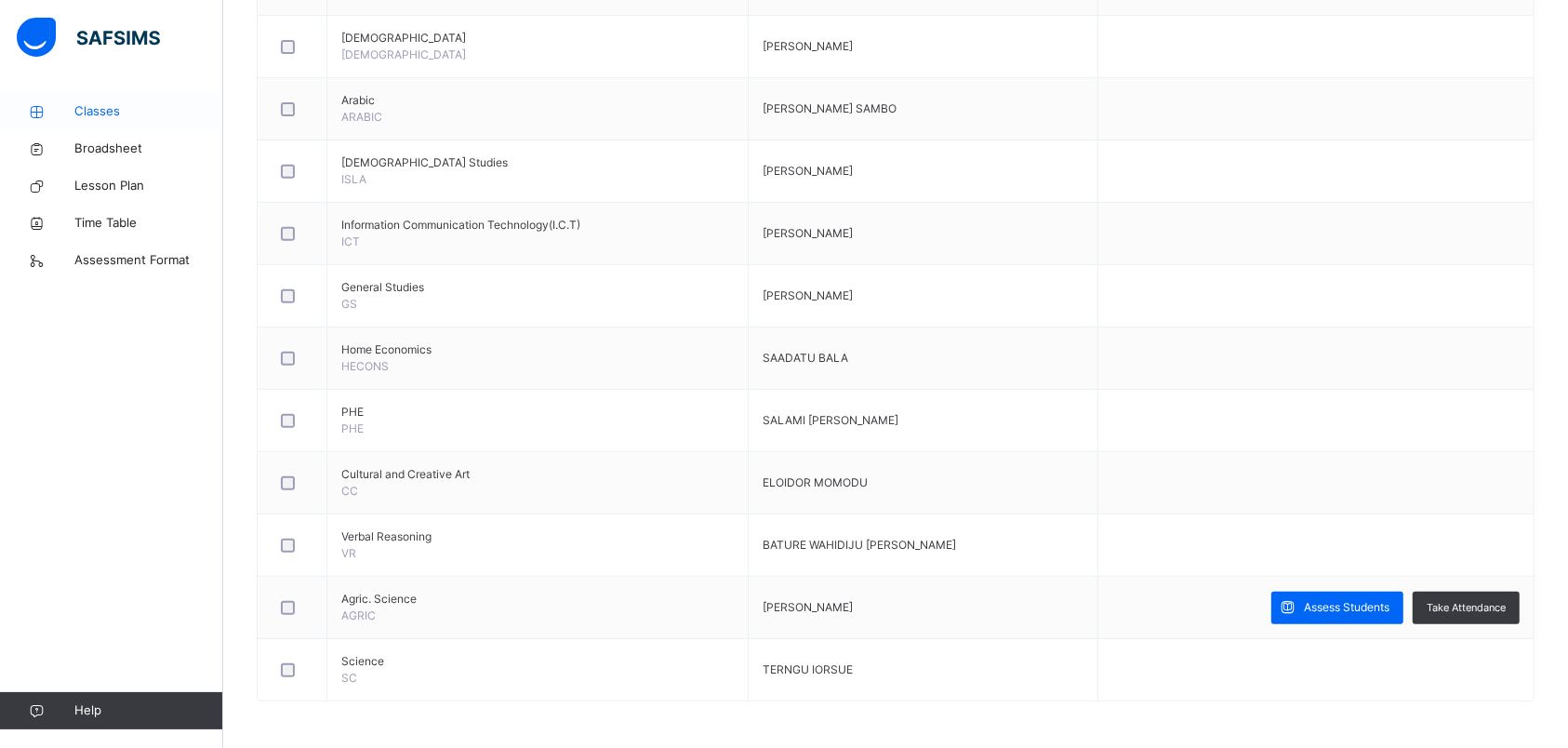 click on "Classes" at bounding box center (149, 112) 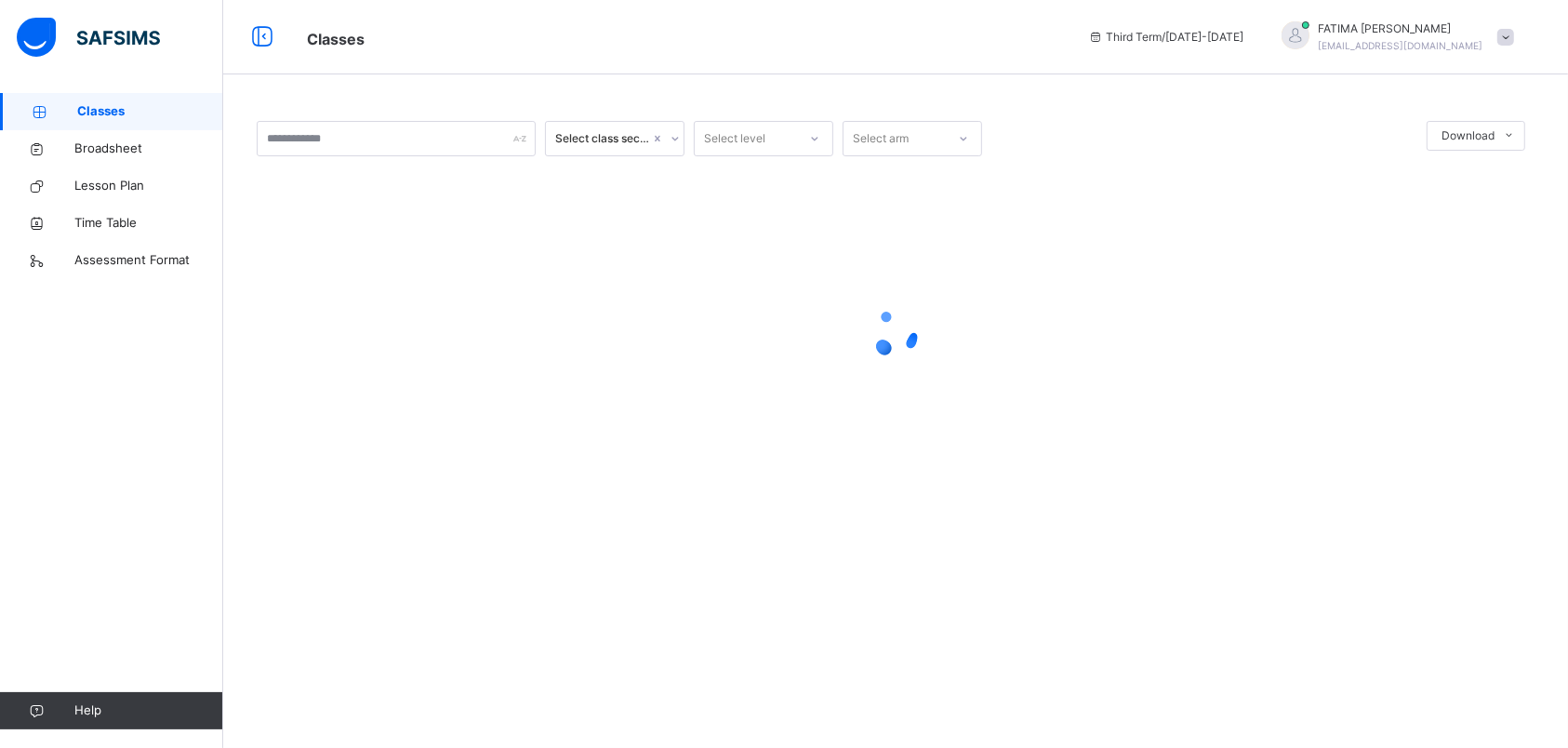 scroll, scrollTop: 0, scrollLeft: 0, axis: both 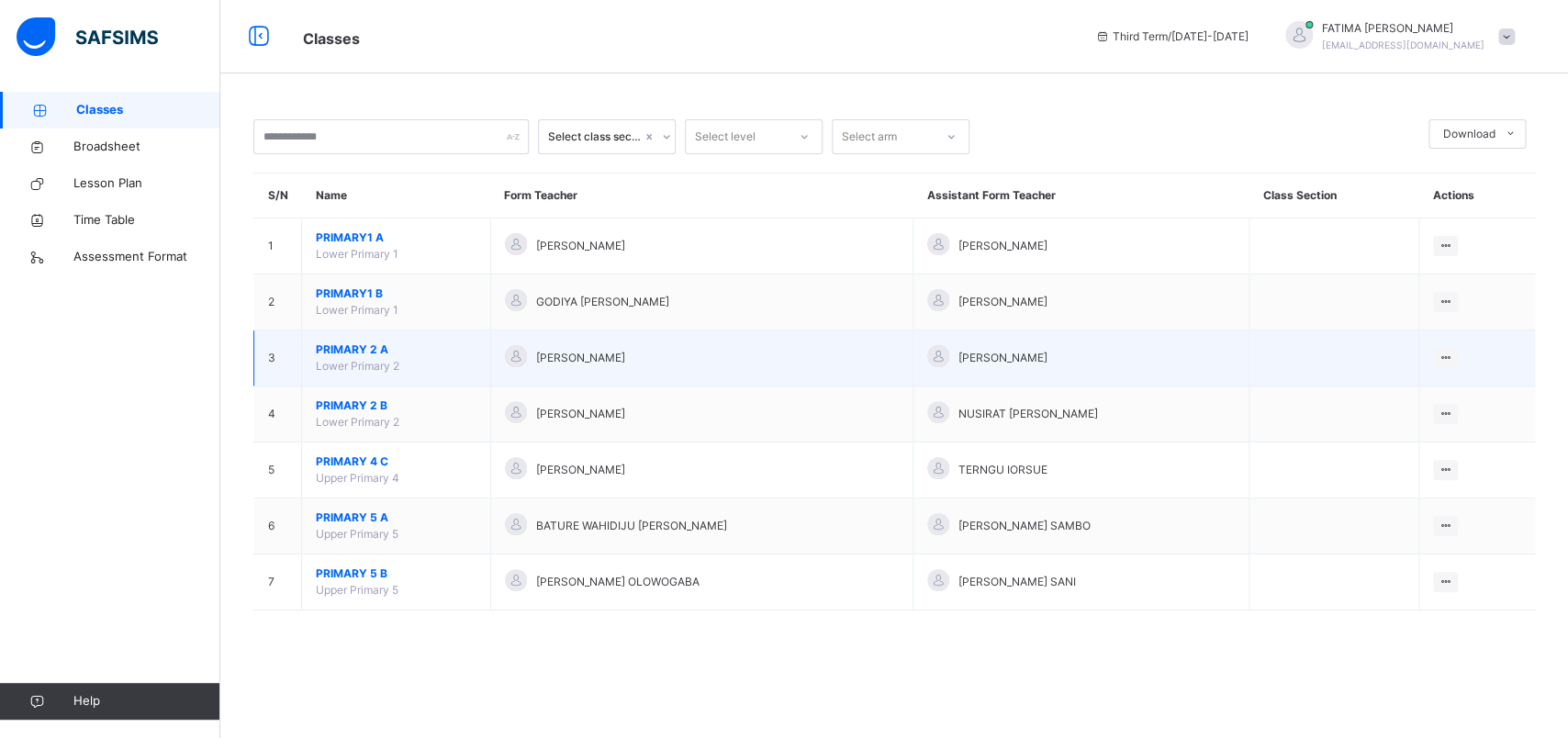 click on "PRIMARY 2   A" at bounding box center (396, 350) 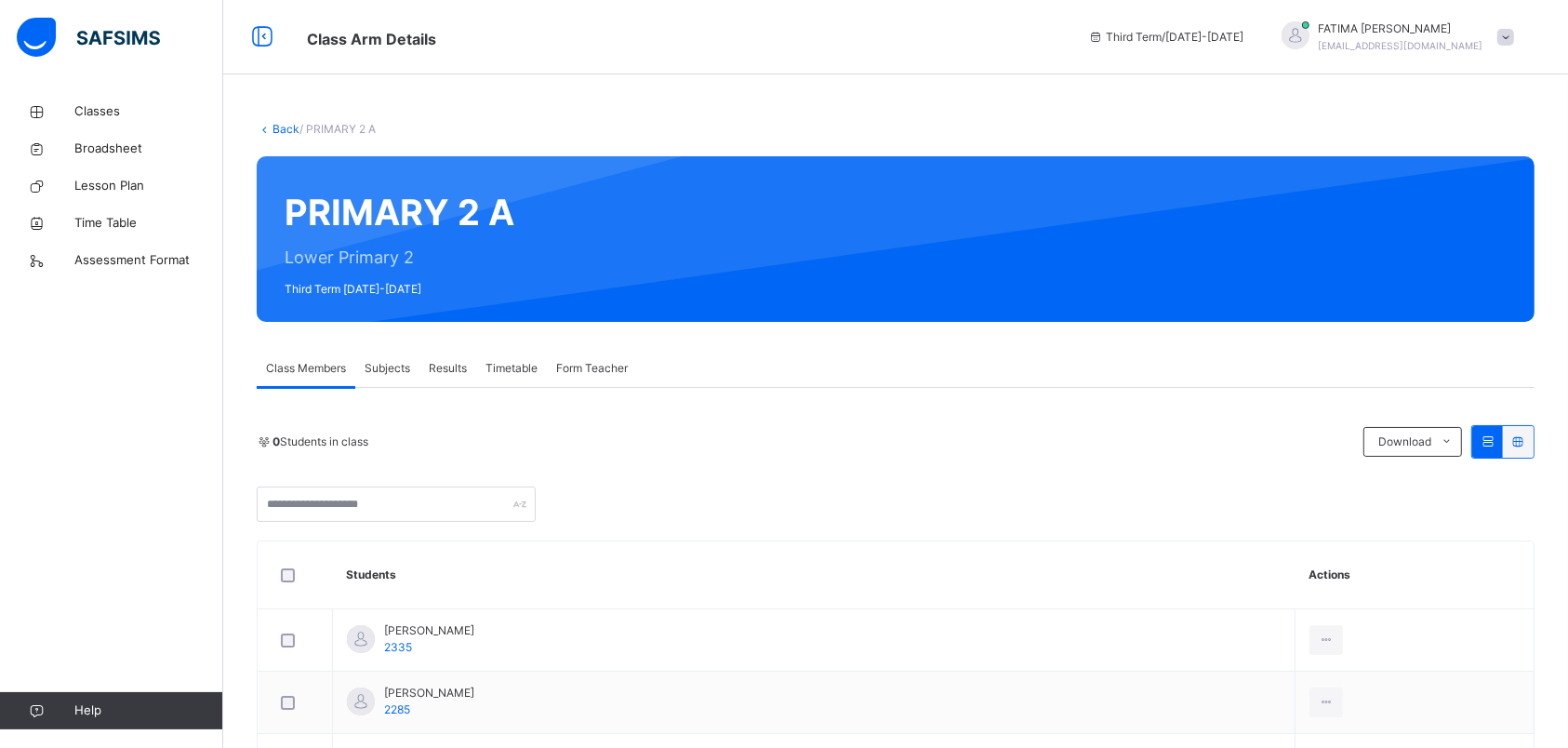 click on "Subjects" at bounding box center (387, 368) 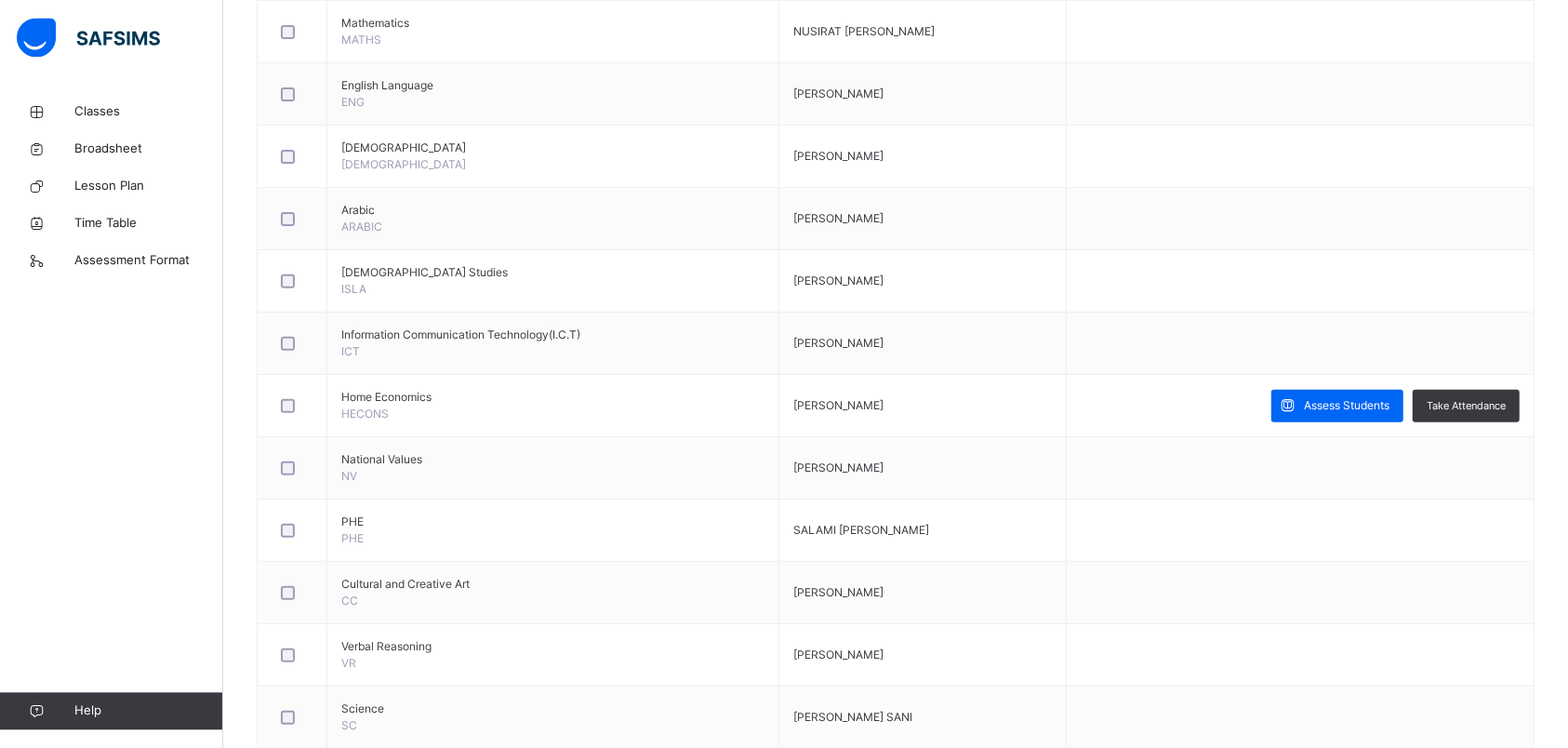 scroll, scrollTop: 583, scrollLeft: 0, axis: vertical 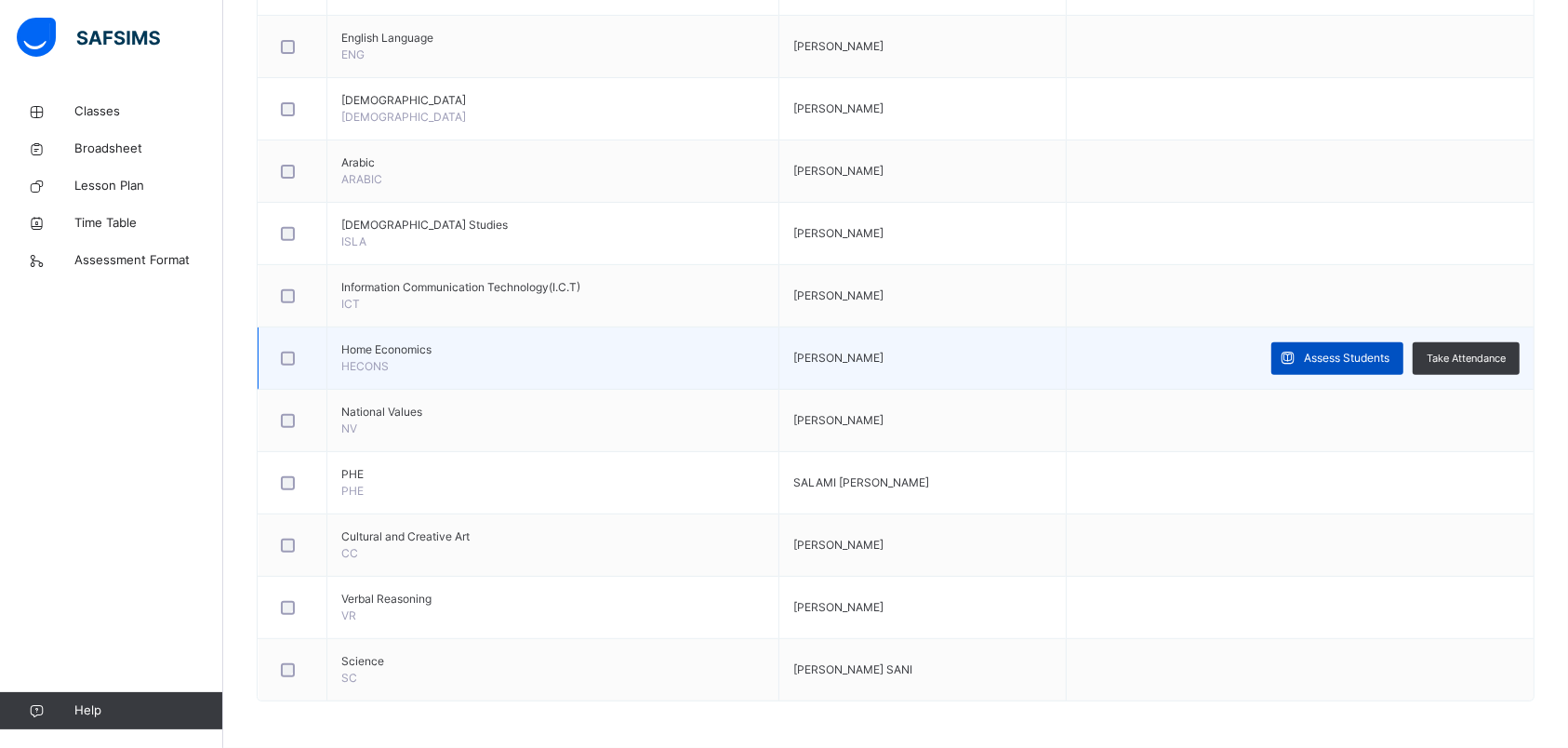 click on "Assess Students" at bounding box center [1337, 358] 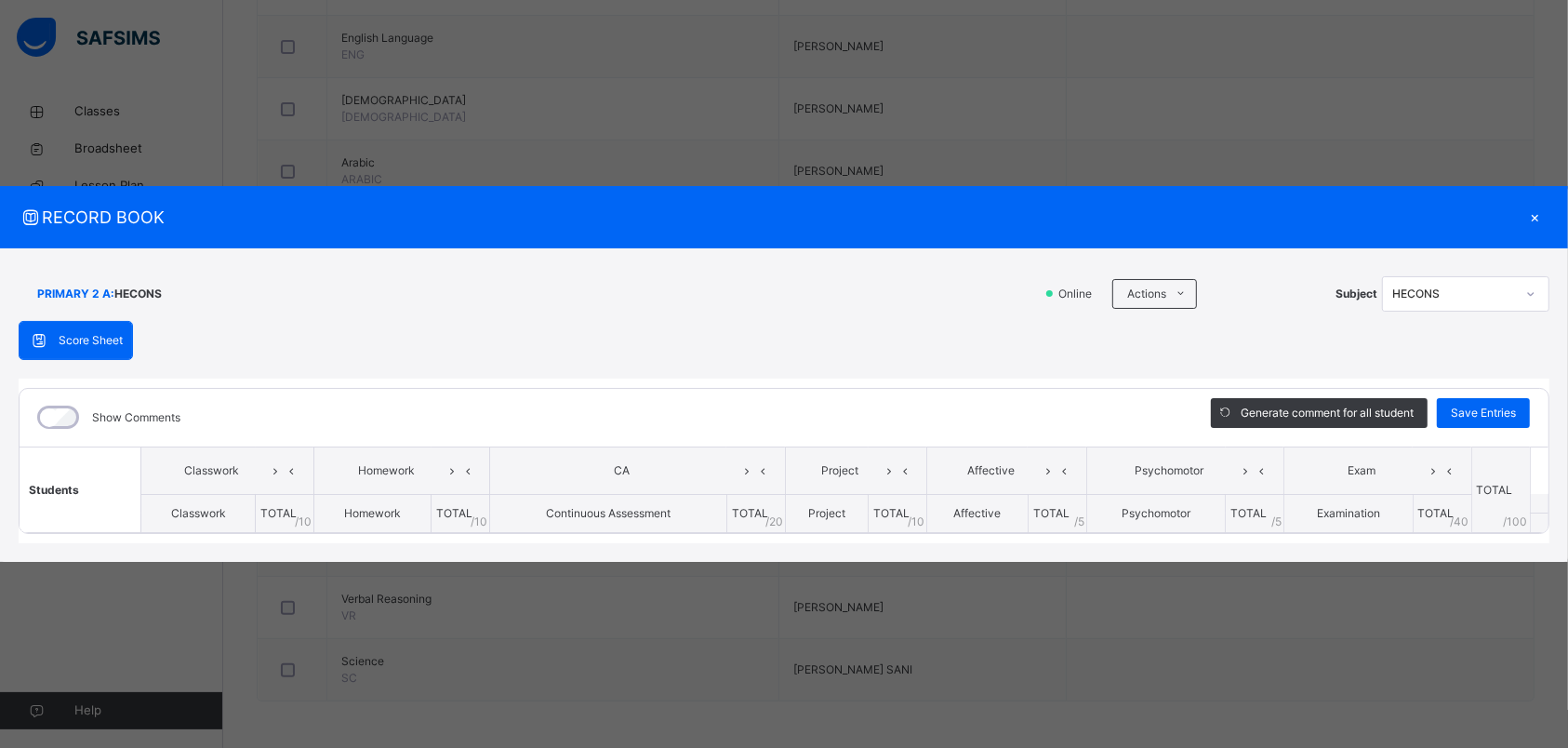 scroll, scrollTop: 0, scrollLeft: 0, axis: both 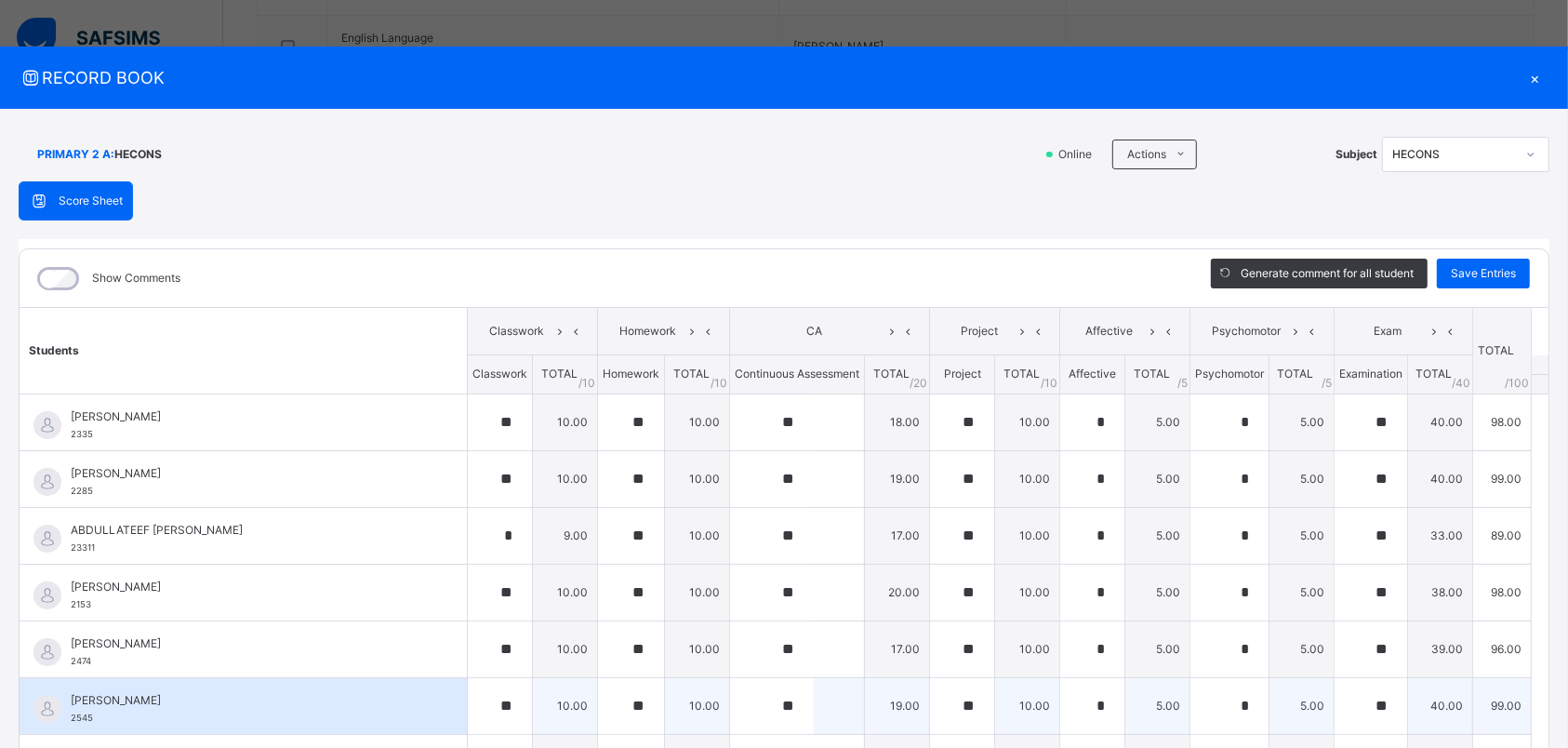click on "[PERSON_NAME] 2545" at bounding box center (247, 709) 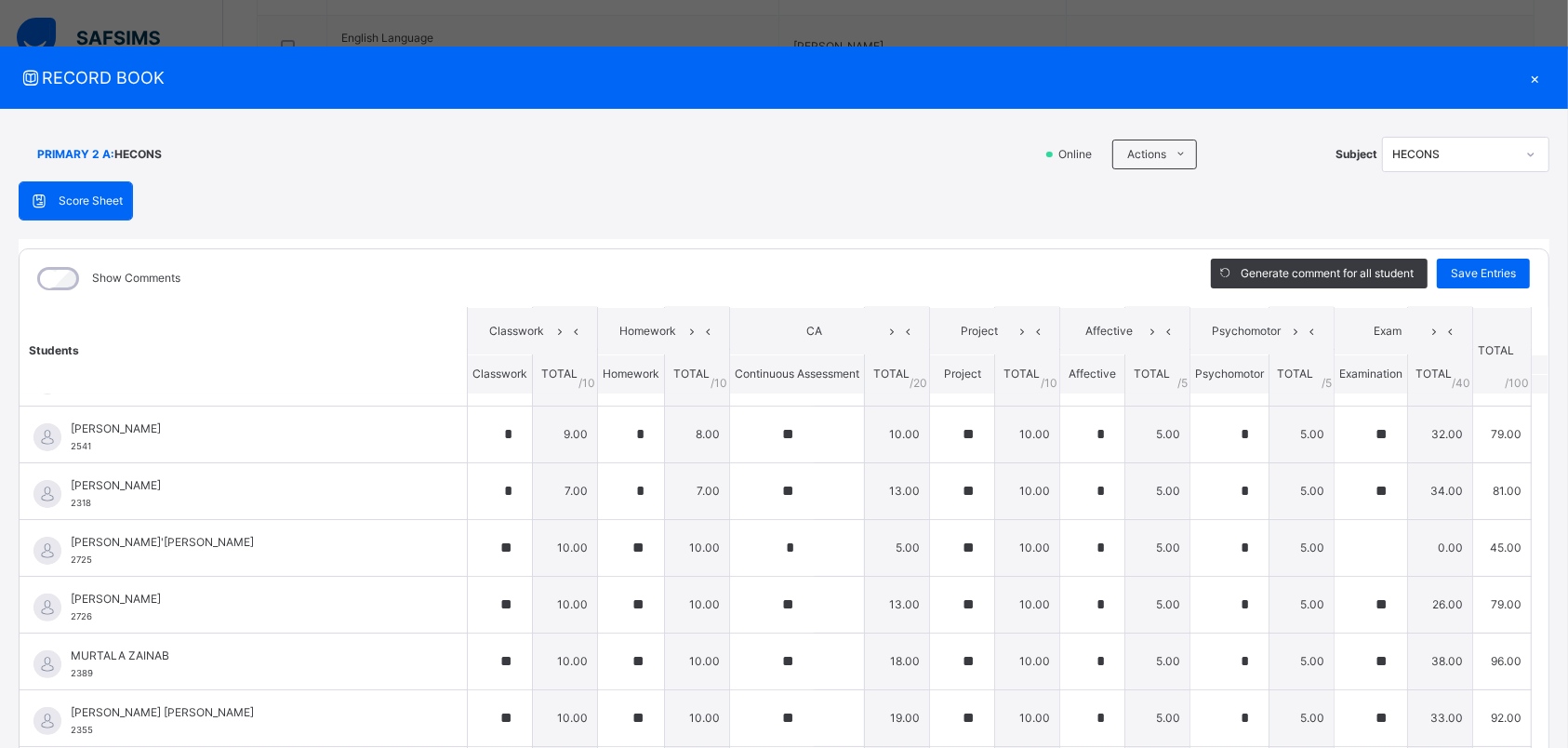 scroll, scrollTop: 538, scrollLeft: 0, axis: vertical 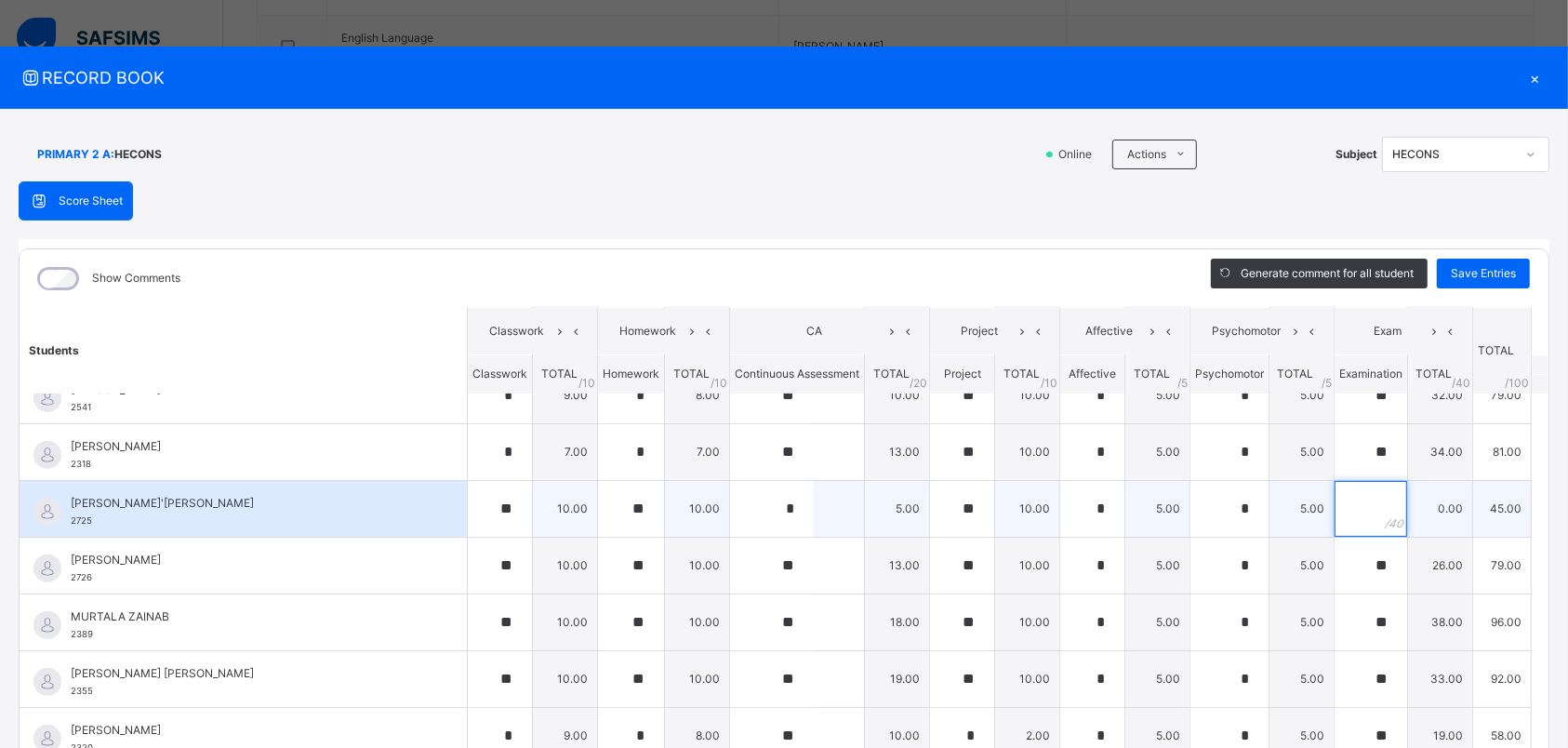 click at bounding box center (1371, 509) 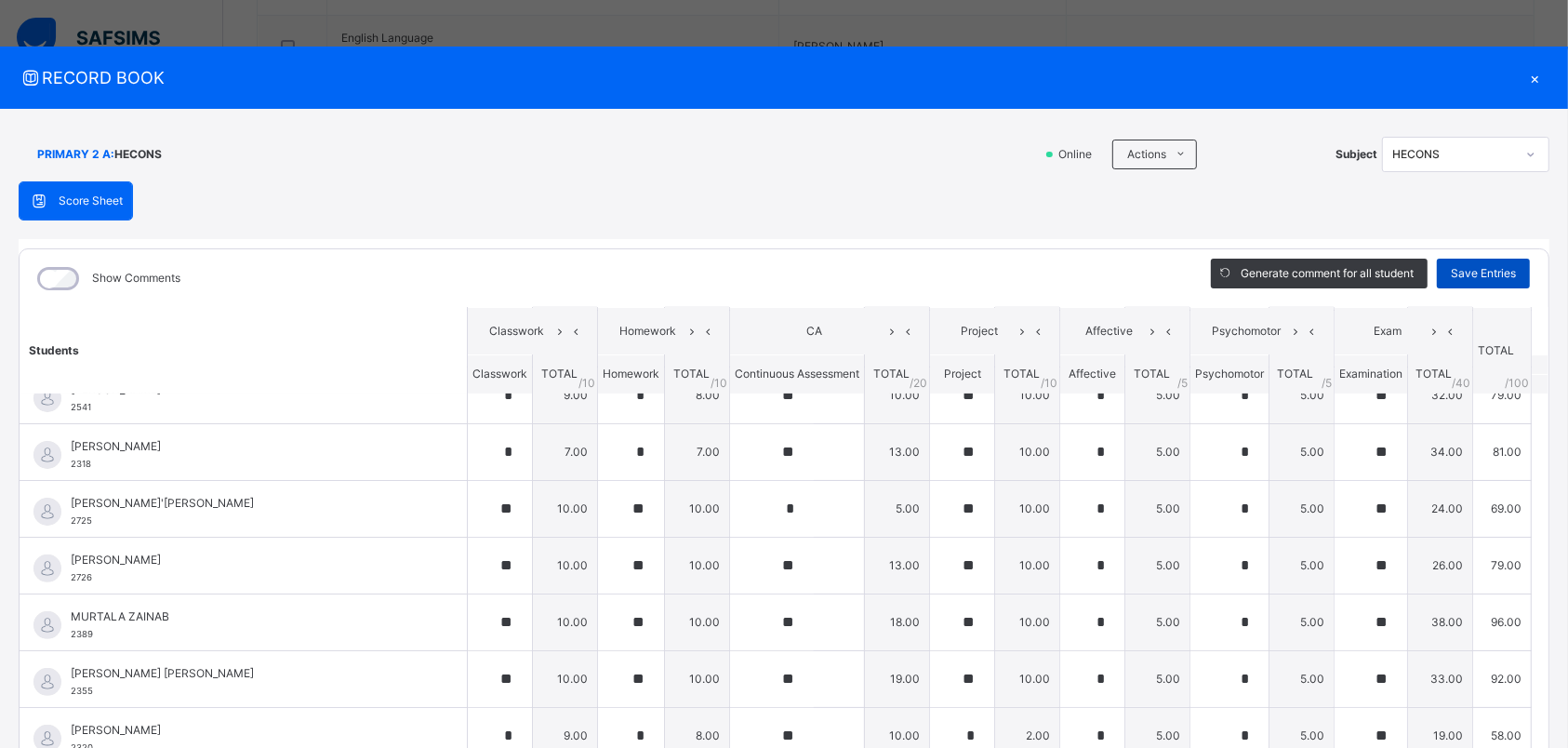 click on "Save Entries" at bounding box center (1483, 274) 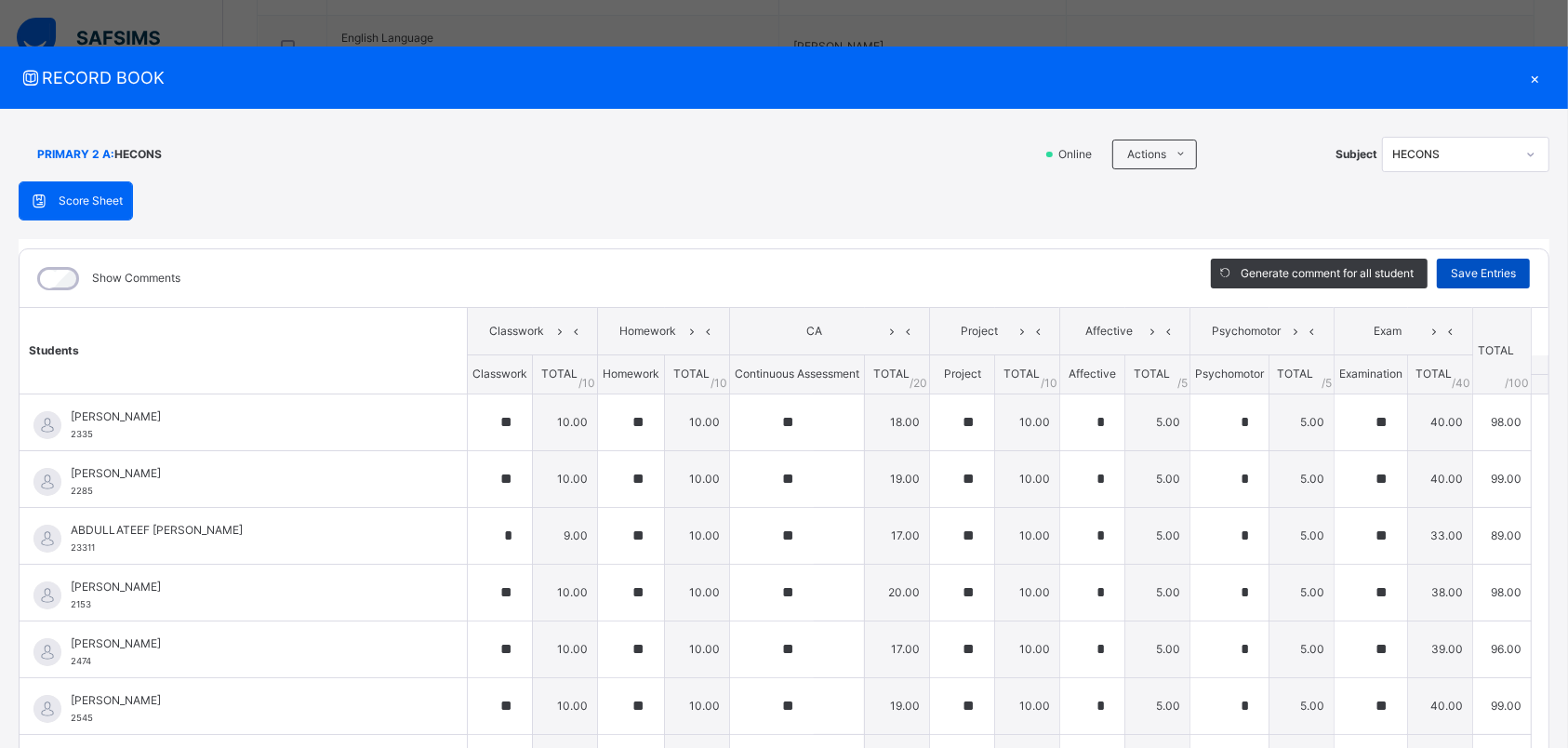 click on "Save Entries" at bounding box center (1483, 274) 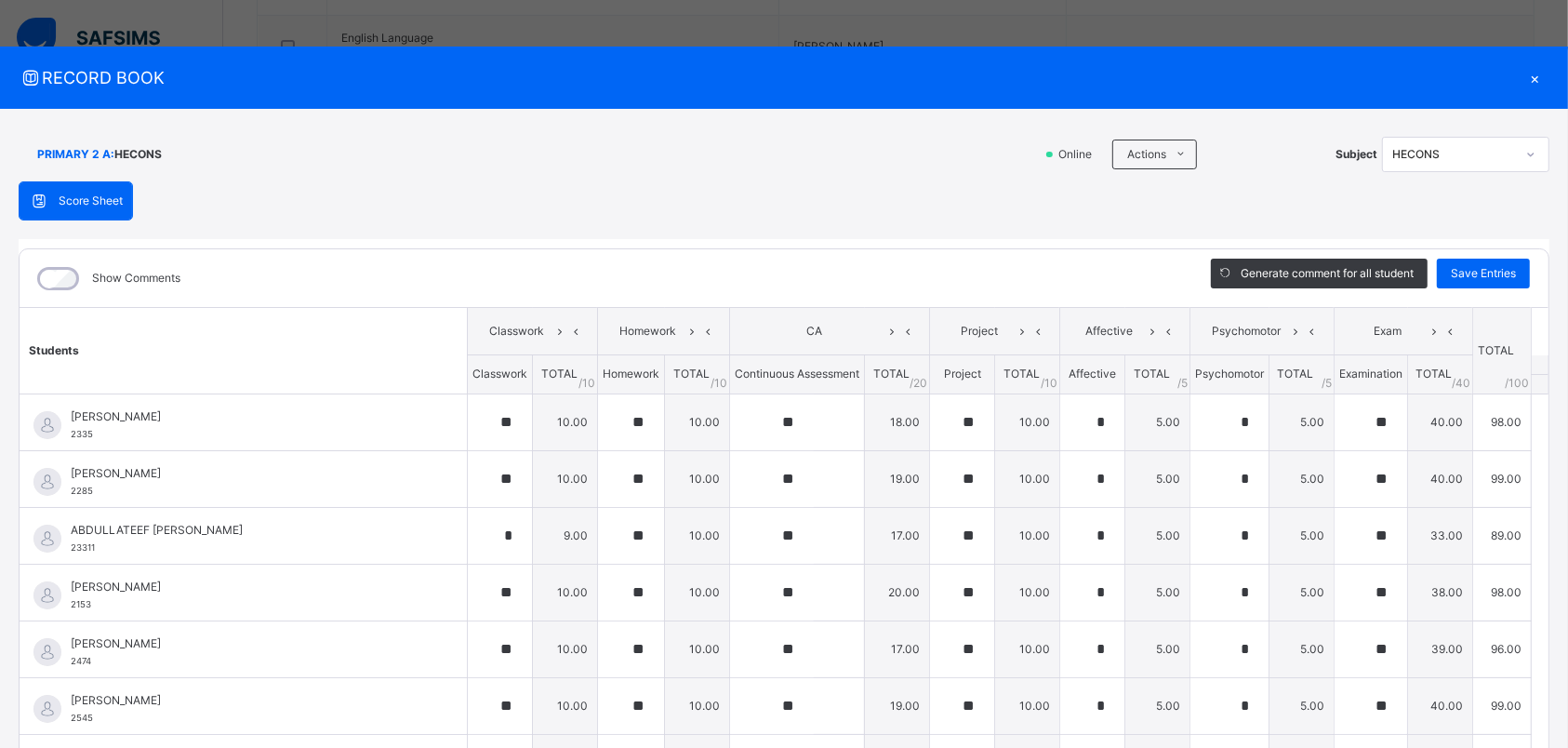 click on "×" at bounding box center (1535, 77) 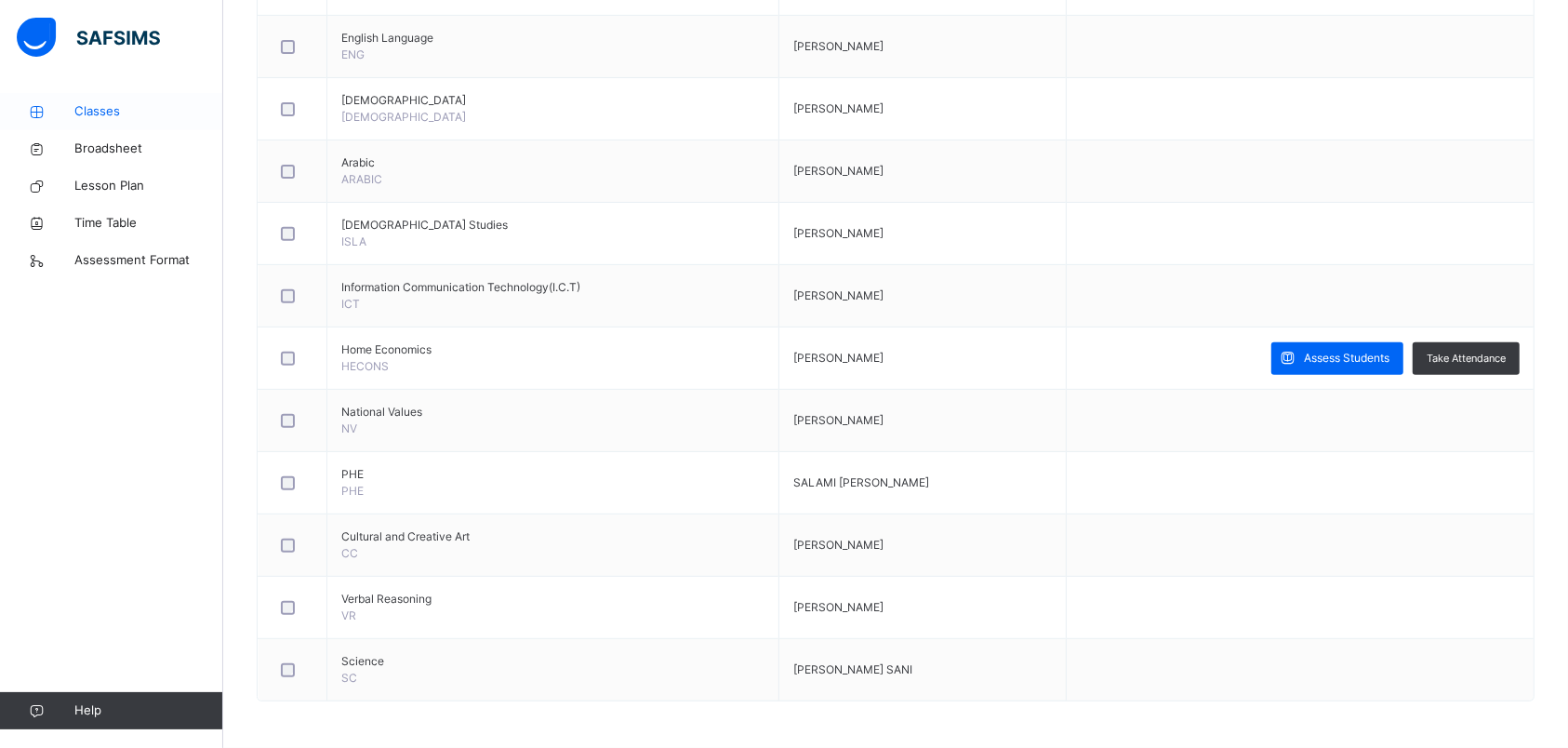 click on "Classes" at bounding box center [149, 112] 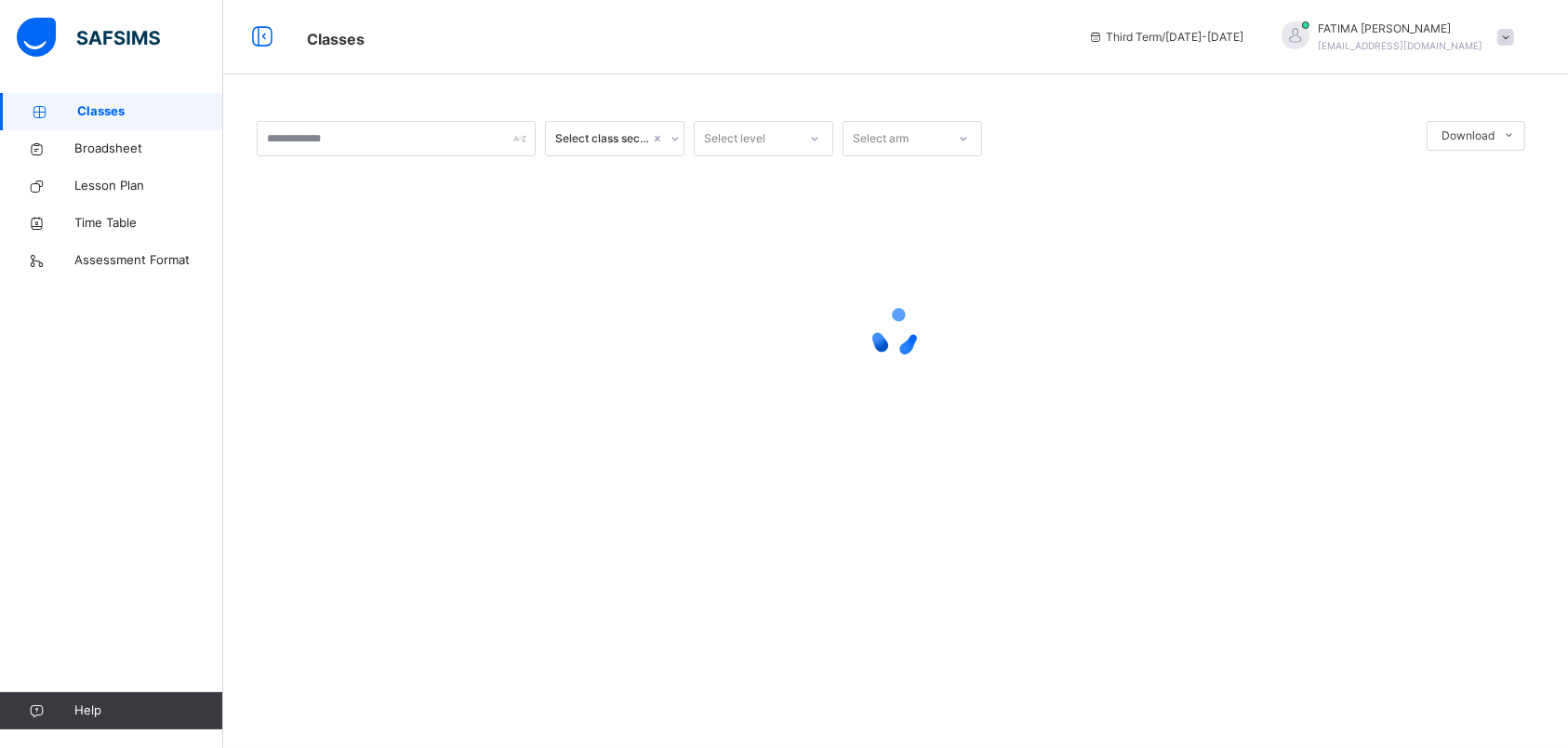 scroll, scrollTop: 0, scrollLeft: 0, axis: both 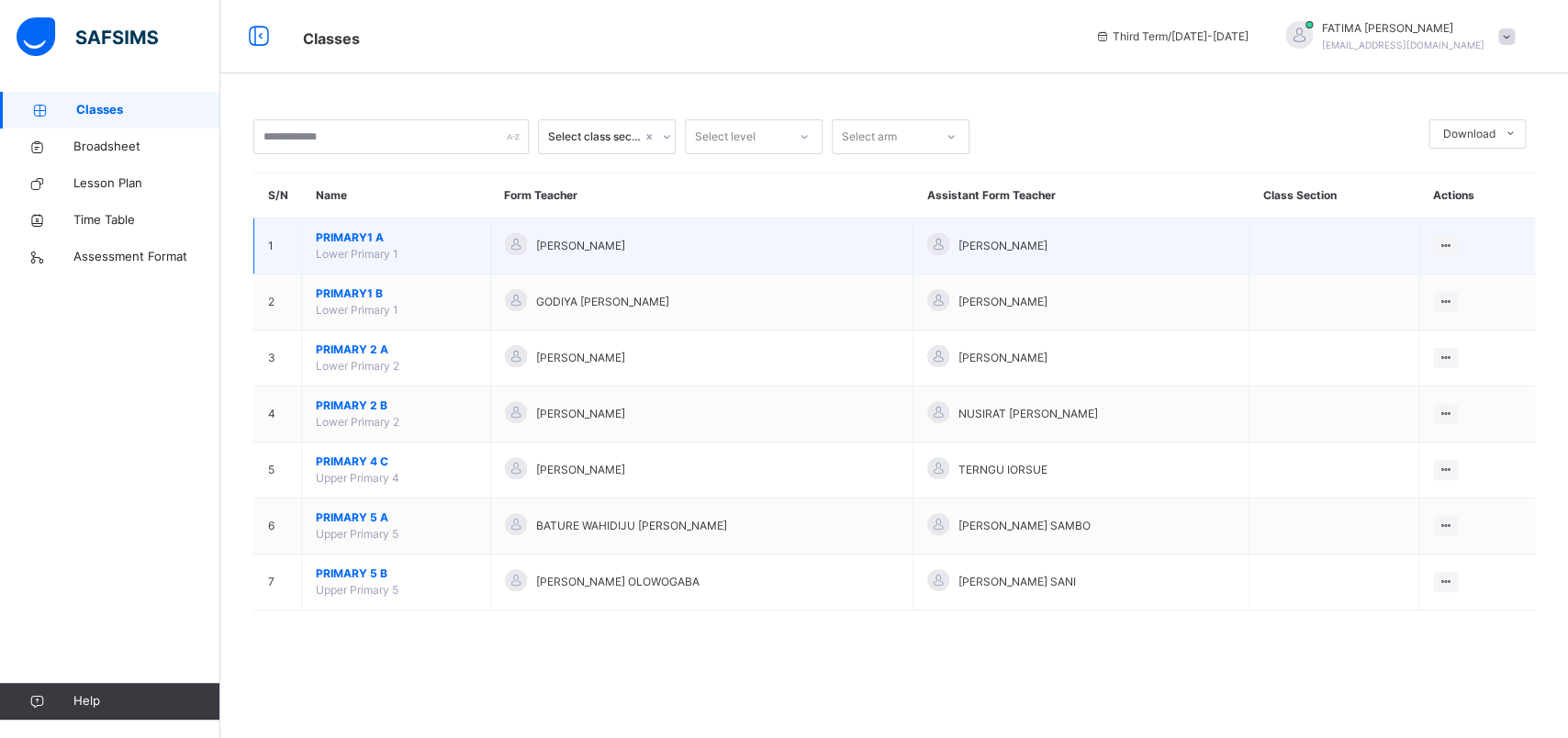 click on "Lower Primary 1" at bounding box center [357, 253] 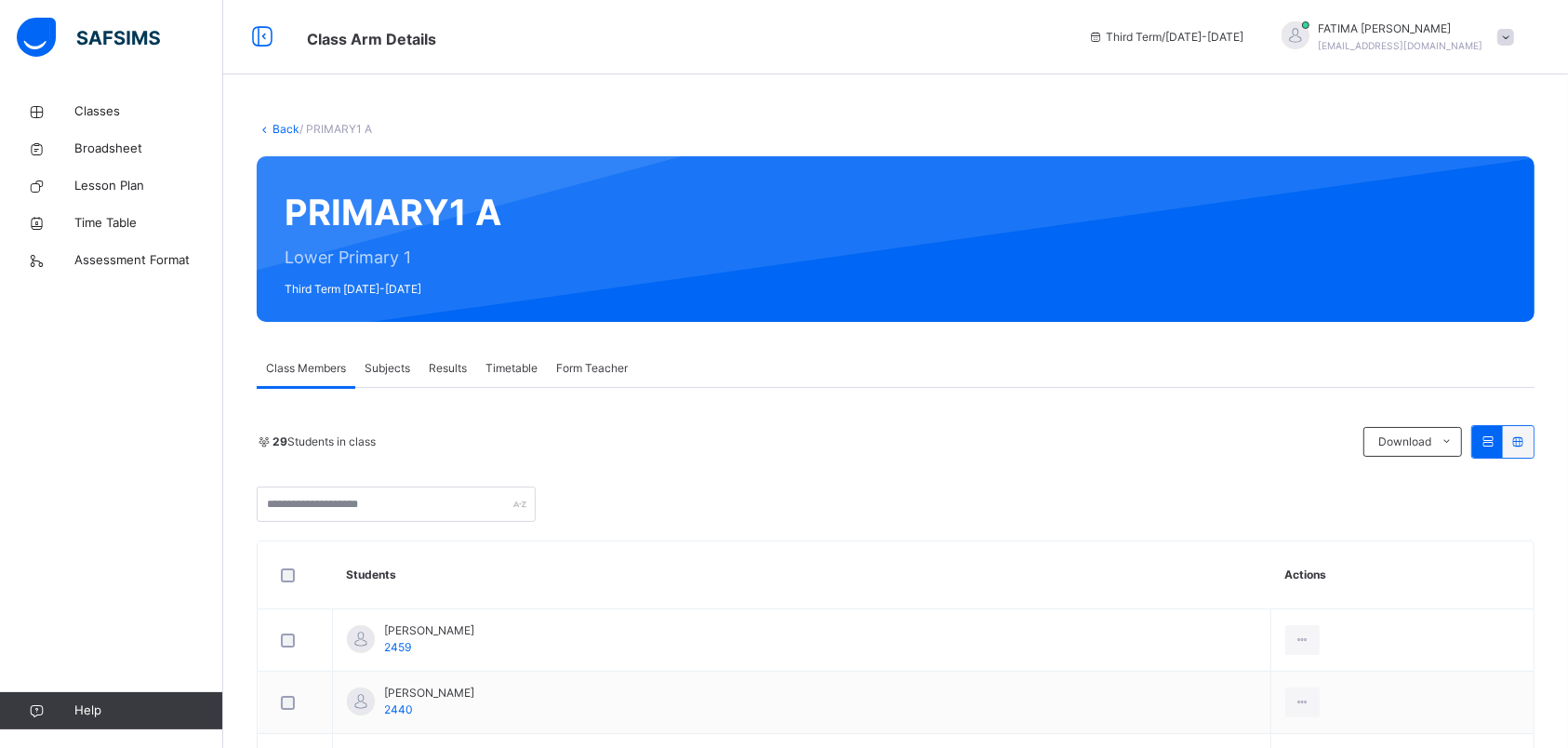 click on "Subjects" at bounding box center (387, 368) 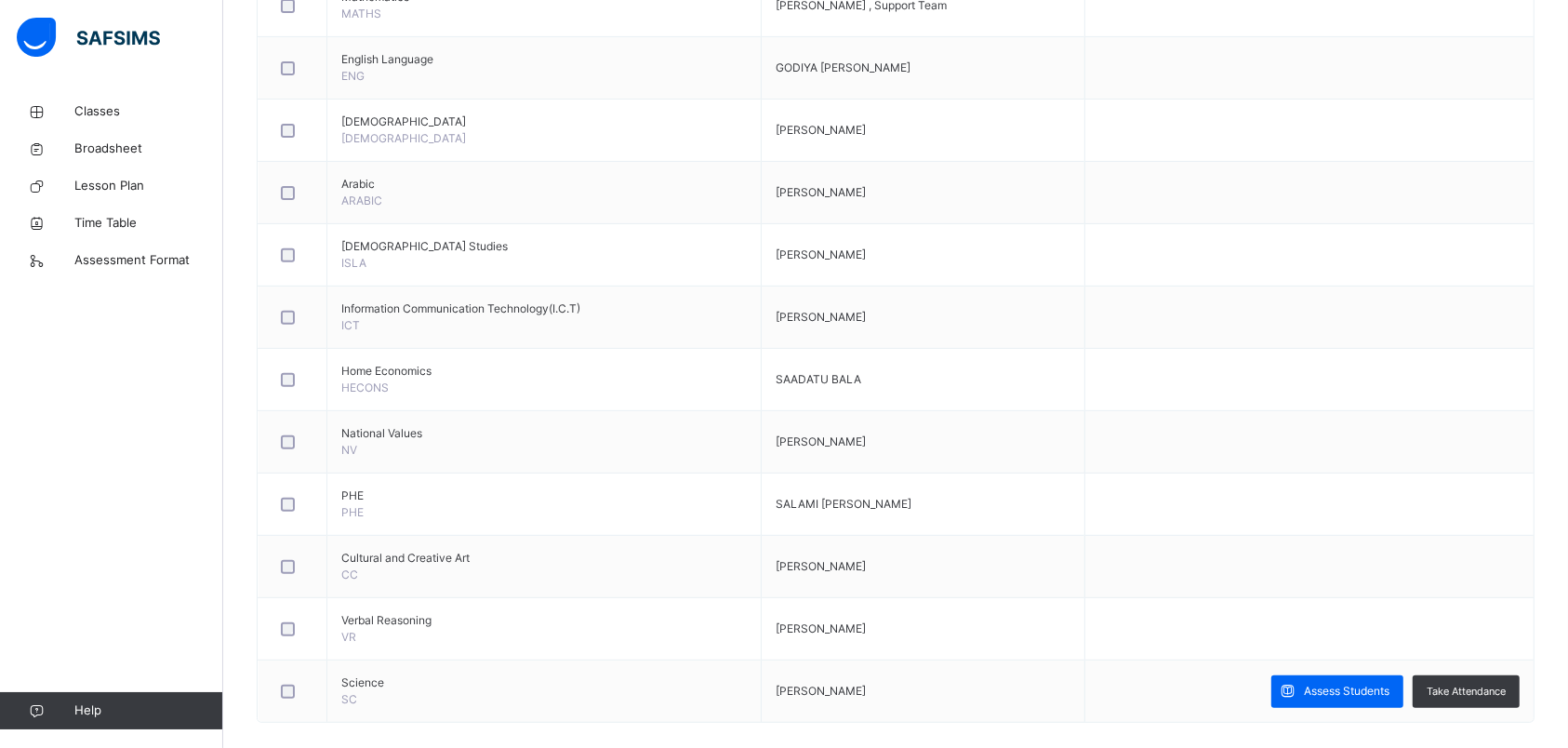 scroll, scrollTop: 583, scrollLeft: 0, axis: vertical 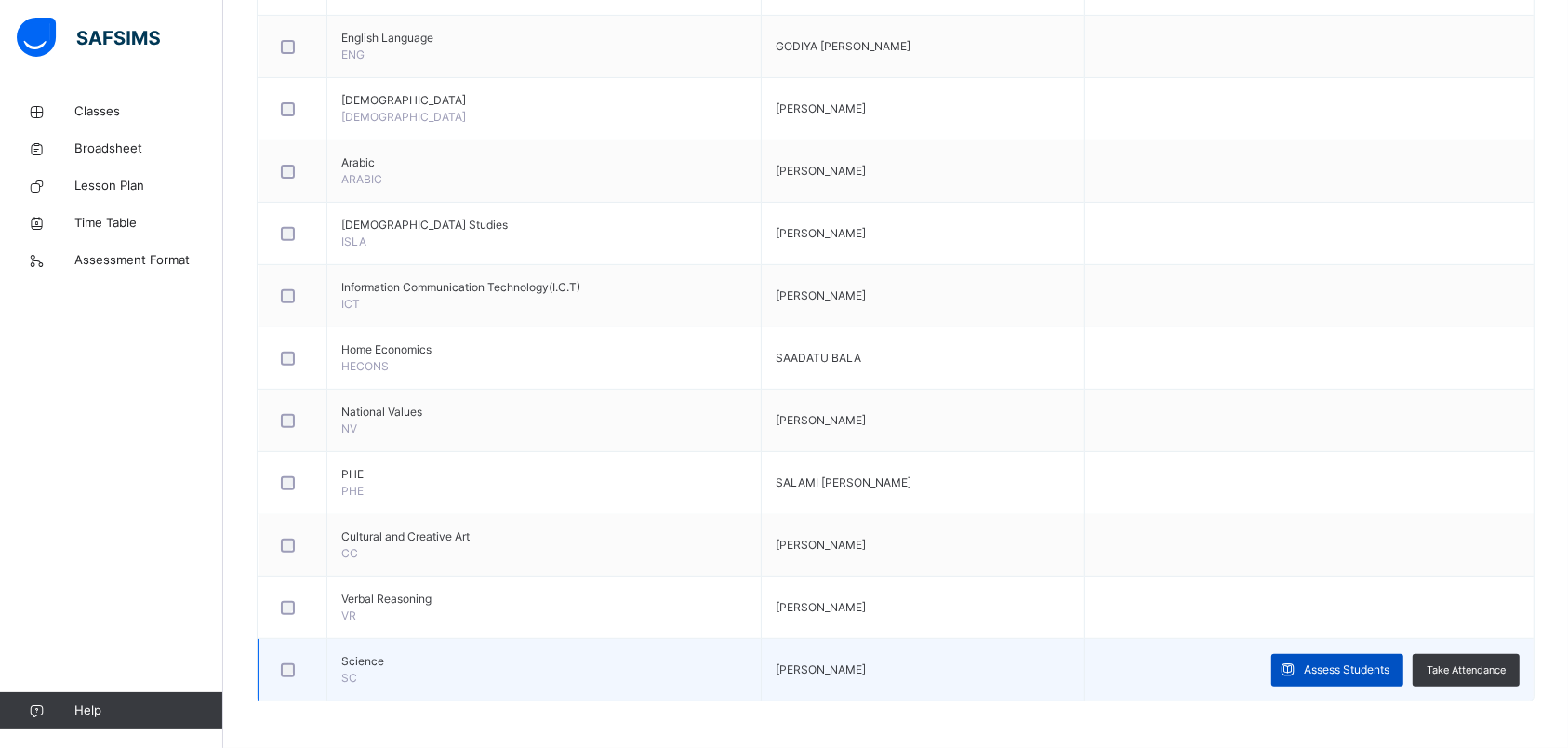 click on "Assess Students" at bounding box center (1337, 670) 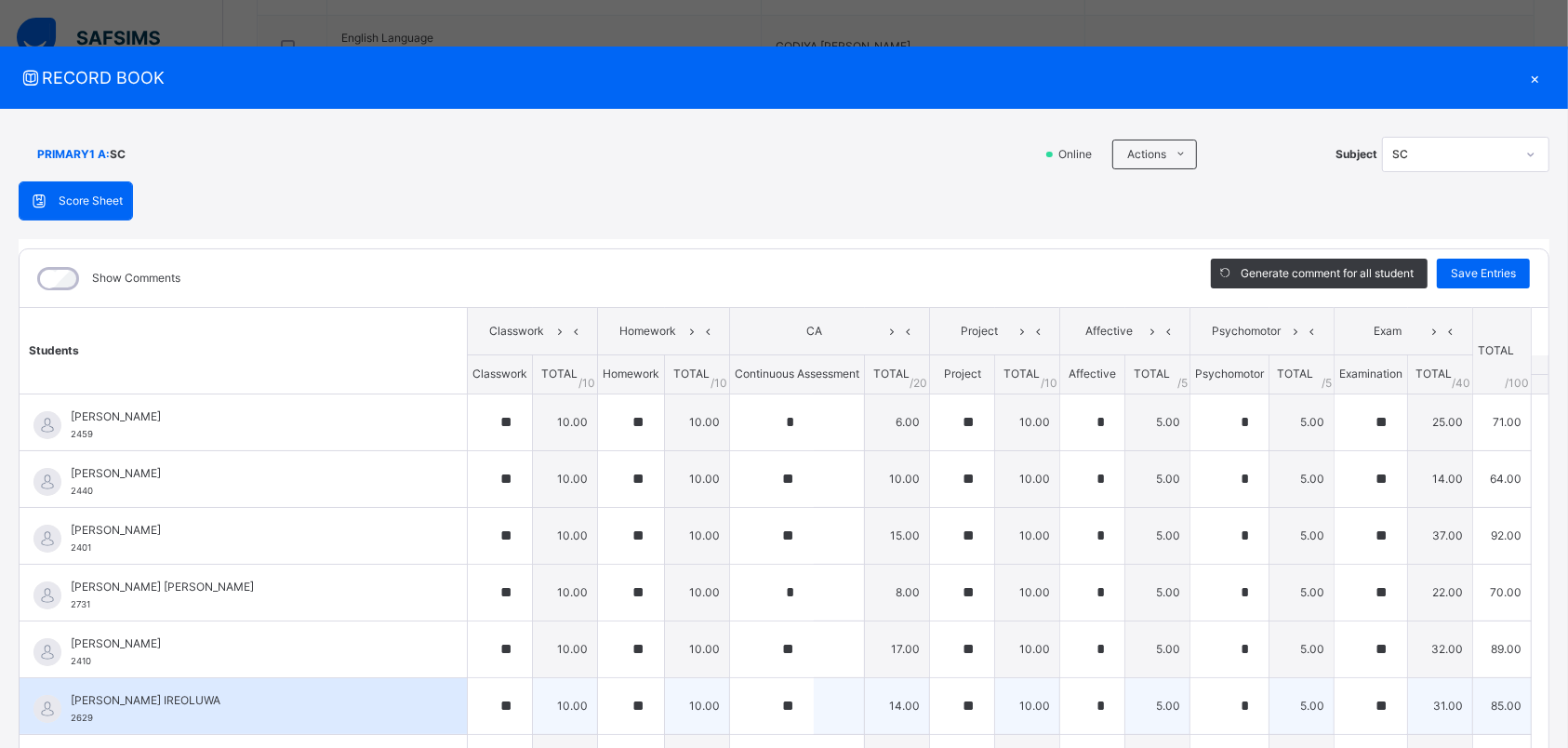 click on "ADEBAYO AL-[STREET_ADDRESS]" at bounding box center [243, 706] 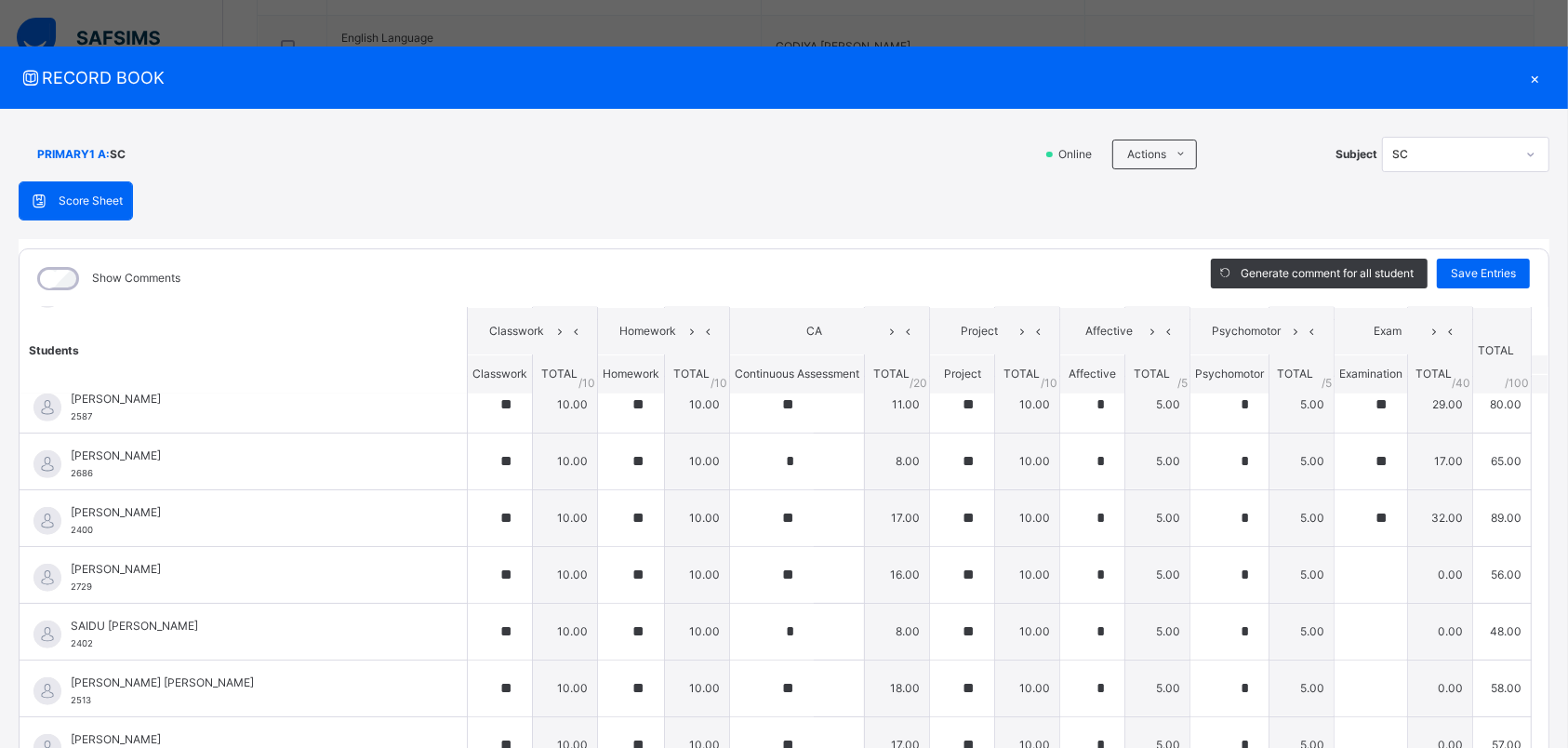scroll, scrollTop: 1275, scrollLeft: 0, axis: vertical 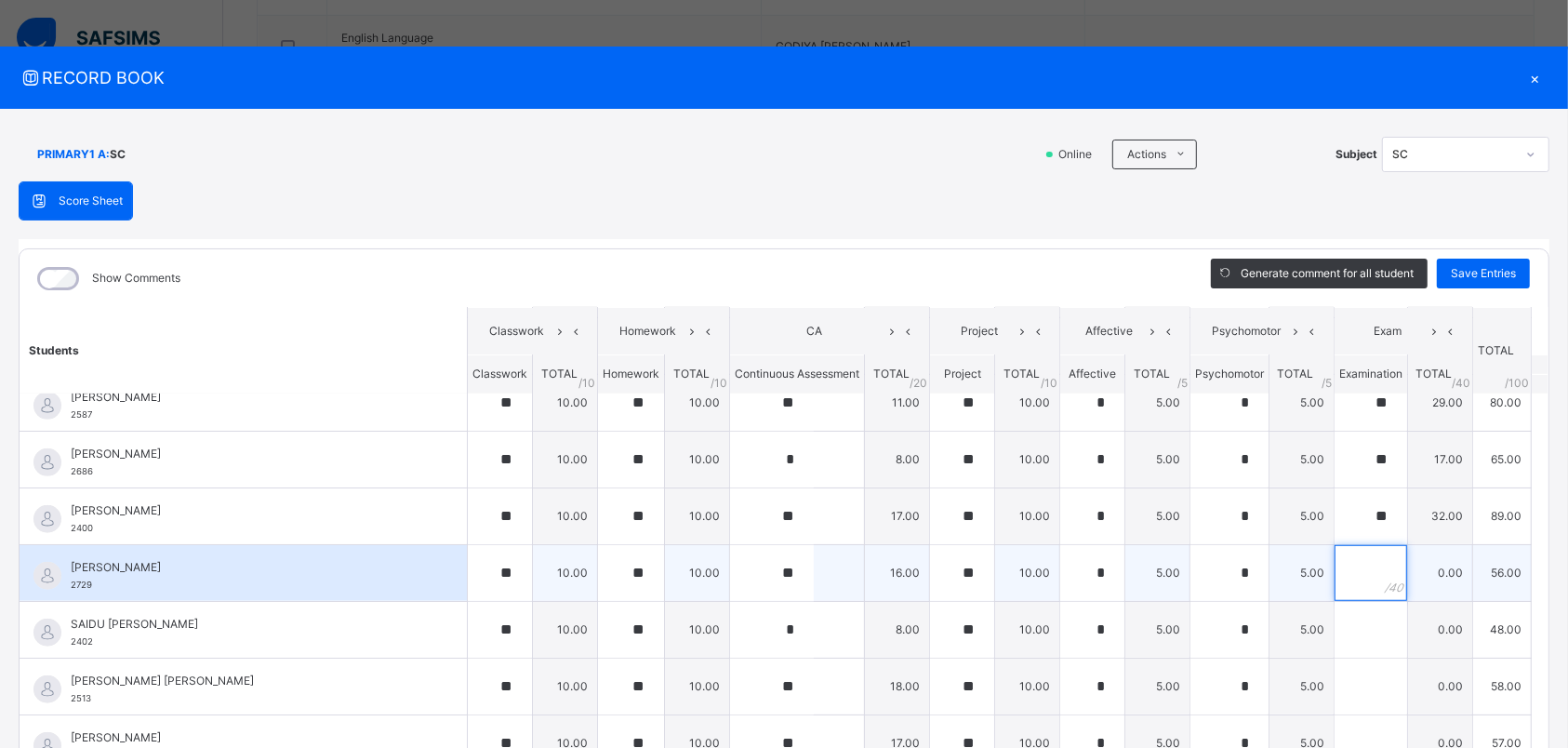 click at bounding box center (1371, 573) 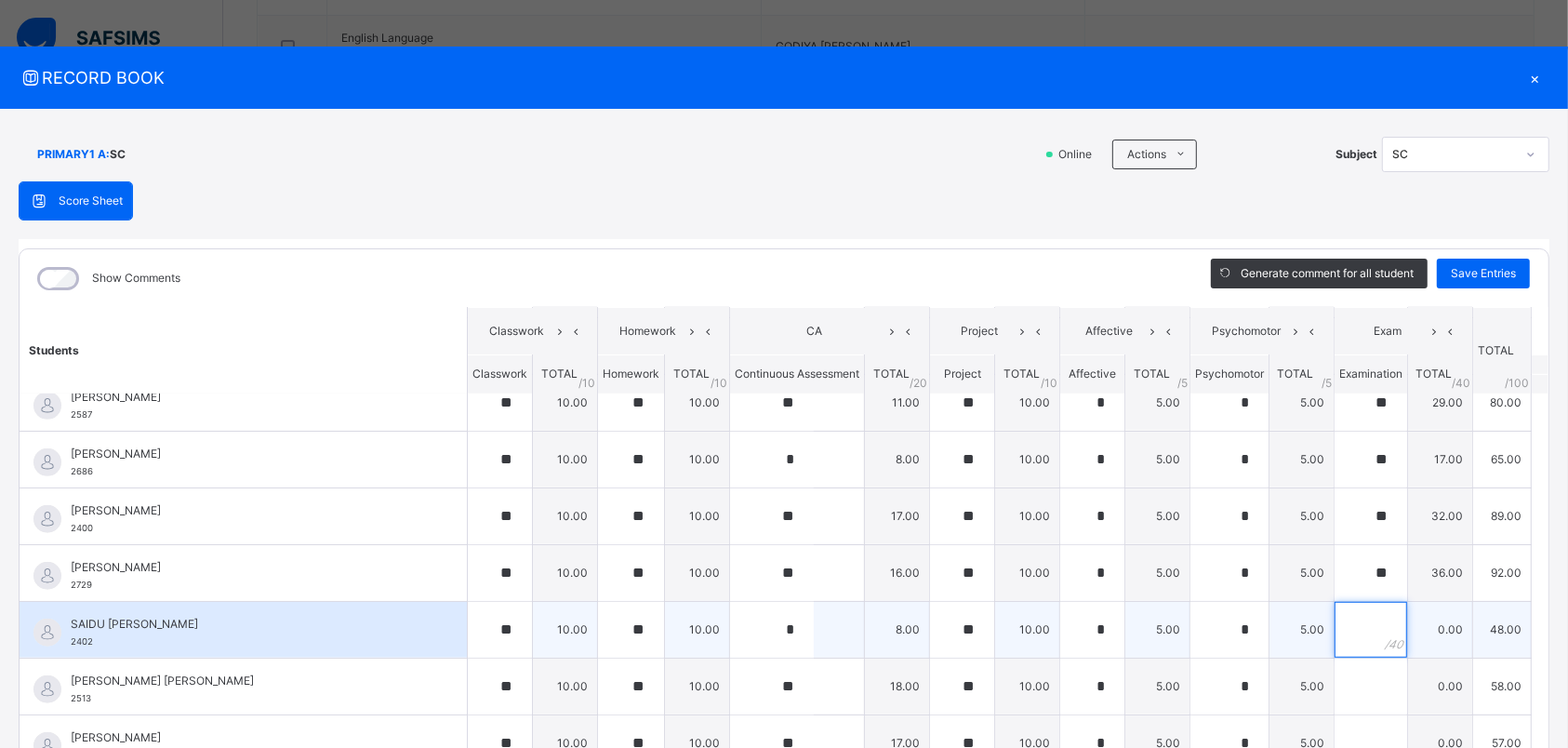 click at bounding box center (1371, 630) 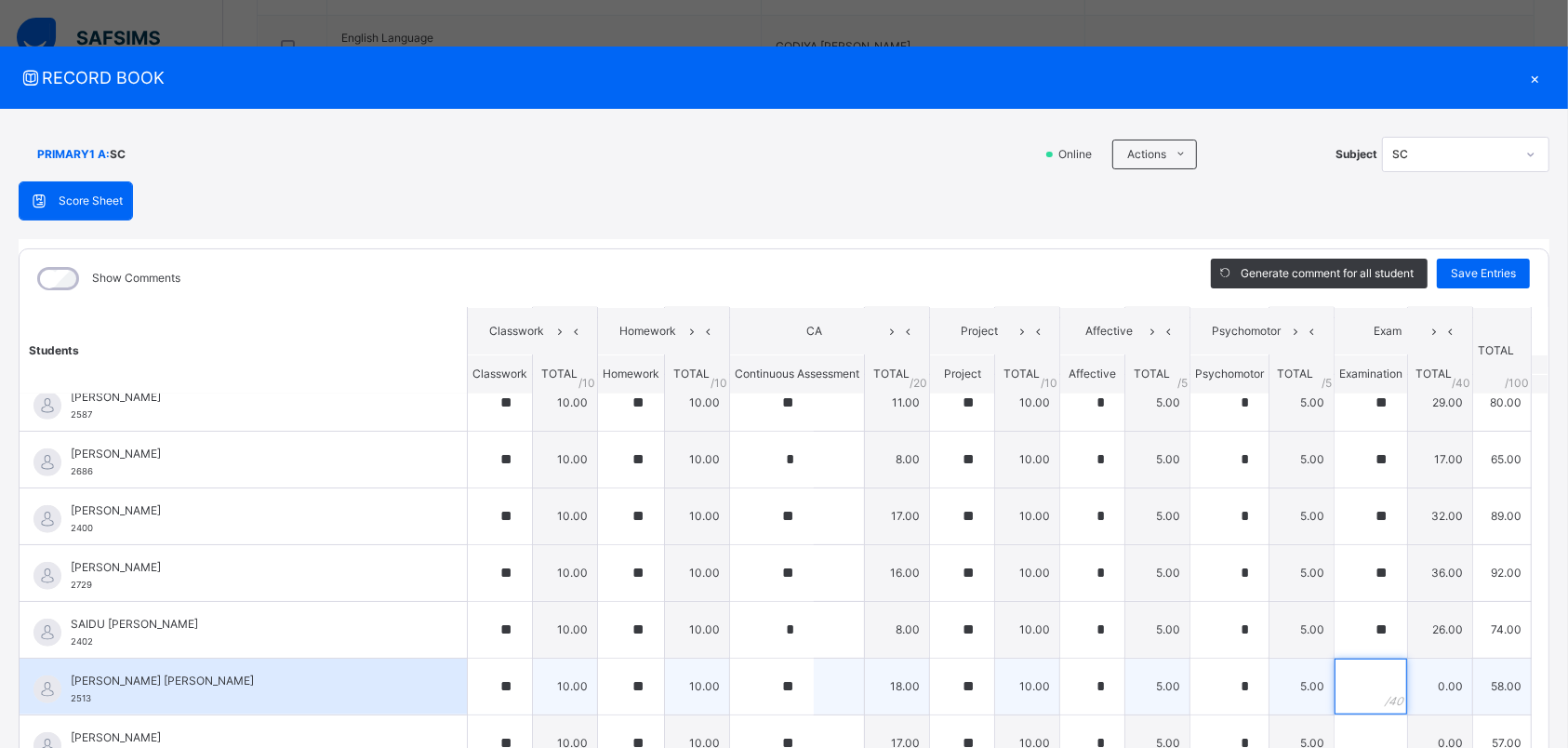 click at bounding box center [1371, 687] 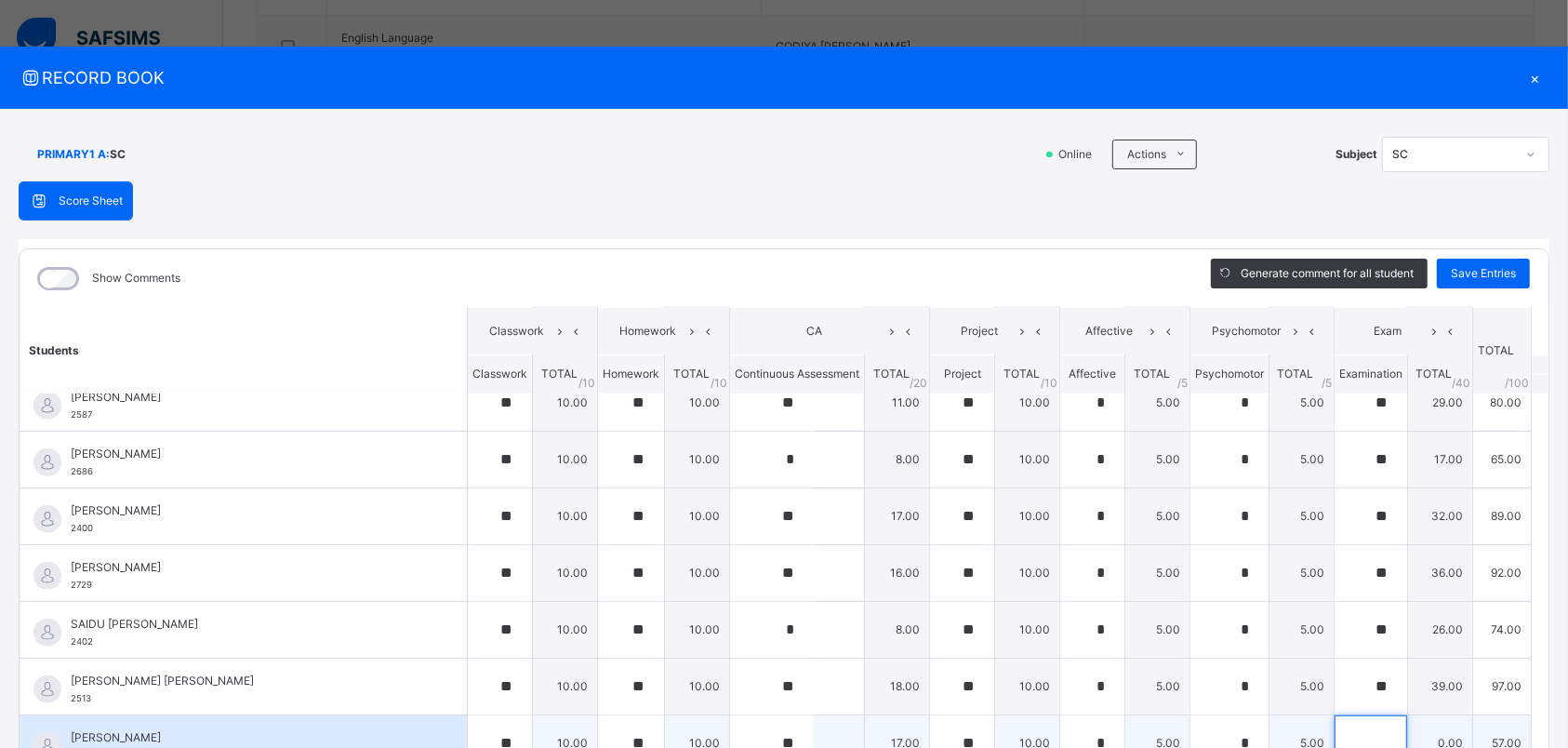 click at bounding box center [1371, 743] 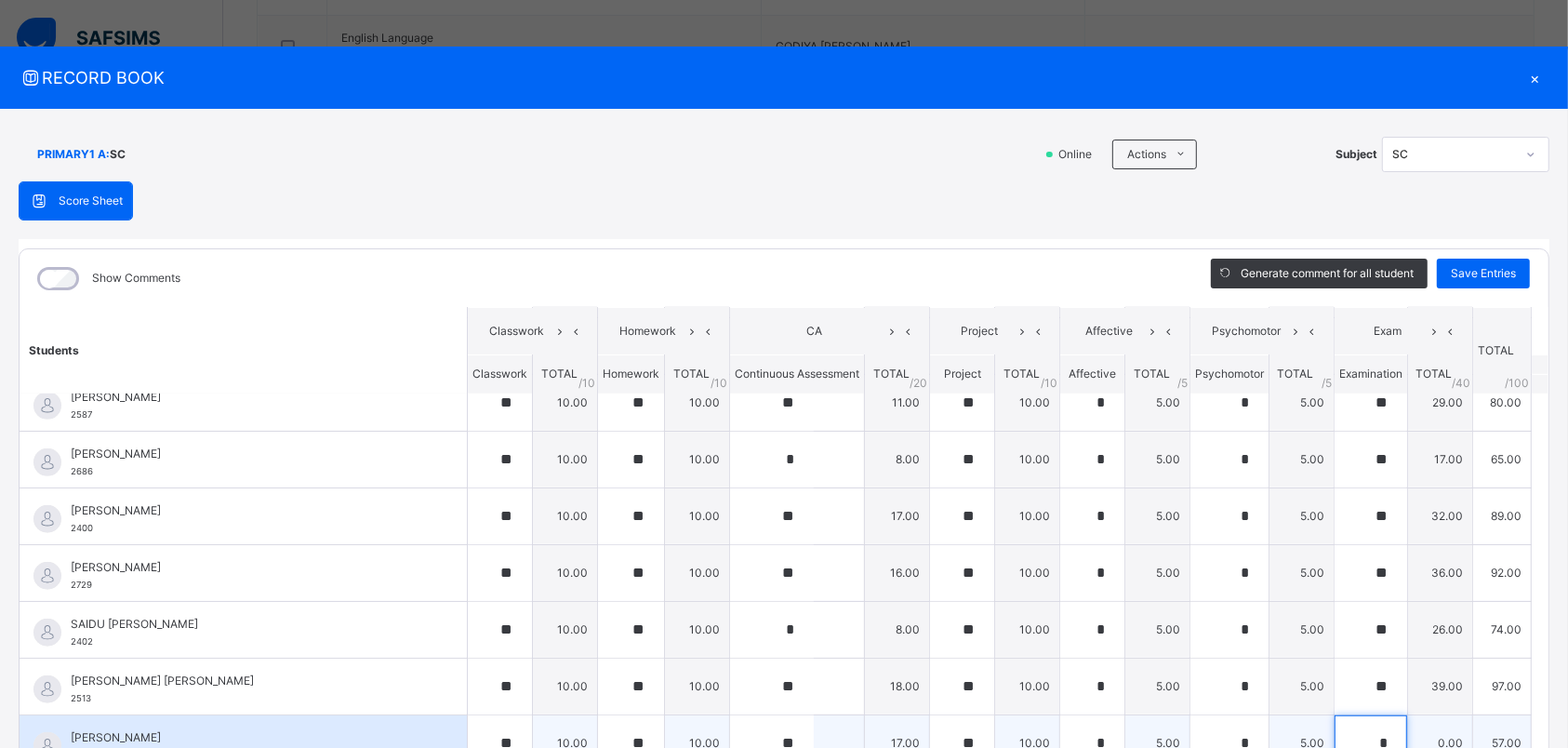 scroll, scrollTop: 6, scrollLeft: 0, axis: vertical 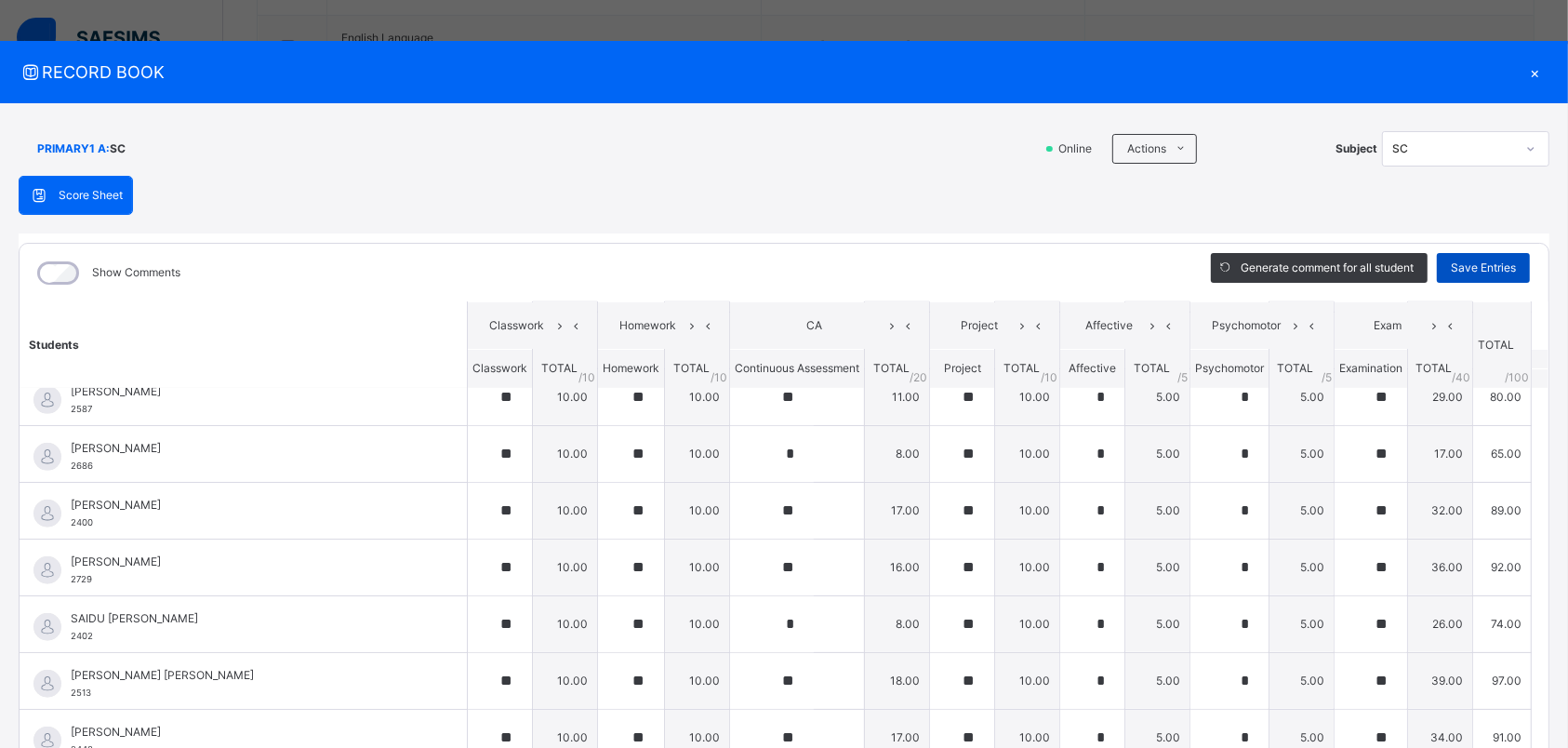 click on "Save Entries" at bounding box center (1483, 268) 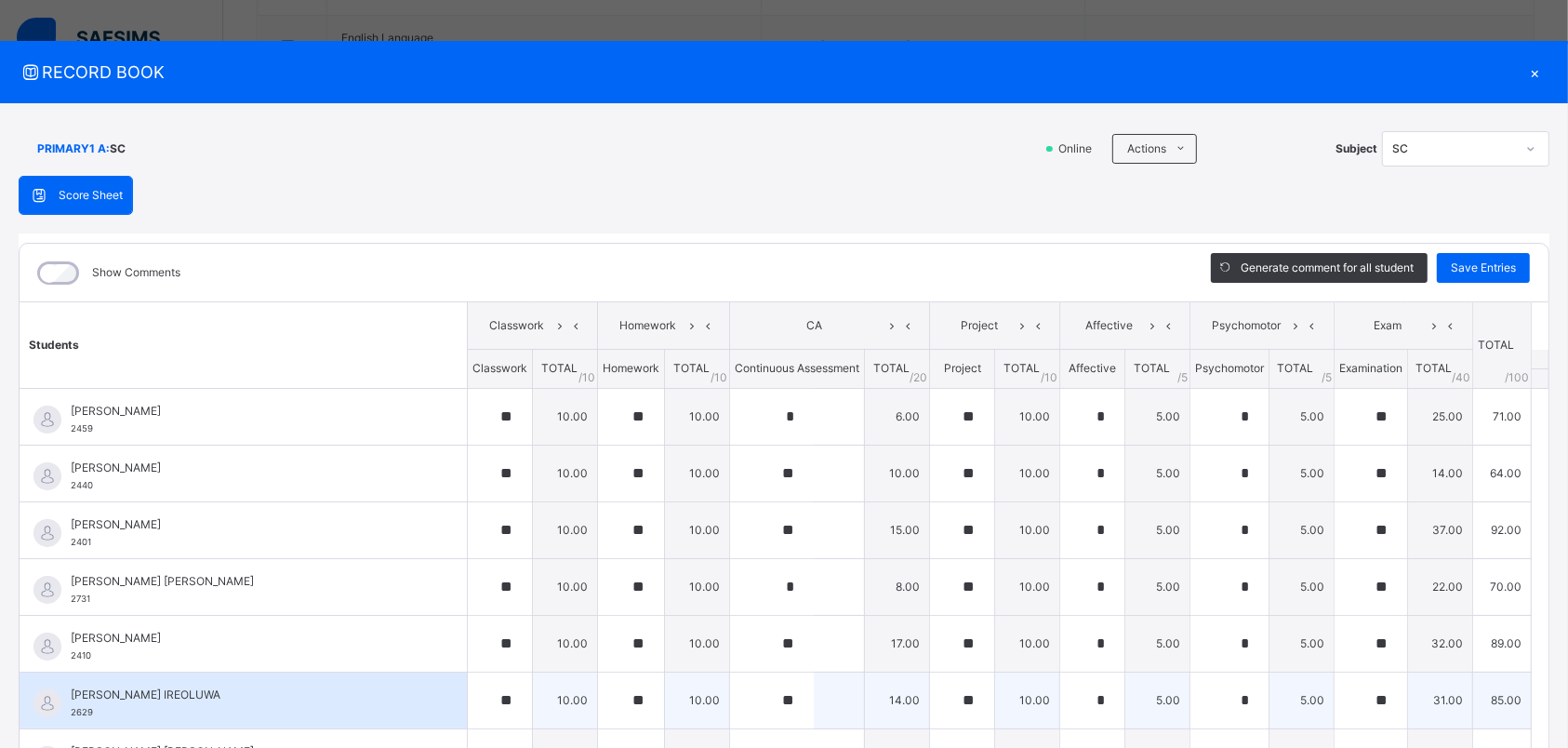 click on "[PERSON_NAME] IREOLUWA" at bounding box center (247, 695) 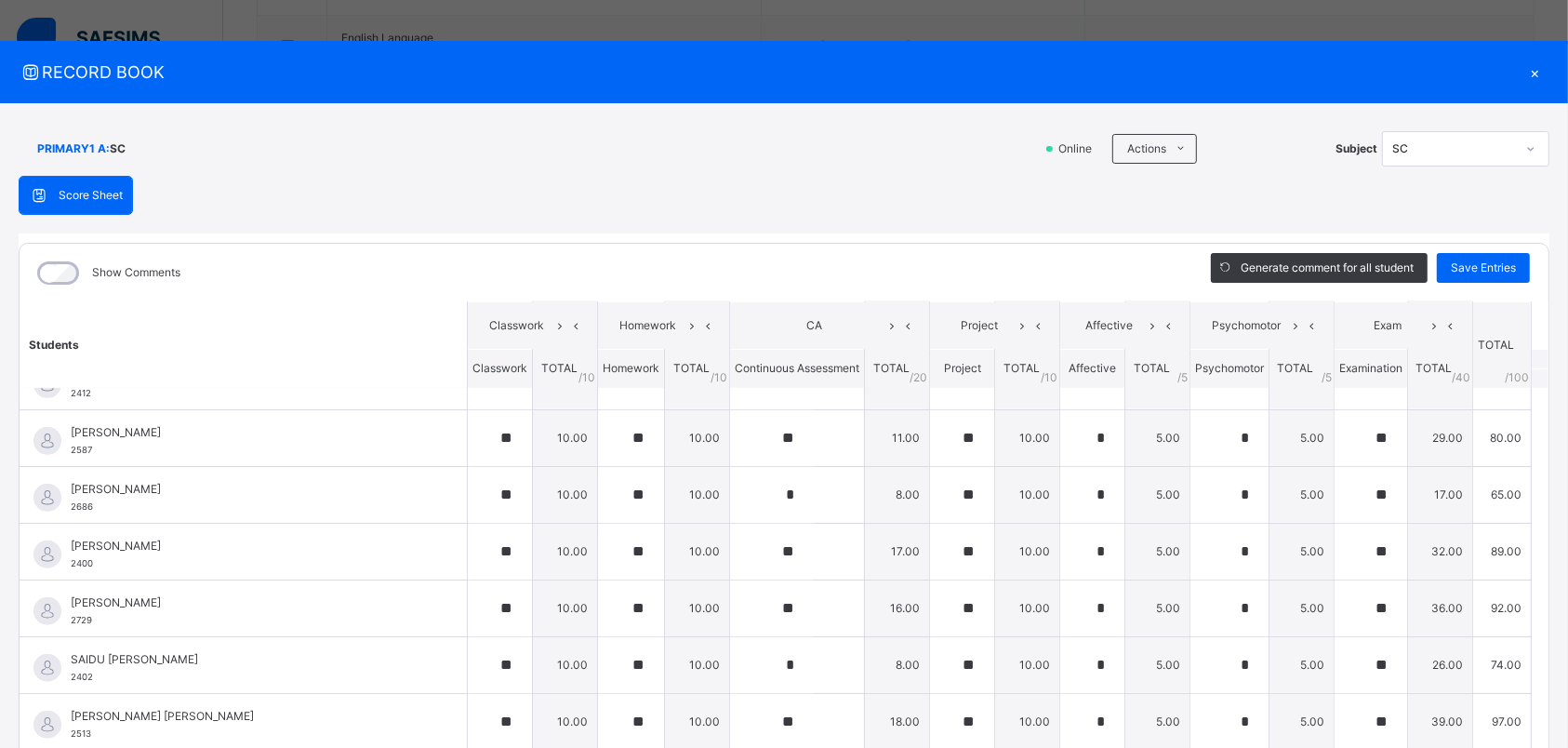 scroll, scrollTop: 1228, scrollLeft: 0, axis: vertical 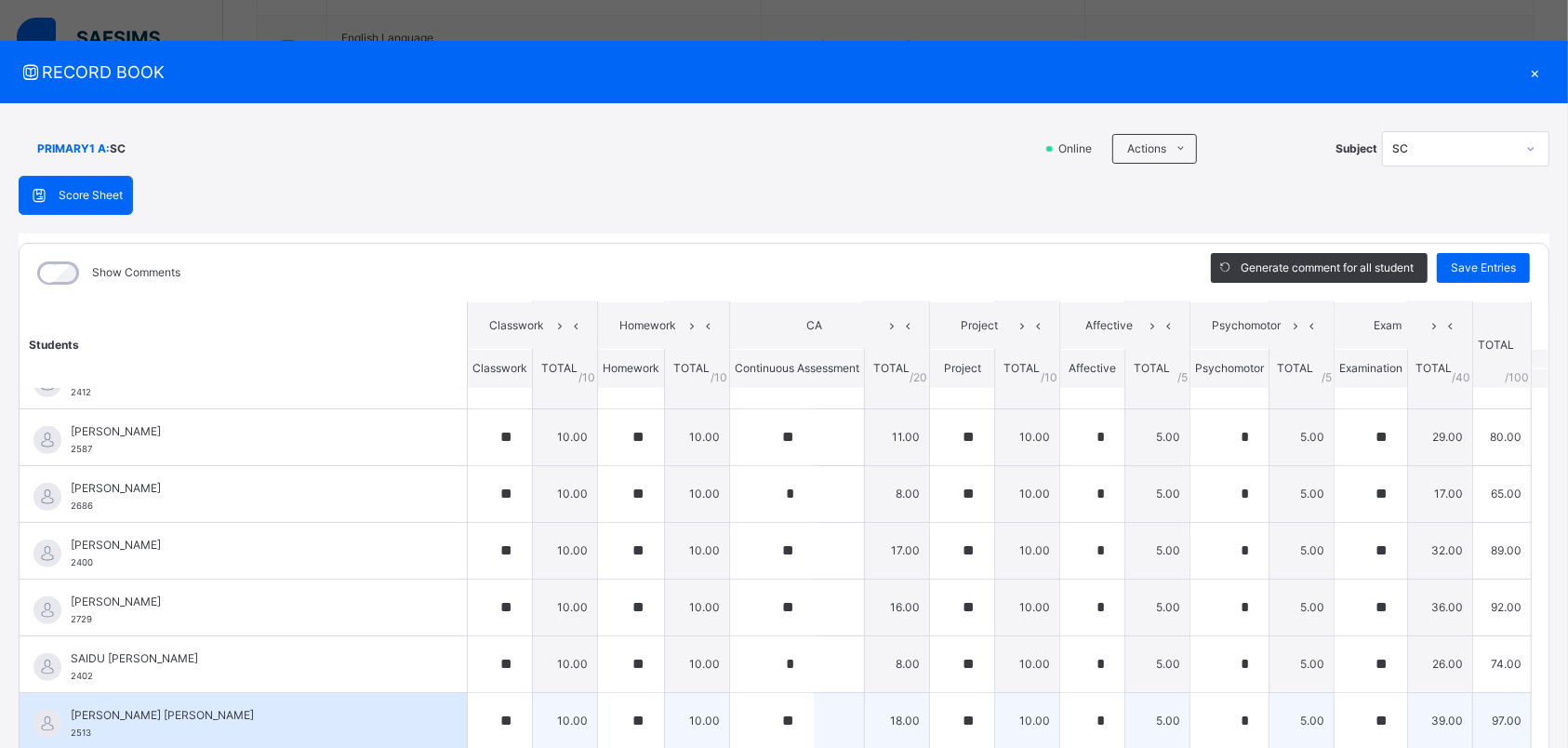 click on "[PERSON_NAME] [PERSON_NAME]" at bounding box center (247, 715) 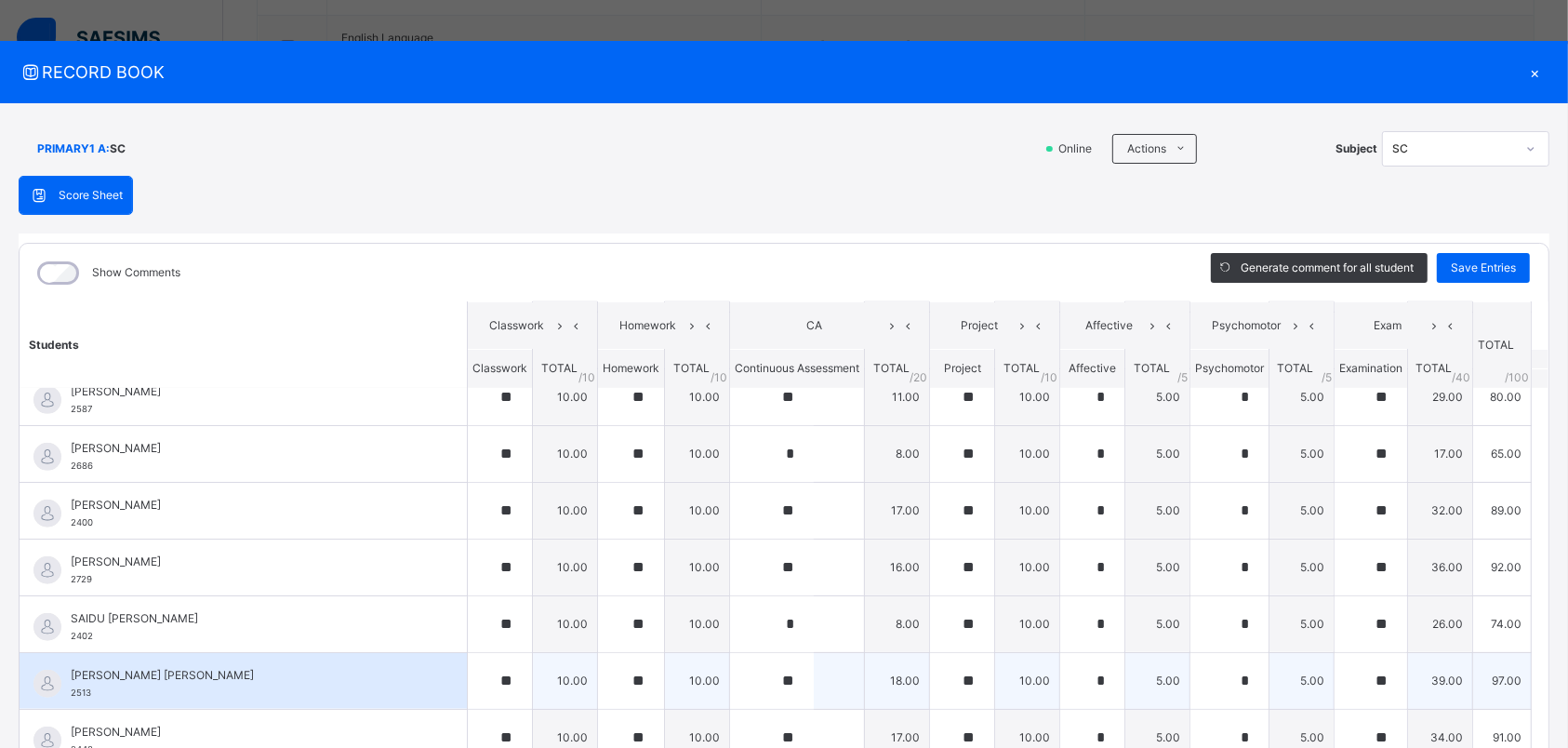 scroll, scrollTop: 1275, scrollLeft: 0, axis: vertical 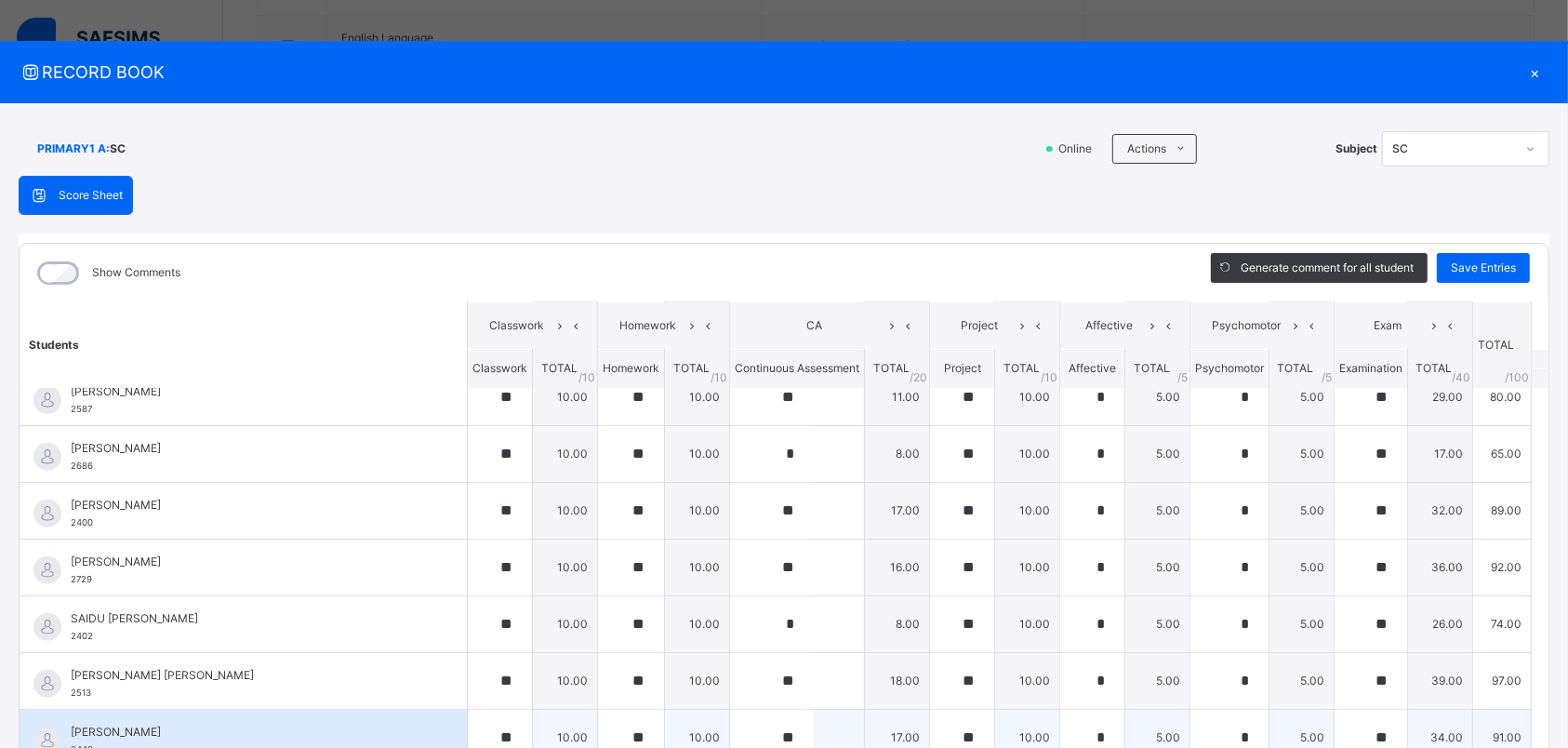 click on "[PERSON_NAME]" at bounding box center (247, 732) 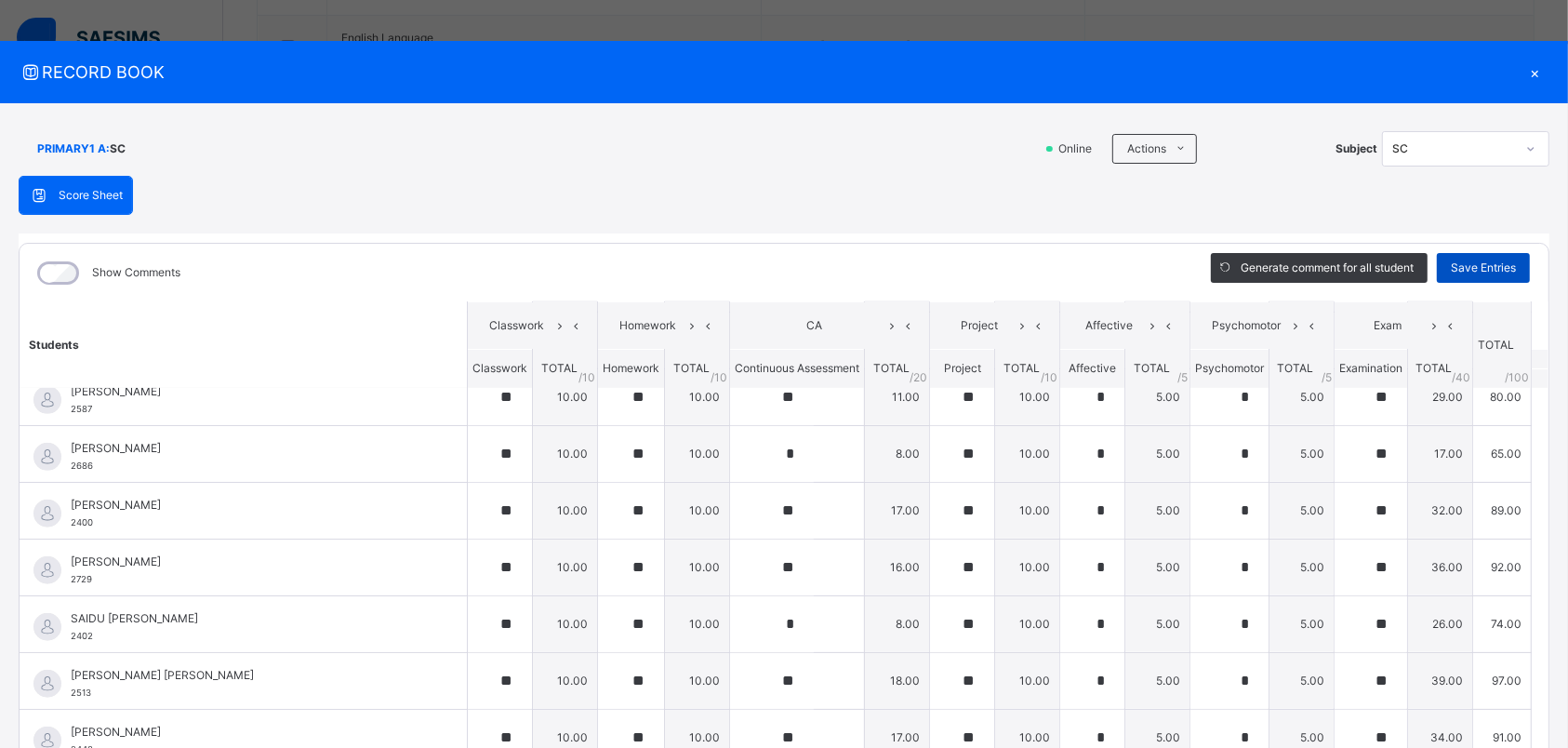 click on "Save Entries" at bounding box center [1483, 268] 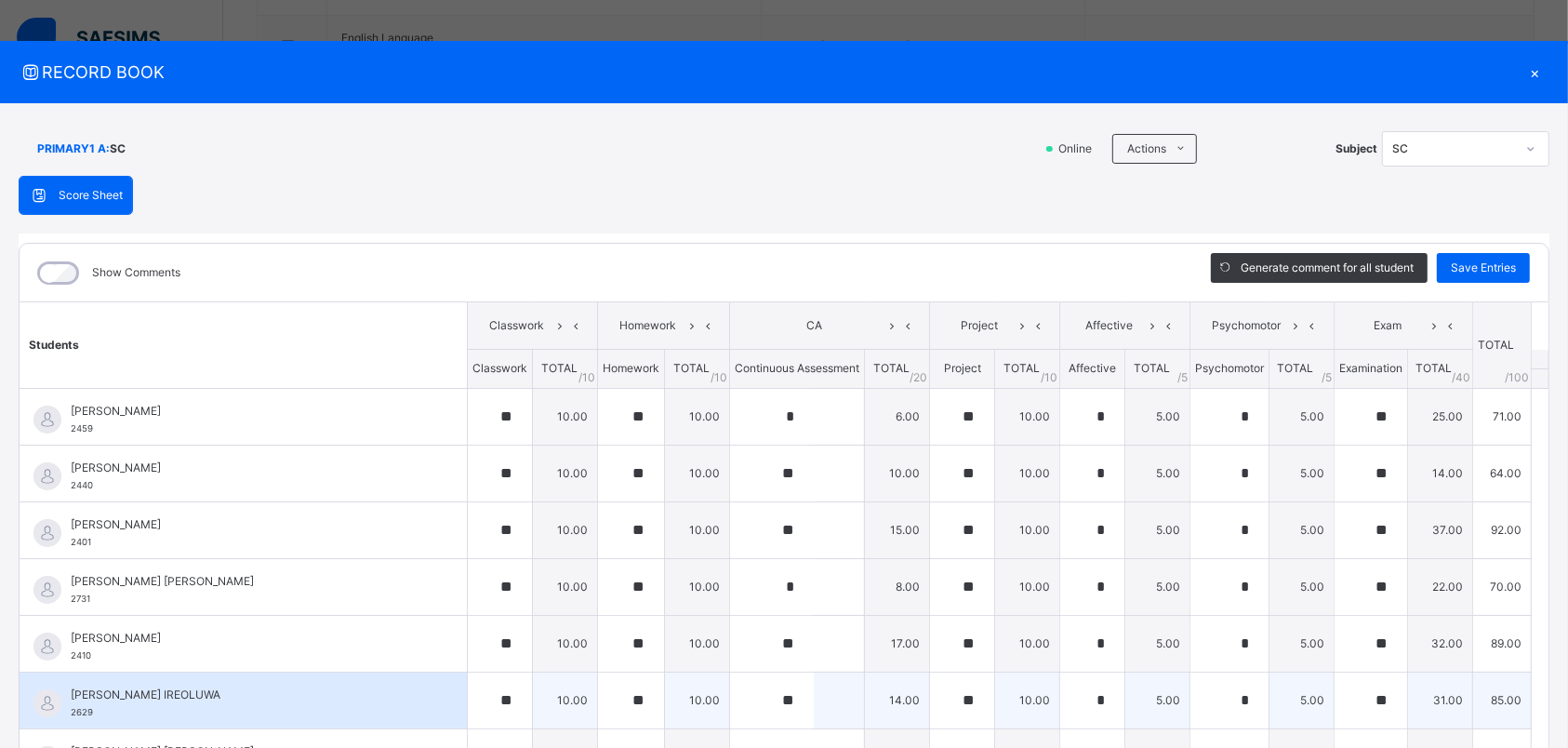 click on "[PERSON_NAME] IREOLUWA" at bounding box center [247, 695] 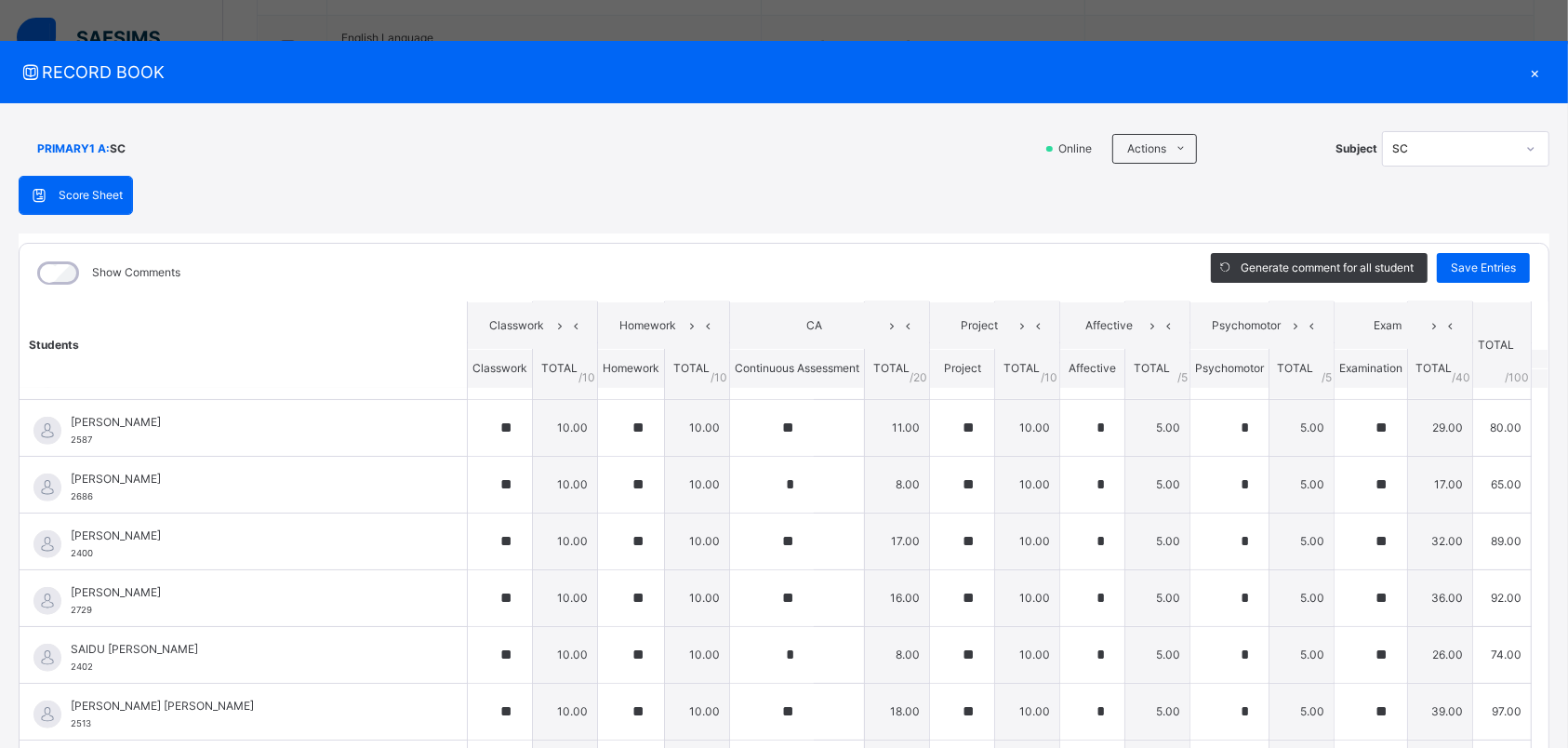 scroll, scrollTop: 1275, scrollLeft: 0, axis: vertical 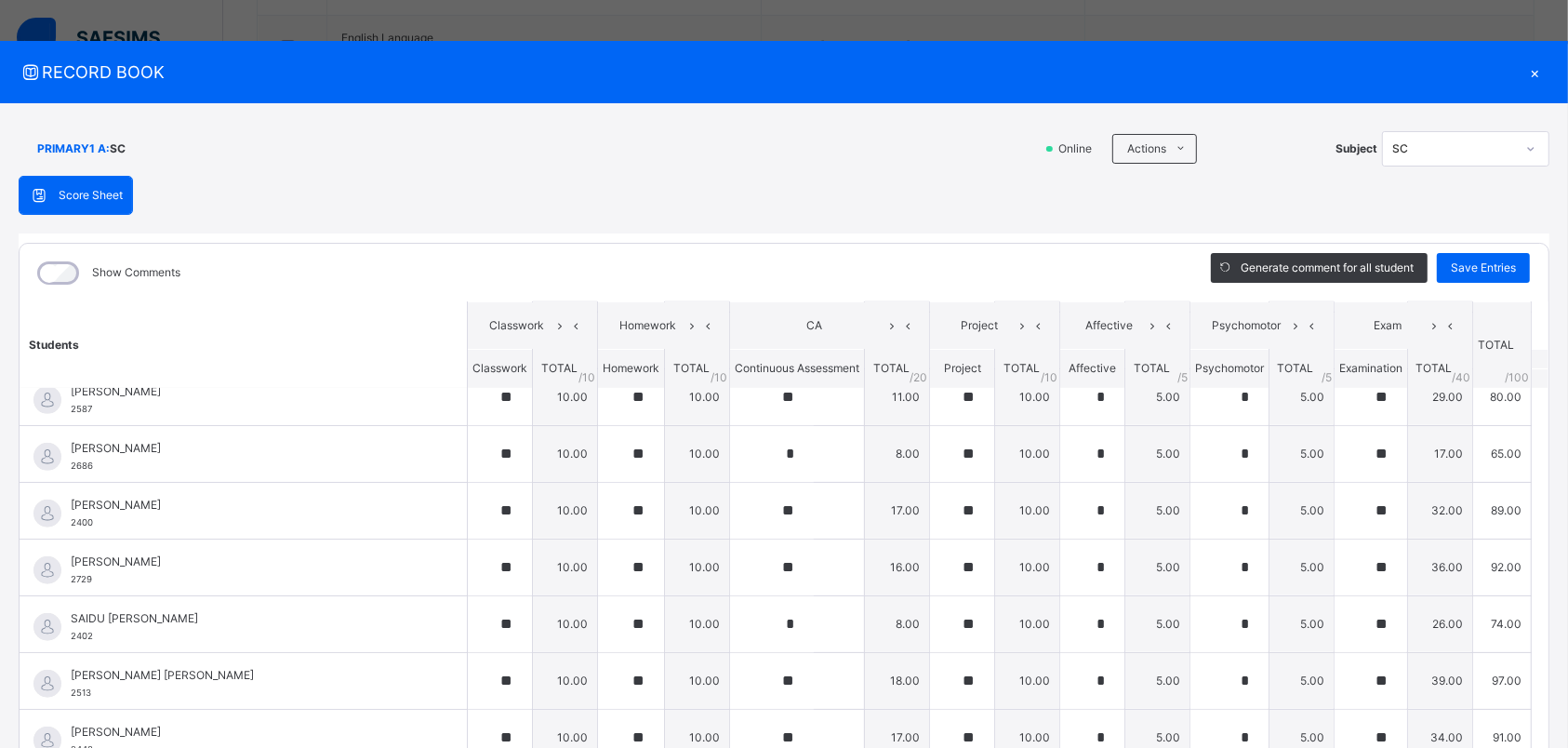 click on "×" at bounding box center (1535, 72) 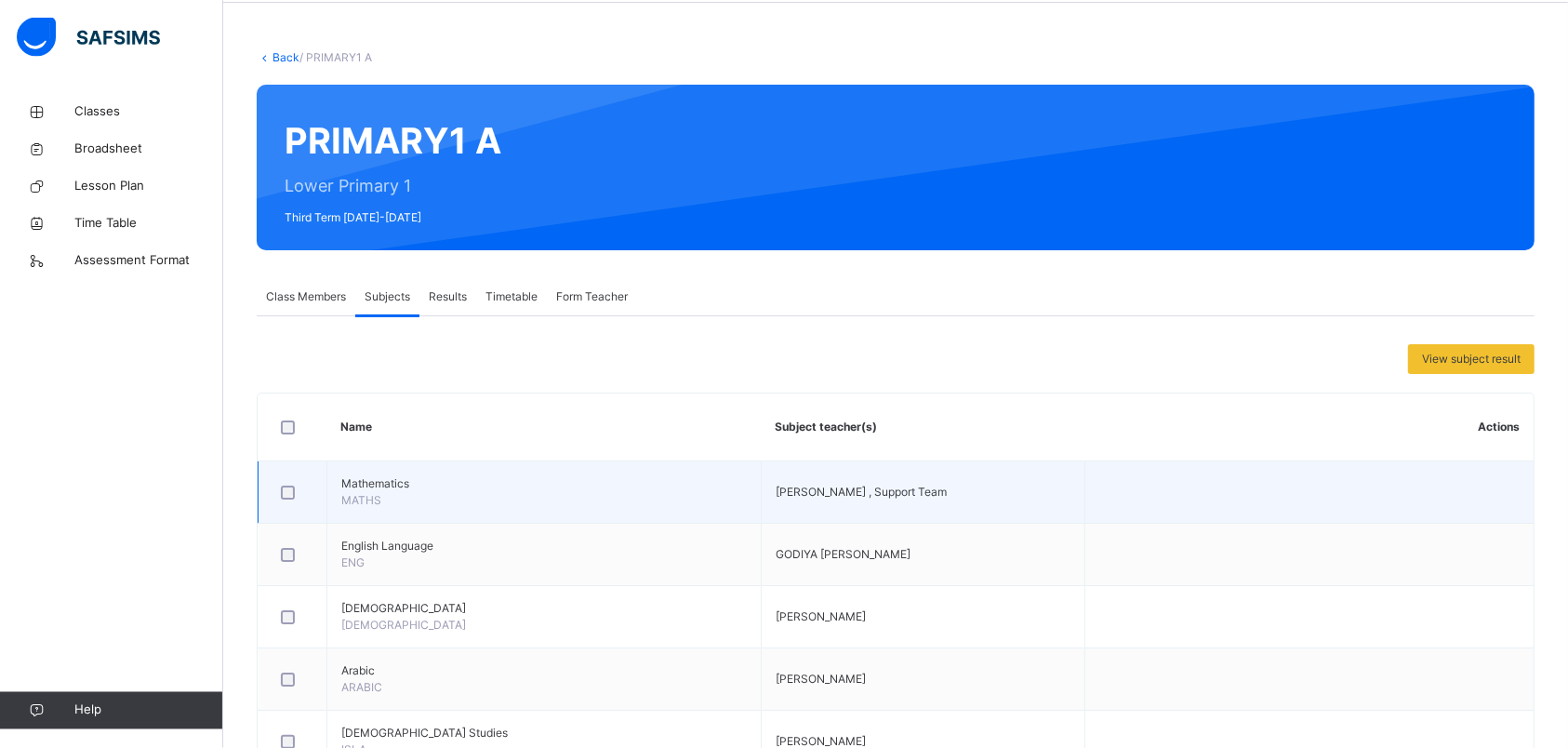 scroll, scrollTop: 47, scrollLeft: 0, axis: vertical 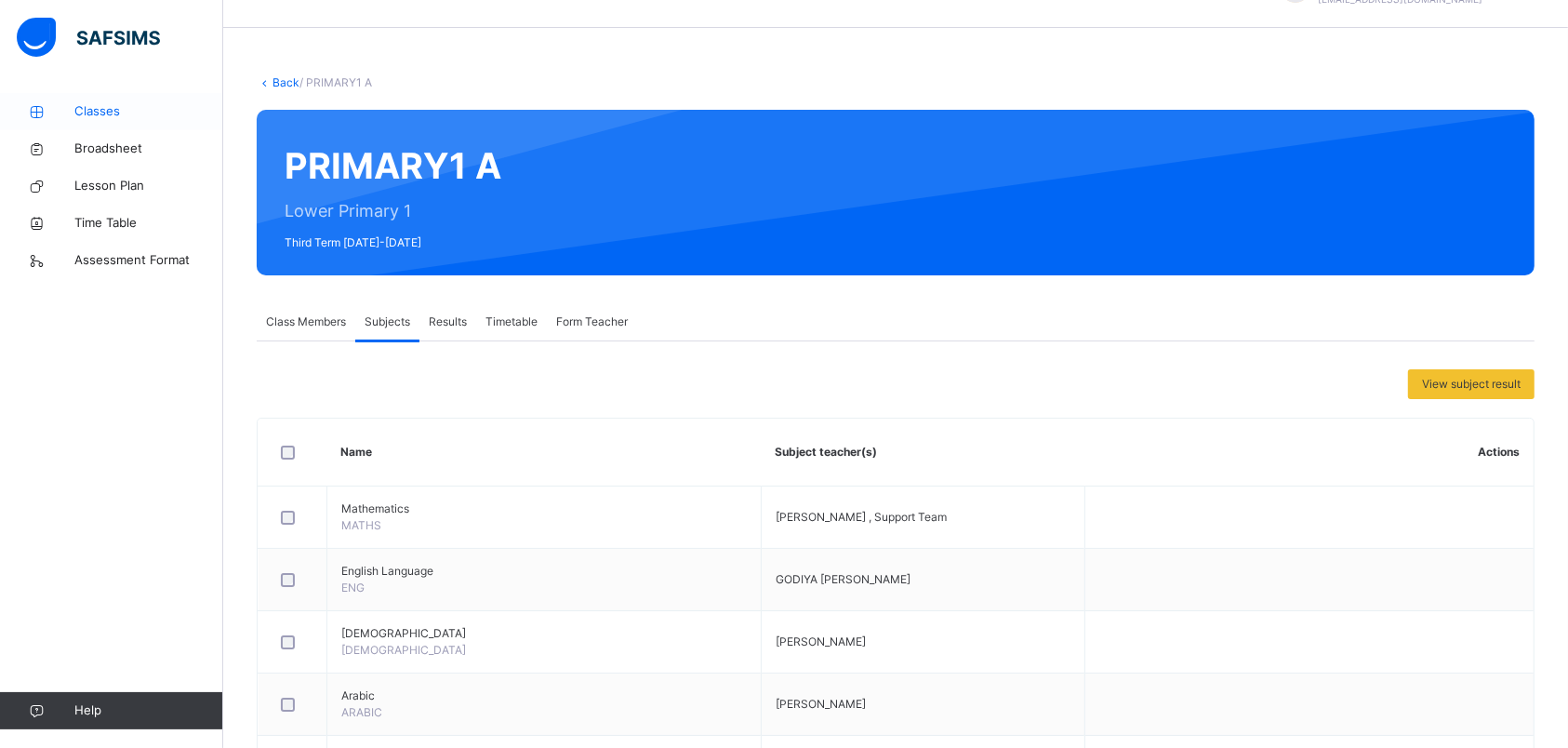 click on "Classes" at bounding box center (112, 112) 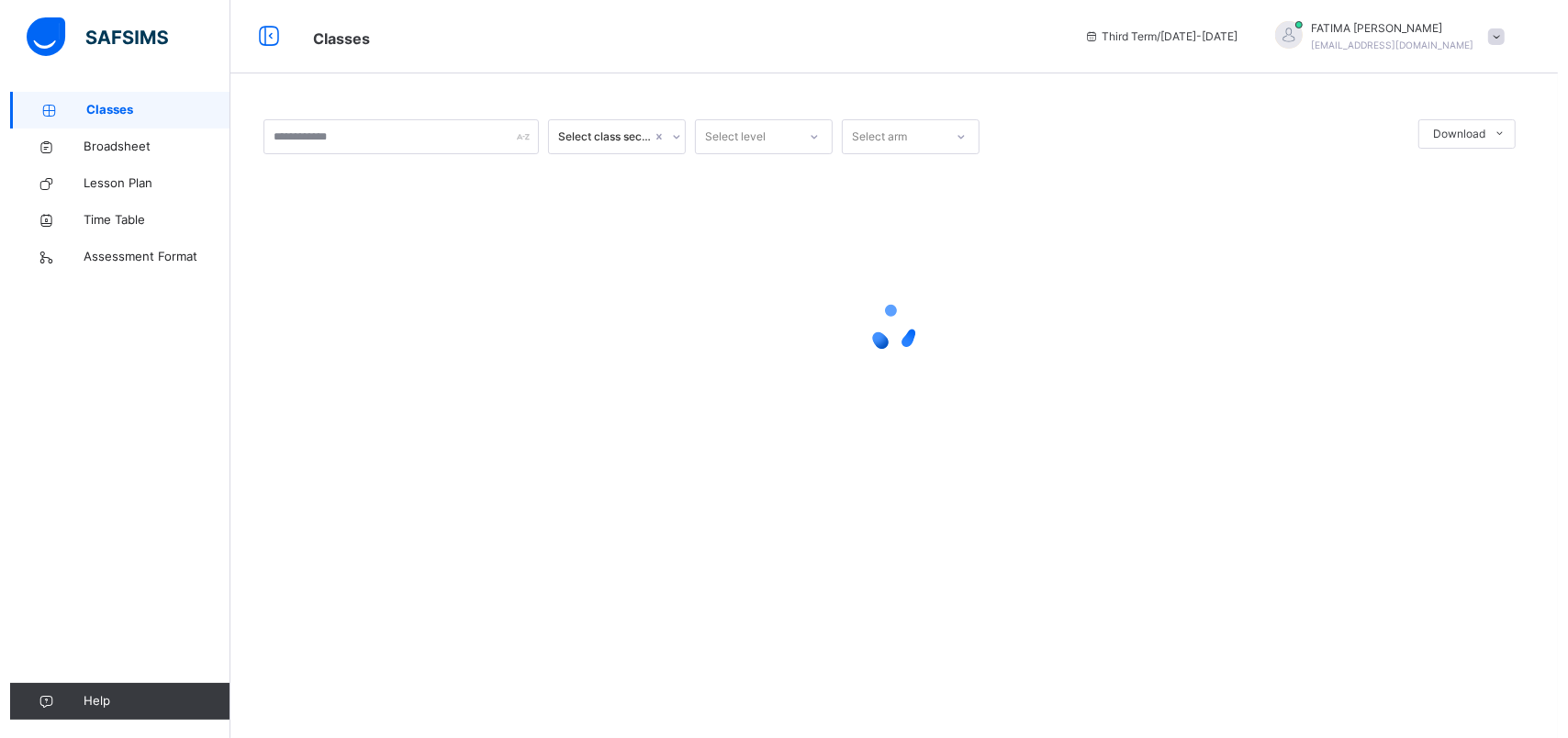scroll, scrollTop: 0, scrollLeft: 0, axis: both 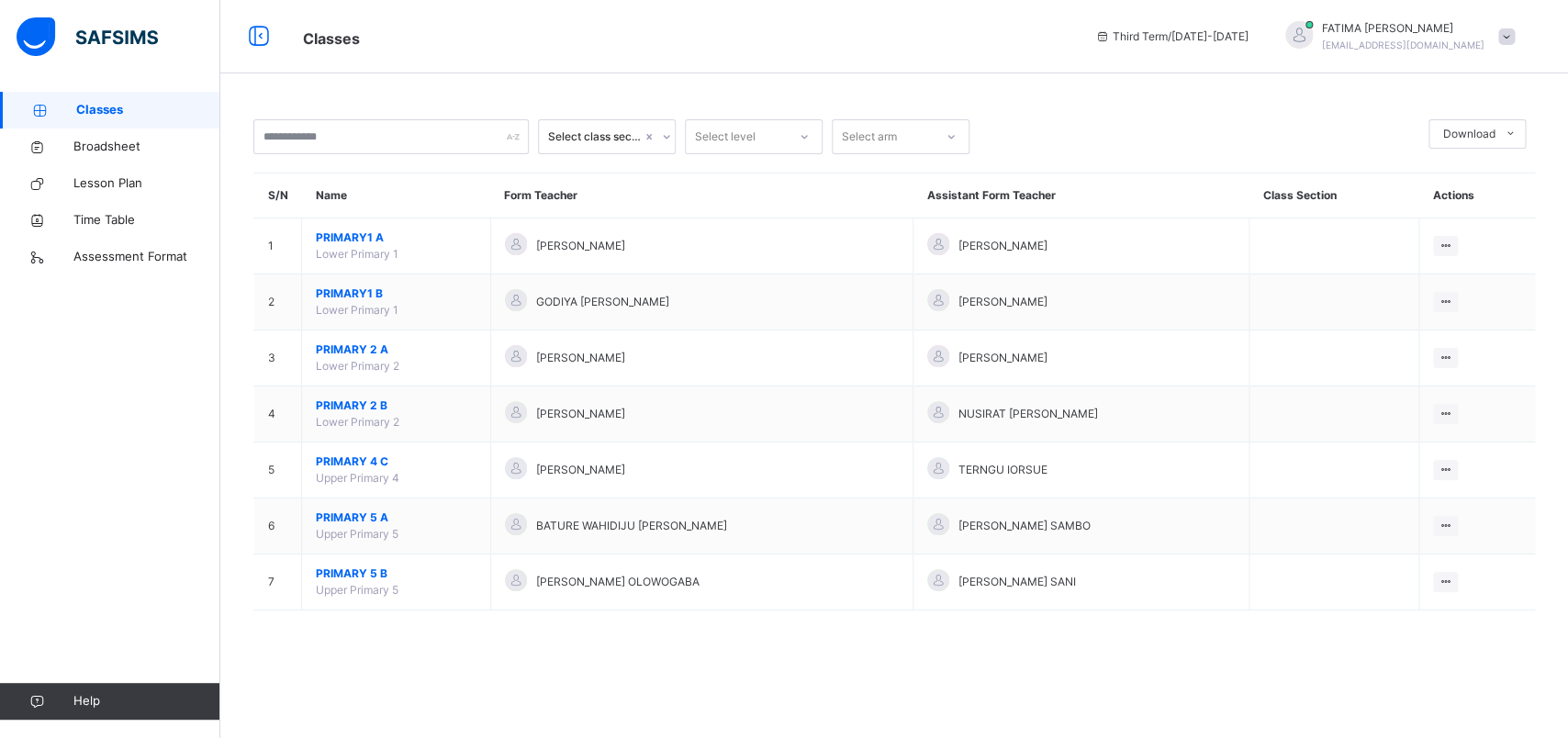 click on "[PERSON_NAME] [PERSON_NAME][EMAIL_ADDRESS][DOMAIN_NAME]" at bounding box center (1403, 37) 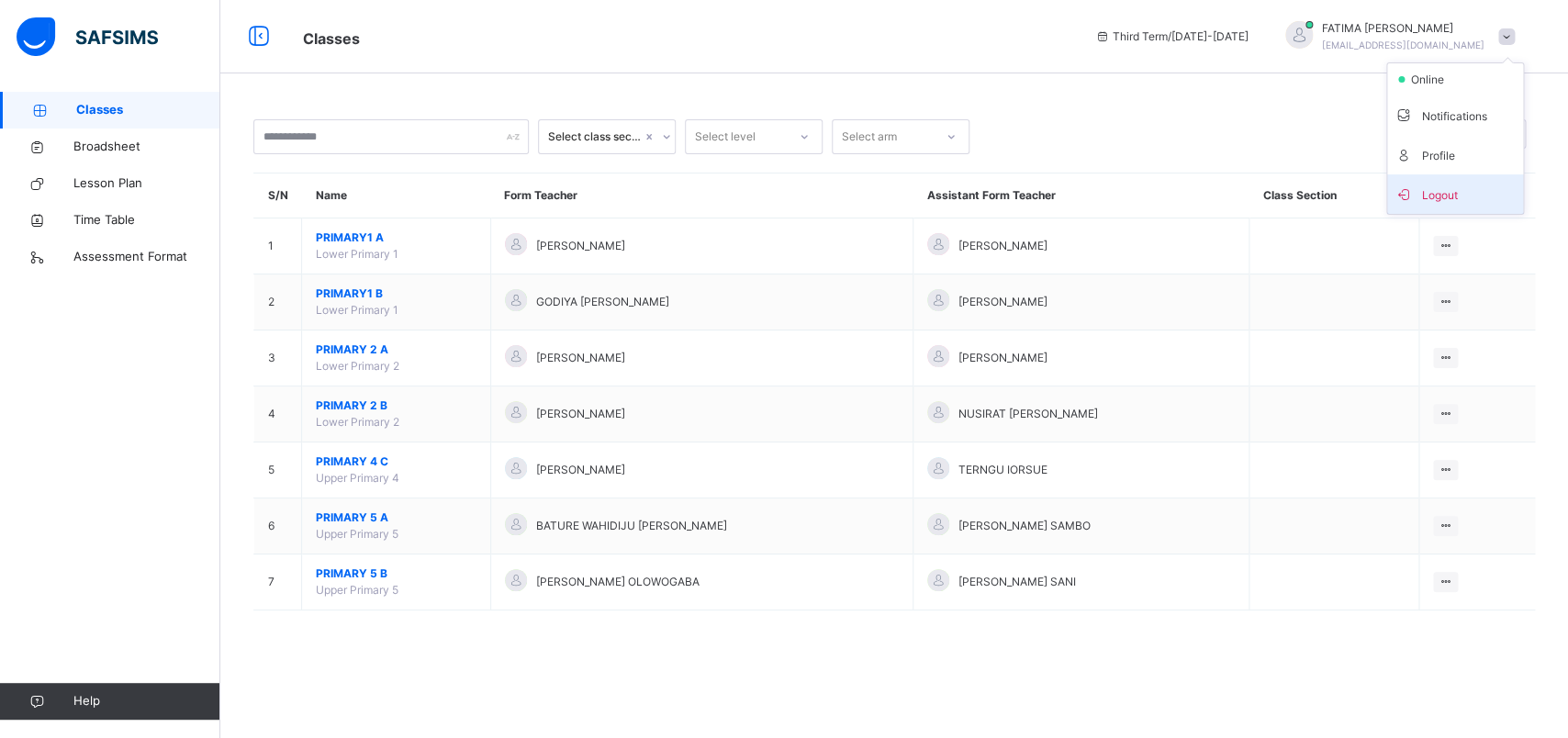 click on "Logout" at bounding box center [1455, 194] 